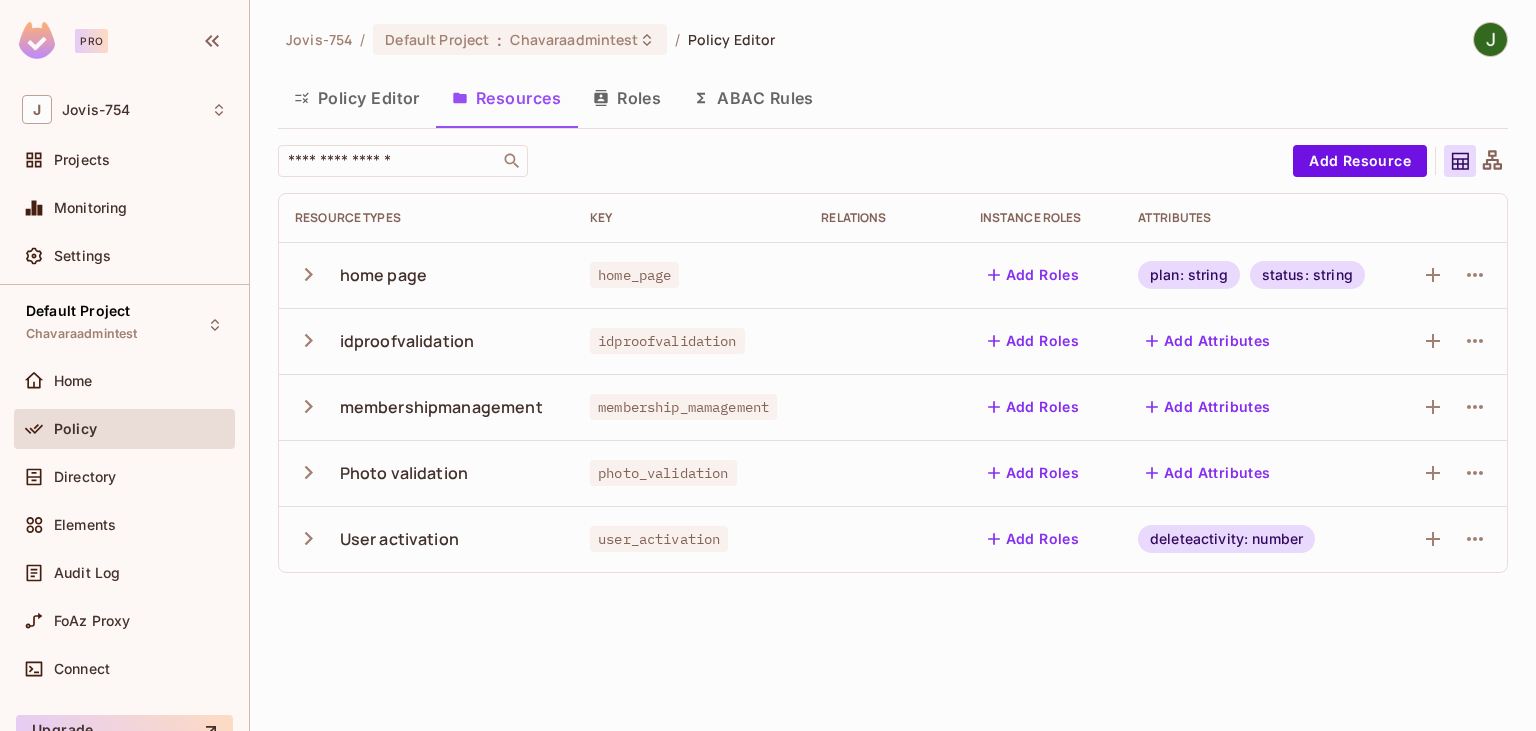 scroll, scrollTop: 0, scrollLeft: 0, axis: both 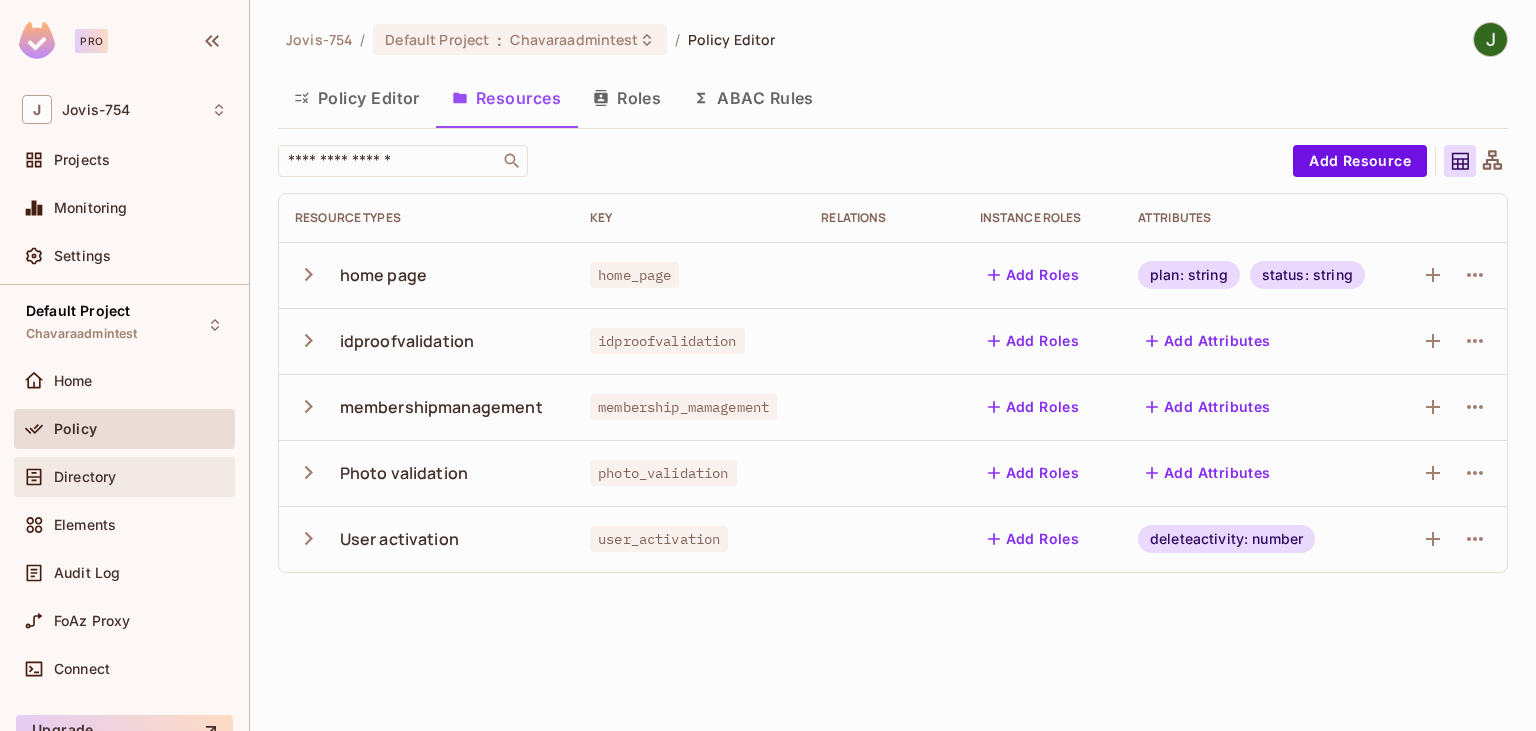 click on "Directory" at bounding box center (85, 477) 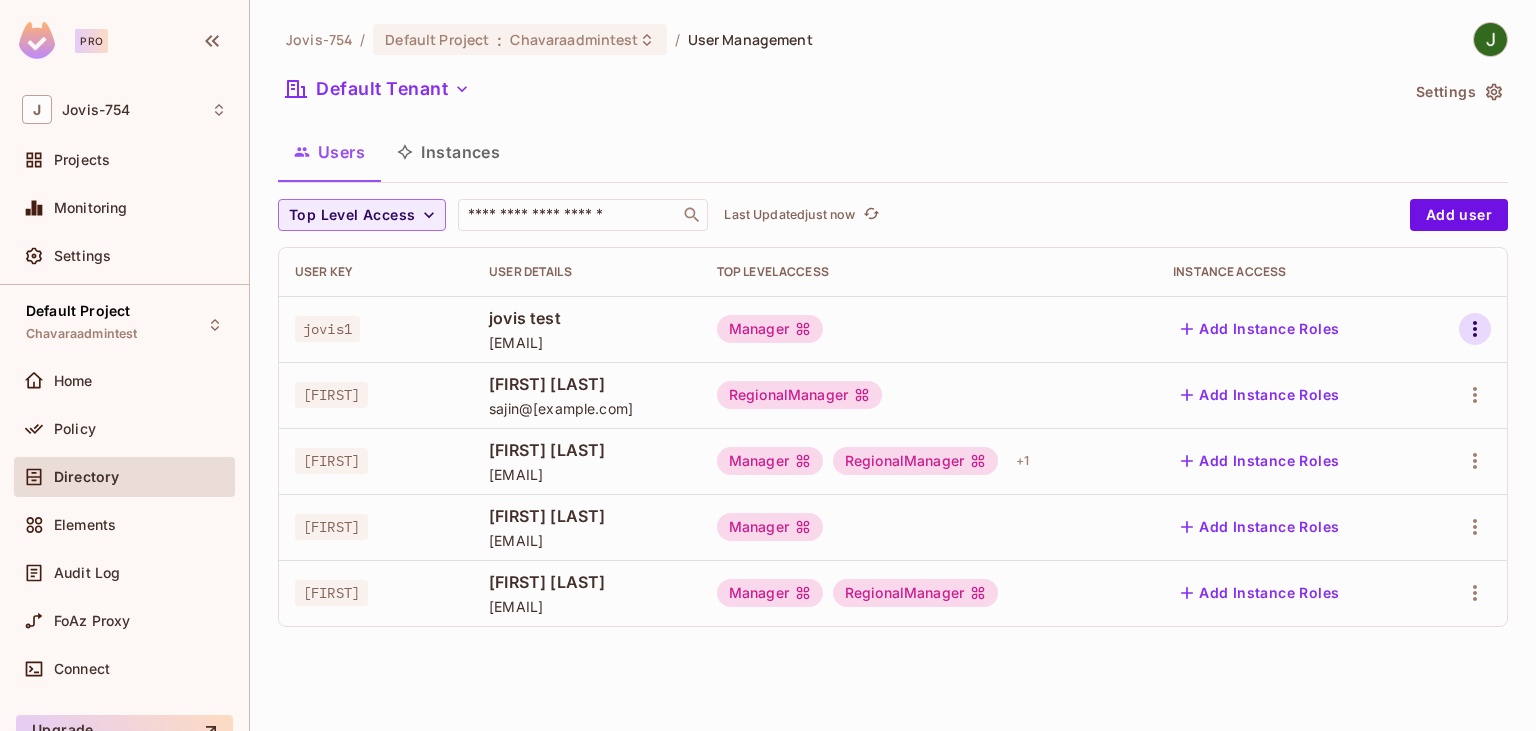 click 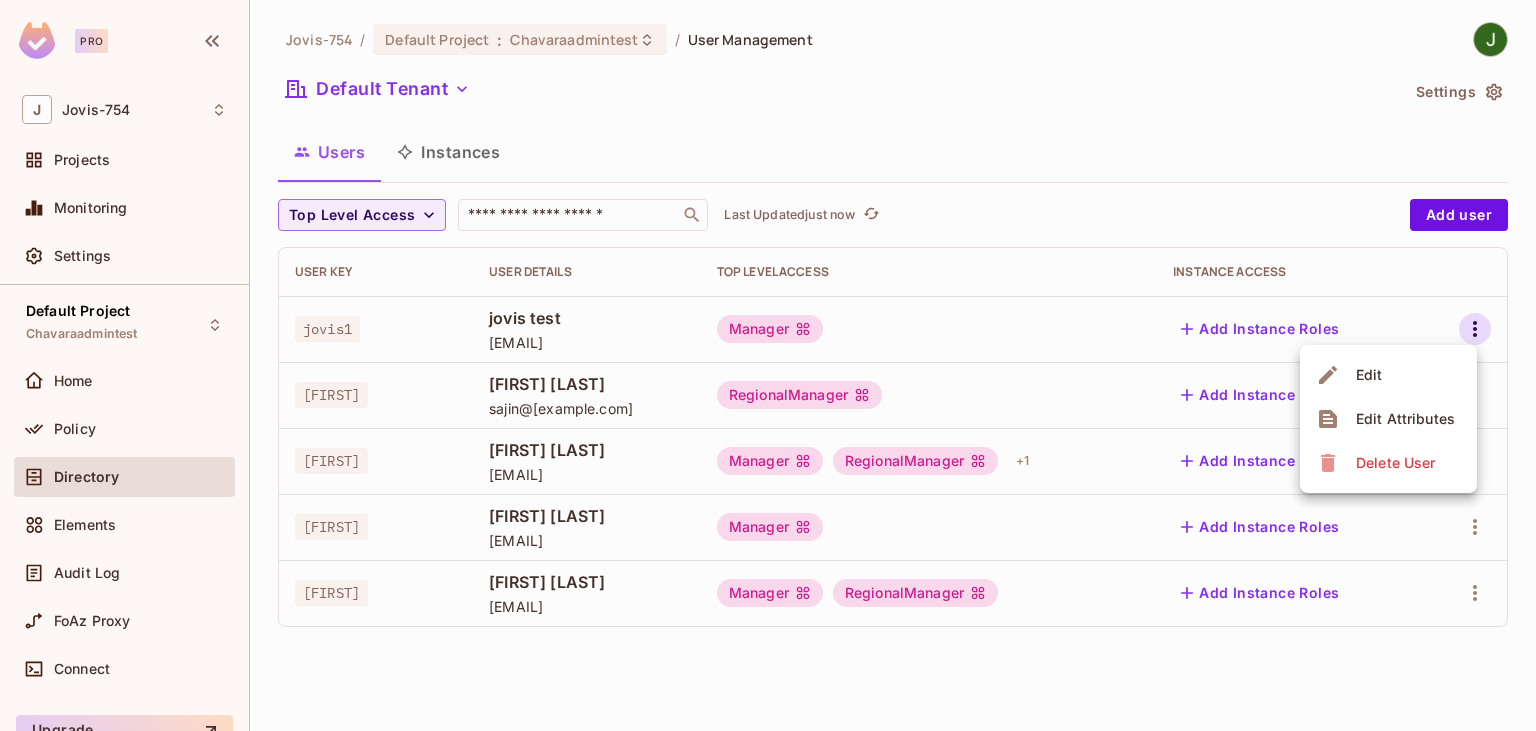 click on "Edit Attributes" at bounding box center (1405, 419) 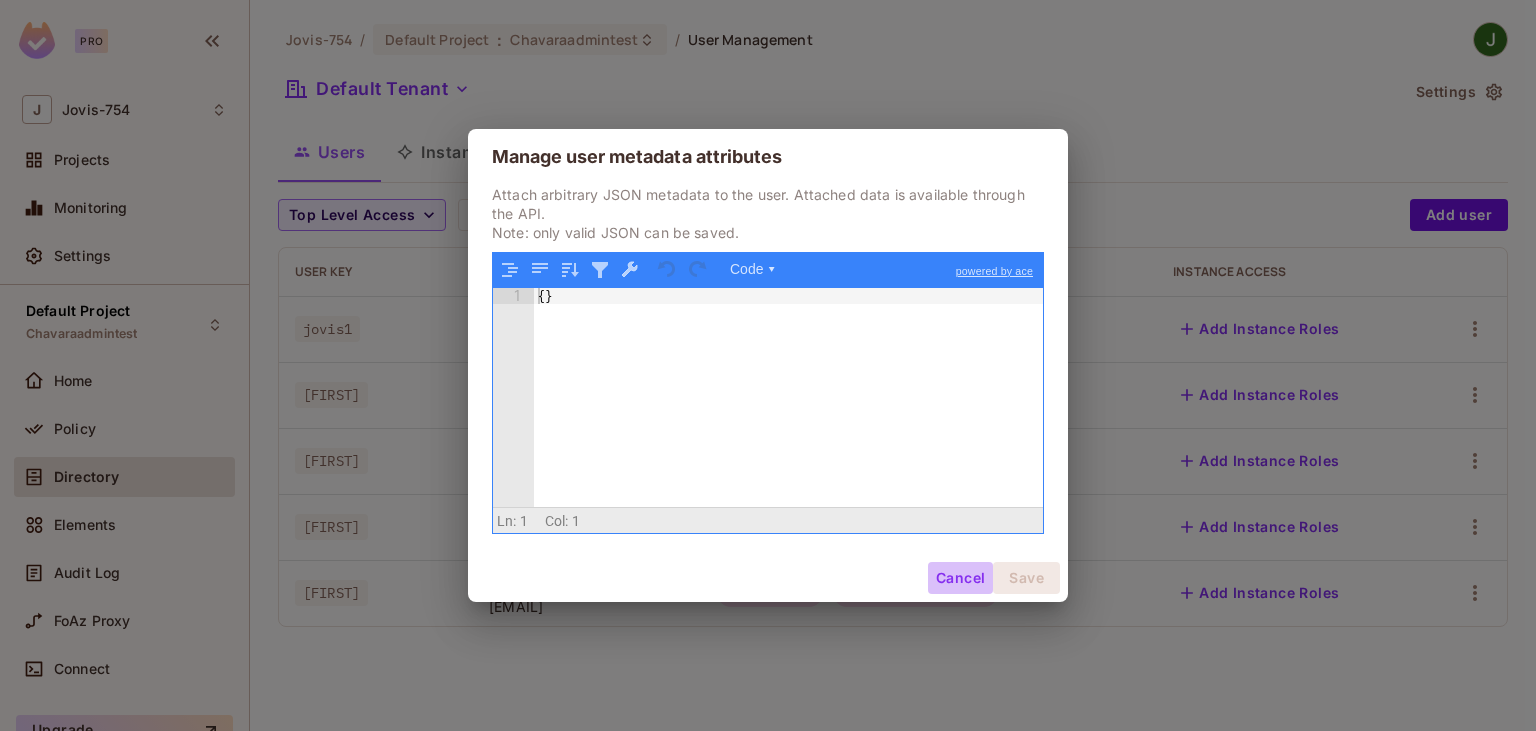 click on "Cancel" at bounding box center (960, 578) 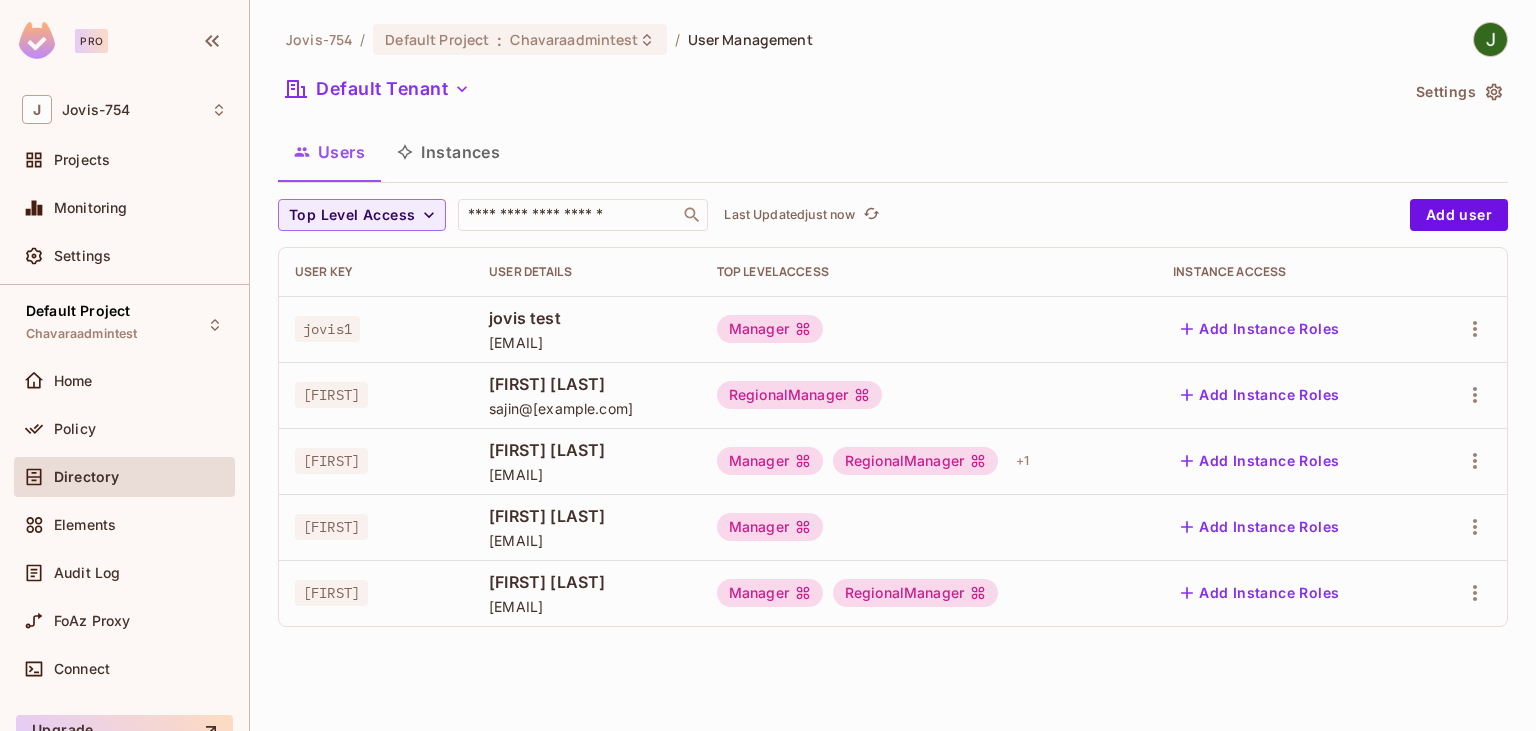 click on "Add Instance Roles" at bounding box center (1260, 329) 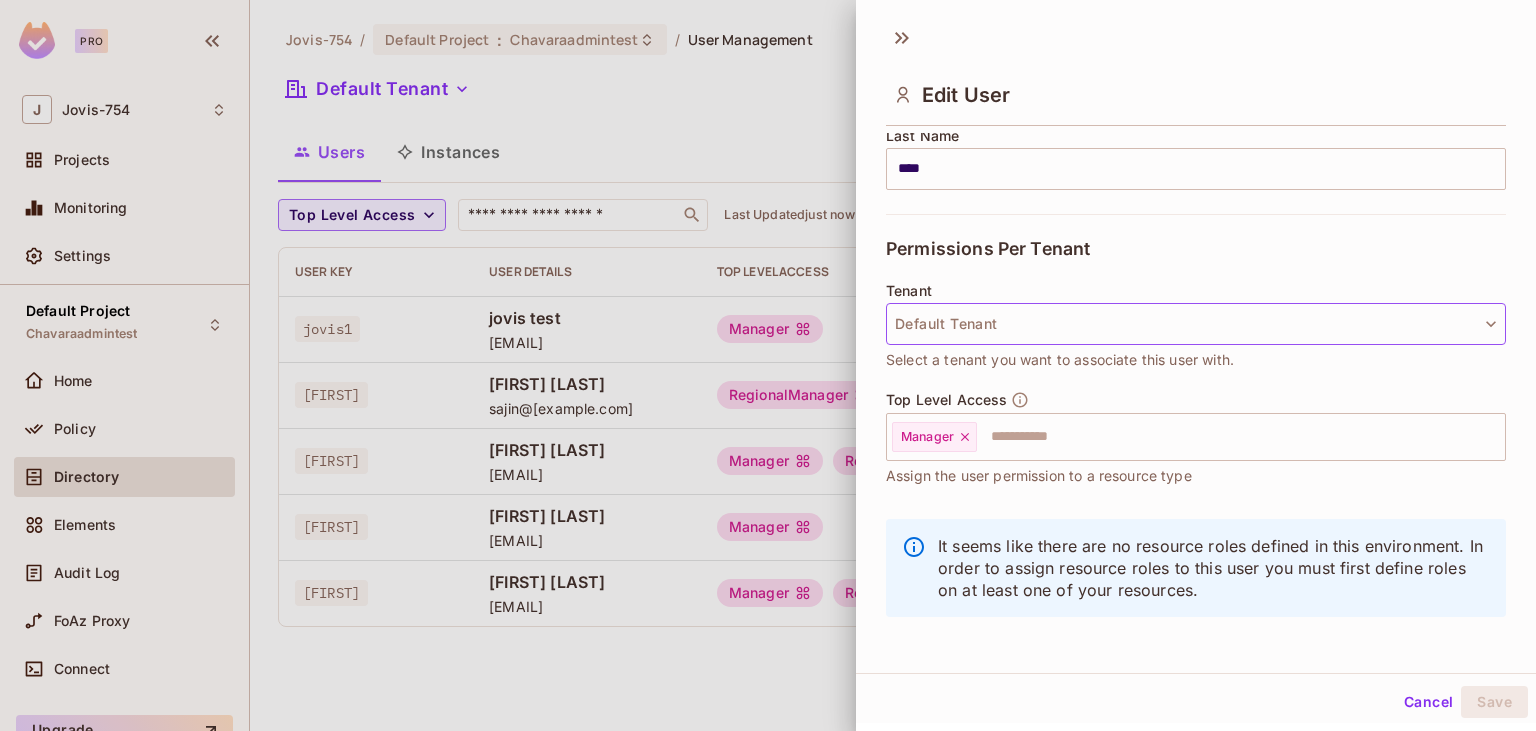 scroll, scrollTop: 350, scrollLeft: 0, axis: vertical 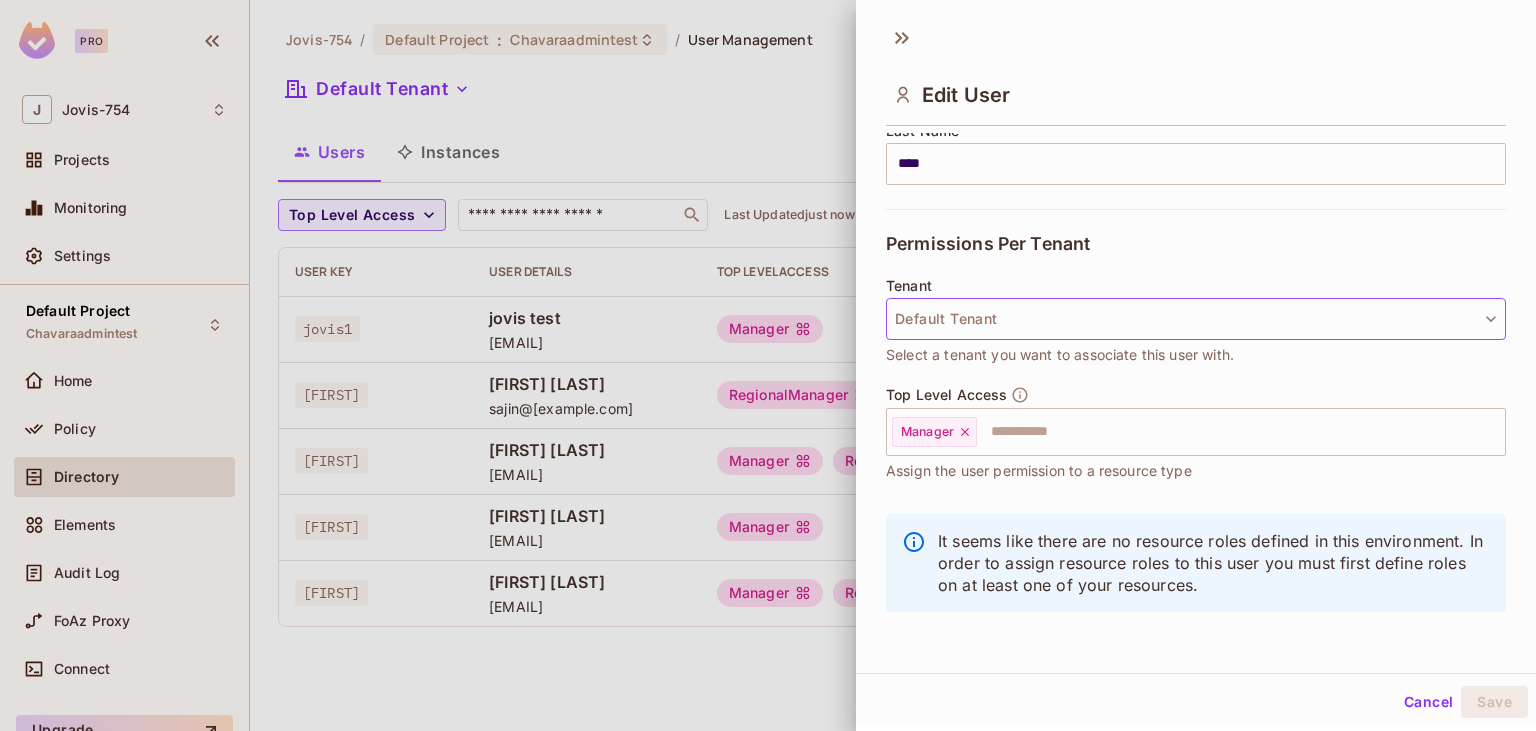 click on "Default Tenant" at bounding box center [1196, 319] 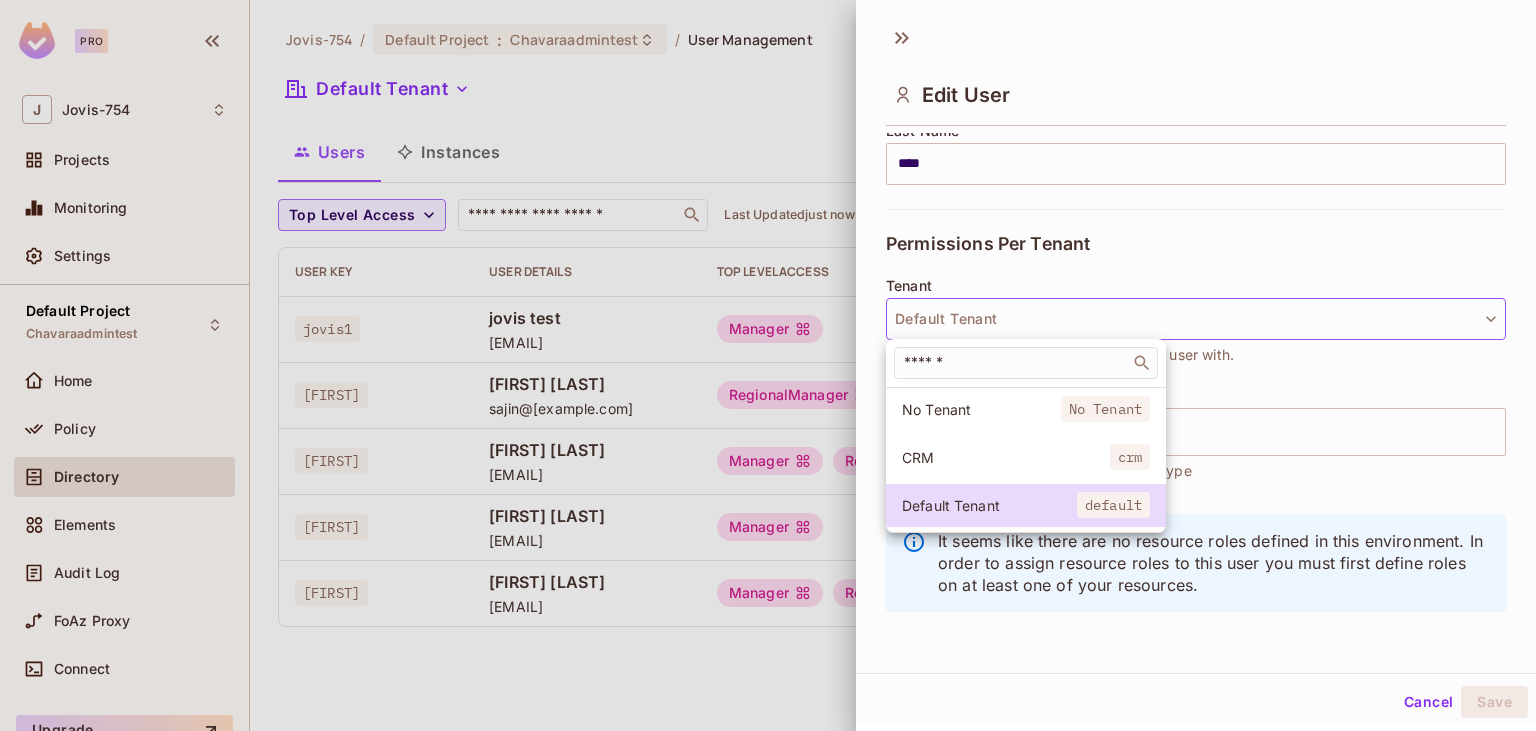 click at bounding box center (768, 365) 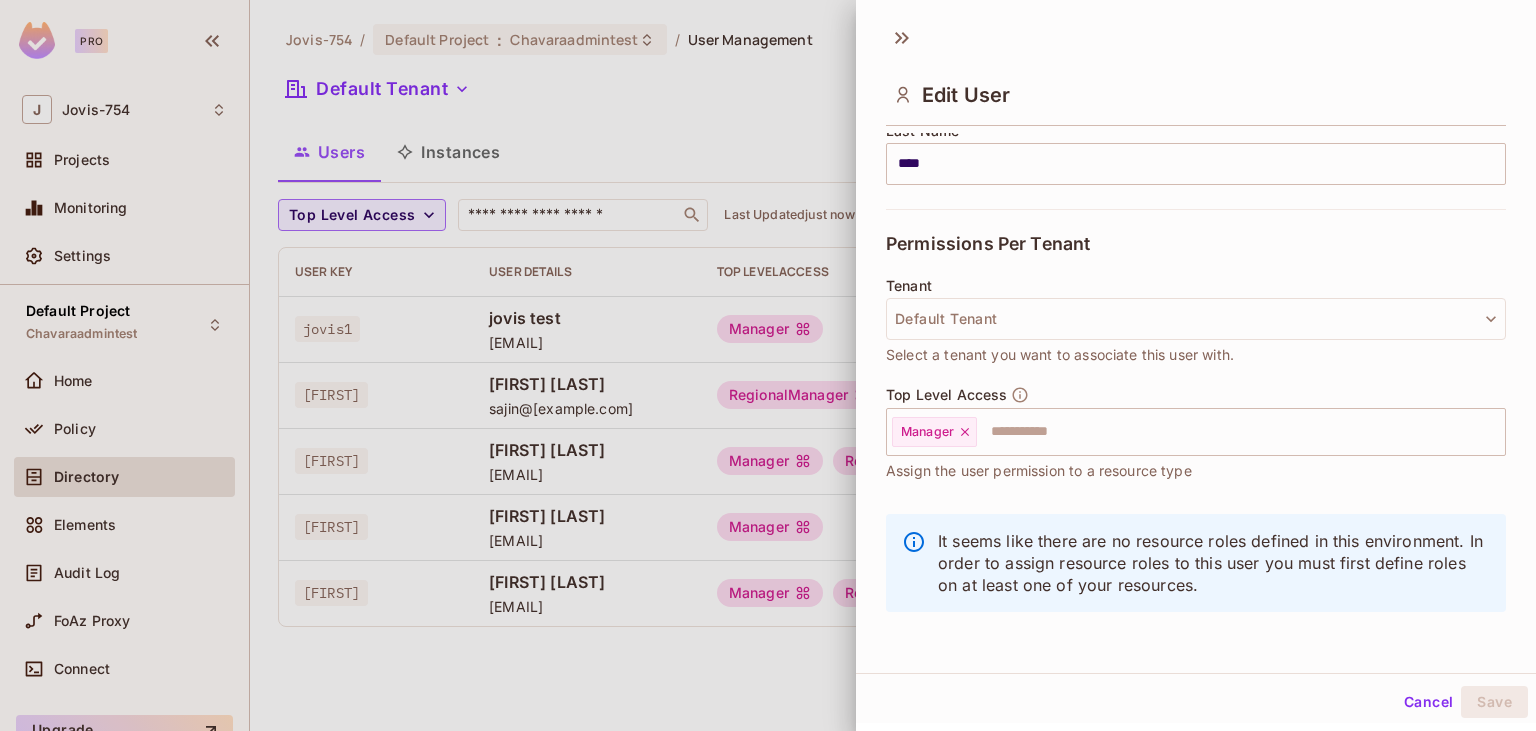 click at bounding box center [768, 365] 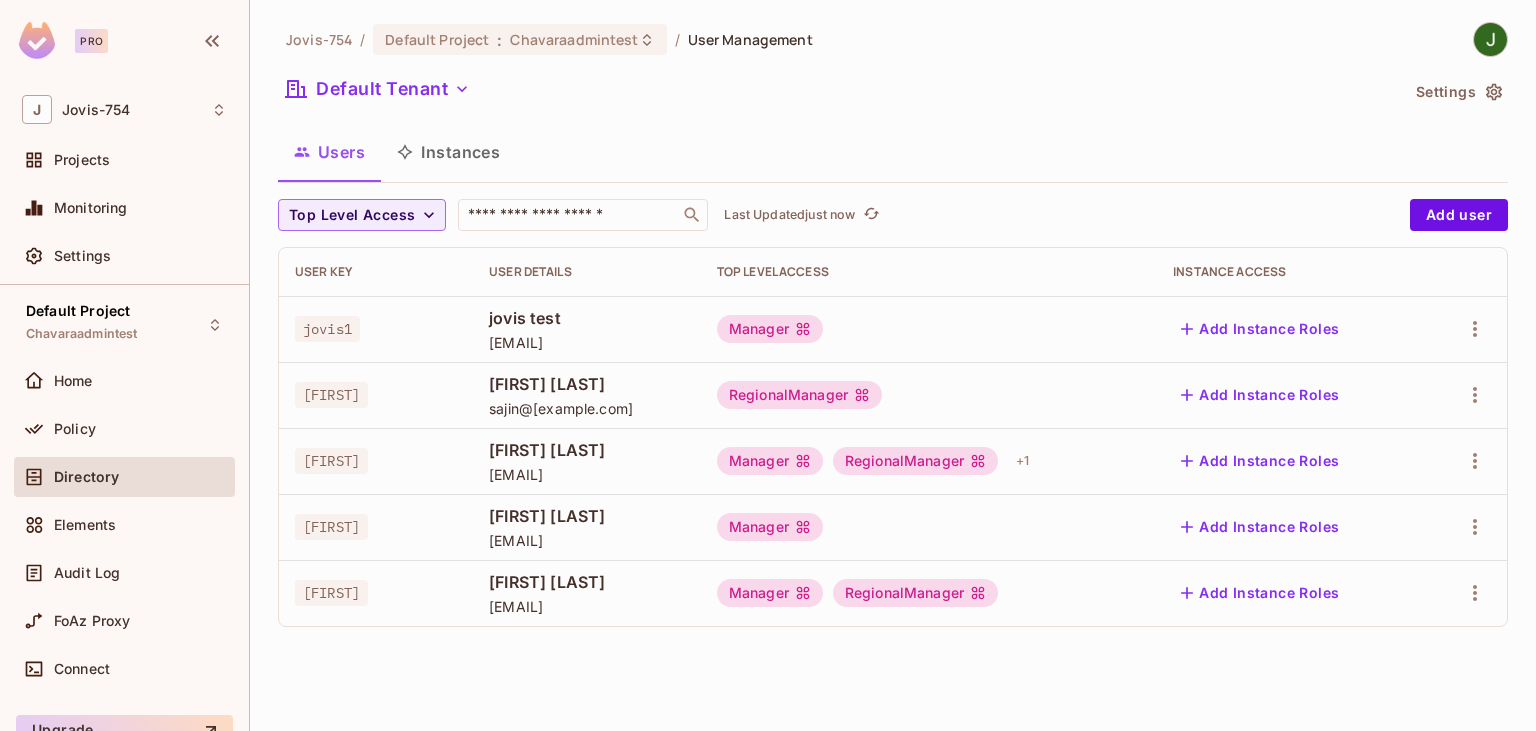 type 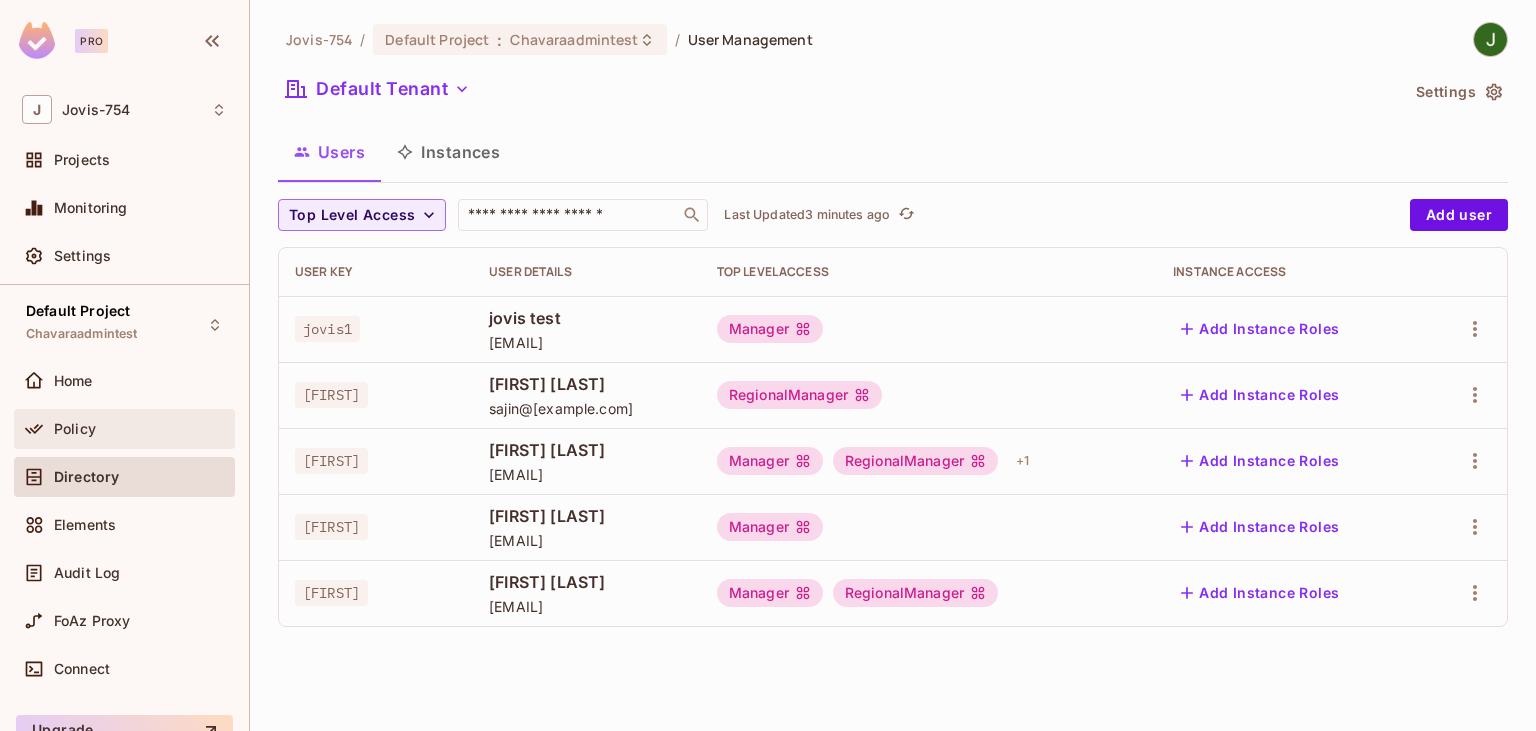 click on "Policy" at bounding box center (75, 429) 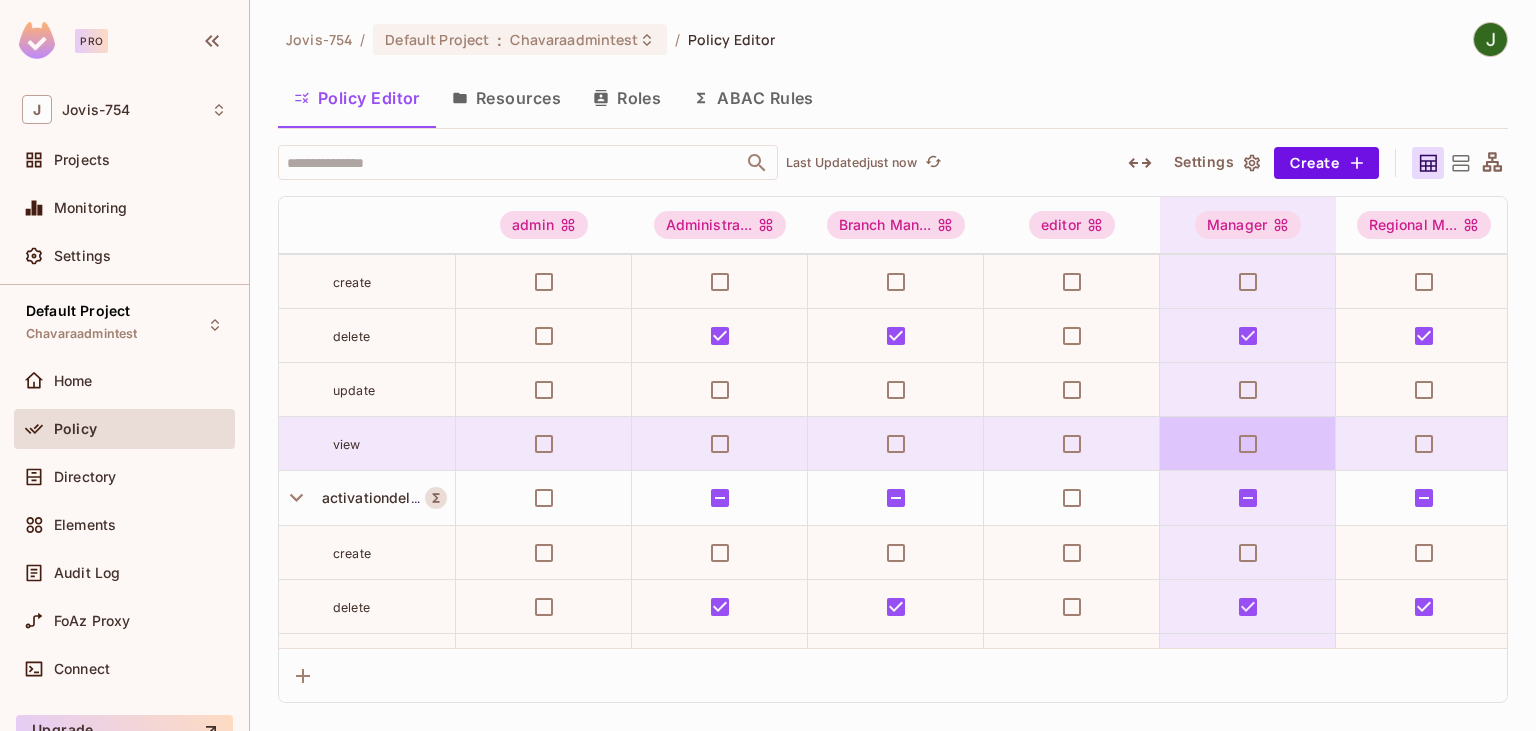 scroll, scrollTop: 806, scrollLeft: 0, axis: vertical 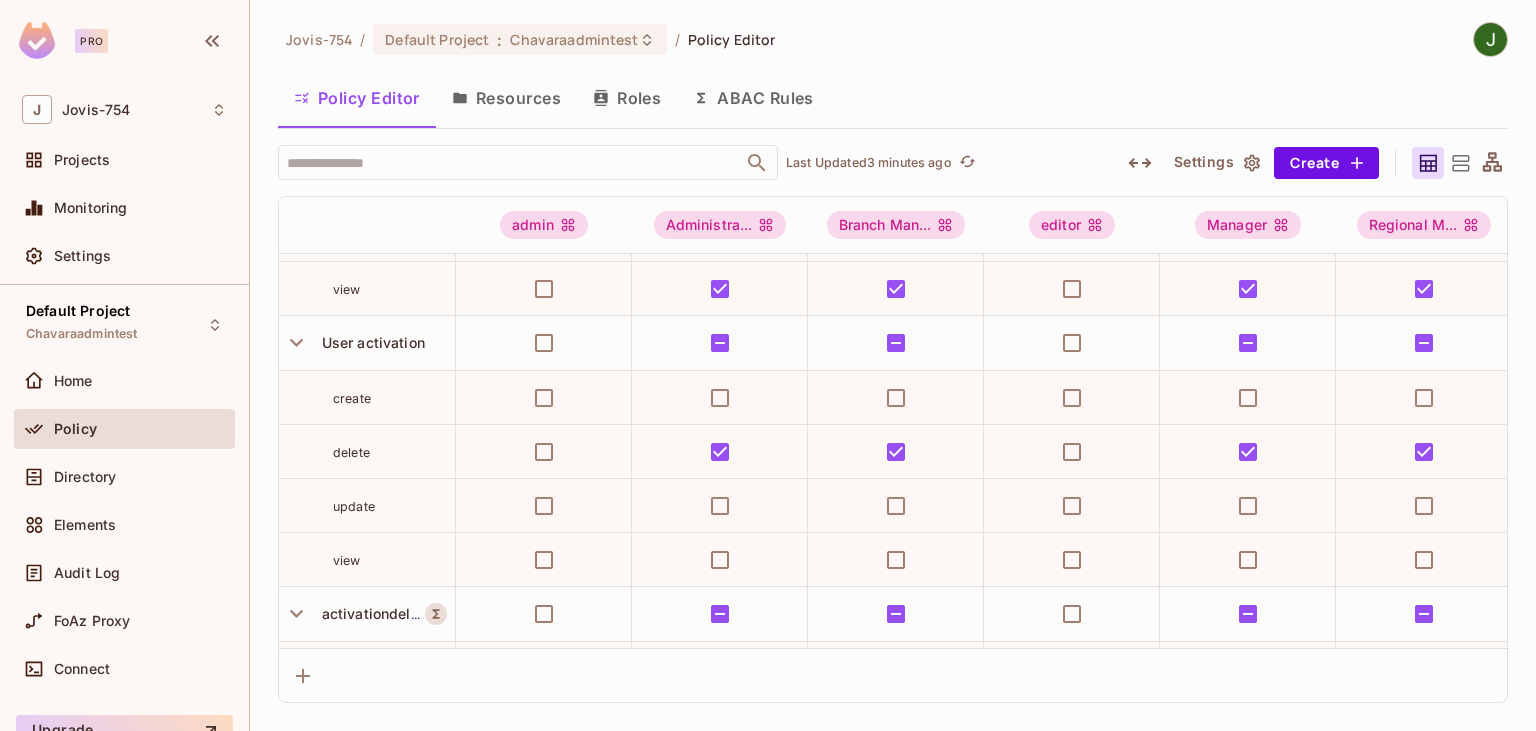 click on "create" at bounding box center (352, 398) 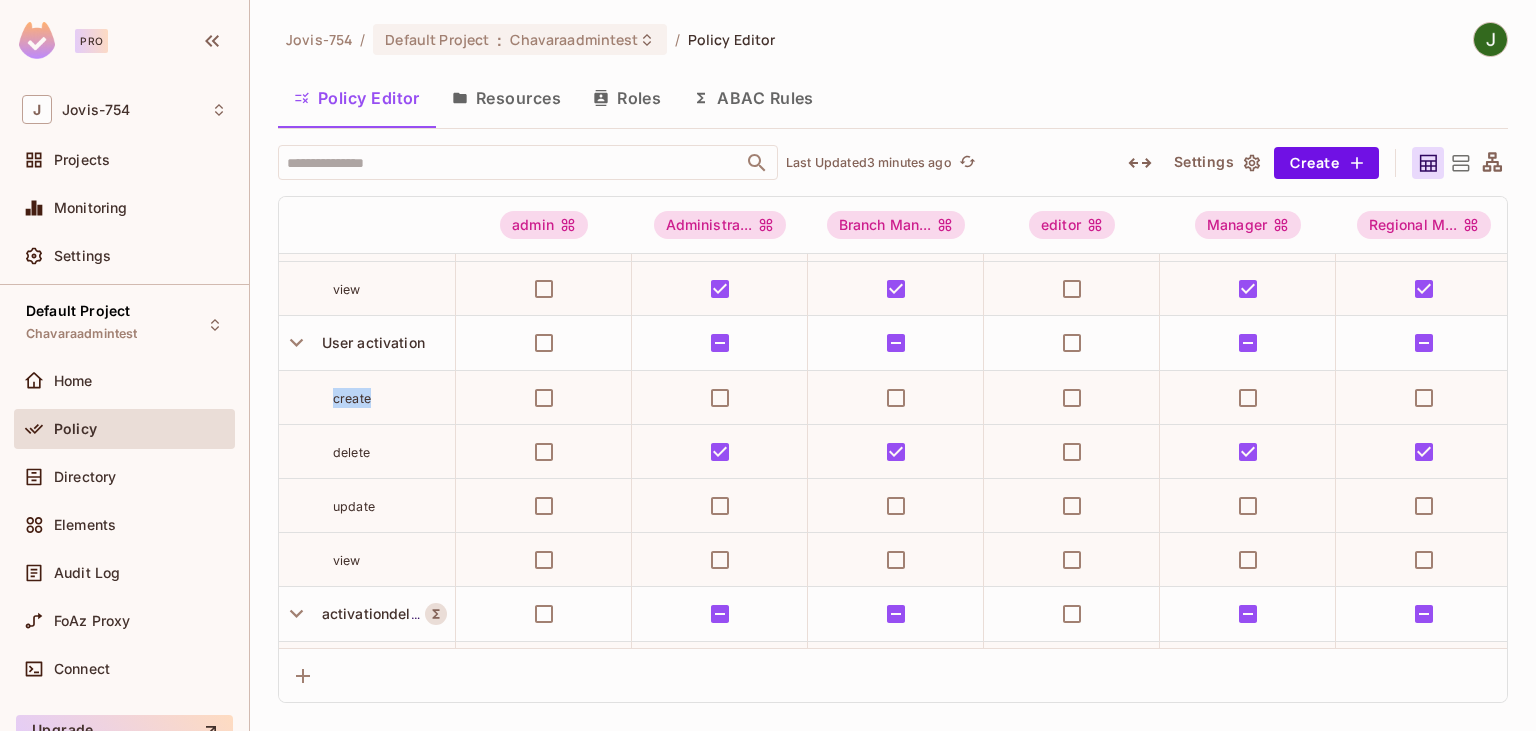 click on "create" at bounding box center (352, 398) 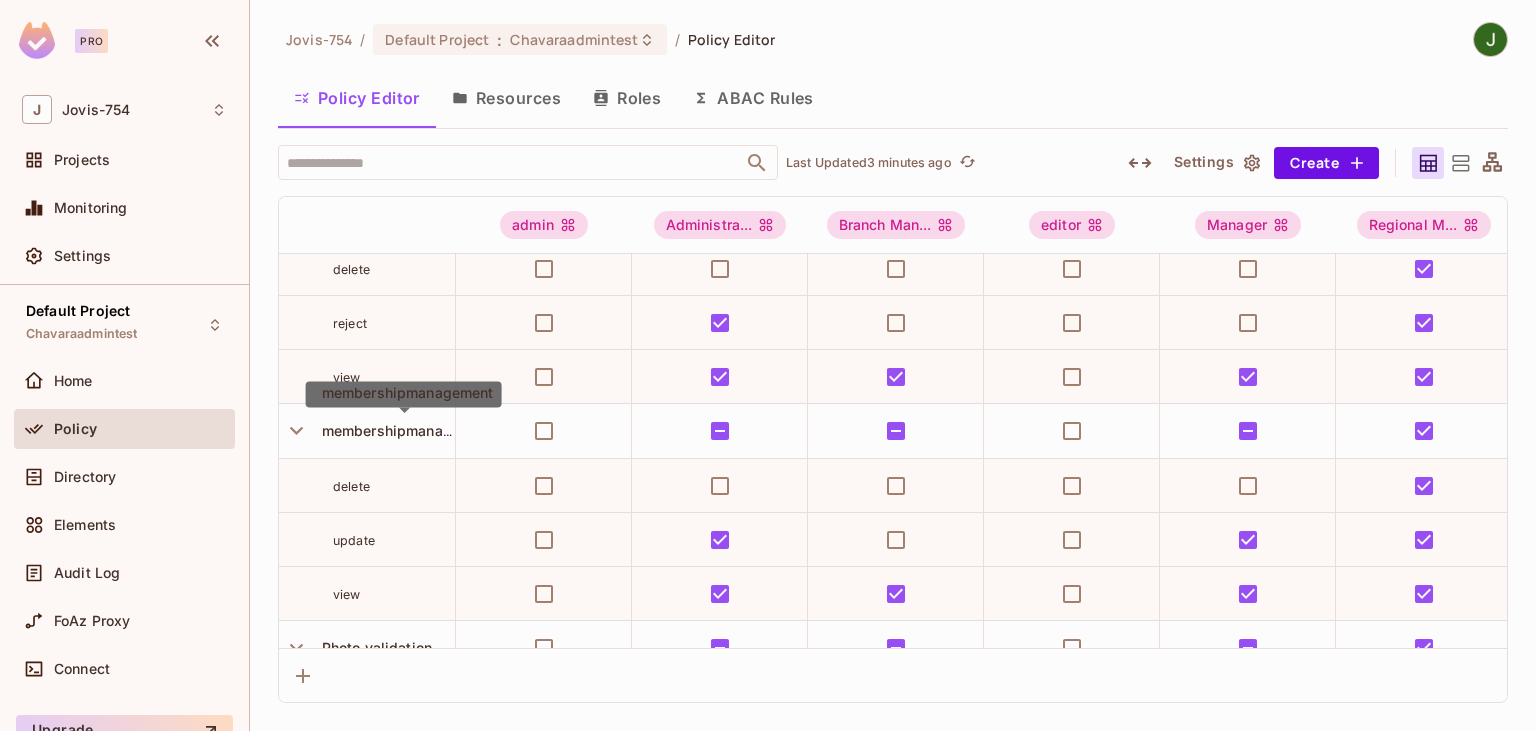 scroll, scrollTop: 0, scrollLeft: 0, axis: both 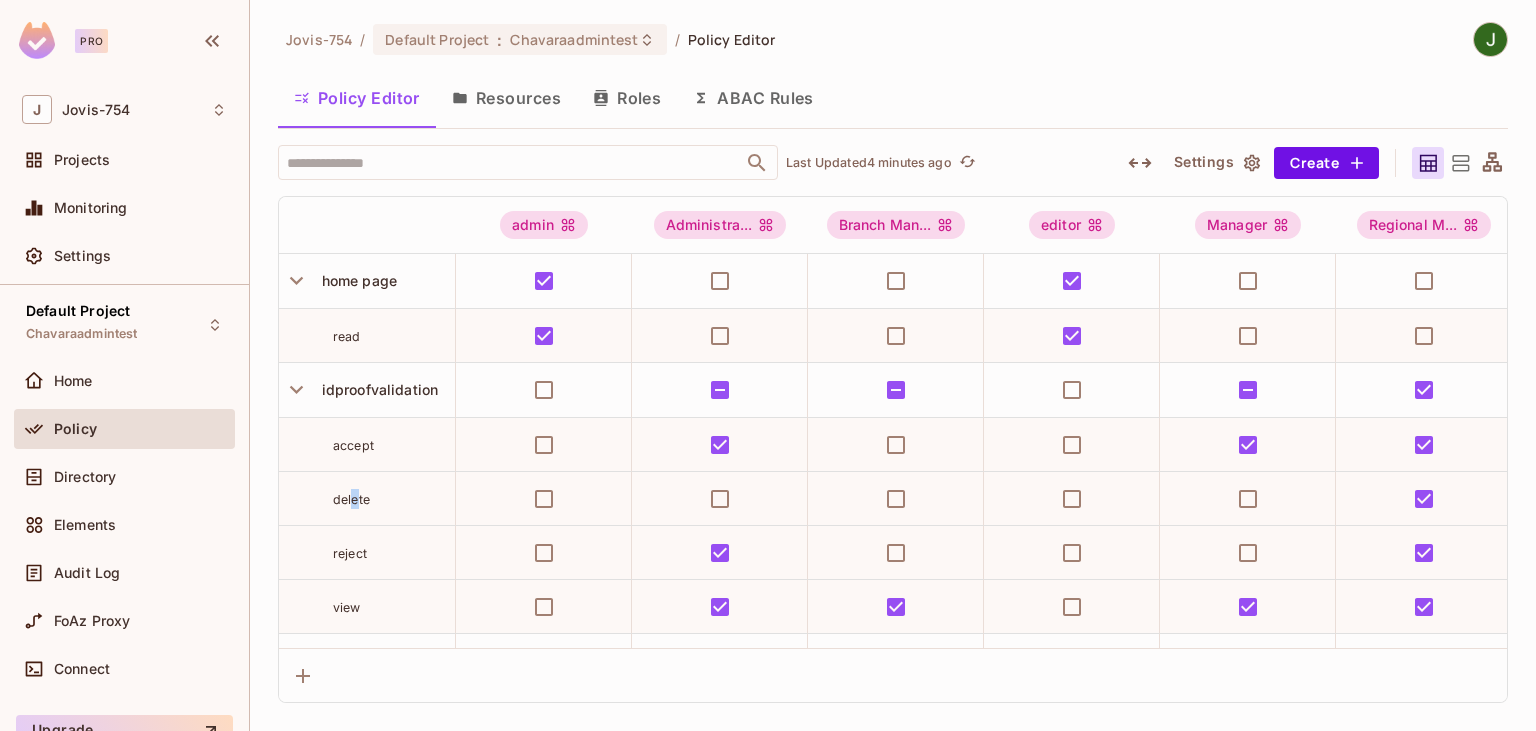 click on "delete" at bounding box center [351, 499] 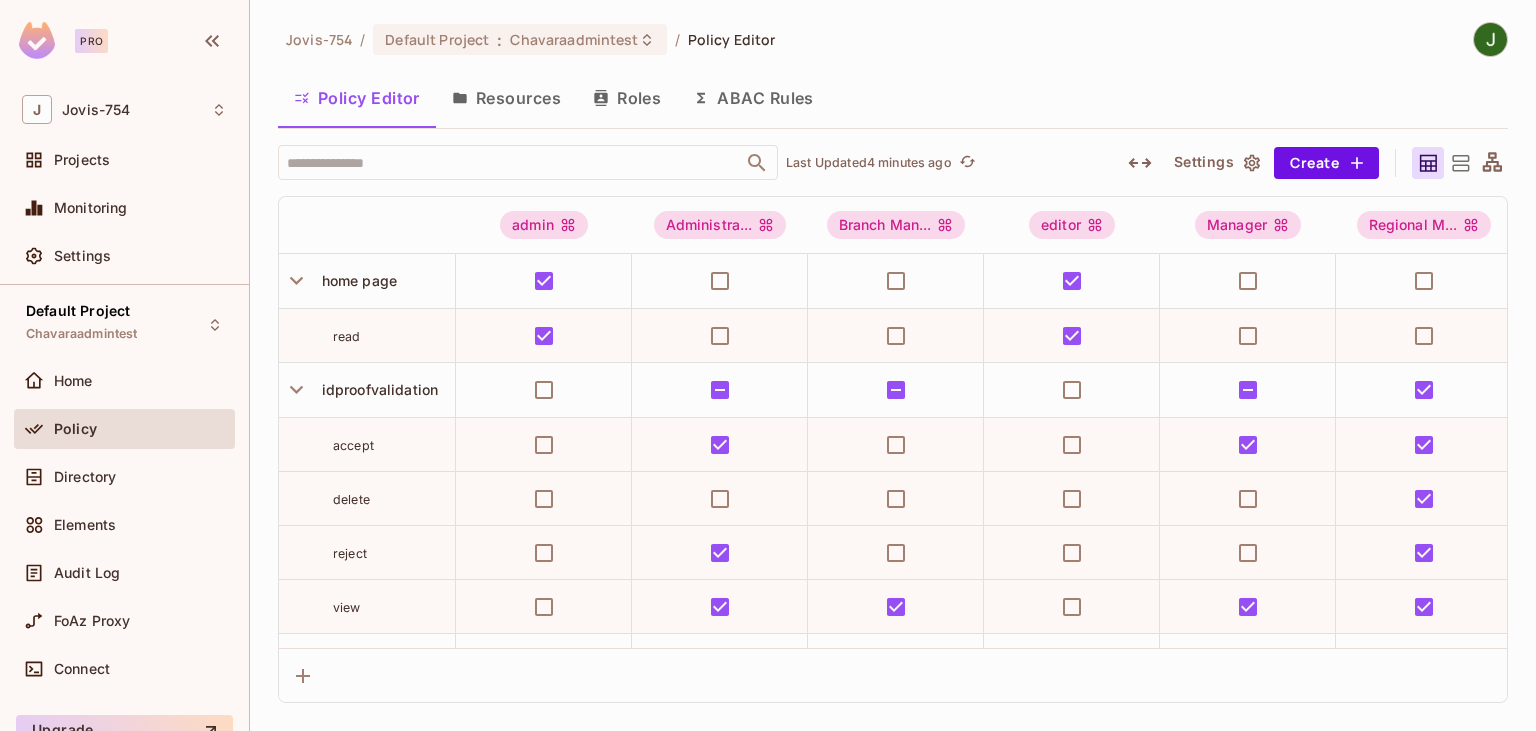 click on "delete" at bounding box center [351, 499] 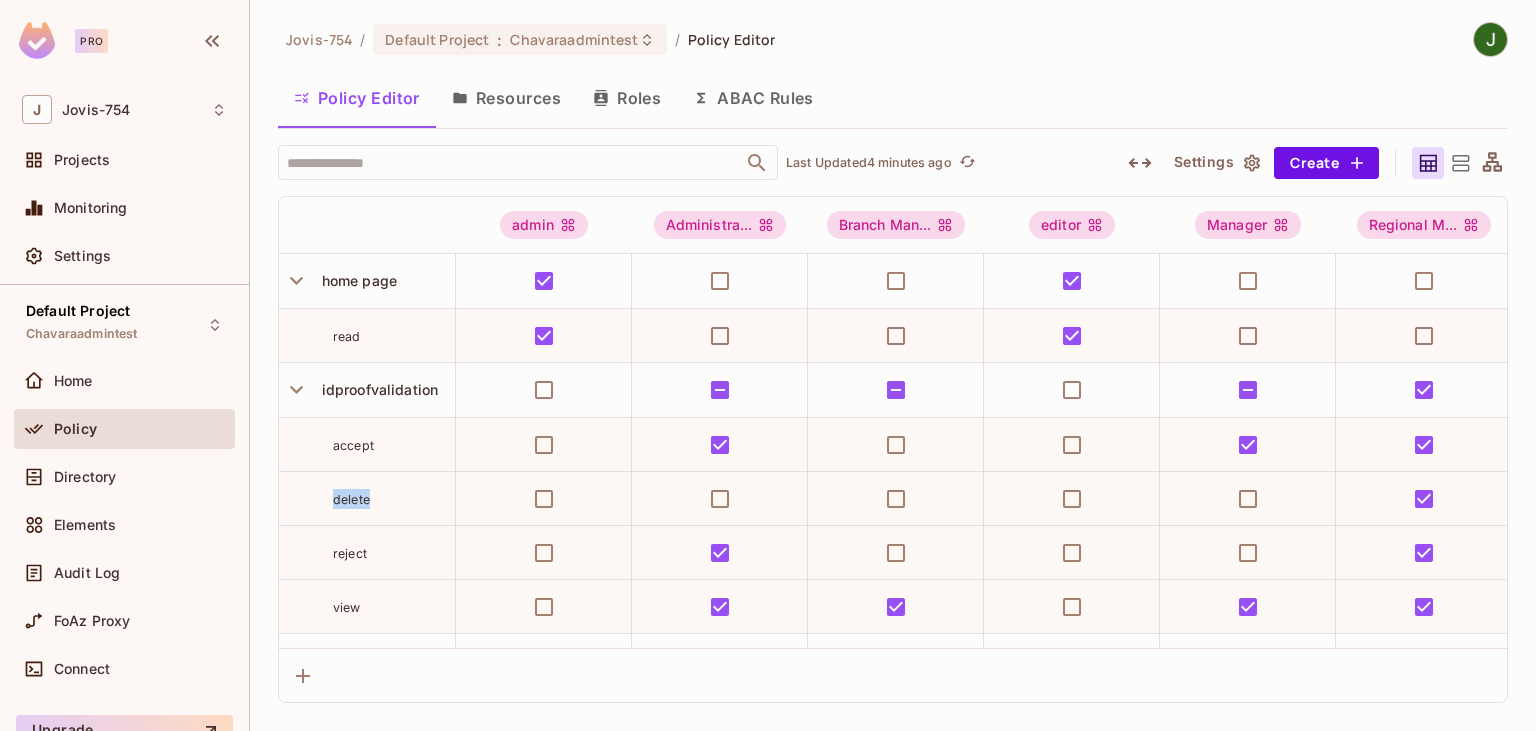 click on "delete" at bounding box center (351, 499) 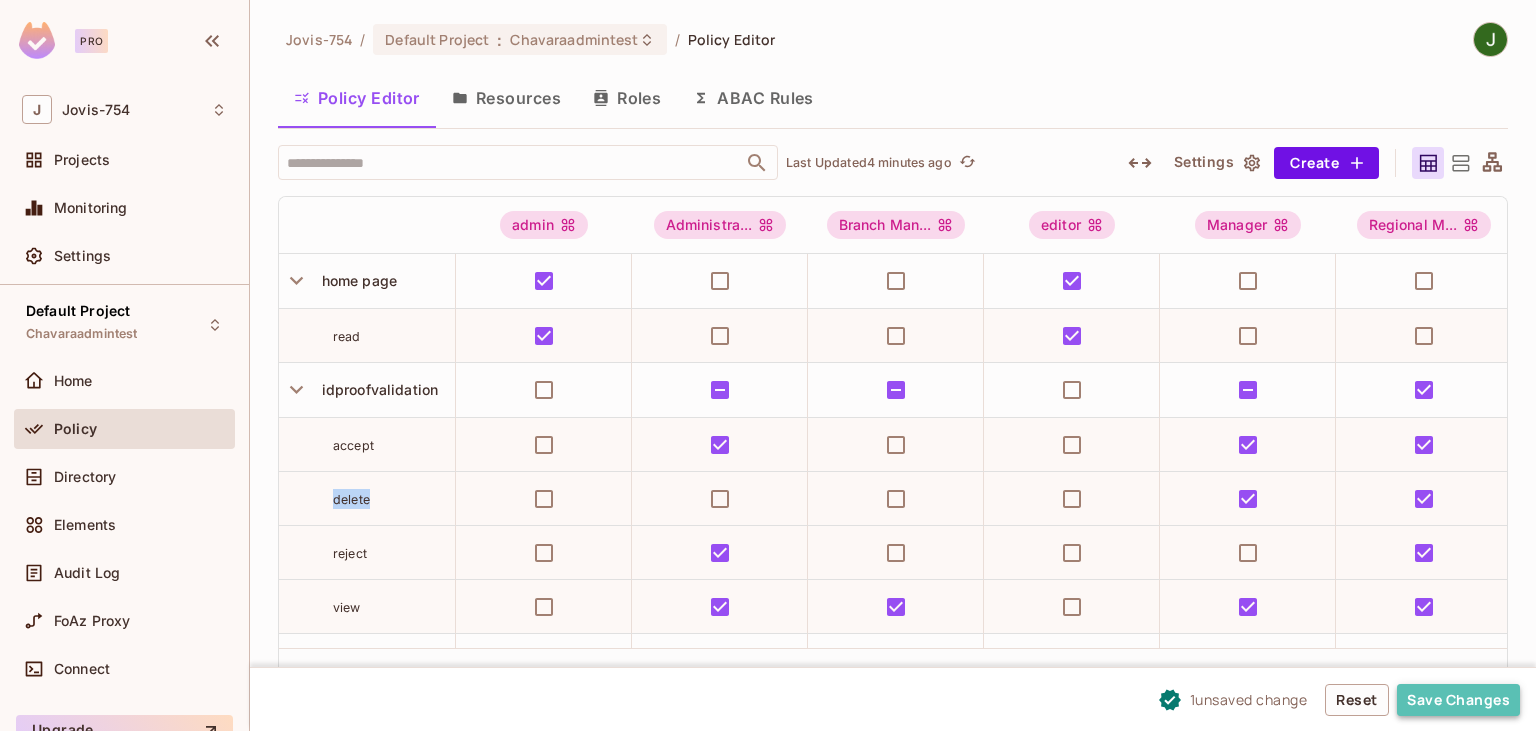 click on "Save Changes" at bounding box center [1458, 700] 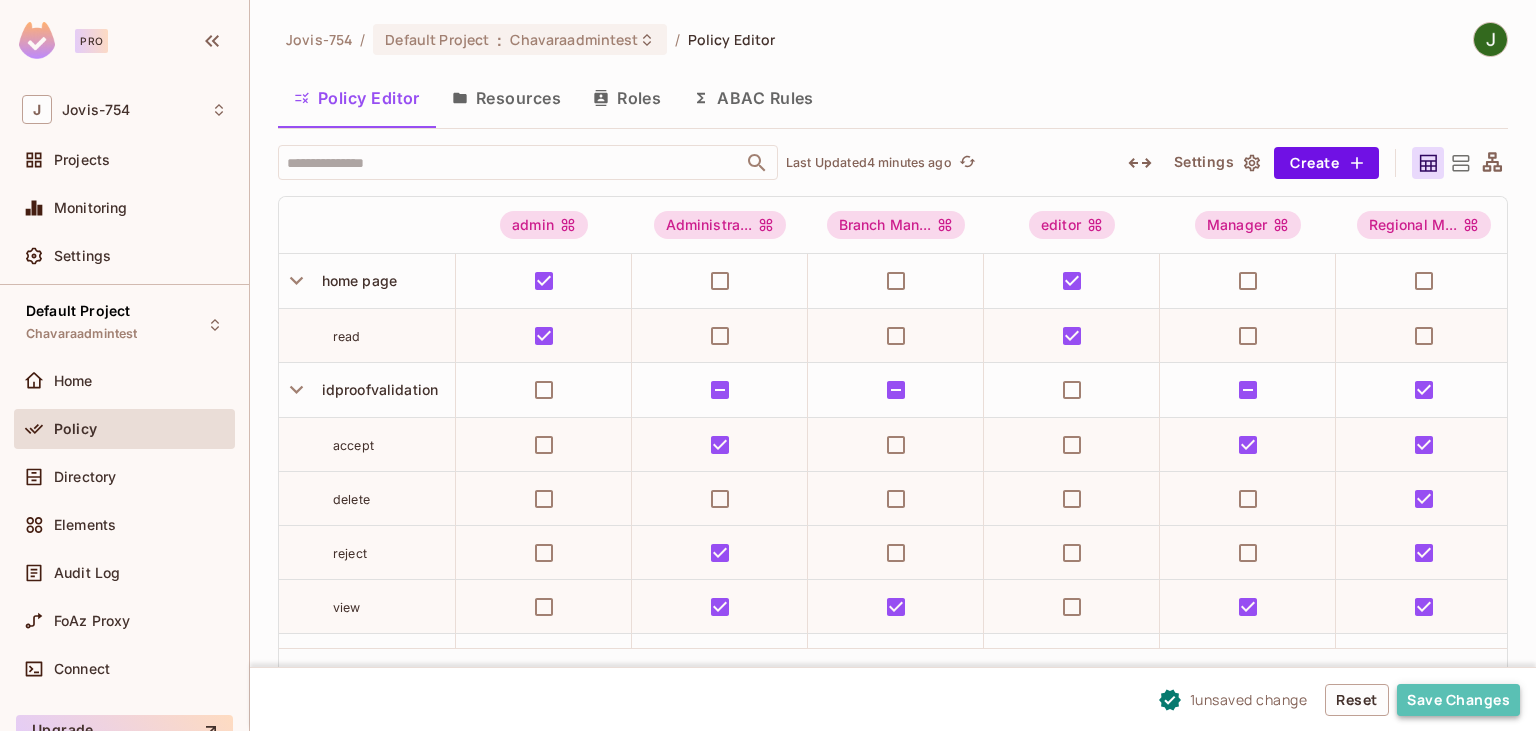 click on "Save Changes" at bounding box center [1458, 700] 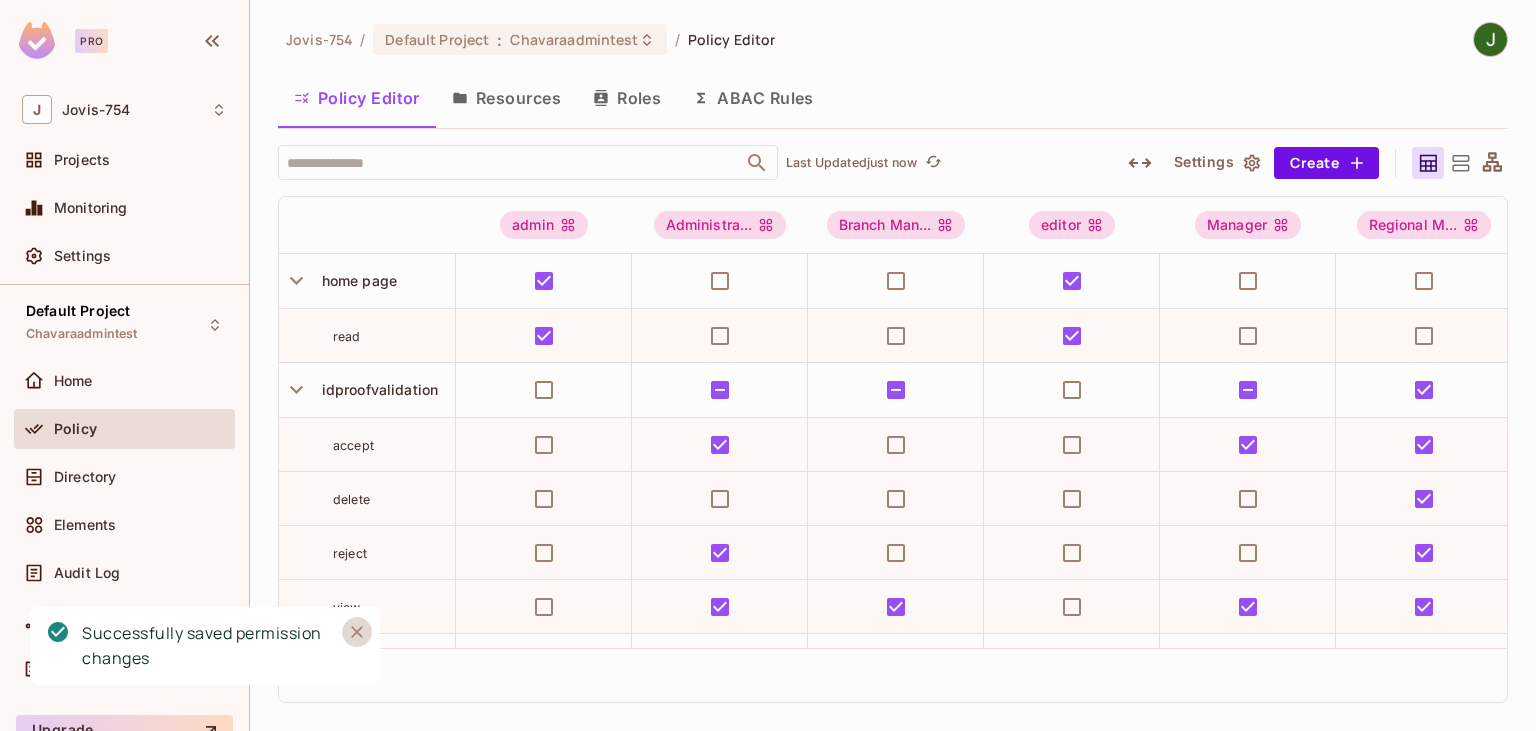 click 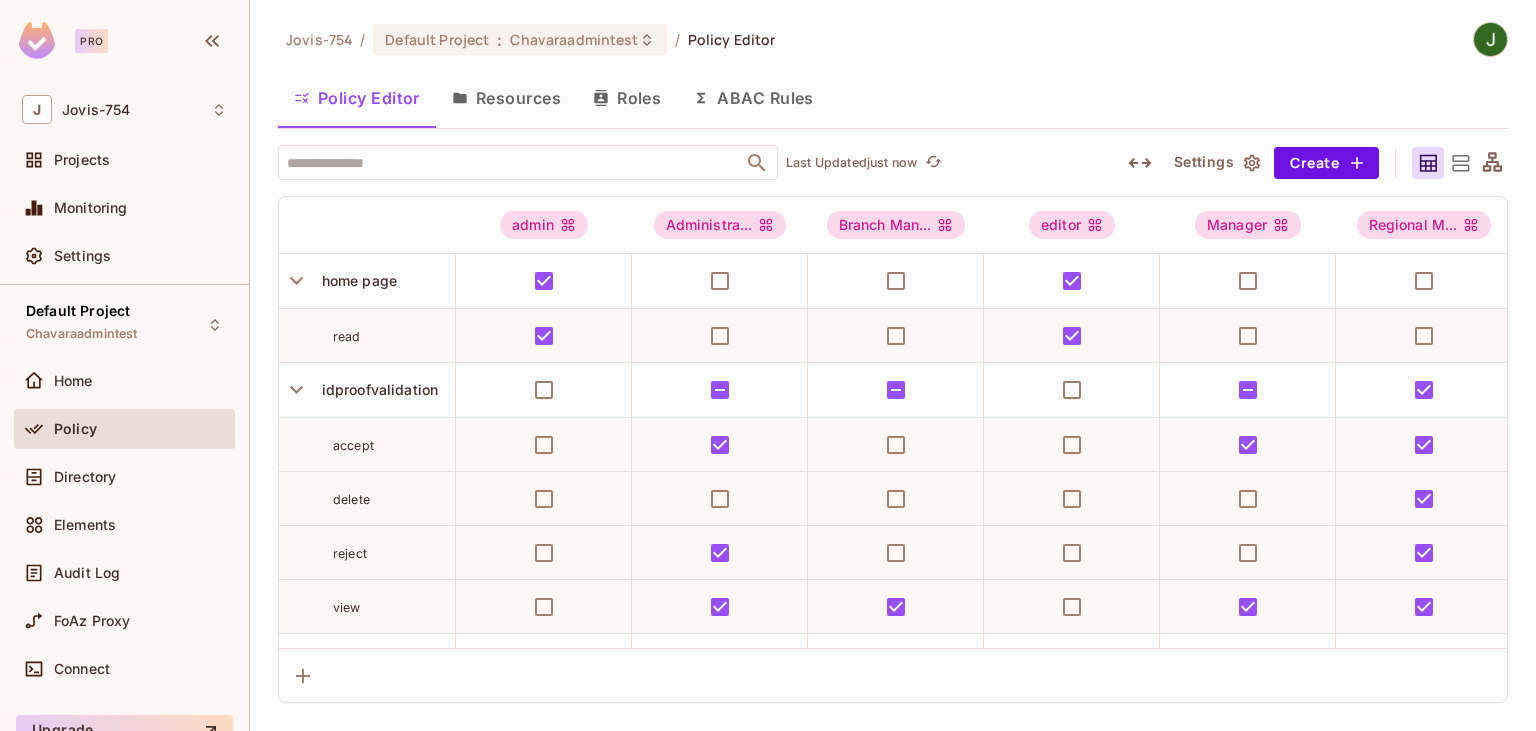 click on "Policy Editor Resources Roles ABAC Rules" at bounding box center [893, 98] 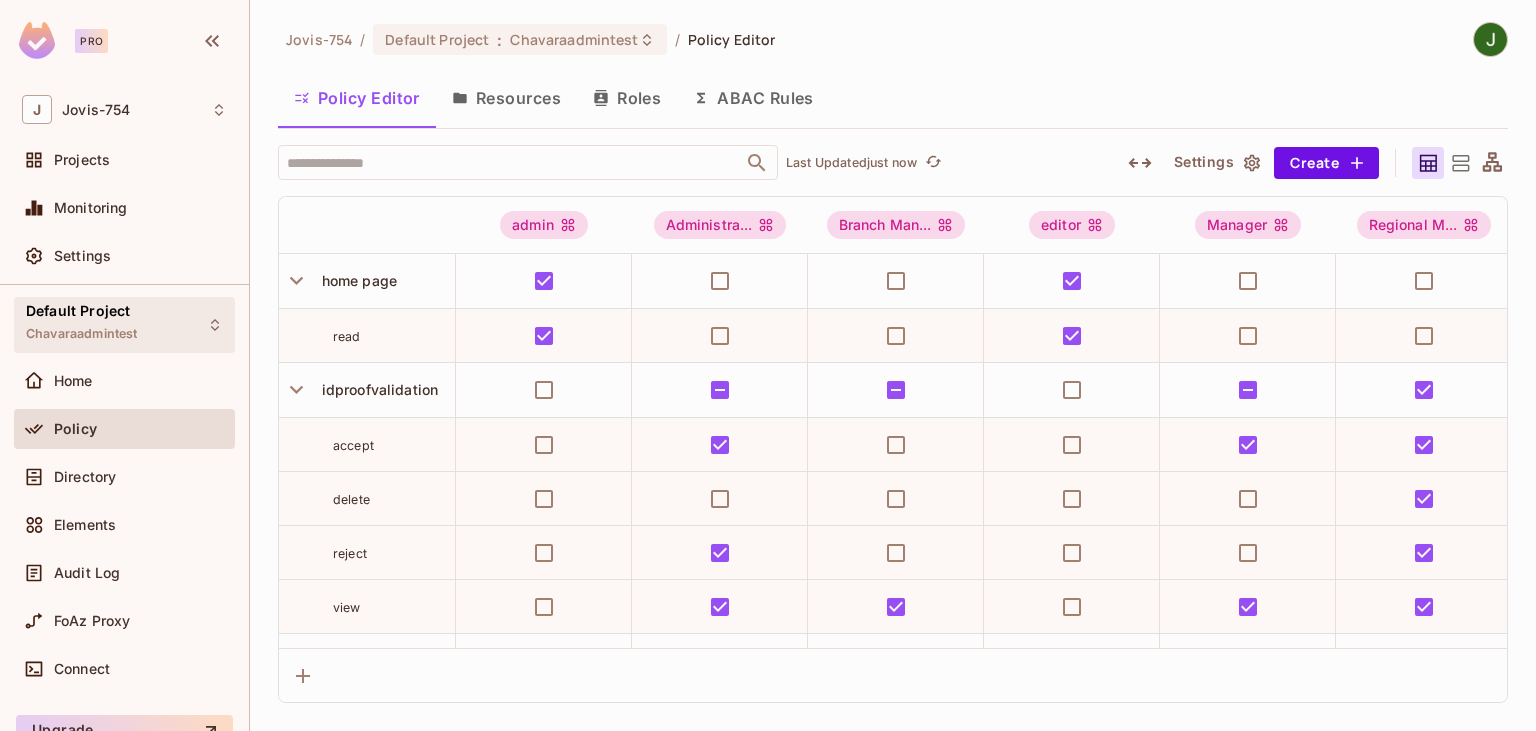 click on "Chavaraadmintest" at bounding box center [81, 334] 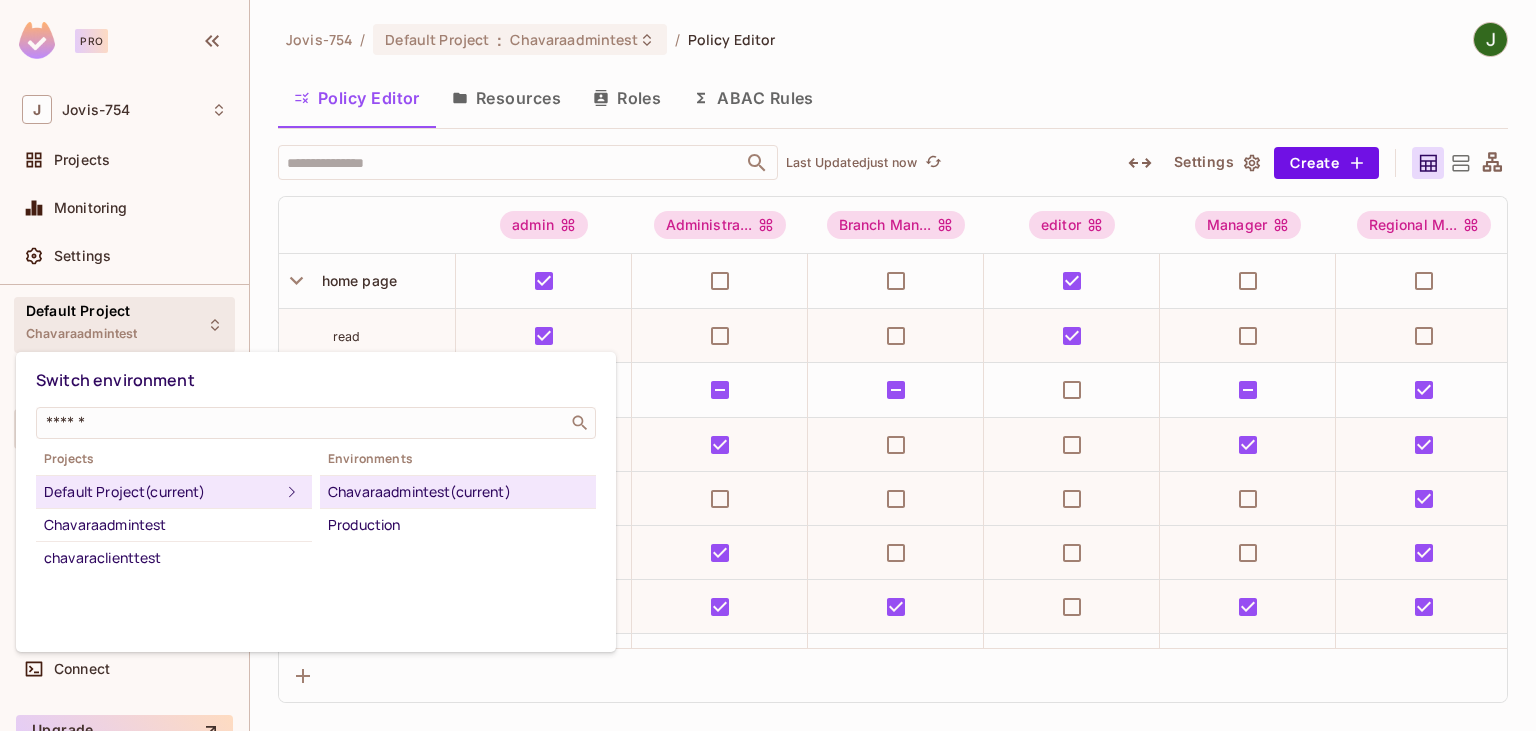 click at bounding box center (768, 365) 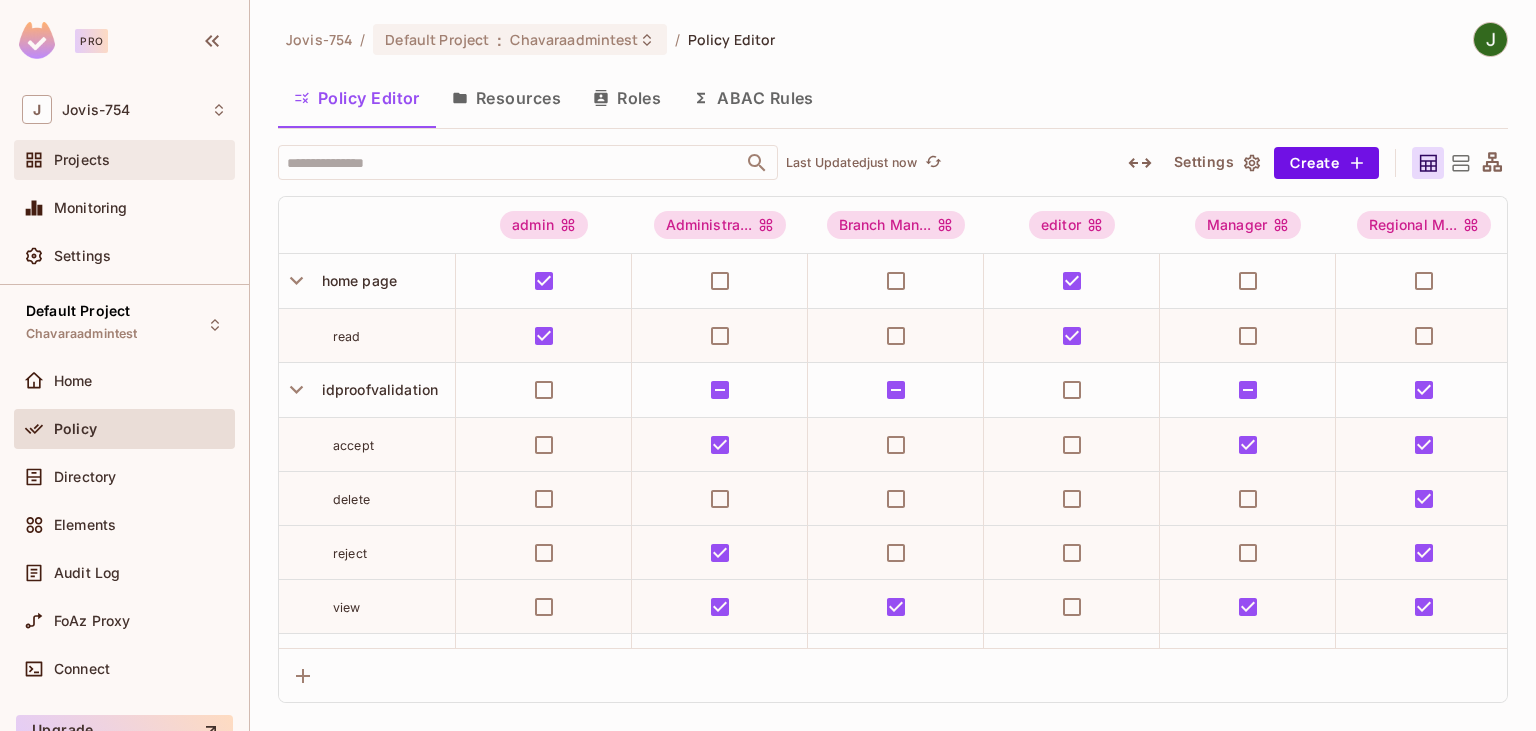 click on "Projects" at bounding box center [82, 160] 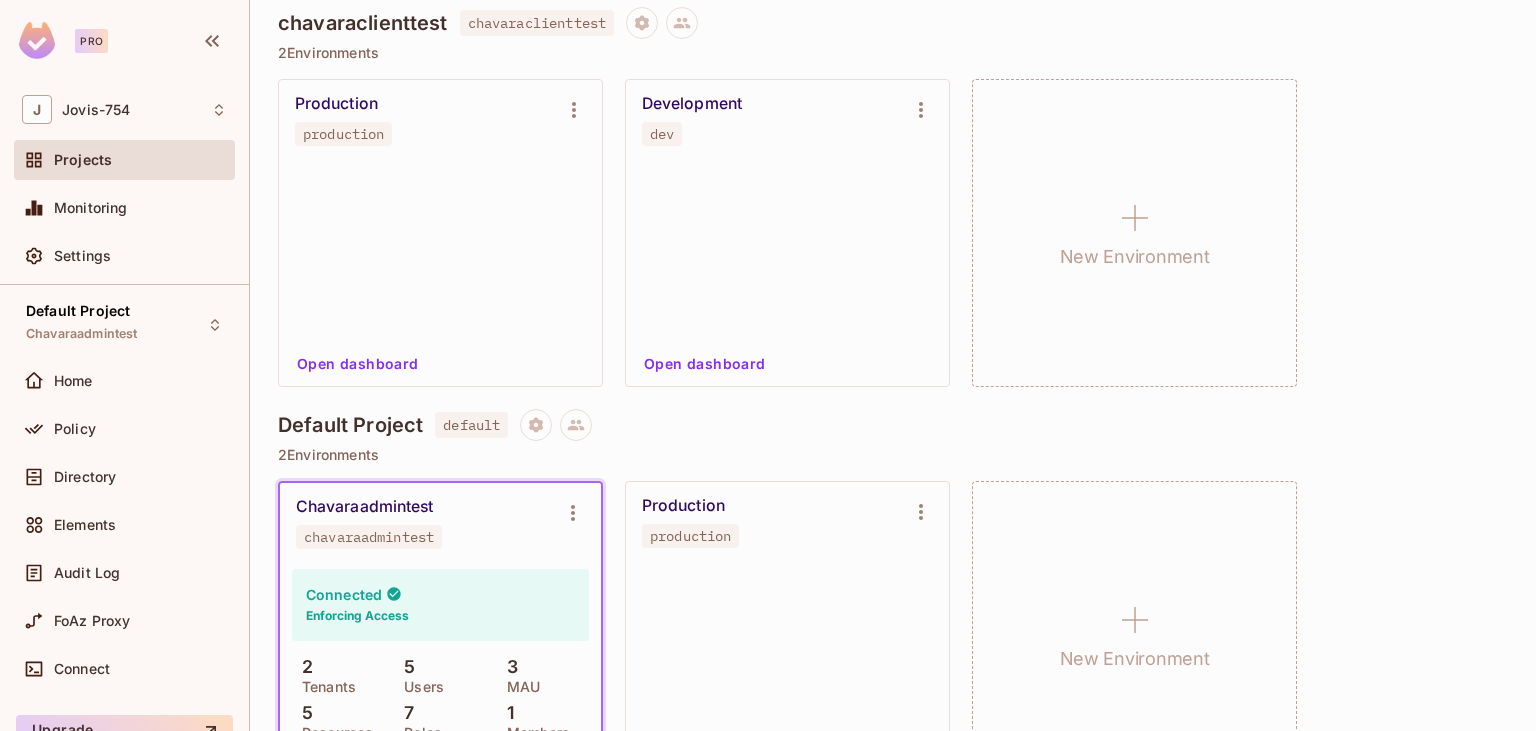 scroll, scrollTop: 674, scrollLeft: 0, axis: vertical 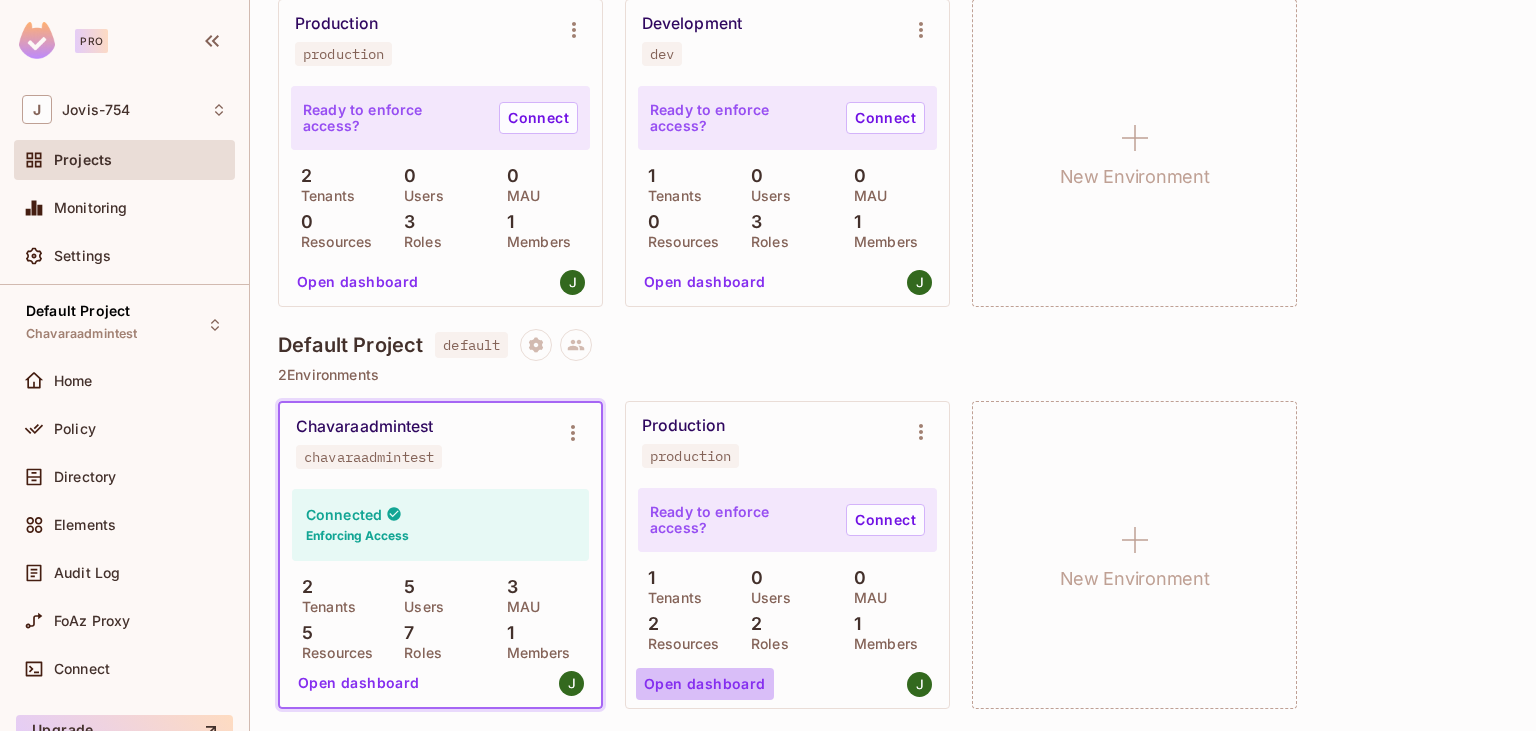 click on "Open dashboard" at bounding box center (705, 684) 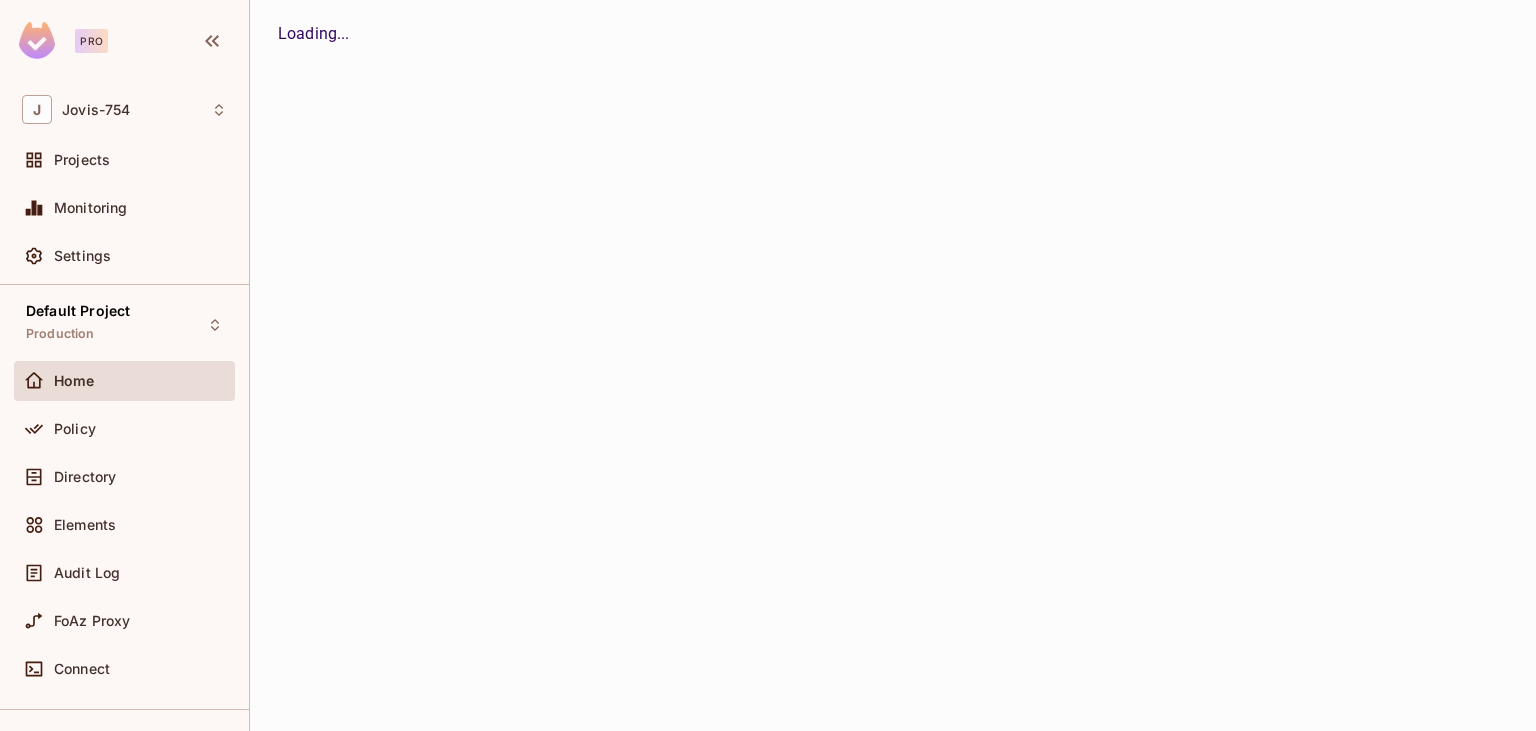 scroll, scrollTop: 0, scrollLeft: 0, axis: both 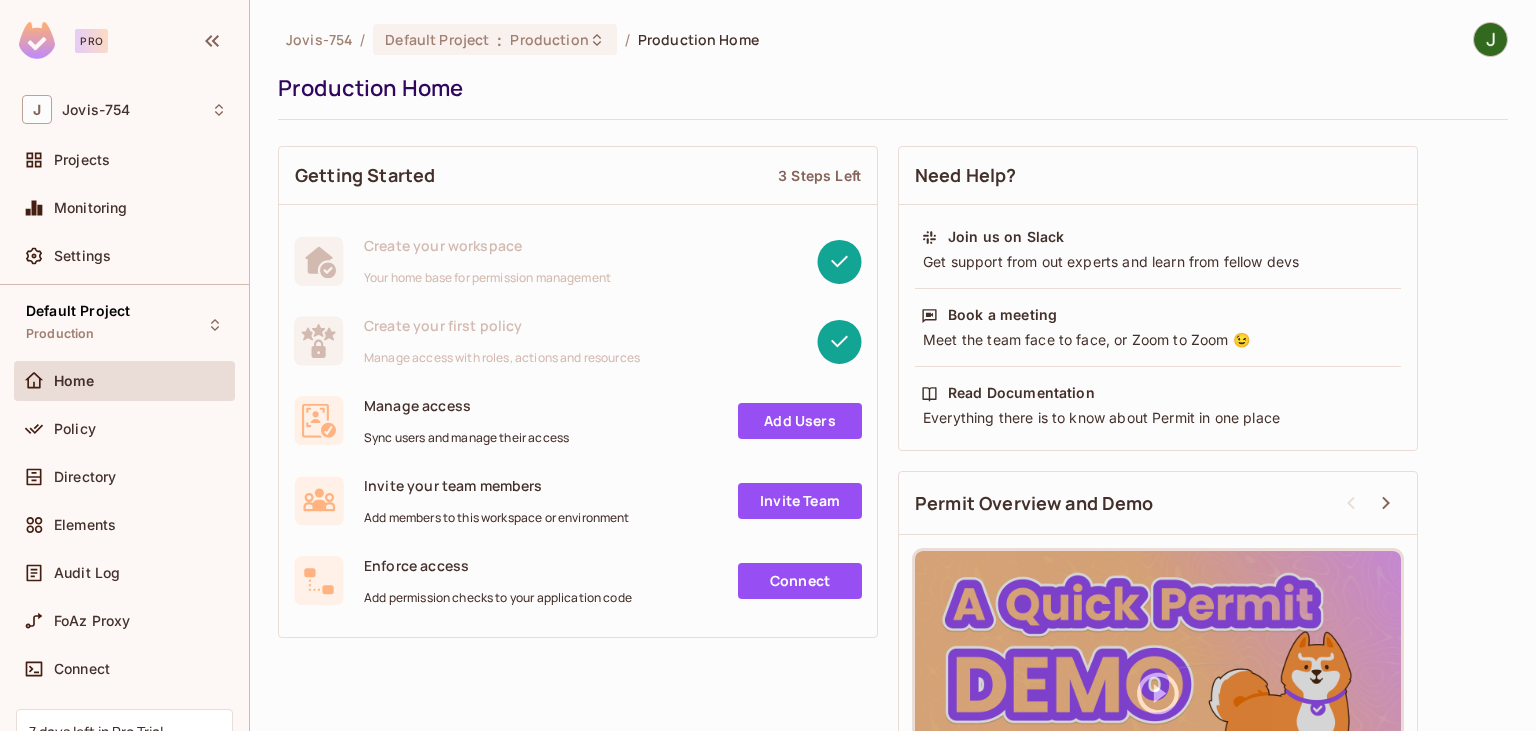 click on "Add Users" at bounding box center [800, 421] 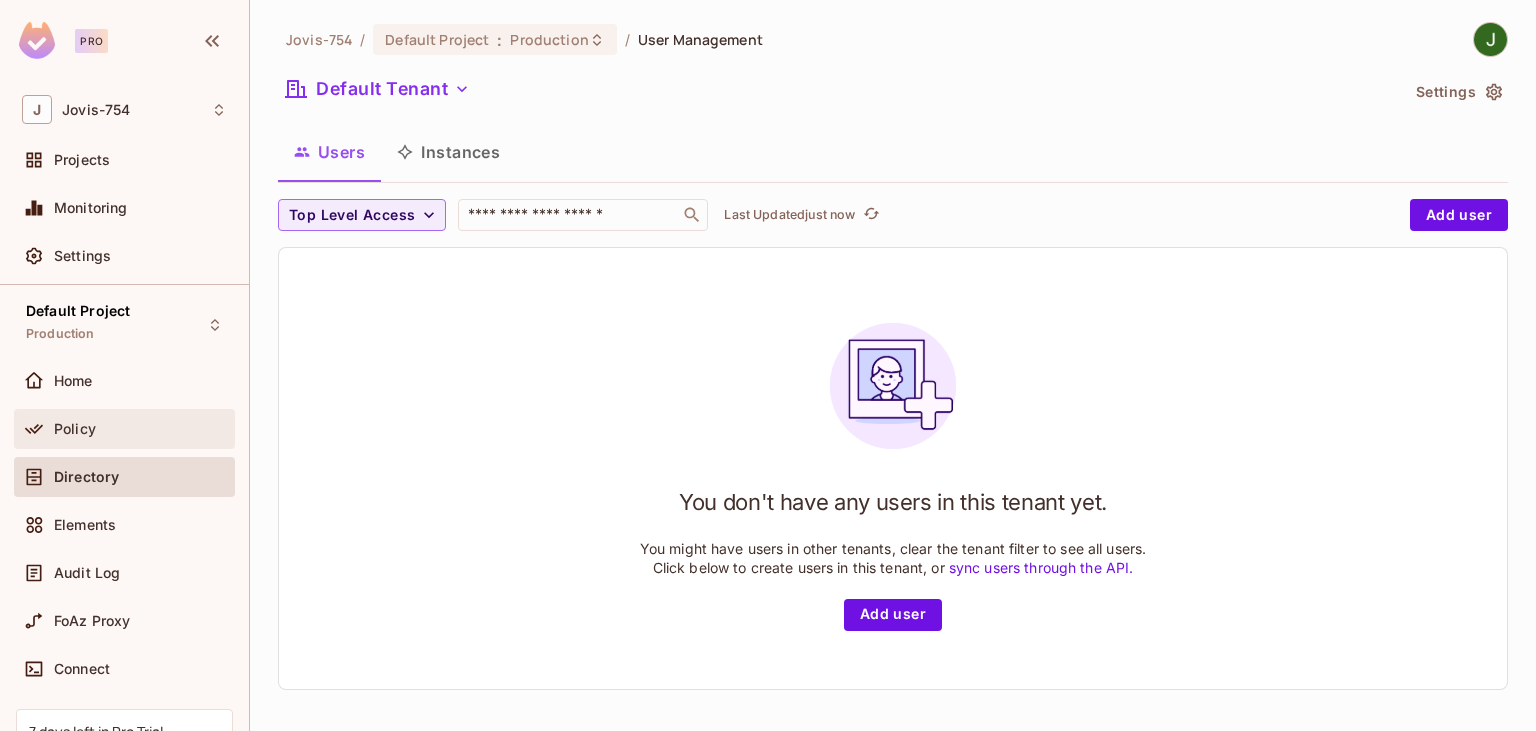 click on "Home" at bounding box center [124, 385] 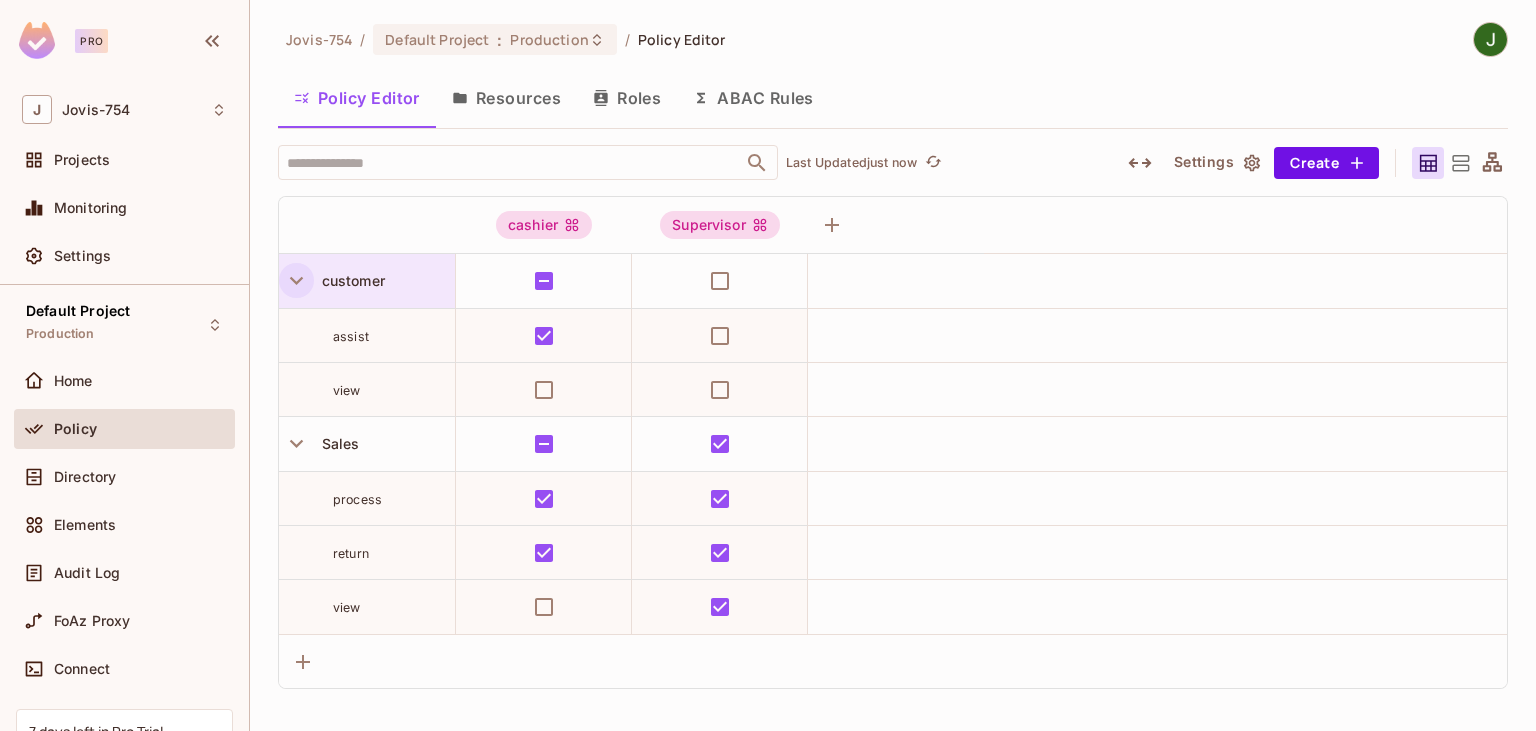 click 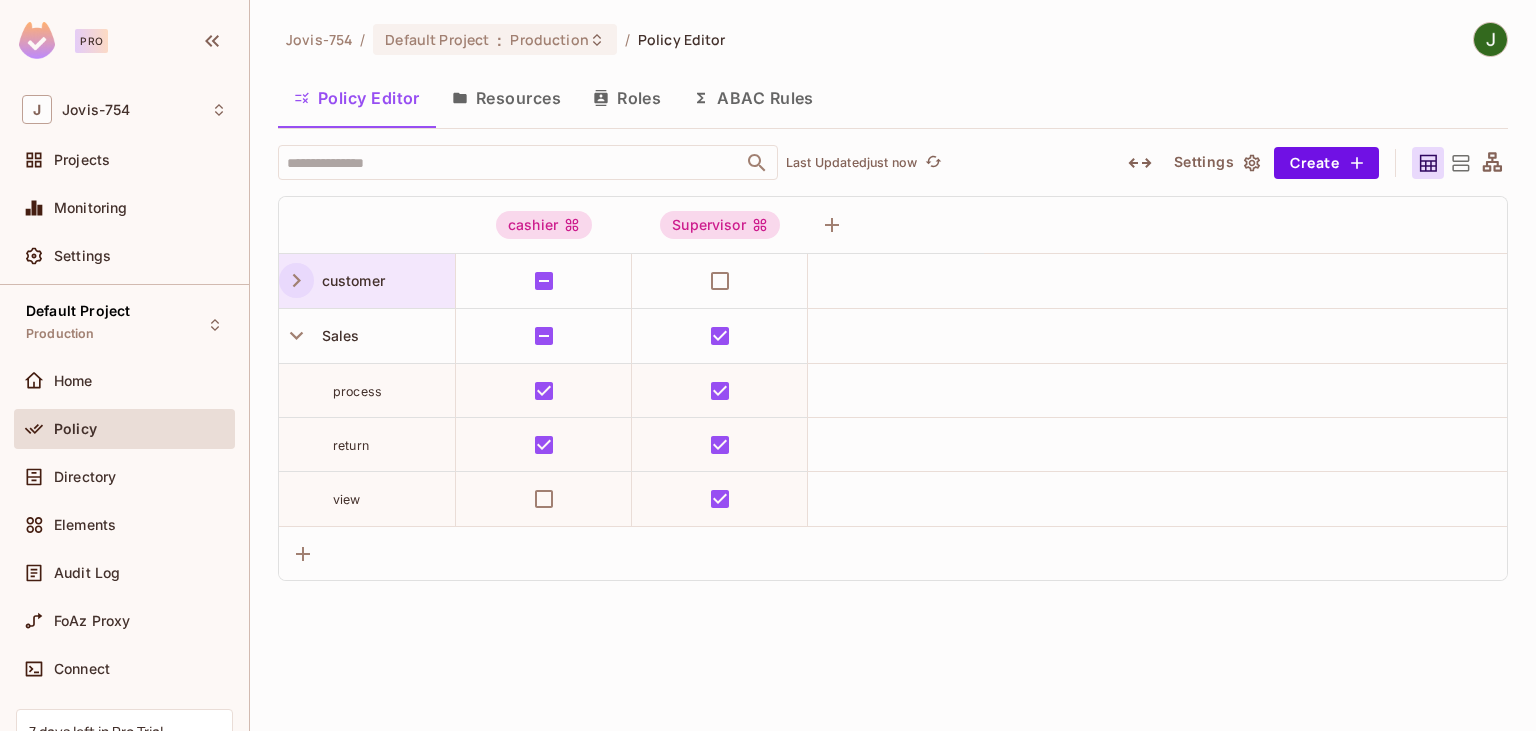 click 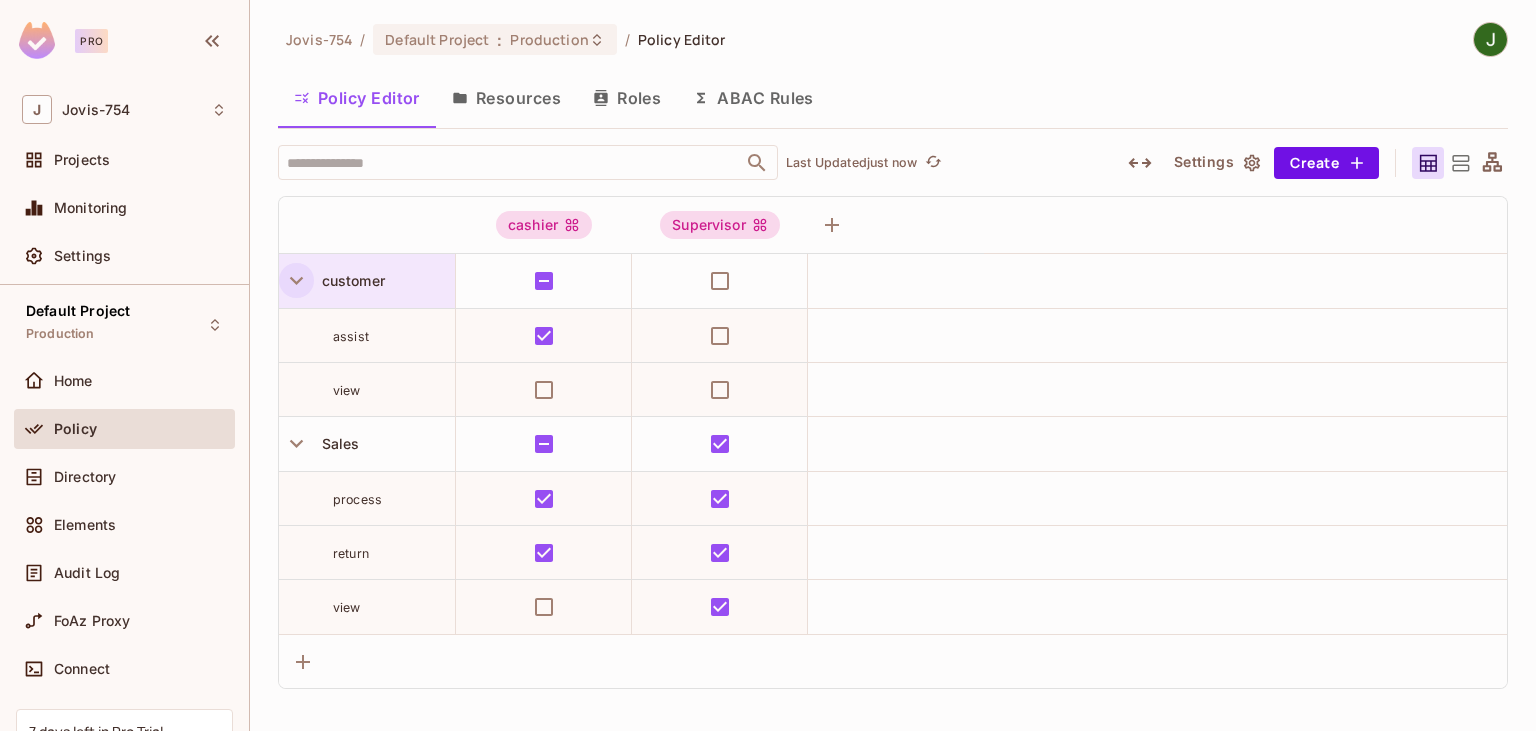 click on "Resources" at bounding box center (506, 98) 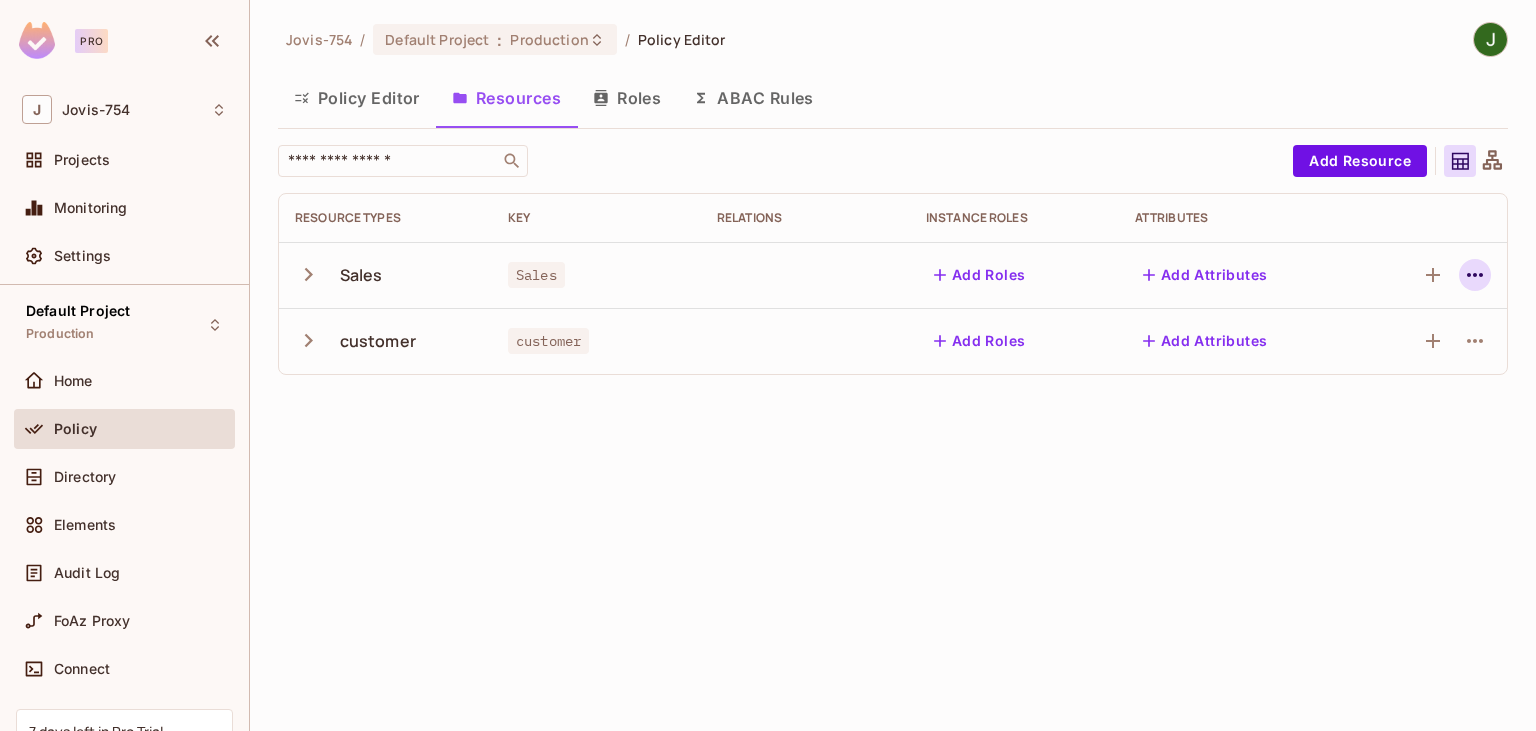 click 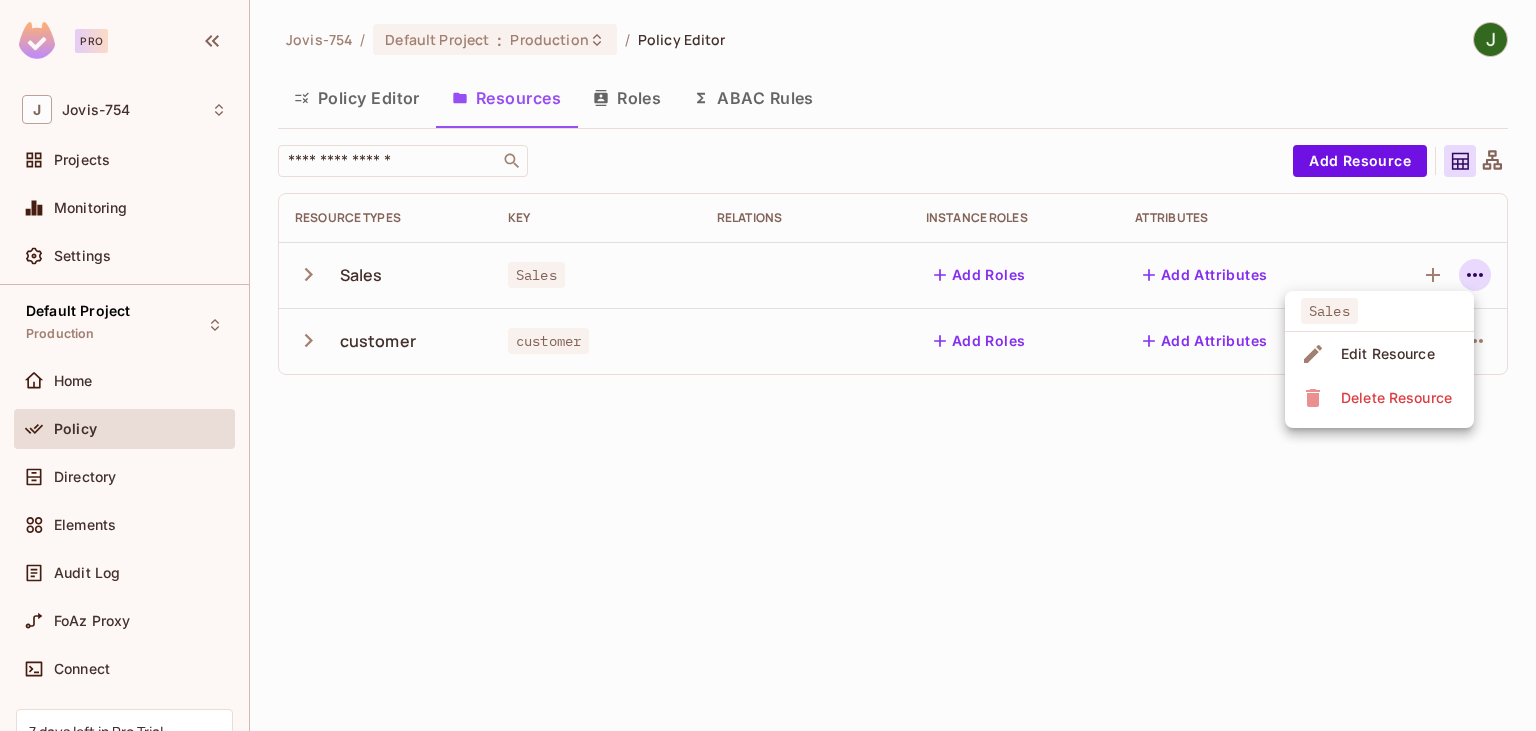 click at bounding box center [768, 365] 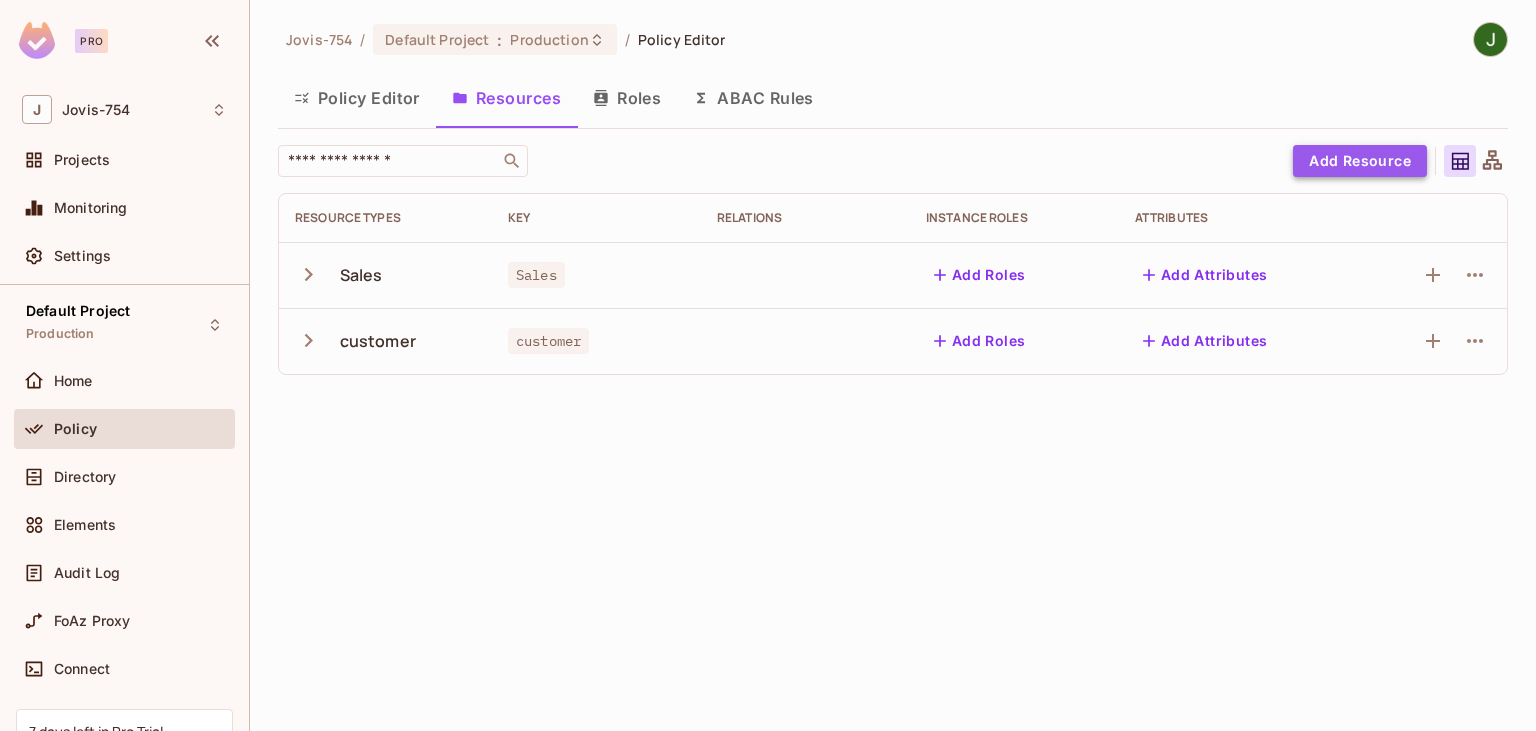 click on "Add Resource" at bounding box center (1360, 161) 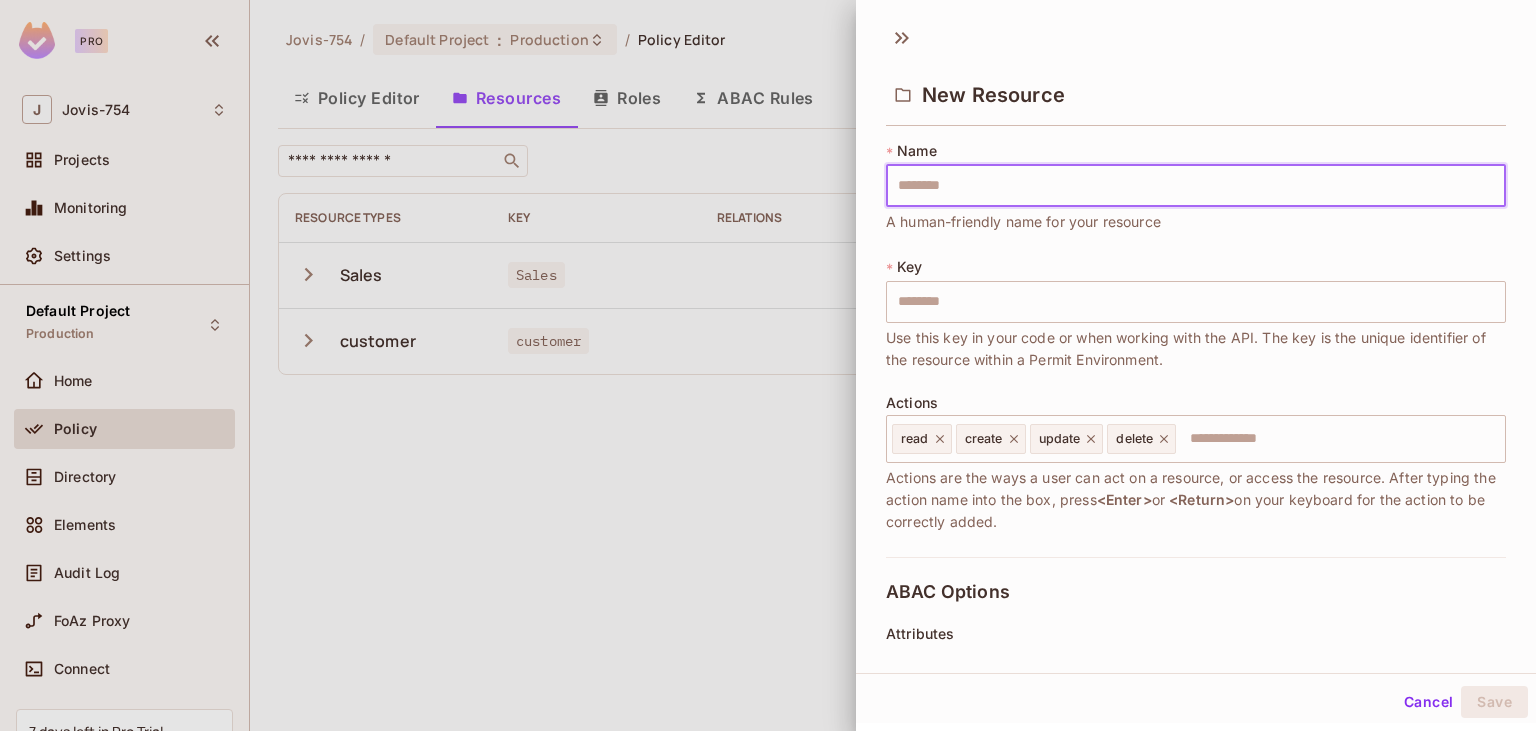 click at bounding box center [1196, 186] 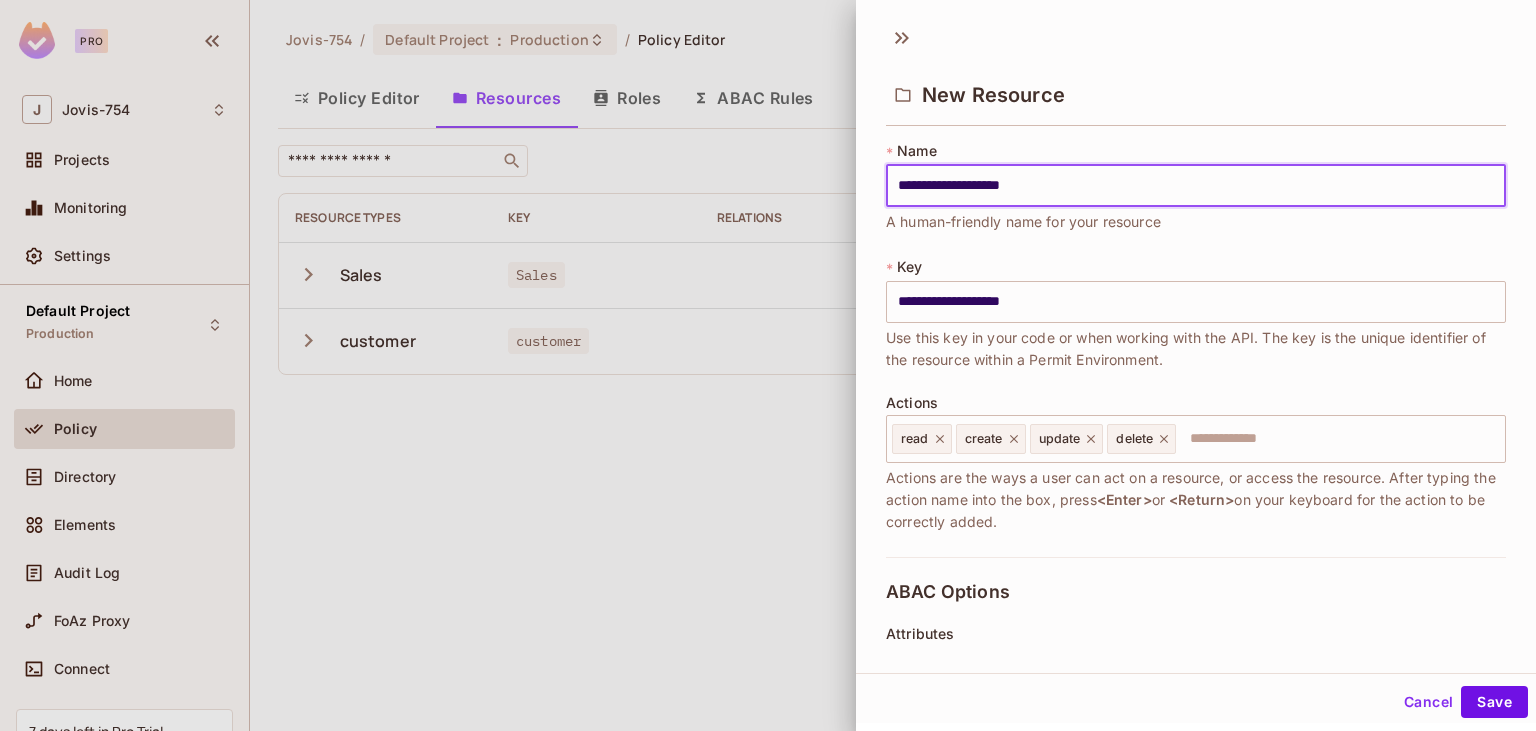 scroll, scrollTop: 230, scrollLeft: 0, axis: vertical 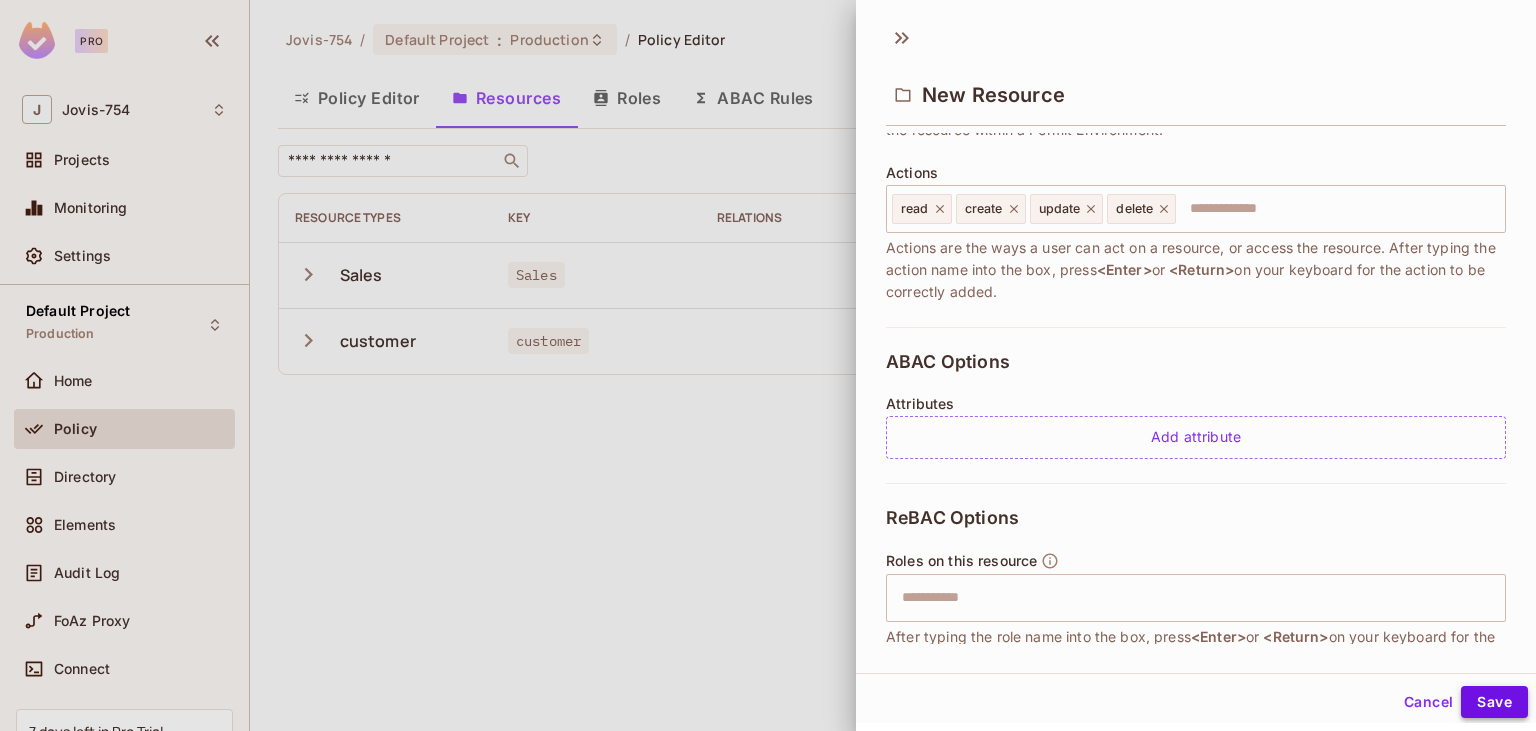 type on "**********" 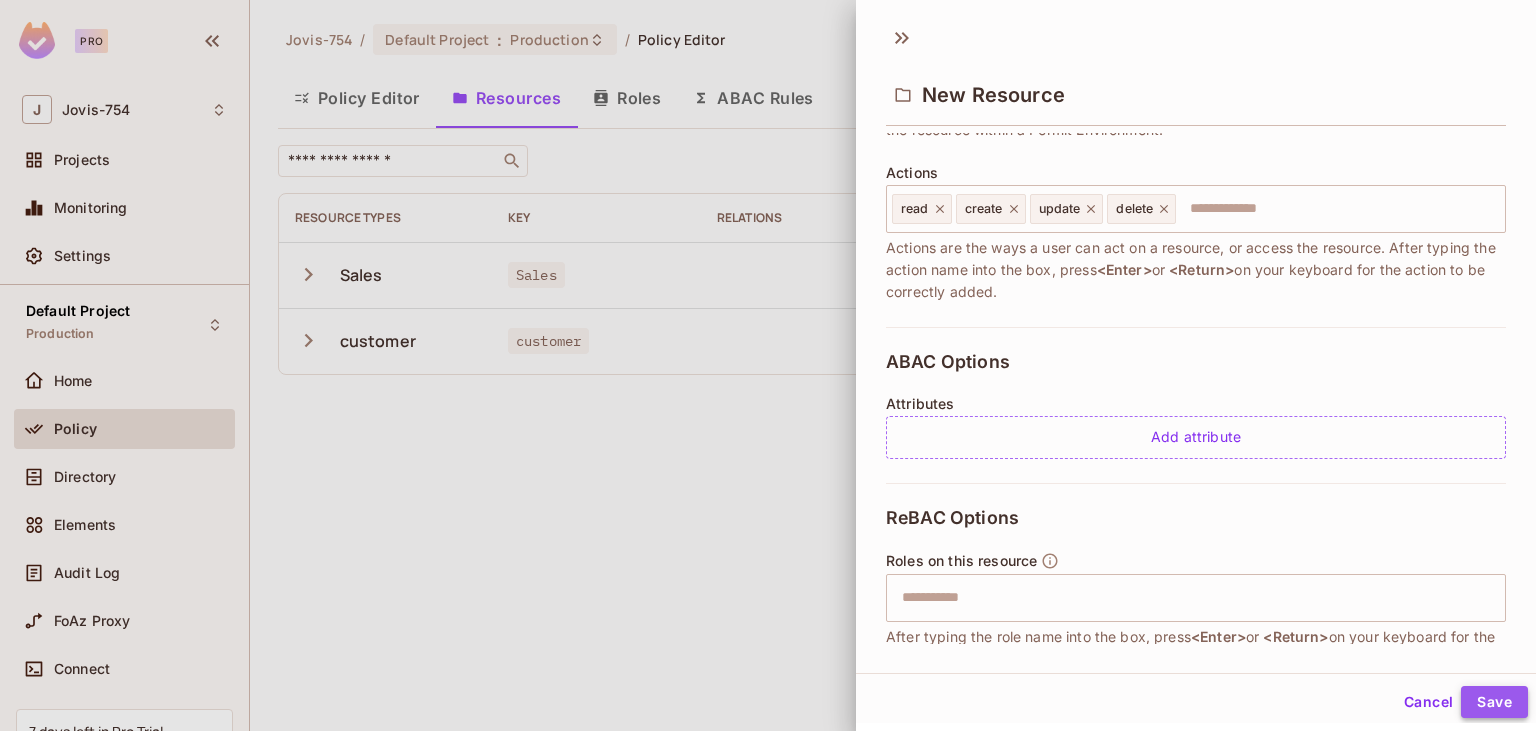 click on "Save" at bounding box center (1494, 702) 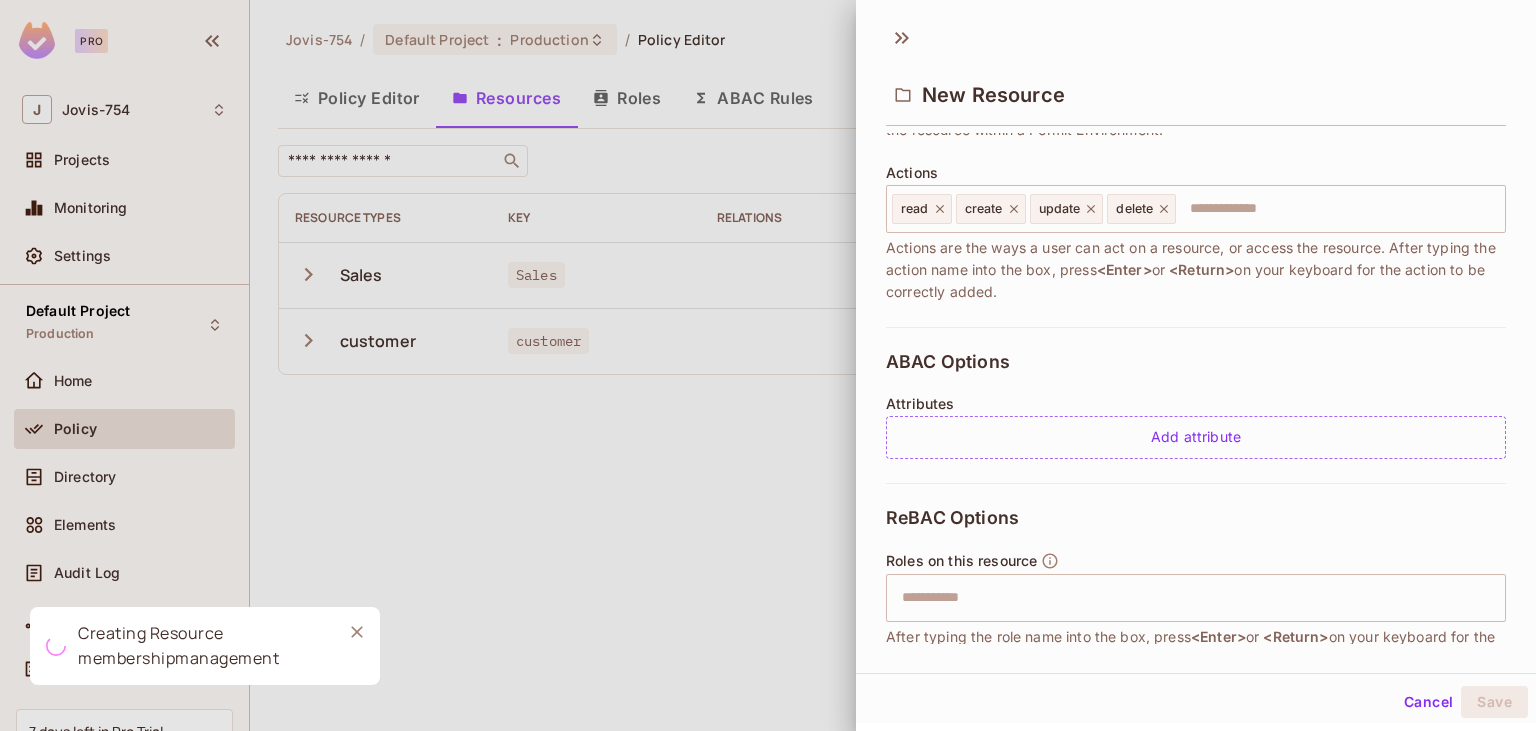 click 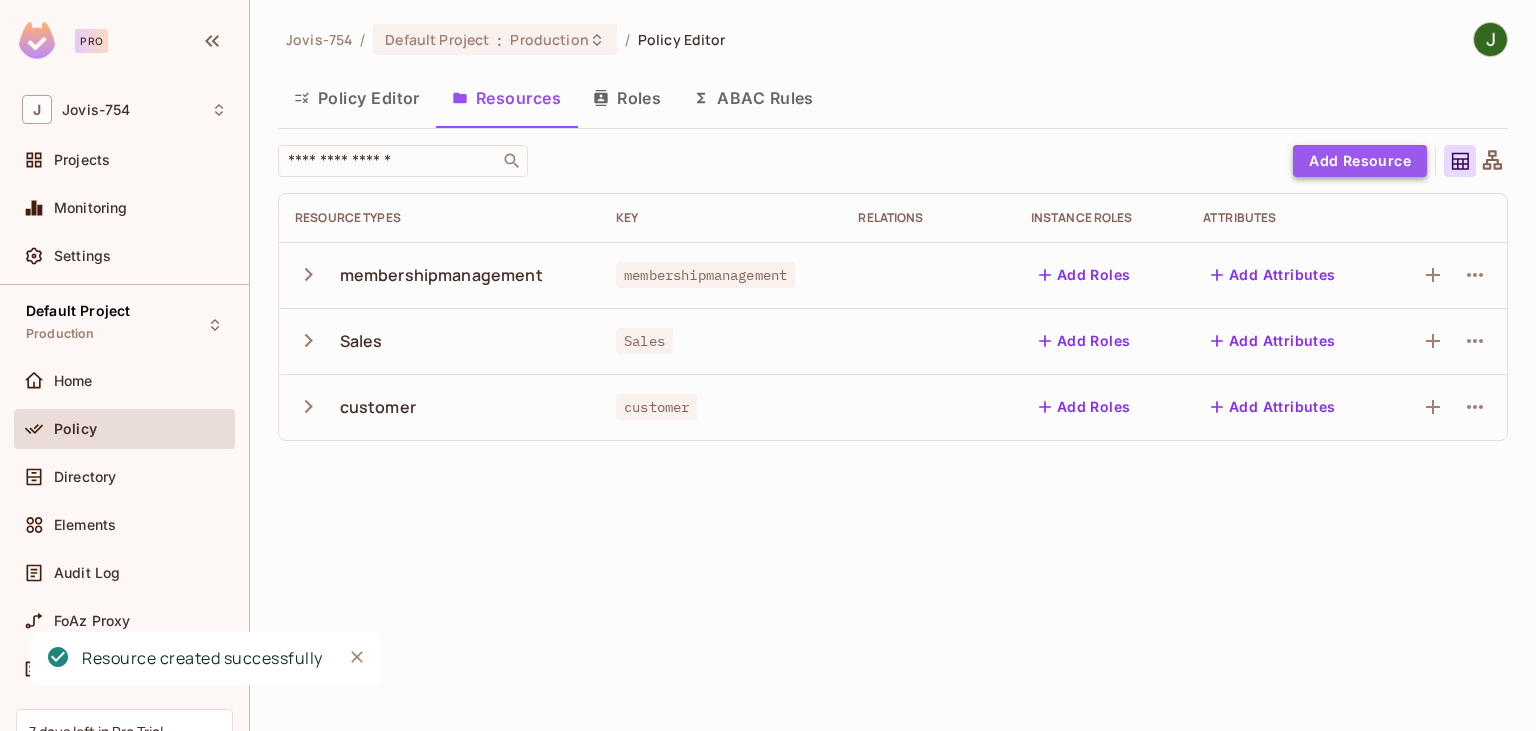 click on "Add Resource" at bounding box center (1360, 161) 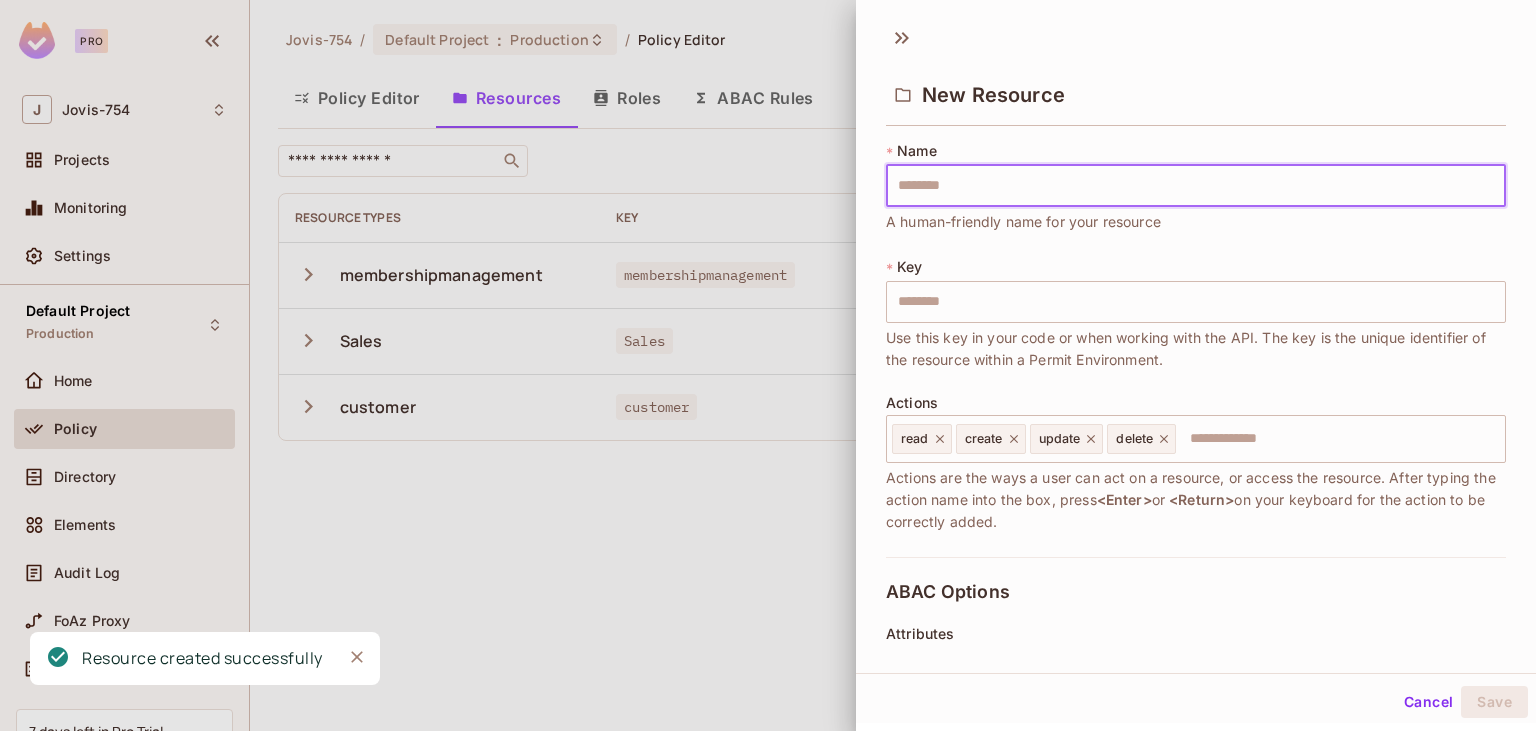 click at bounding box center (1196, 186) 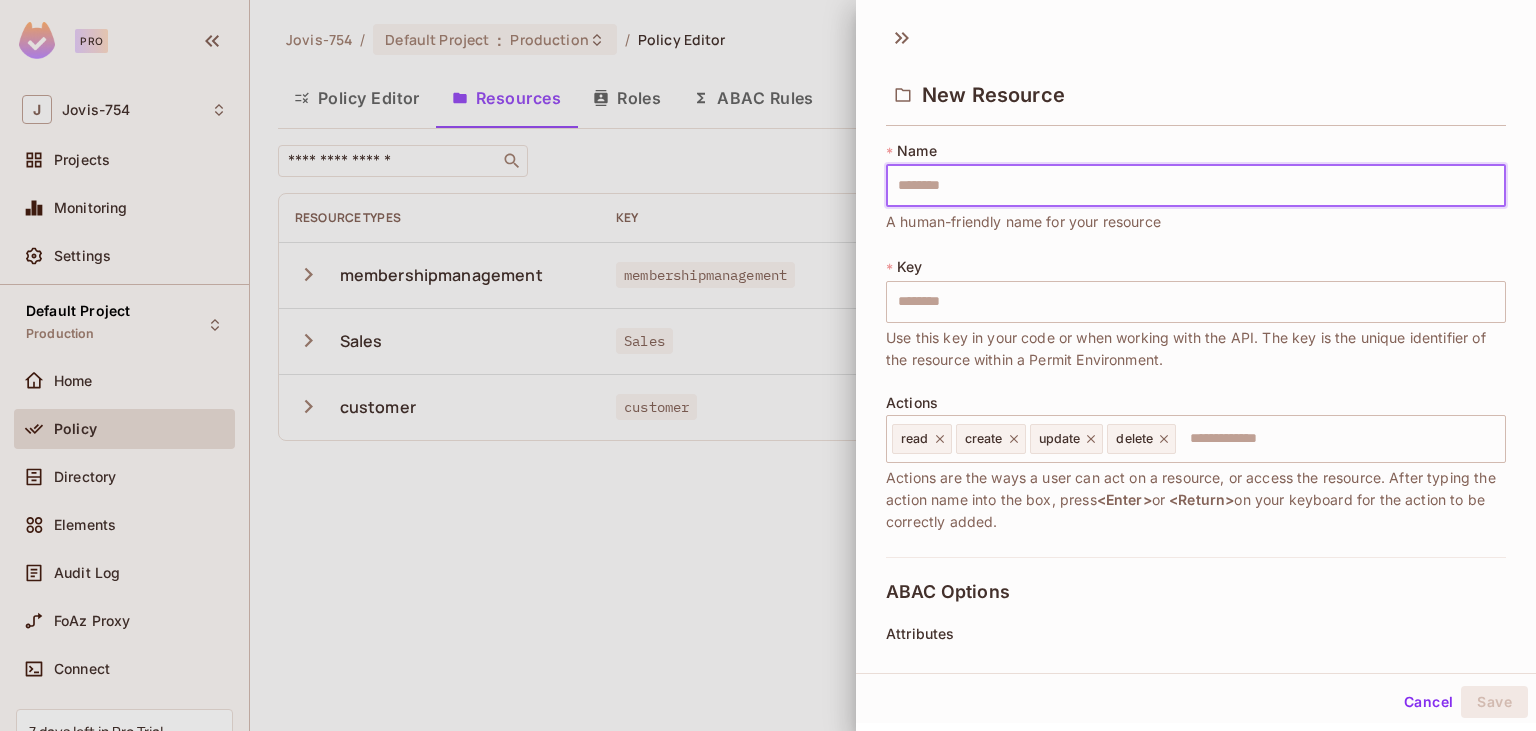 type on "**********" 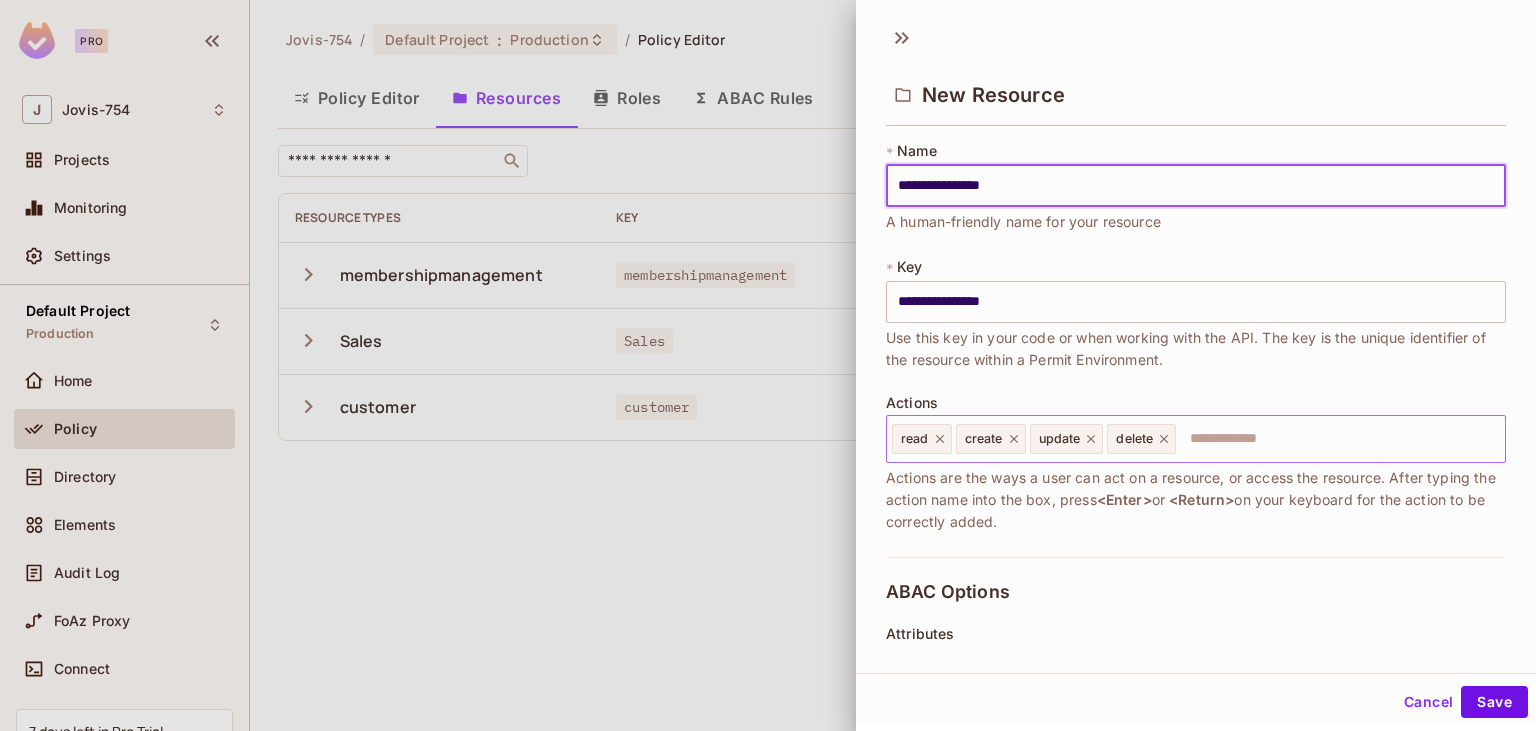 click 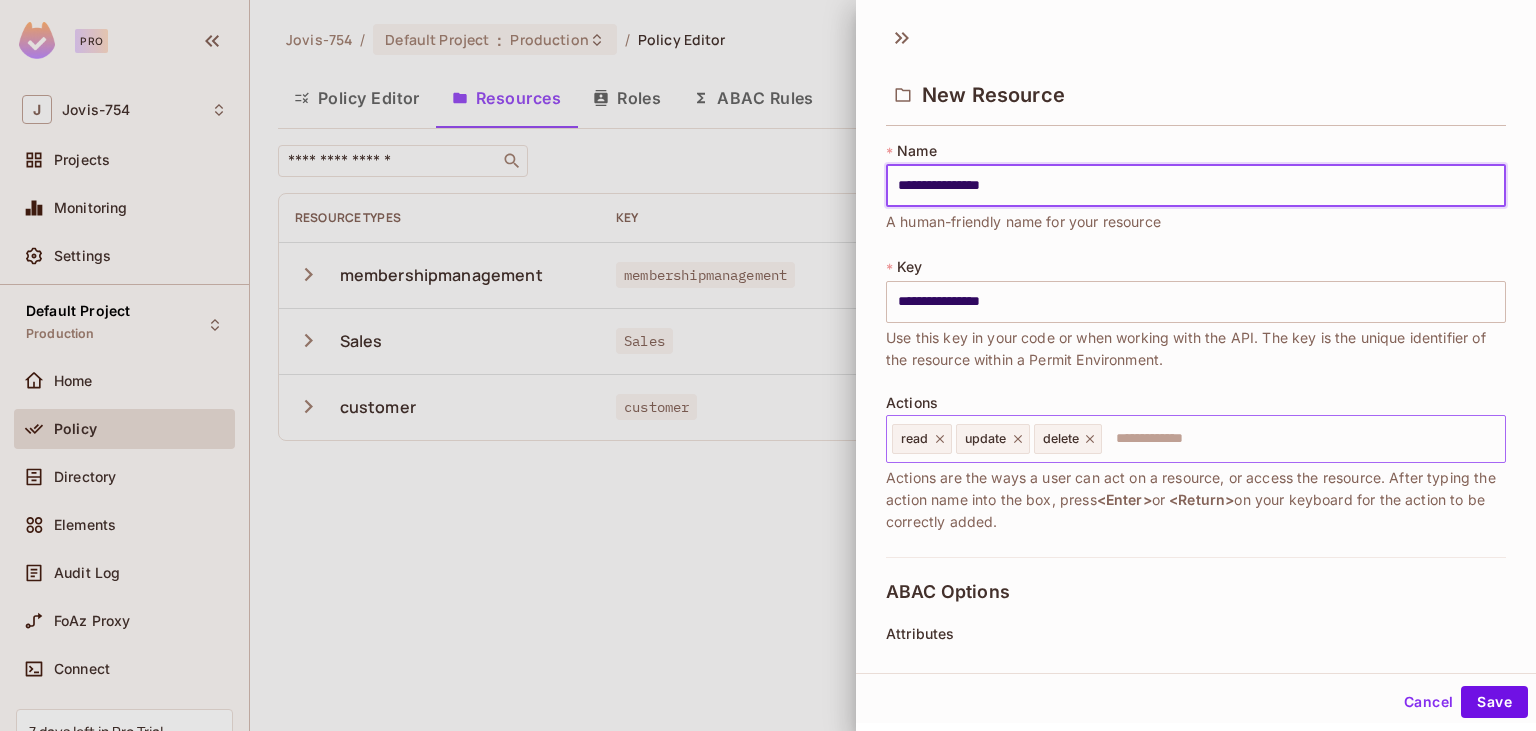 click 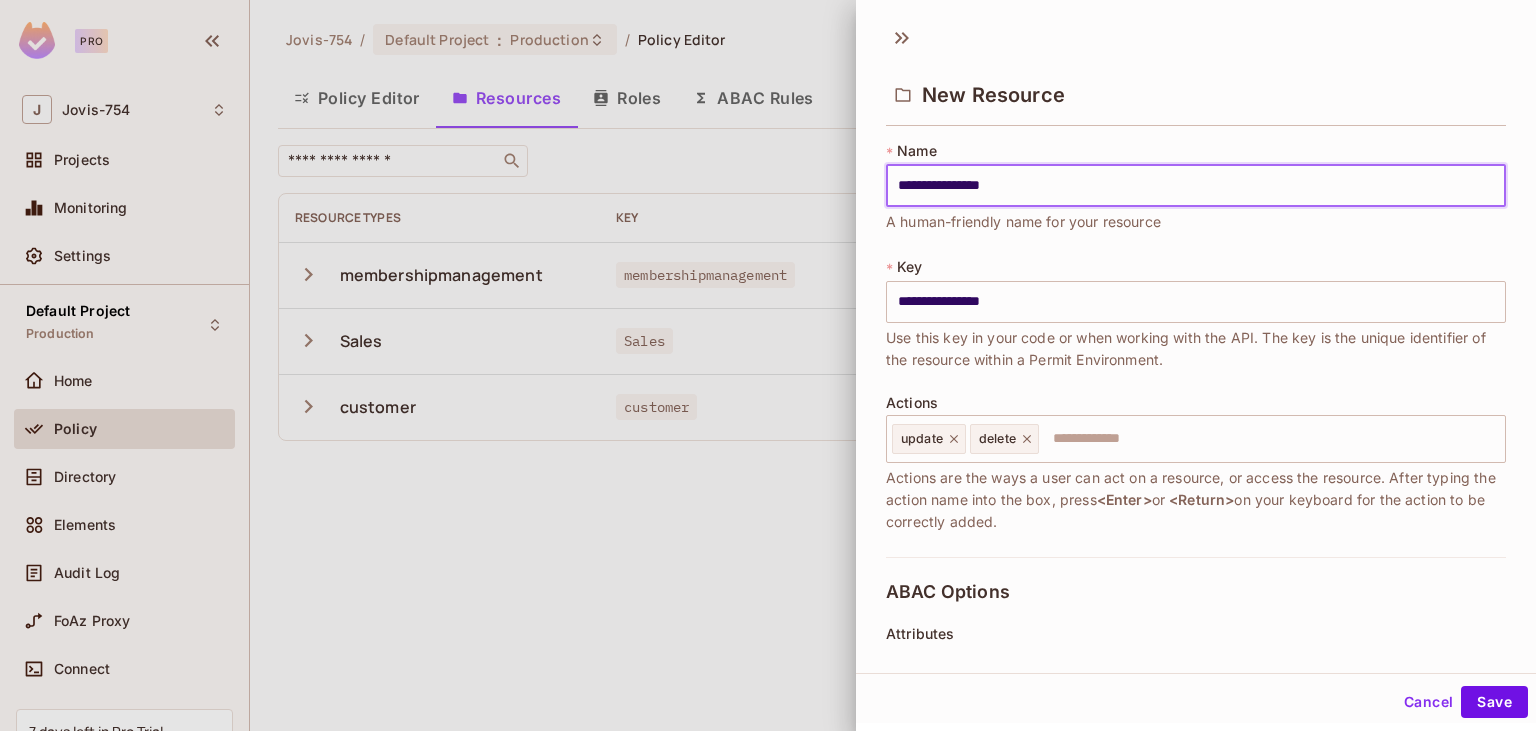 drag, startPoint x: 940, startPoint y: 186, endPoint x: 843, endPoint y: 167, distance: 98.84331 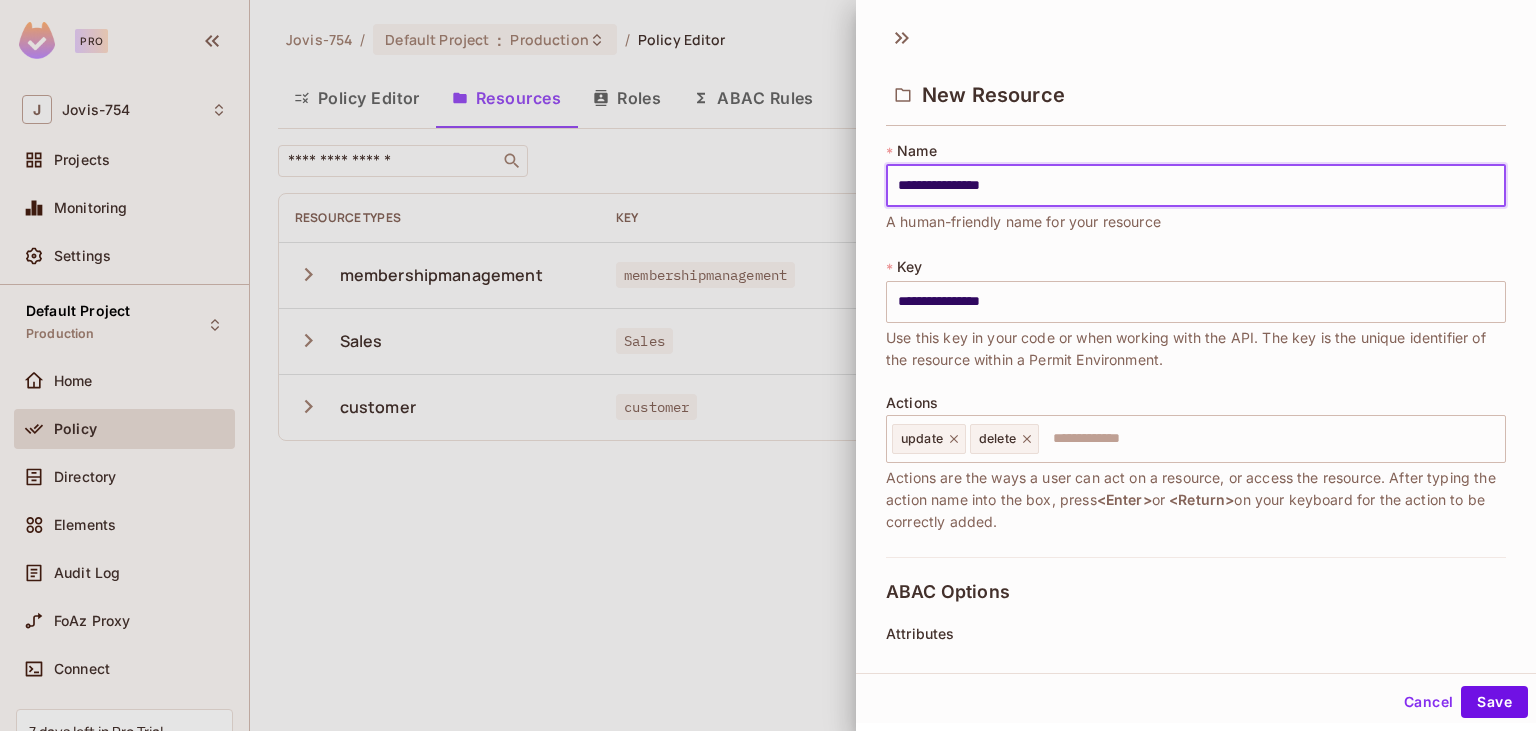 type on "**********" 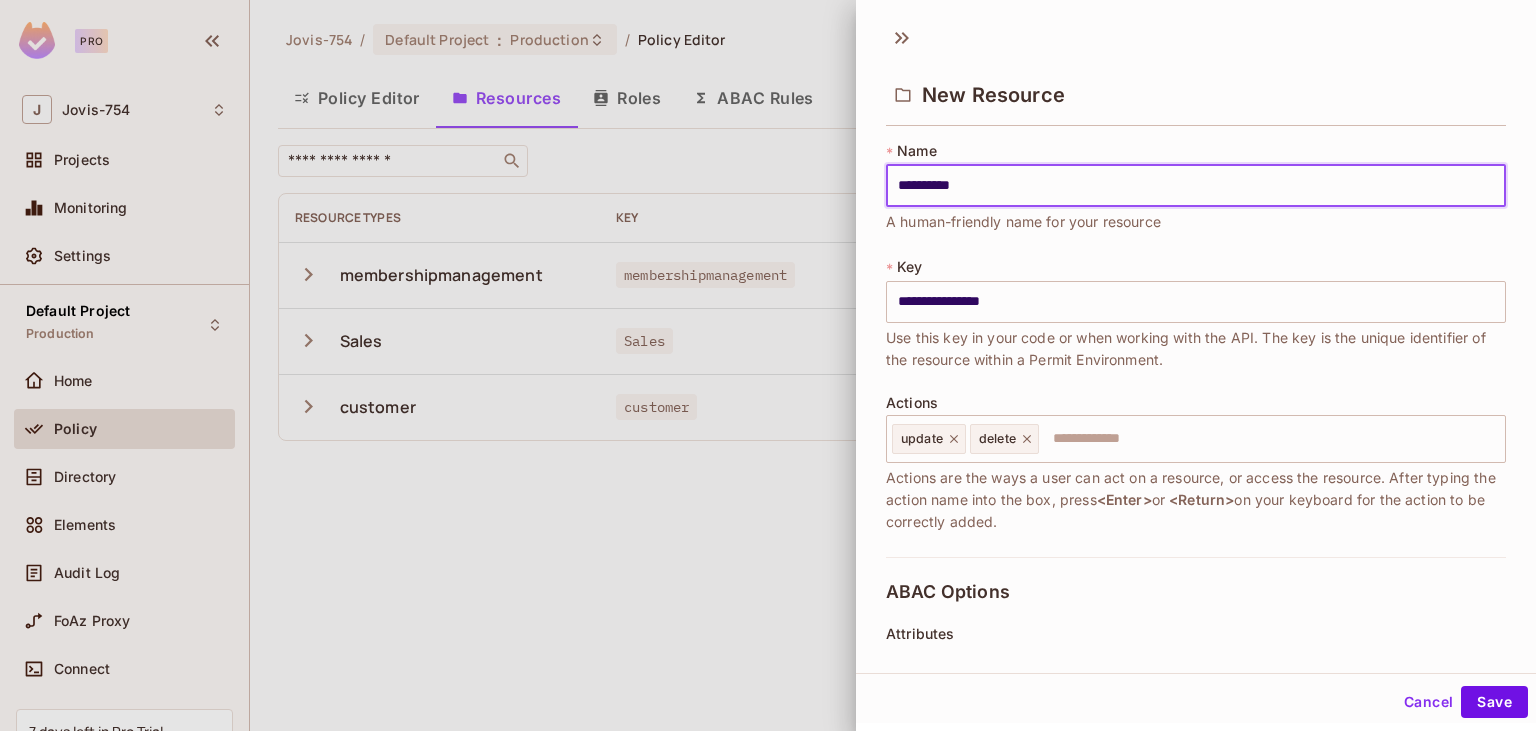 type on "**********" 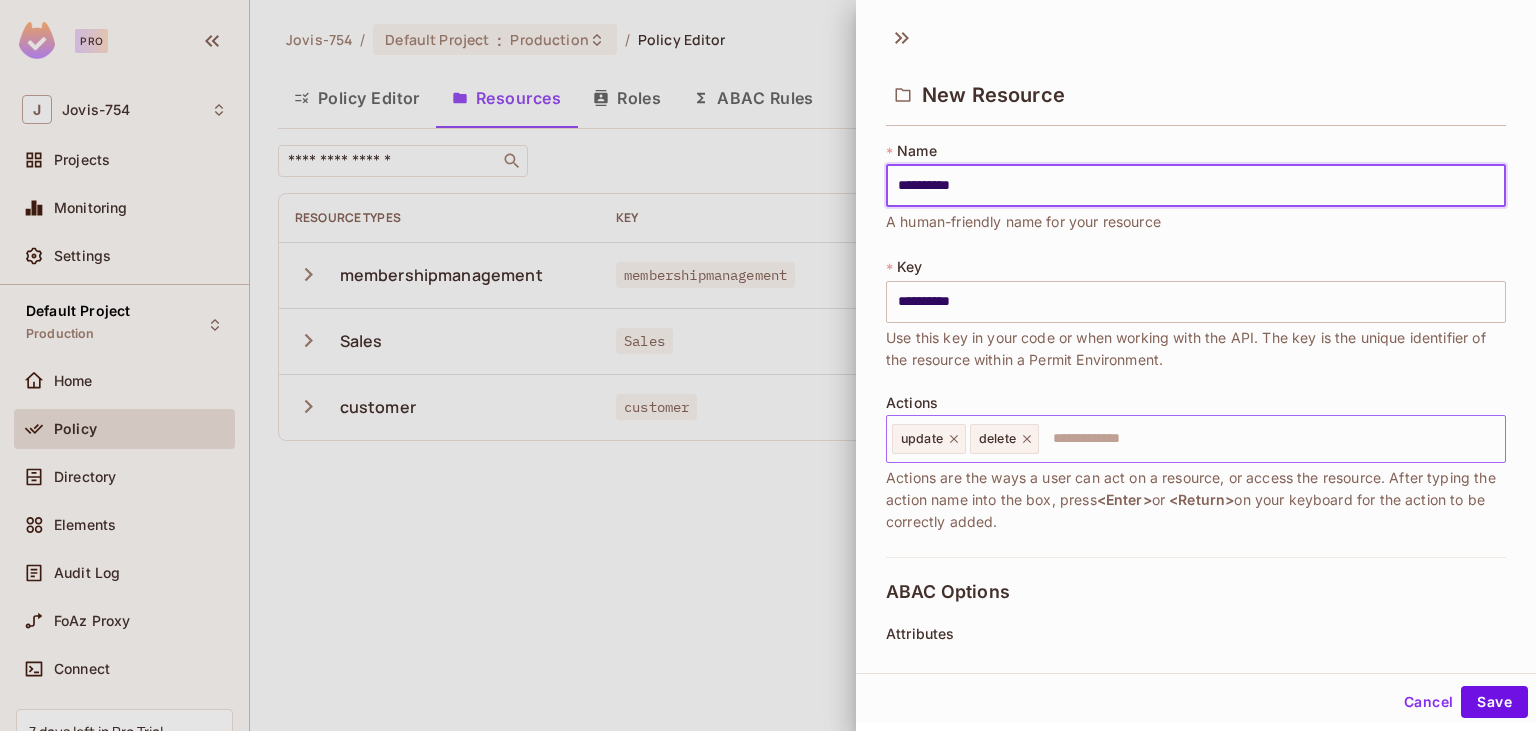 type on "**********" 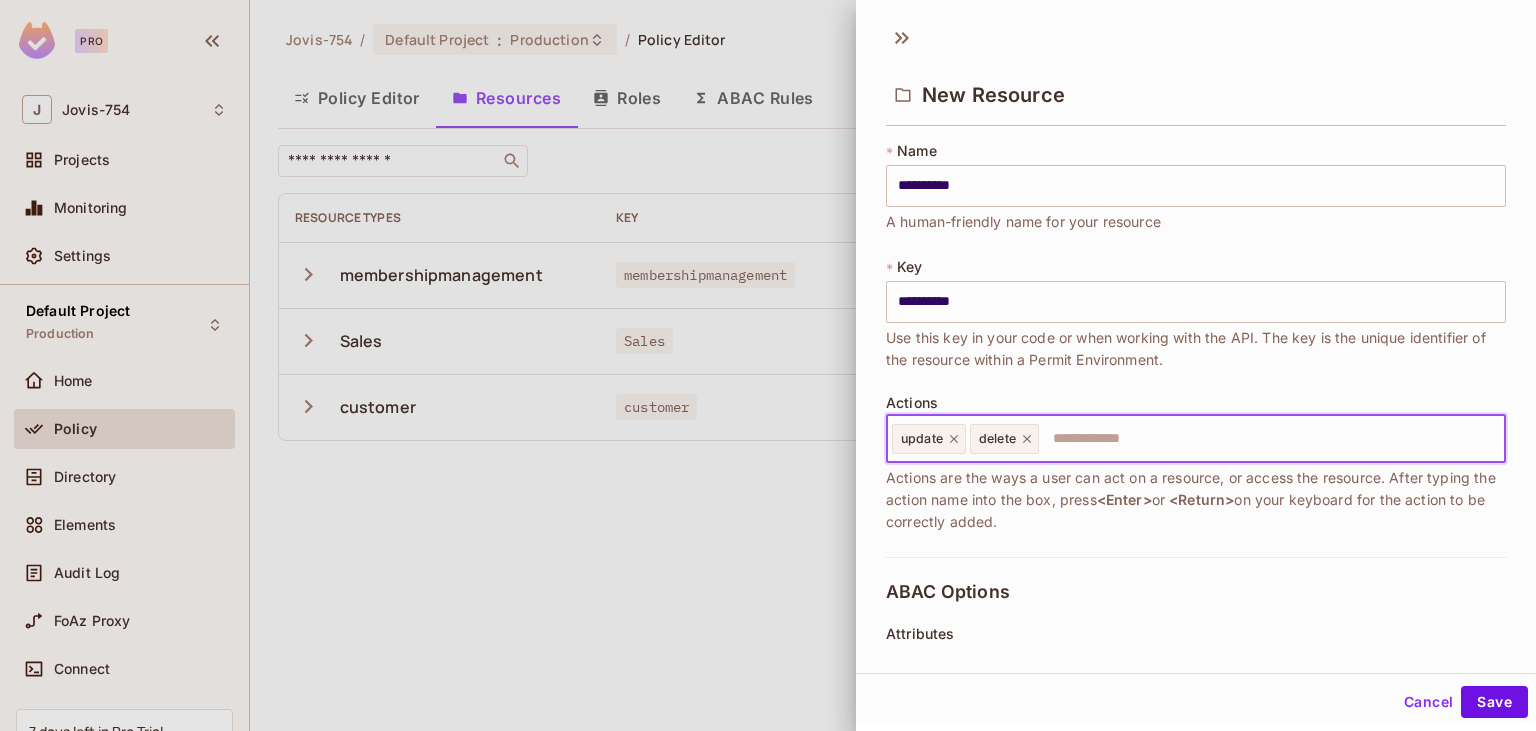 click at bounding box center (1269, 439) 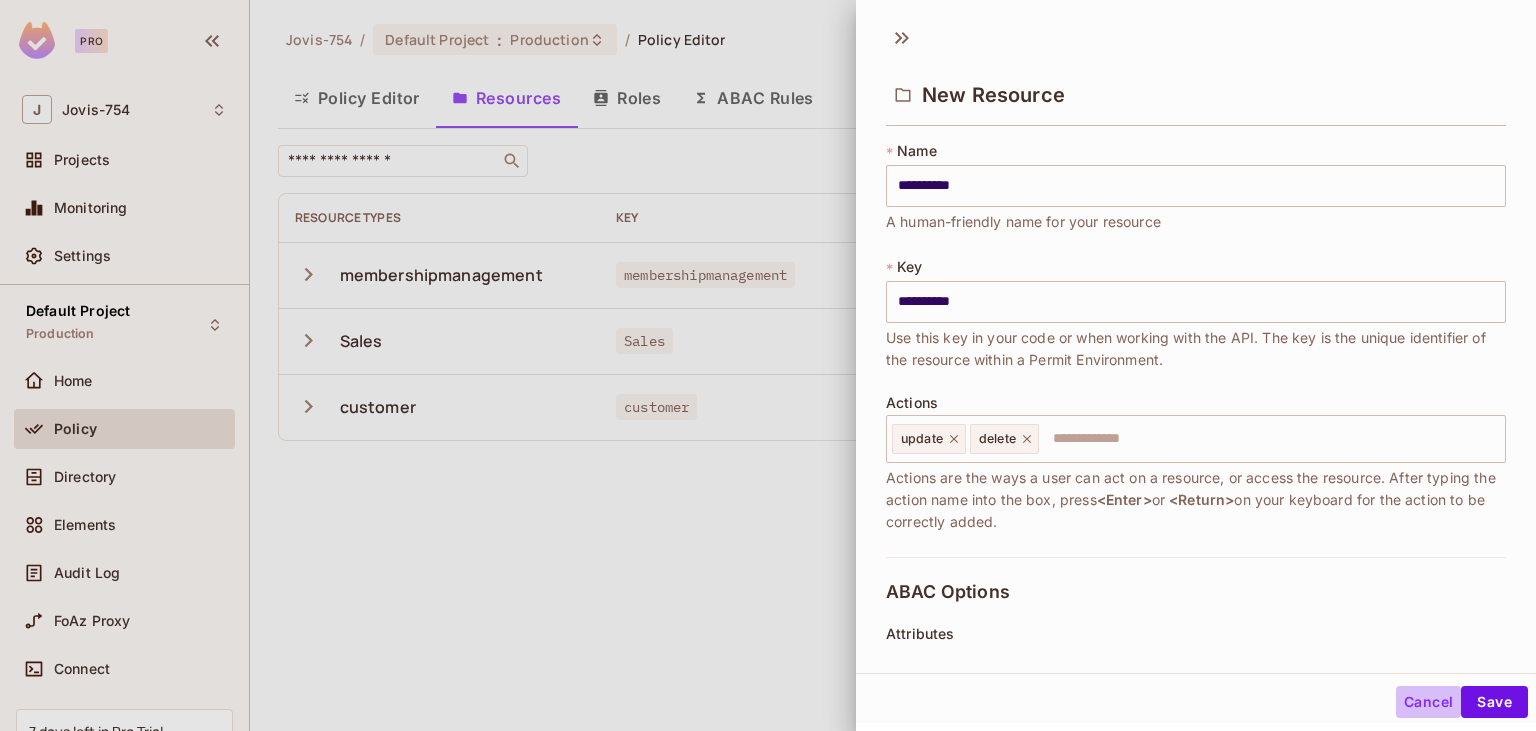 click on "Cancel" at bounding box center (1428, 702) 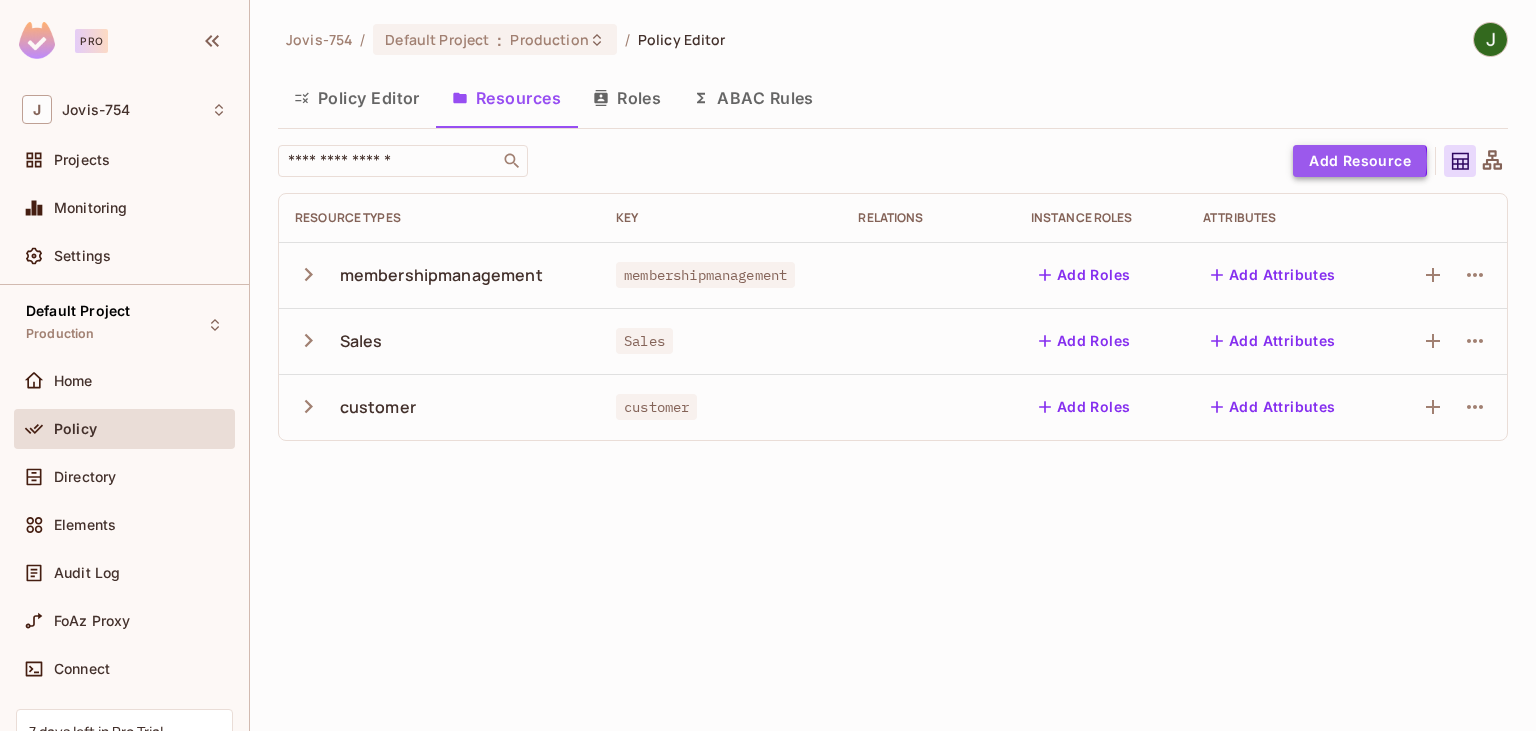 click on "Add Resource" at bounding box center (1360, 161) 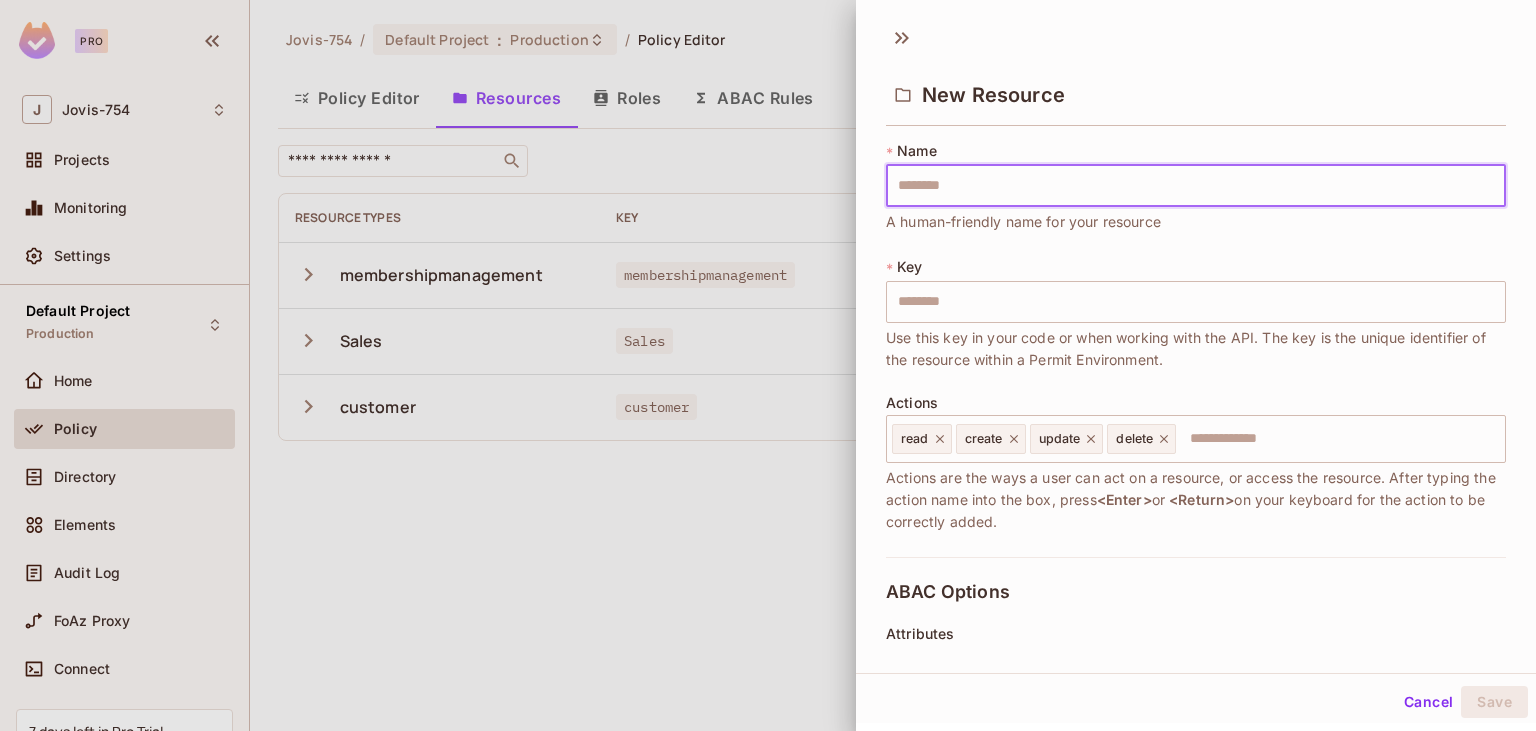 click at bounding box center [1196, 186] 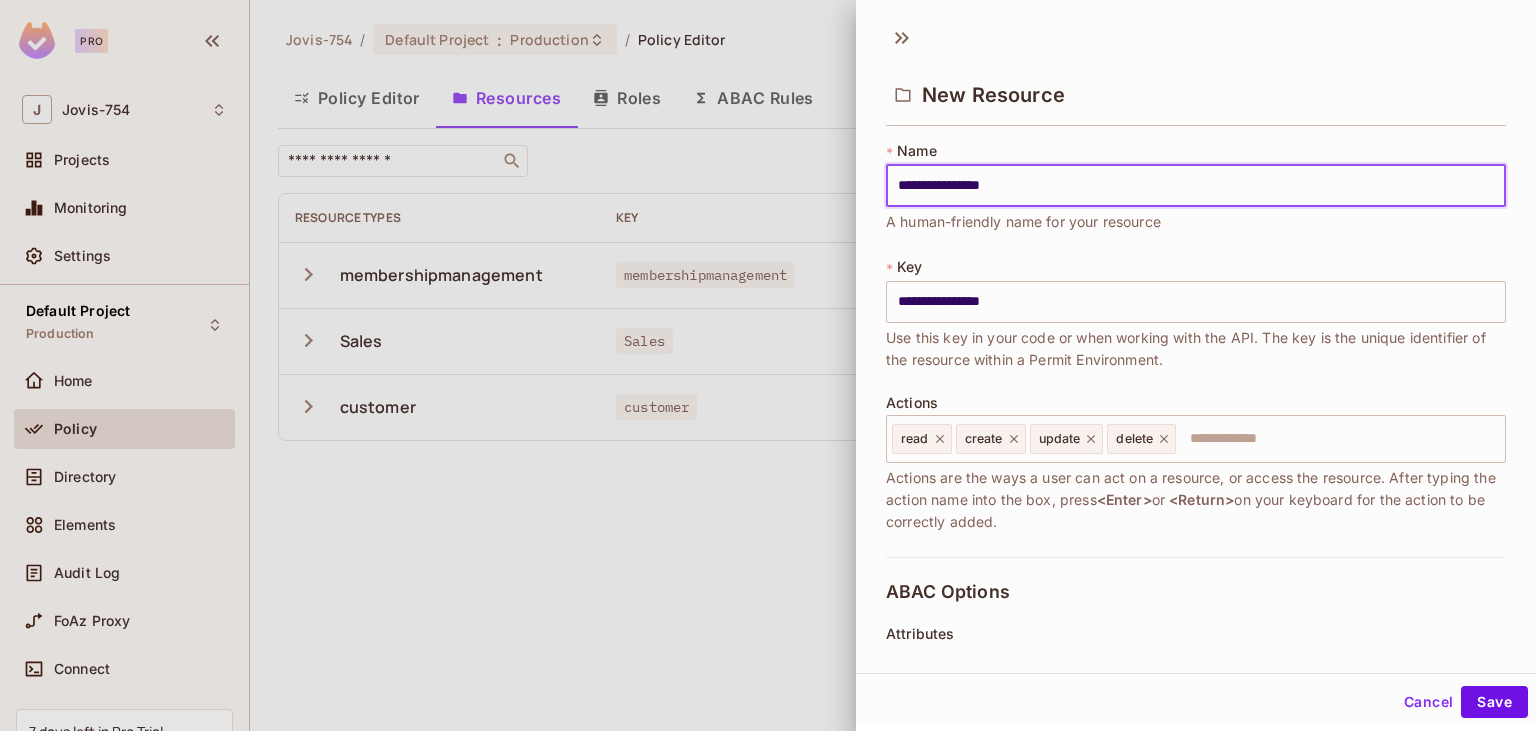 drag, startPoint x: 936, startPoint y: 184, endPoint x: 811, endPoint y: 165, distance: 126.43575 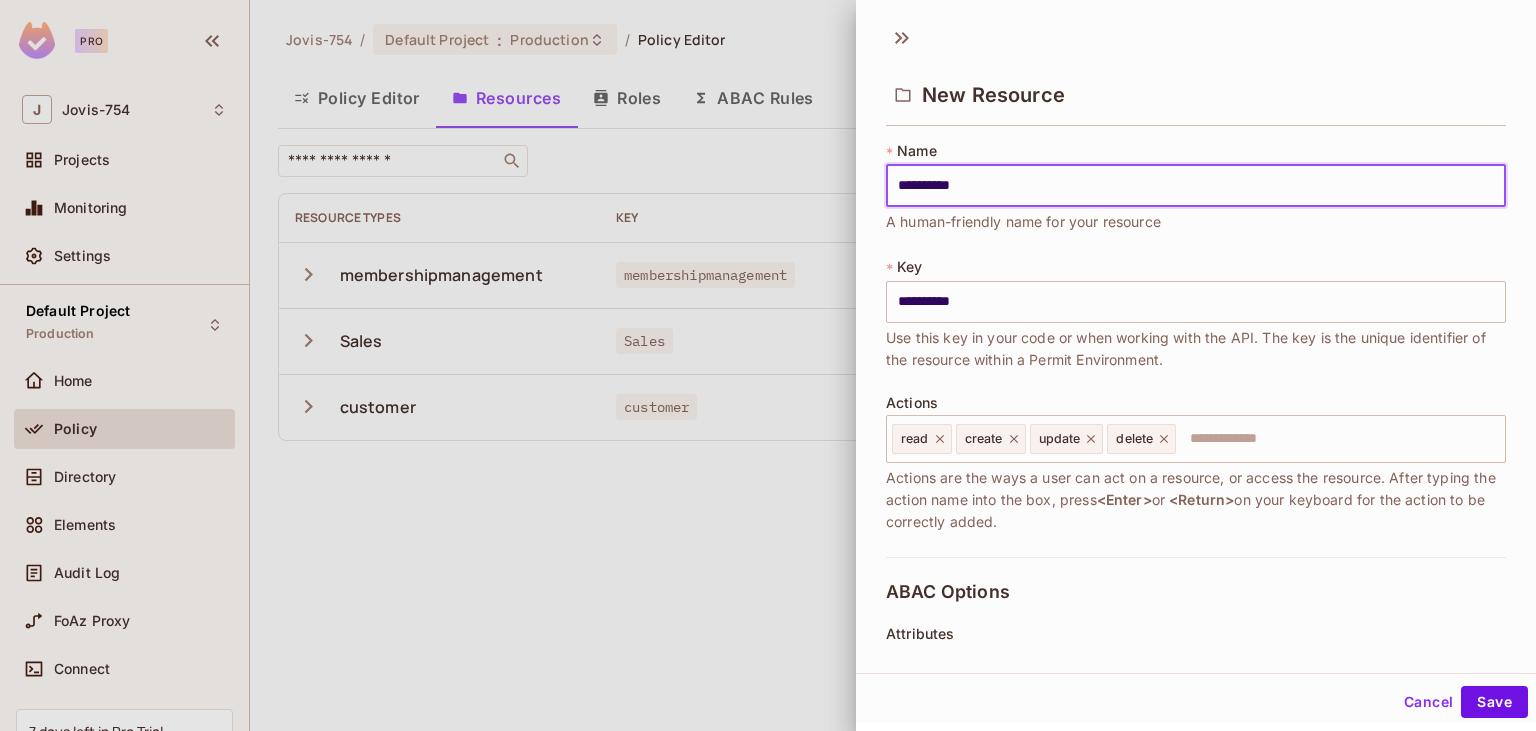 type on "**********" 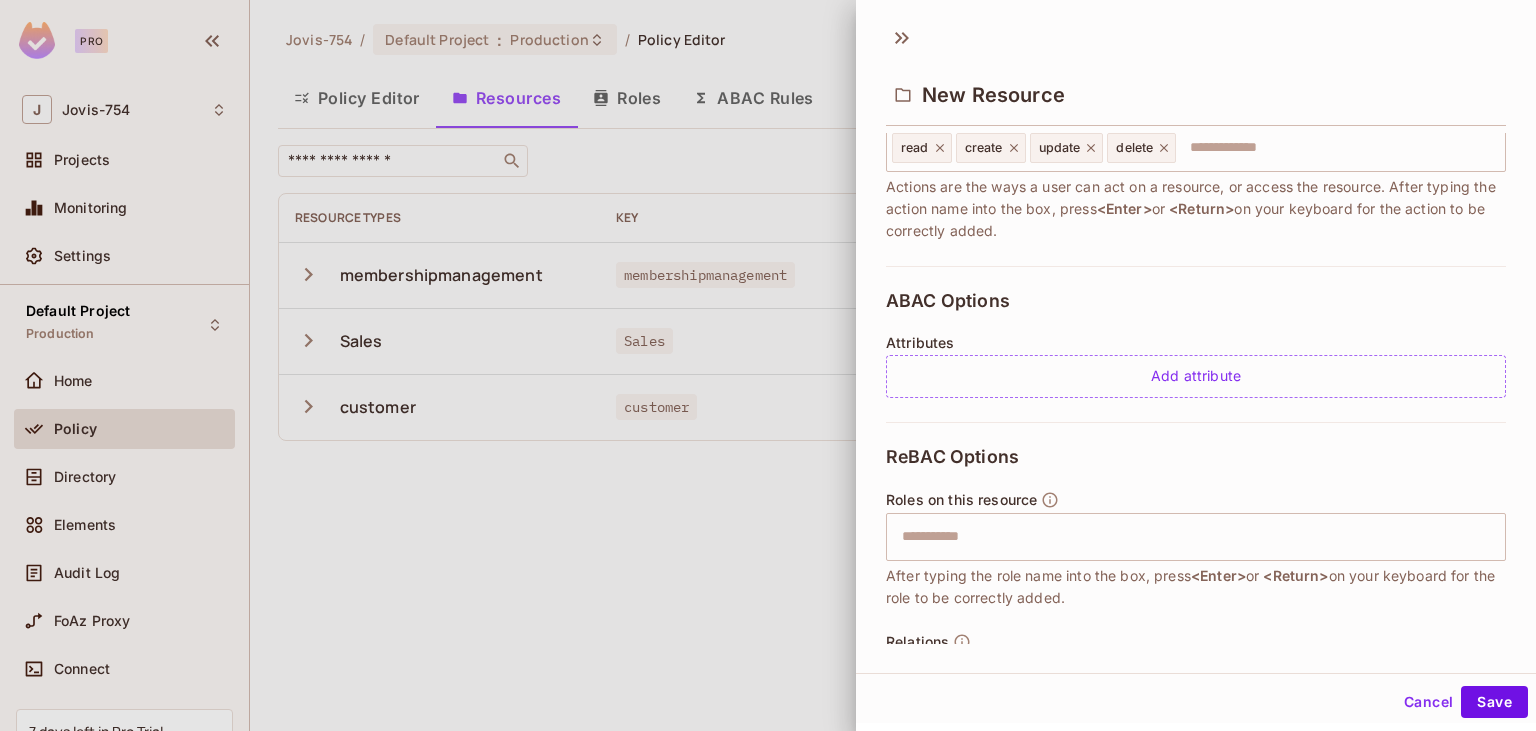 scroll, scrollTop: 369, scrollLeft: 0, axis: vertical 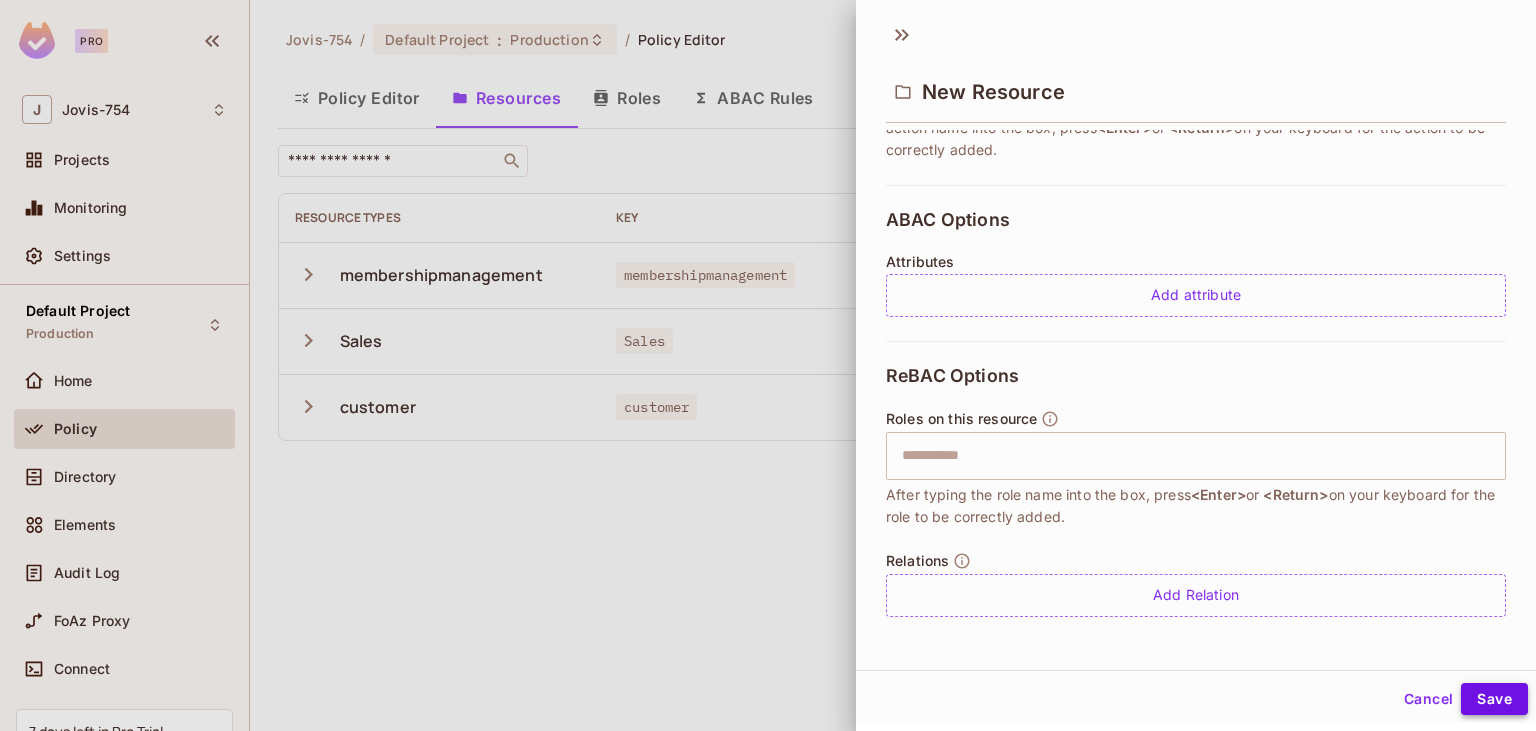 type on "**********" 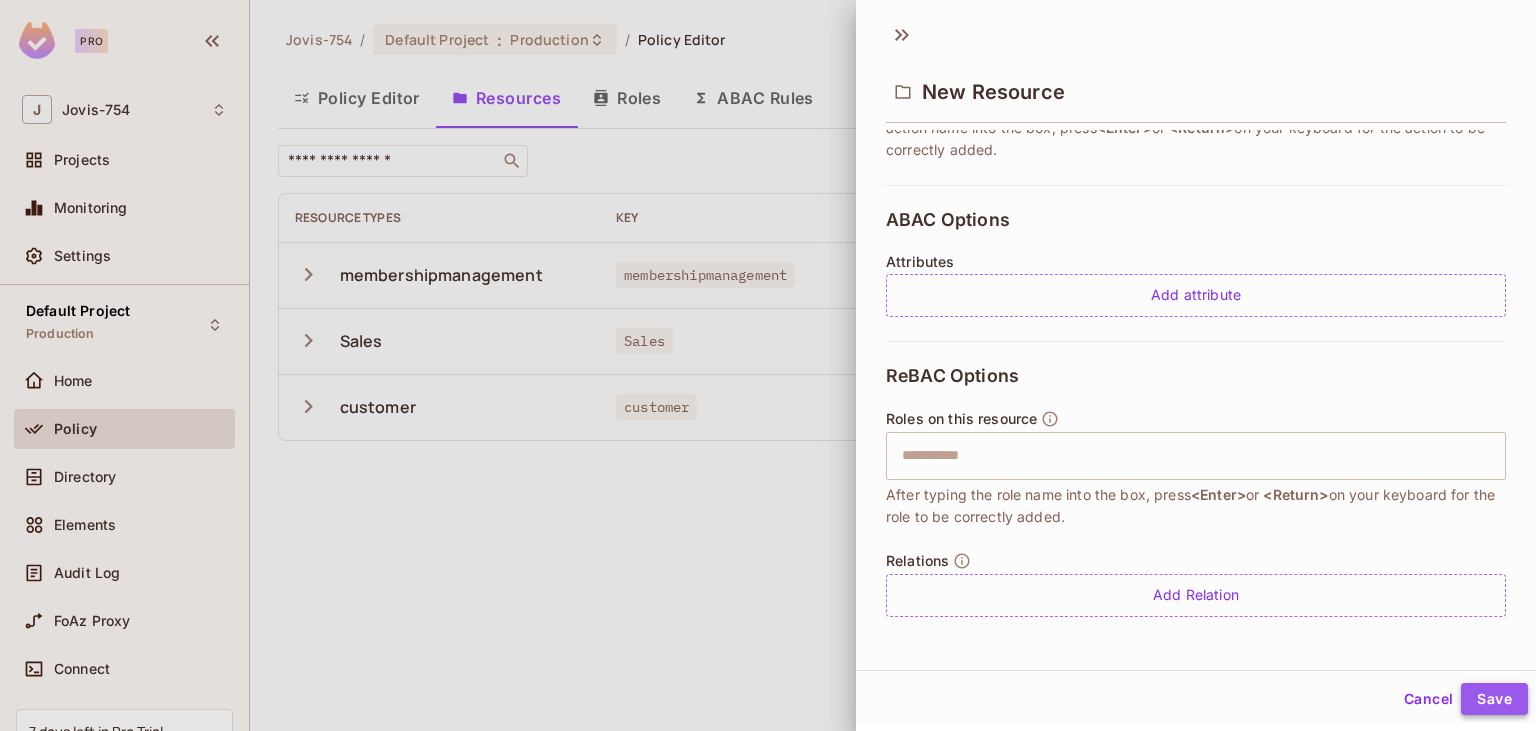 click on "Save" at bounding box center [1494, 699] 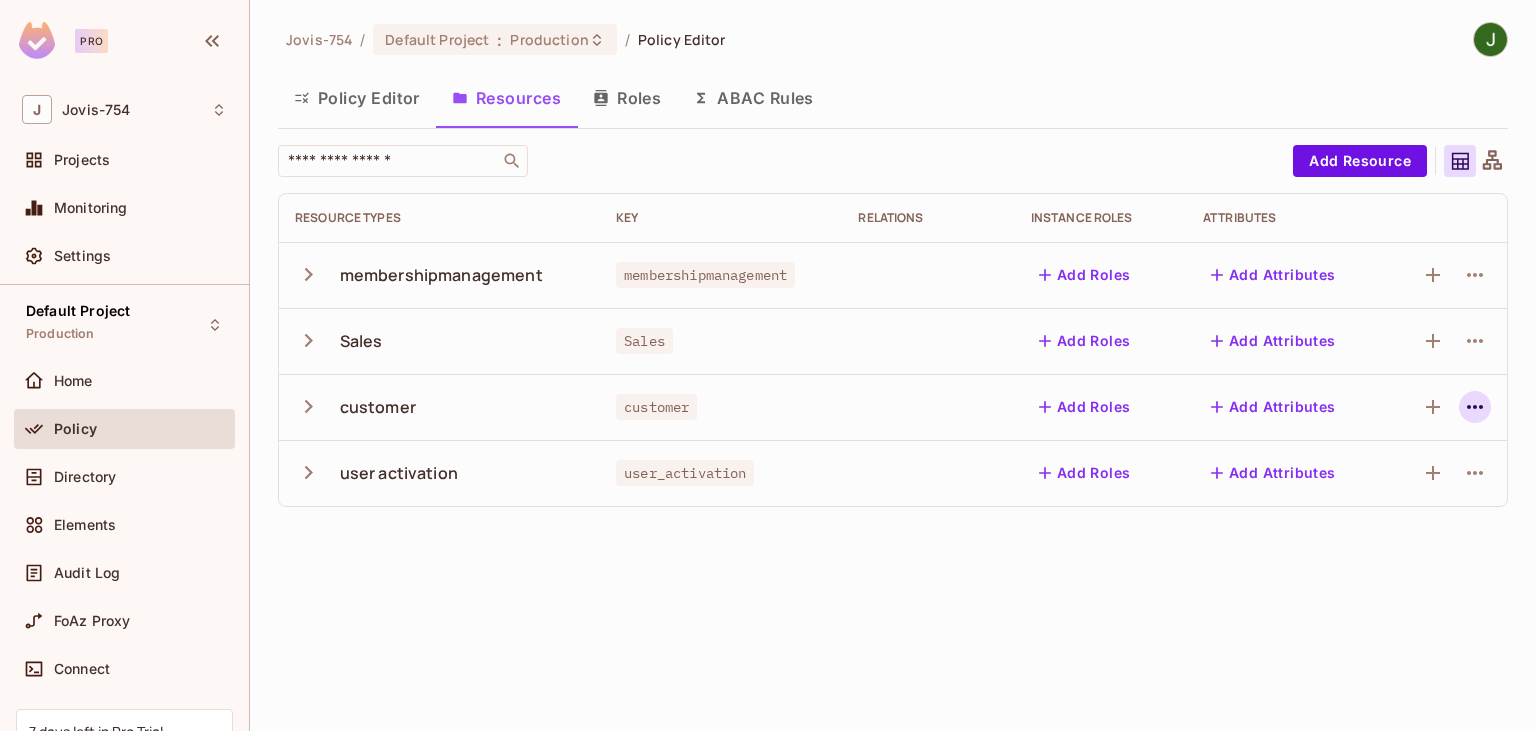 click 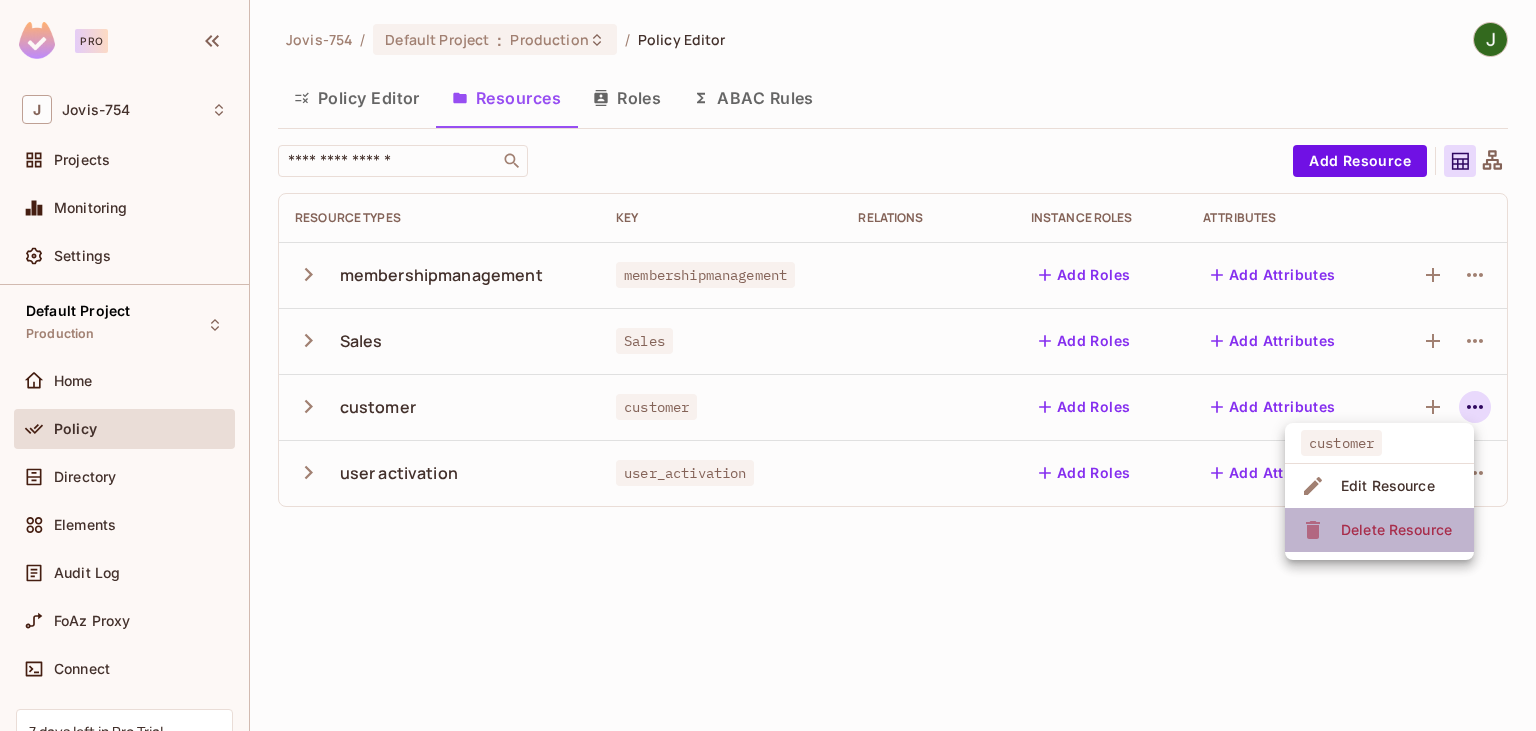 click on "Delete Resource" at bounding box center [1396, 530] 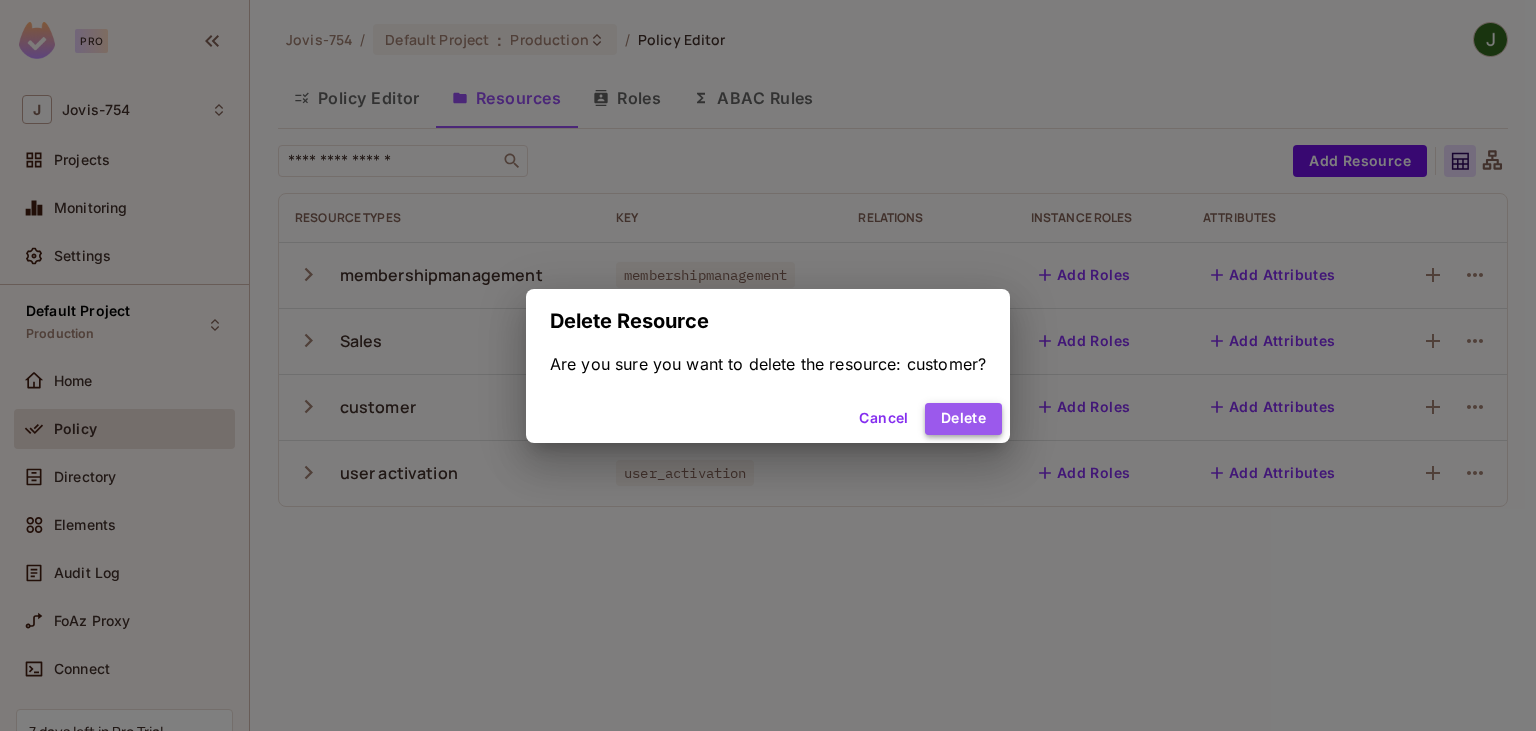 click on "Delete" at bounding box center (963, 419) 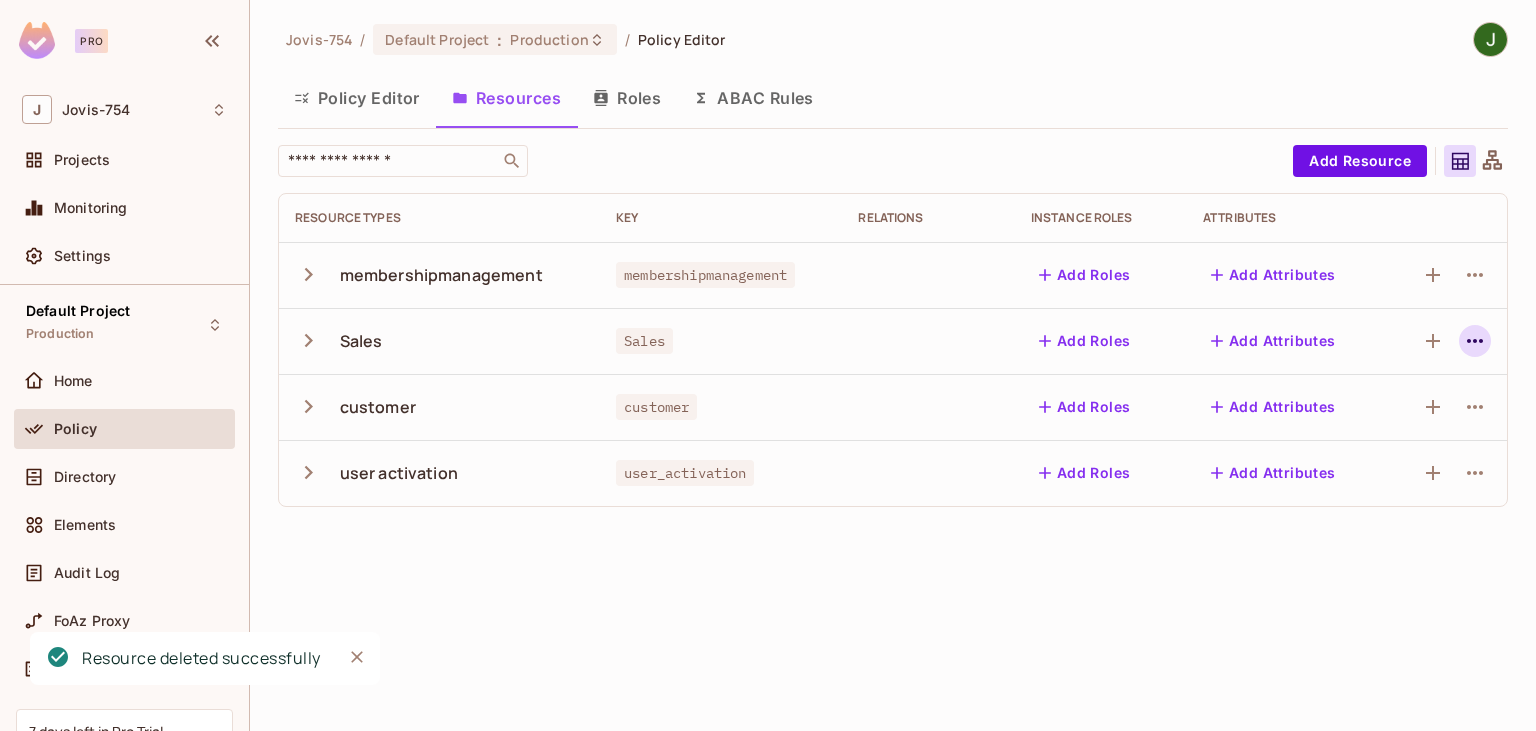 click 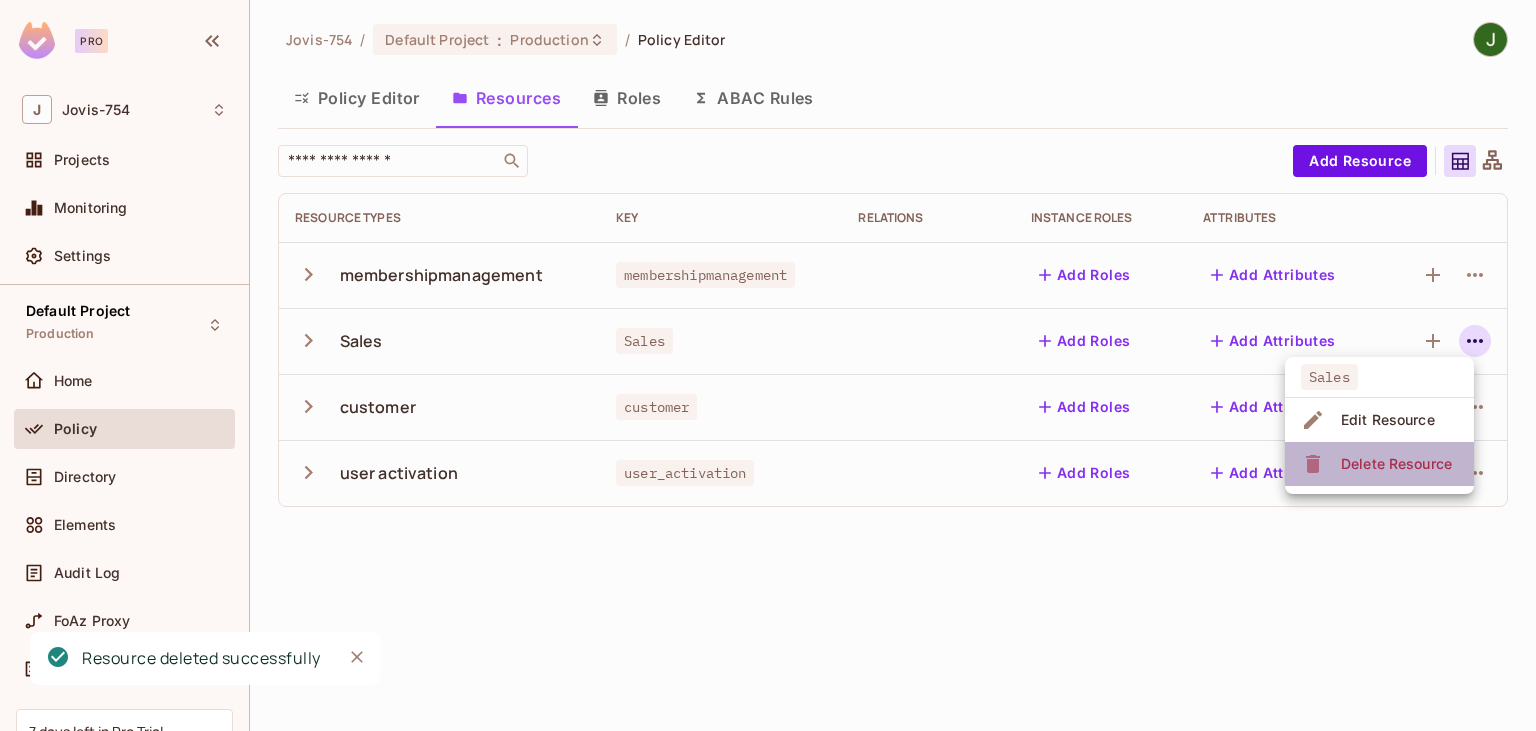 click on "Delete Resource" at bounding box center [1396, 464] 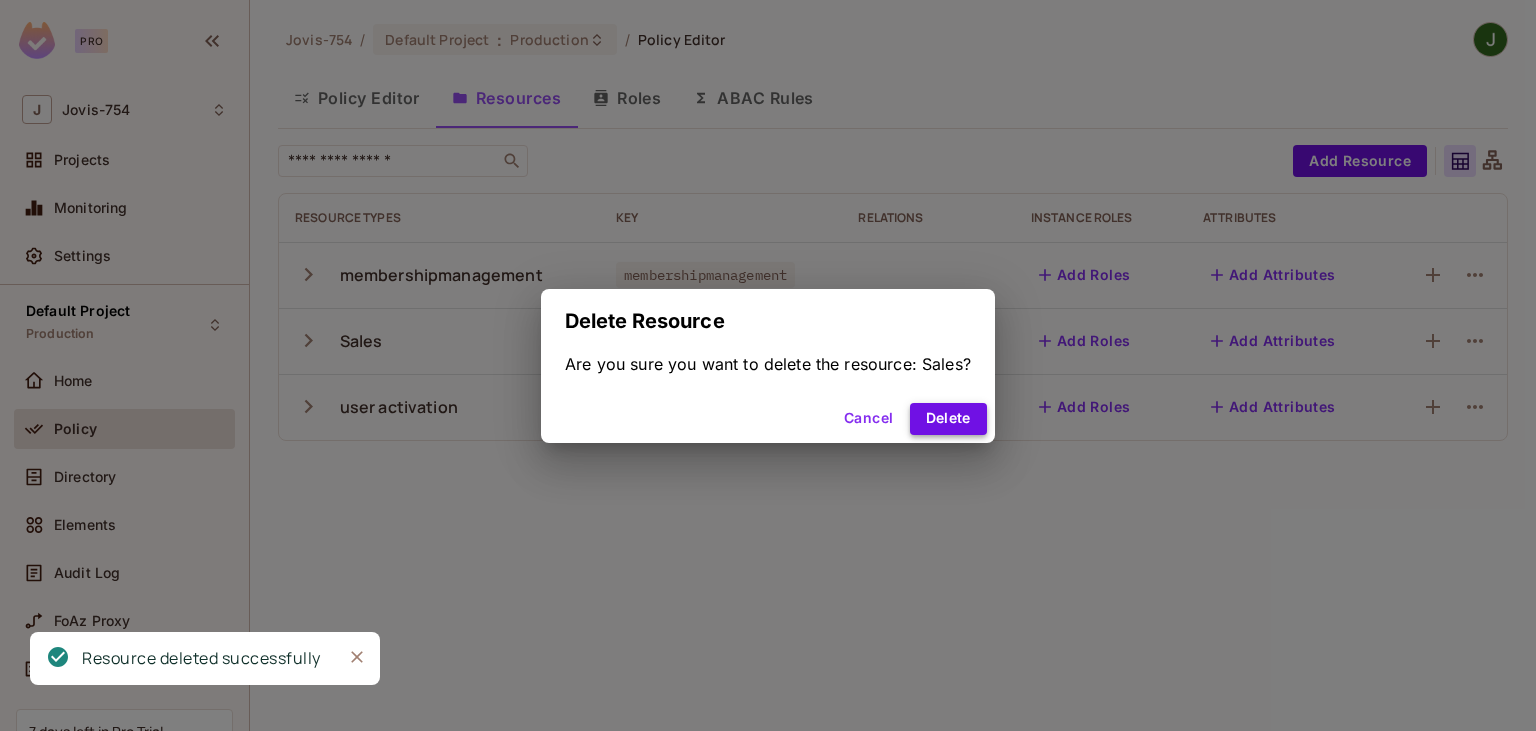 click on "Delete" at bounding box center (948, 419) 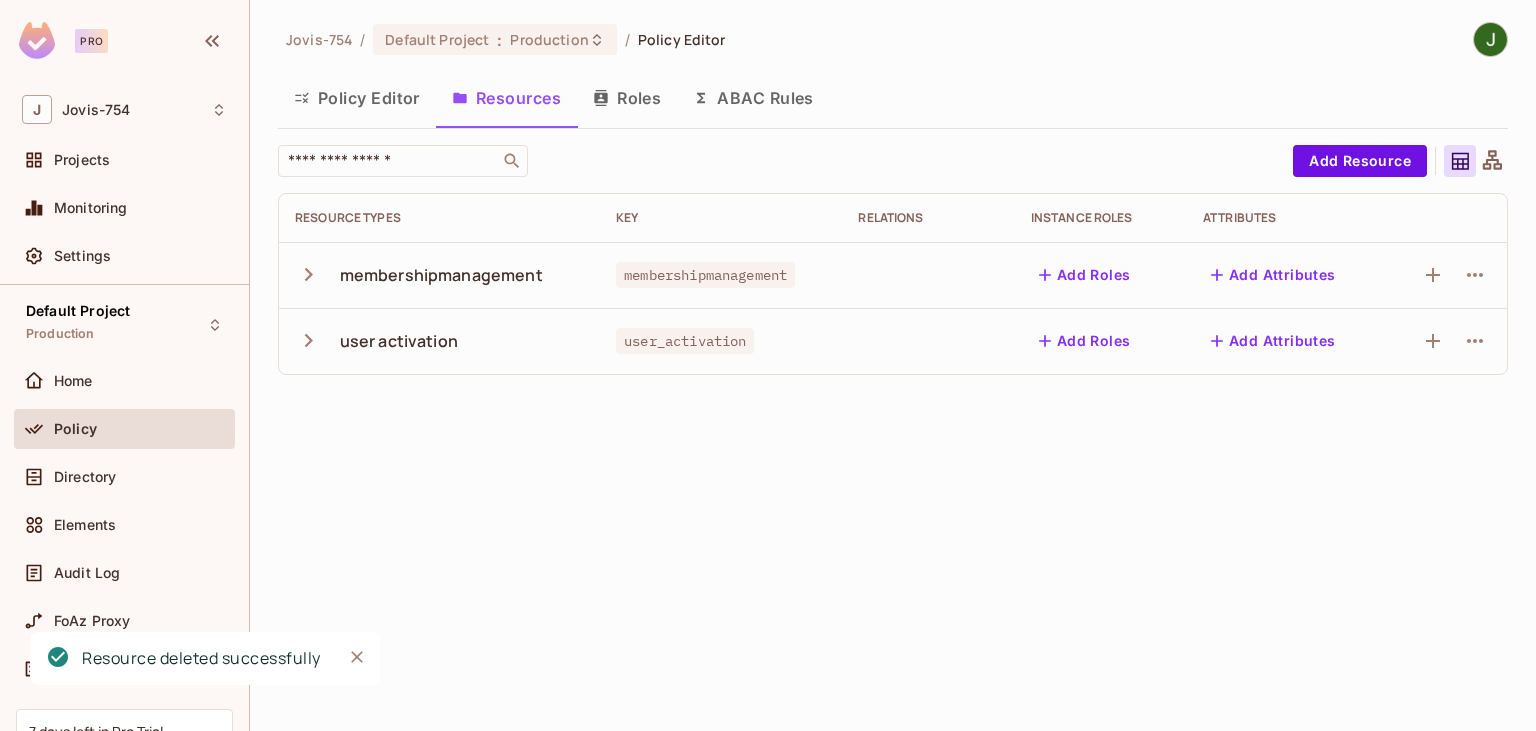 click on "Roles" at bounding box center (627, 98) 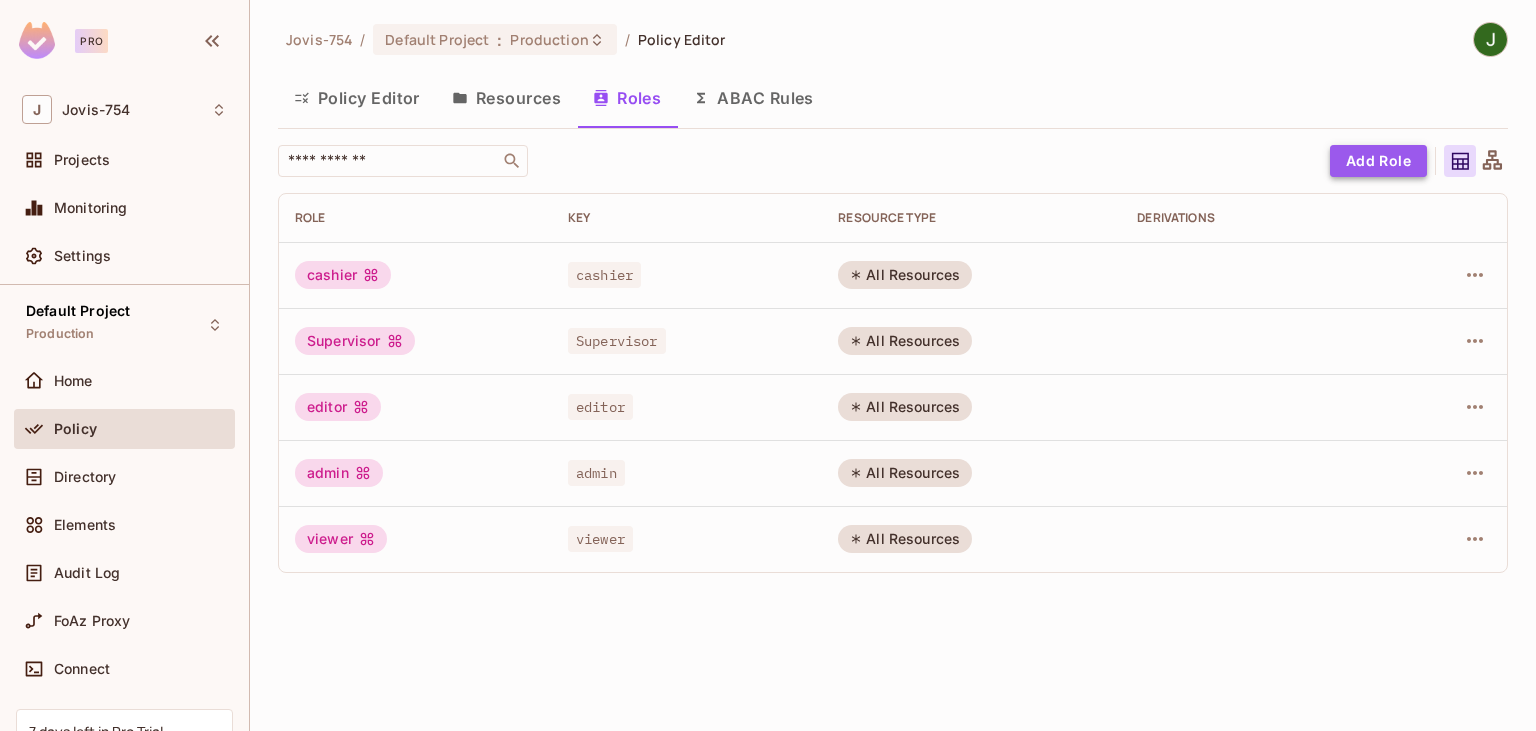 click on "Add Role" at bounding box center [1378, 161] 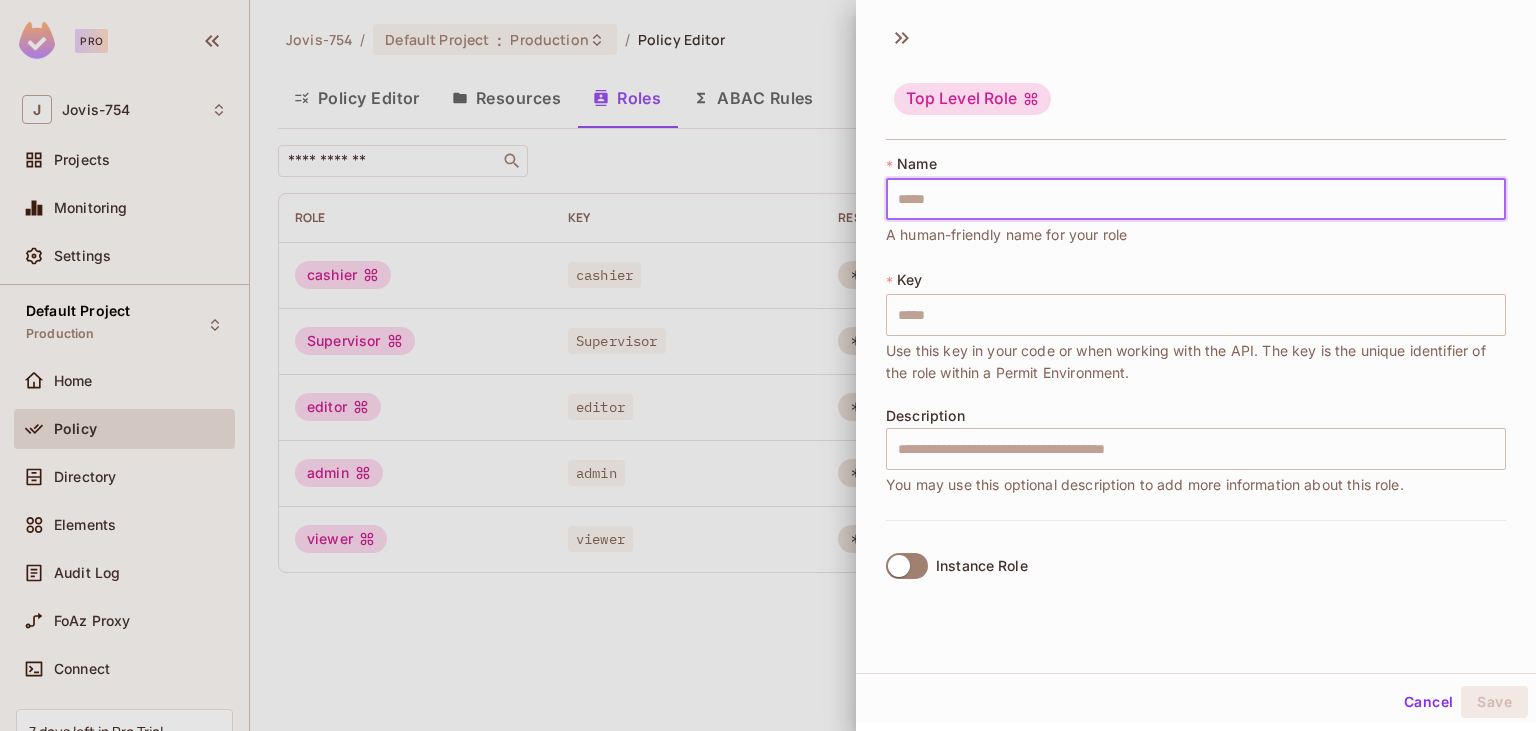 click at bounding box center [1196, 199] 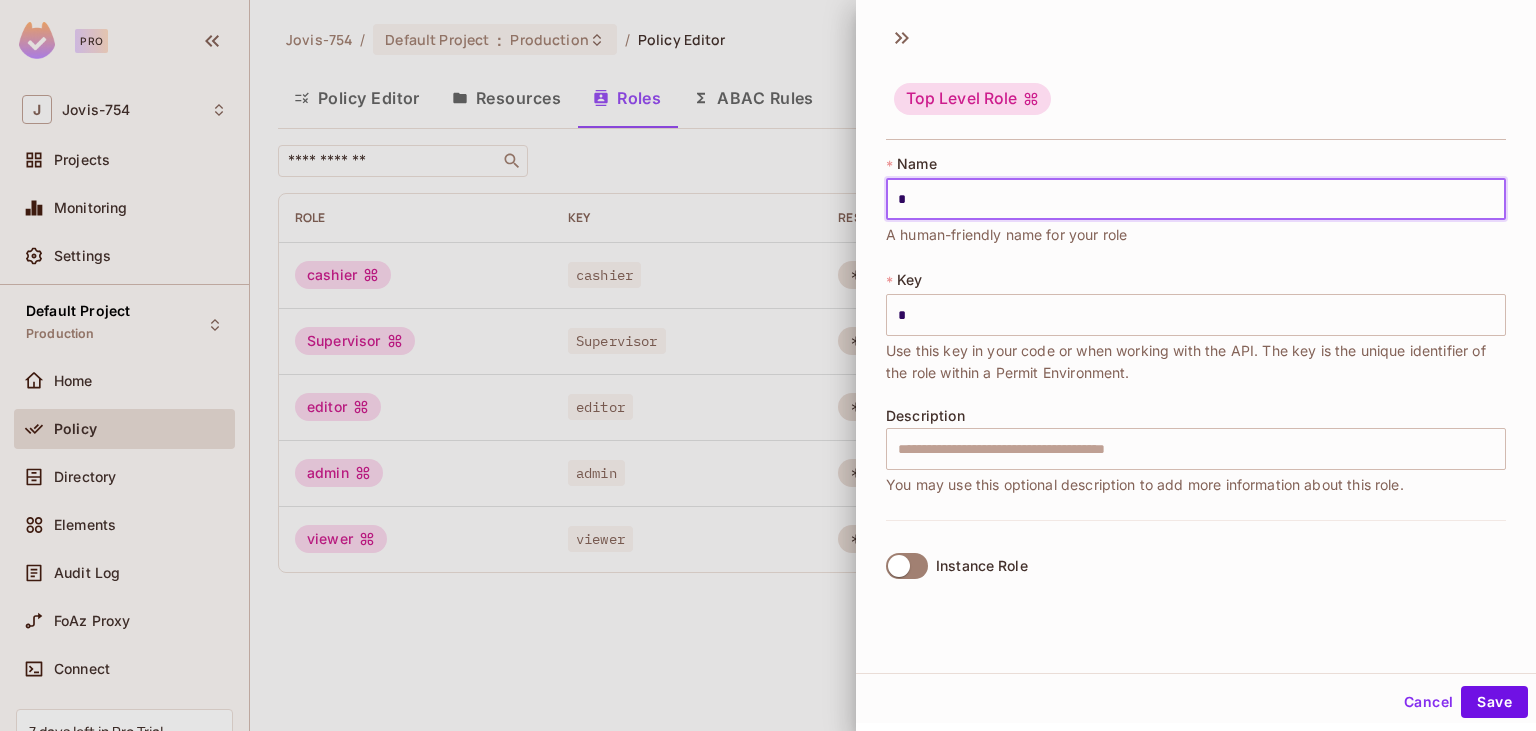 type on "**" 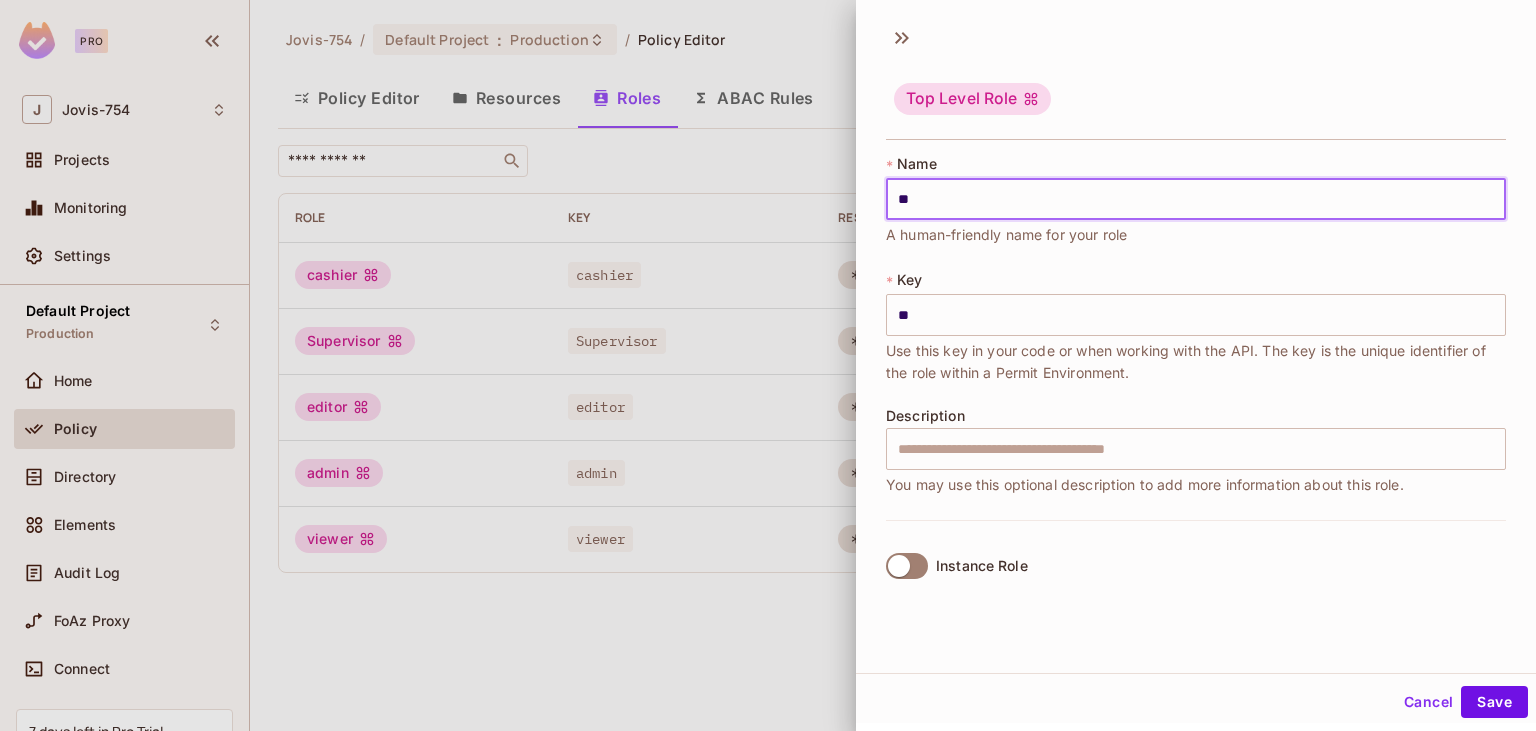 type on "*" 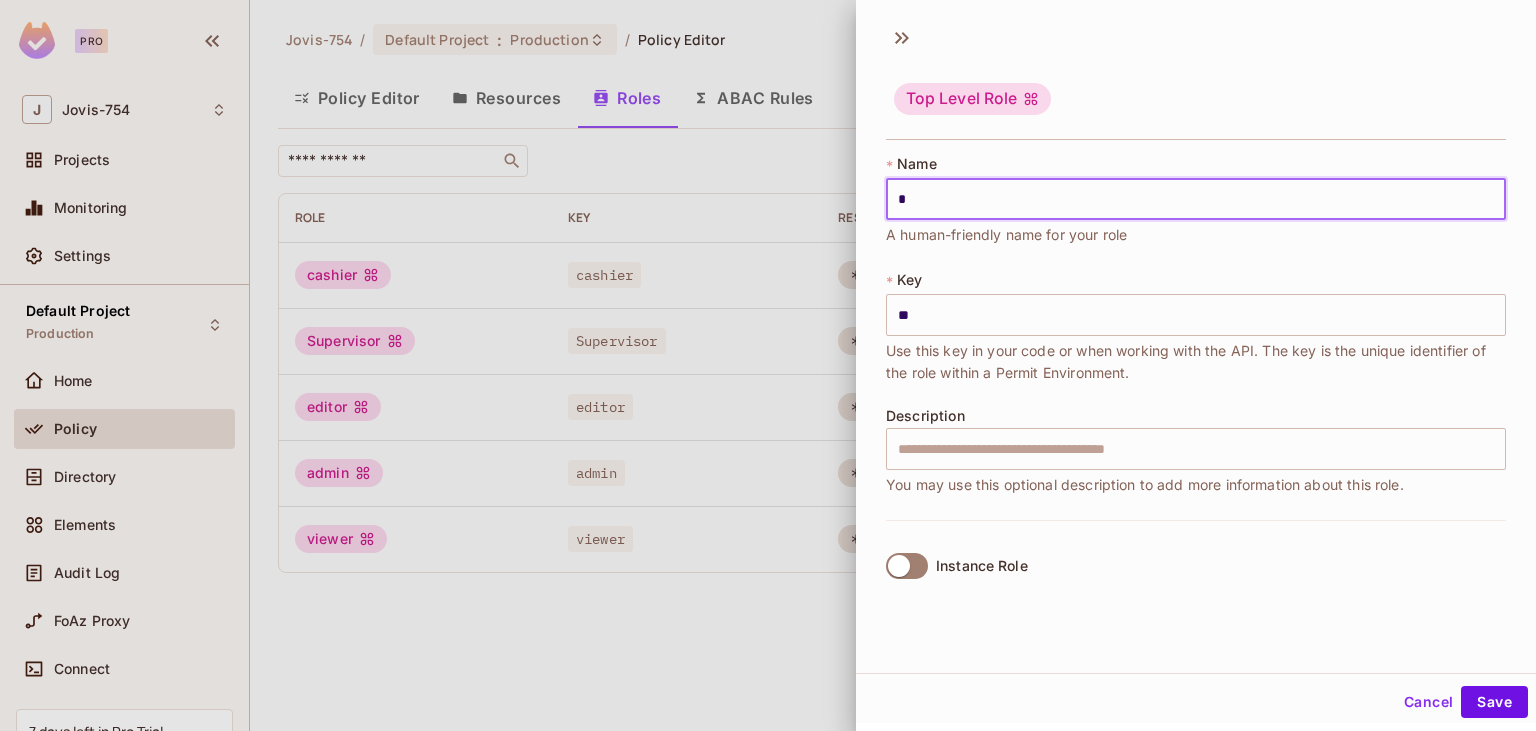 type on "*" 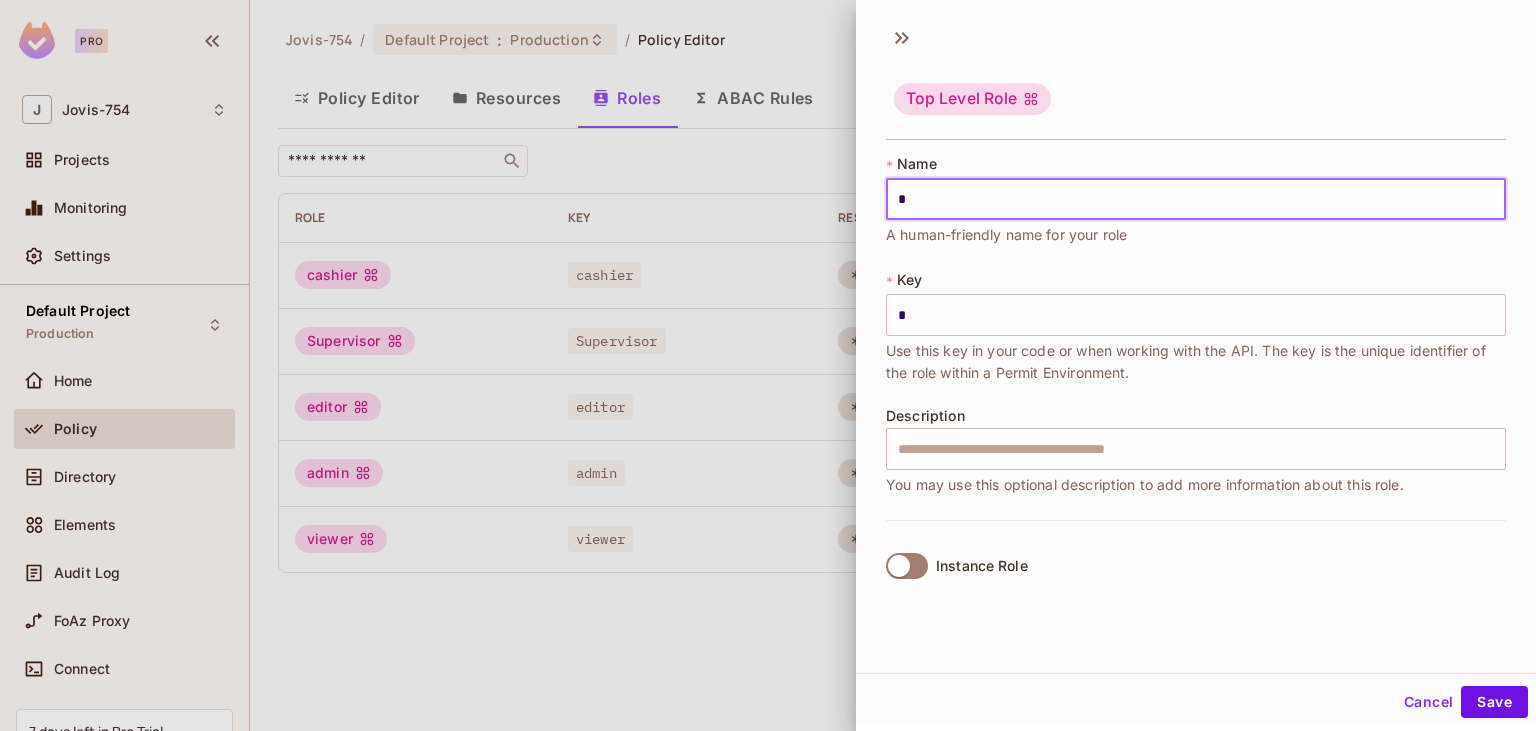 type 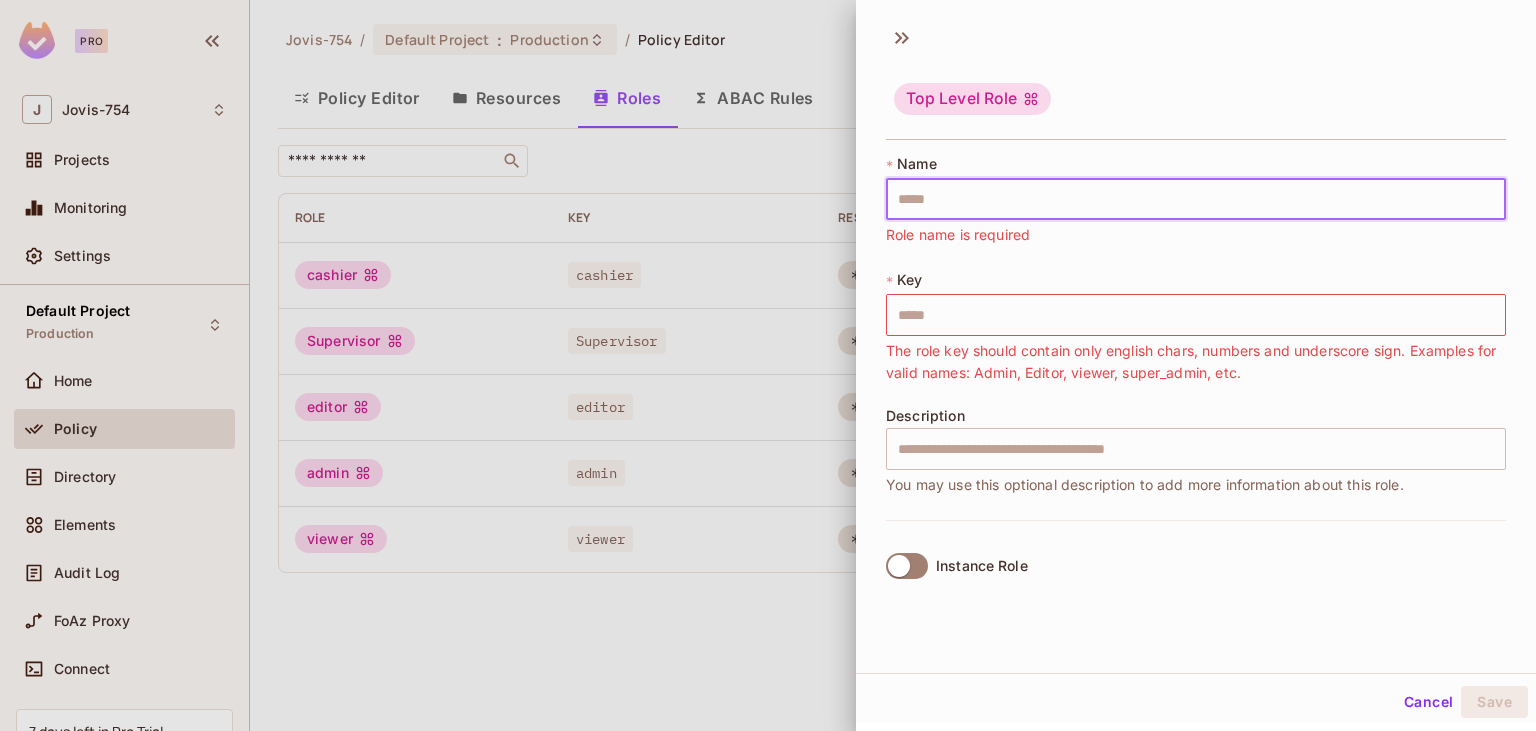 type on "*" 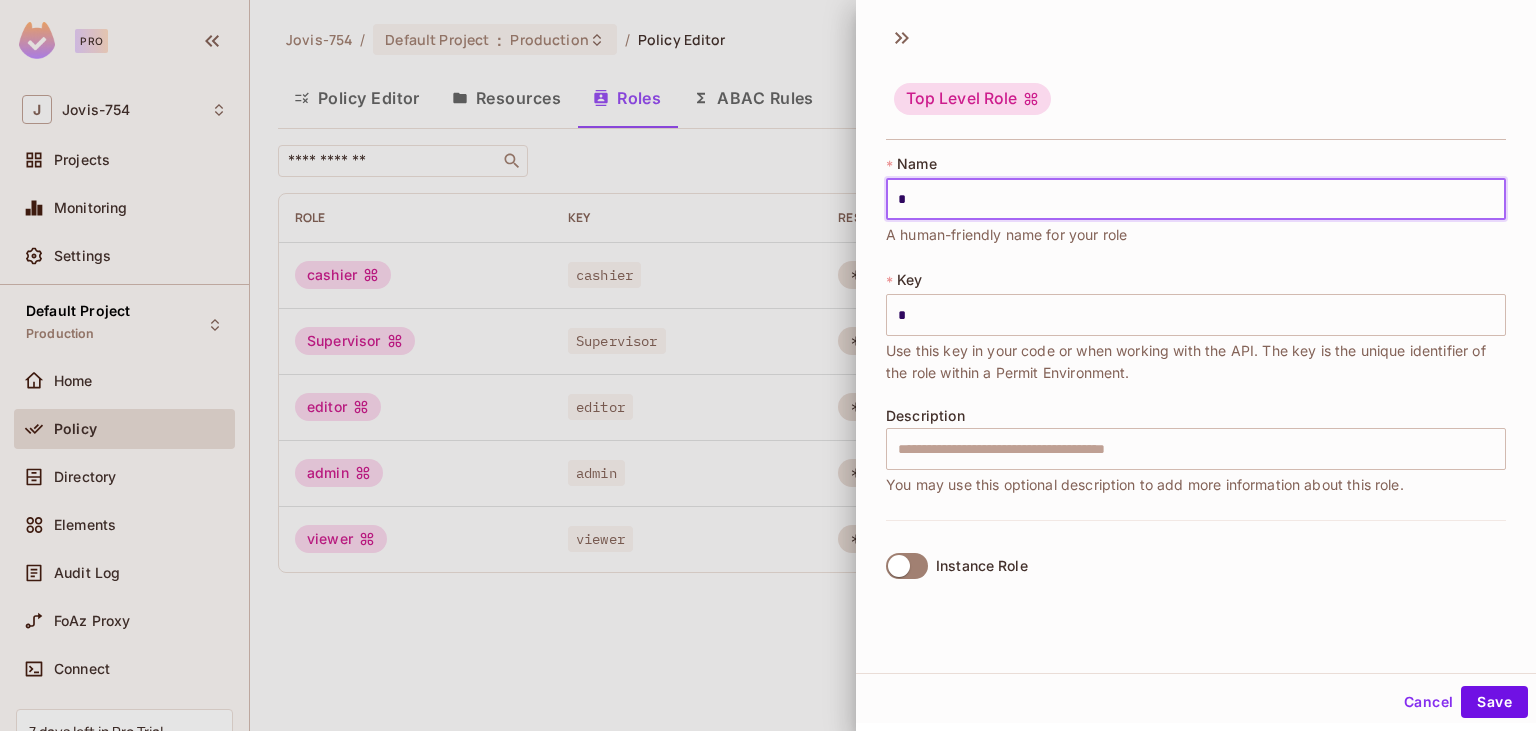 type on "**********" 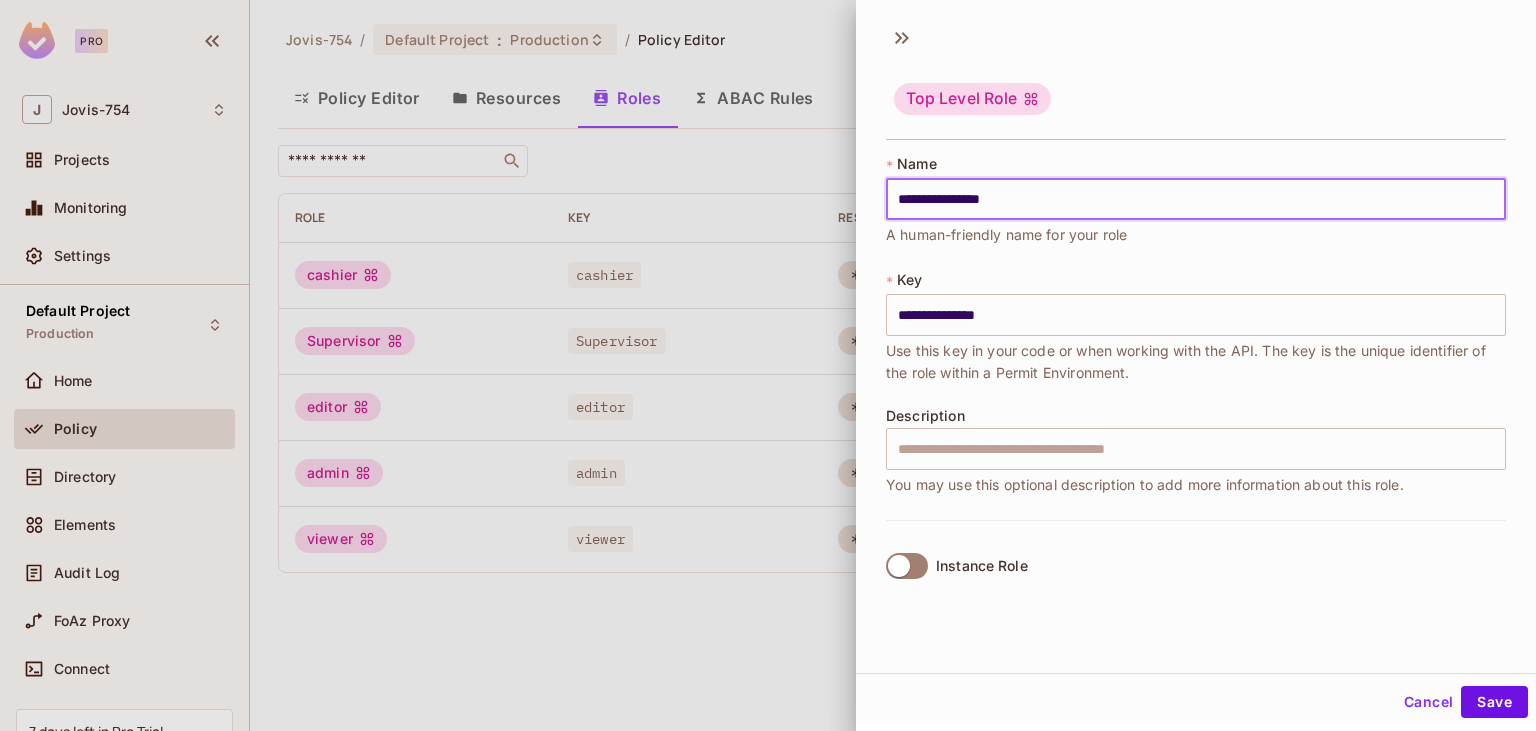 click on "**********" at bounding box center [1196, 199] 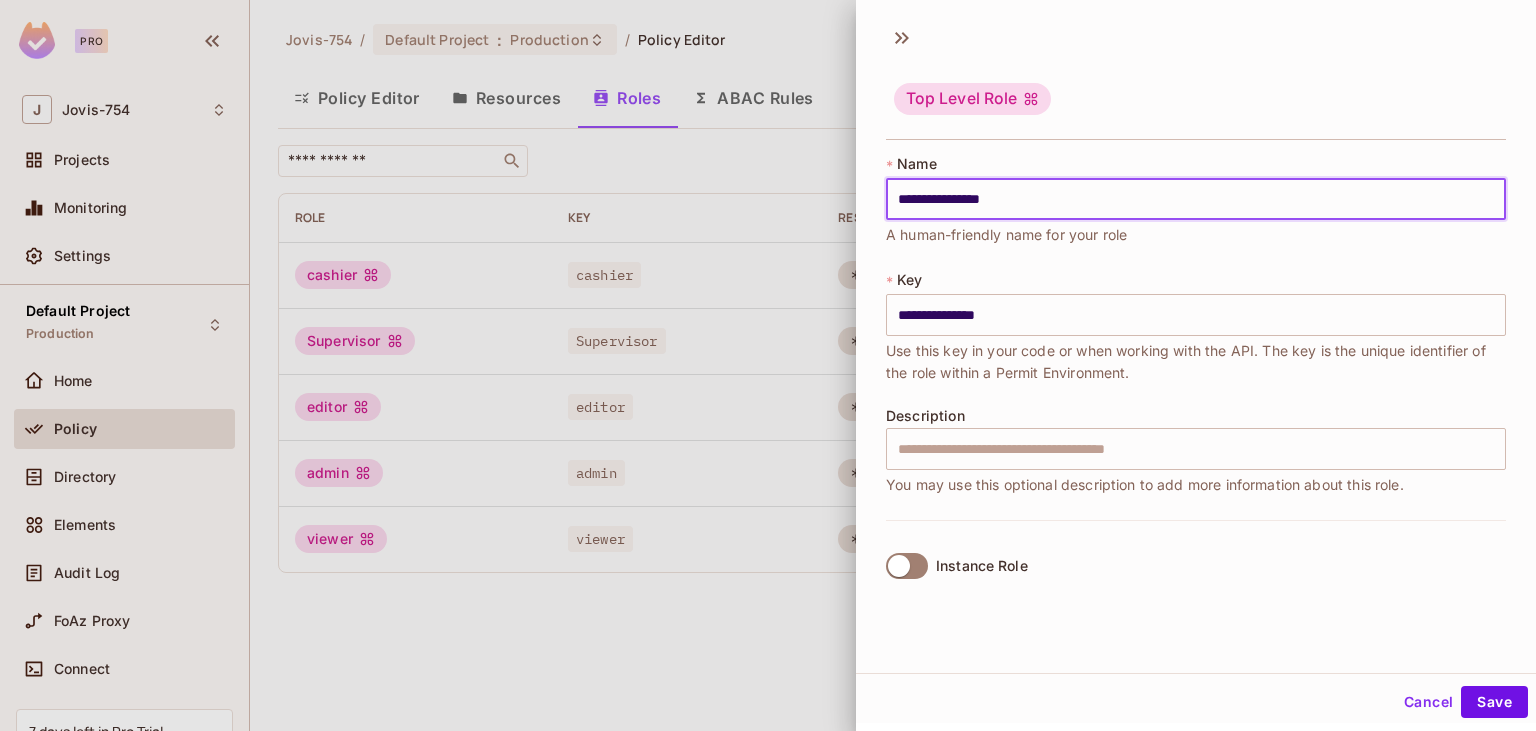 type on "**********" 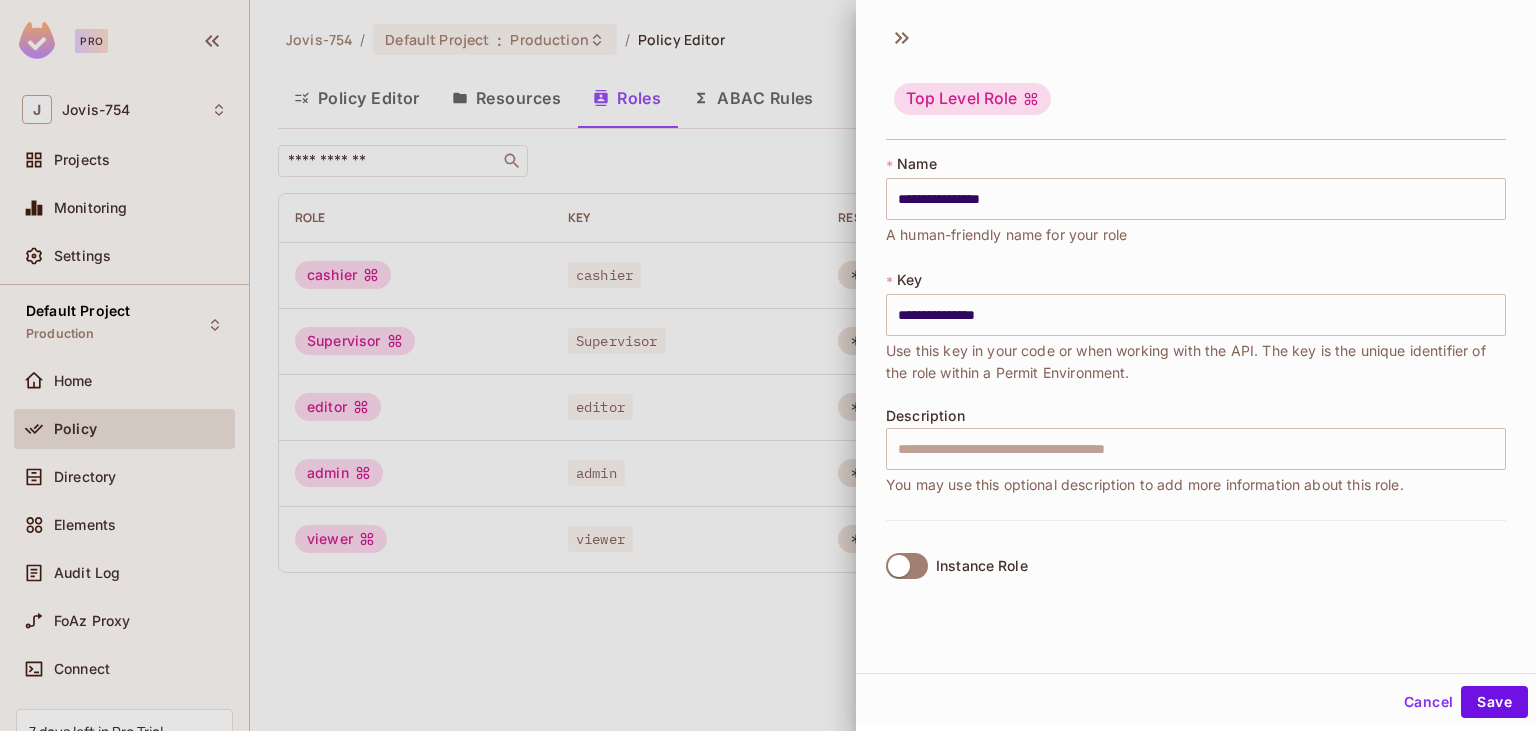 click on "**********" at bounding box center (1196, 337) 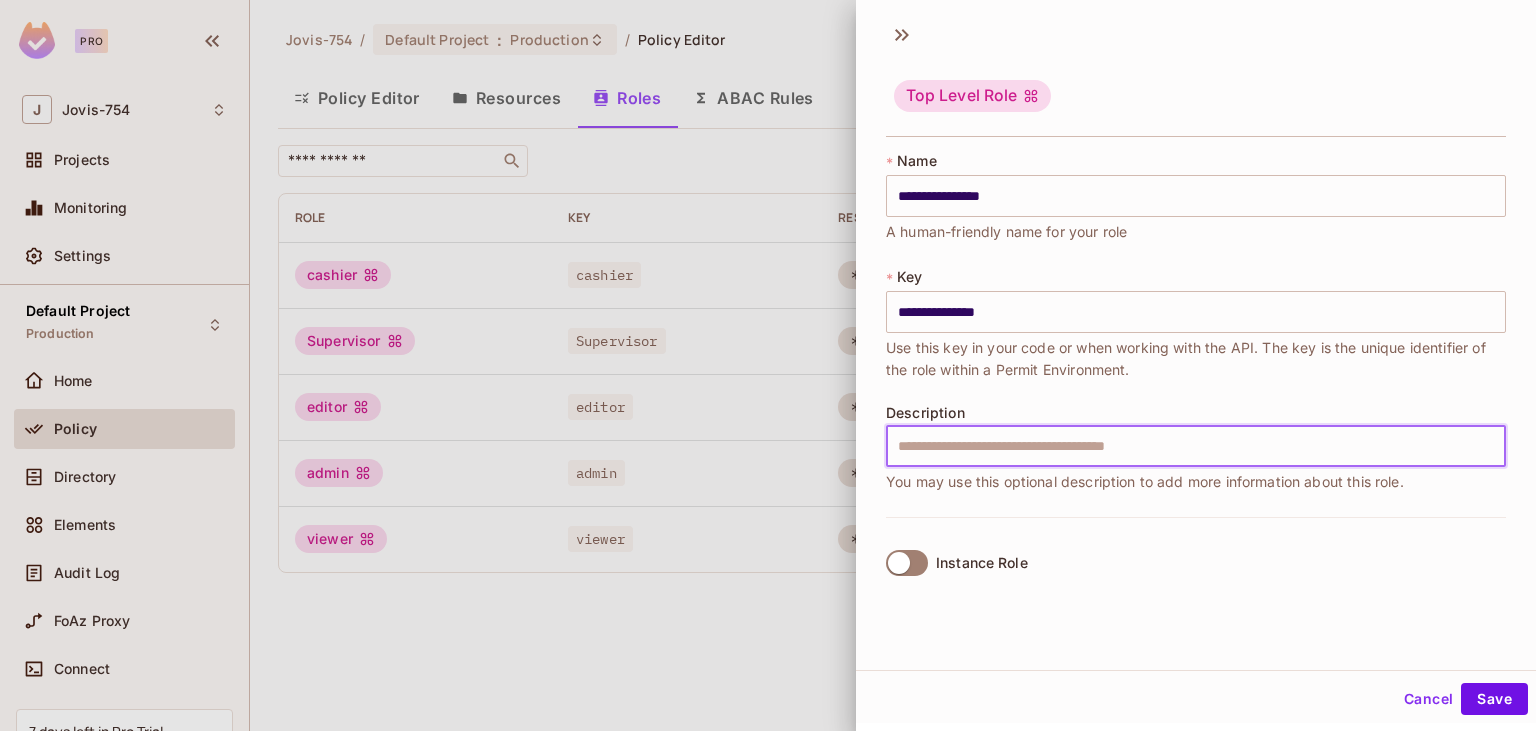 click at bounding box center (1196, 446) 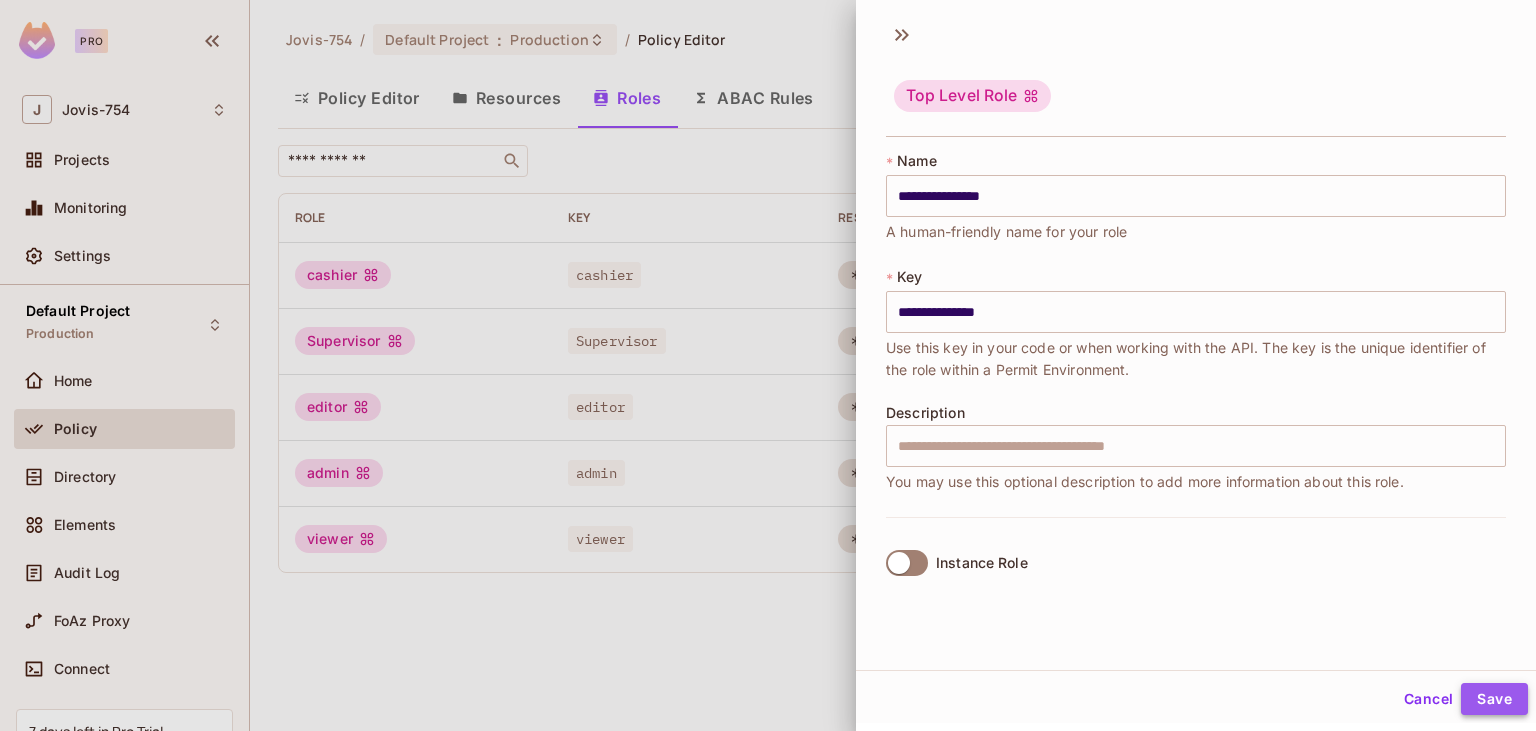 click on "Save" at bounding box center [1494, 699] 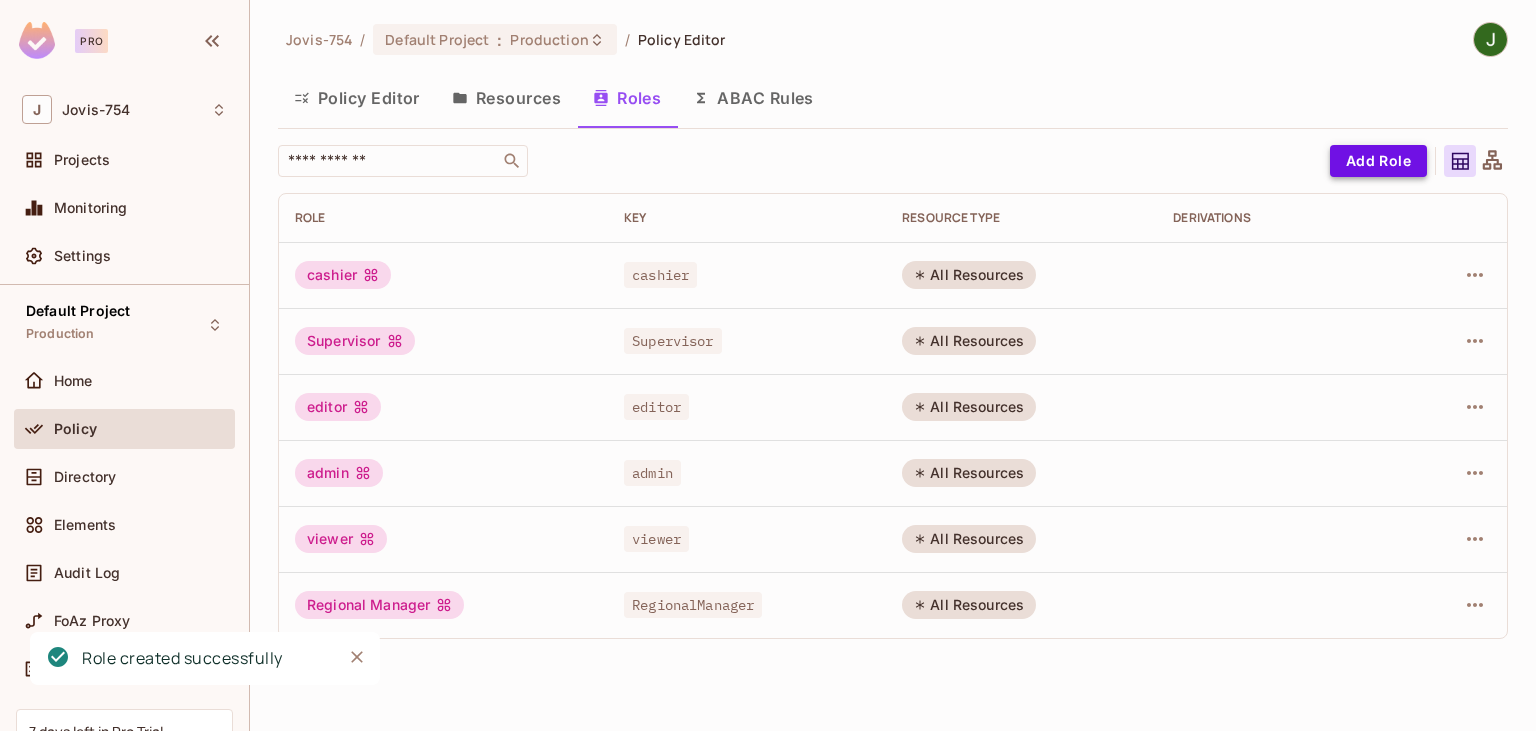 click on "Add Role" at bounding box center [1378, 161] 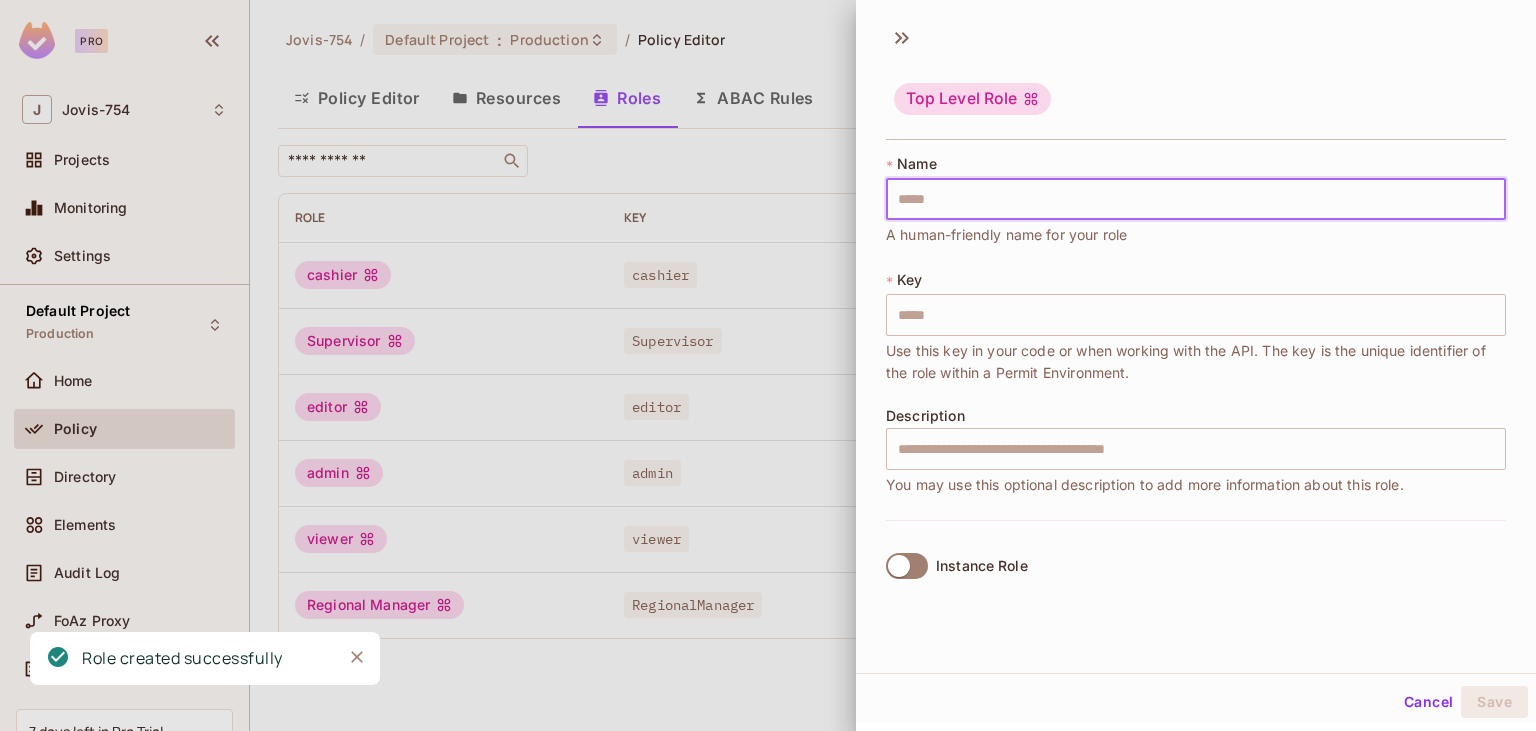 click at bounding box center [1196, 199] 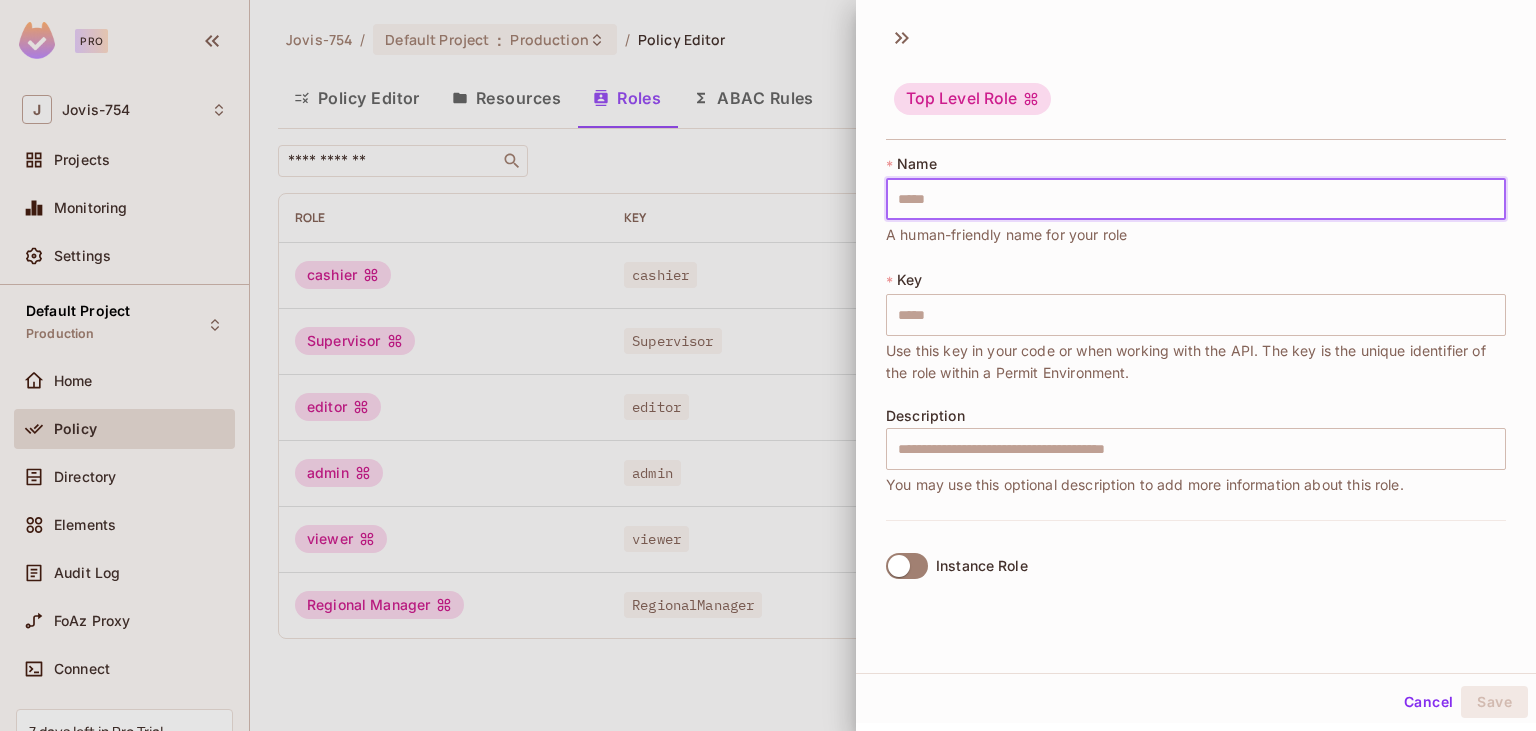 type on "*" 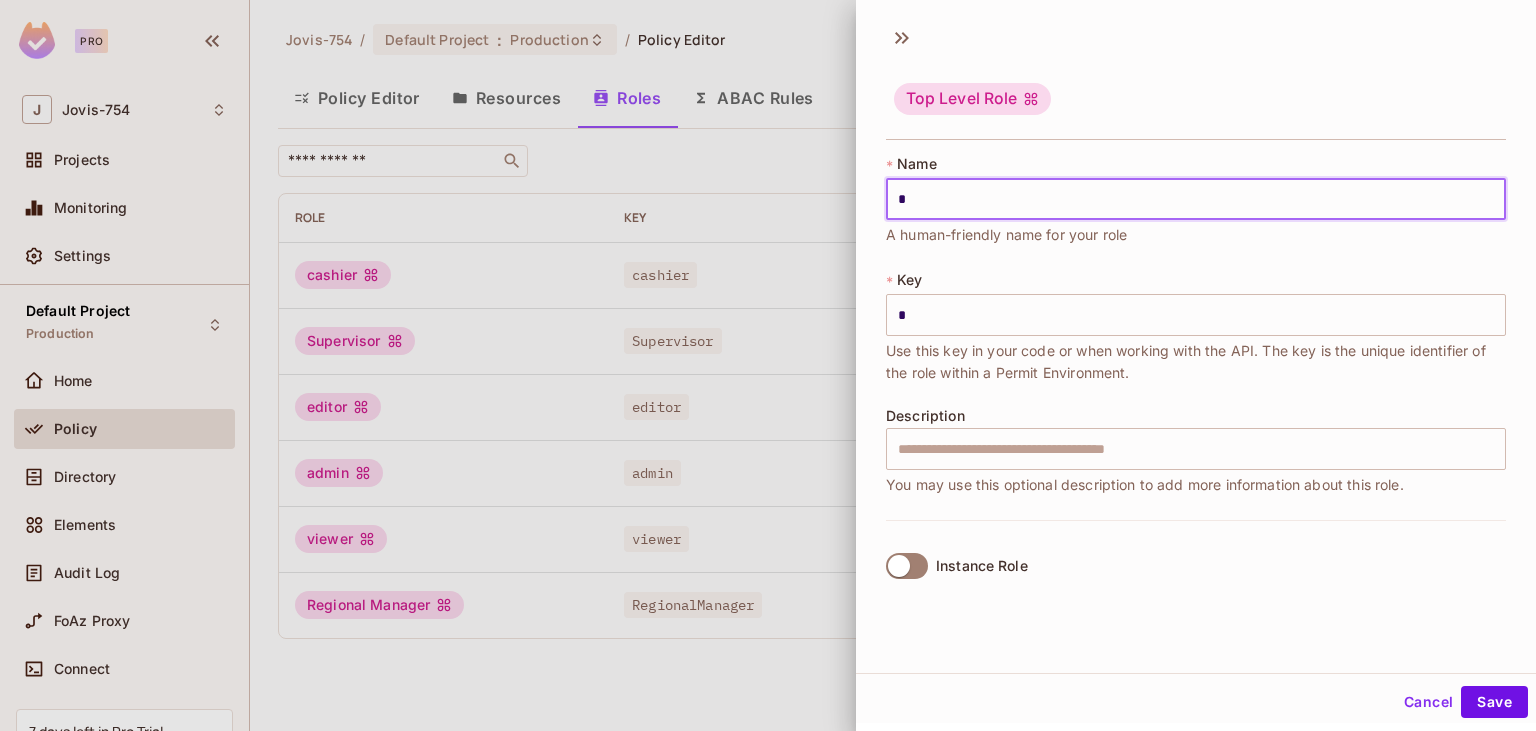 type 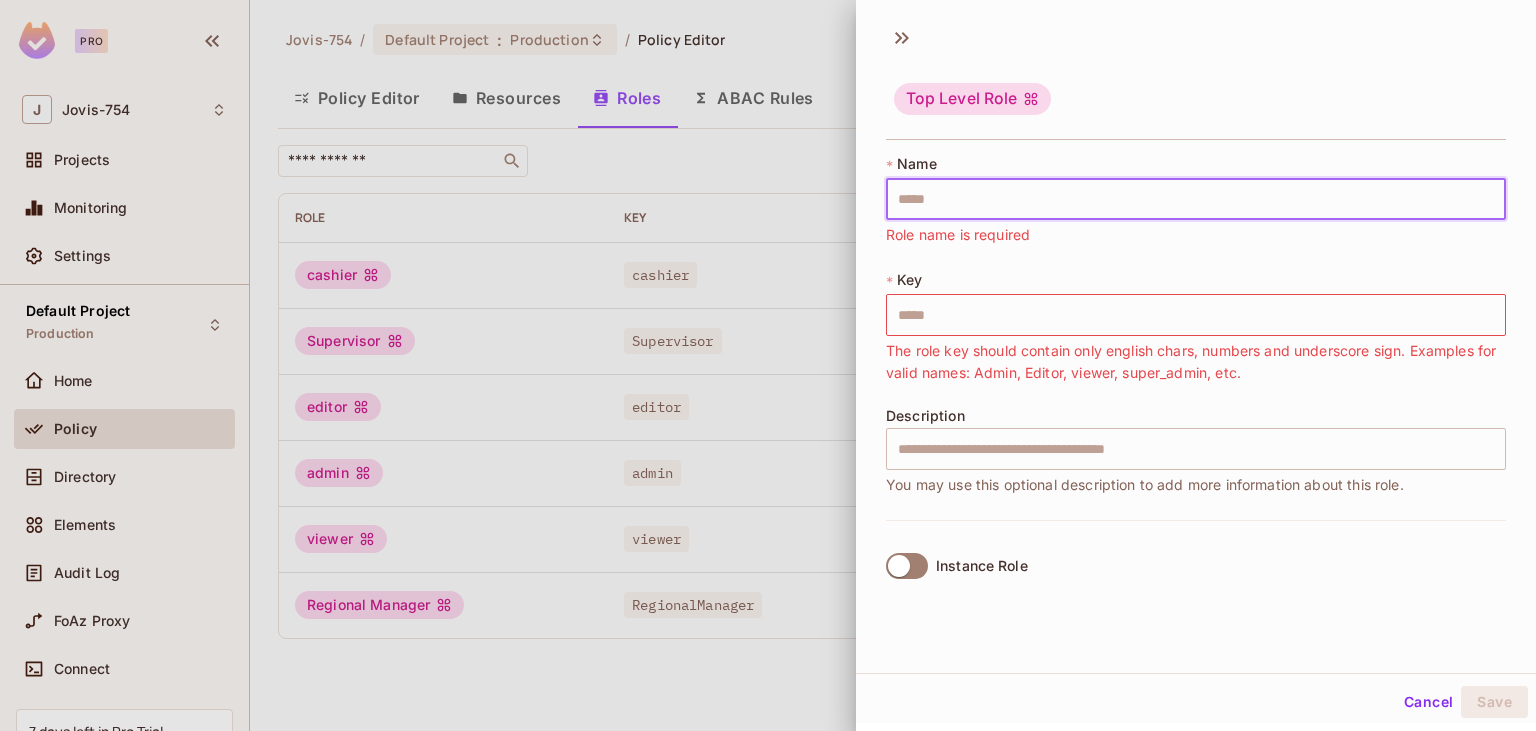 type on "*" 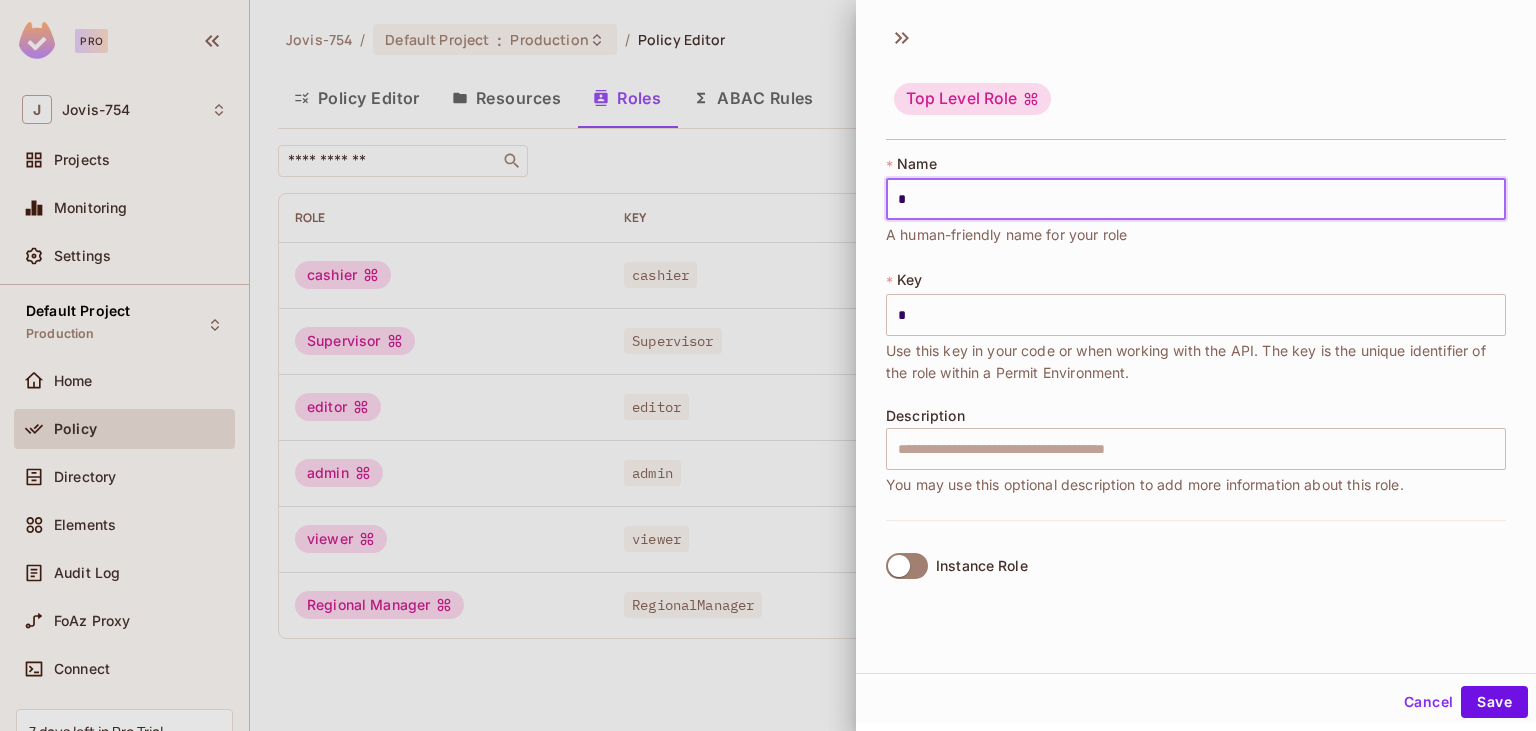 type on "**********" 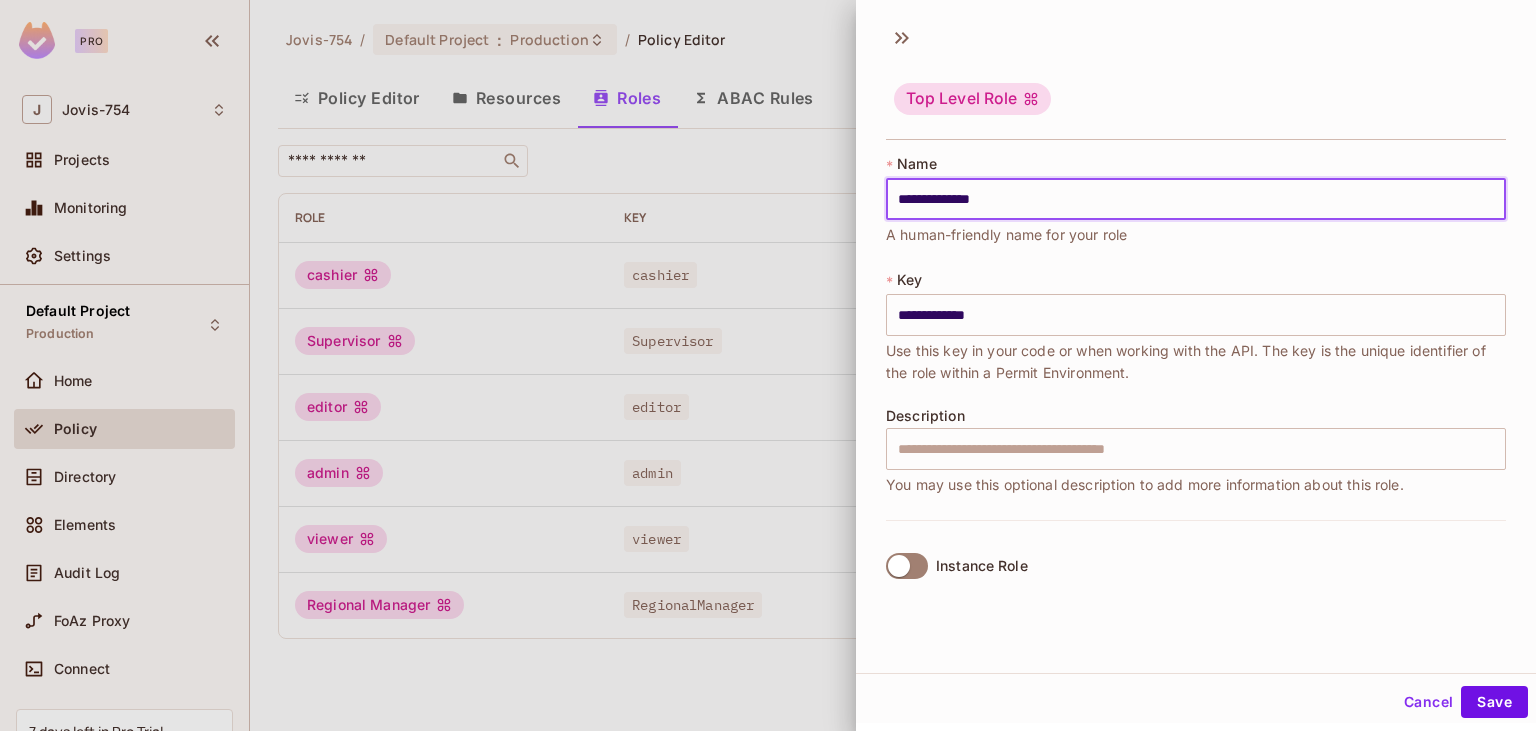 scroll, scrollTop: 3, scrollLeft: 0, axis: vertical 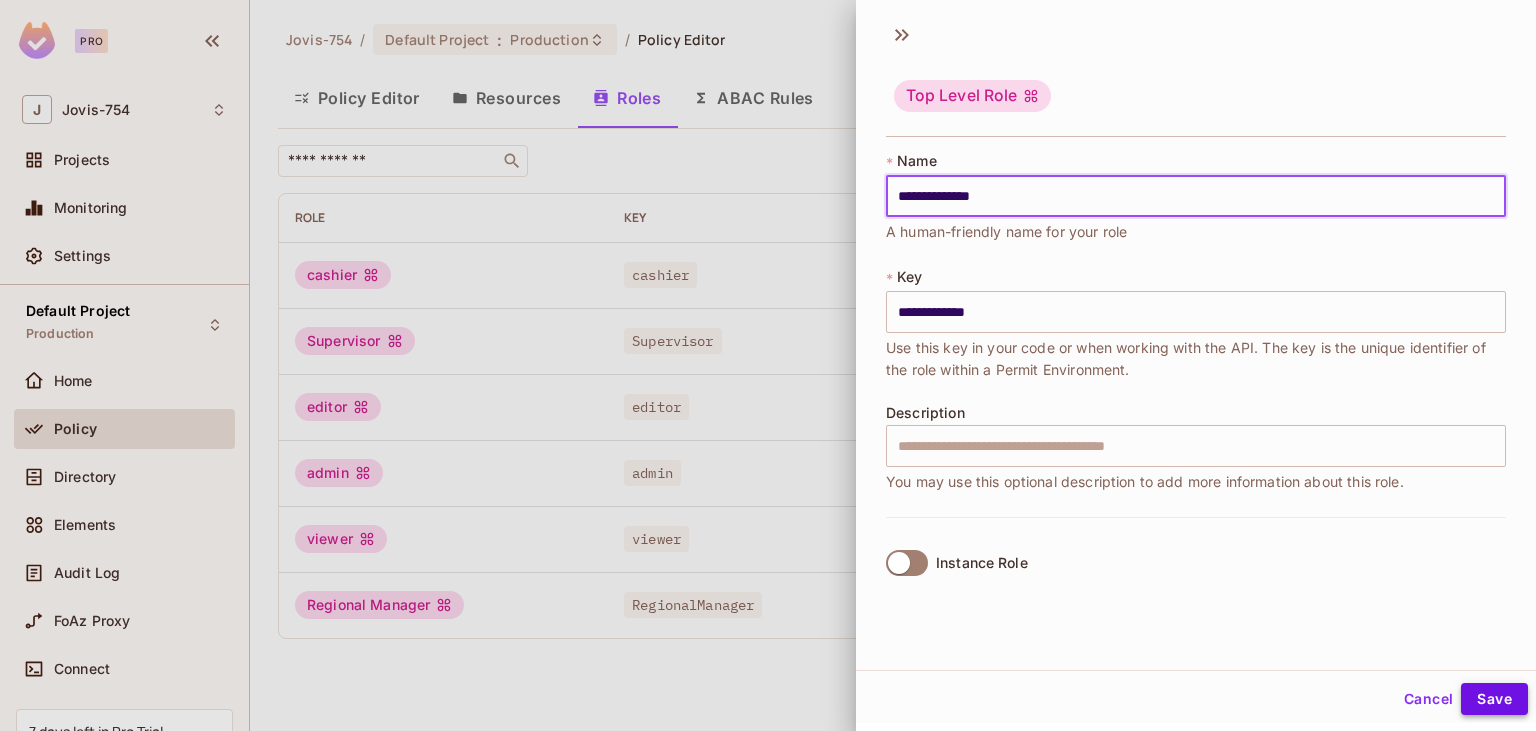 type on "**********" 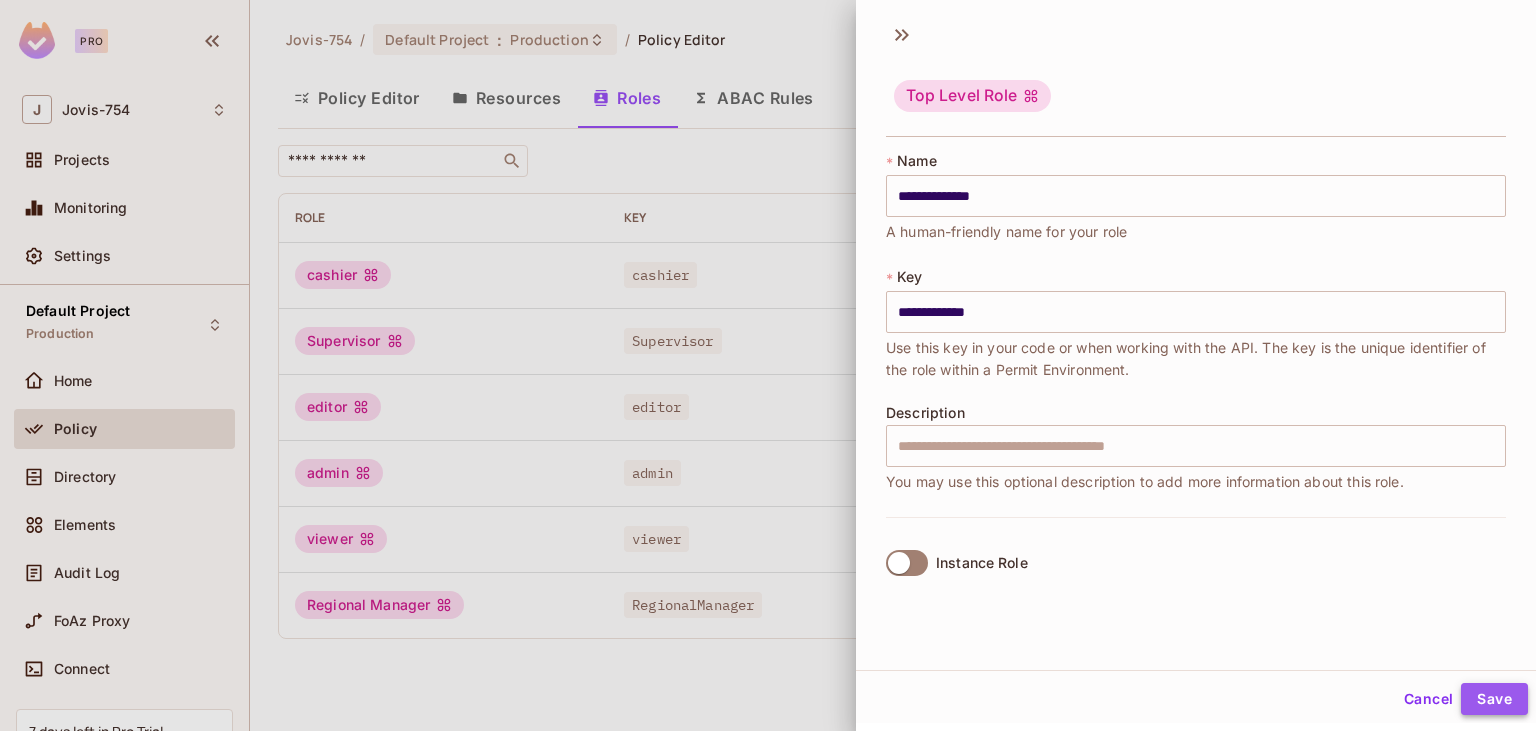 click on "Save" at bounding box center [1494, 699] 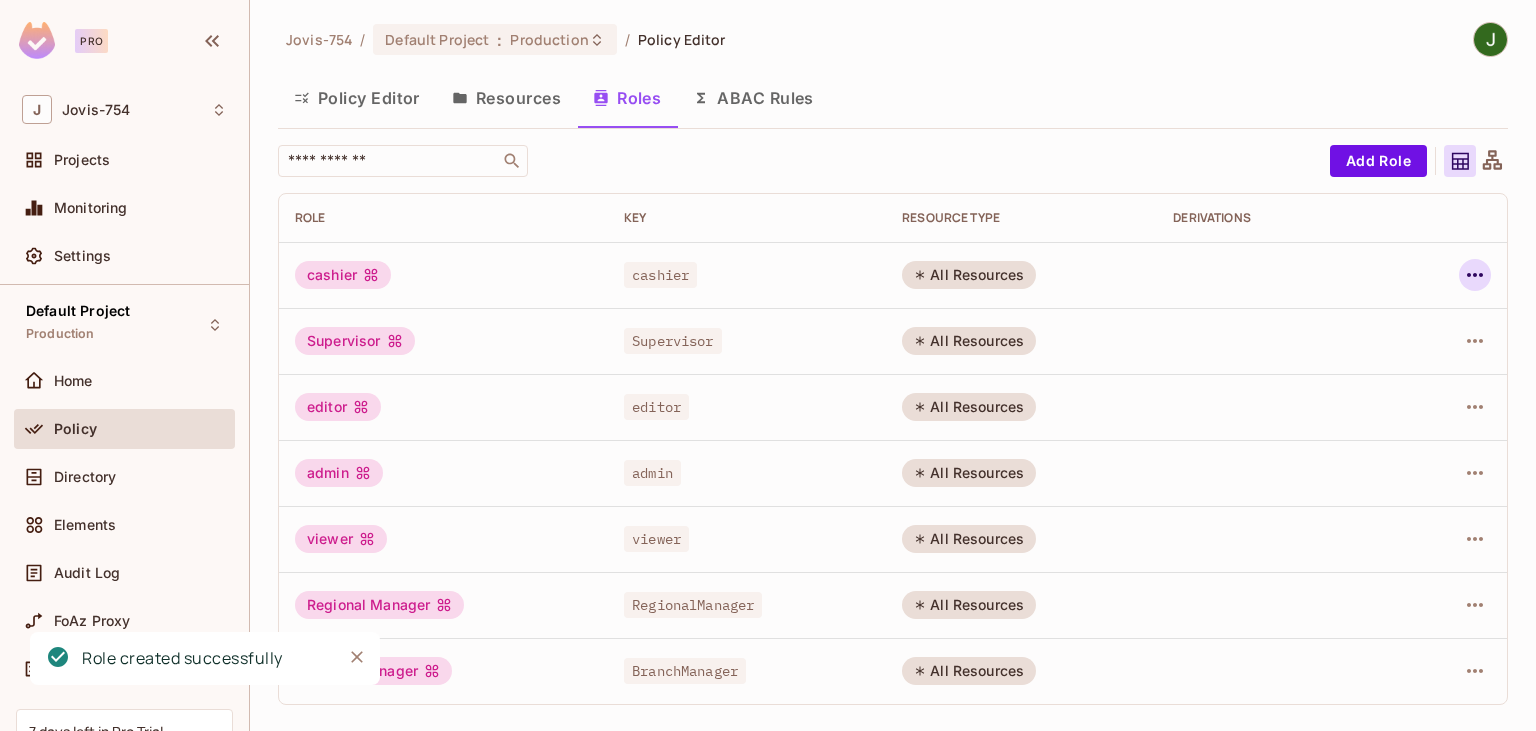 click 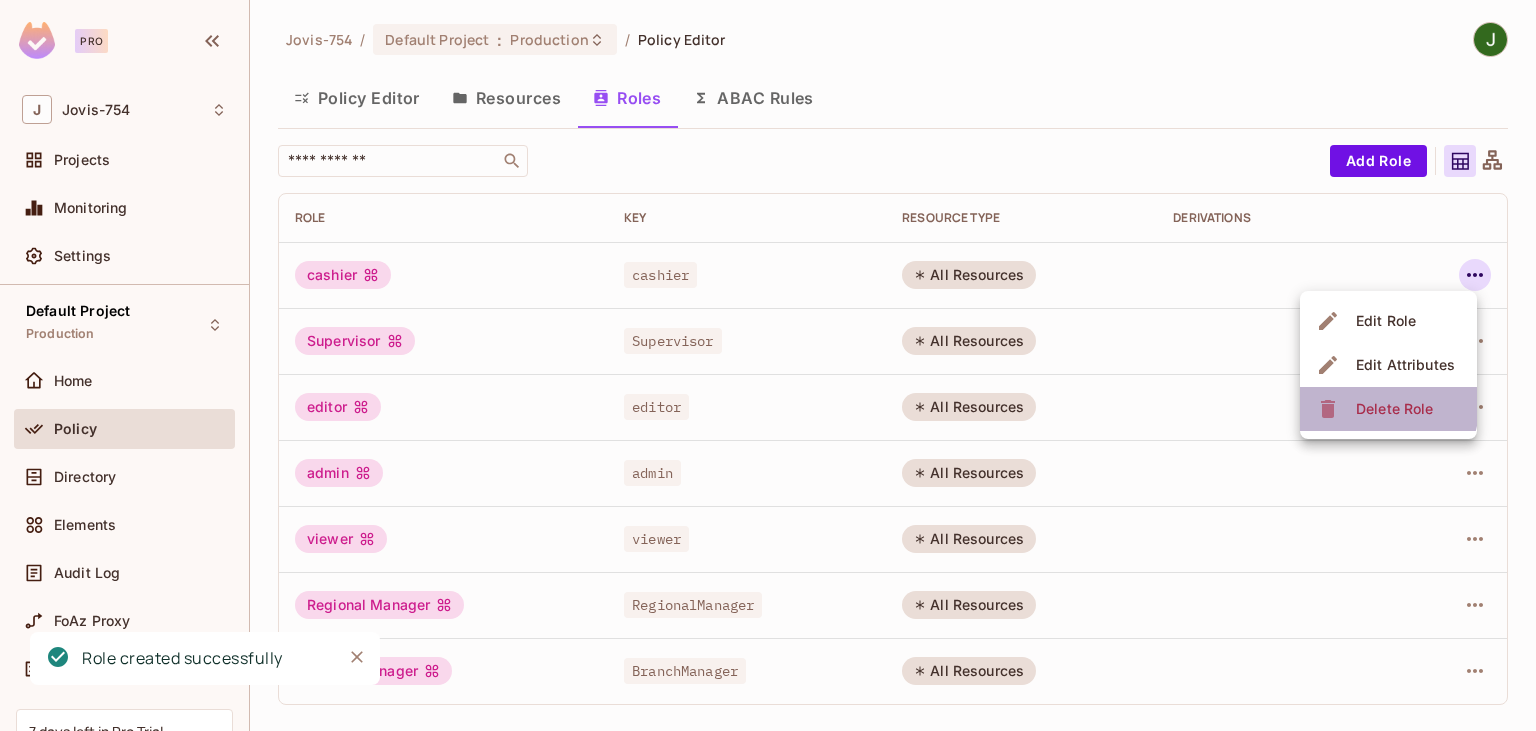 click on "Delete Role" at bounding box center (1394, 409) 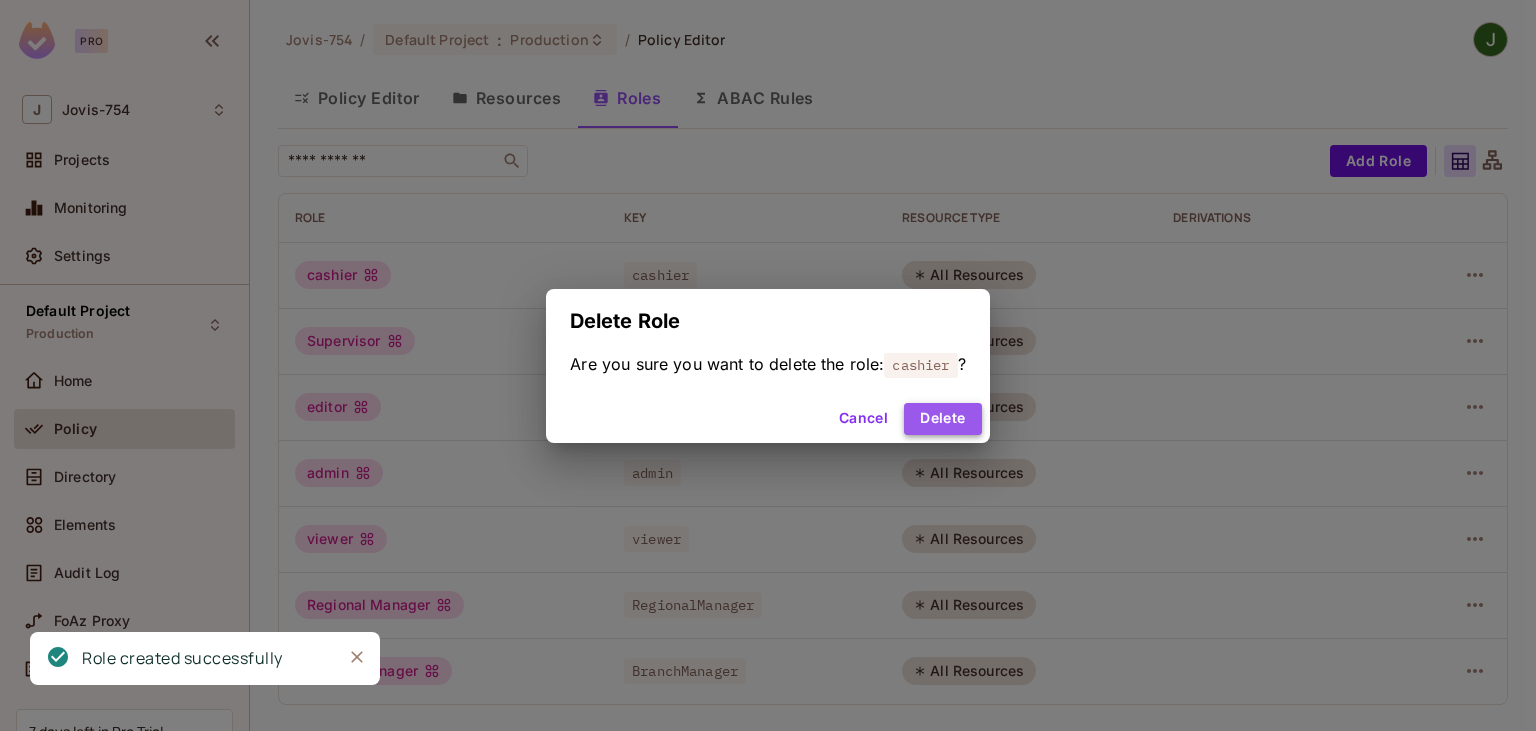 click on "Delete" at bounding box center [942, 419] 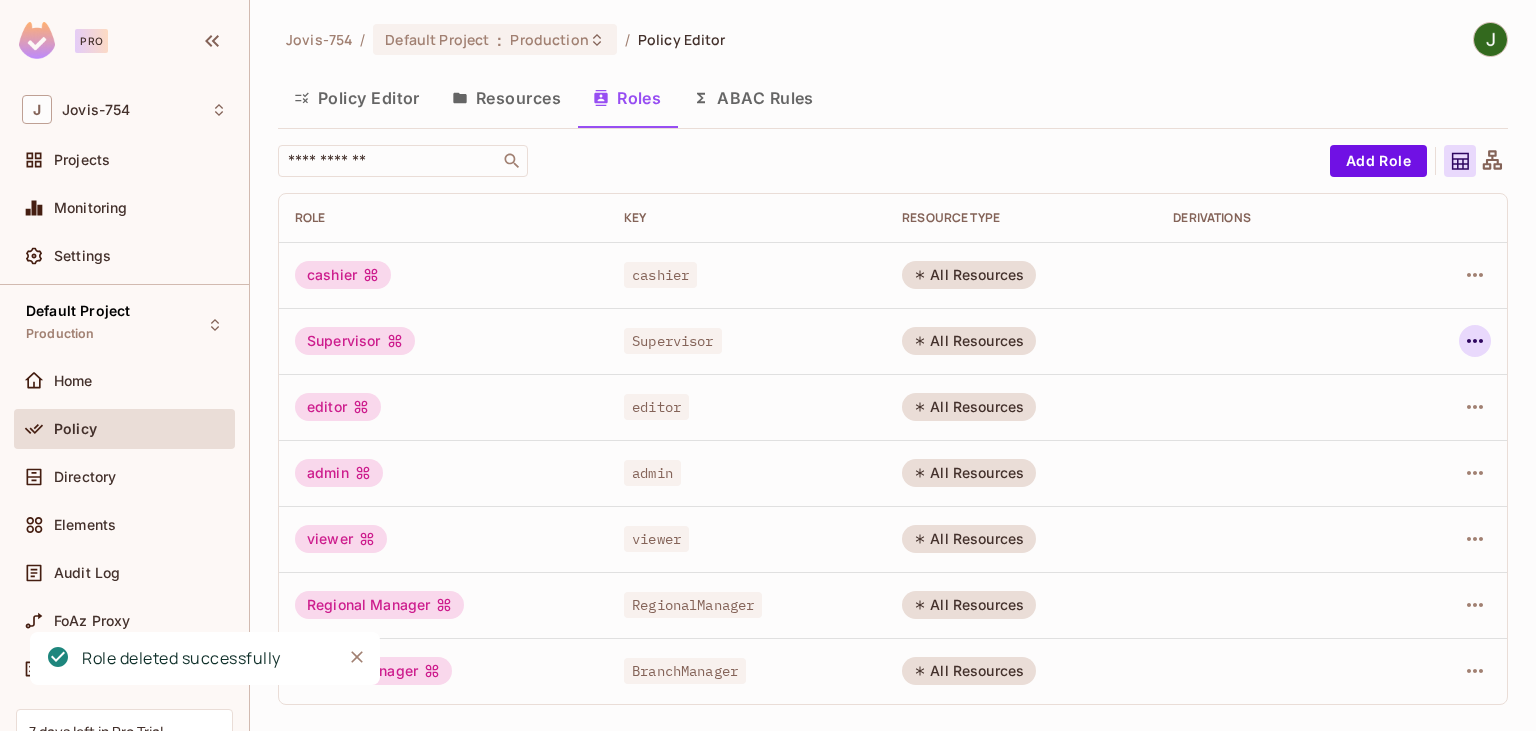 click 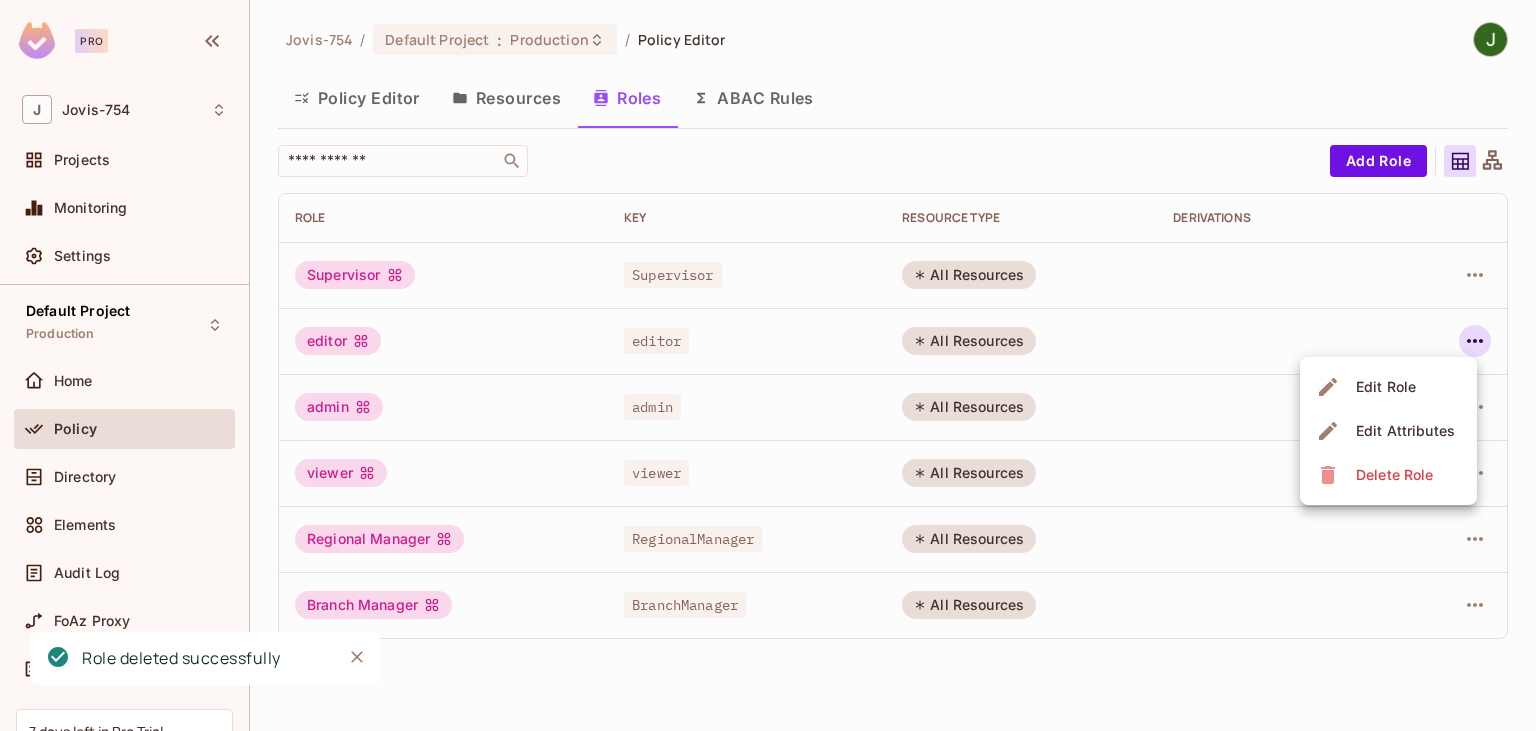 click on "Delete Role" at bounding box center (1394, 475) 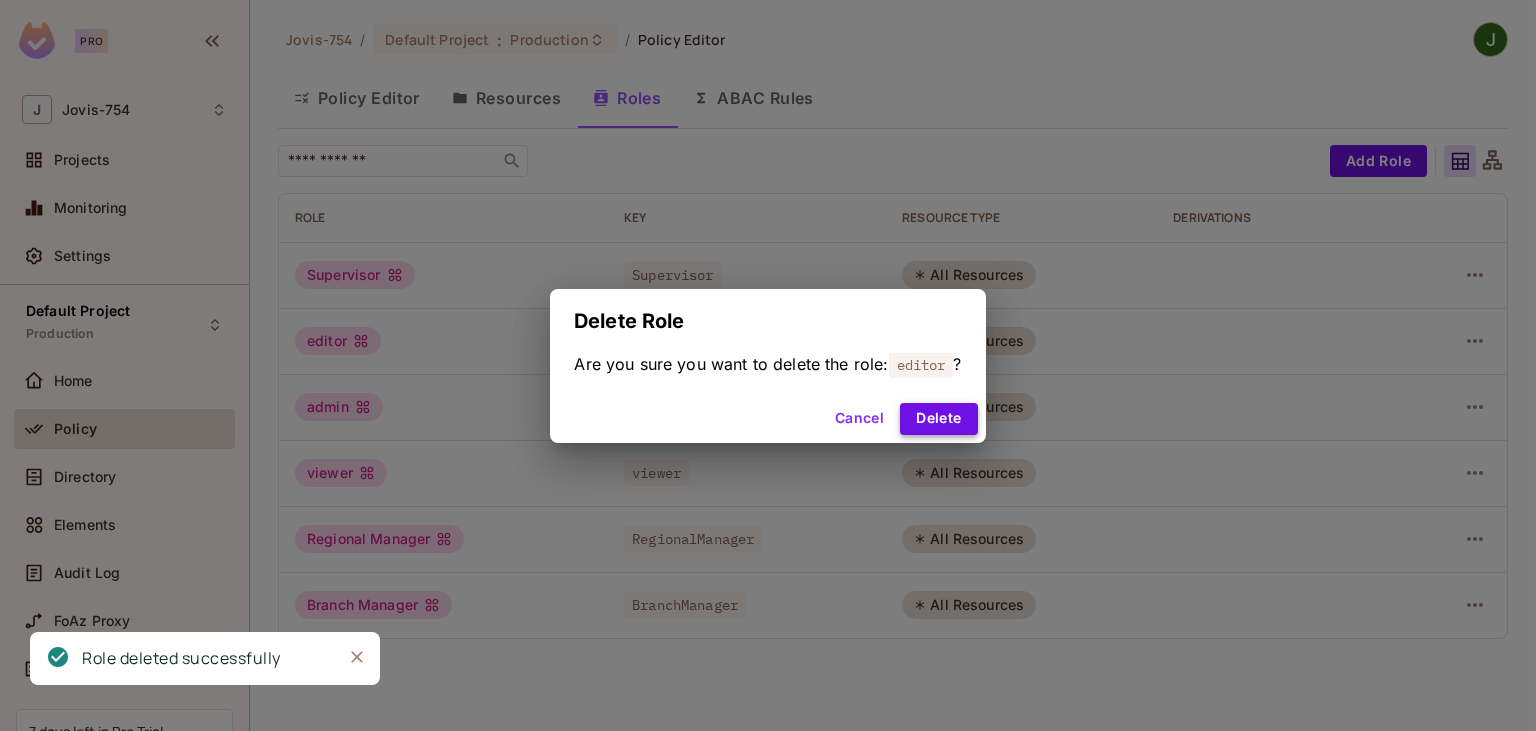 click on "Delete" at bounding box center [938, 419] 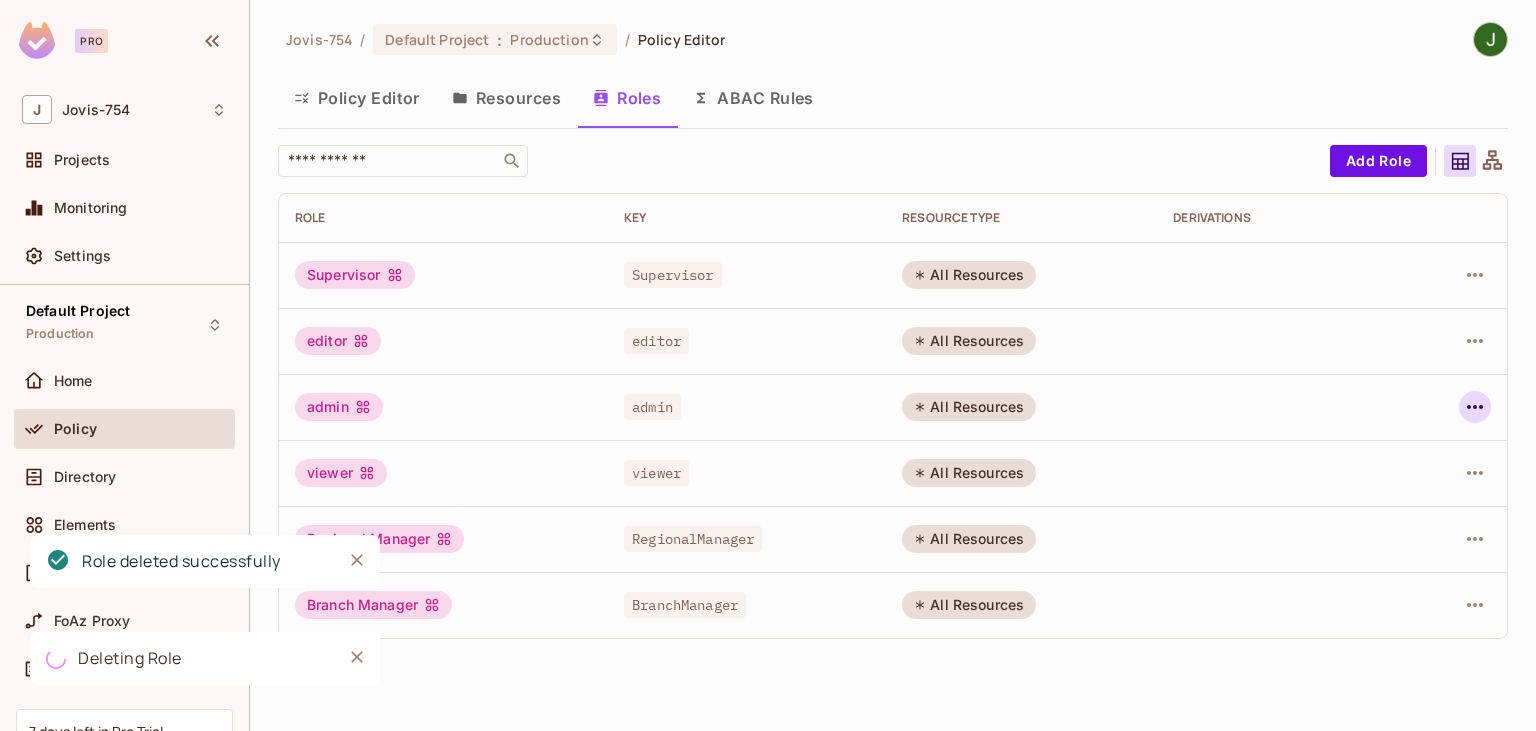 click 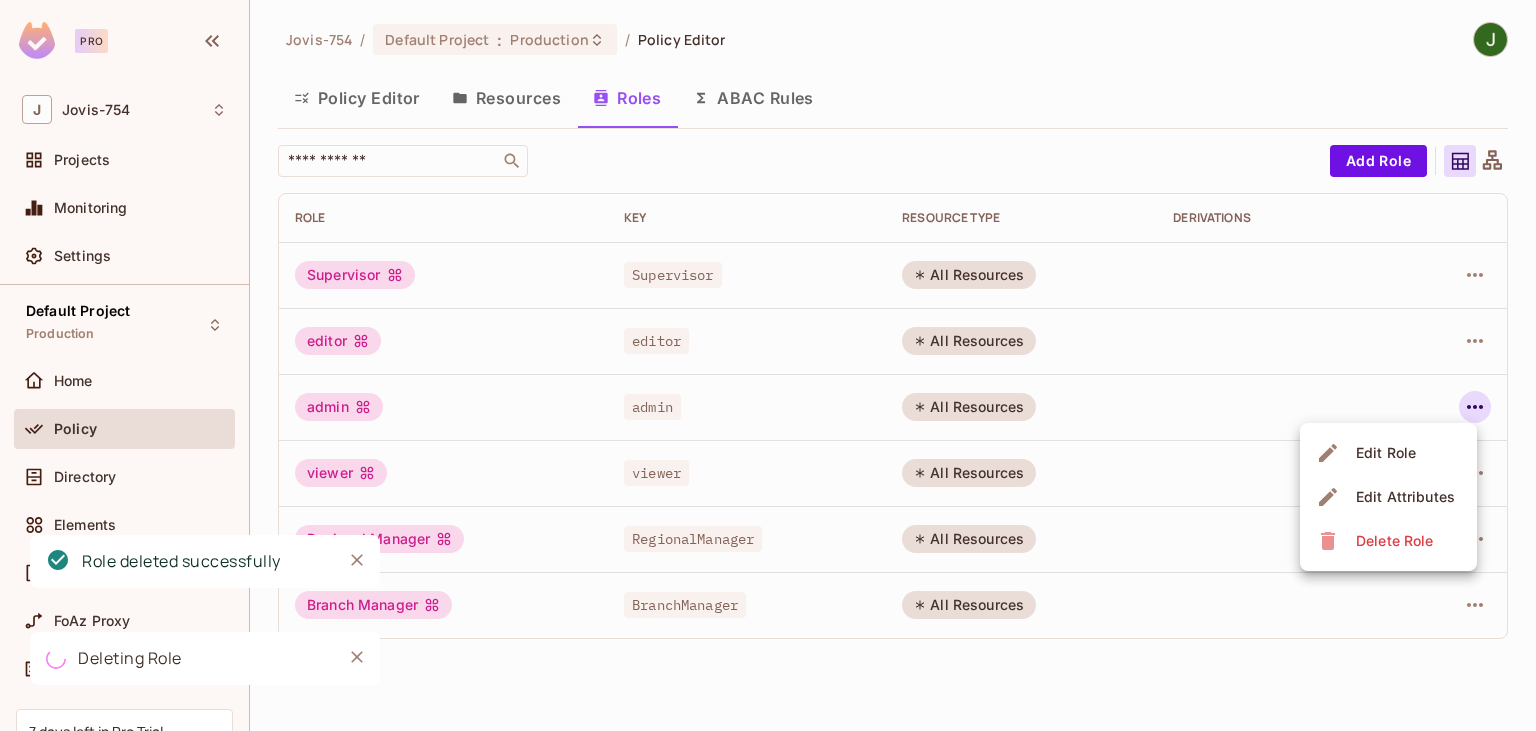 click on "Delete Role" at bounding box center [1394, 541] 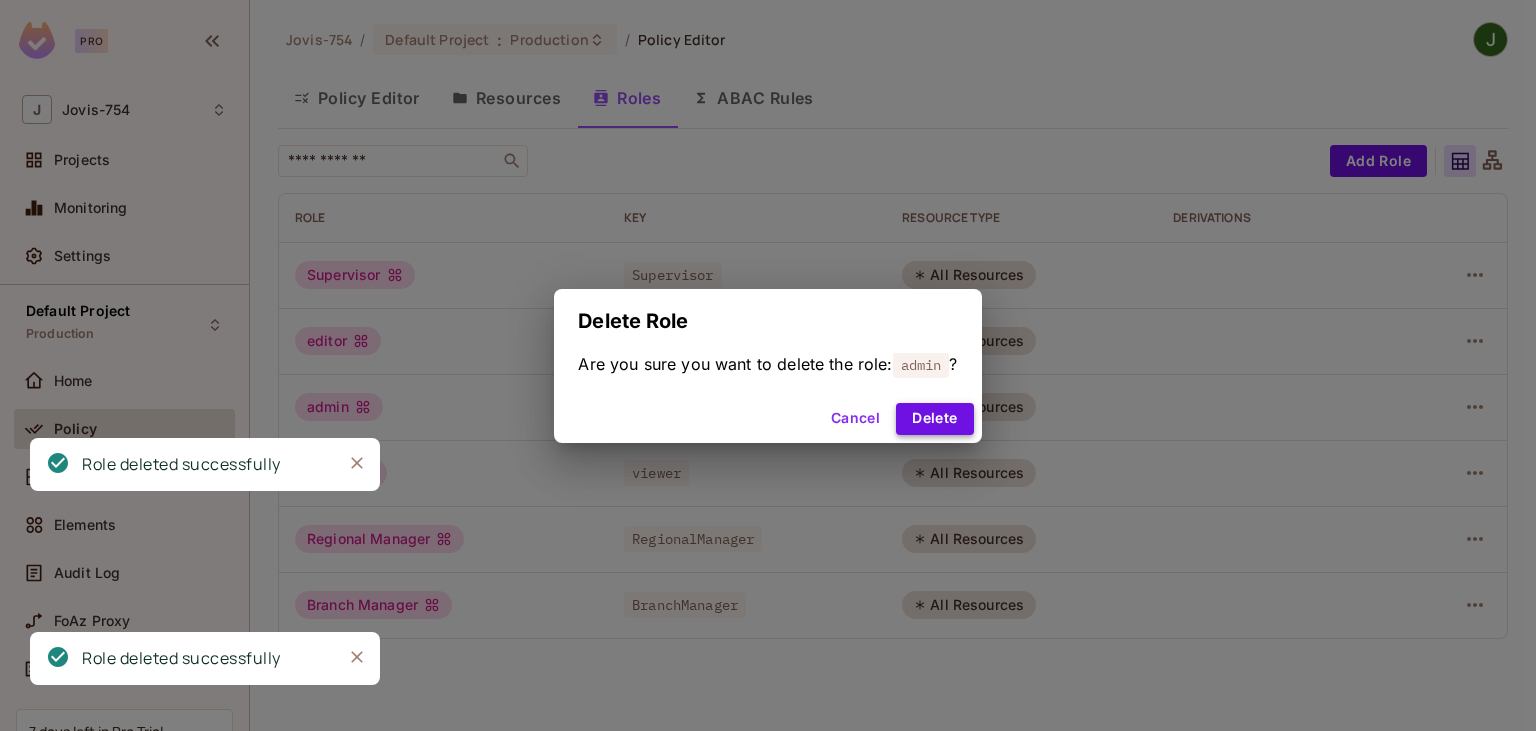 click on "Delete" at bounding box center [934, 419] 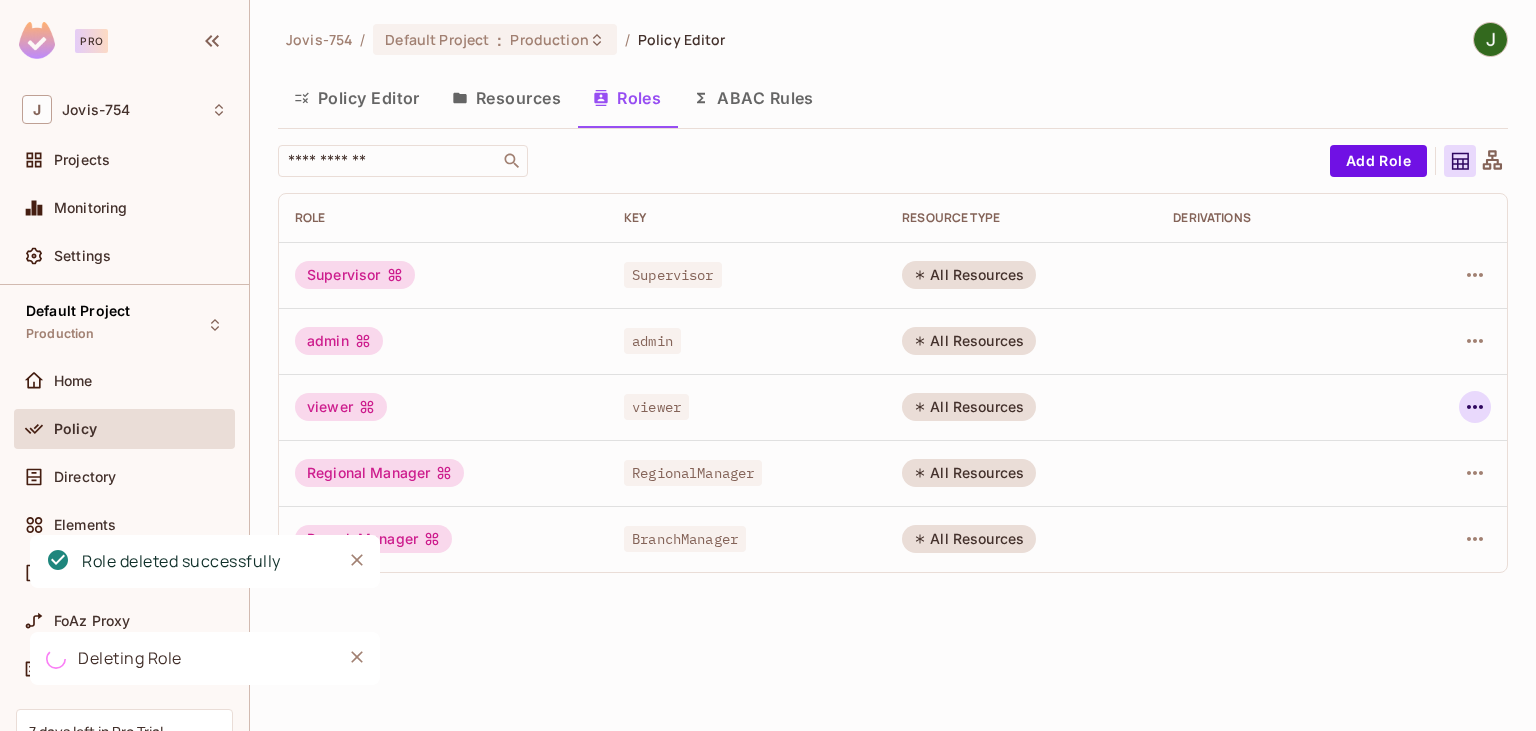 click 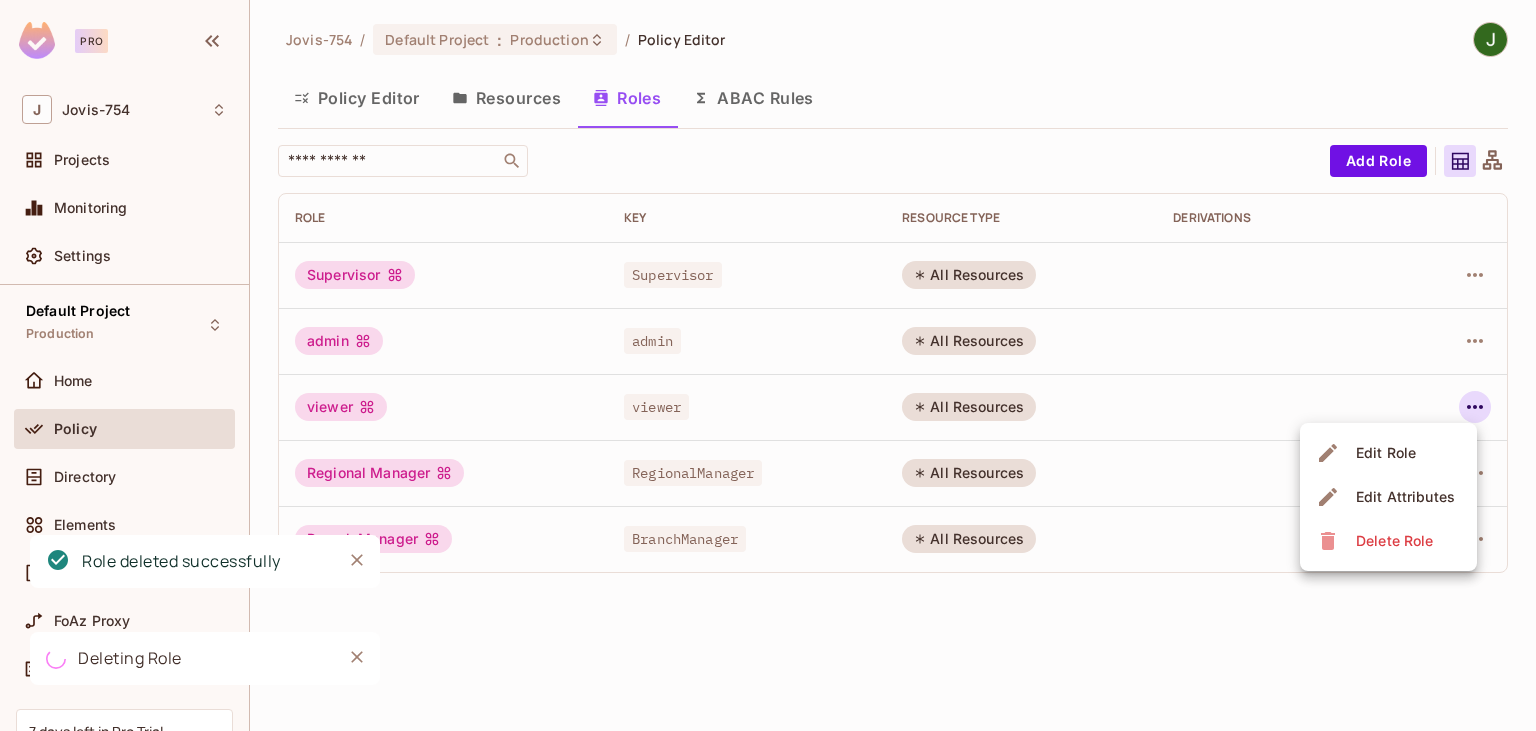 click on "Delete Role" at bounding box center [1394, 541] 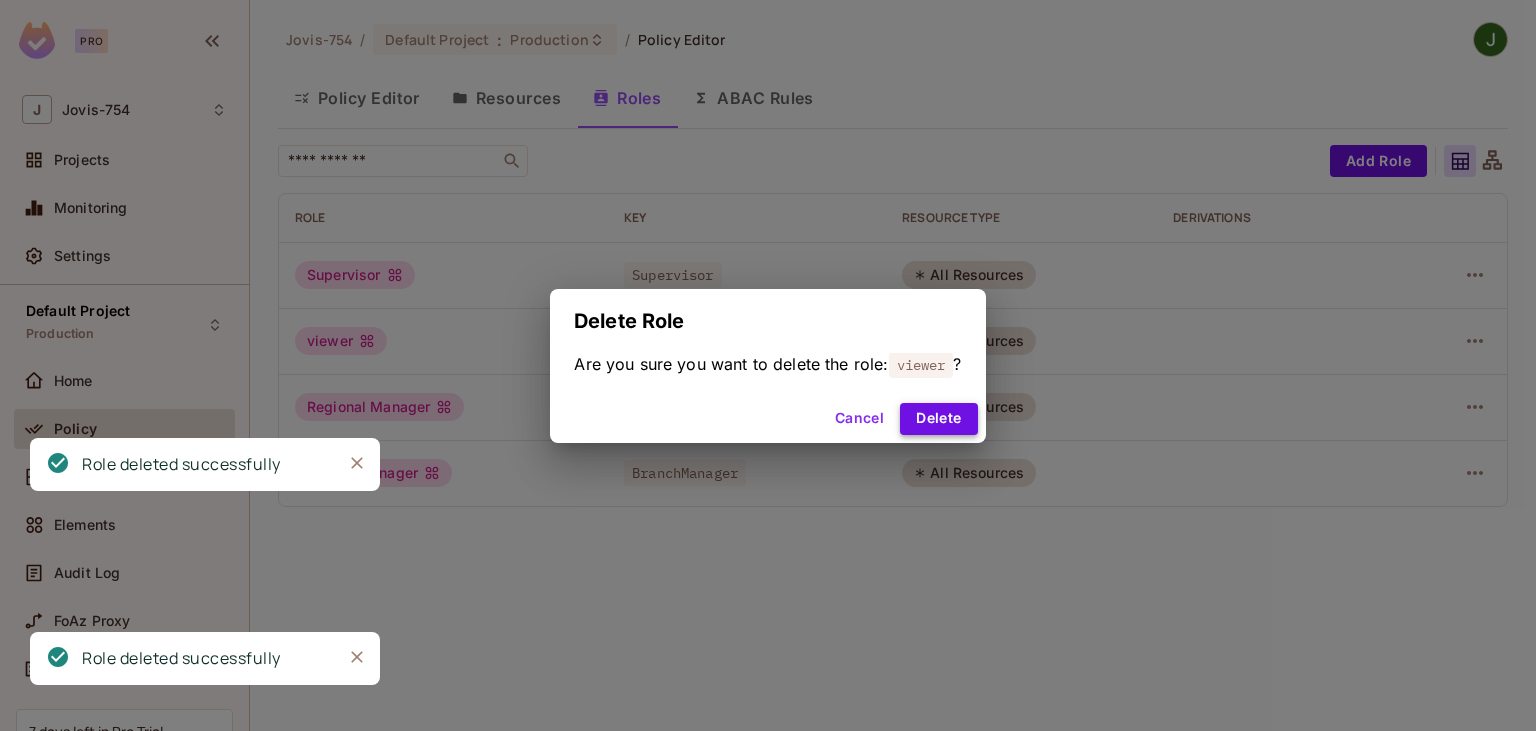 click on "Delete" at bounding box center [938, 419] 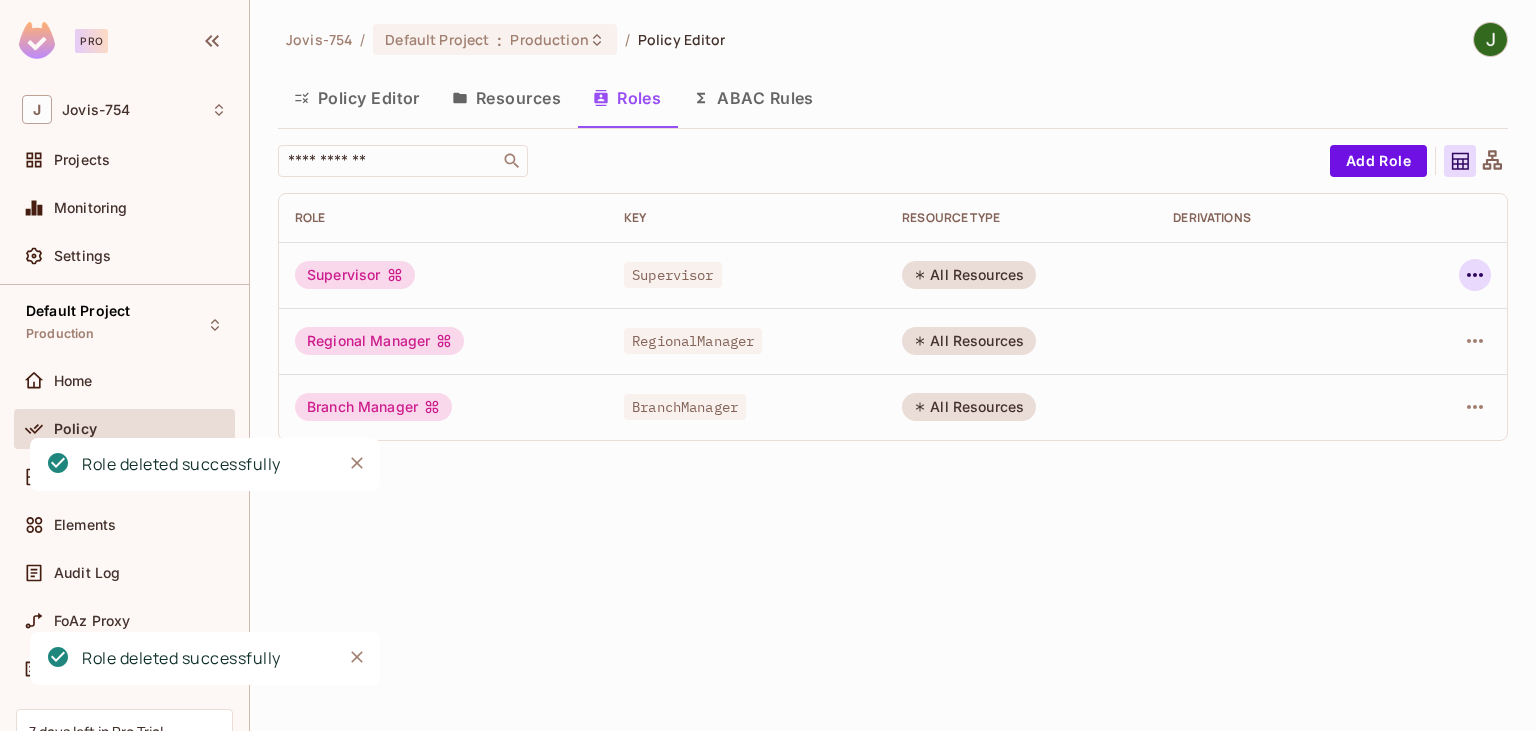 click 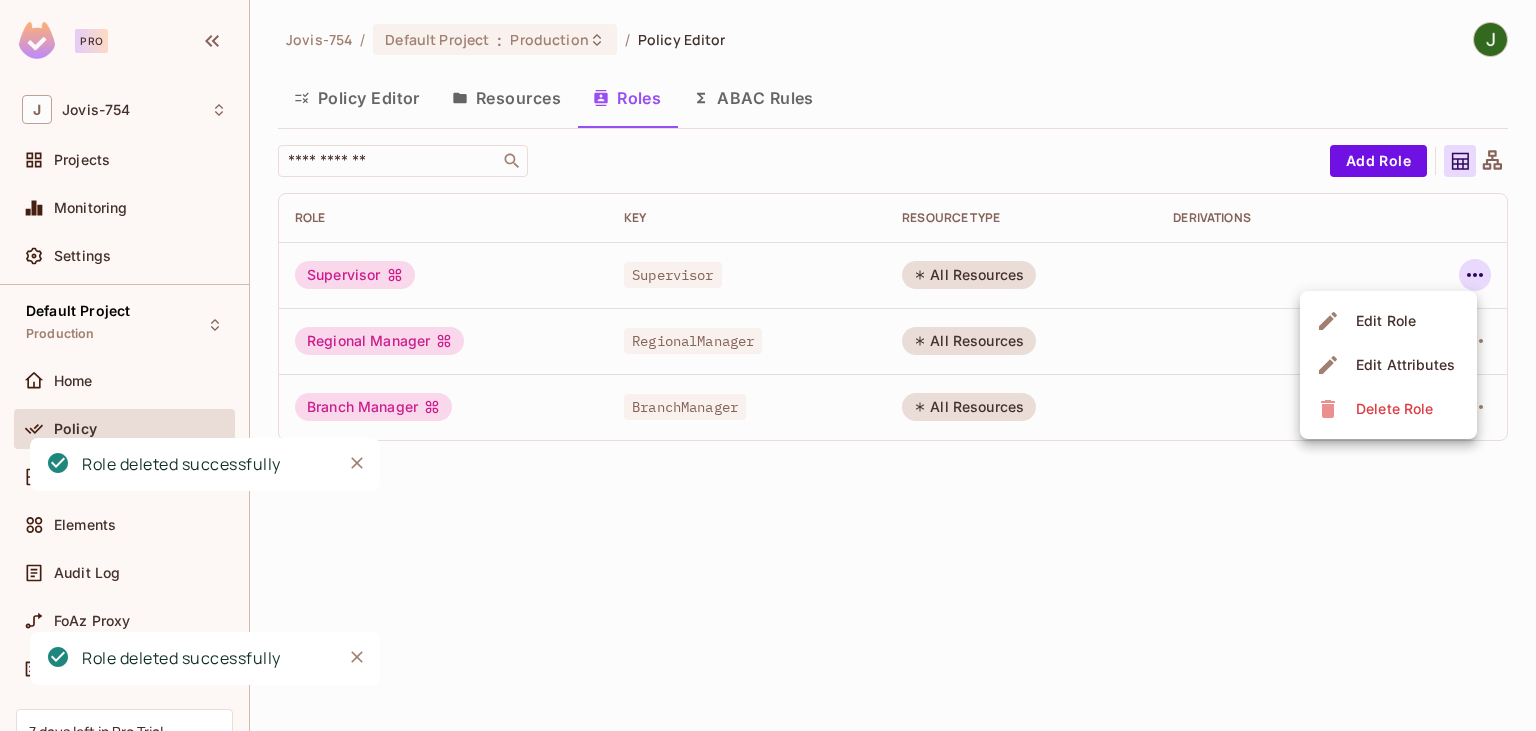 click on "Delete Role" at bounding box center [1394, 409] 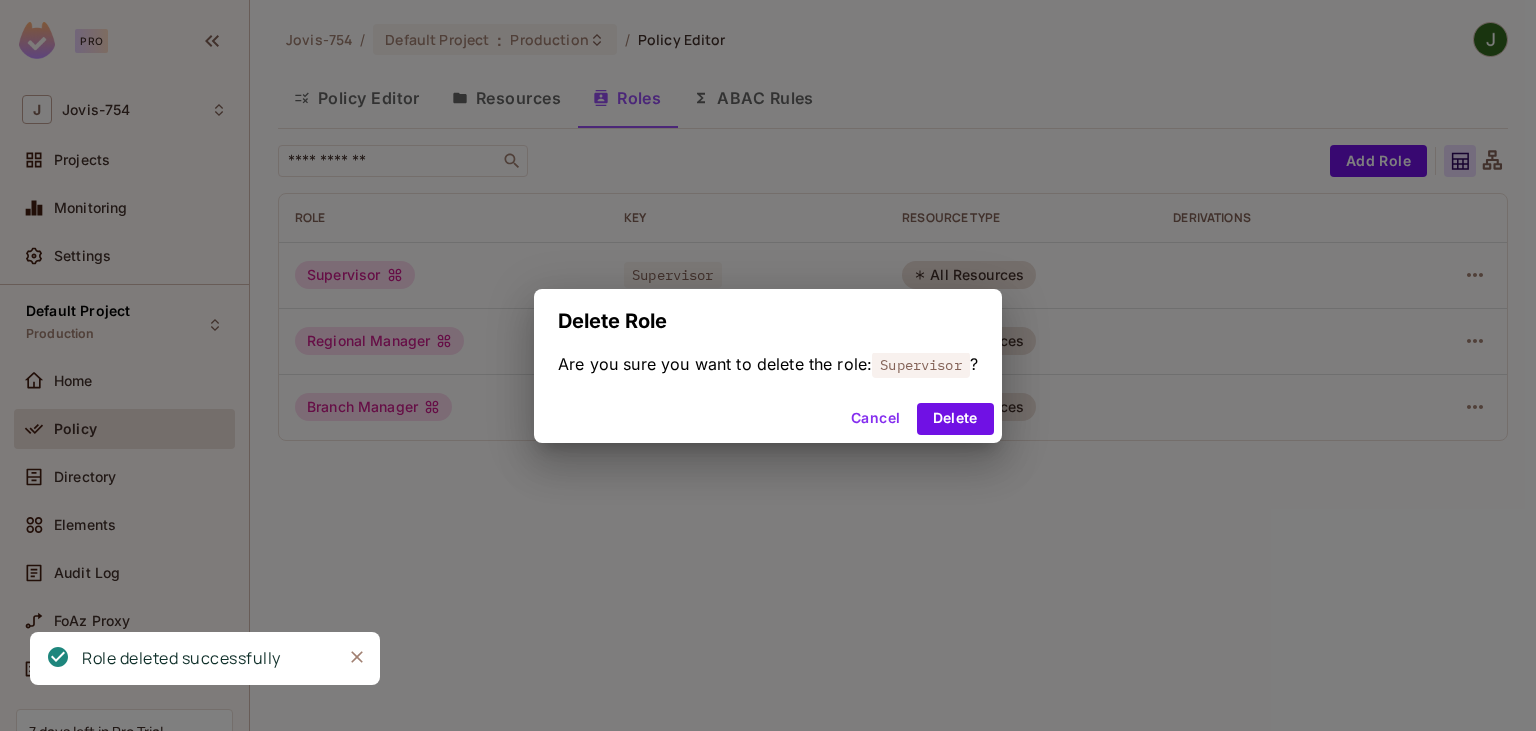 click on "Cancel" at bounding box center (875, 419) 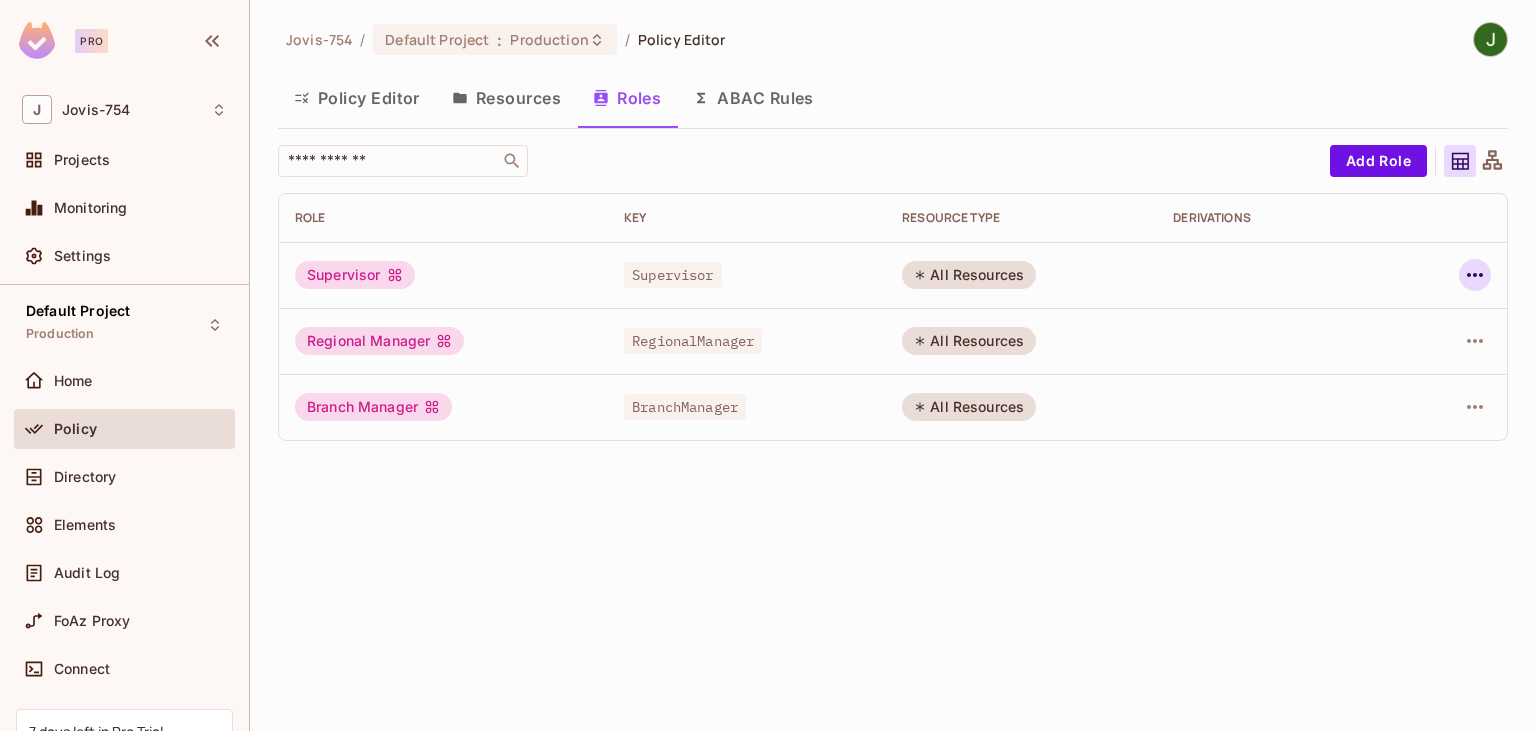 click 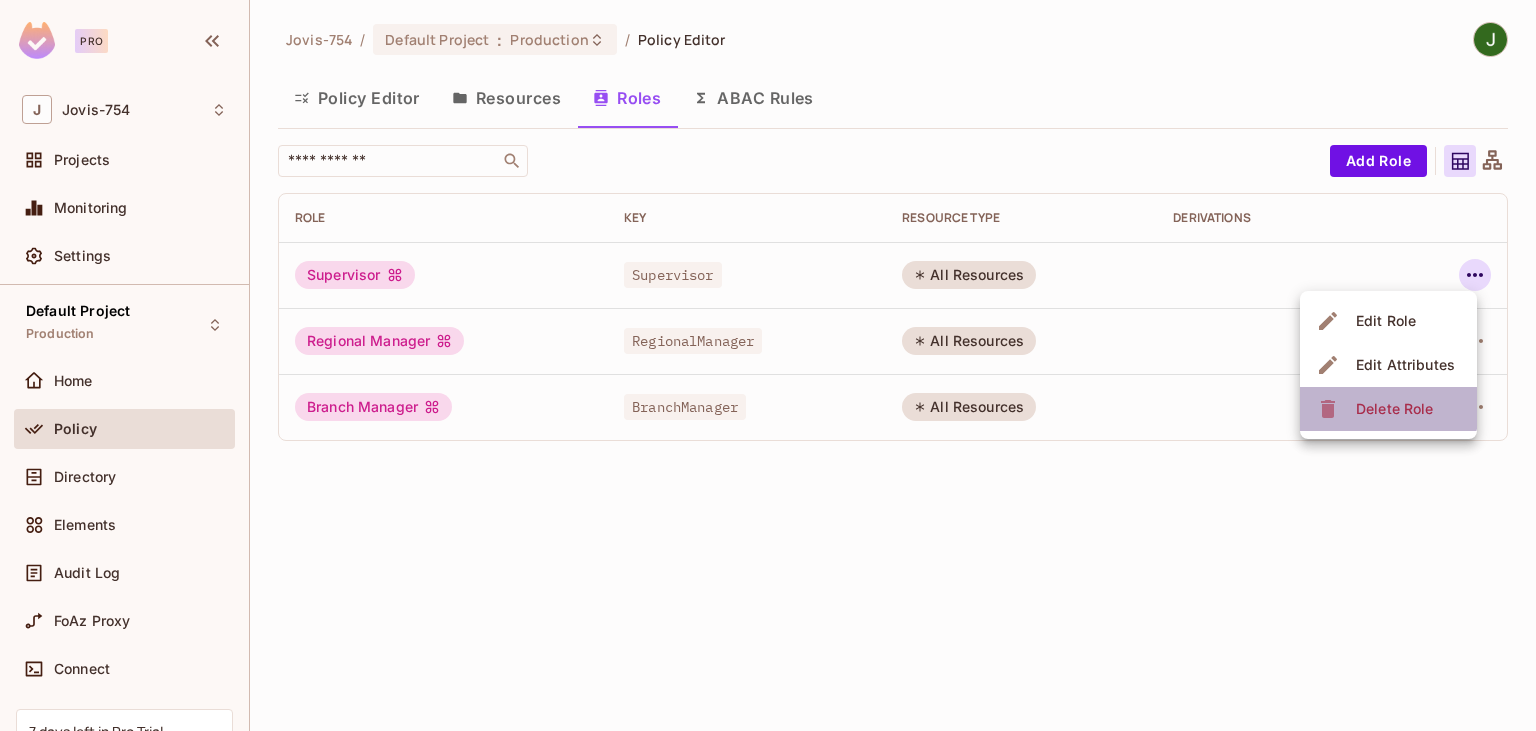 click on "Delete Role" at bounding box center [1394, 409] 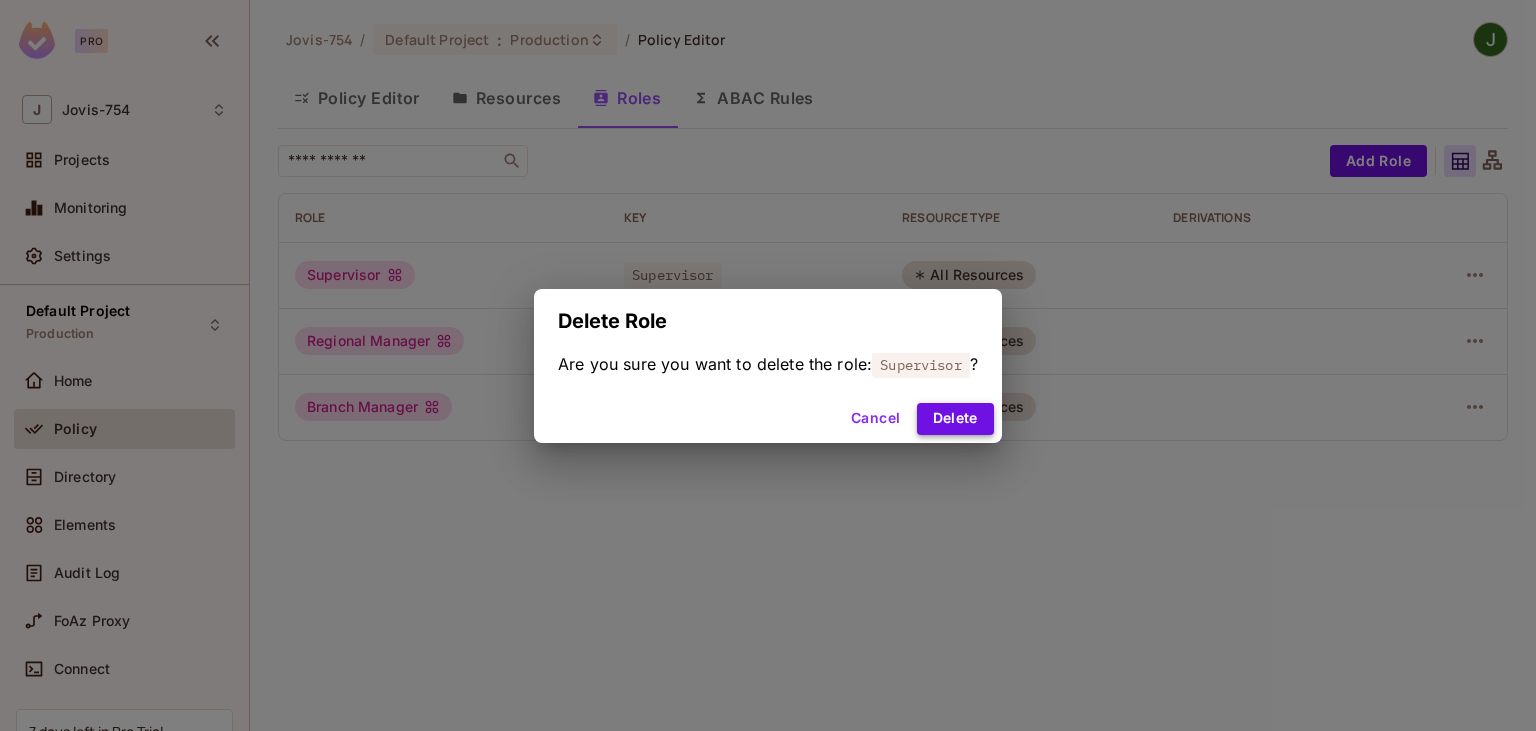 click on "Delete" at bounding box center [955, 419] 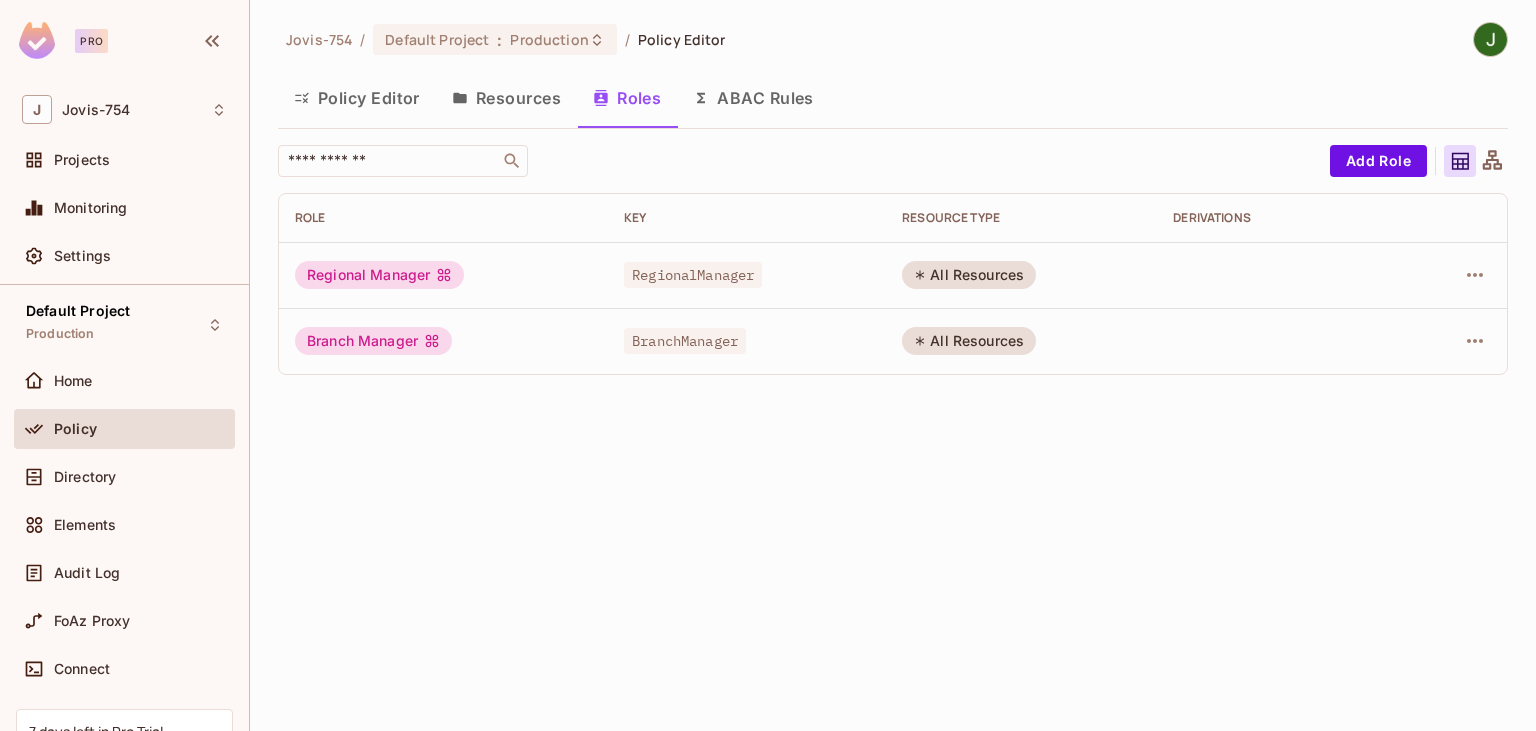 click on "All Resources" at bounding box center (969, 275) 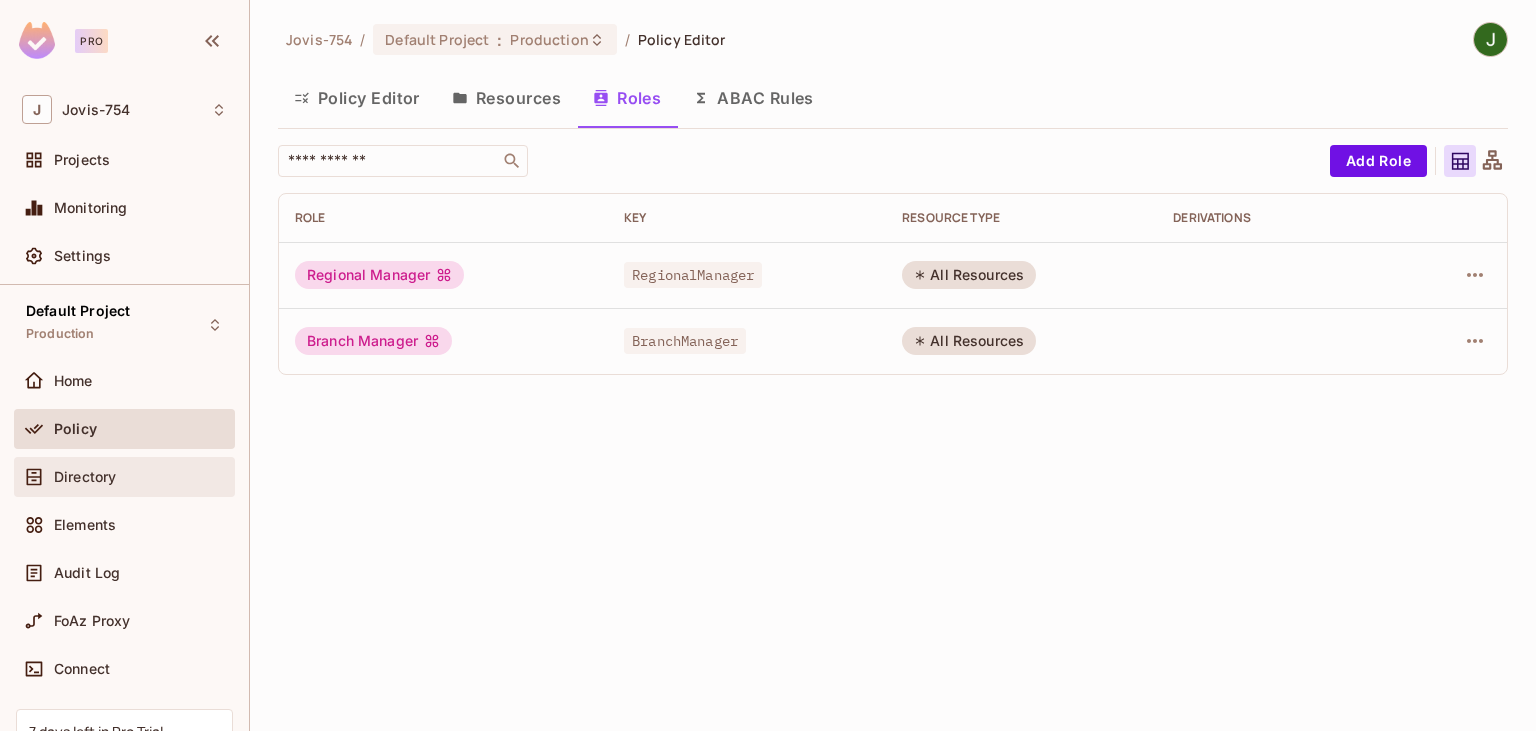 click on "Directory" at bounding box center (85, 477) 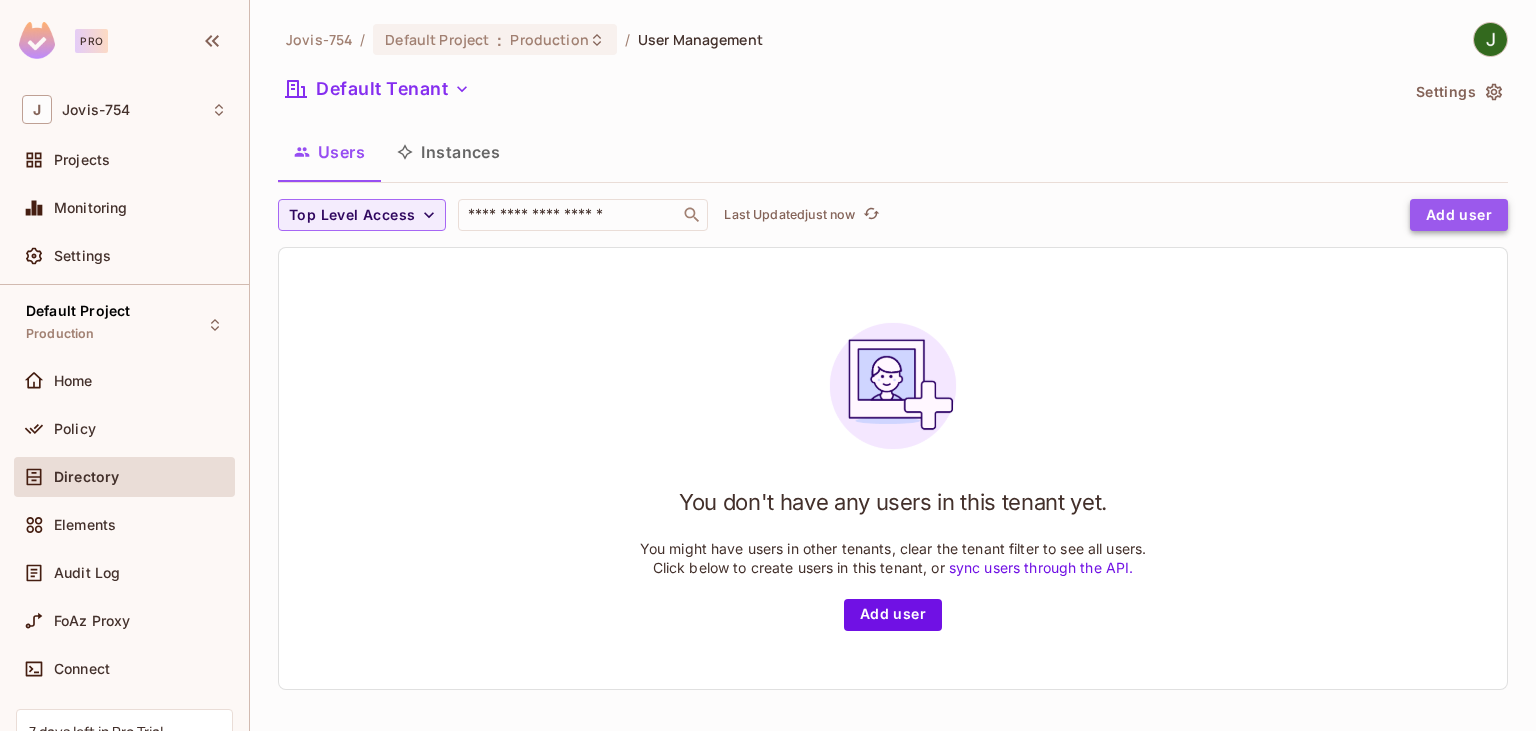 click on "Add user" at bounding box center (1459, 215) 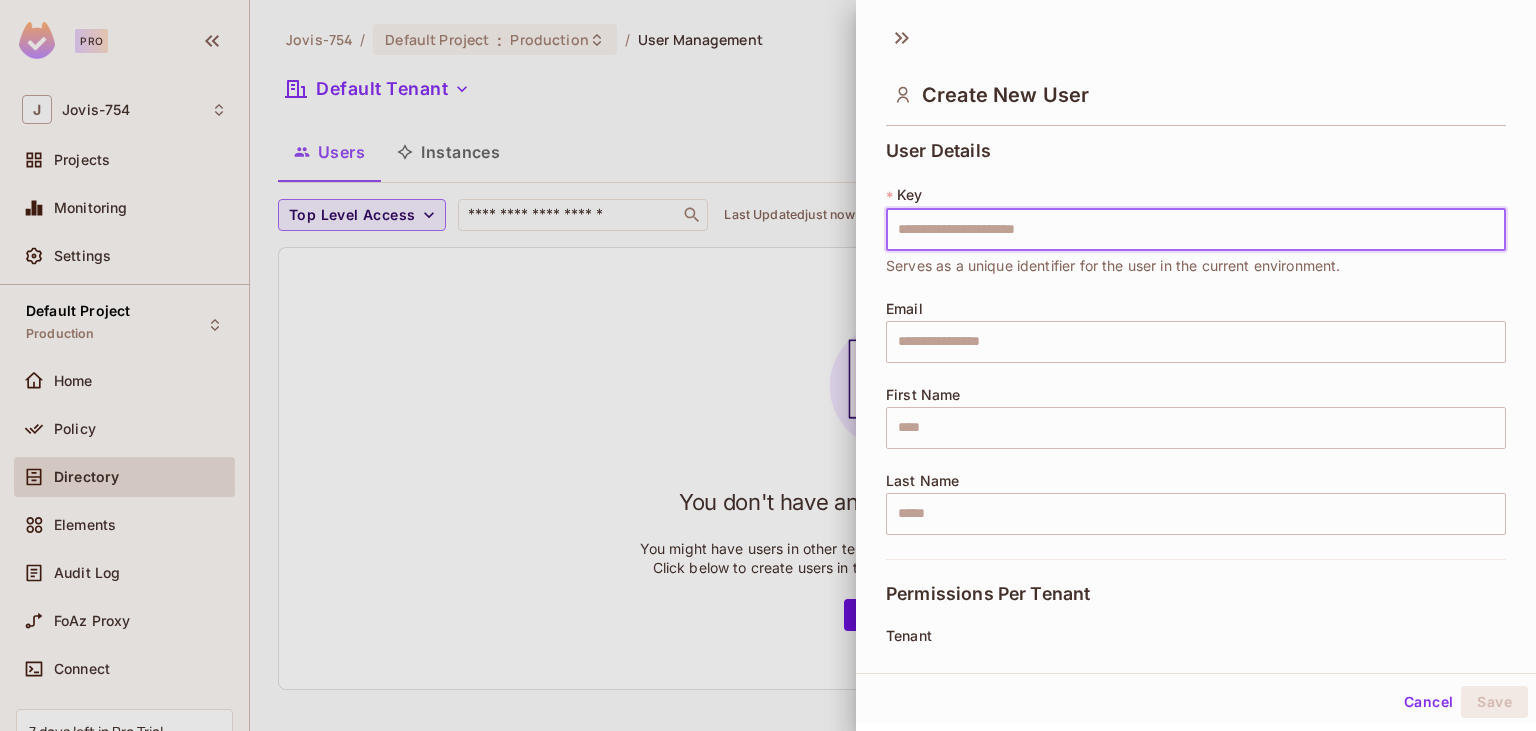 click at bounding box center (1196, 230) 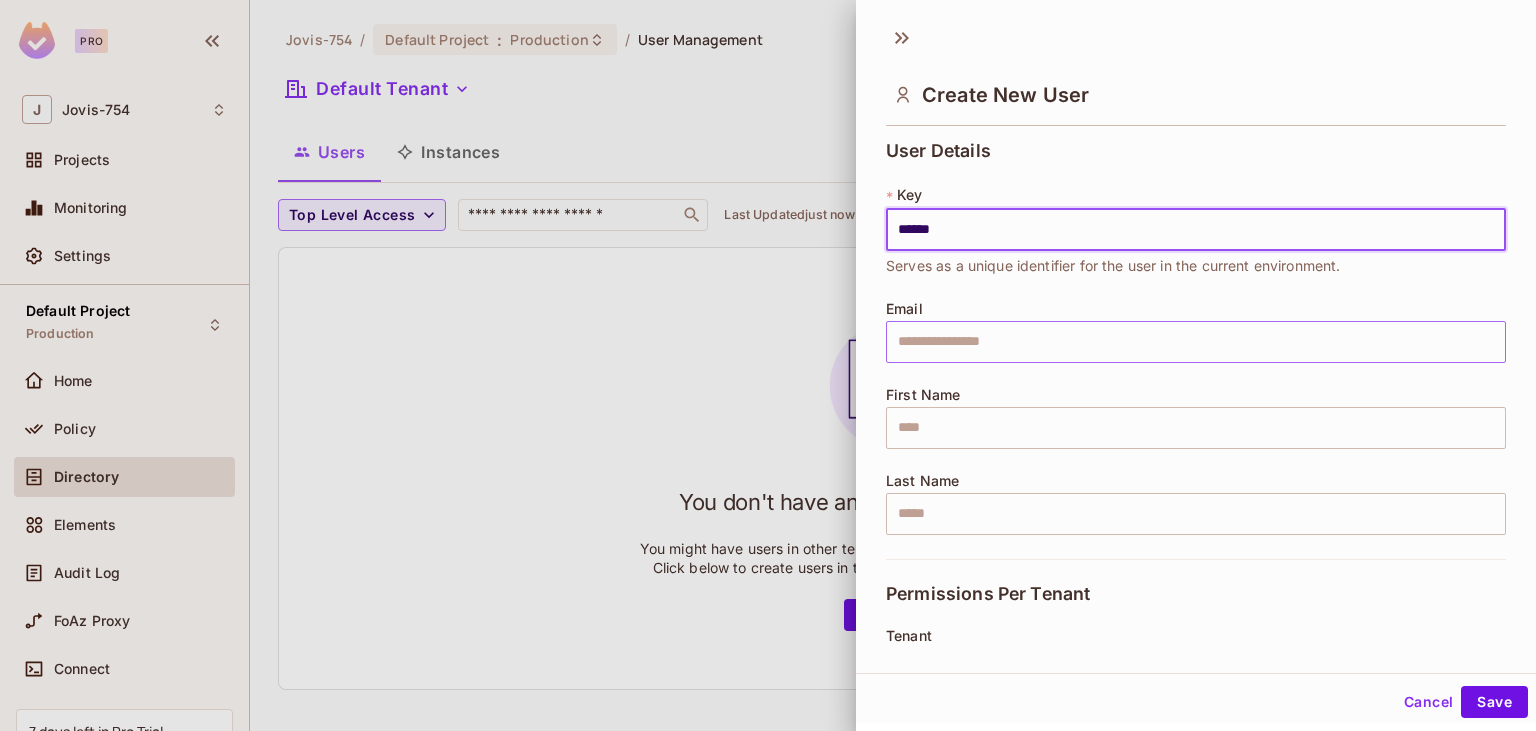 type on "******" 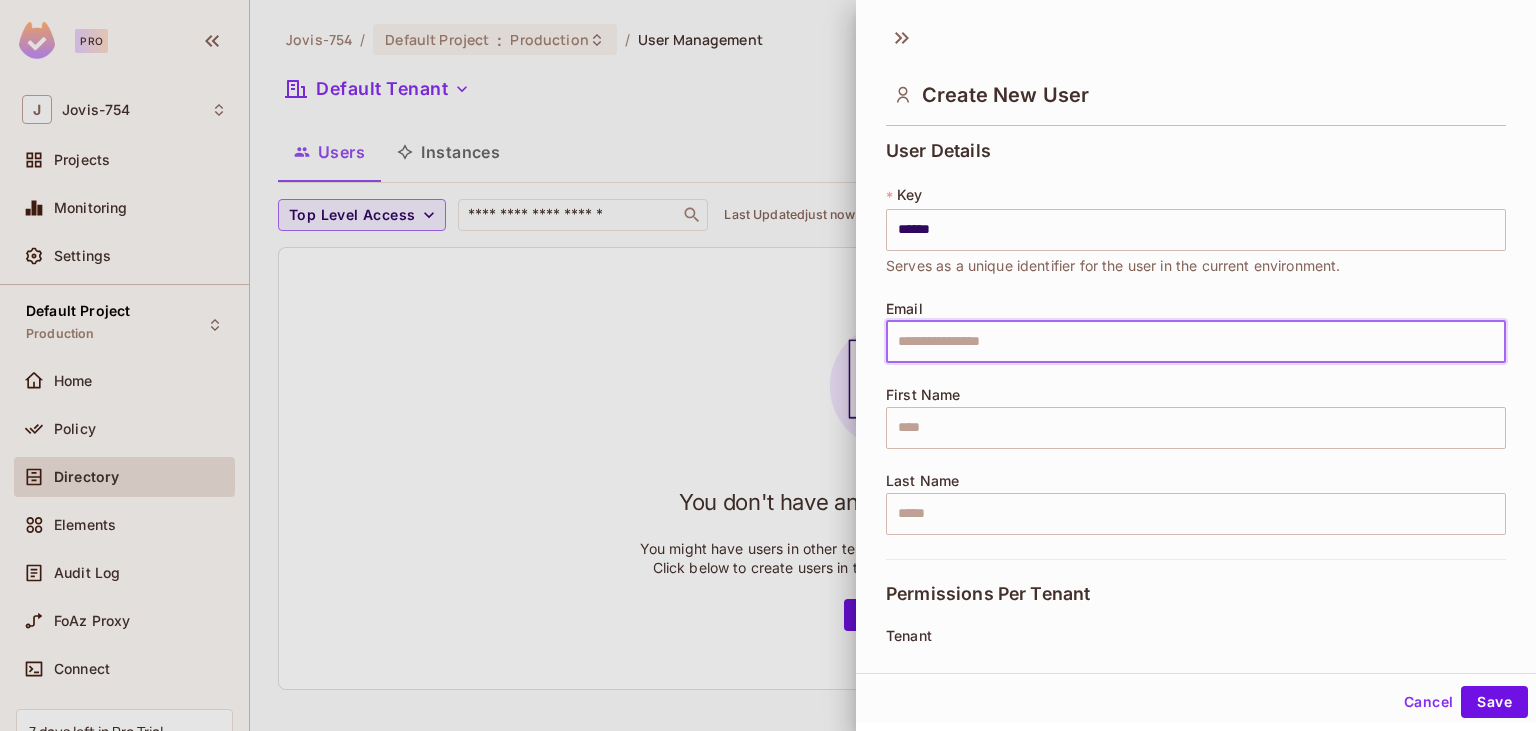 click at bounding box center (1196, 342) 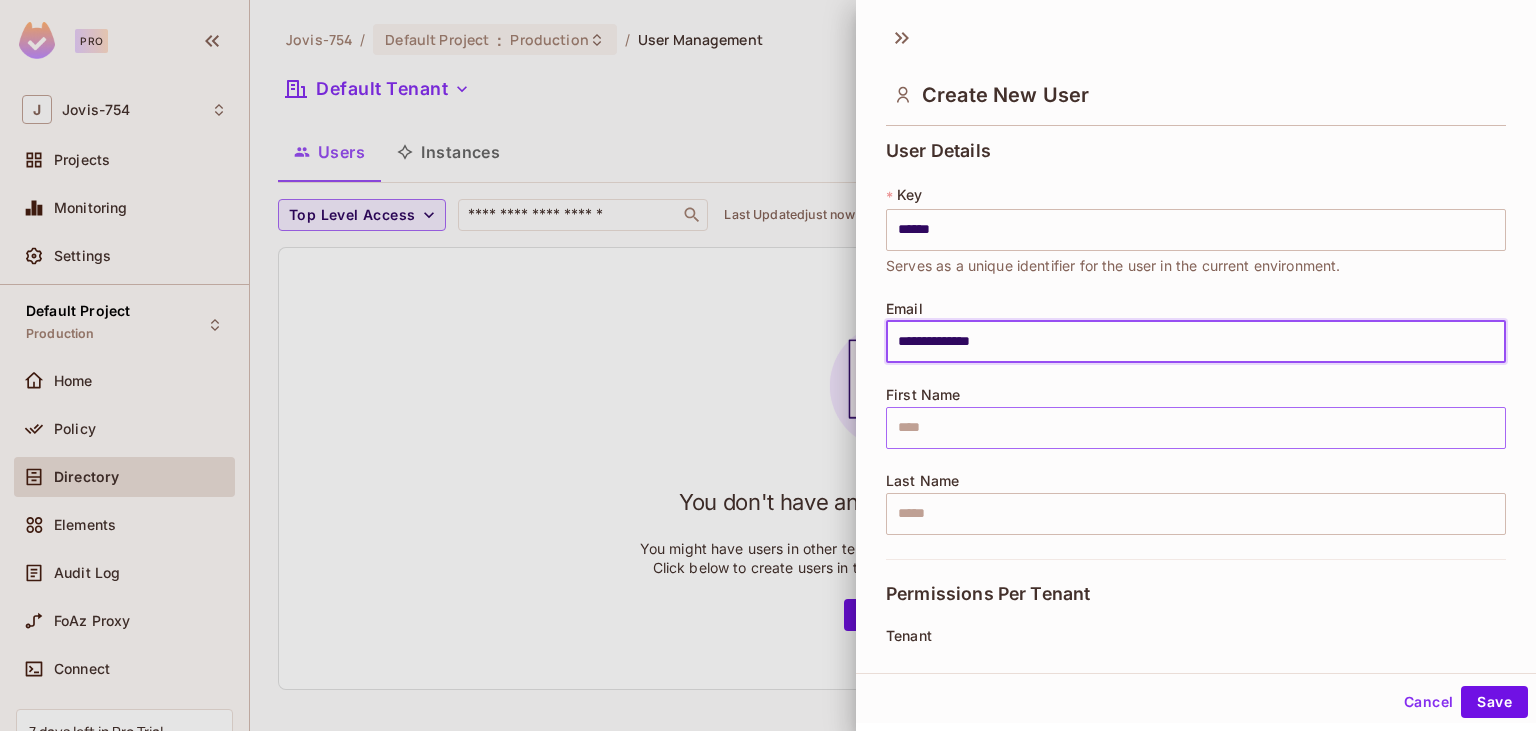 type on "**********" 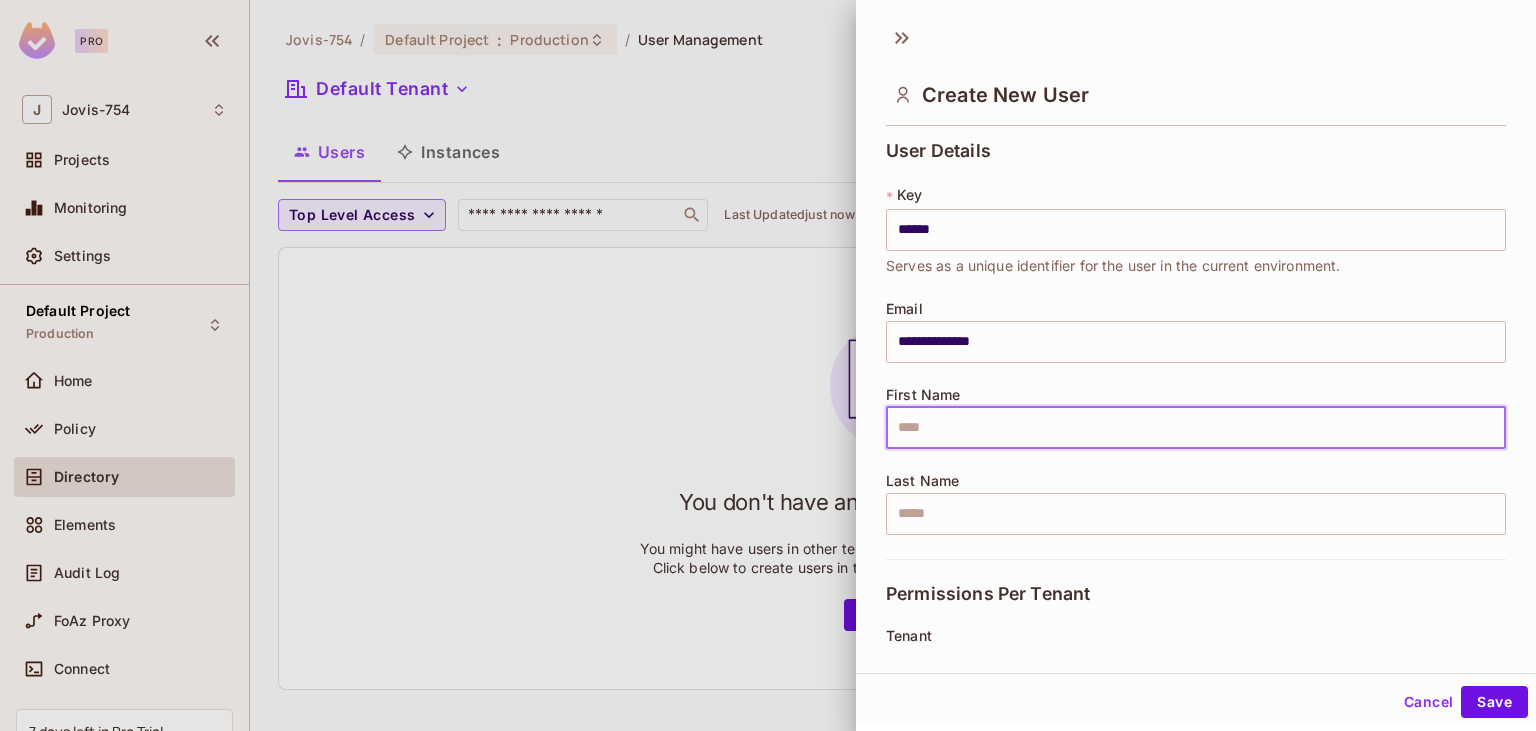click at bounding box center (1196, 428) 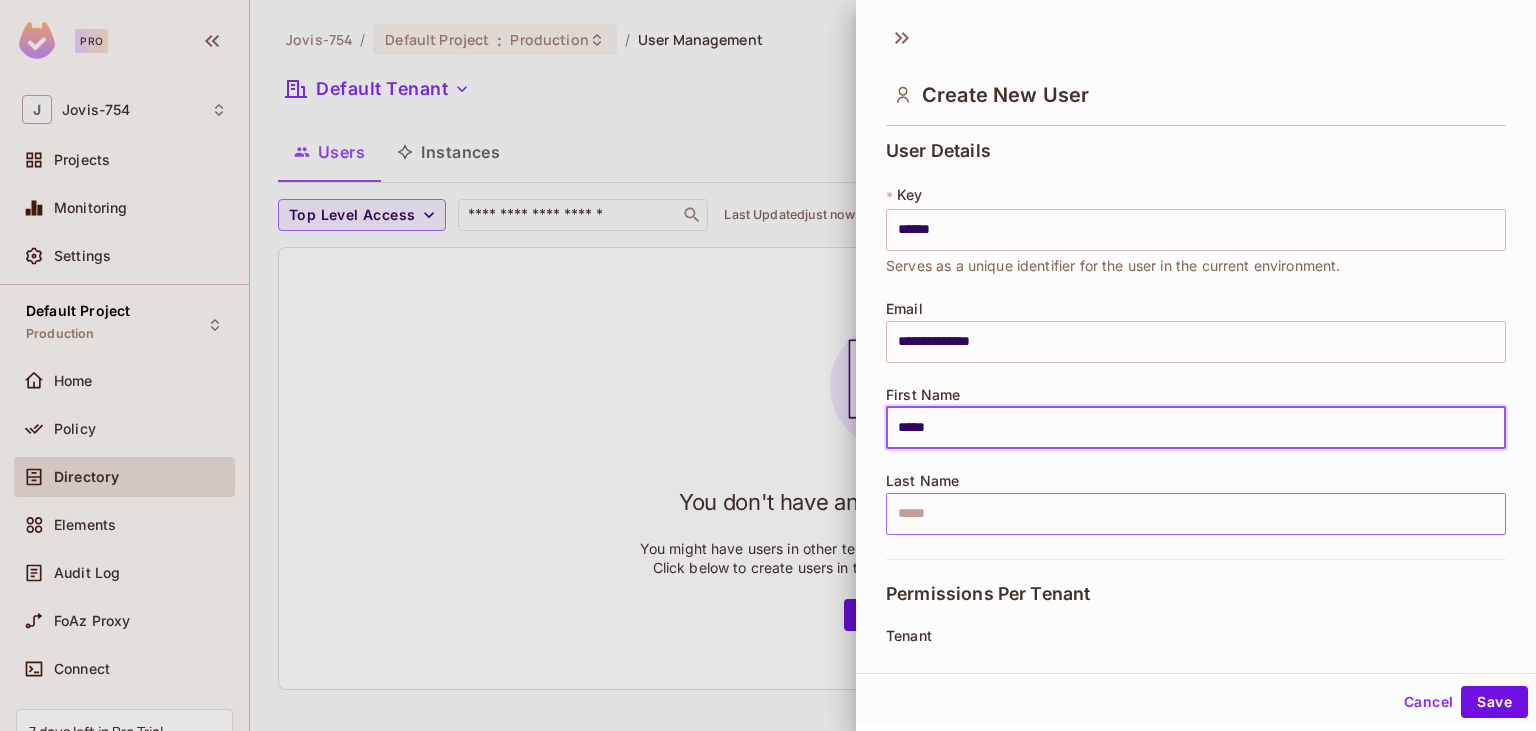type on "*****" 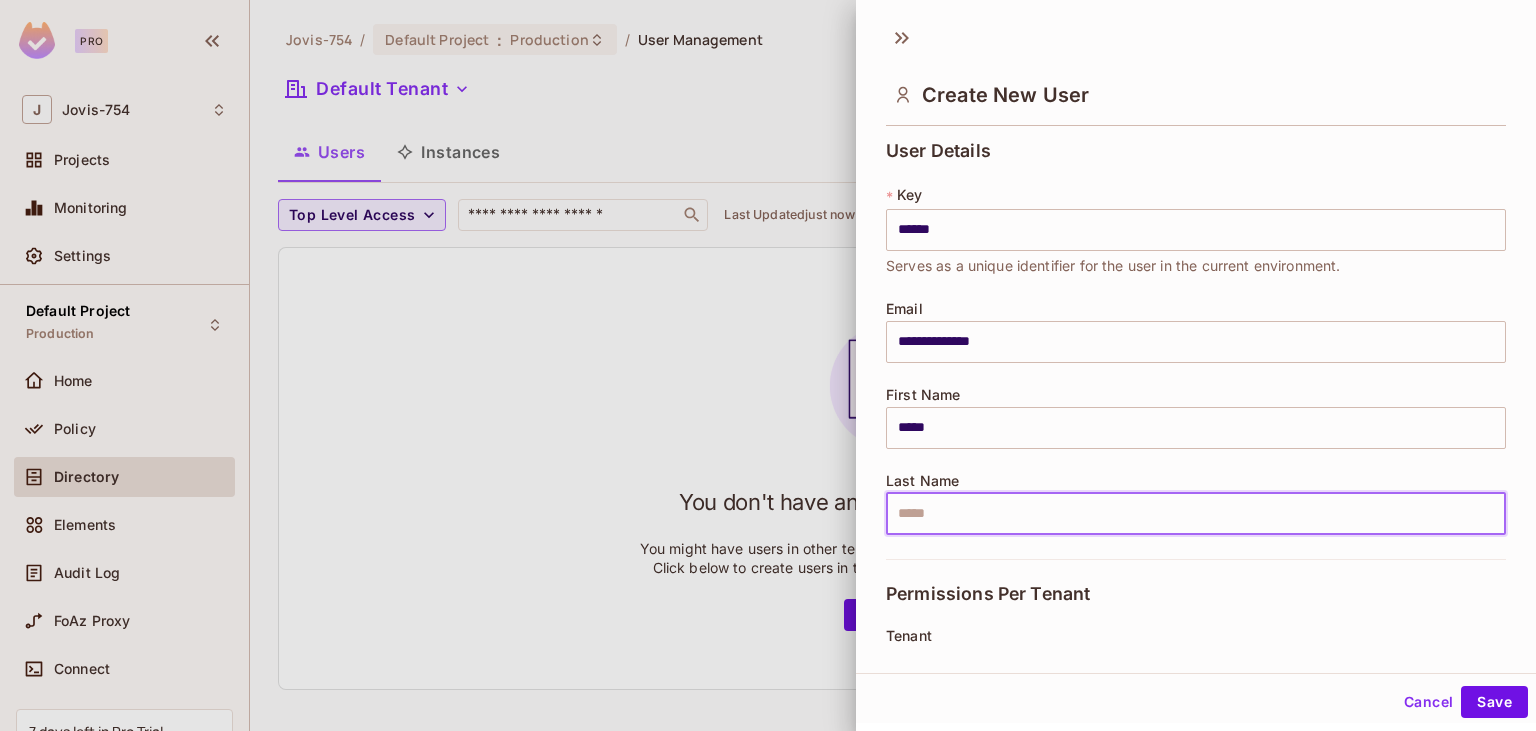click at bounding box center (1196, 514) 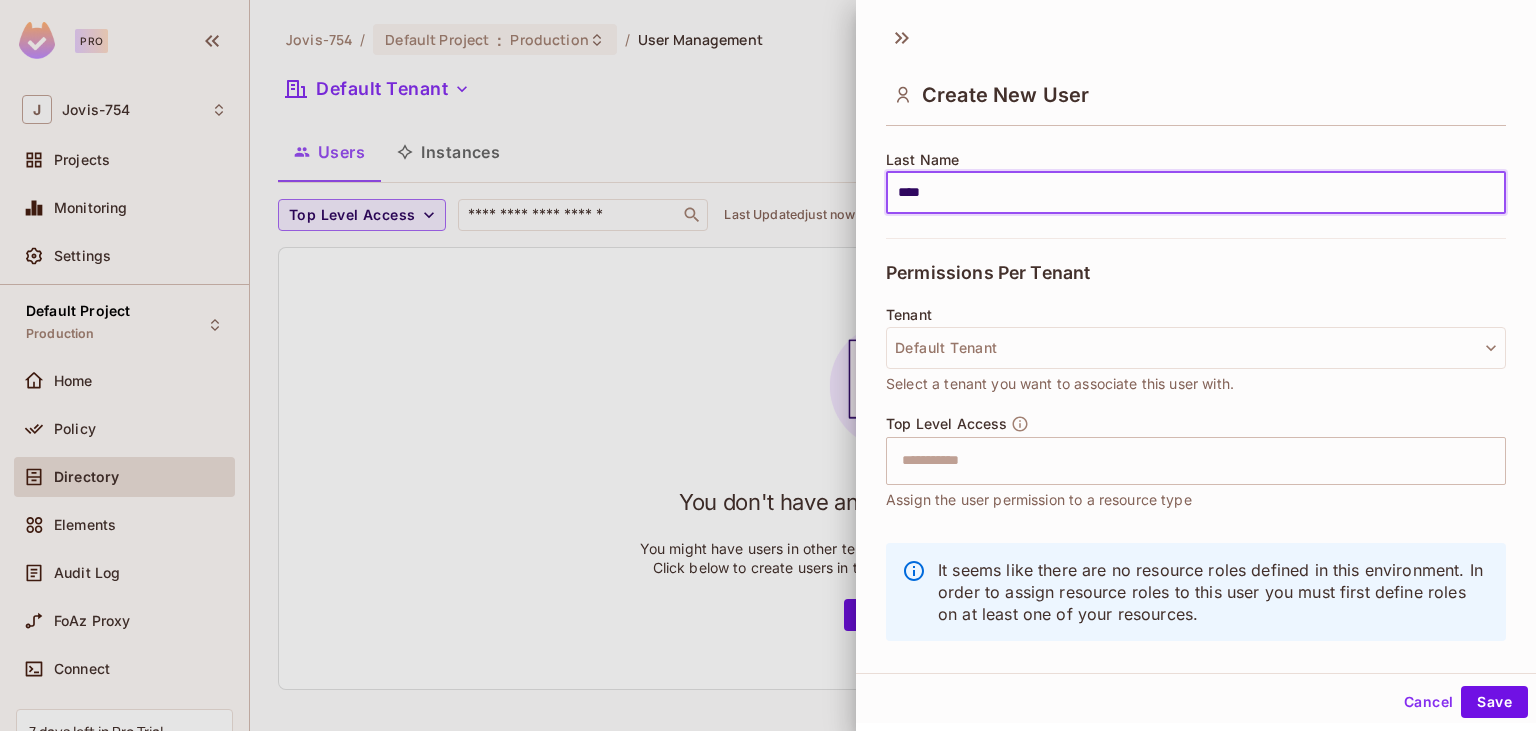 scroll, scrollTop: 346, scrollLeft: 0, axis: vertical 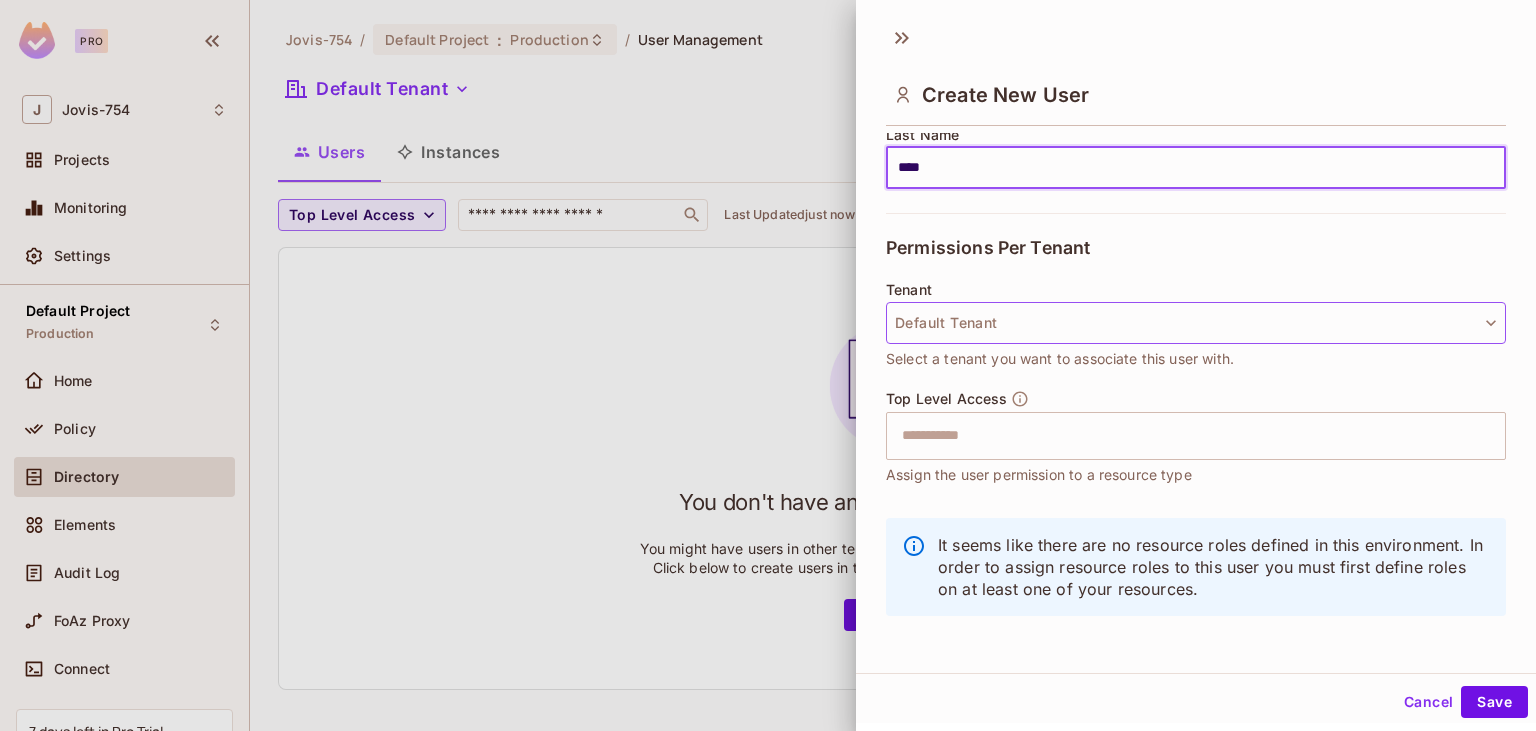 type on "****" 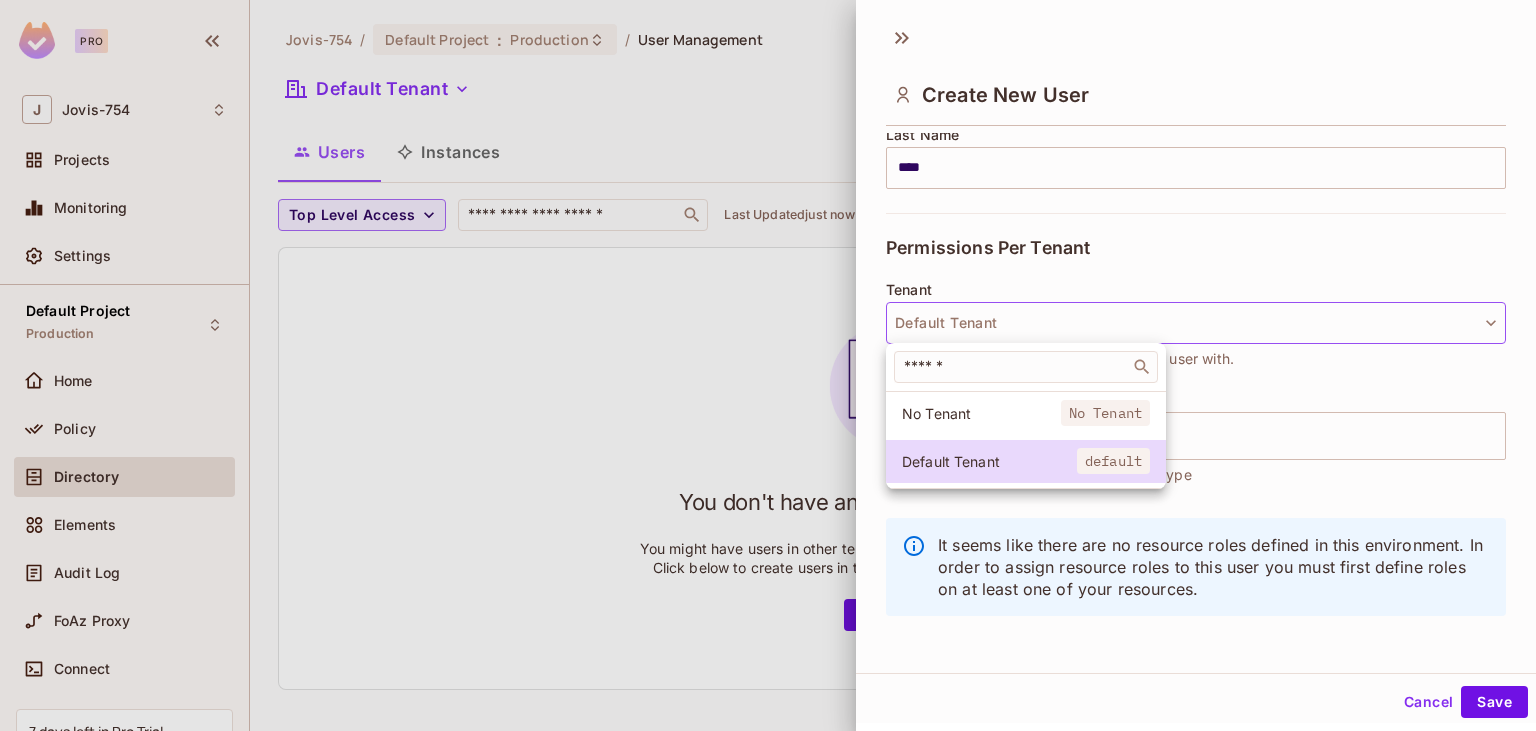 click at bounding box center [768, 365] 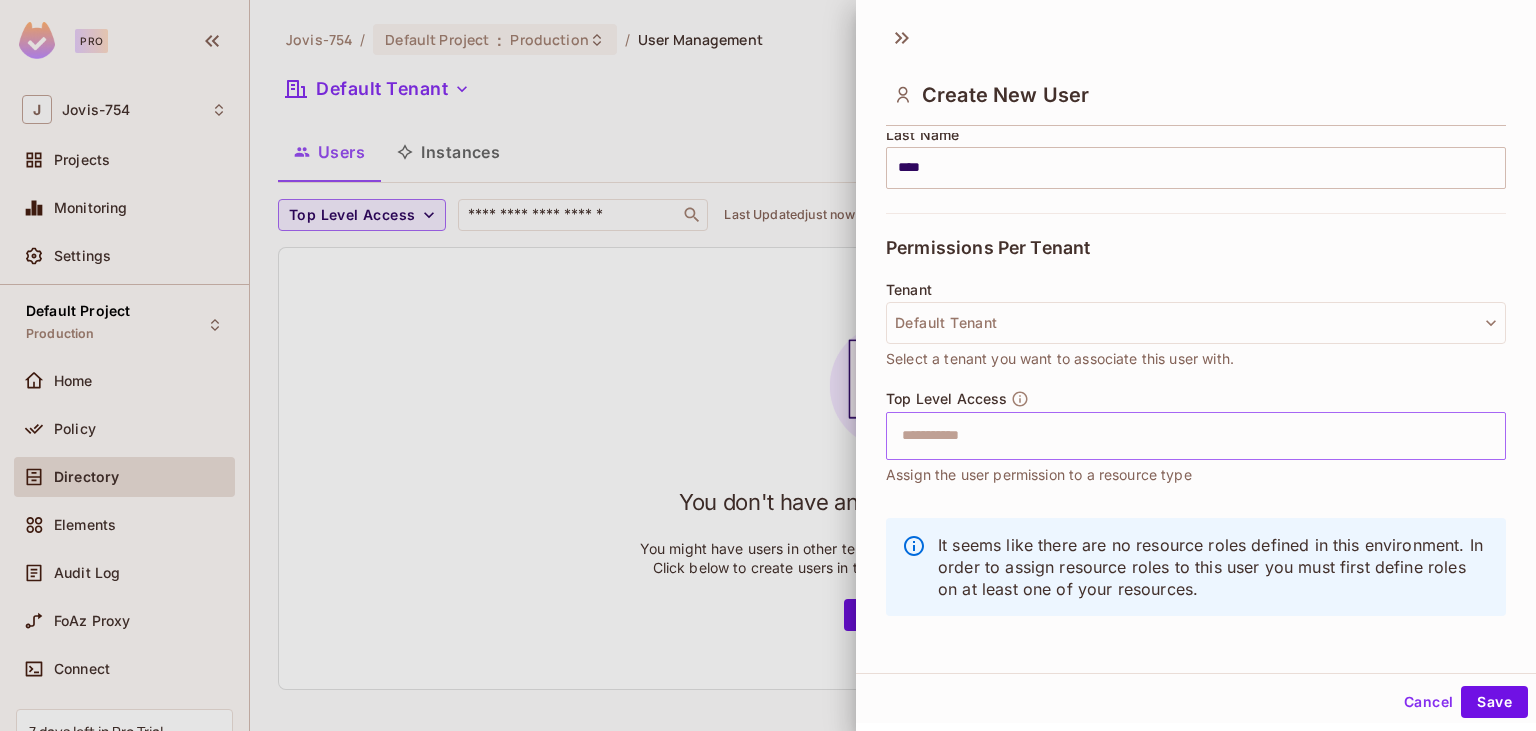 click at bounding box center (1178, 436) 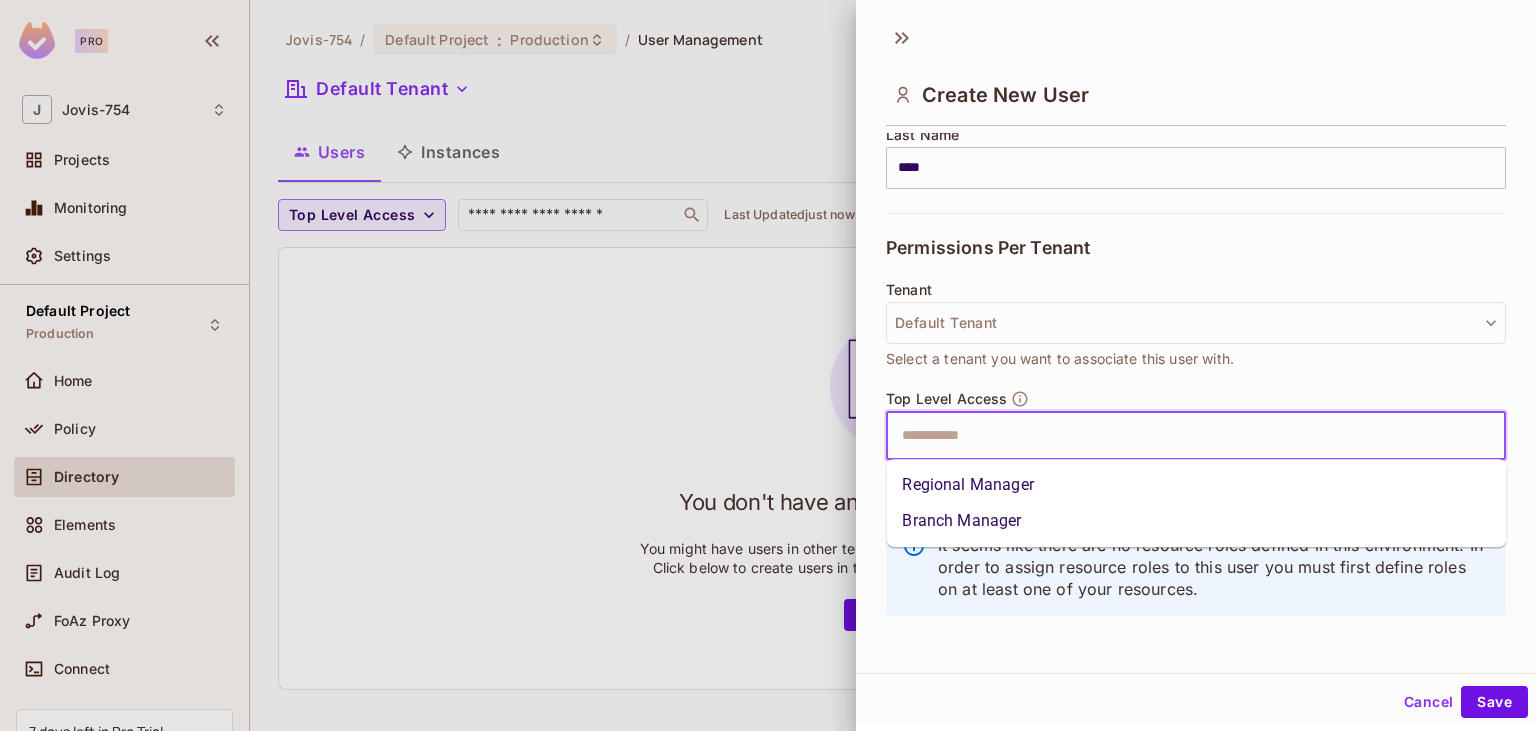 click on "Branch Manager" at bounding box center (1196, 521) 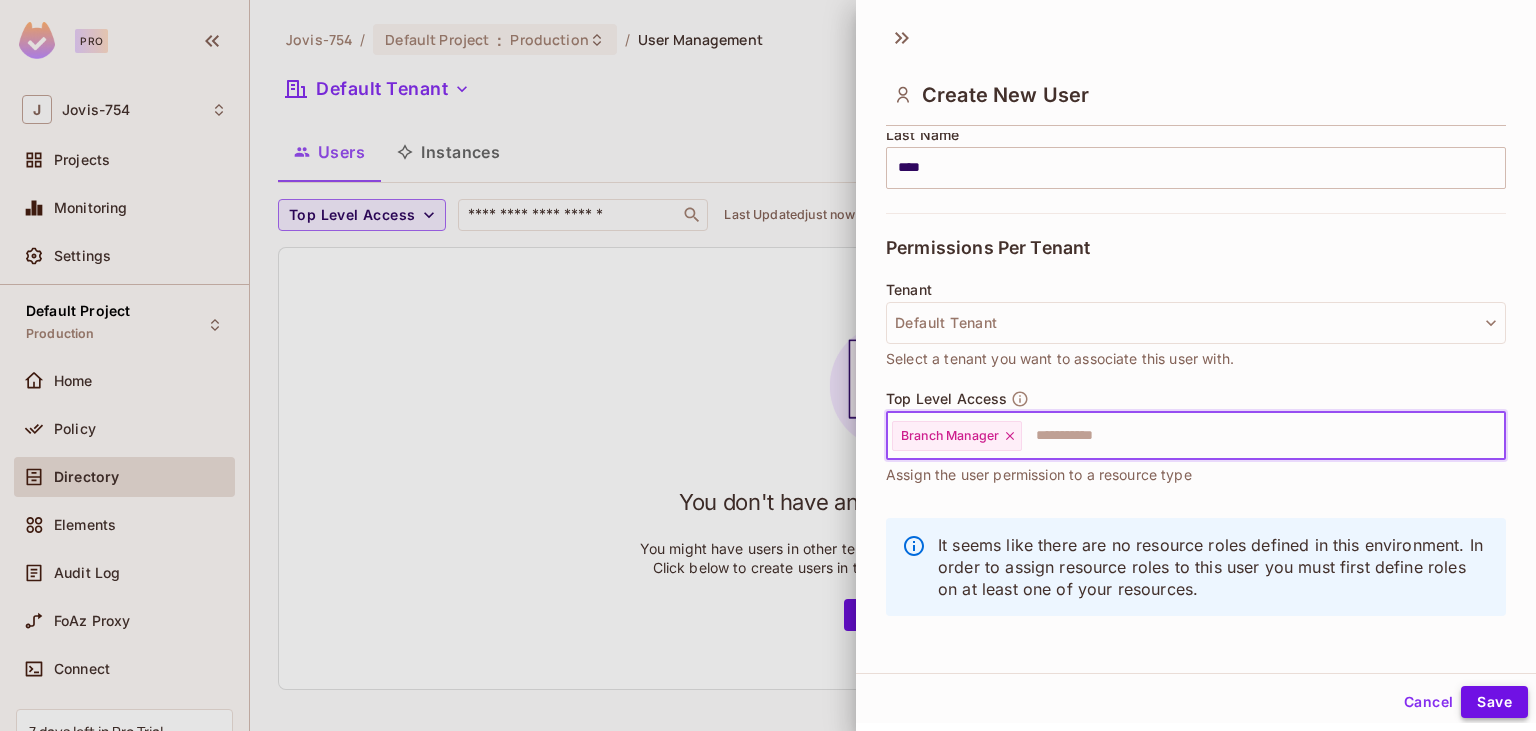 click on "Save" at bounding box center [1494, 702] 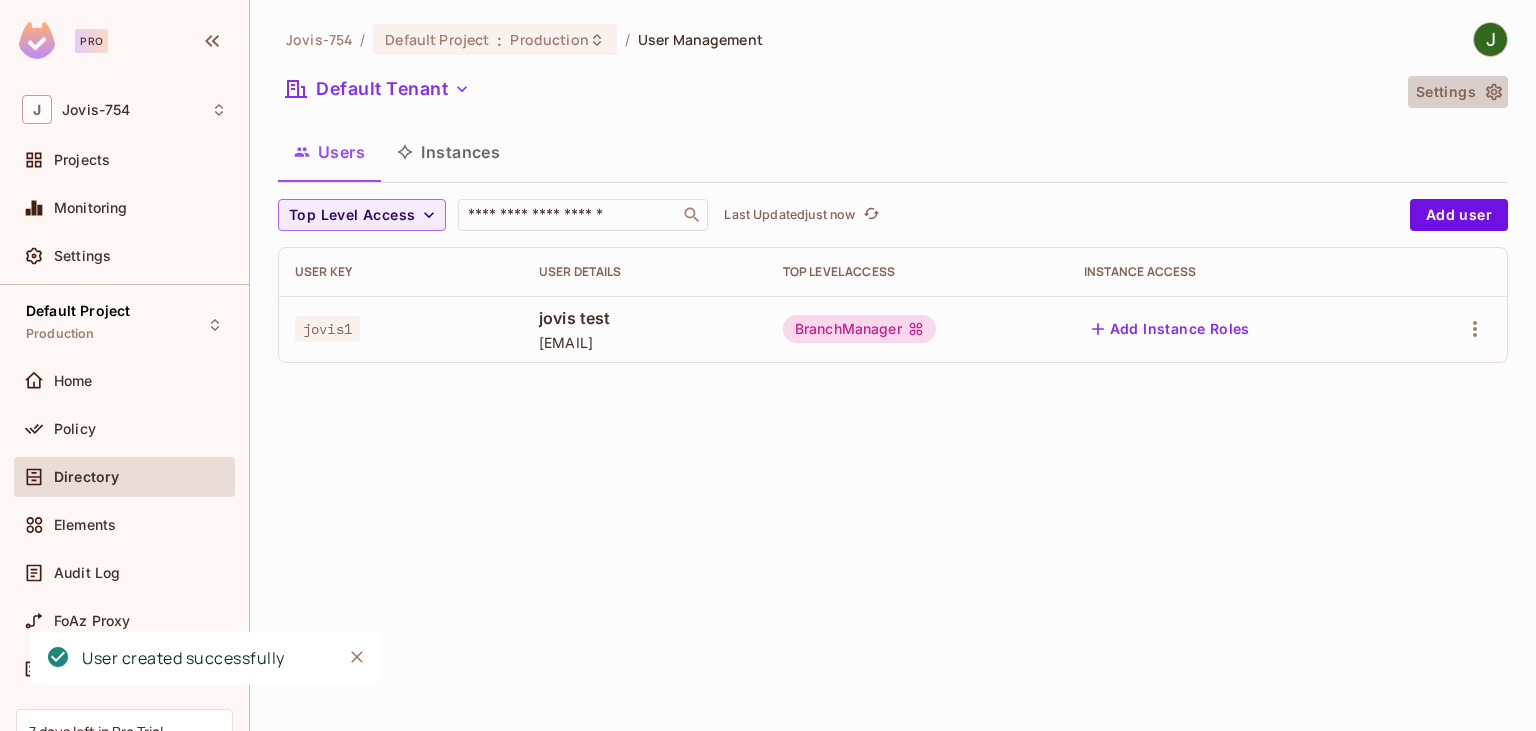 click on "Settings" at bounding box center [1458, 92] 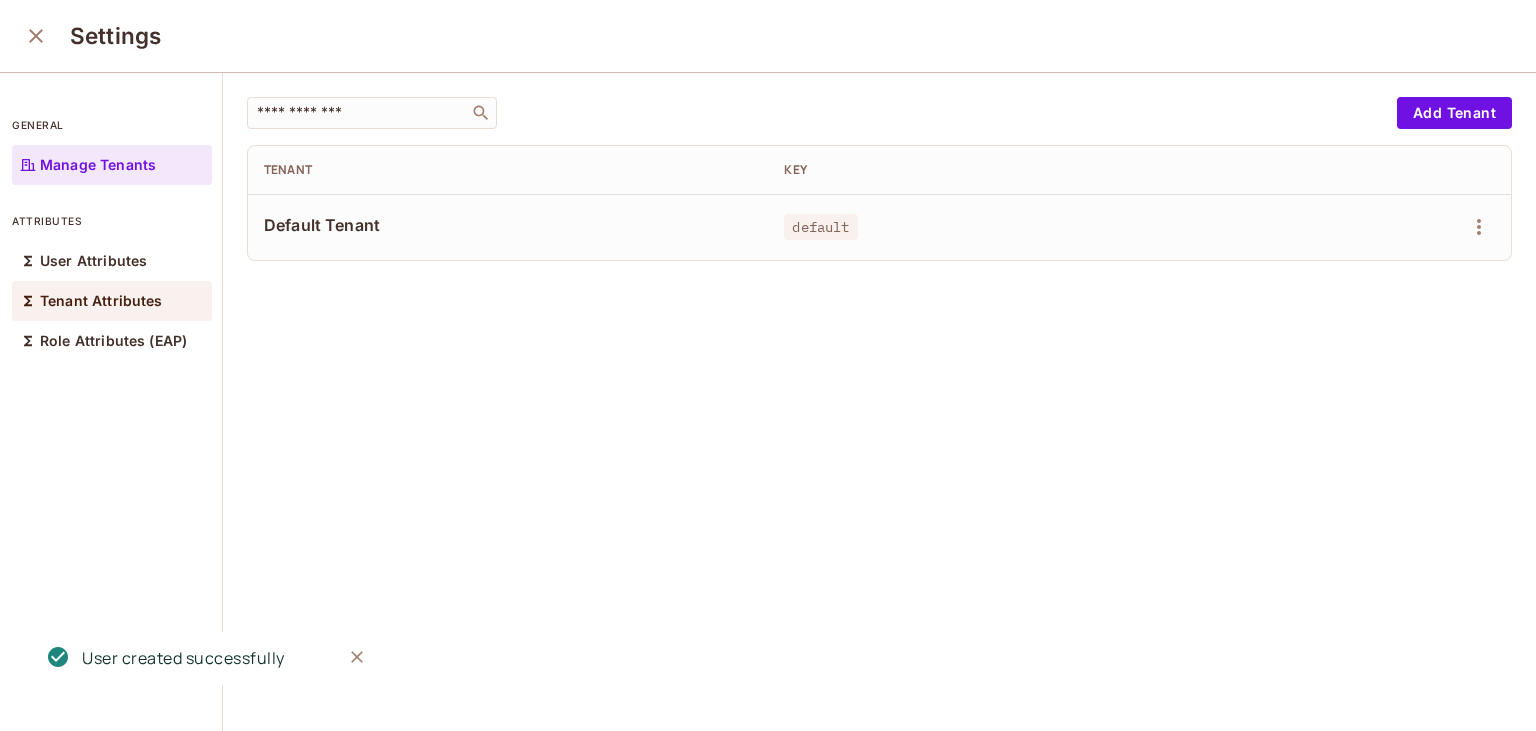 click on "Tenant Attributes" at bounding box center [101, 301] 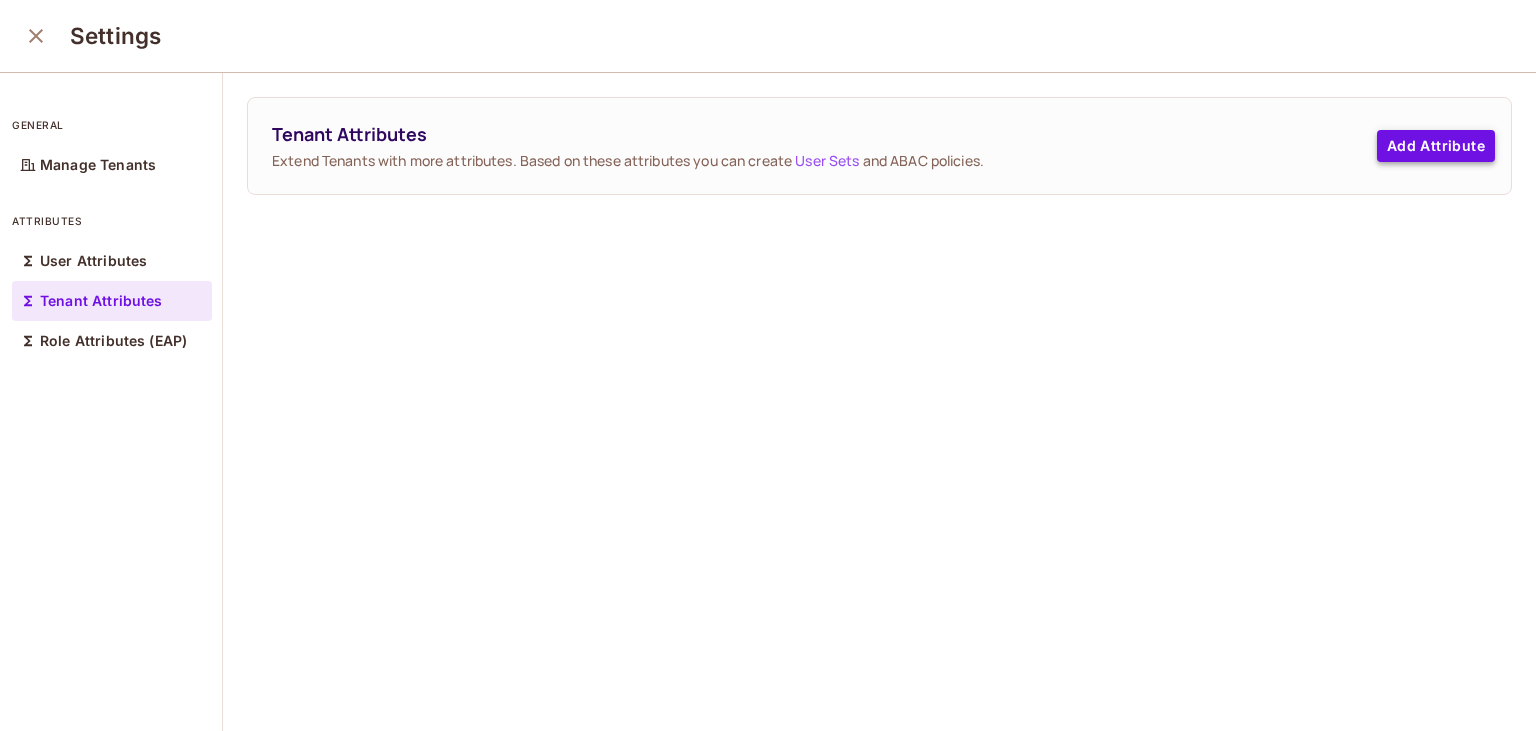 click on "Add Attribute" at bounding box center (1436, 146) 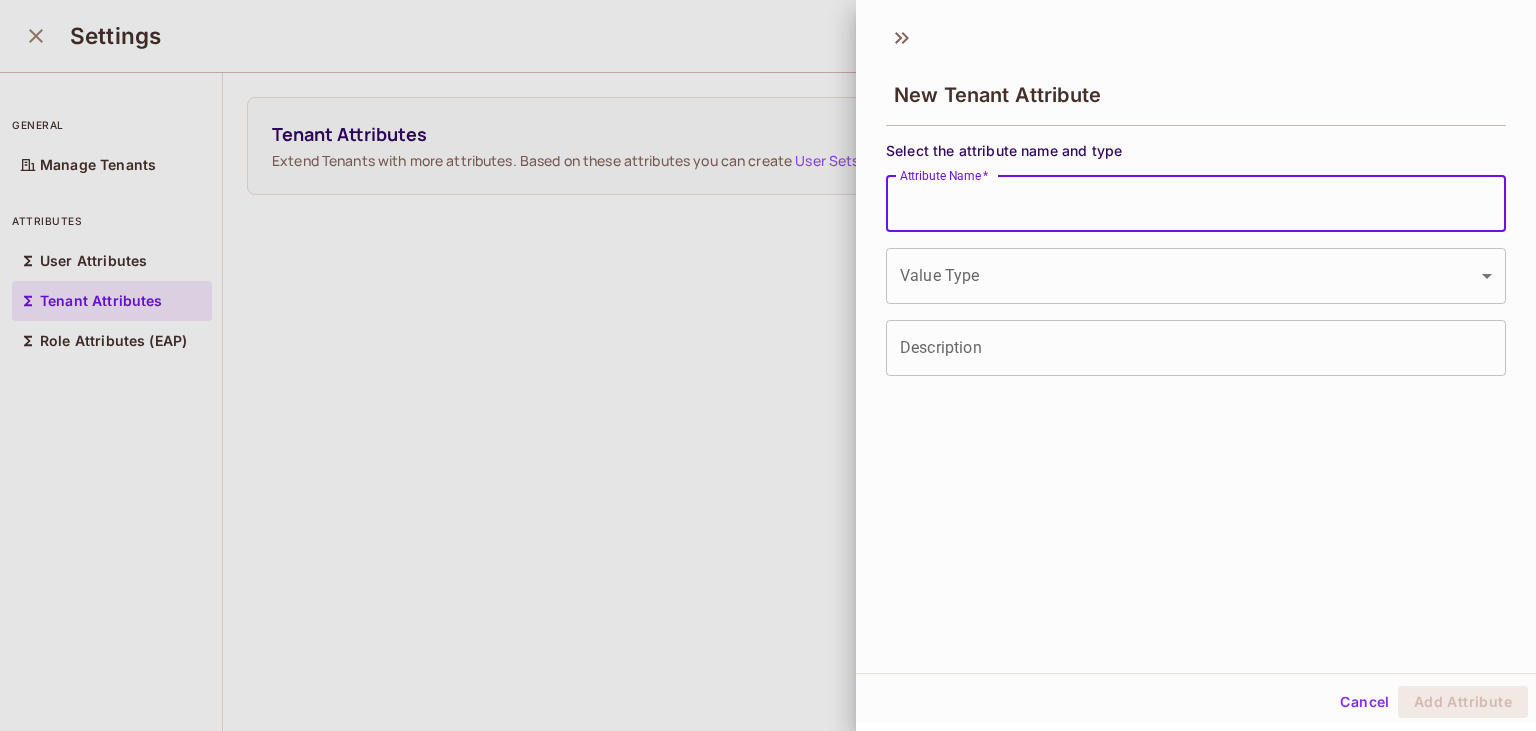 click on "Attribute Name   *" at bounding box center [1196, 204] 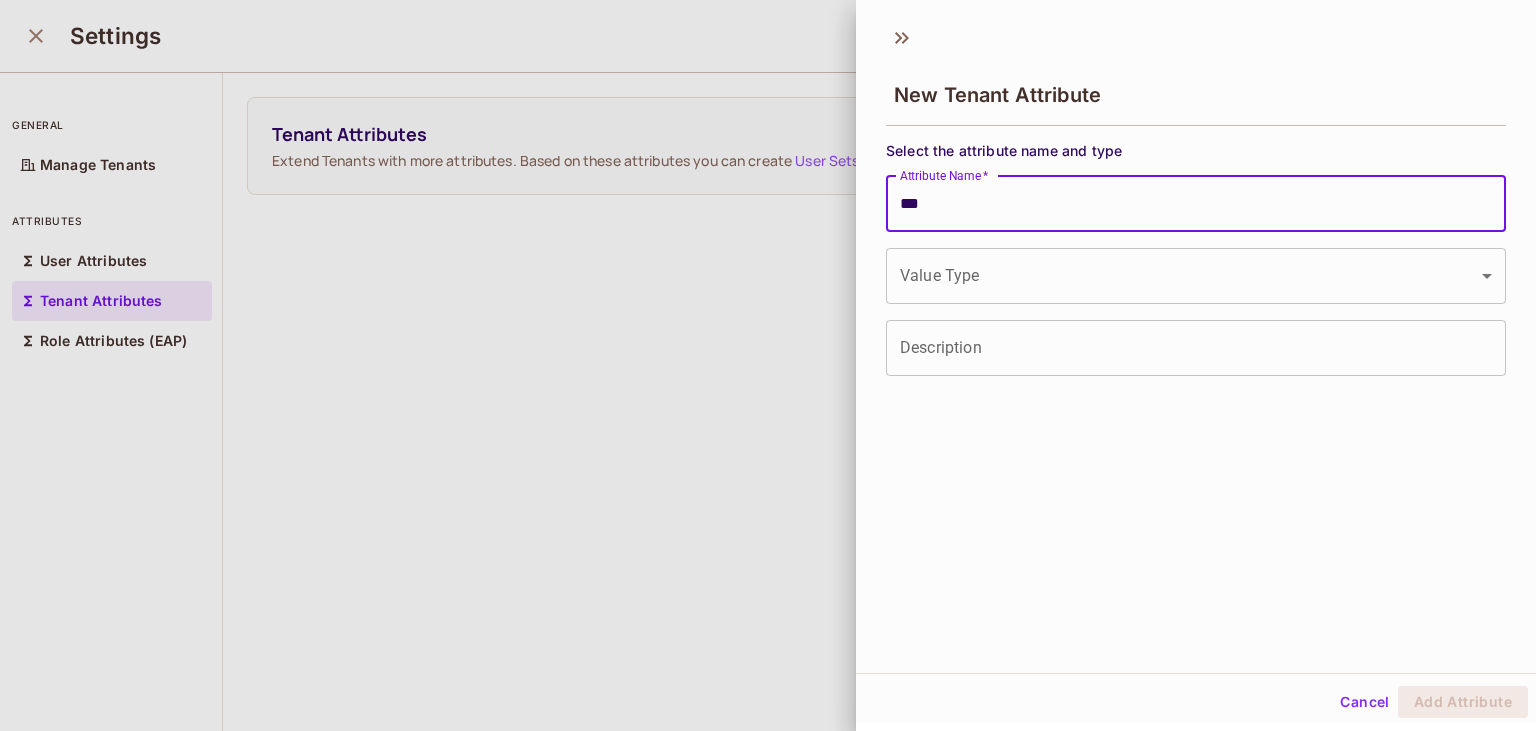 type on "***" 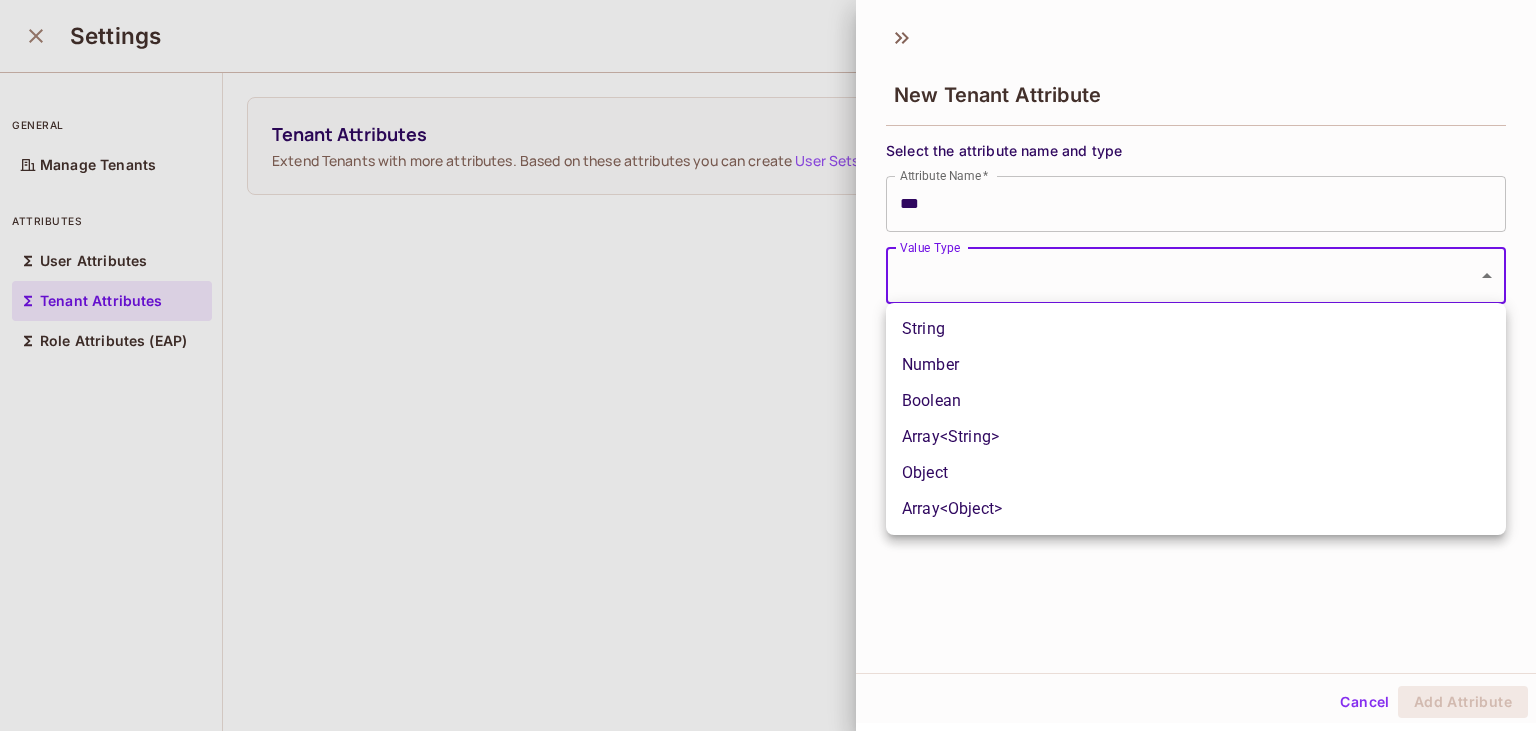 click on "Pro J Jovis-754 Projects Monitoring Settings Default Project Production Home Policy Directory Elements Audit Log FoAz Proxy Connect 7 days left in Pro Trial Upgrade Help & Updates Jovis-754 / Default Project : Production / User Management Default Tenant Settings Users Instances
Settings general Manage Tenants attributes User Attributes Tenant Attributes Role Attributes (EAP) Tenant Attributes Extend Tenants with more attributes. Based on these attributes you can create   User Sets   and ABAC policies. Add Attribute New Tenant Attribute Select the attribute name and type Attribute Name   * *** Attribute Name   * Value Type ​ Value Type Description Description Cancel Add Attribute String Number Boolean Array<String> Object Array<Object>" at bounding box center (768, 365) 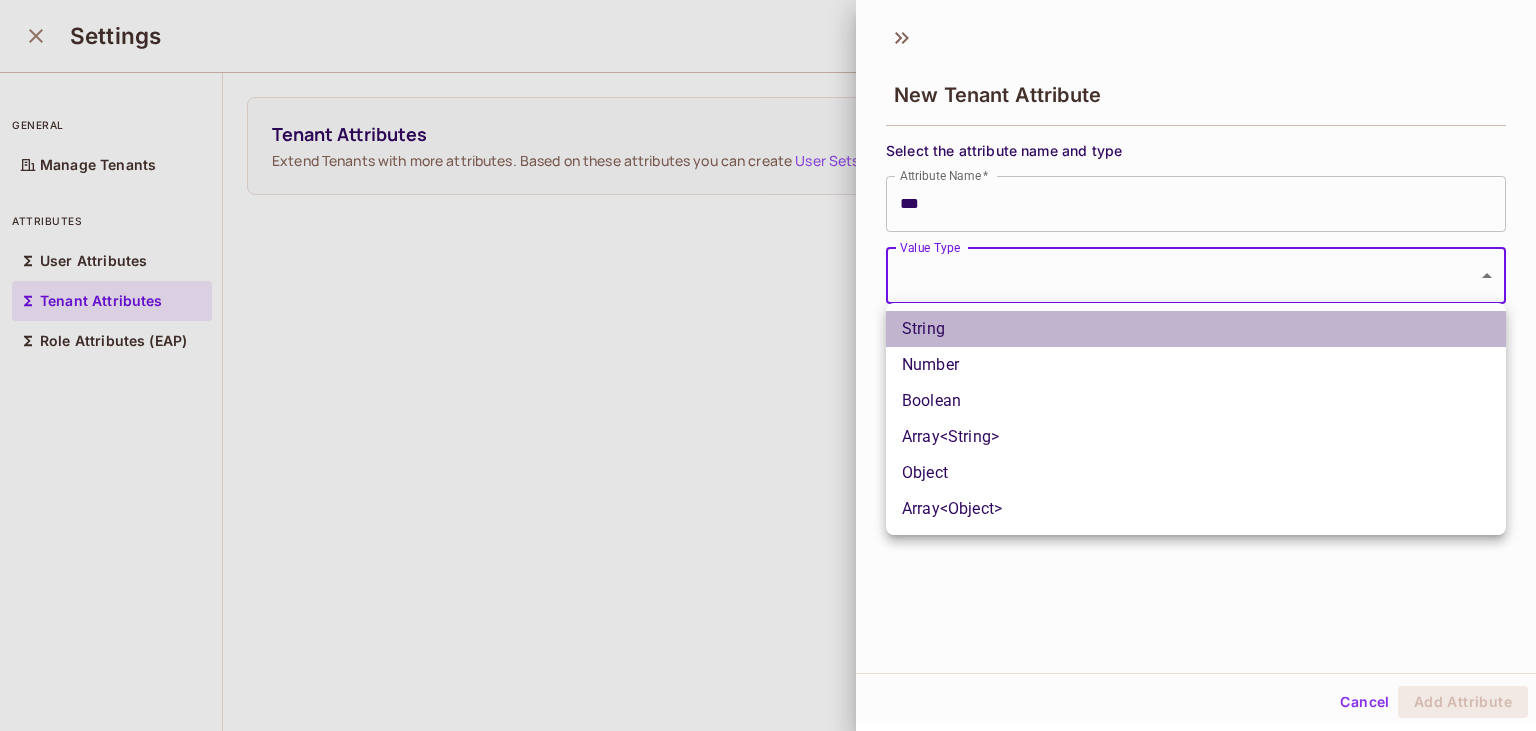 click on "String" at bounding box center (1196, 329) 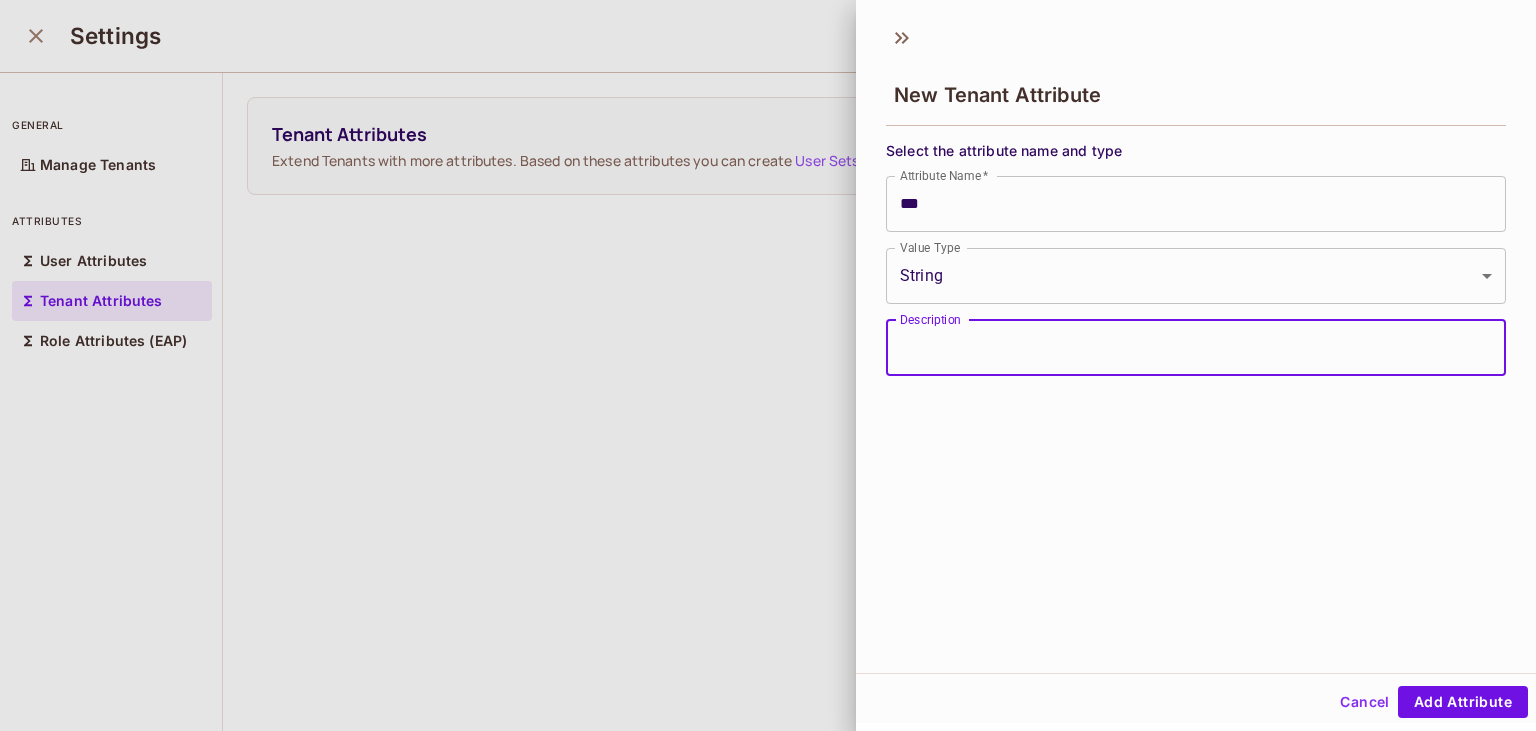 click on "Description" at bounding box center [1196, 348] 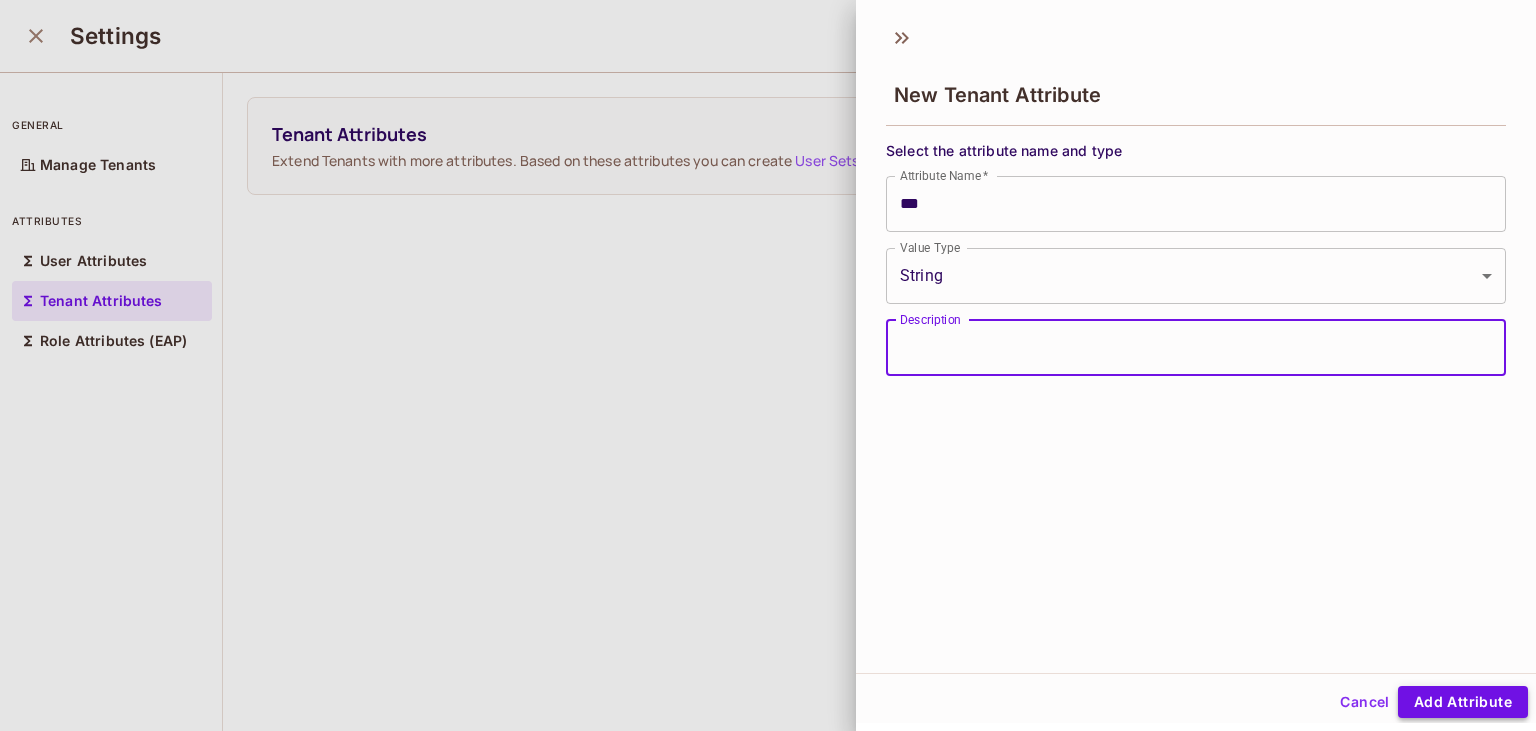 click on "Add Attribute" at bounding box center (1463, 702) 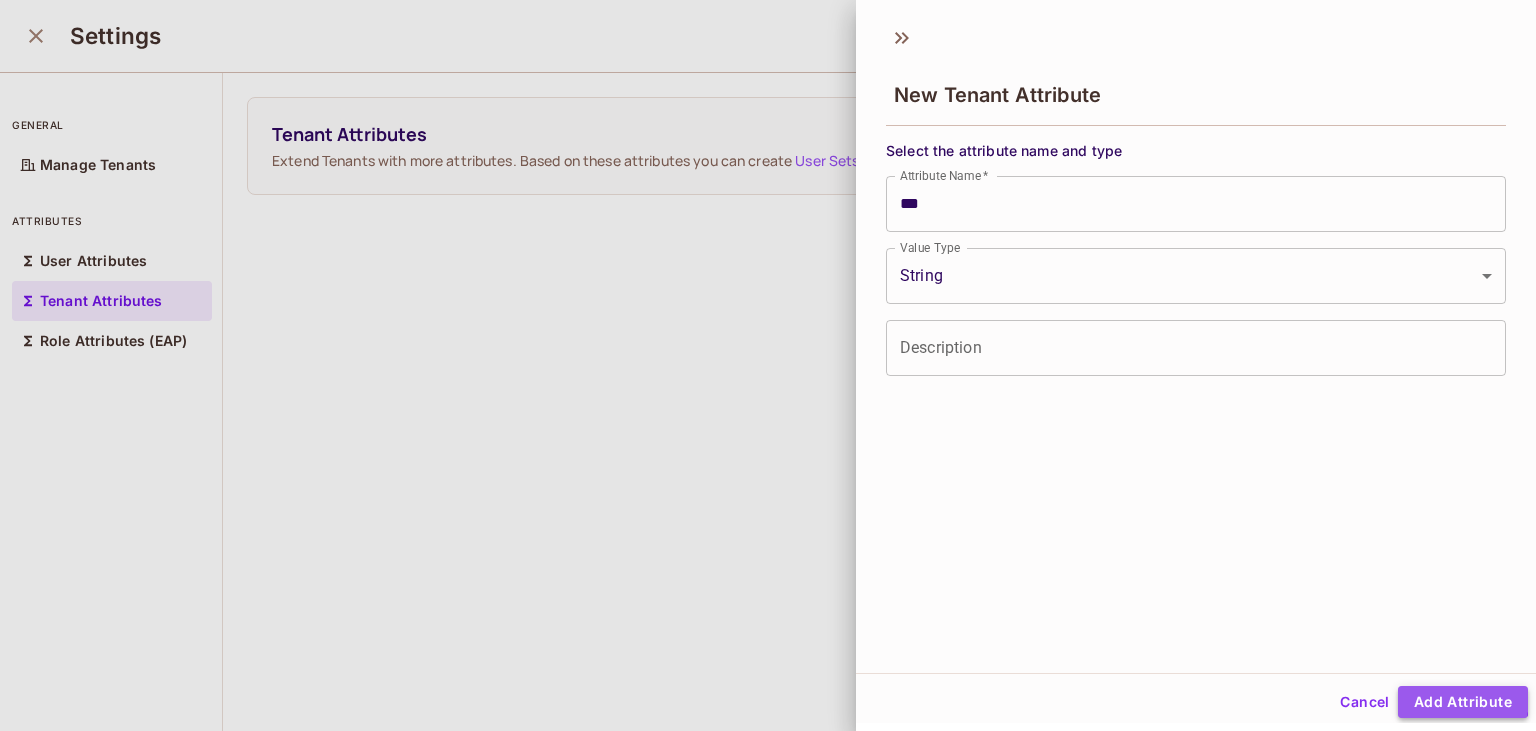 click on "Add Attribute" at bounding box center (1463, 702) 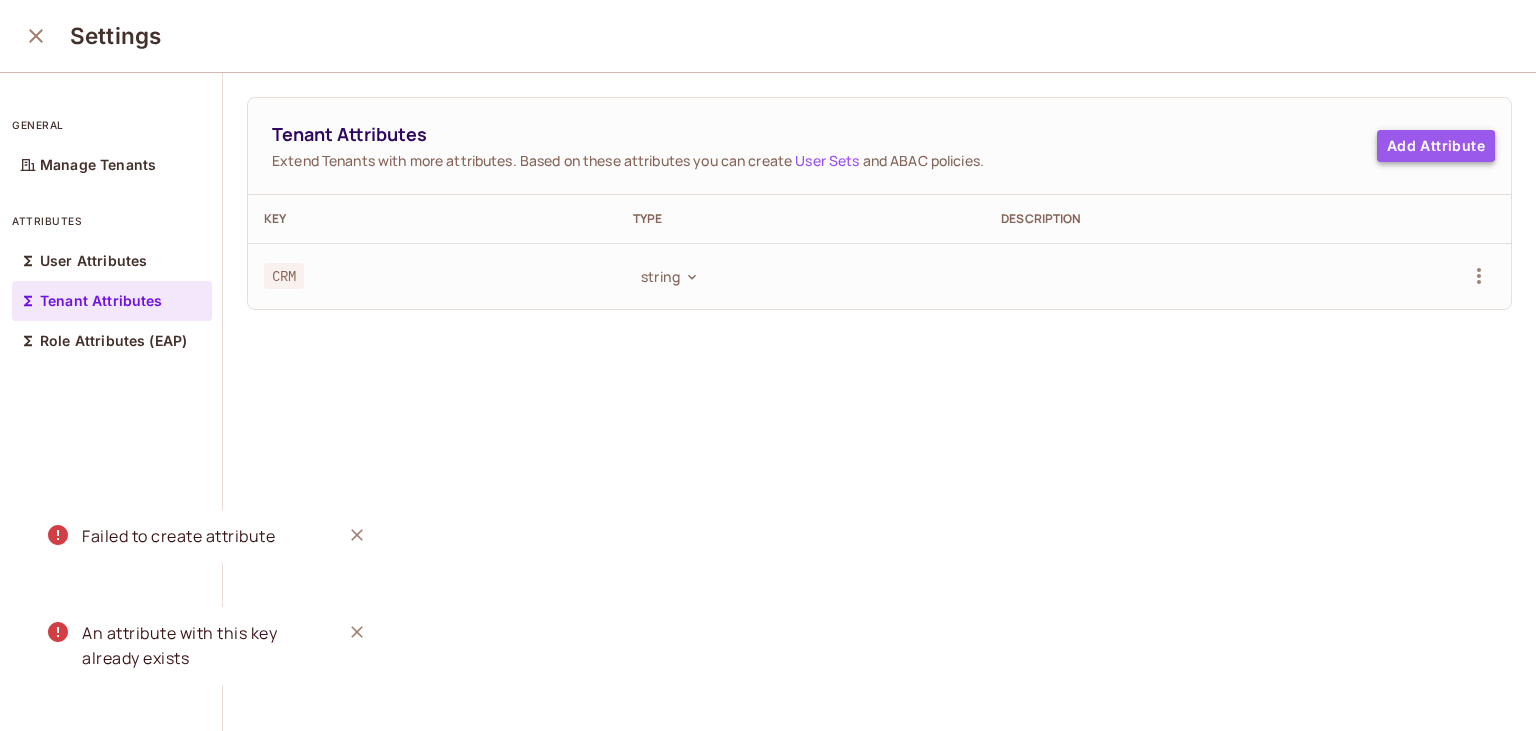 click on "Add Attribute" at bounding box center (1436, 146) 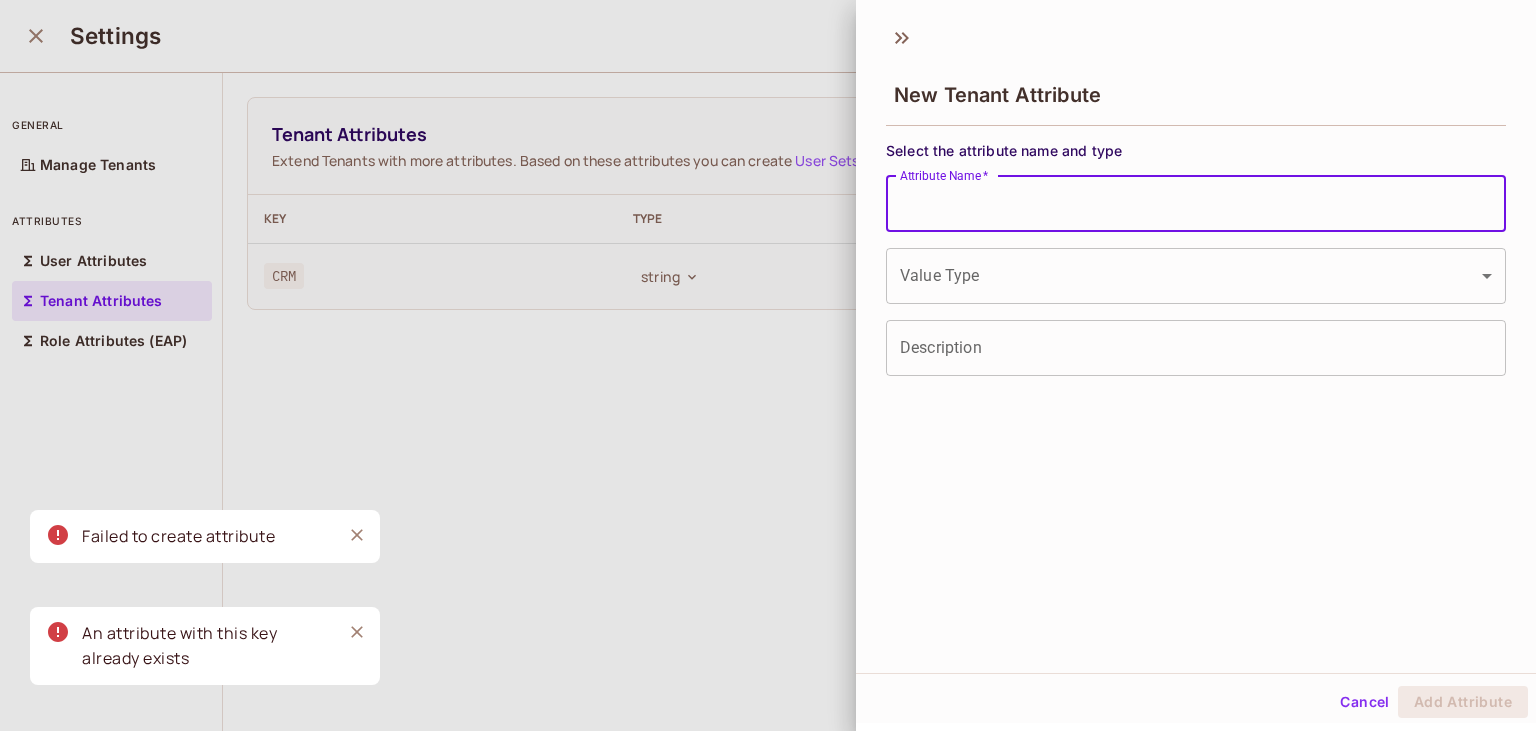 click on "Attribute Name   *" at bounding box center [1196, 204] 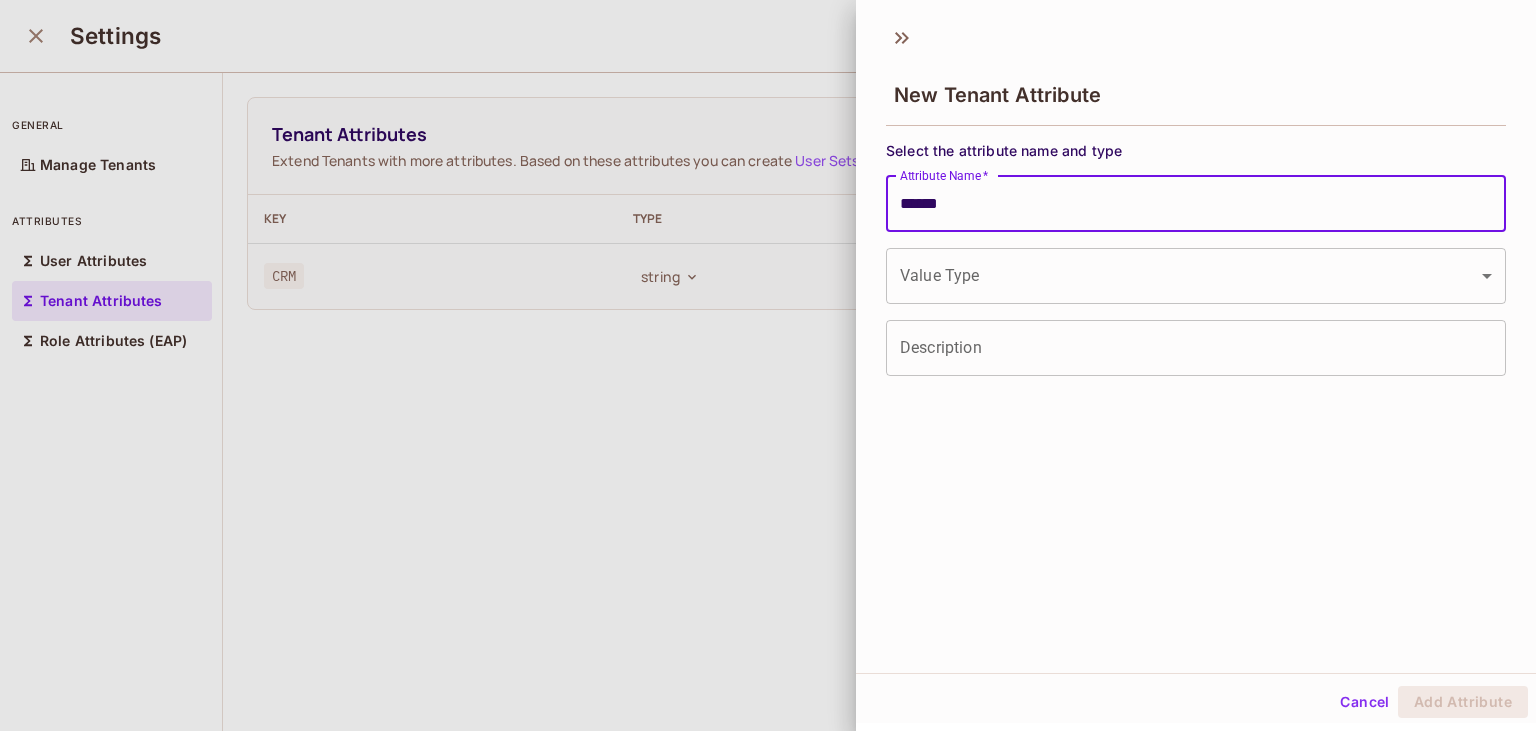 type on "******" 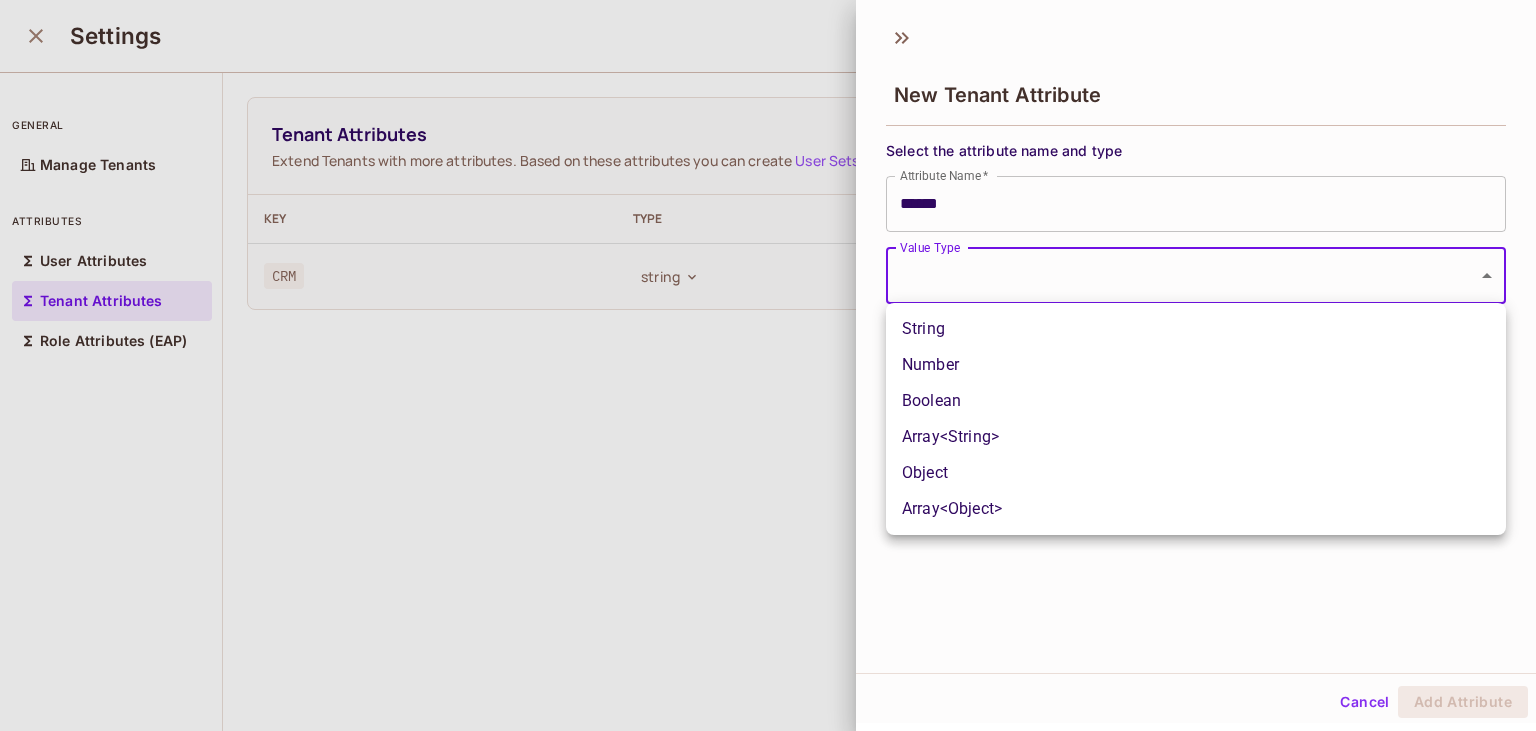 click on "String" at bounding box center [1196, 329] 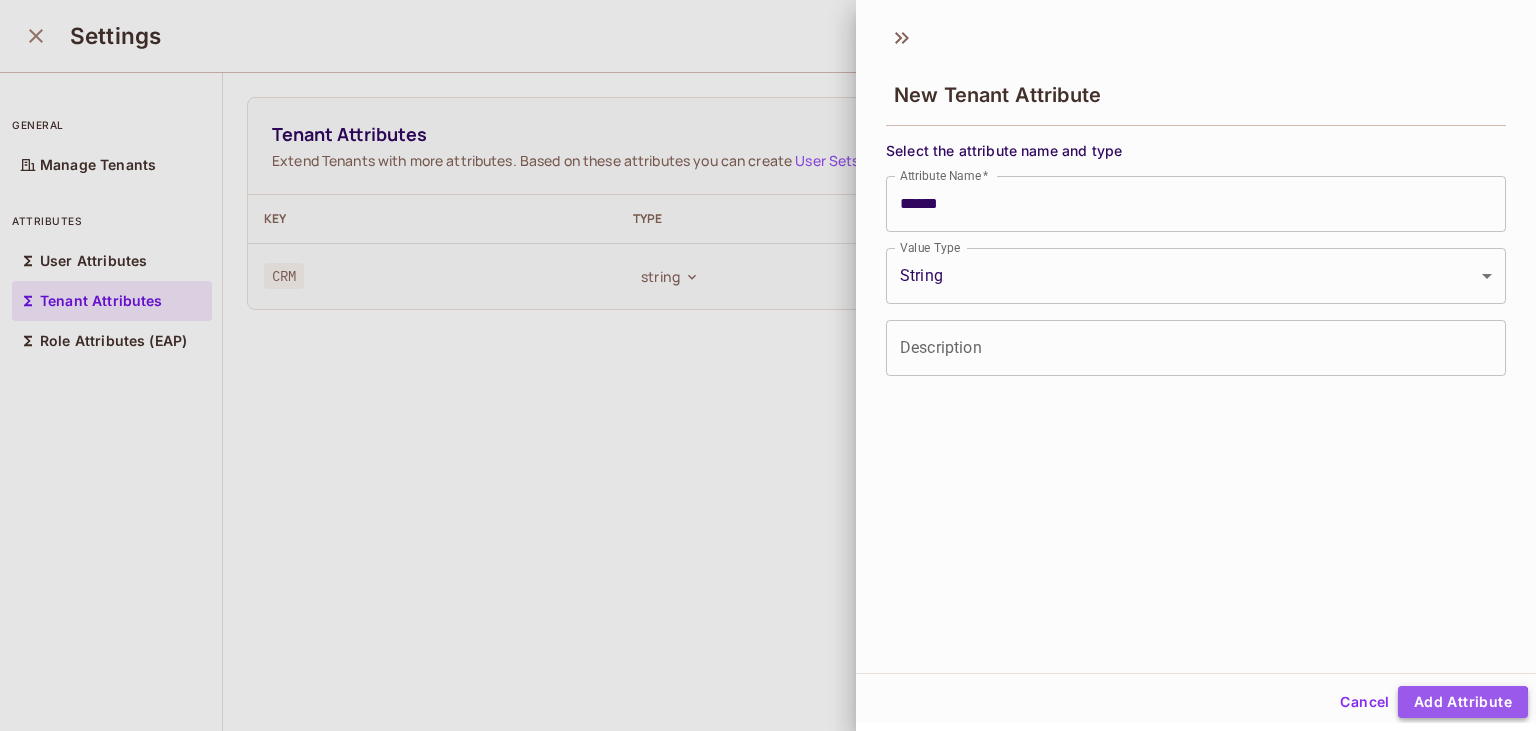 click on "Add Attribute" at bounding box center [1463, 702] 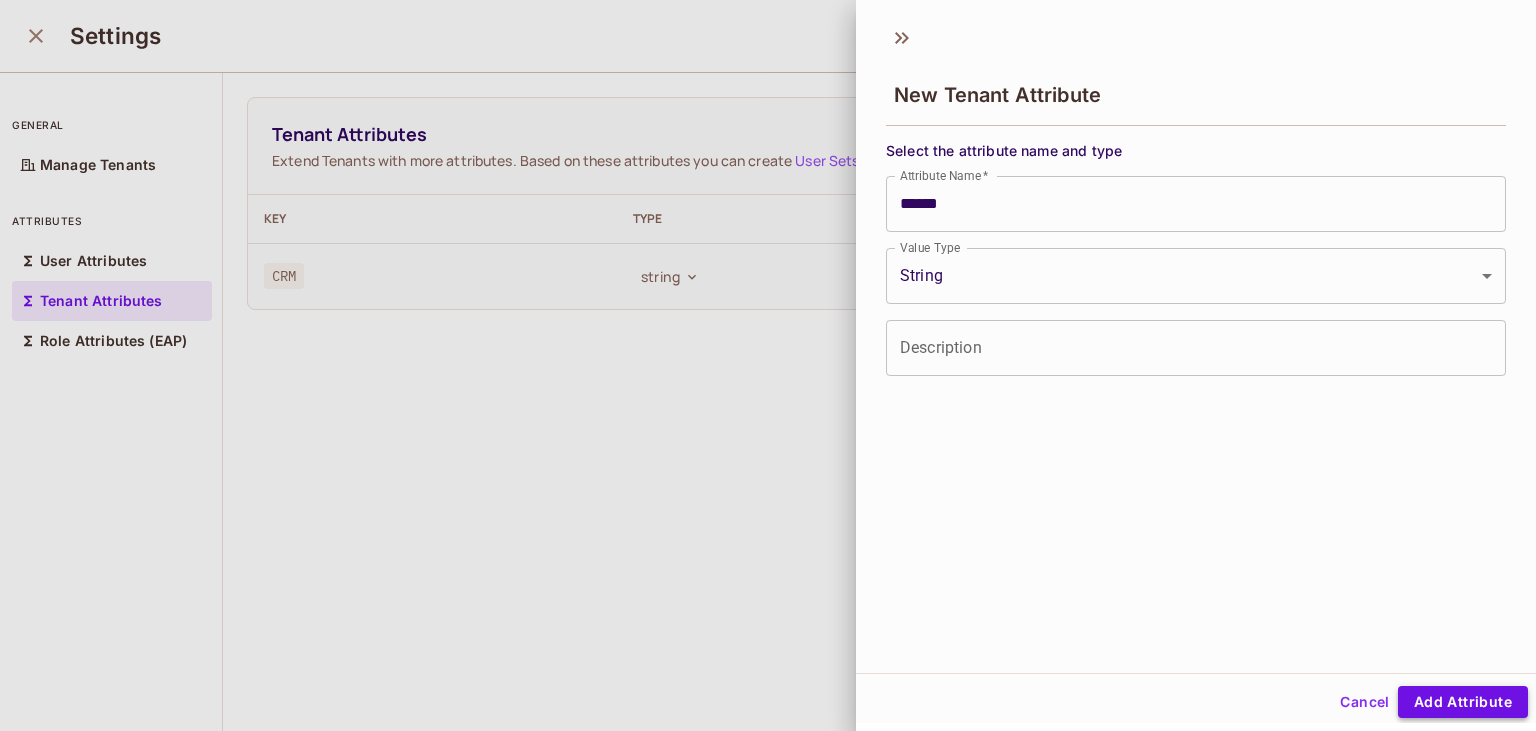 type 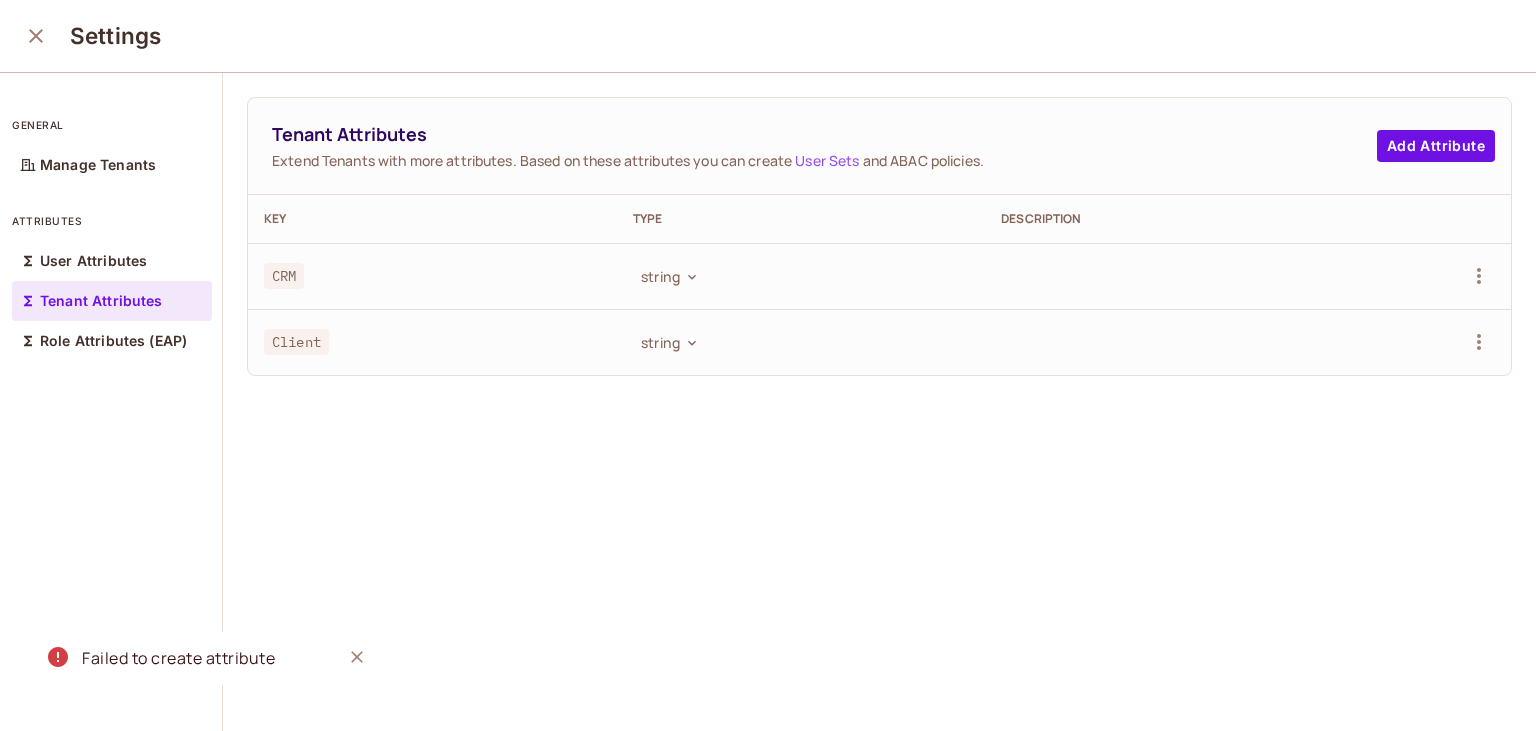 click 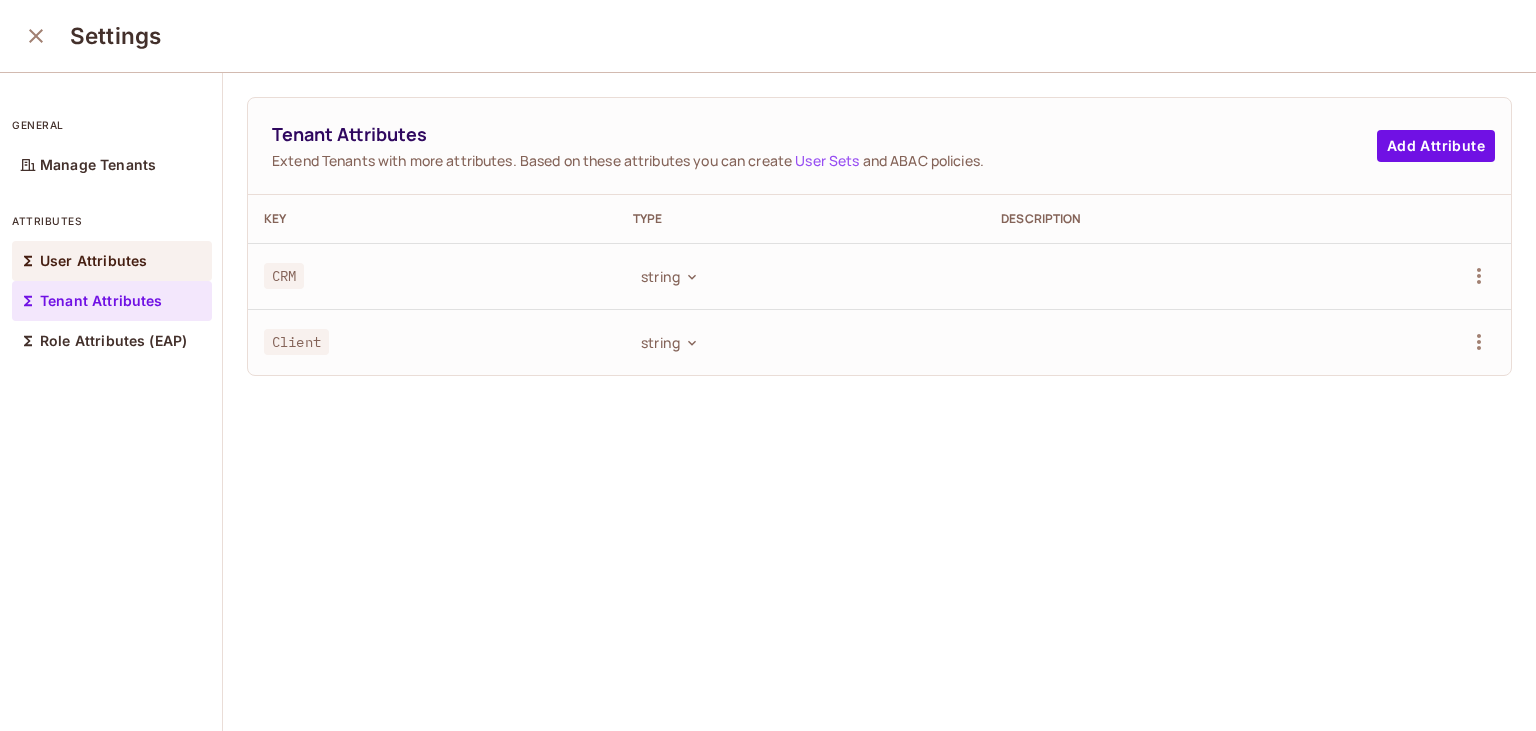 click on "User Attributes" at bounding box center [93, 261] 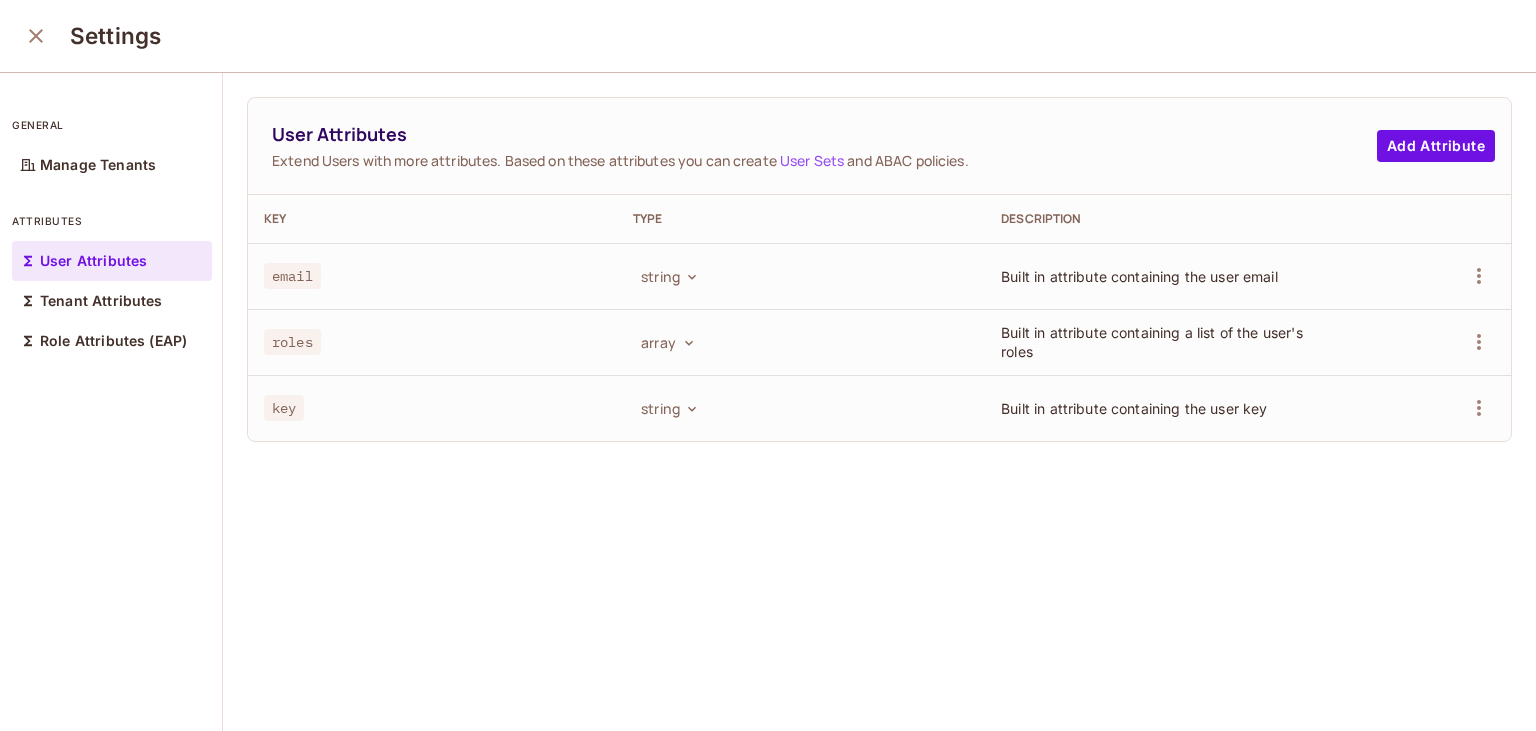 click 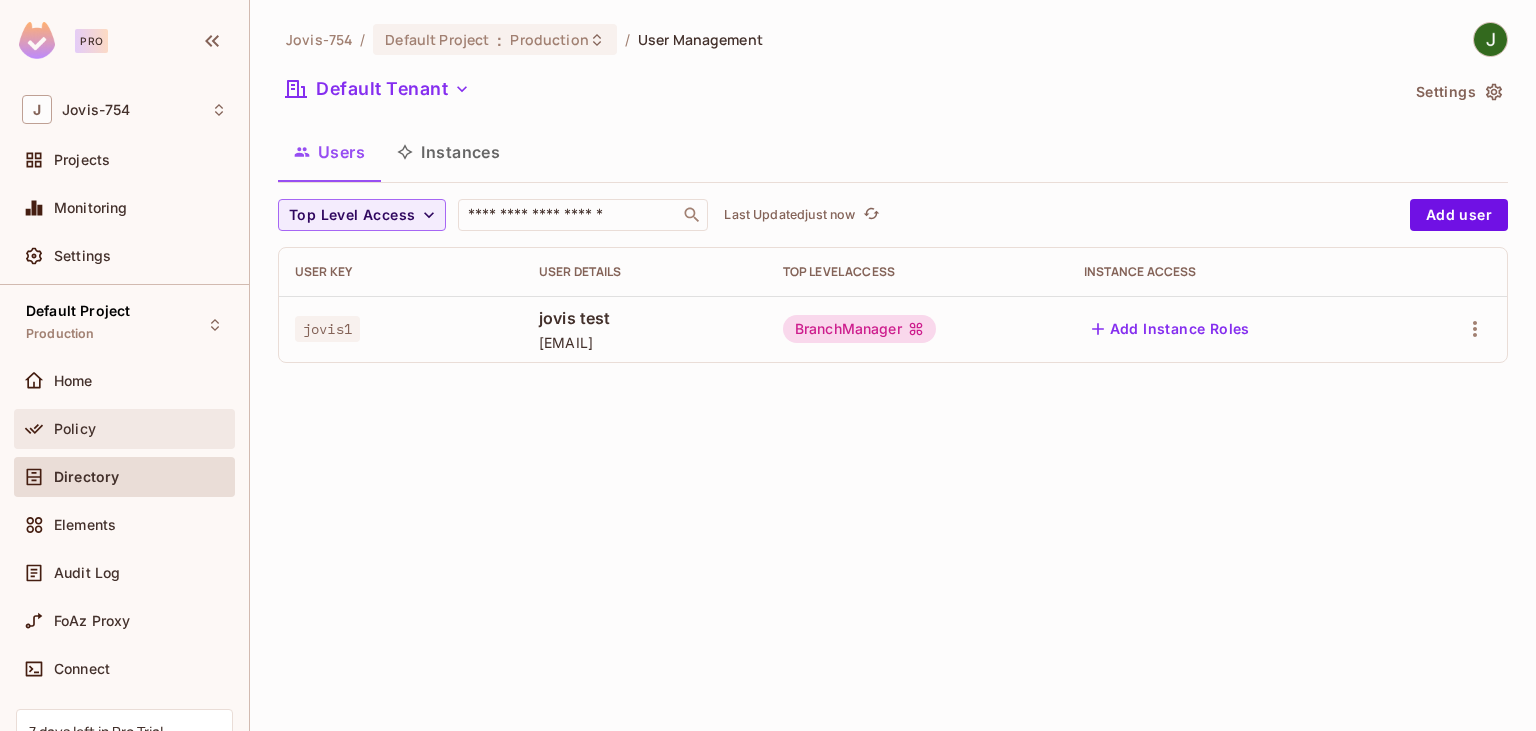 click on "Policy" at bounding box center [75, 429] 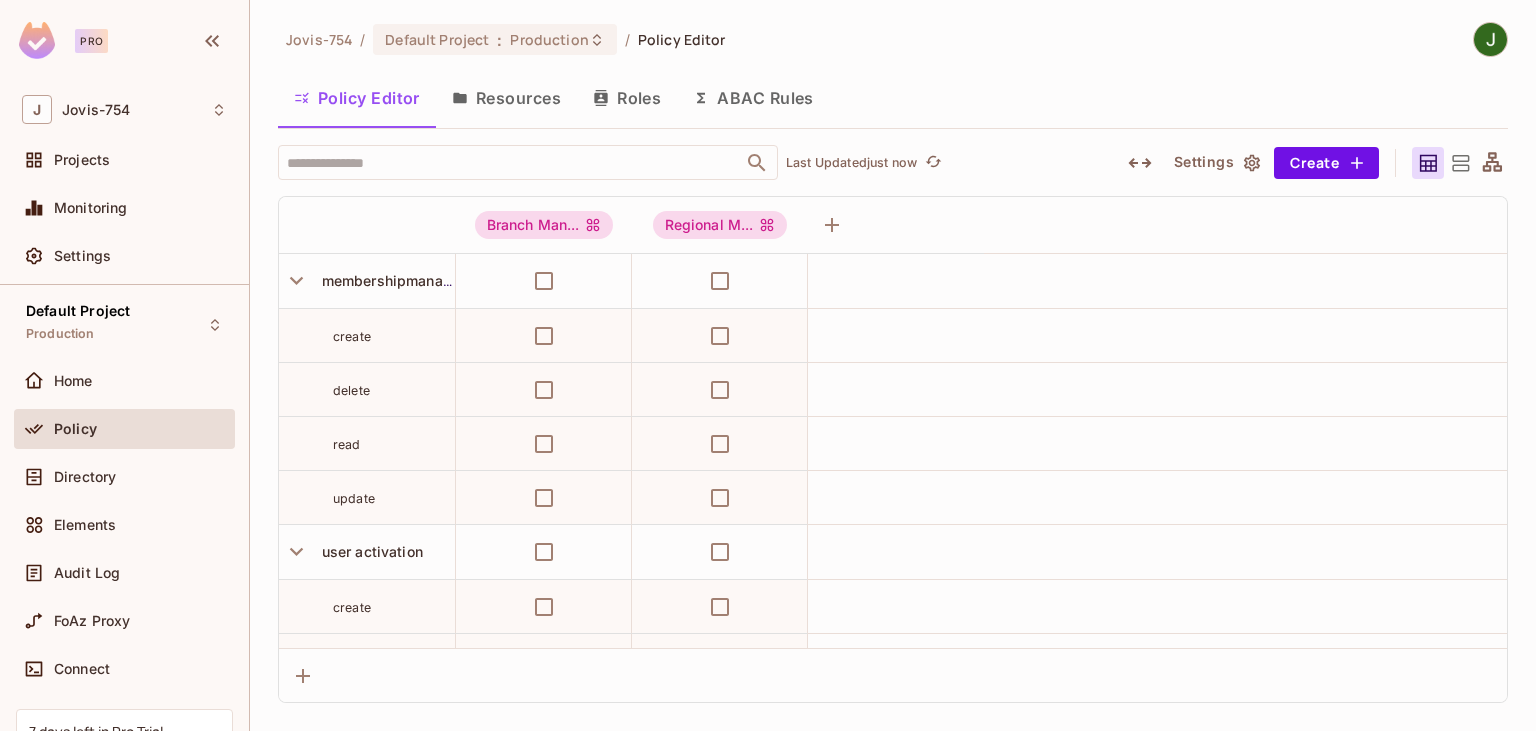 click on "Directory" at bounding box center [85, 477] 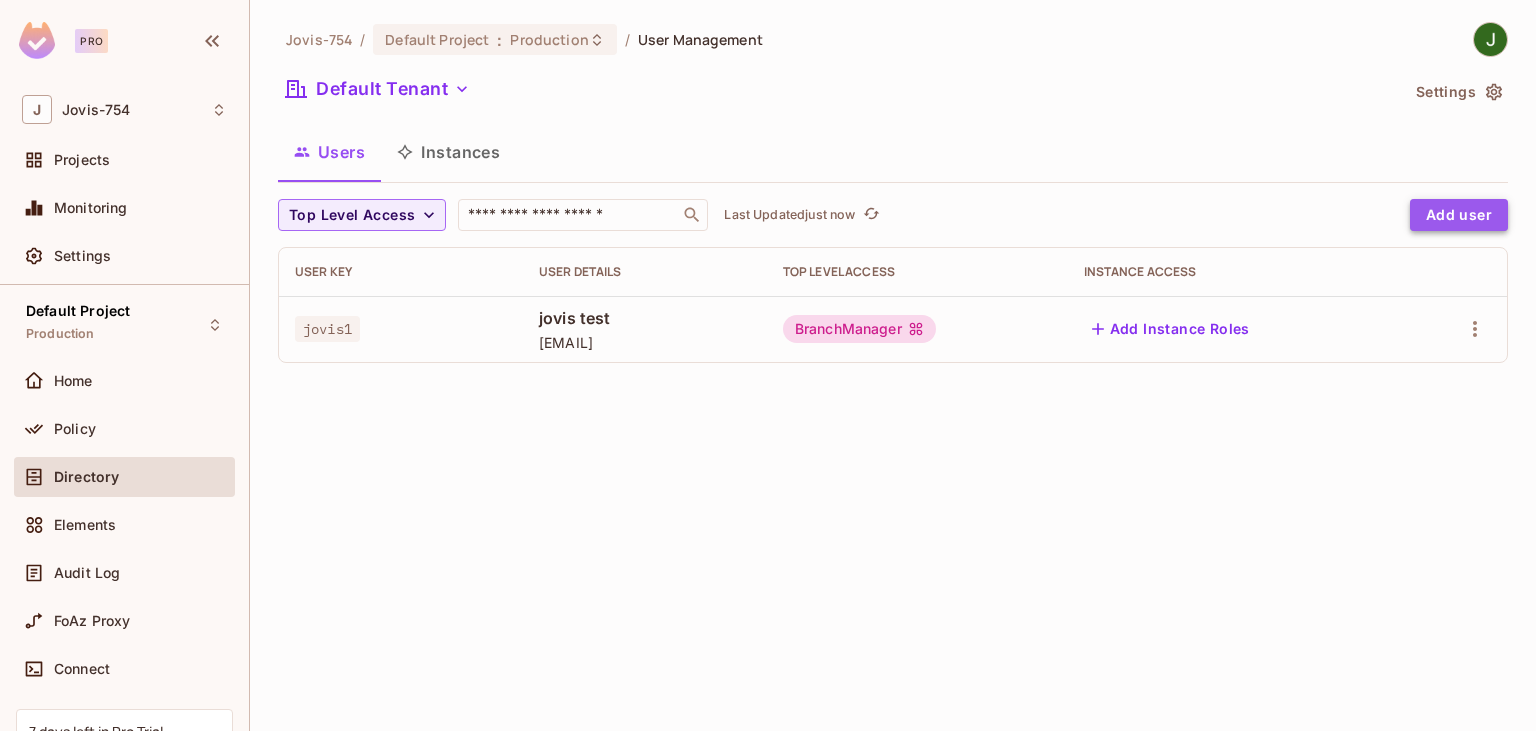 click on "Add user" at bounding box center [1459, 215] 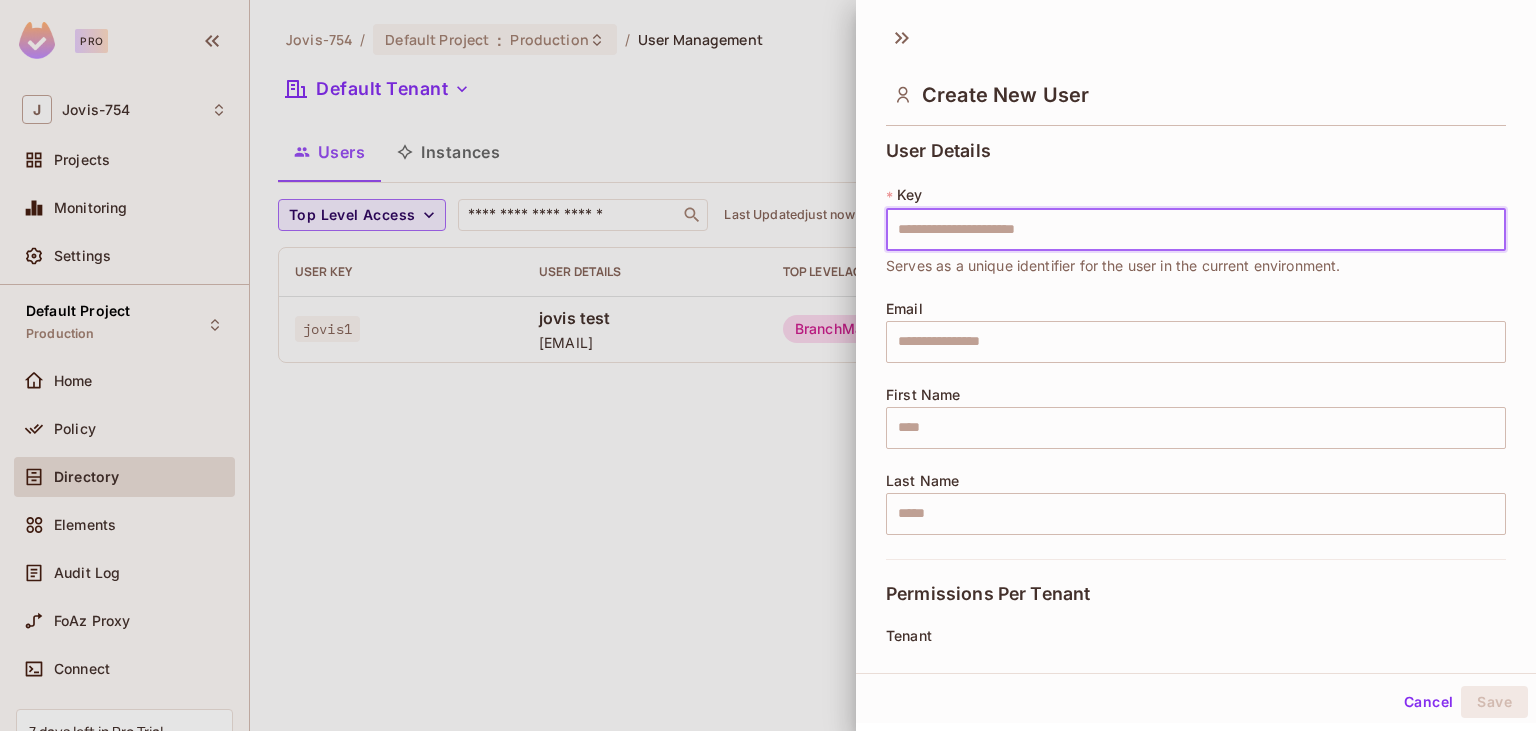 click at bounding box center [1196, 230] 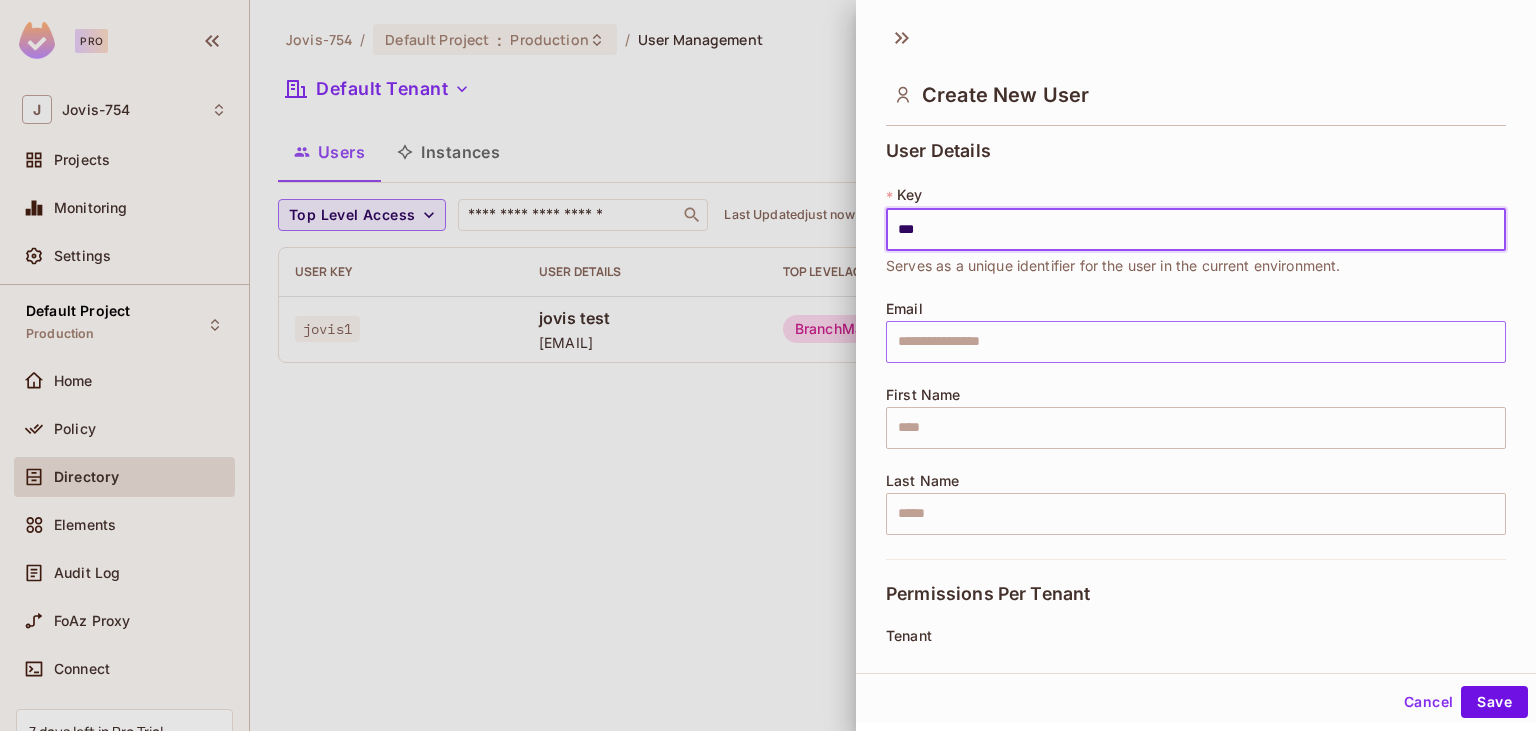type on "***" 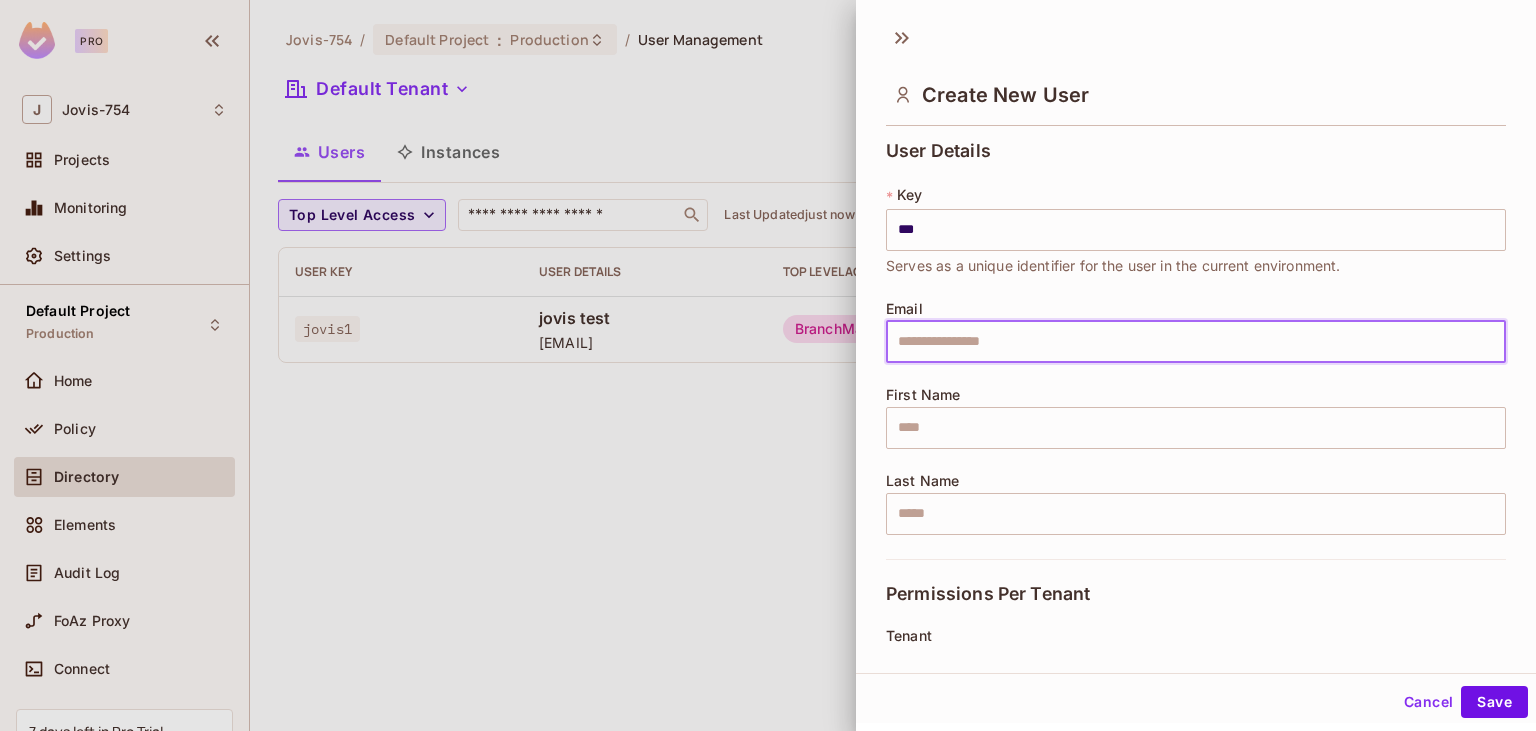 click at bounding box center [1196, 342] 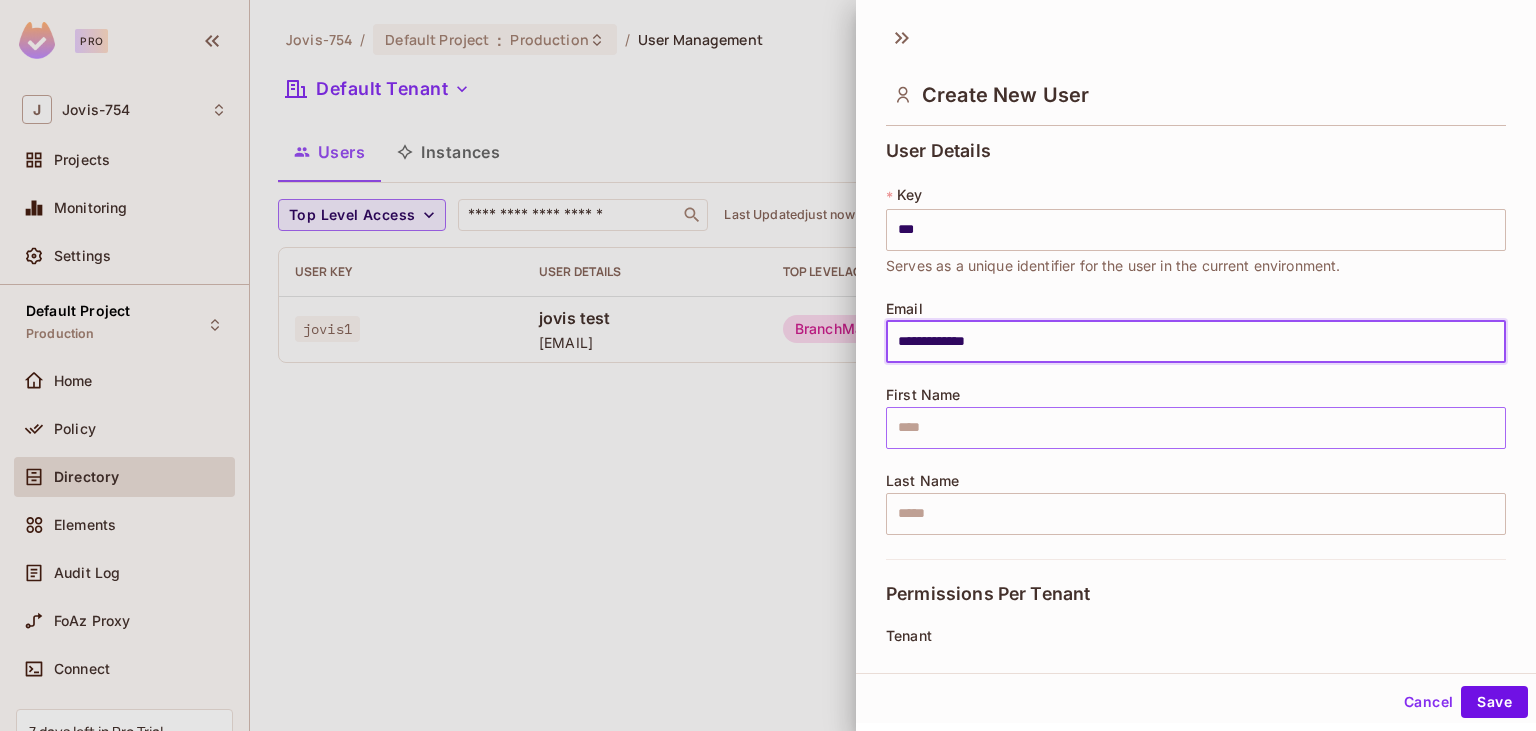type on "**********" 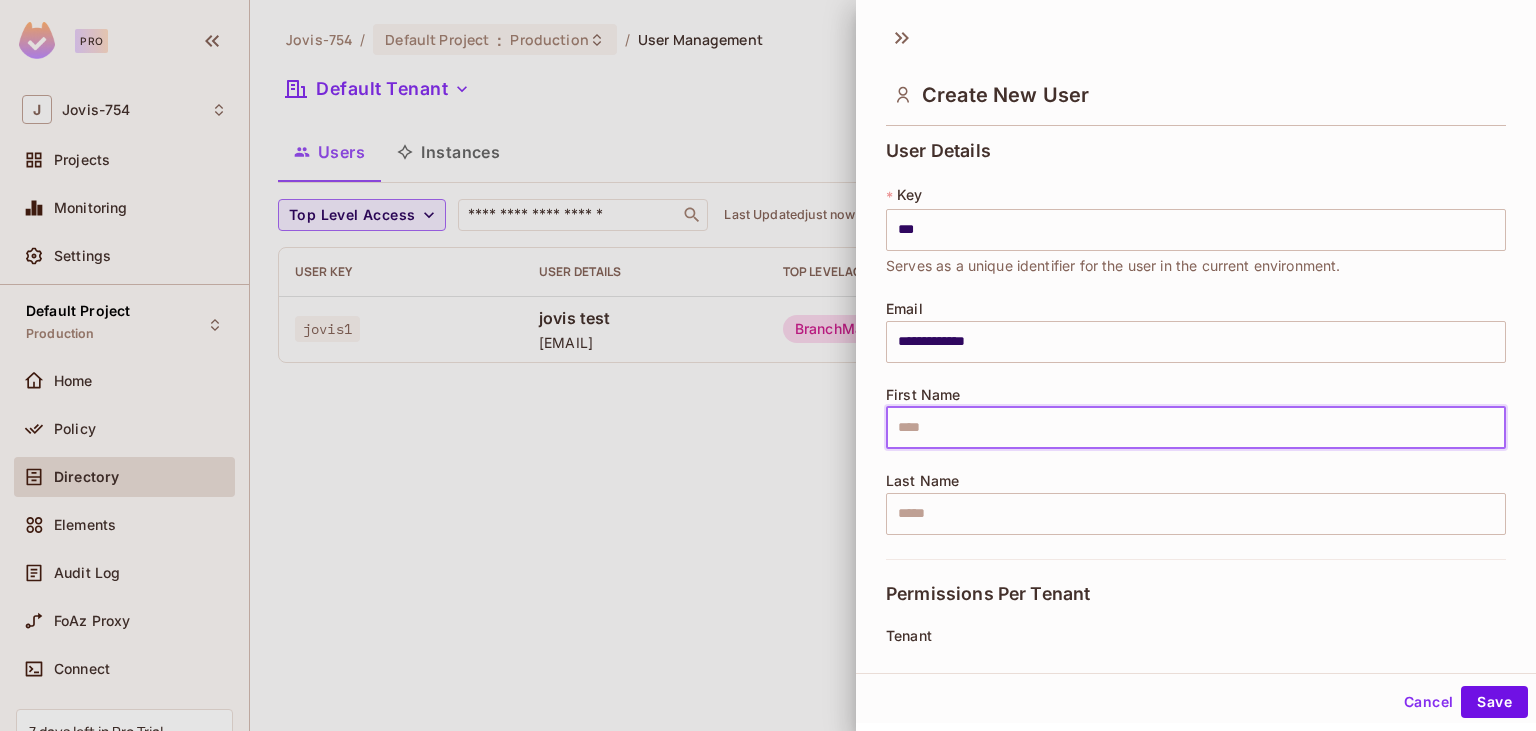 click at bounding box center [1196, 428] 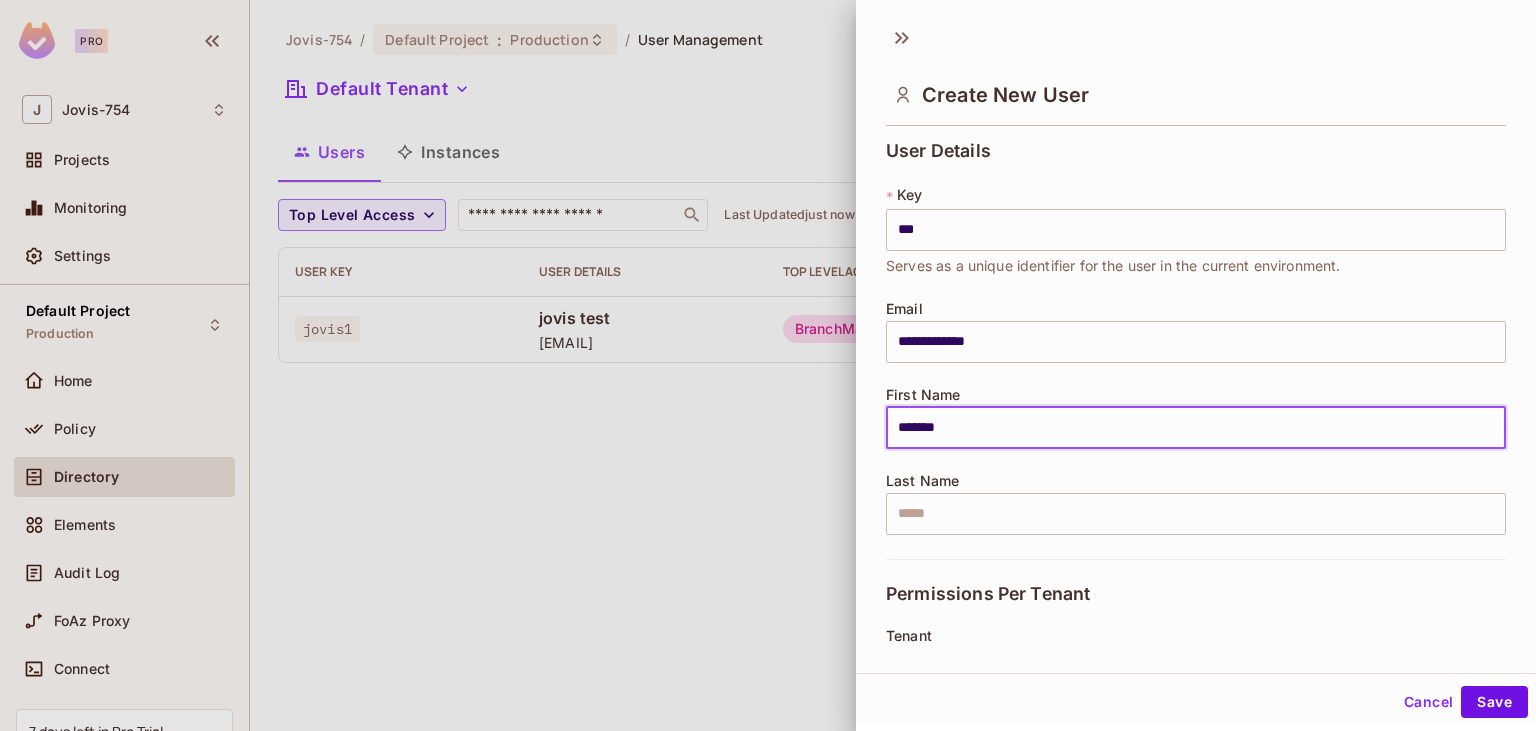 type on "*******" 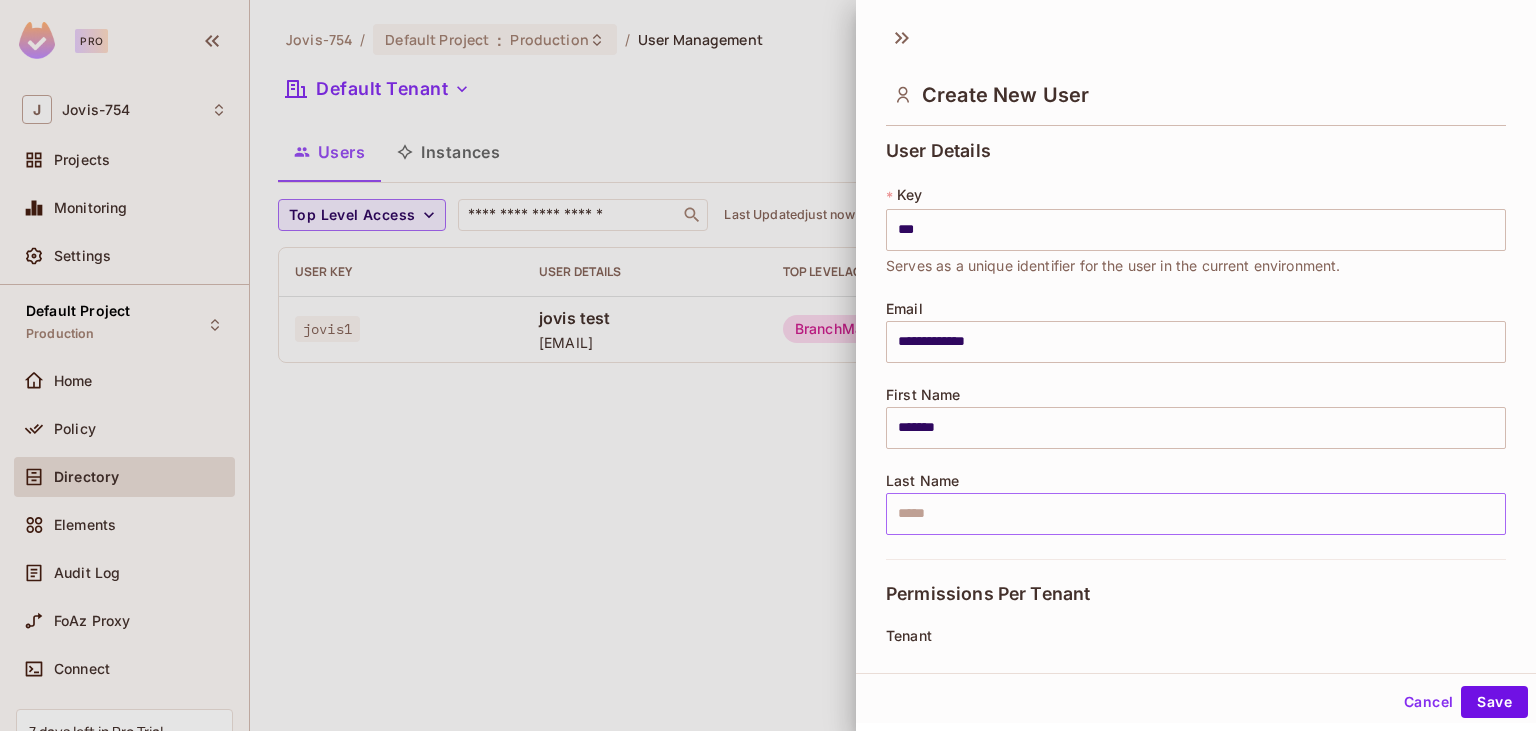 drag, startPoint x: 932, startPoint y: 492, endPoint x: 938, endPoint y: 510, distance: 18.973665 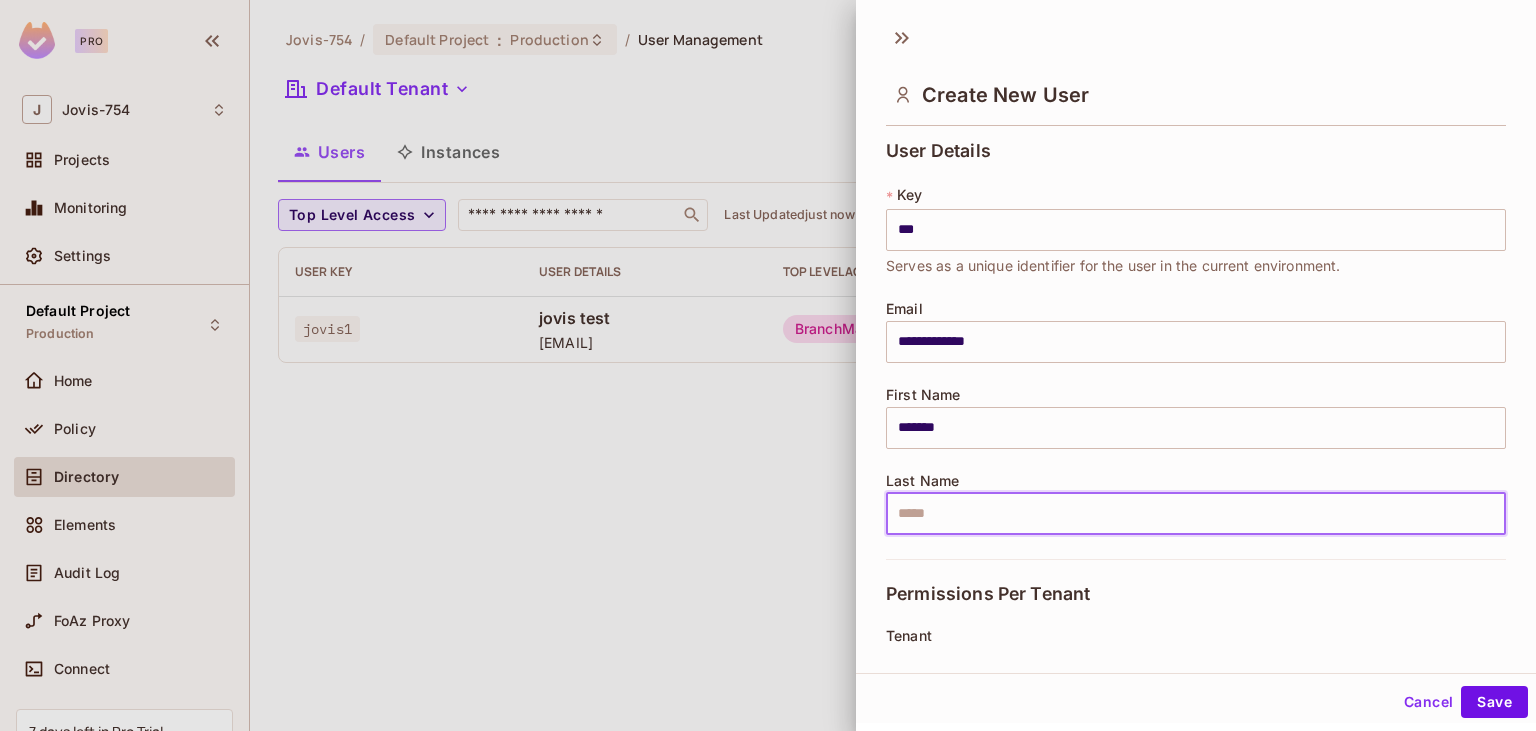 click at bounding box center [1196, 514] 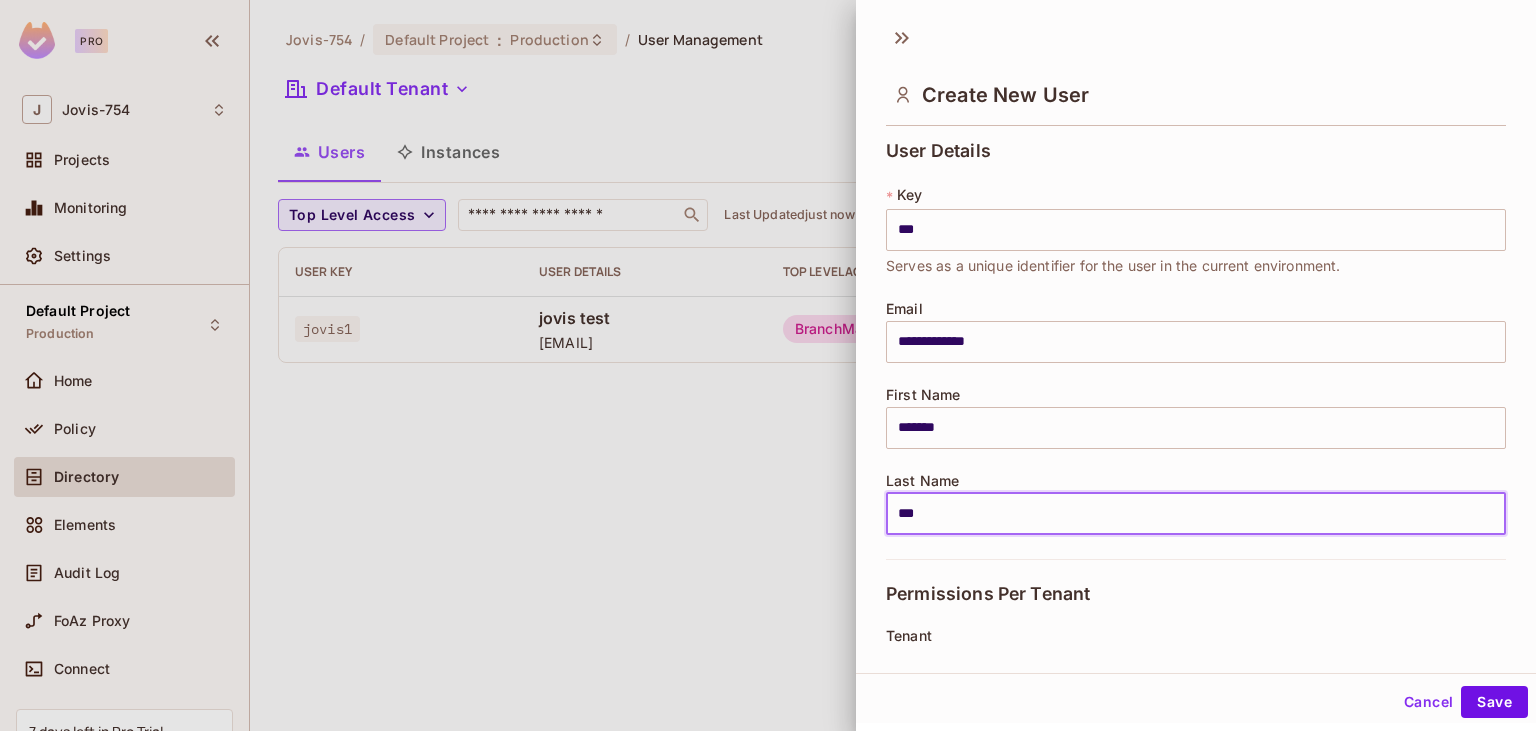 scroll, scrollTop: 346, scrollLeft: 0, axis: vertical 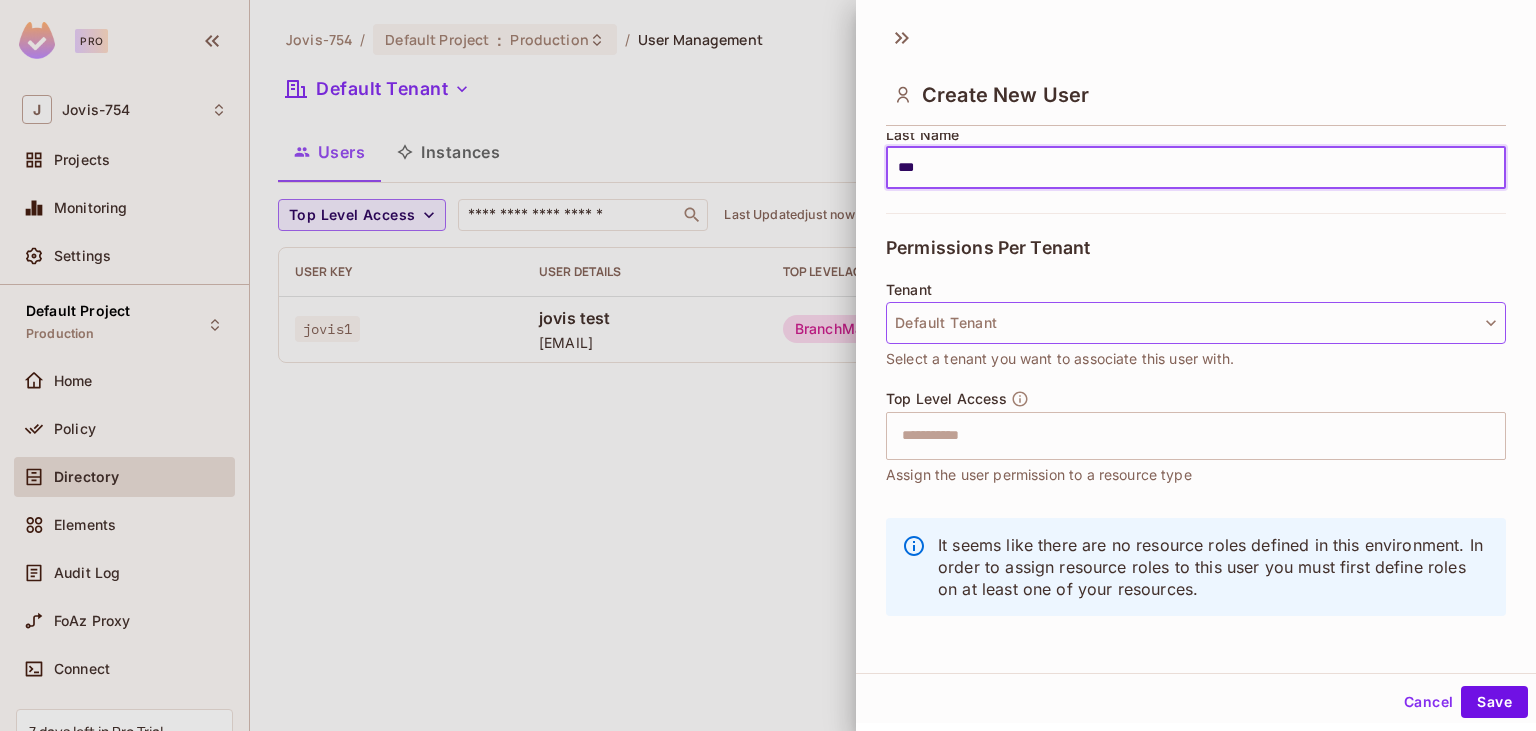 type on "***" 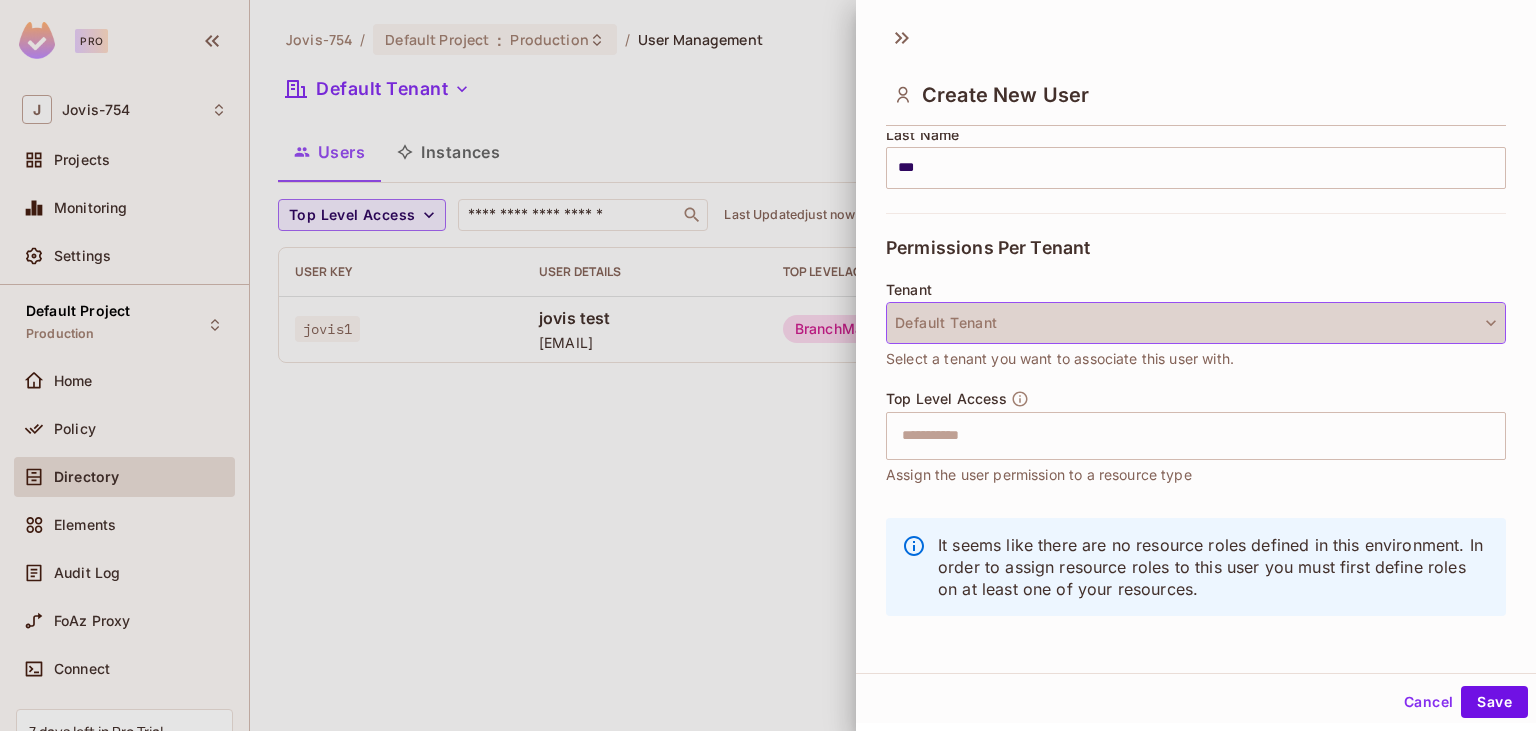 click on "Default Tenant" at bounding box center (1196, 323) 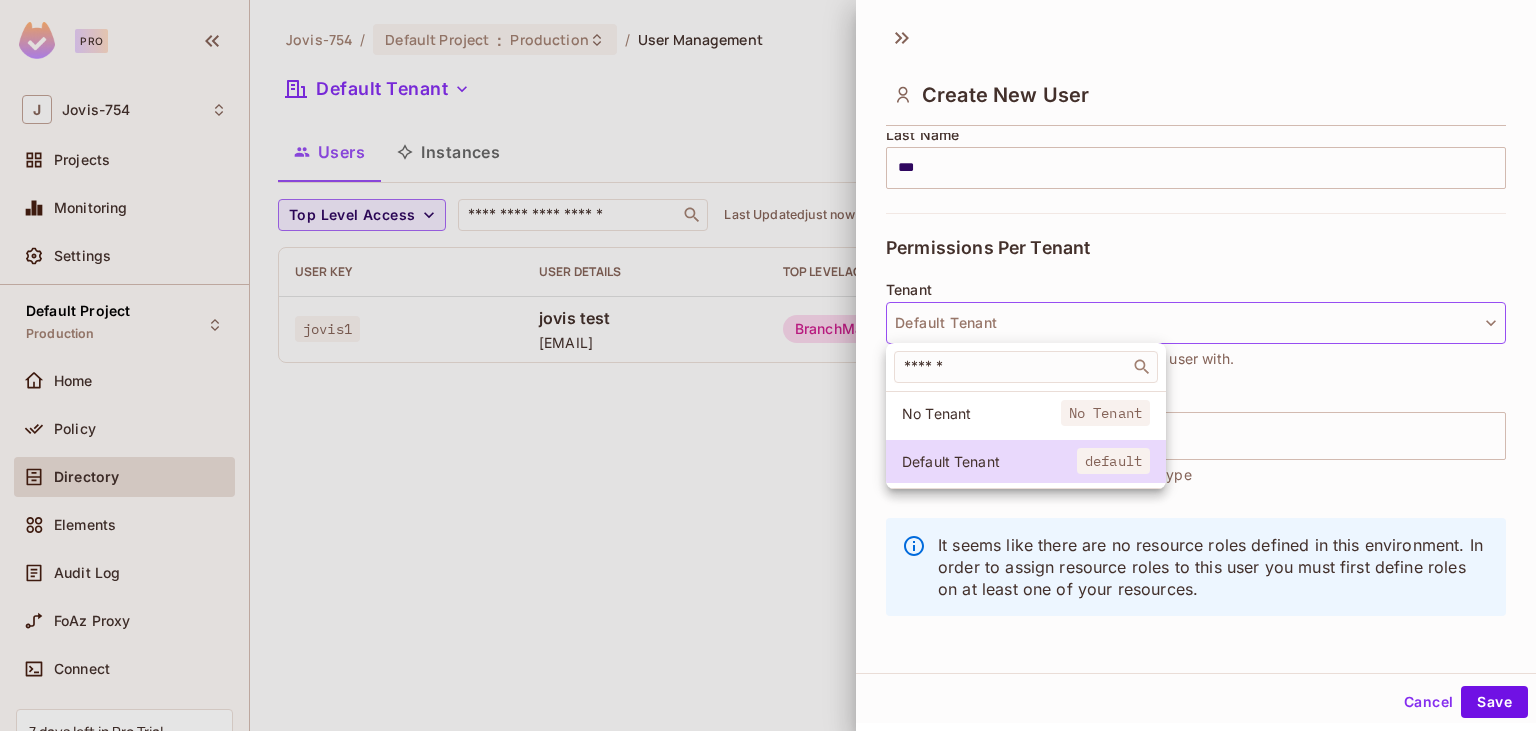 click at bounding box center [768, 365] 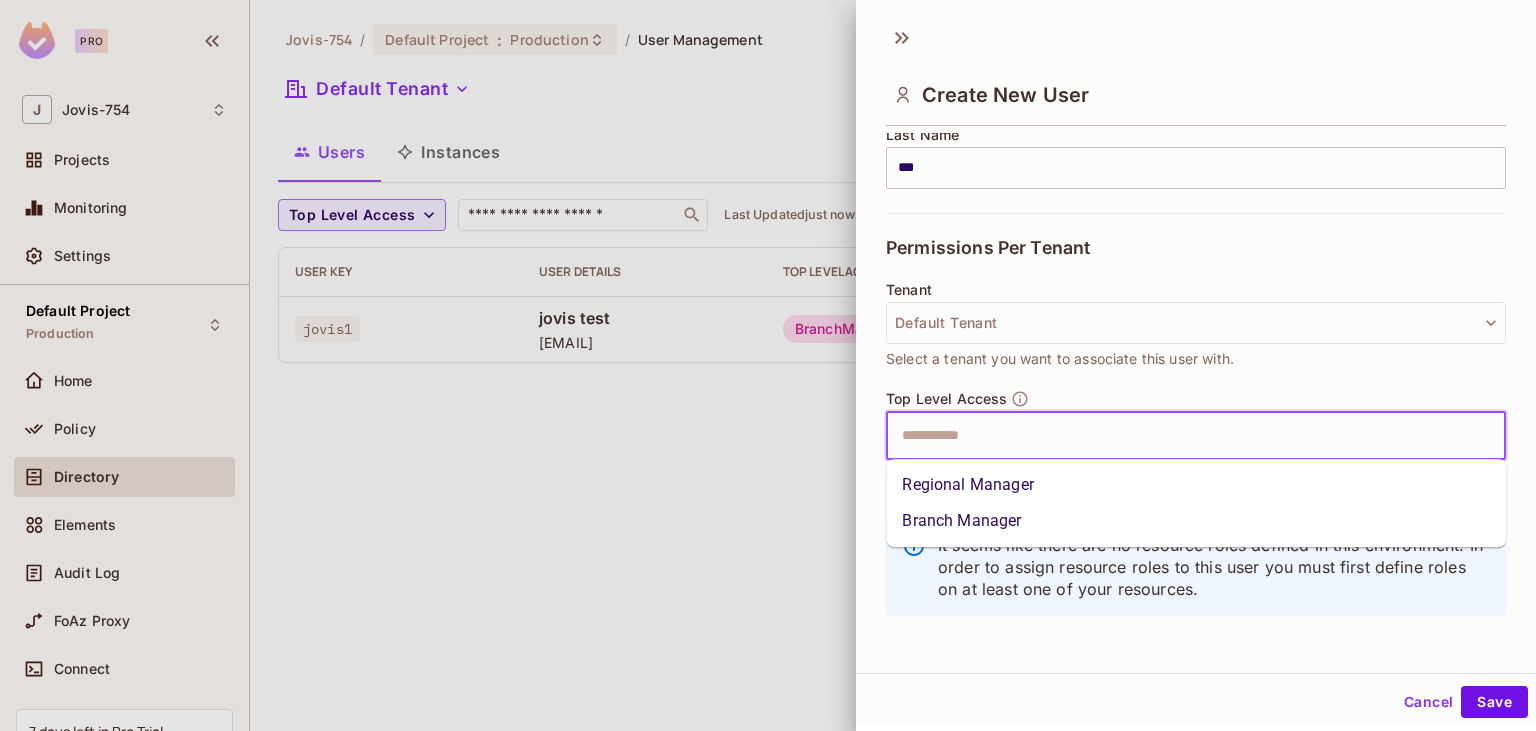 click at bounding box center (1178, 436) 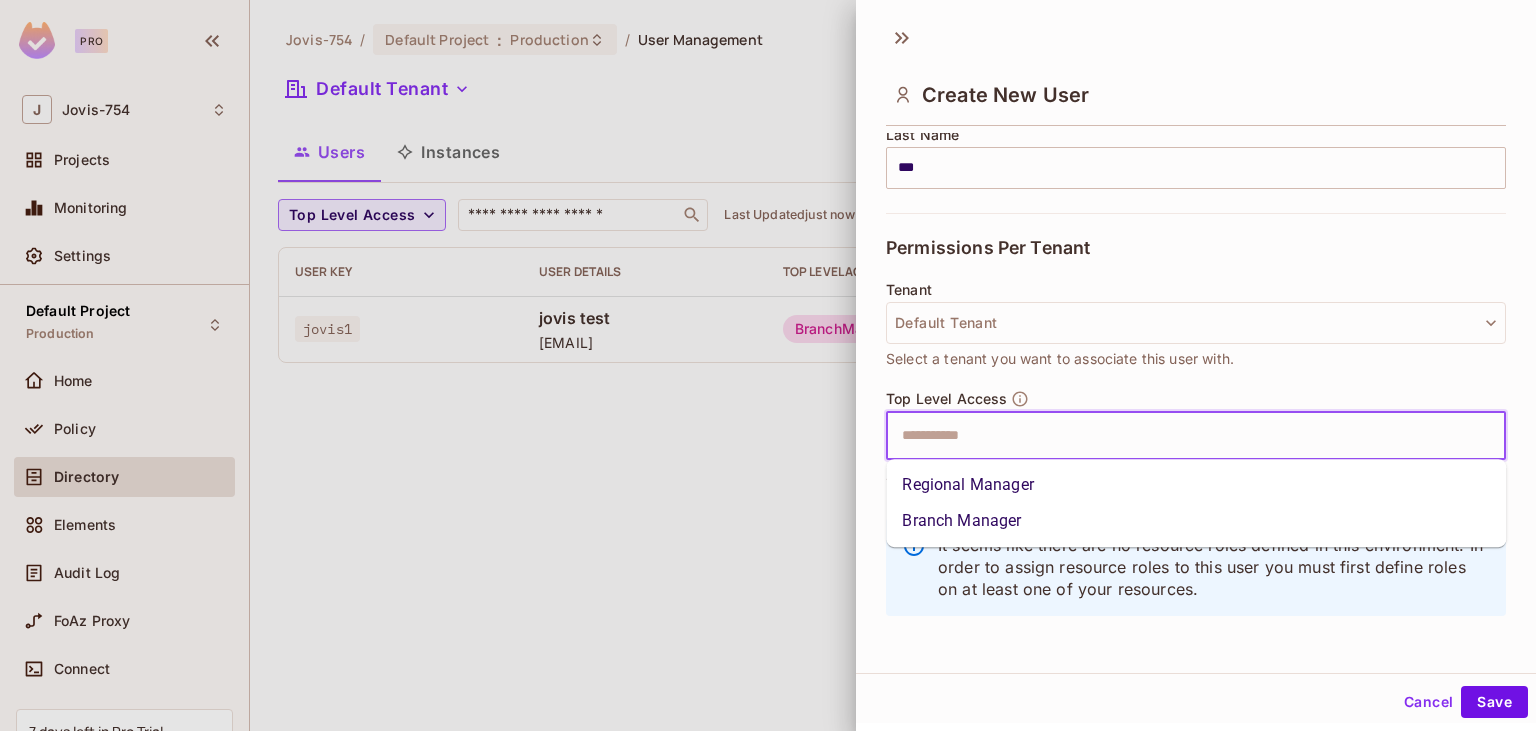 click on "Regional Manager" at bounding box center (1196, 485) 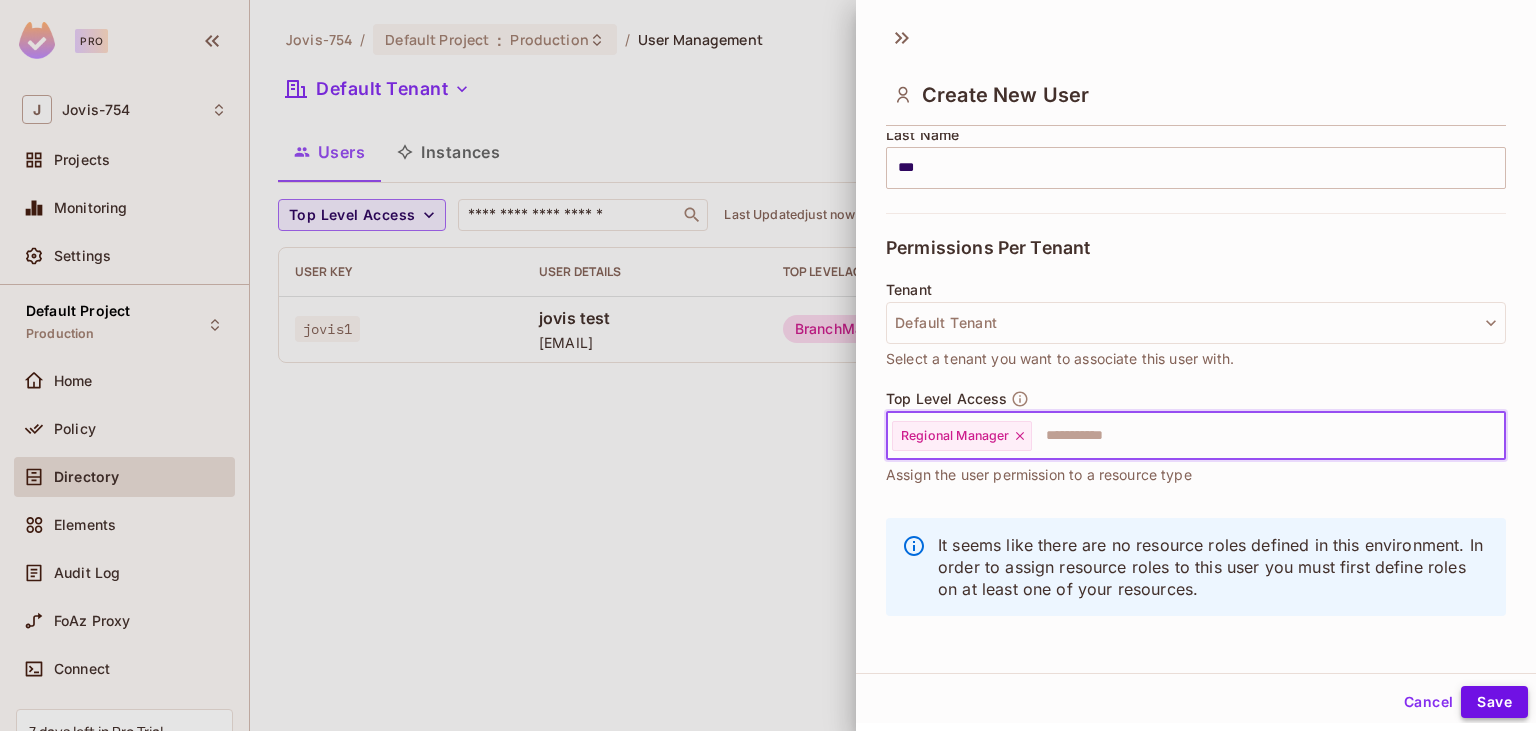 click on "Save" at bounding box center [1494, 702] 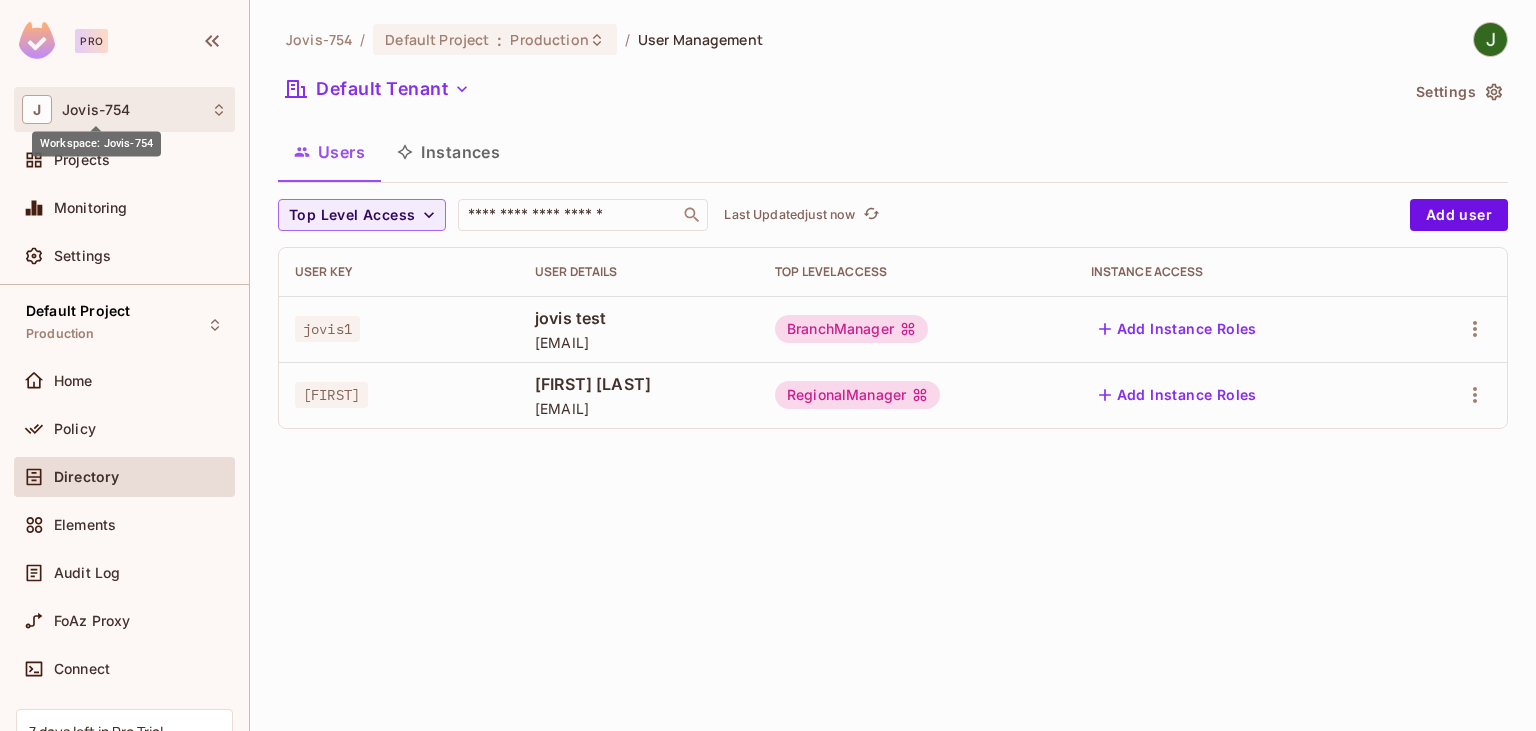 click on "Jovis-754" at bounding box center [96, 110] 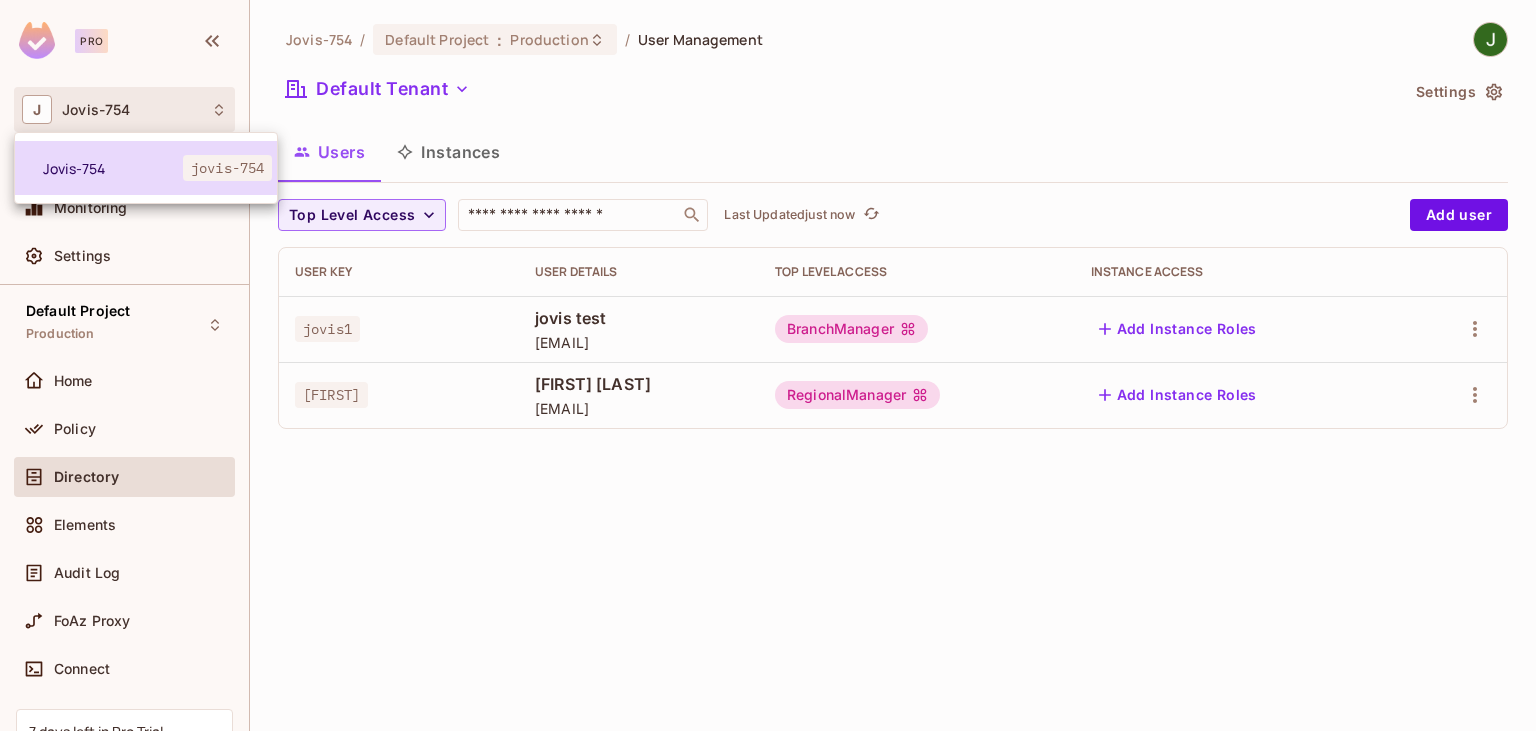 click on "Jovis-754" at bounding box center [113, 168] 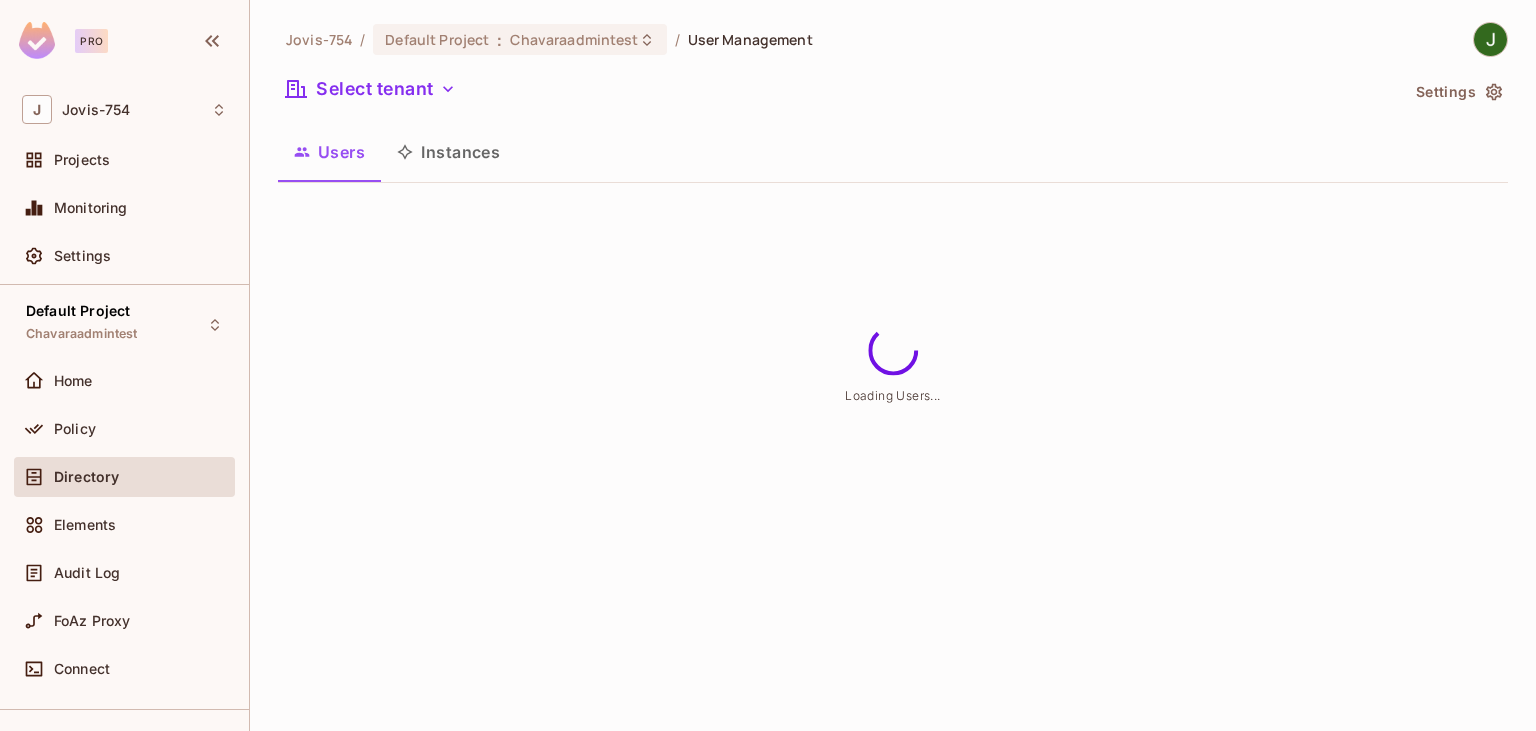 click on "Projects" at bounding box center [82, 160] 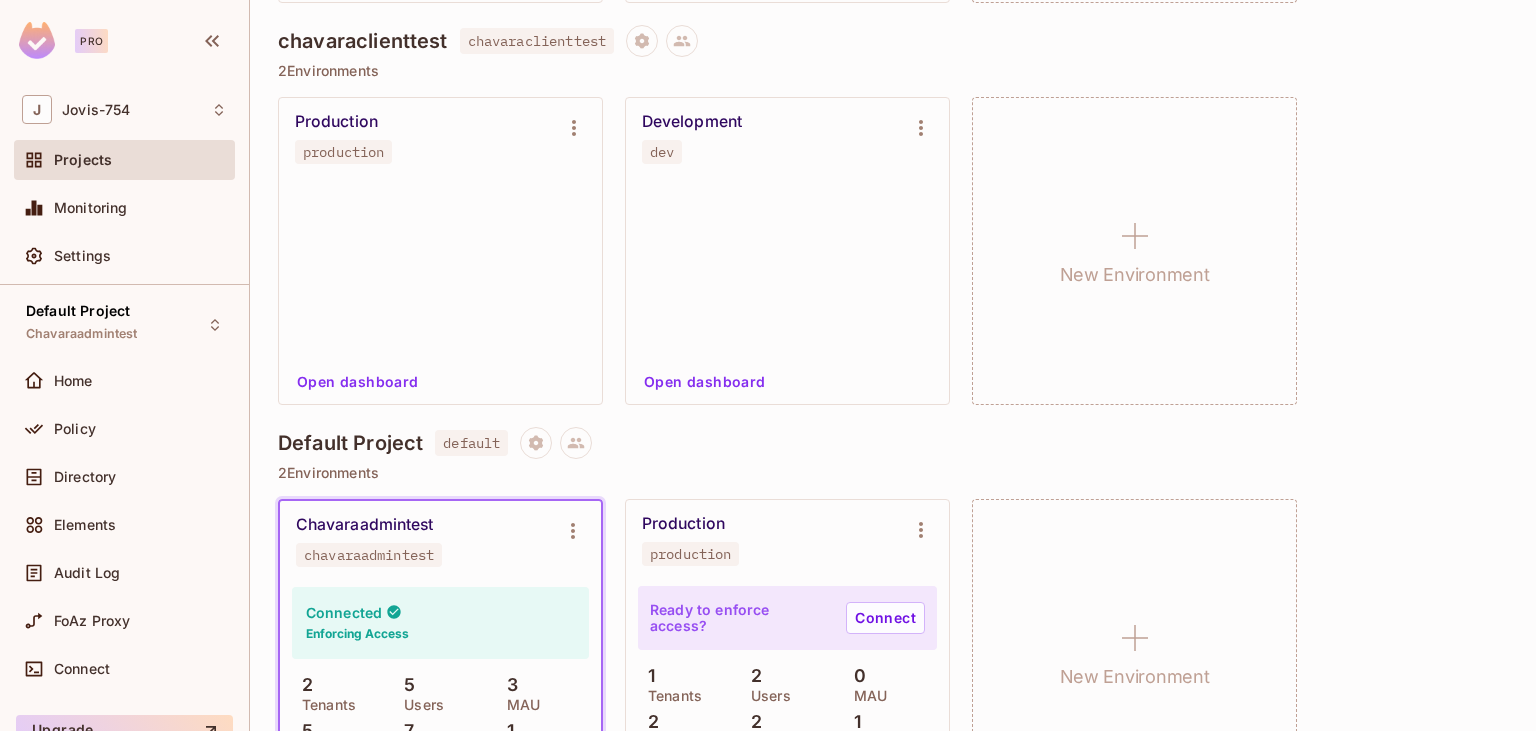 scroll, scrollTop: 674, scrollLeft: 0, axis: vertical 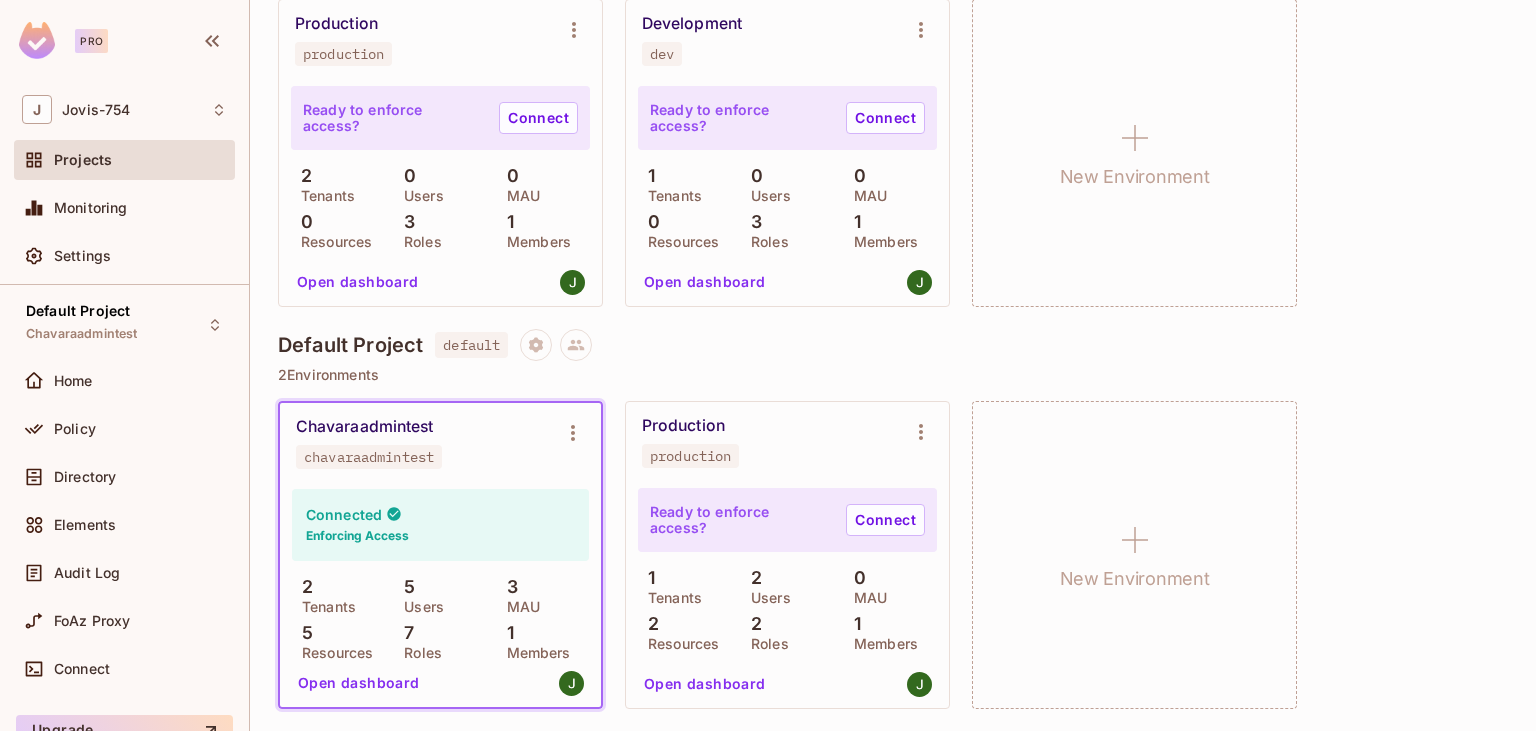 click on "Open dashboard" at bounding box center (359, 683) 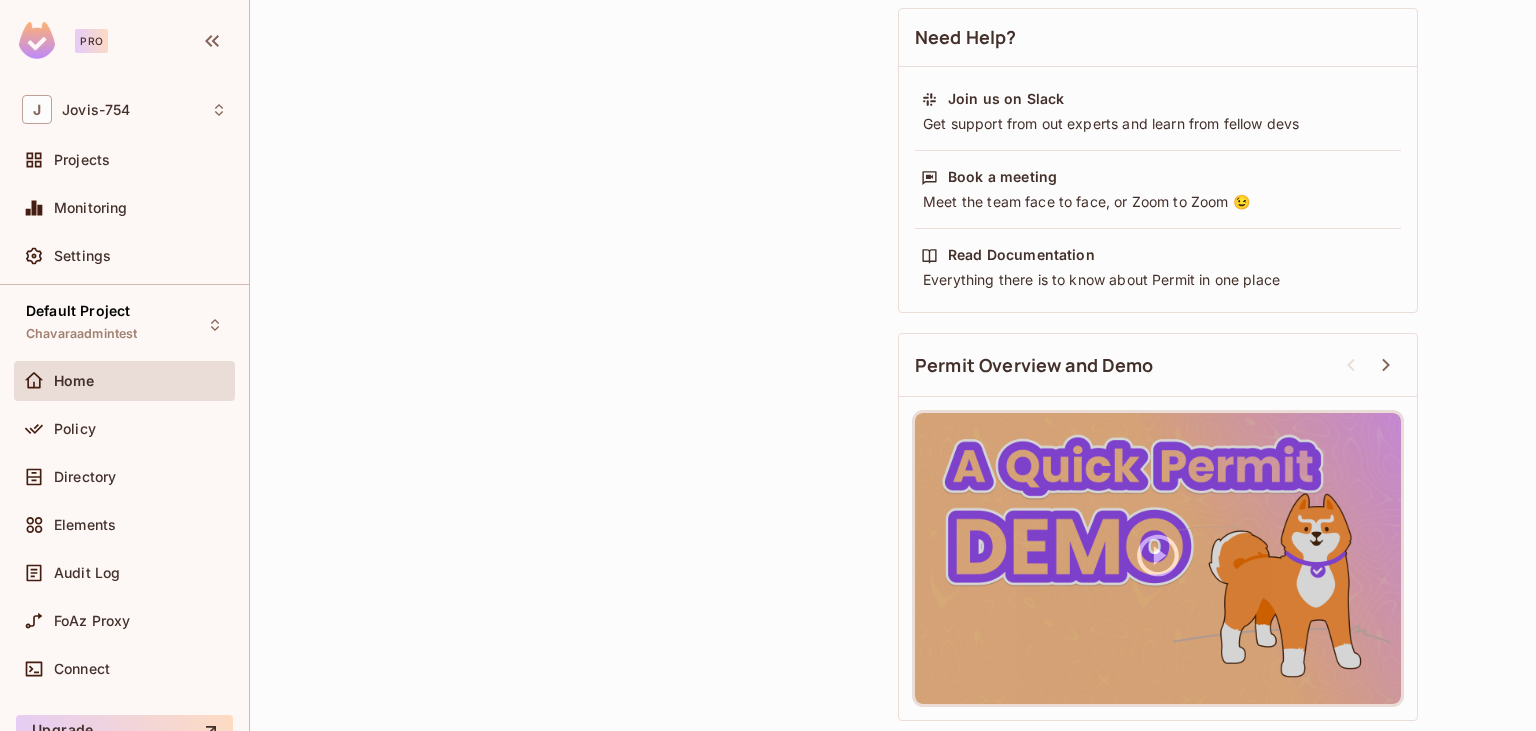 scroll, scrollTop: 0, scrollLeft: 0, axis: both 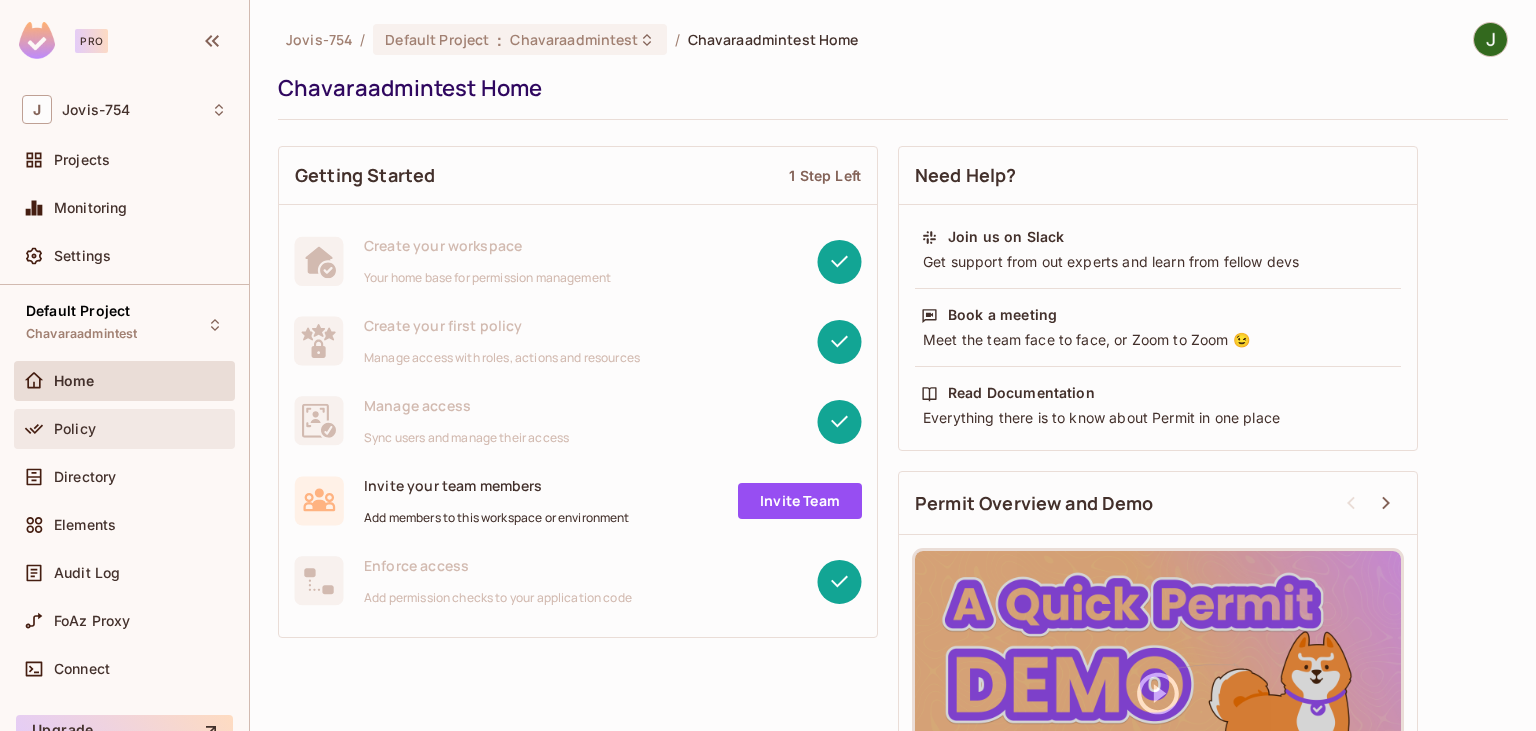 click on "Policy" at bounding box center [140, 429] 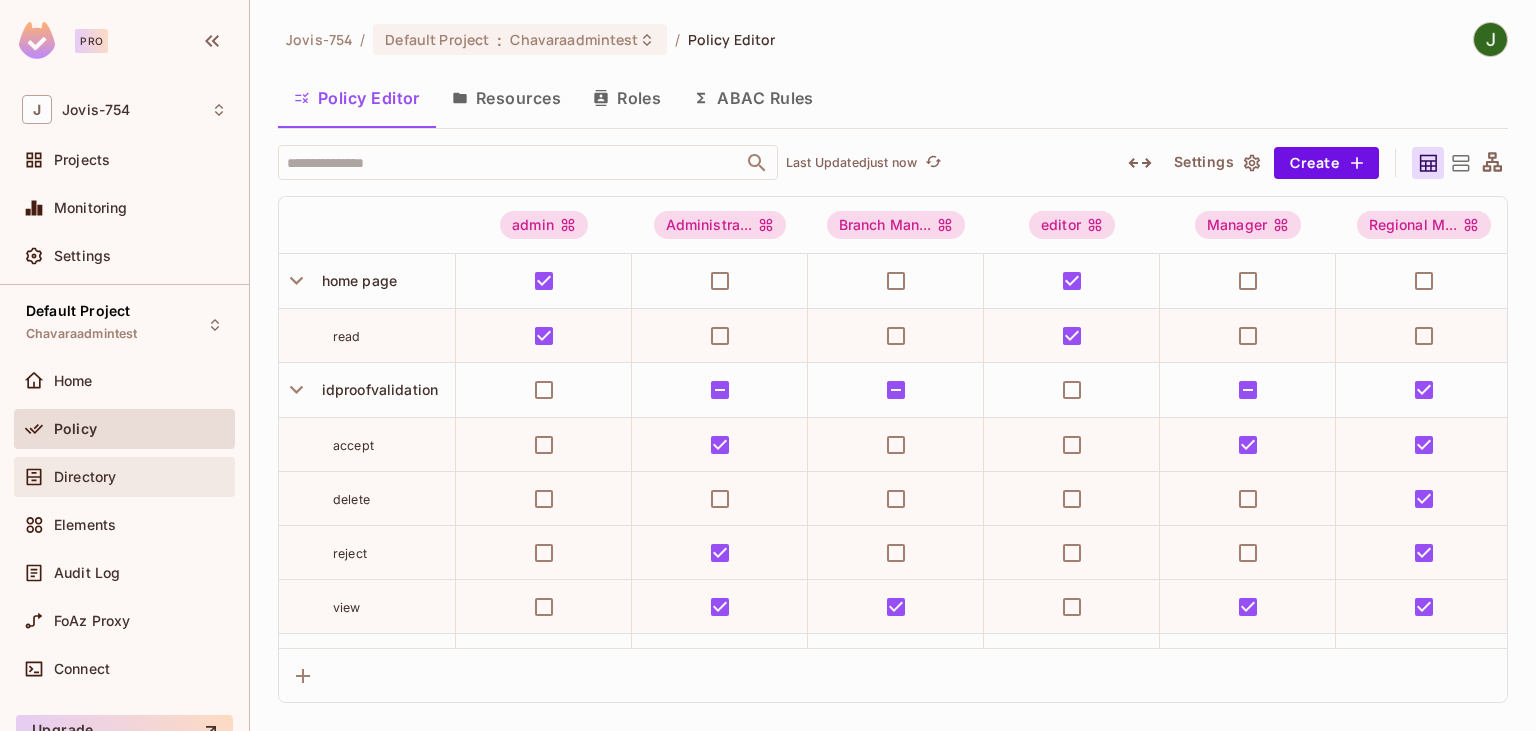 click on "Directory" at bounding box center (85, 477) 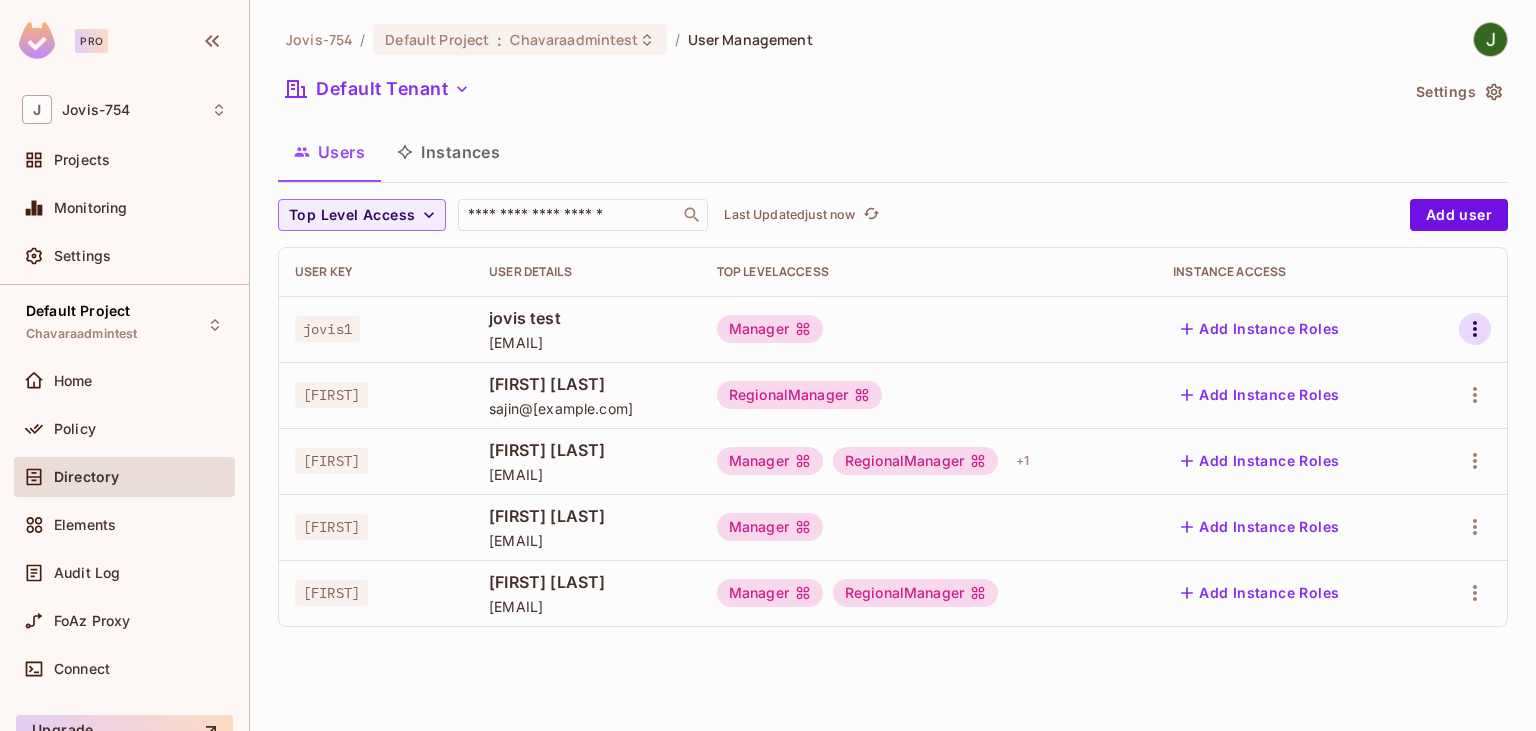 click 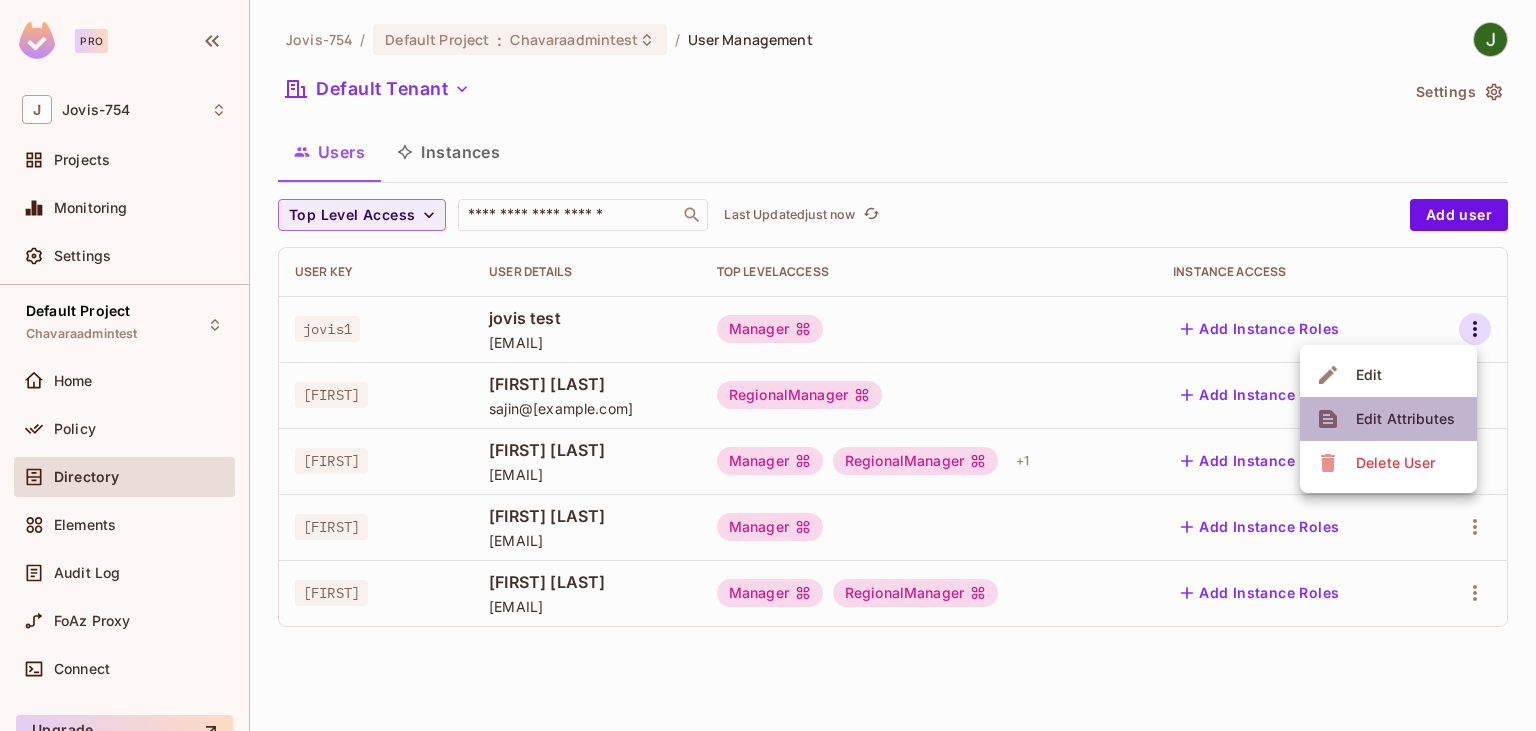 click on "Edit Attributes" at bounding box center (1405, 419) 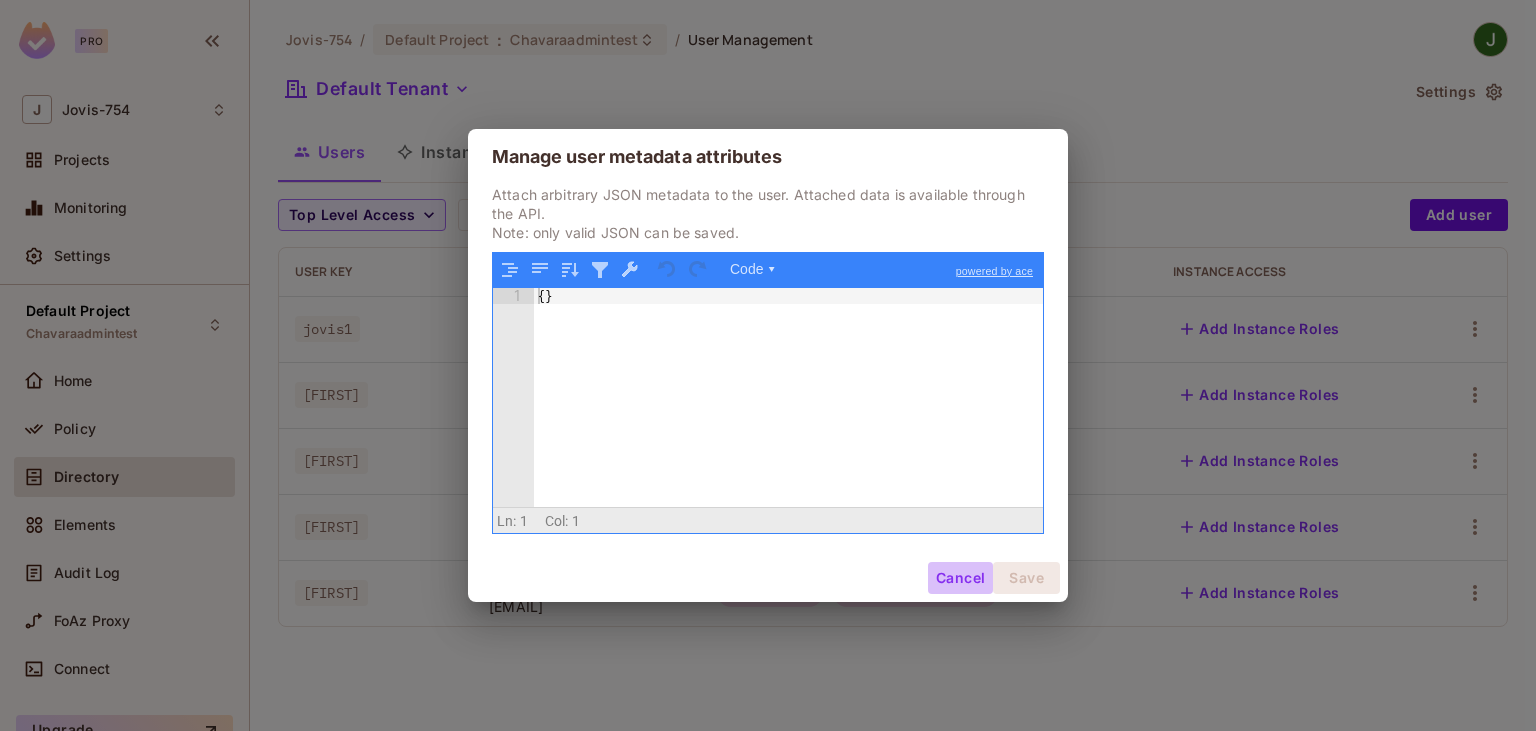 click on "Cancel" at bounding box center (960, 578) 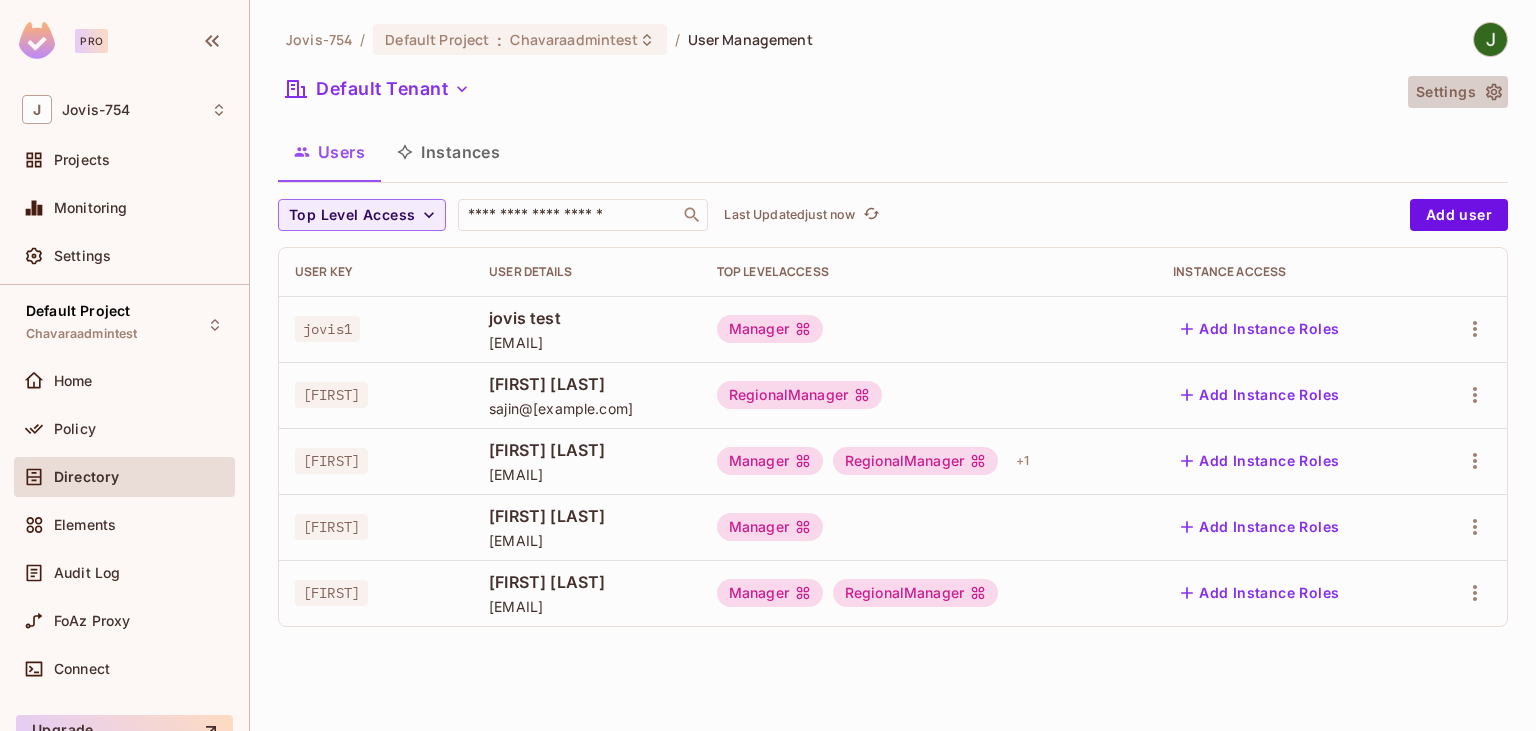 click on "Settings" at bounding box center (1458, 92) 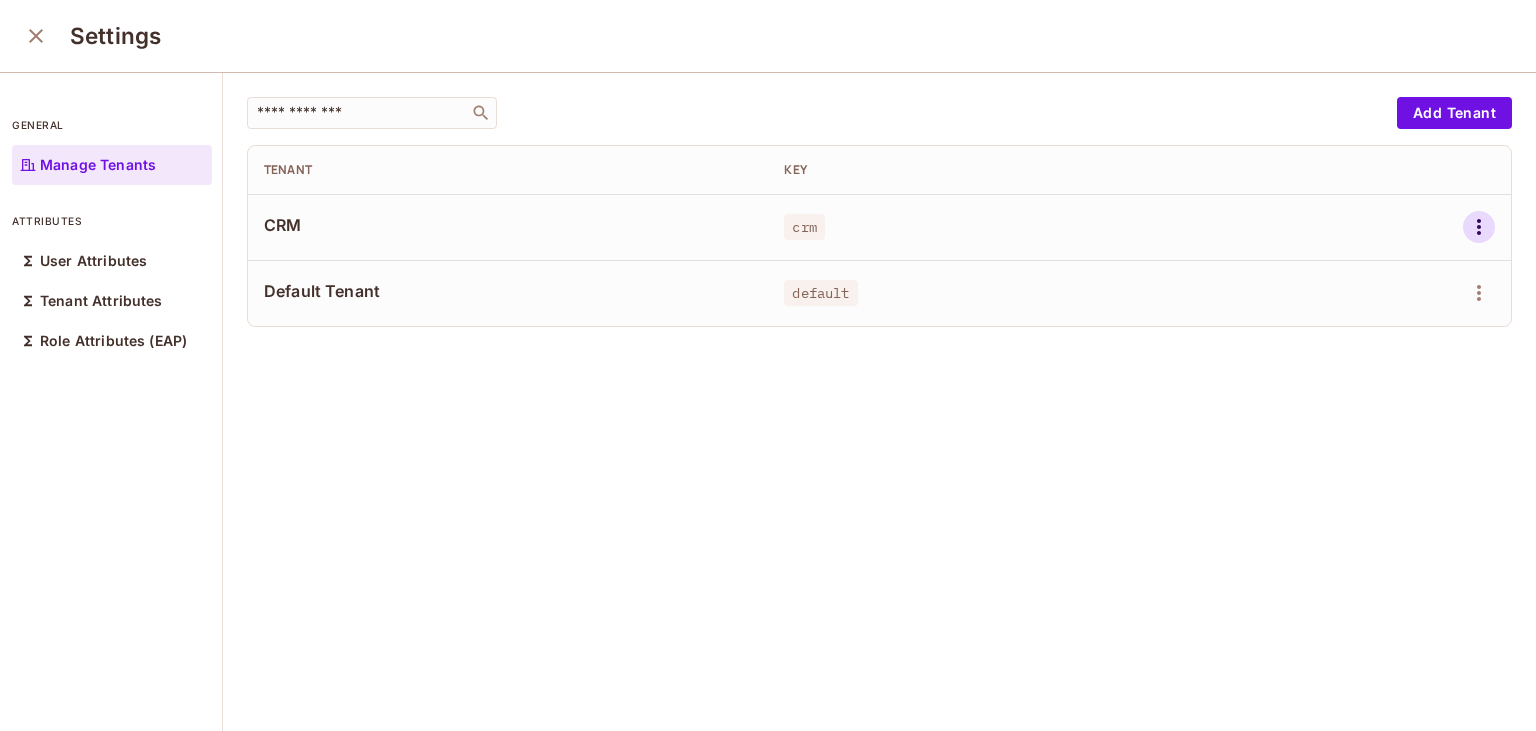 click 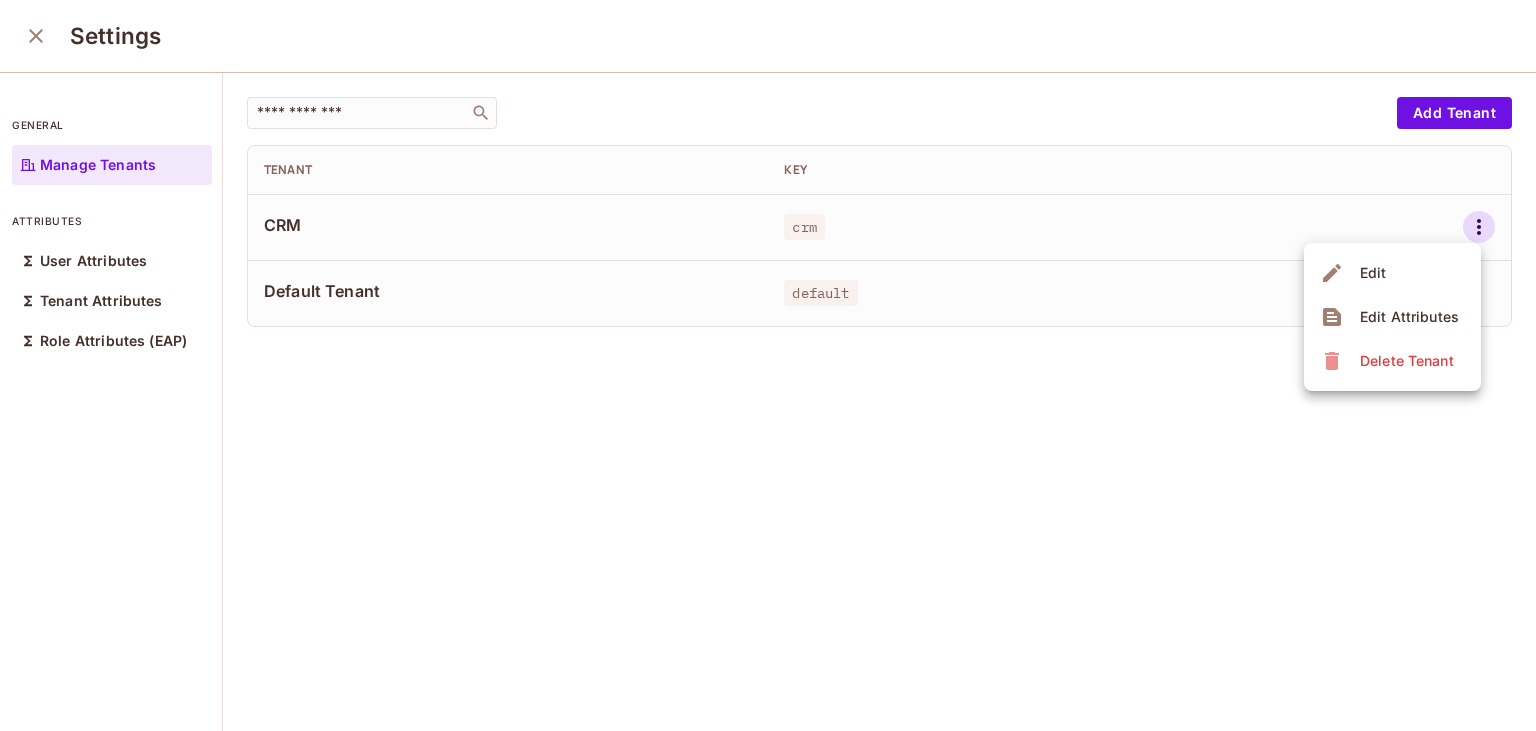 click at bounding box center (768, 365) 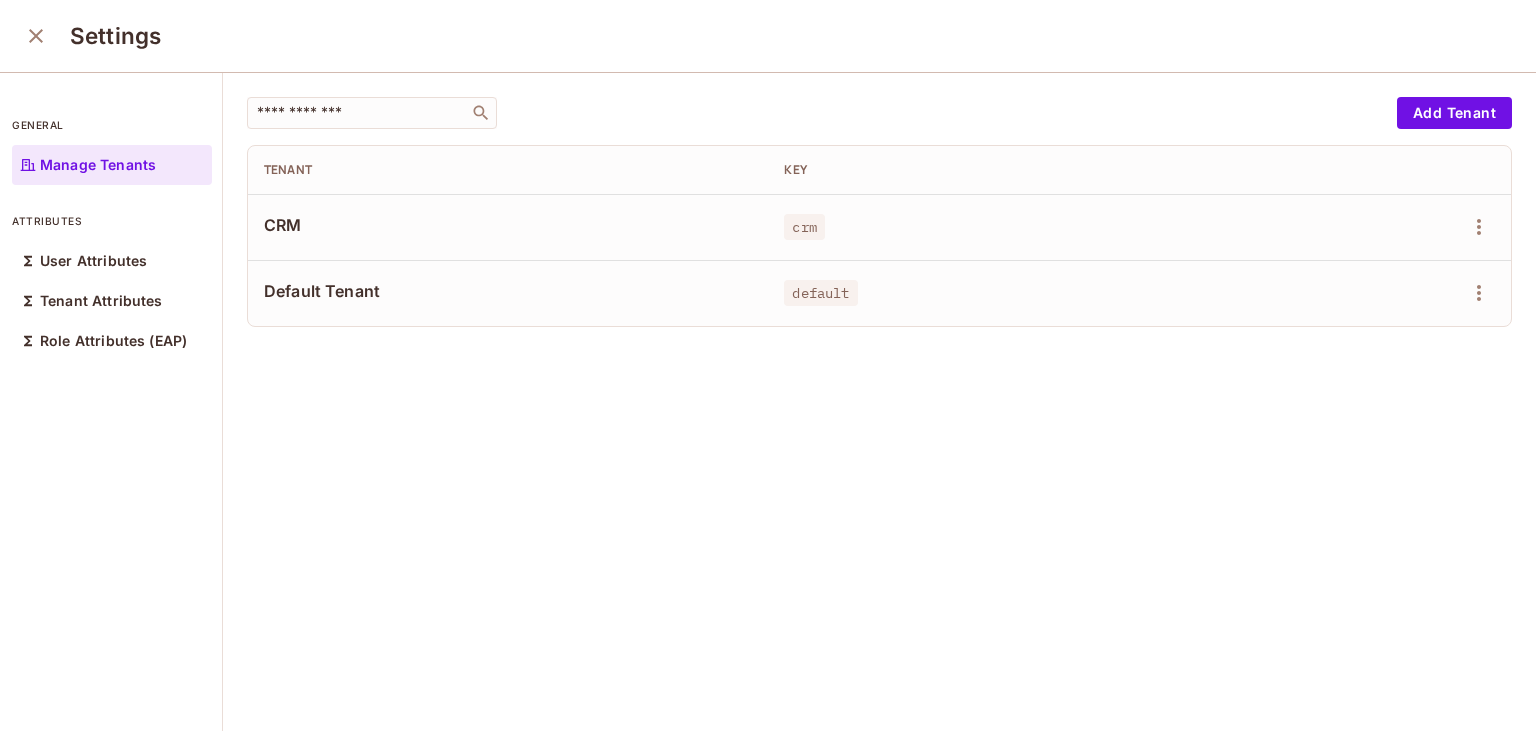 click 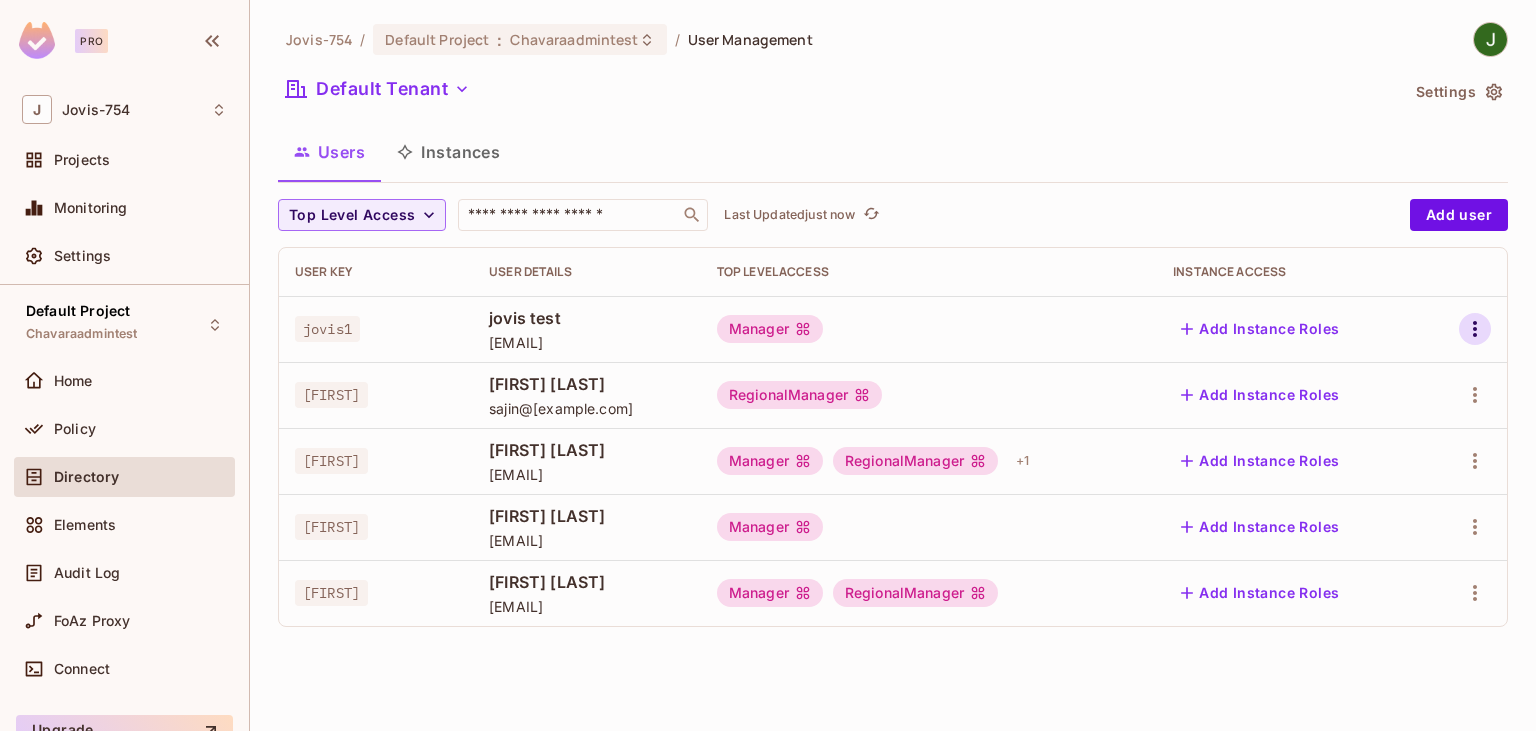 click 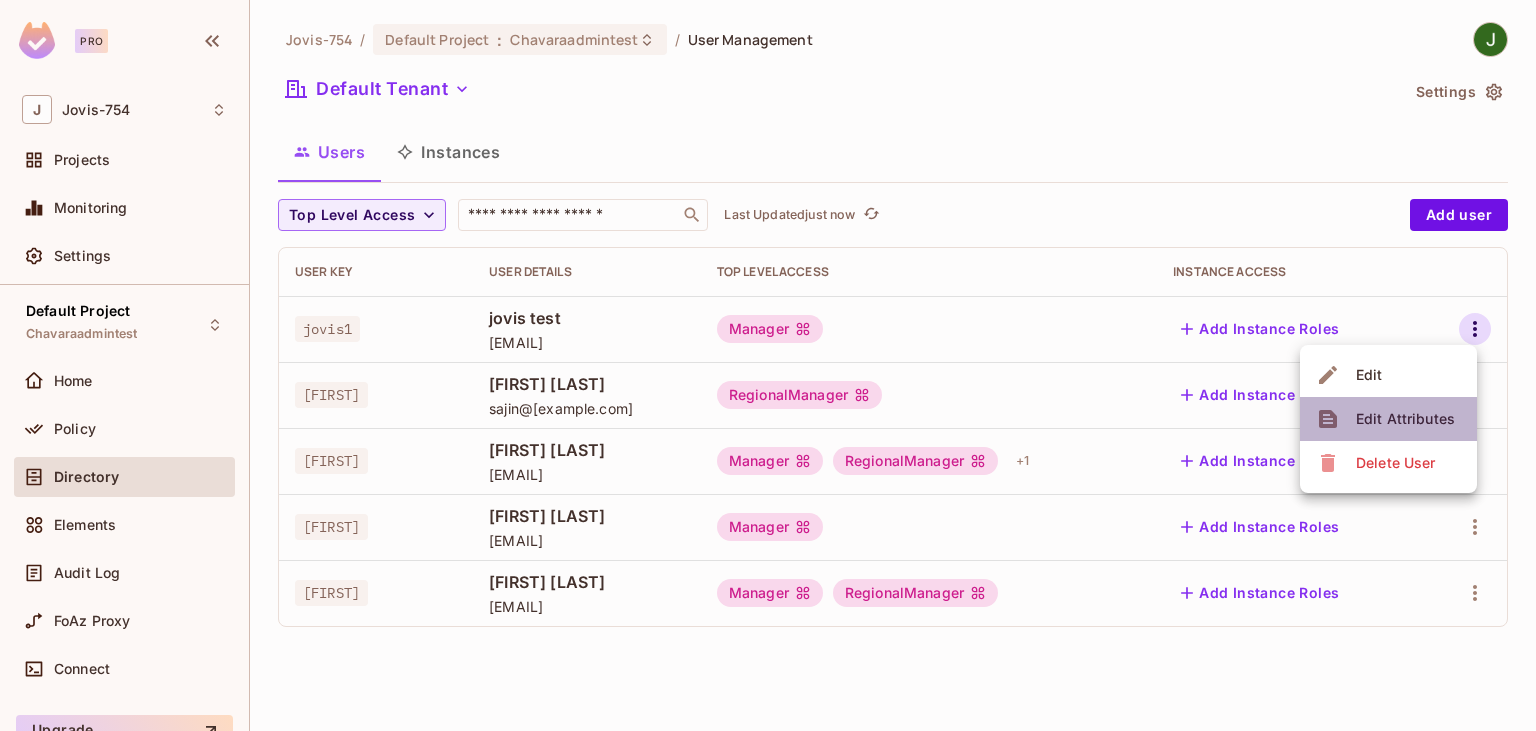 click on "Edit Attributes" at bounding box center [1405, 419] 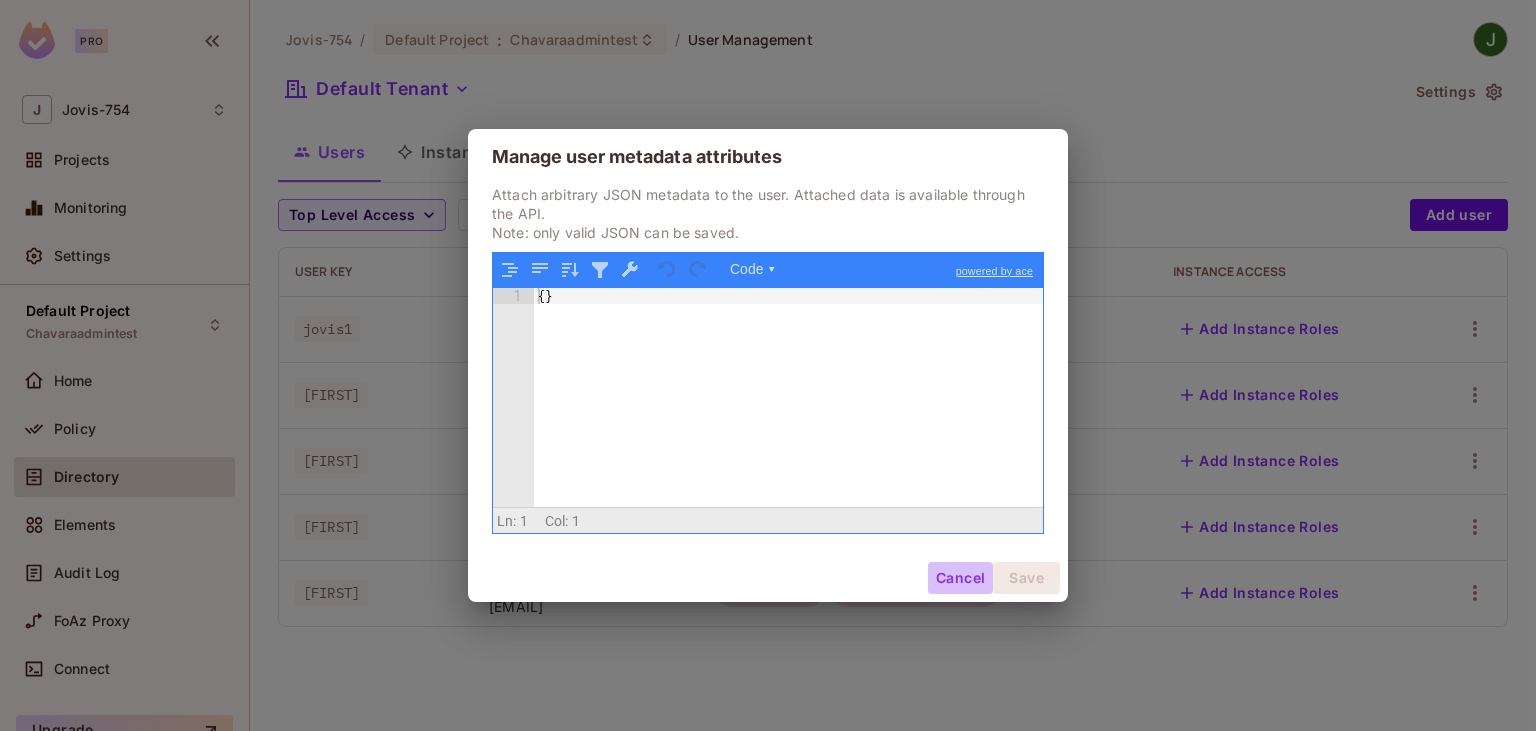 drag, startPoint x: 947, startPoint y: 576, endPoint x: 1401, endPoint y: 410, distance: 483.39633 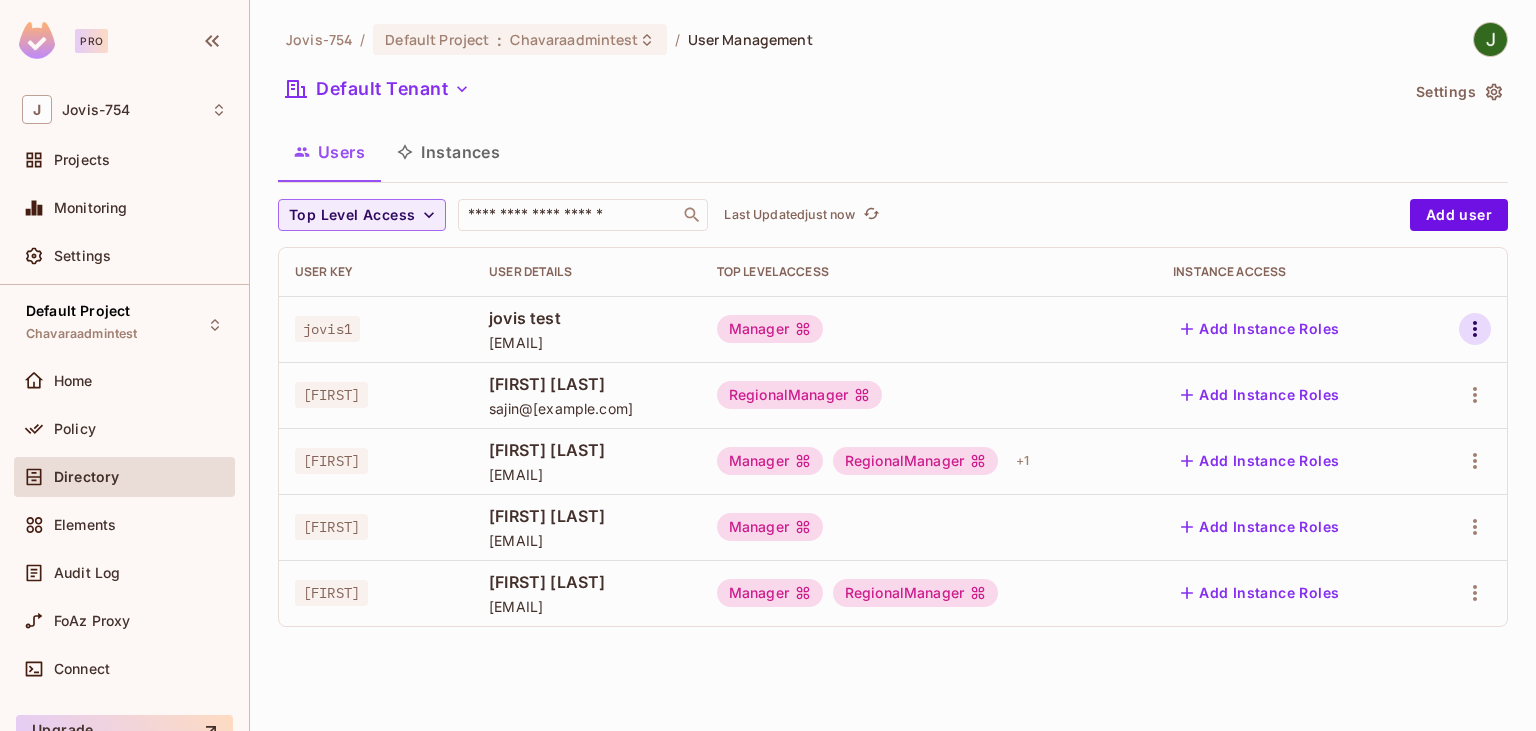 click 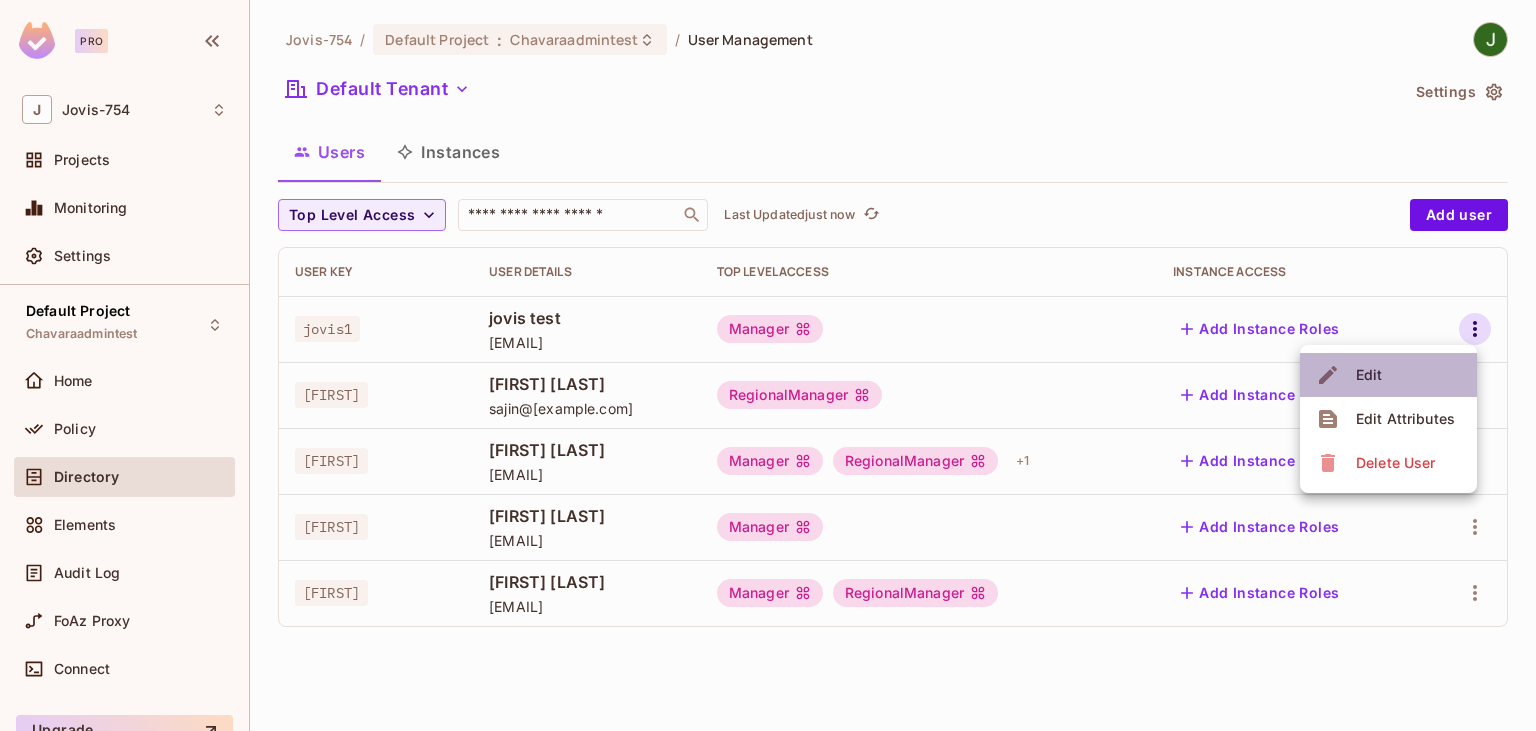 click on "Edit" at bounding box center [1388, 375] 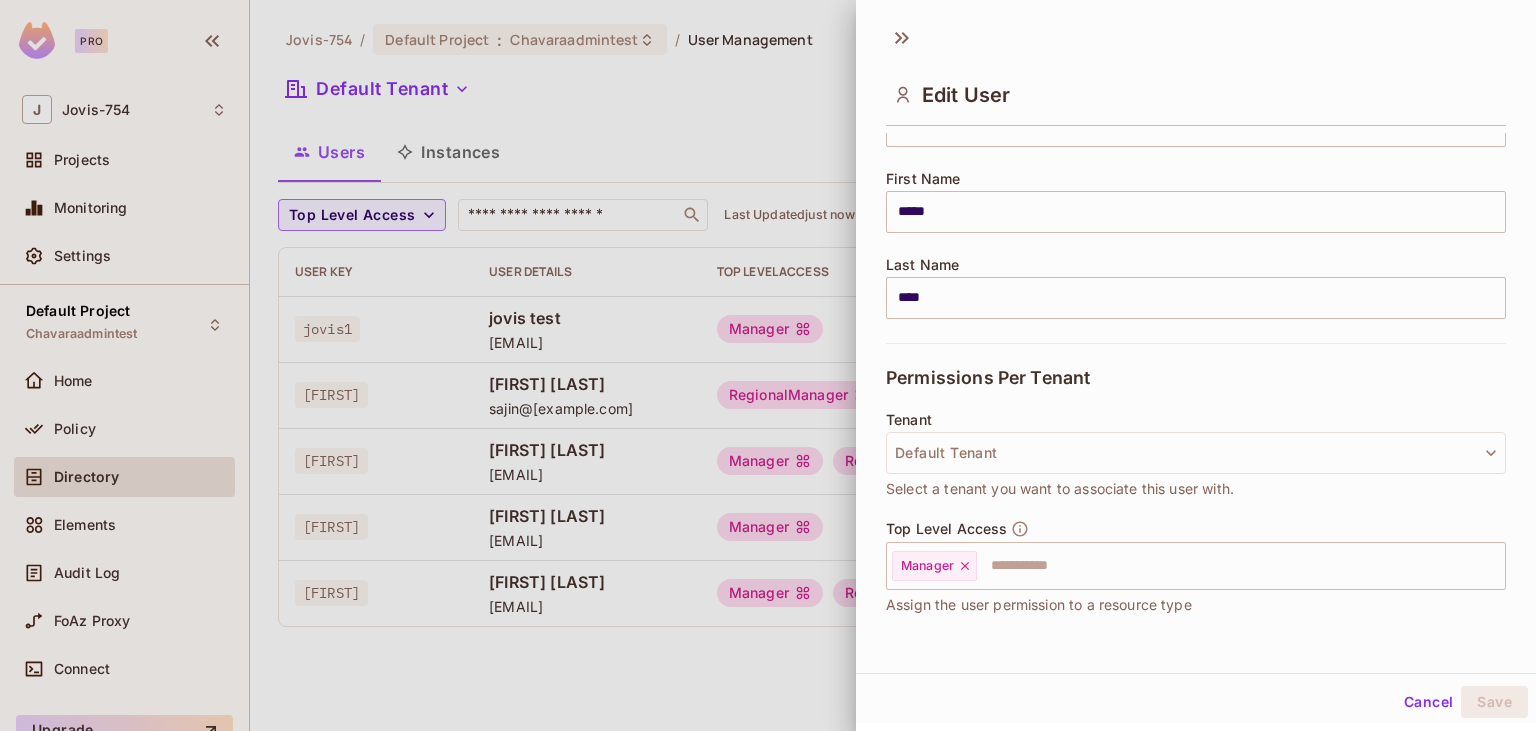 scroll, scrollTop: 346, scrollLeft: 0, axis: vertical 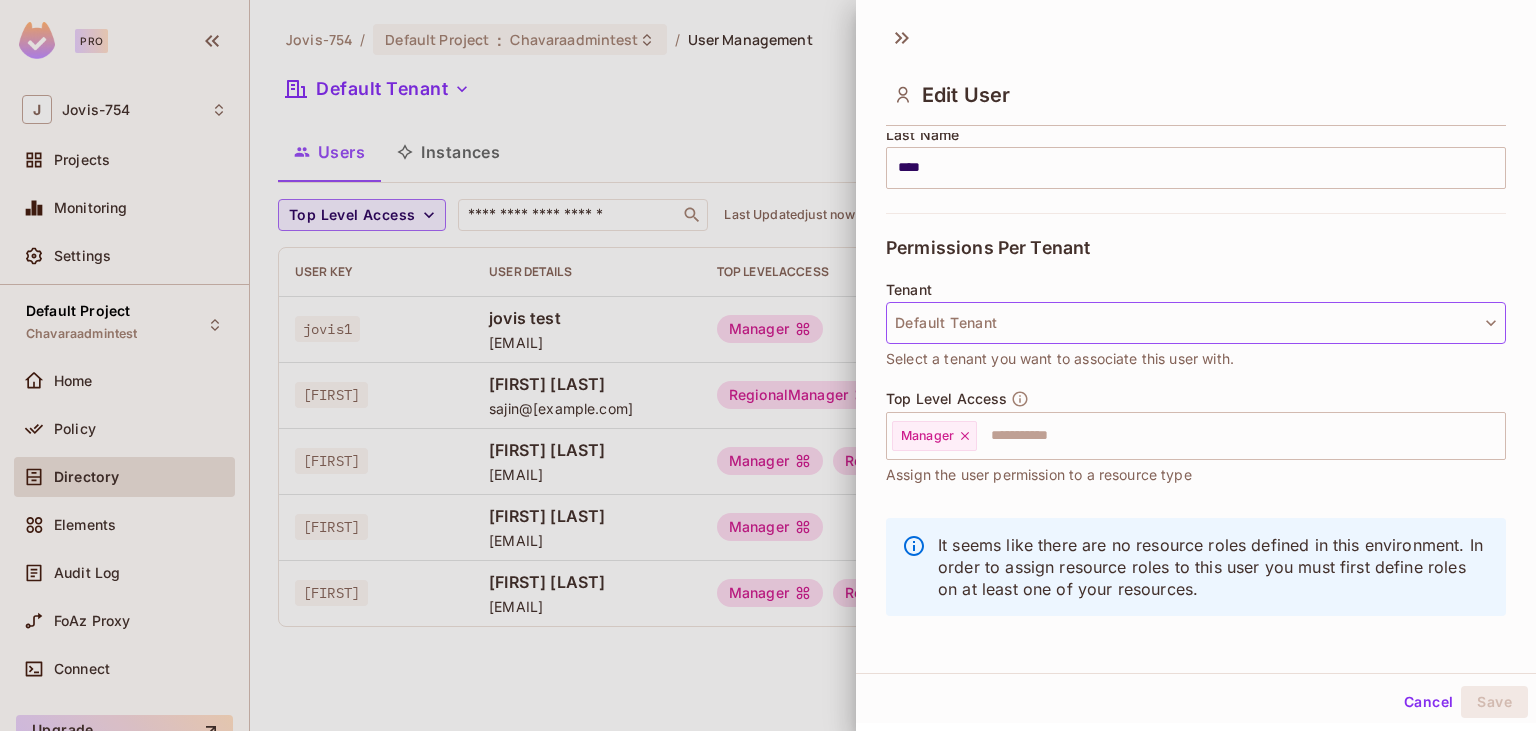 click on "Default Tenant" at bounding box center [1196, 323] 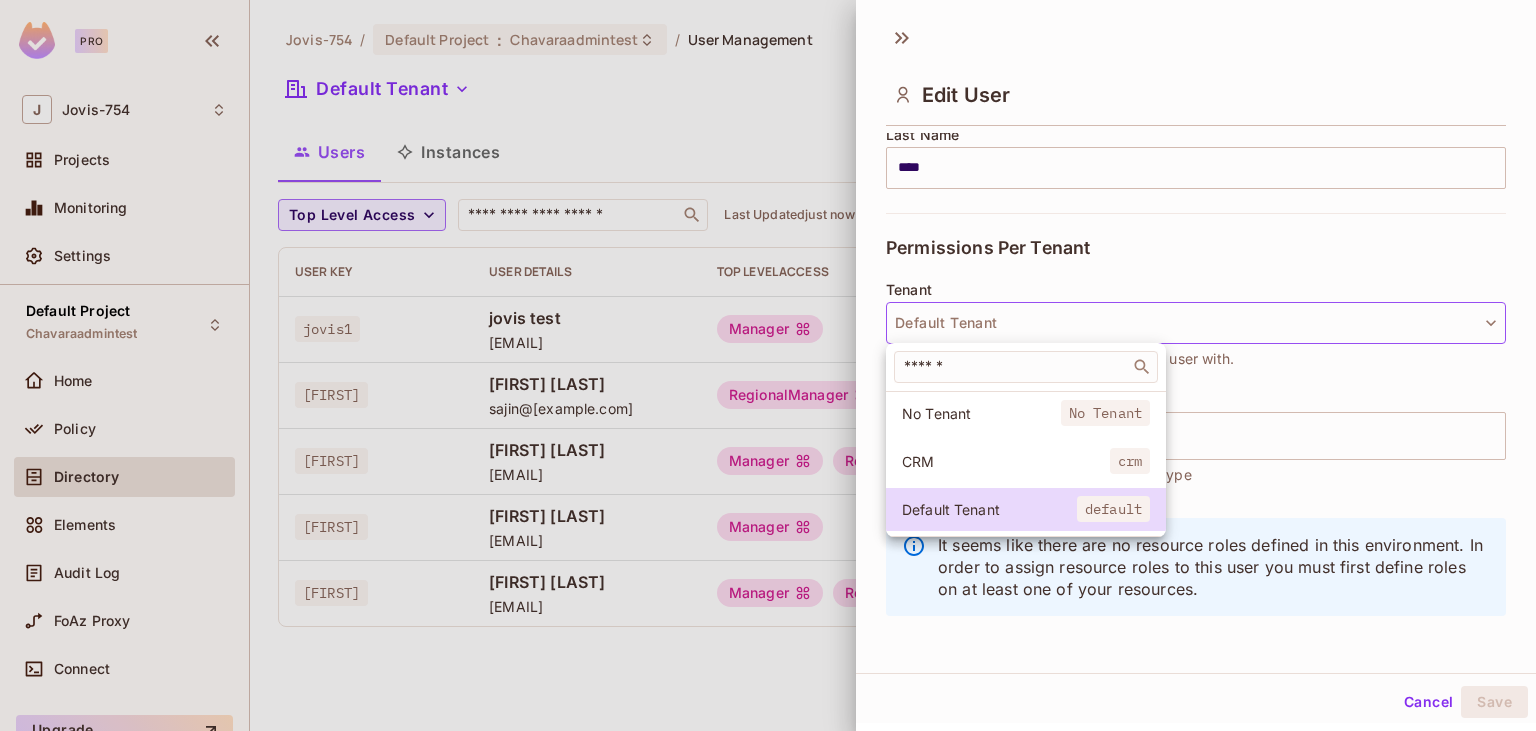 click at bounding box center [768, 365] 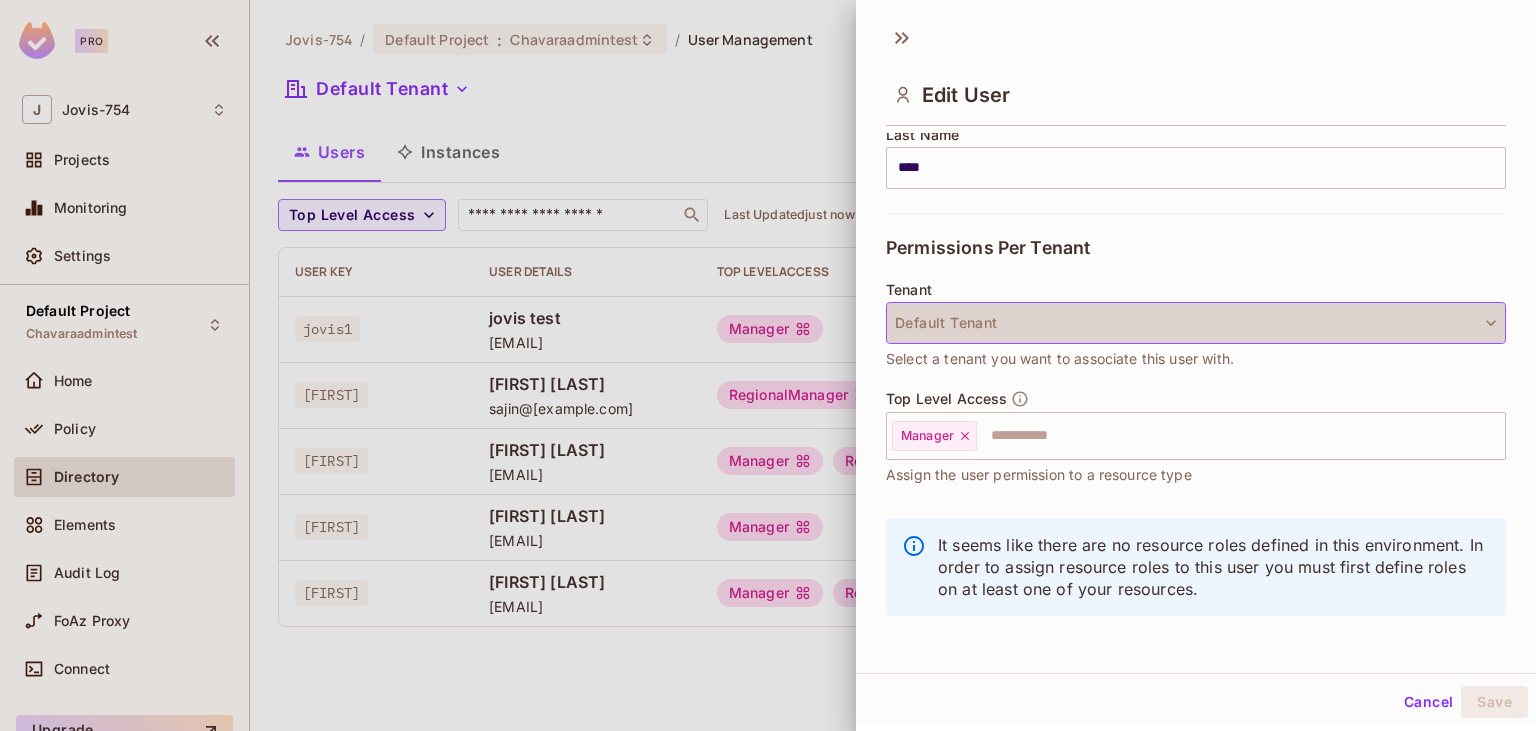 click on "Default Tenant" at bounding box center [1196, 323] 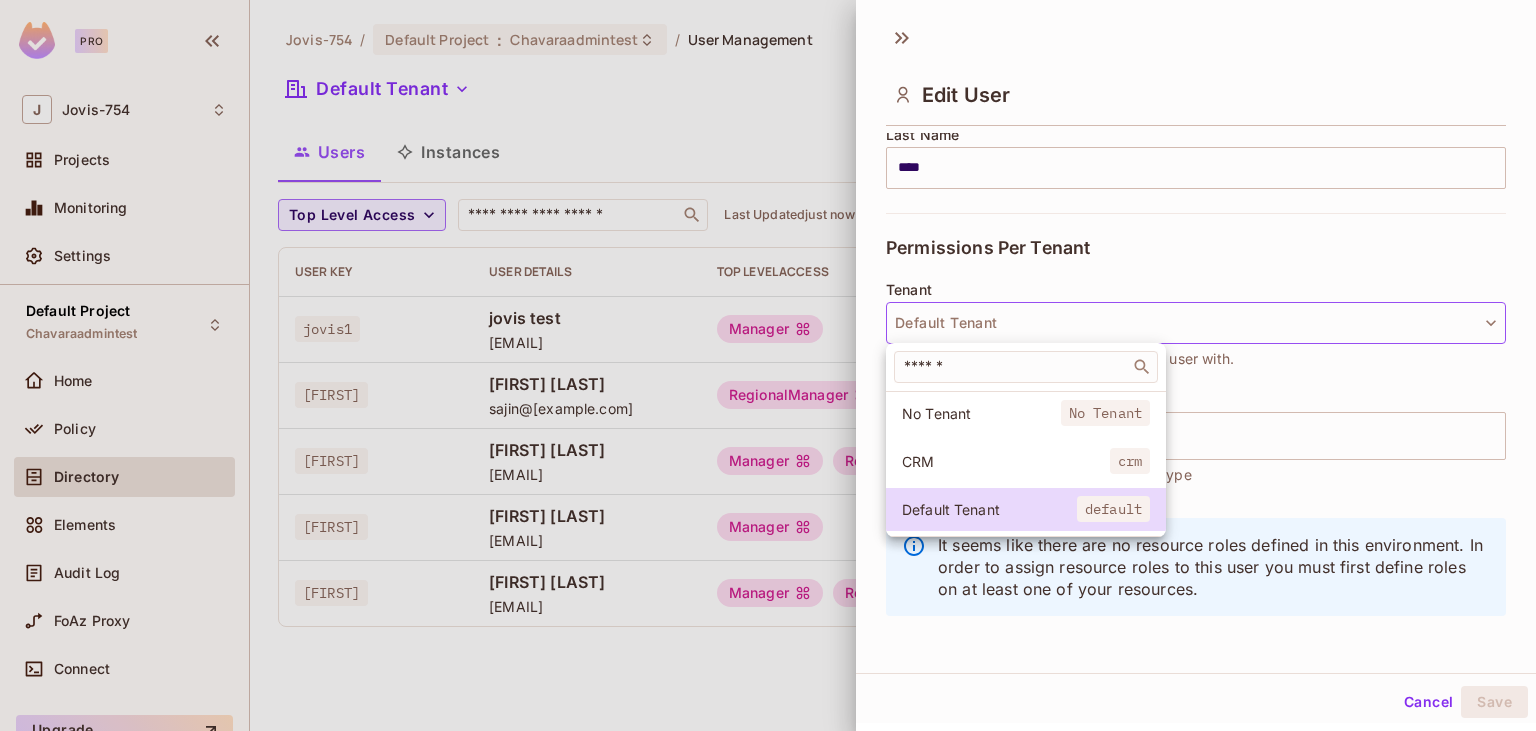 click at bounding box center [768, 365] 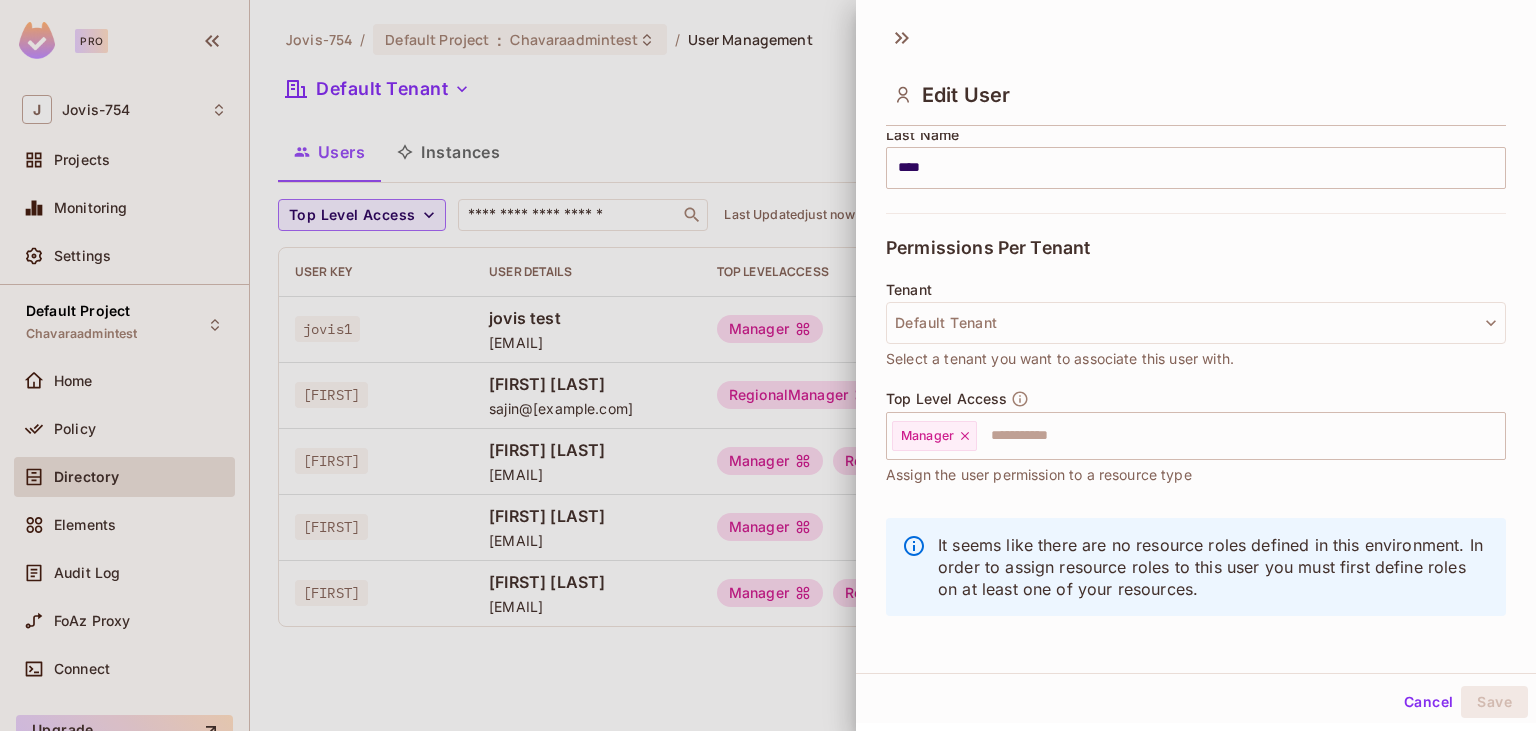 drag, startPoint x: 561, startPoint y: 276, endPoint x: 473, endPoint y: 274, distance: 88.02273 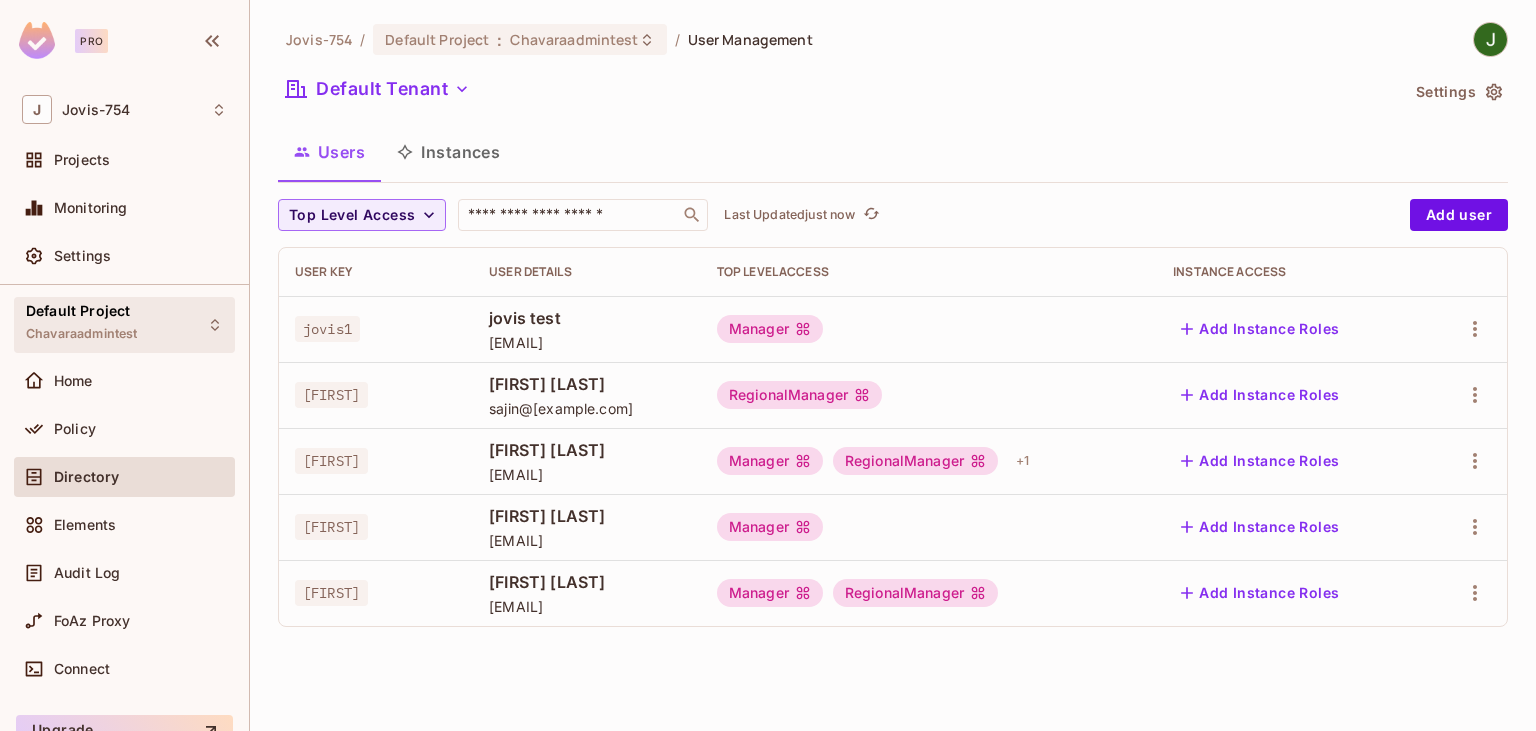 click on "Default Project" at bounding box center (78, 311) 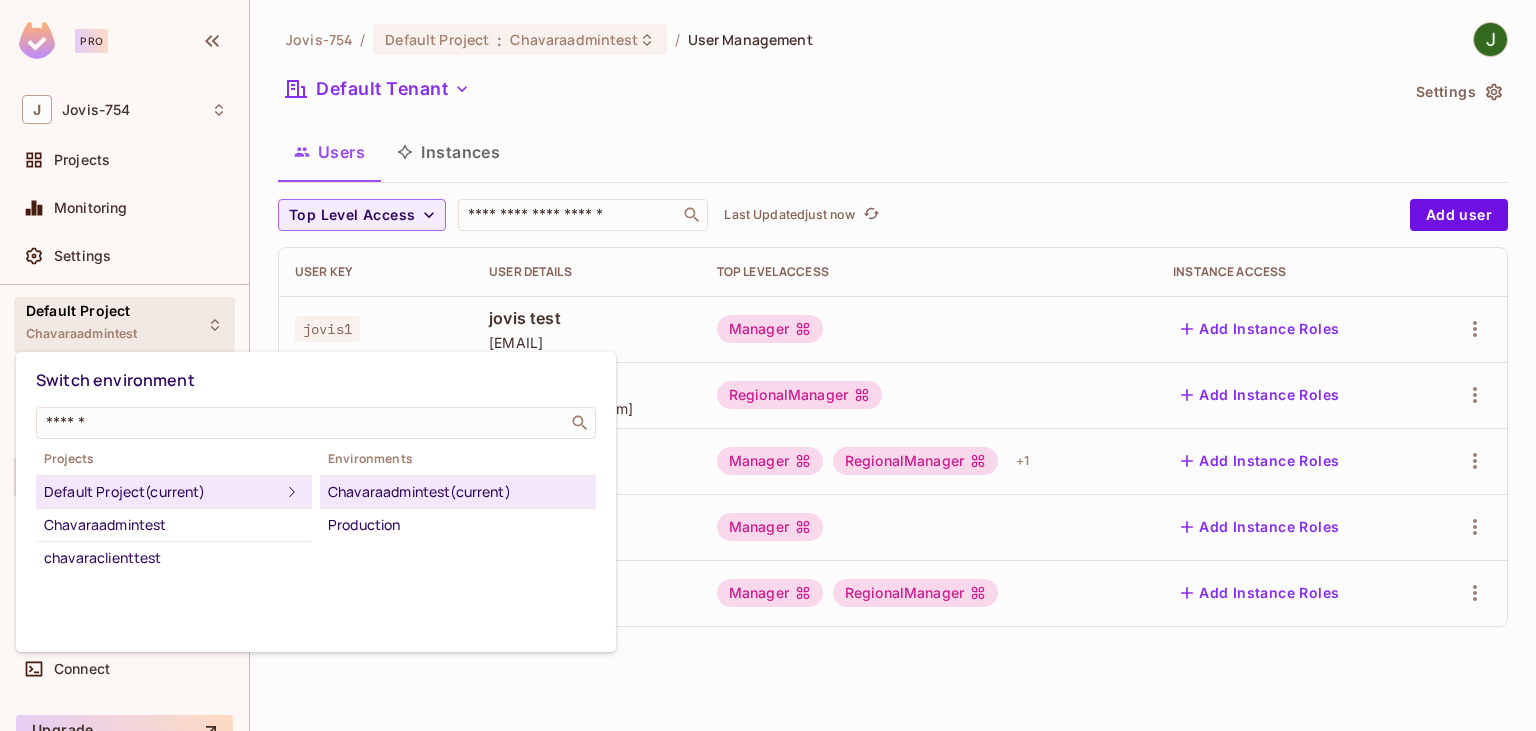 click on "Chavaraadmintest  (current)" at bounding box center [458, 492] 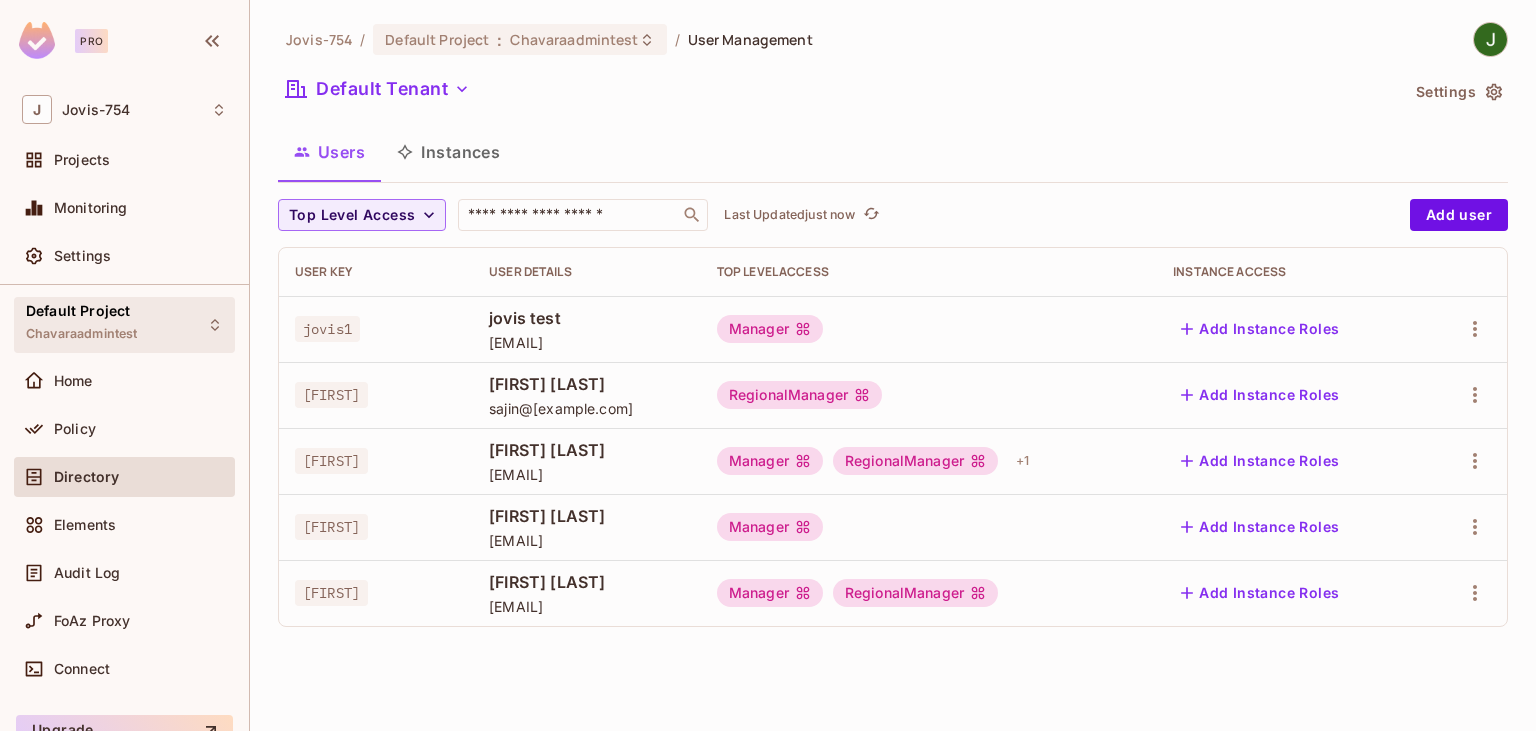 click on "Default Project Chavaraadmintest" at bounding box center [81, 324] 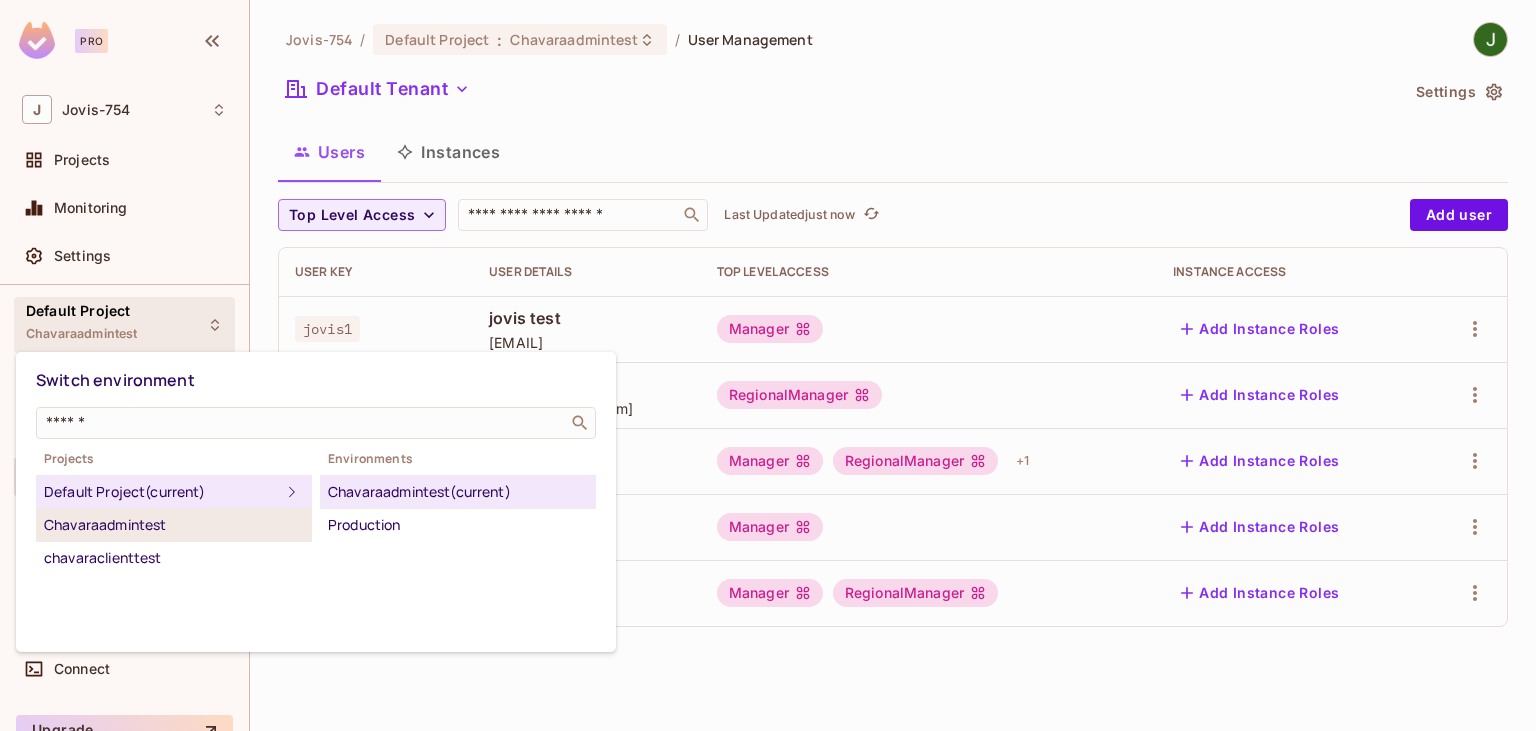 click on "Chavaraadmintest" at bounding box center (174, 525) 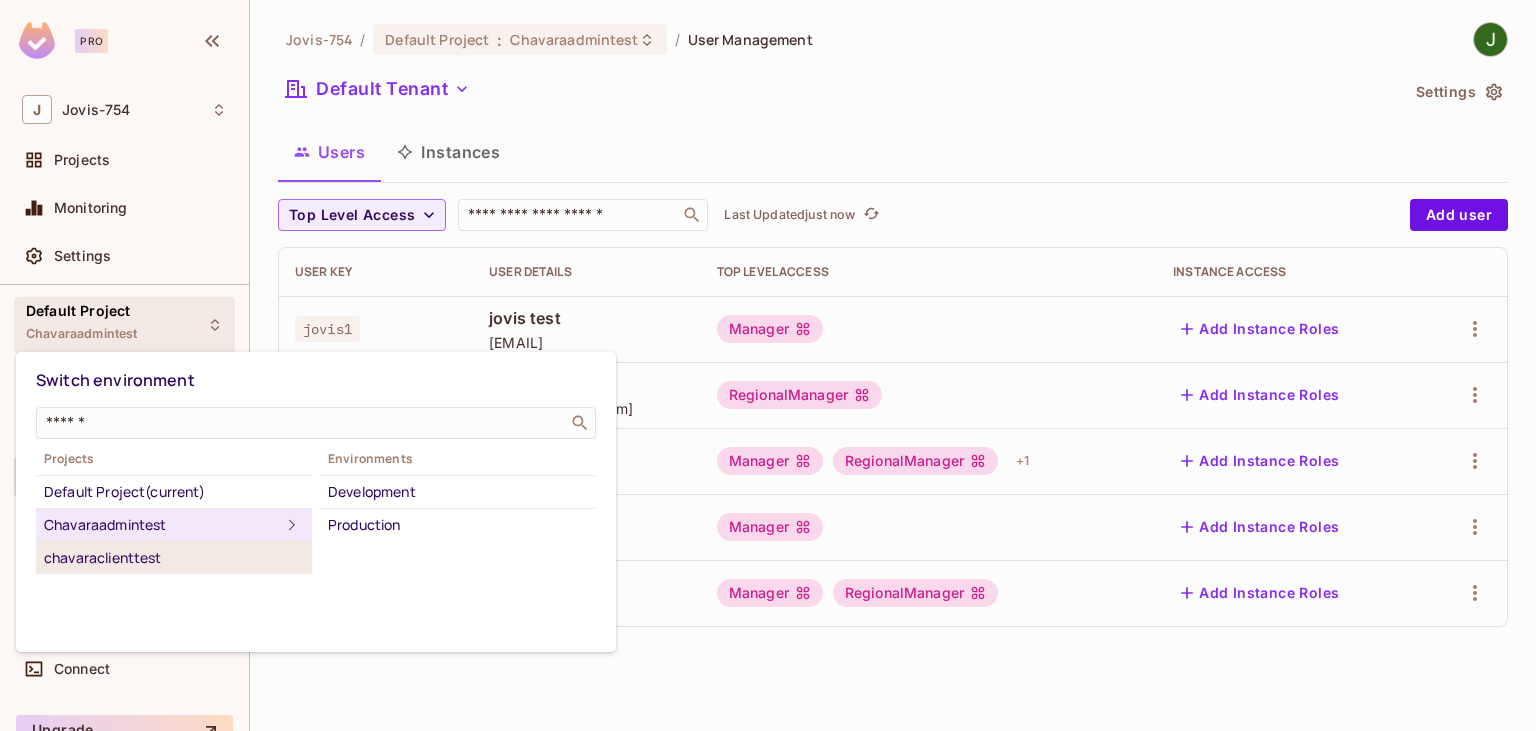 click on "chavaraclienttest" at bounding box center [174, 558] 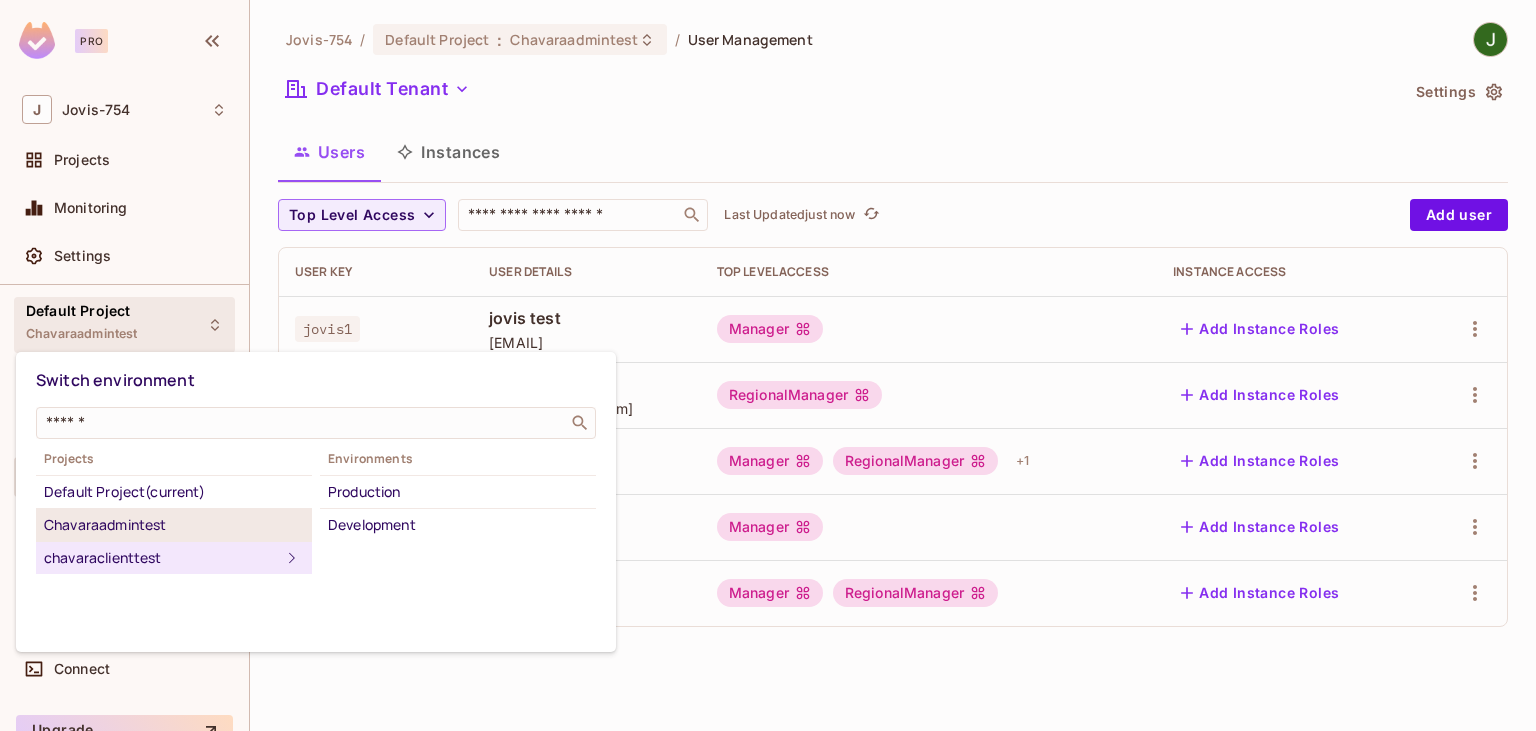 click on "Chavaraadmintest" at bounding box center [174, 525] 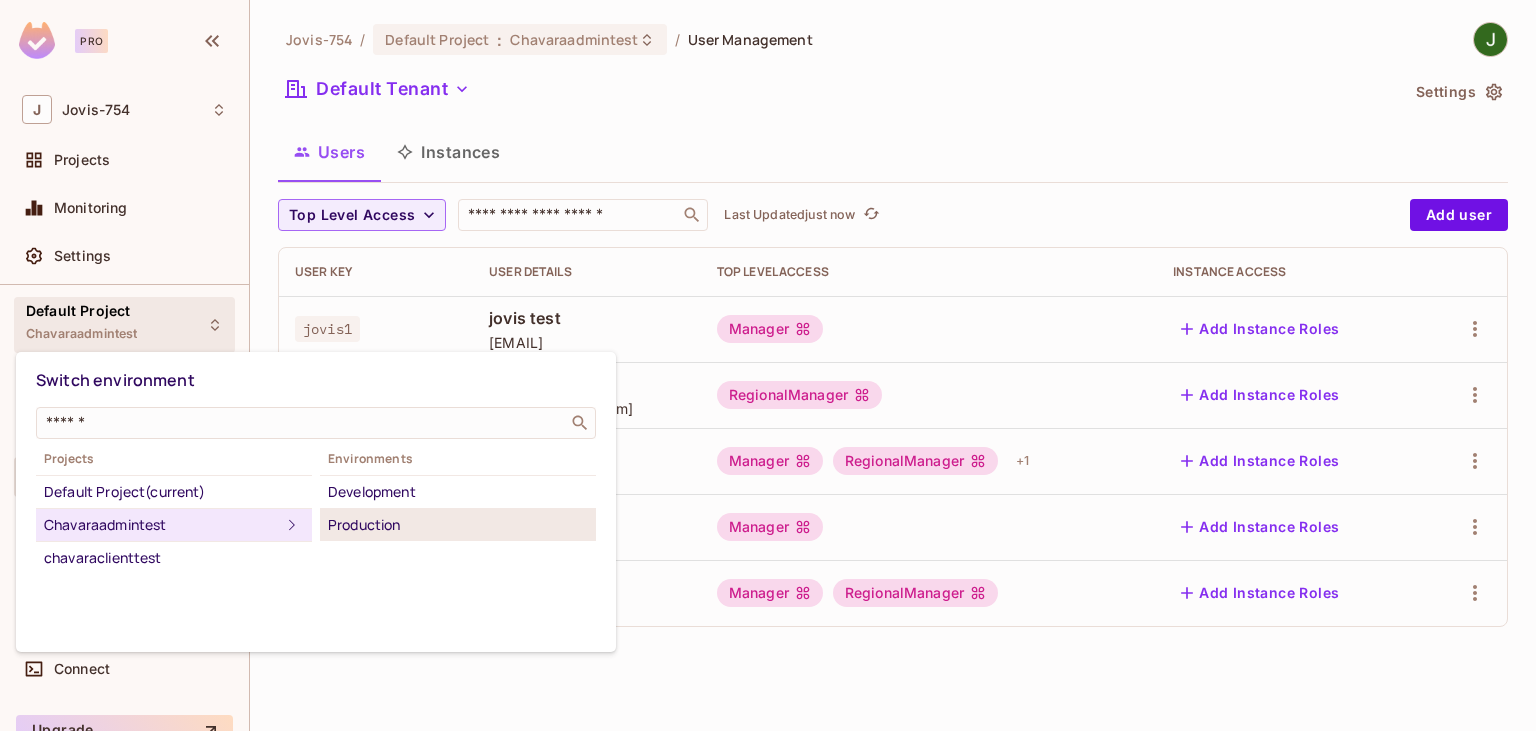 click on "Production" at bounding box center (458, 525) 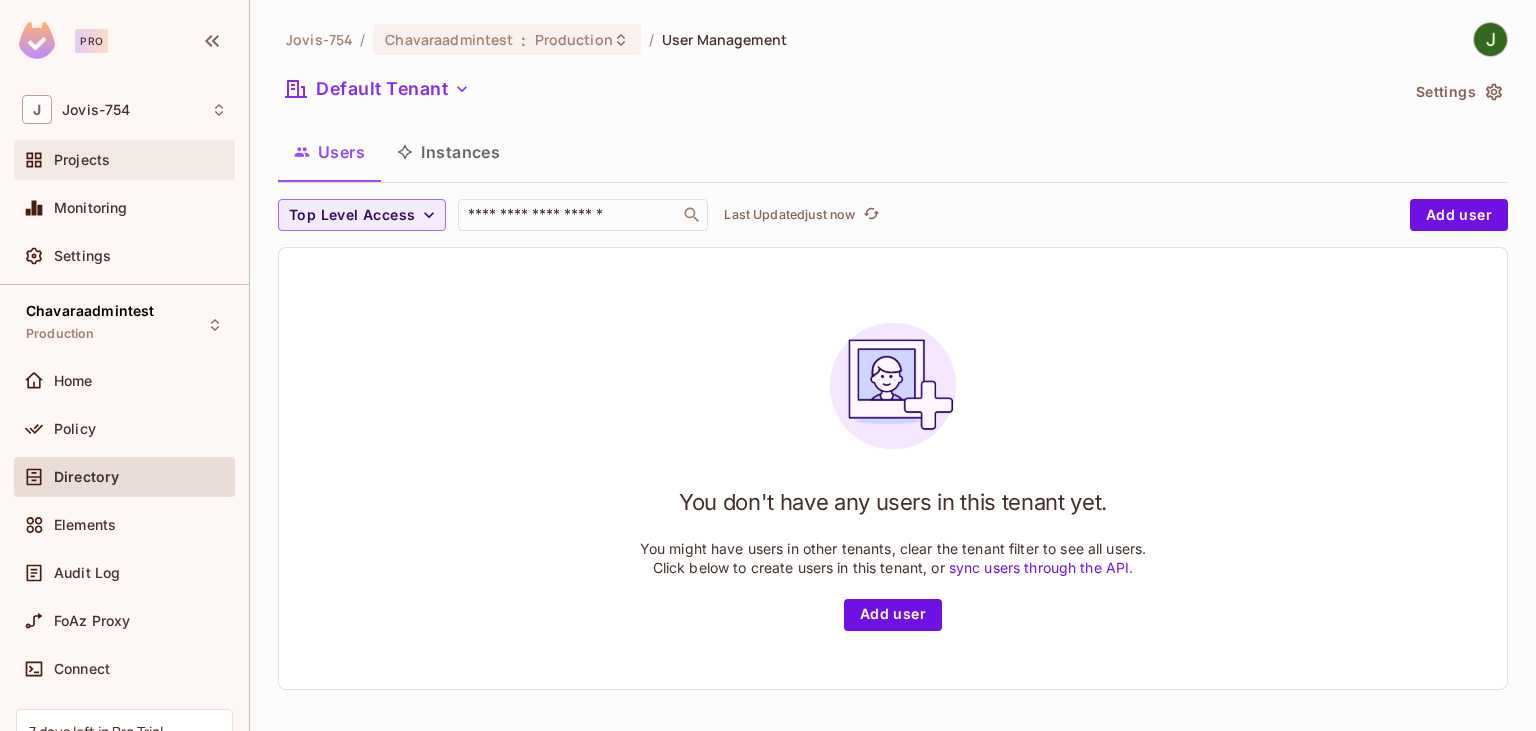 click on "Projects" at bounding box center (82, 160) 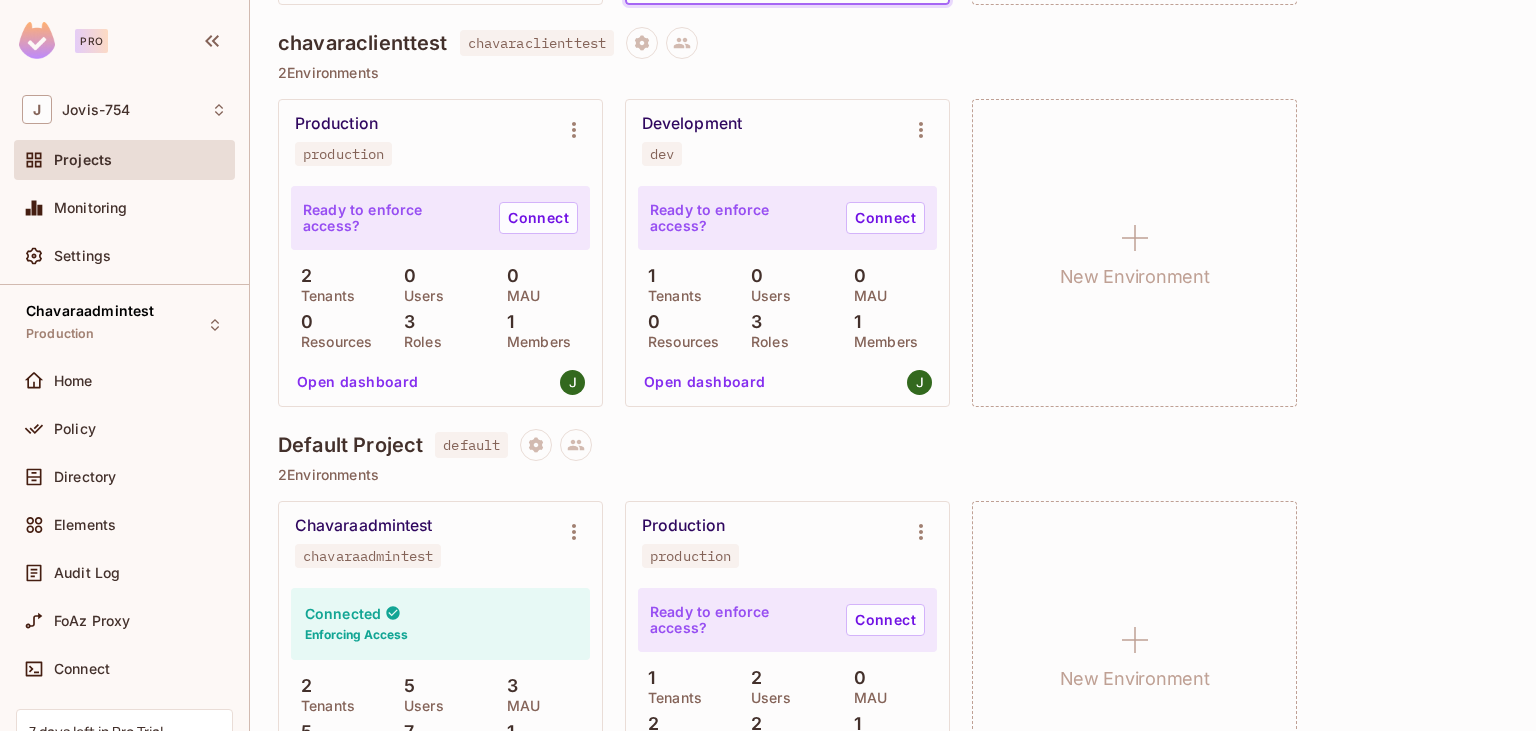 scroll, scrollTop: 674, scrollLeft: 0, axis: vertical 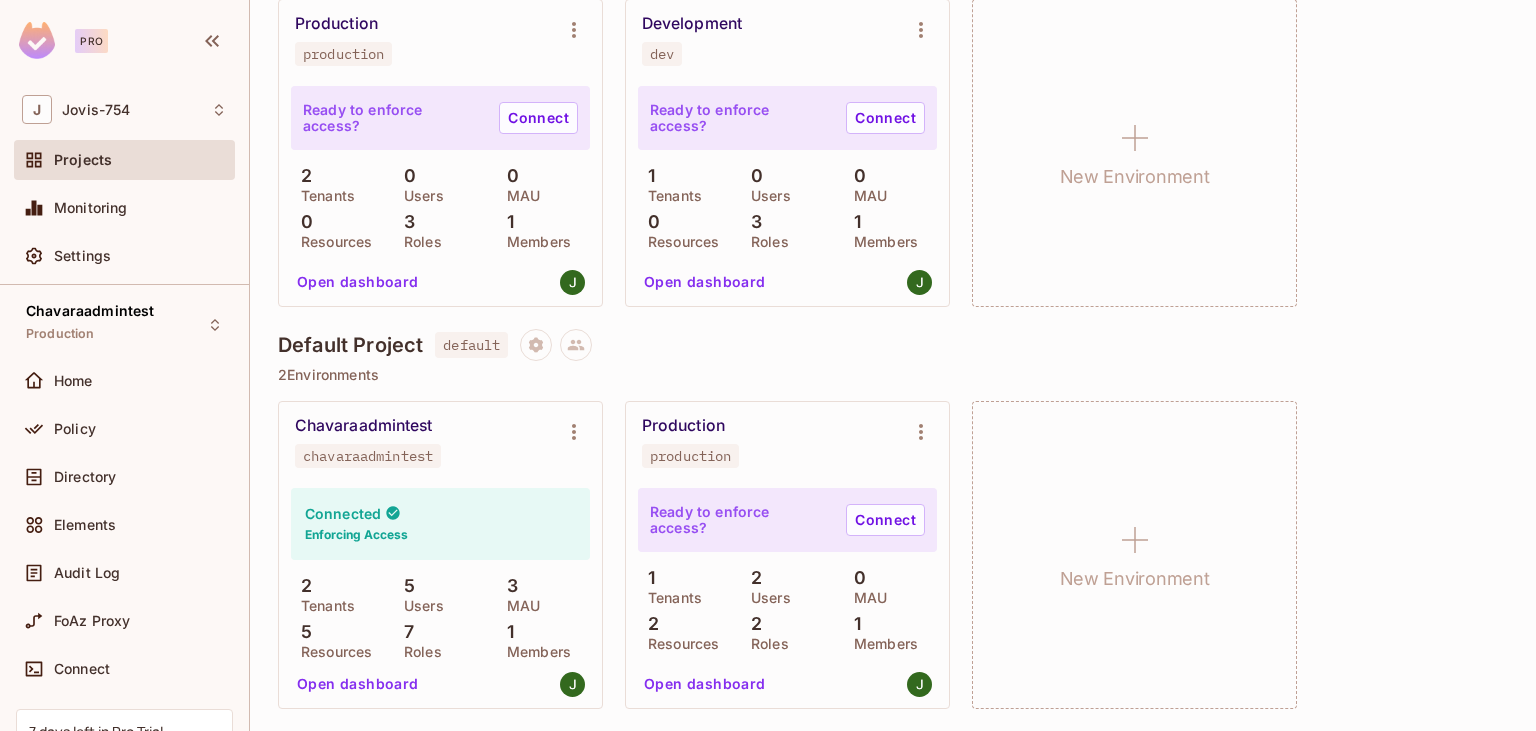click on "Open dashboard" at bounding box center [705, 684] 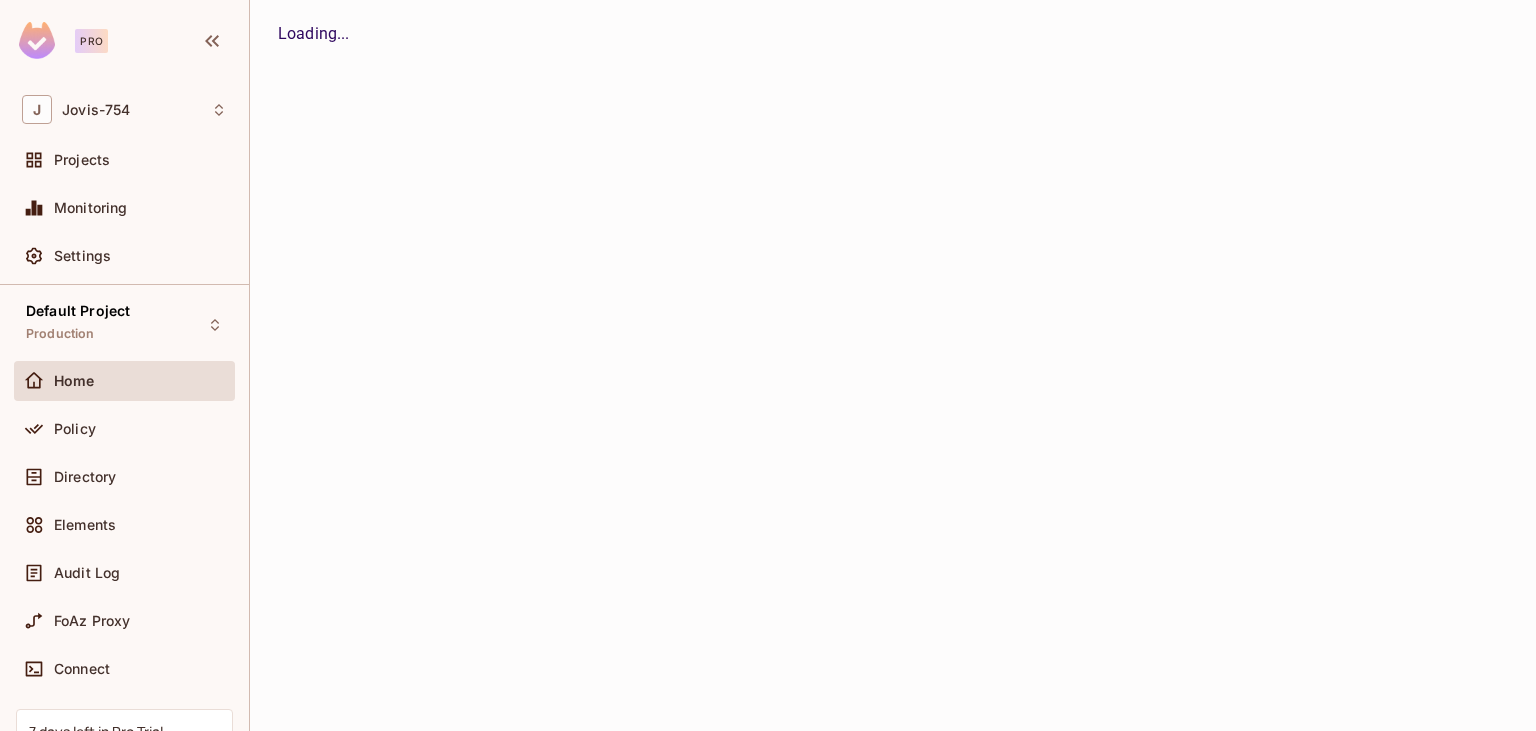 scroll, scrollTop: 0, scrollLeft: 0, axis: both 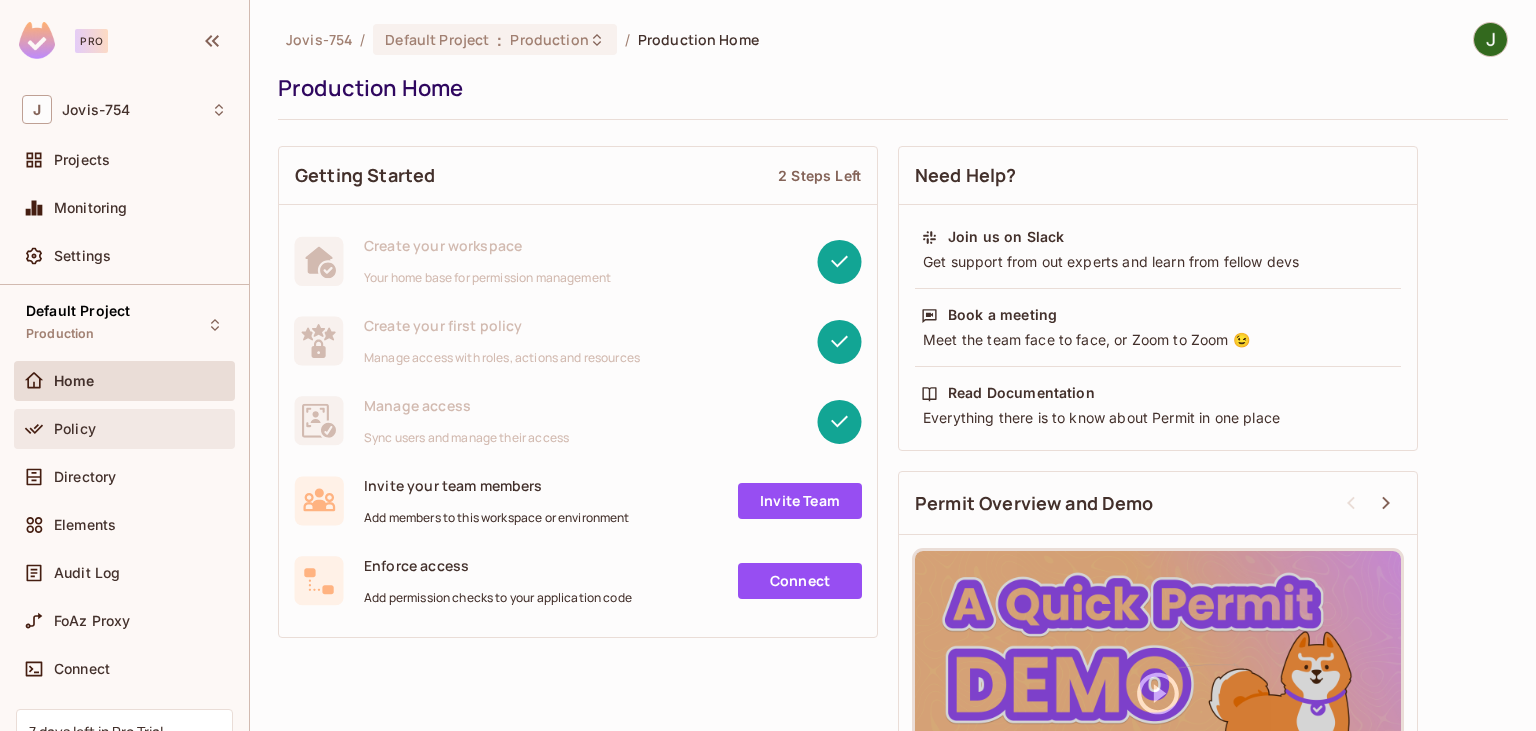 click on "Policy" at bounding box center (75, 429) 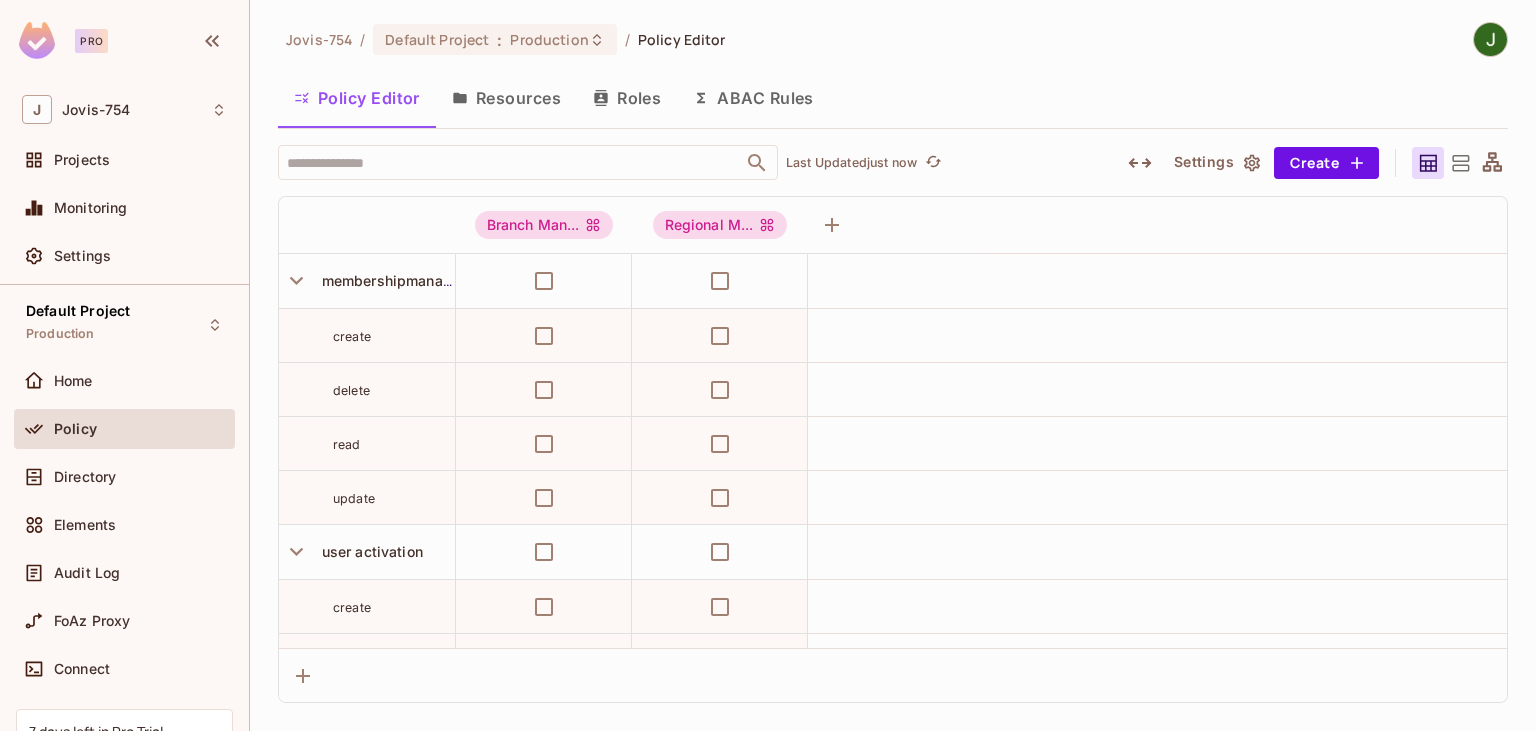 click on "Resources" at bounding box center (506, 98) 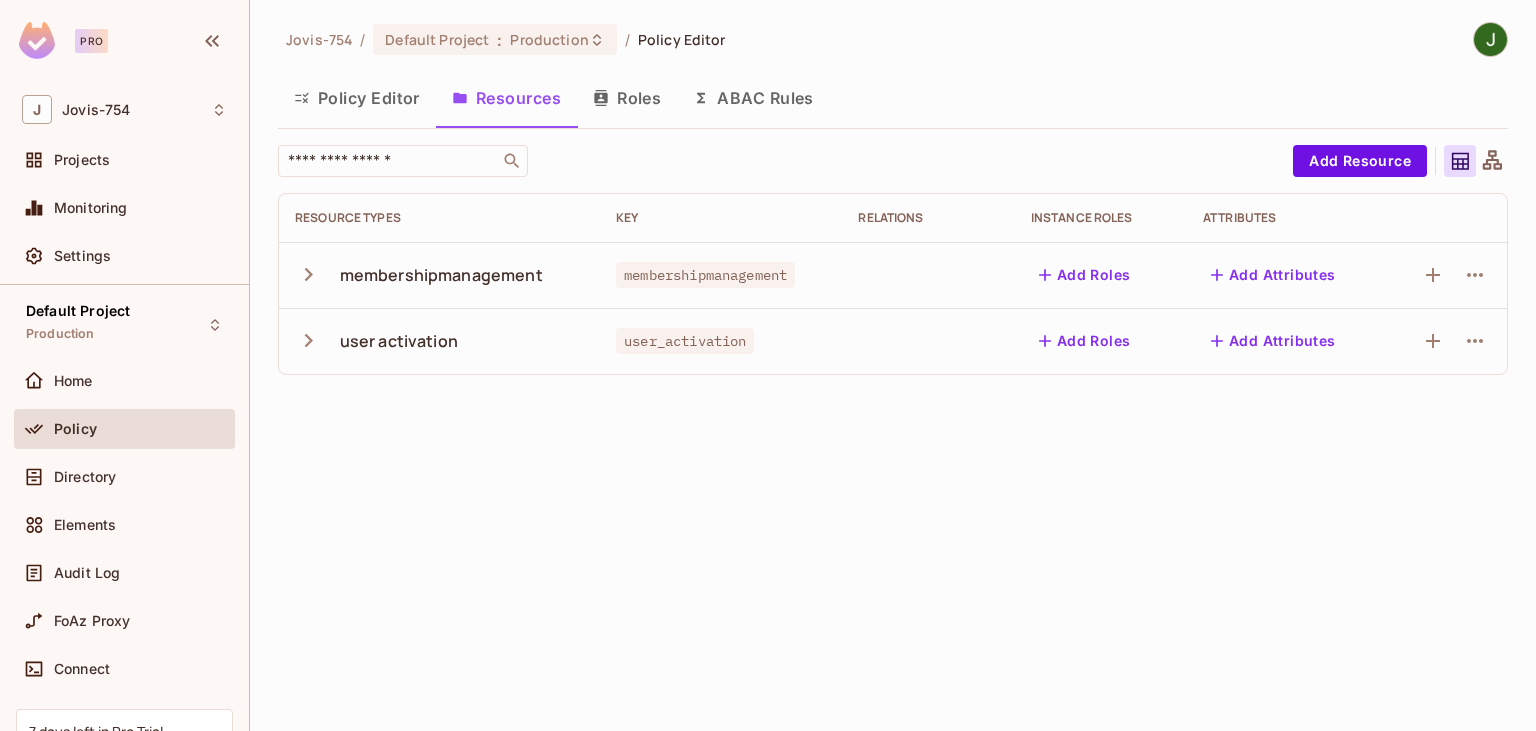 click on "Policy Editor" at bounding box center (357, 98) 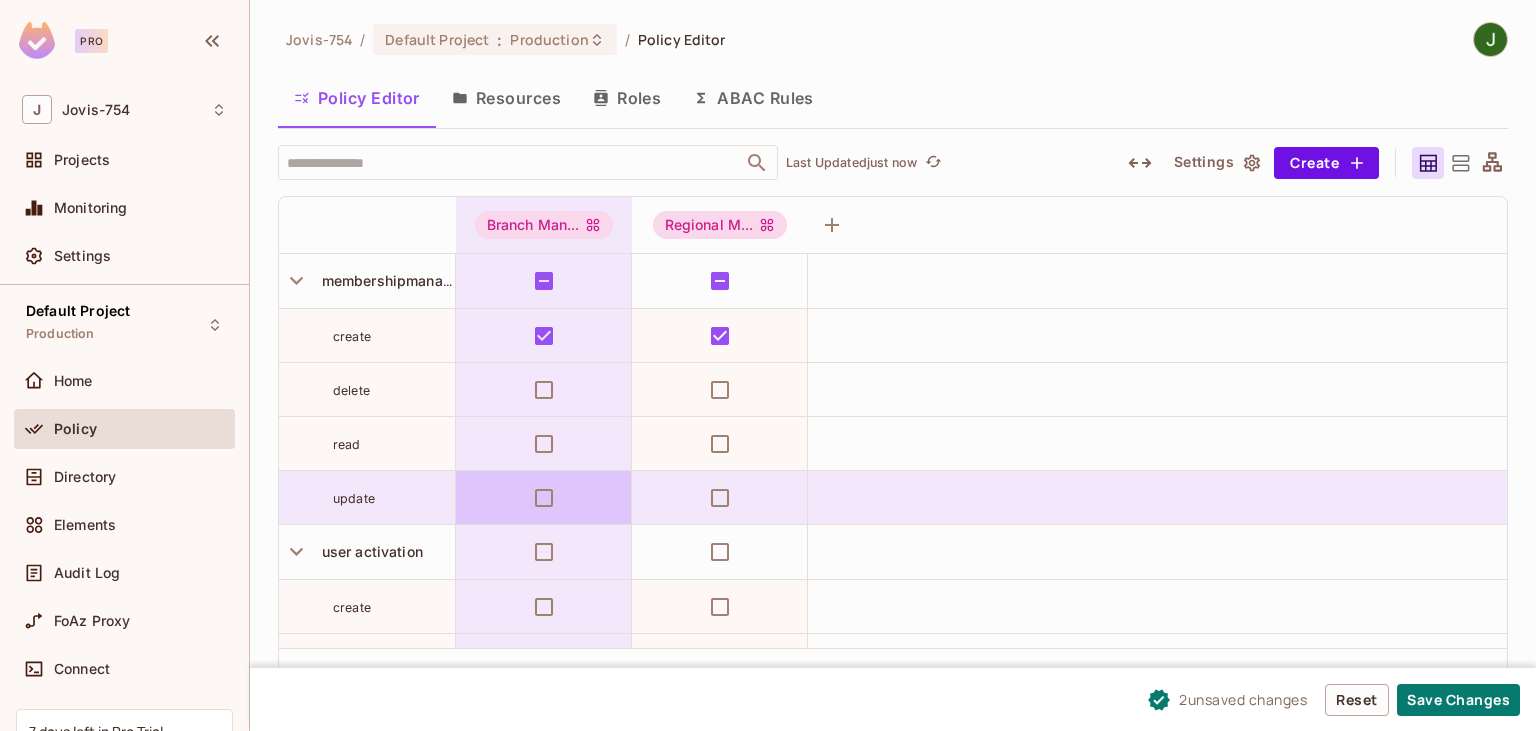 scroll, scrollTop: 147, scrollLeft: 0, axis: vertical 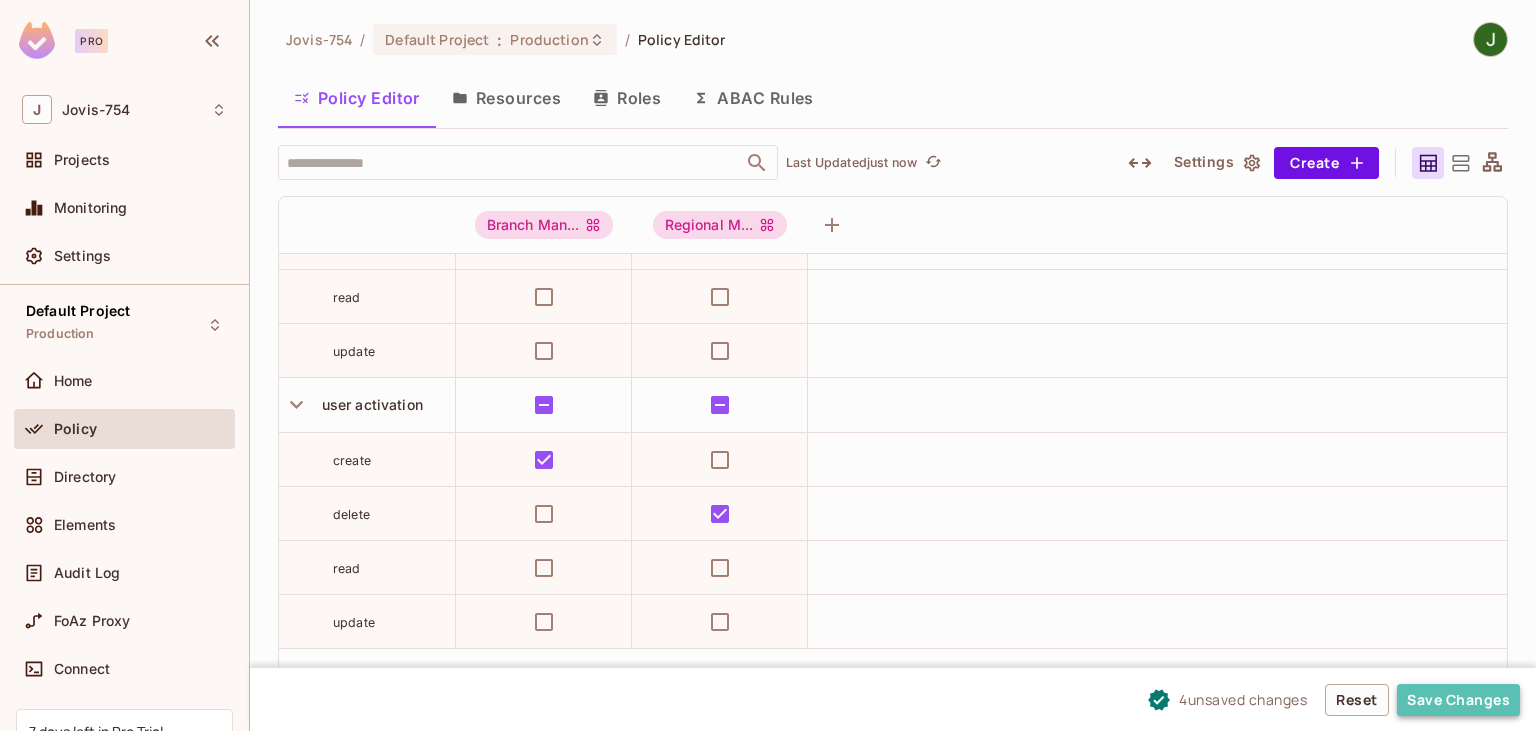 click on "Save Changes" at bounding box center (1458, 700) 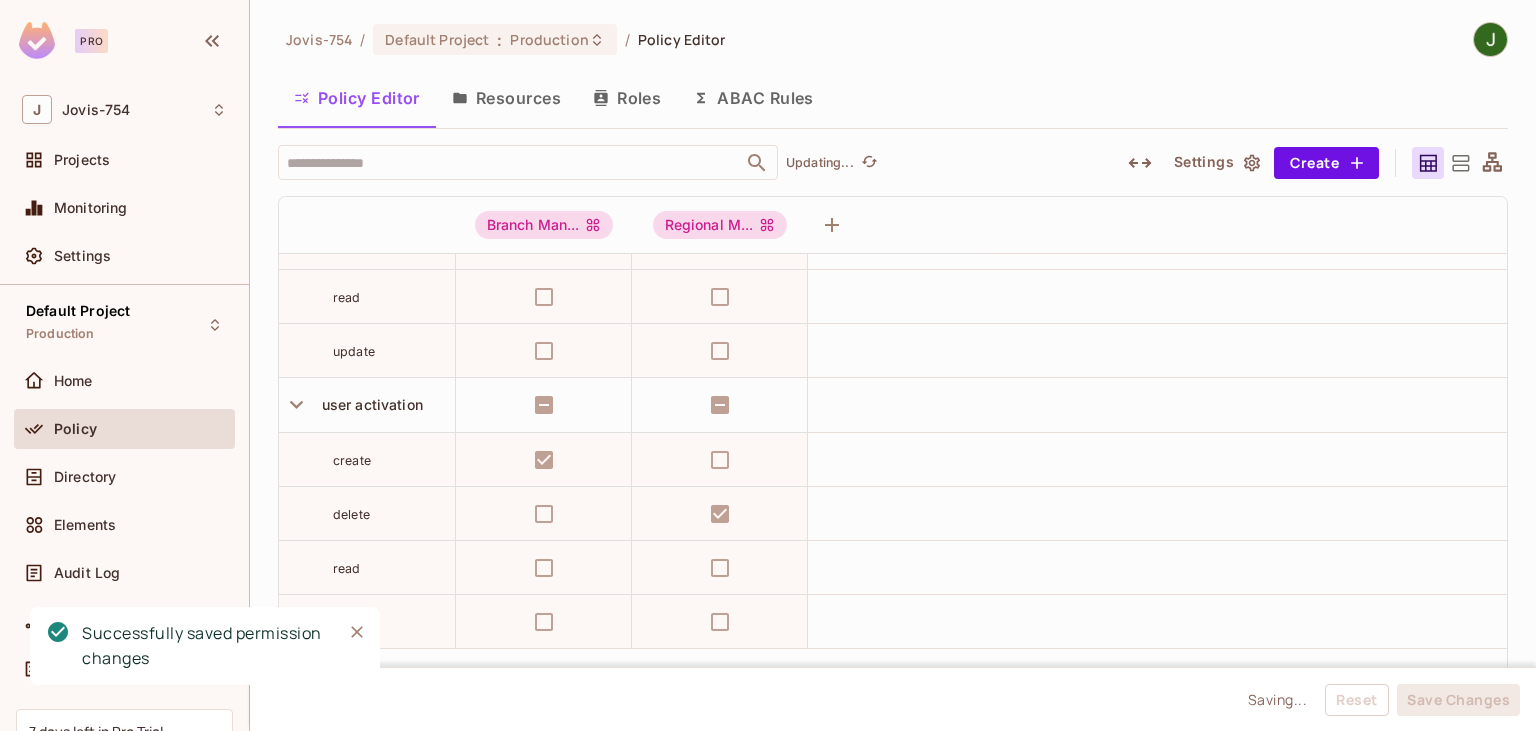click on "Resources" at bounding box center [506, 98] 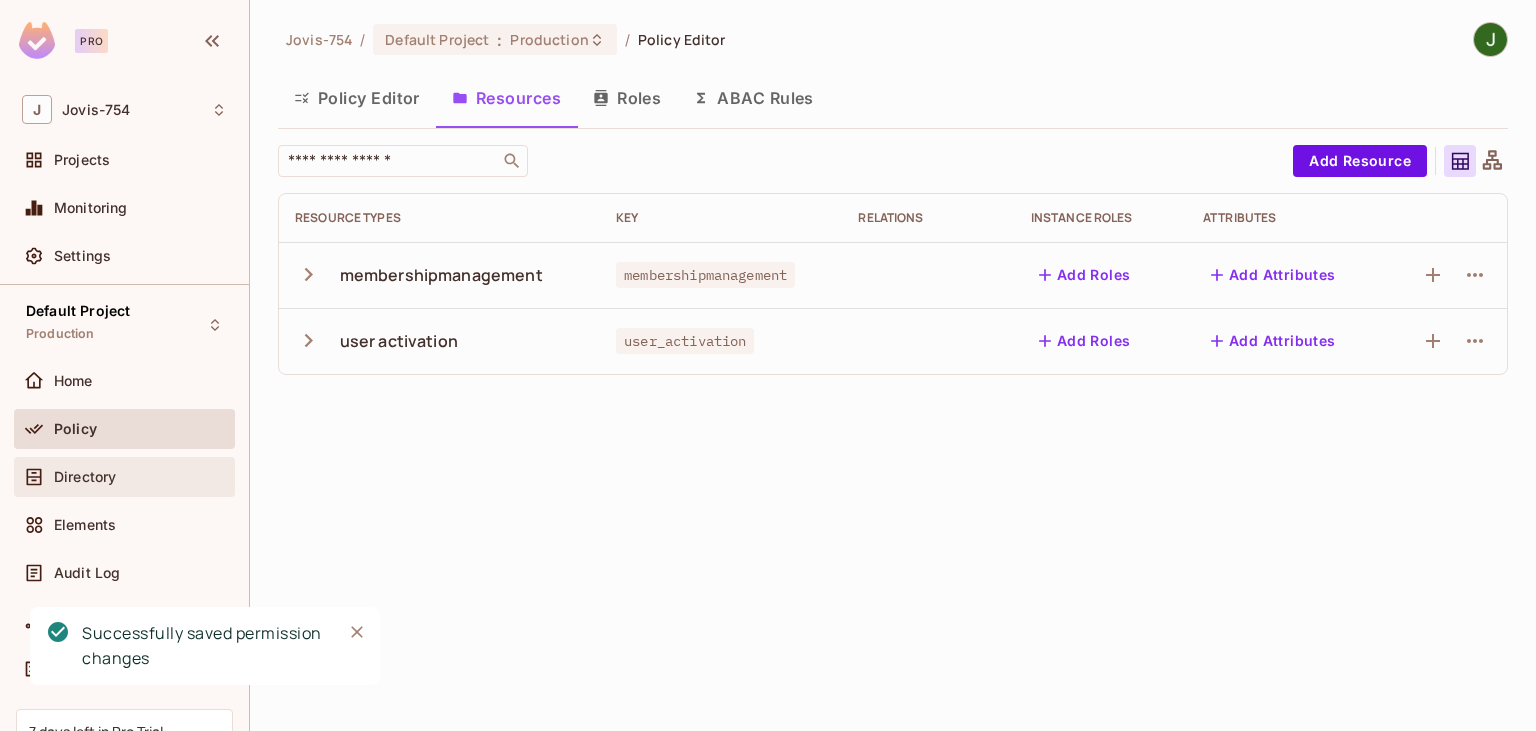 click on "Directory" at bounding box center (85, 477) 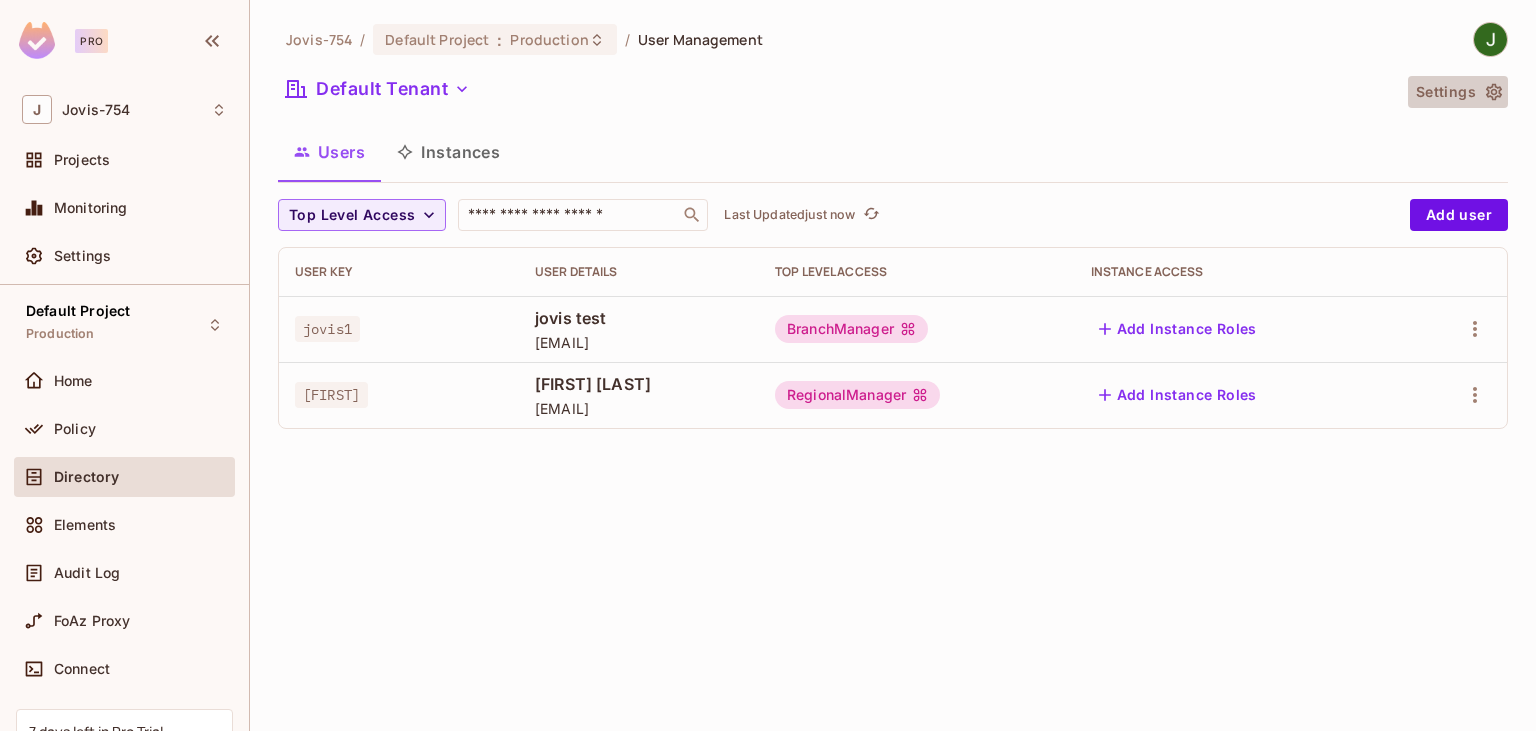 click on "Settings" at bounding box center [1458, 92] 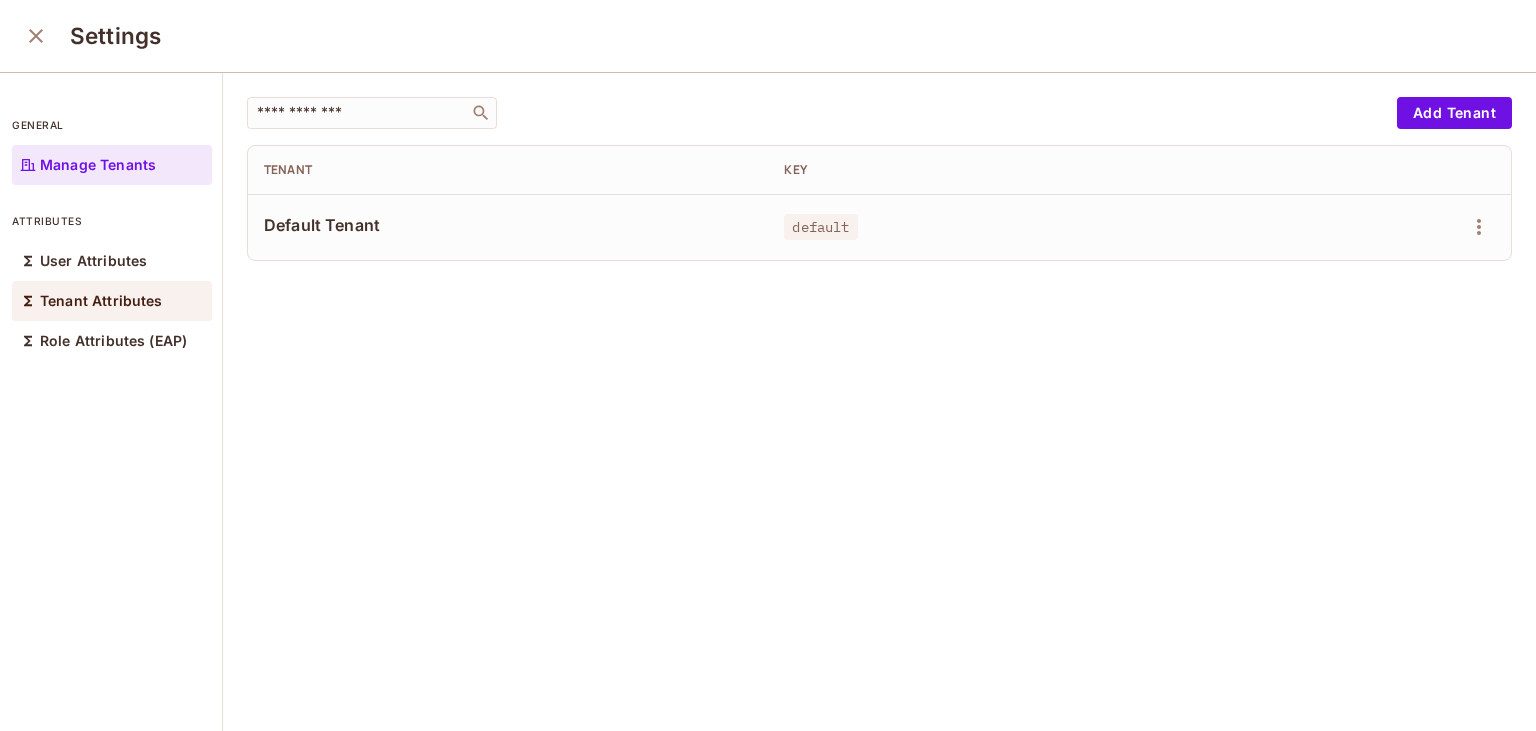 click on "Tenant Attributes" at bounding box center [101, 301] 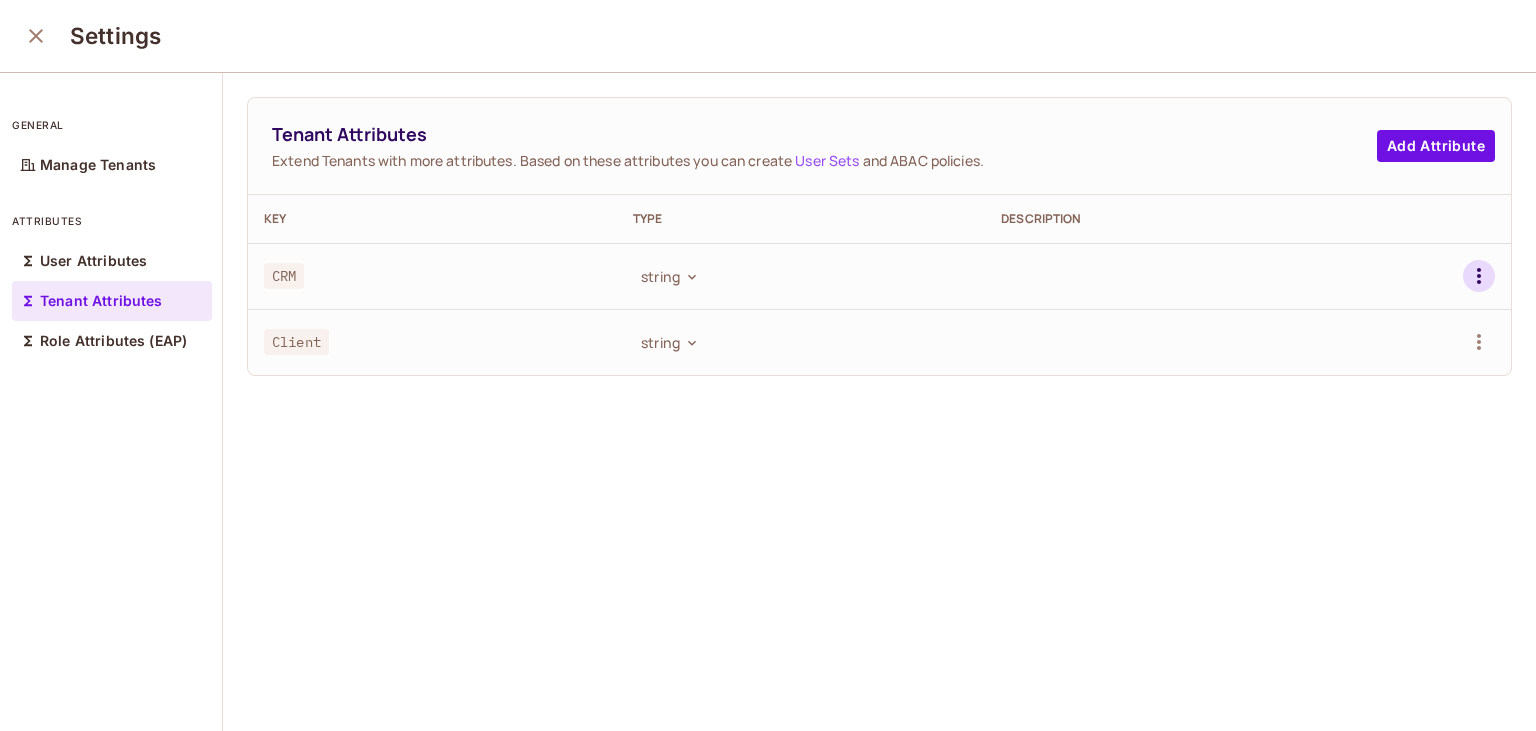 click 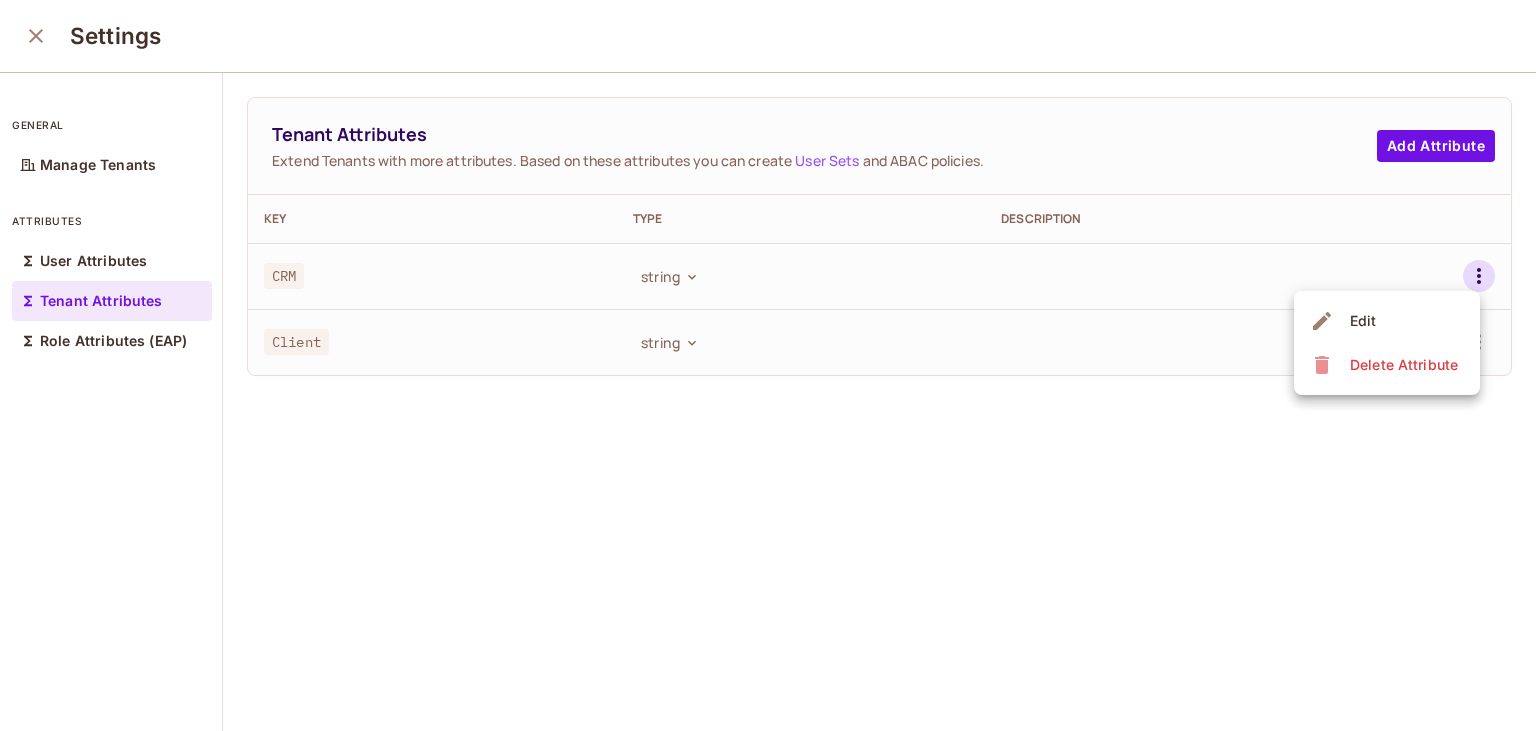 click at bounding box center (768, 365) 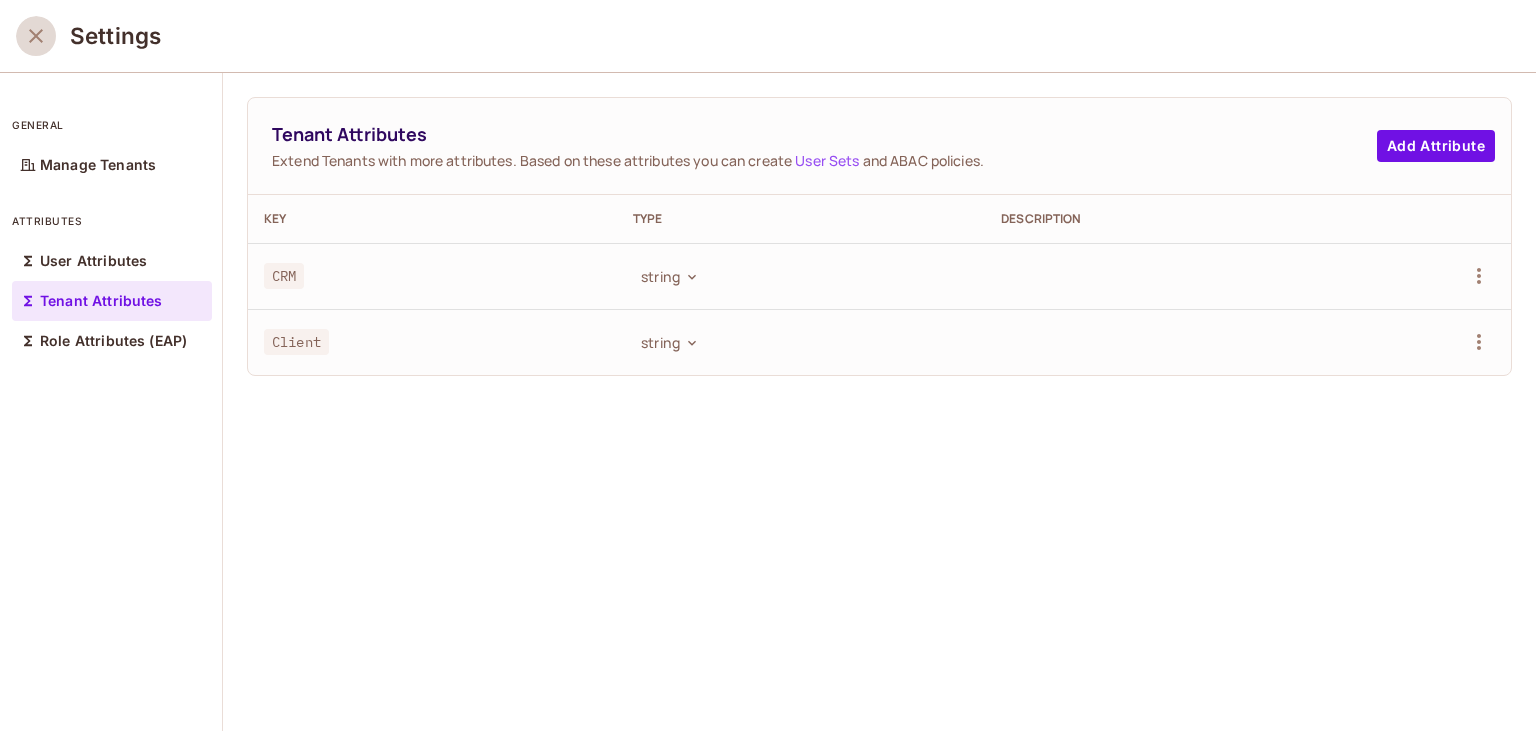 click 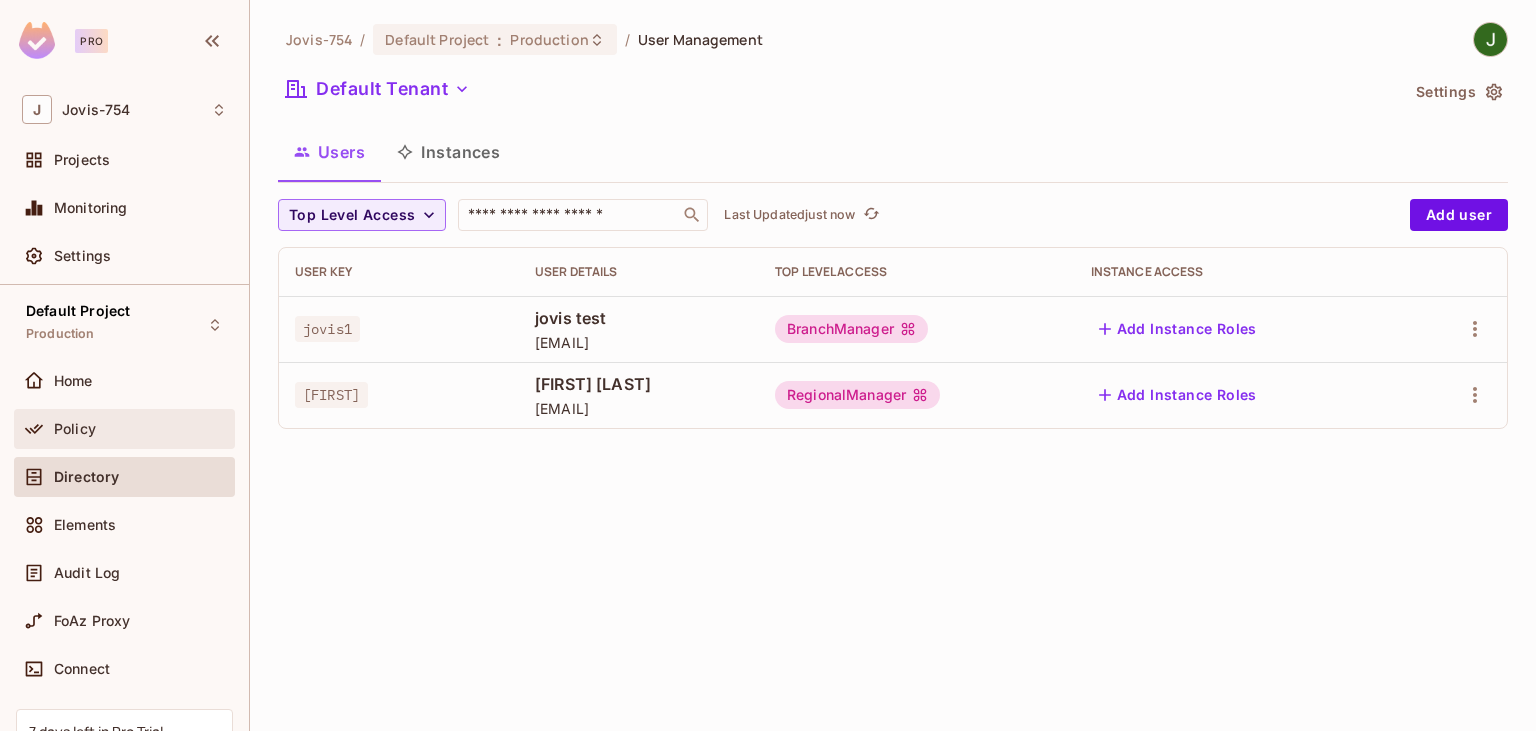 click on "Policy" at bounding box center [75, 429] 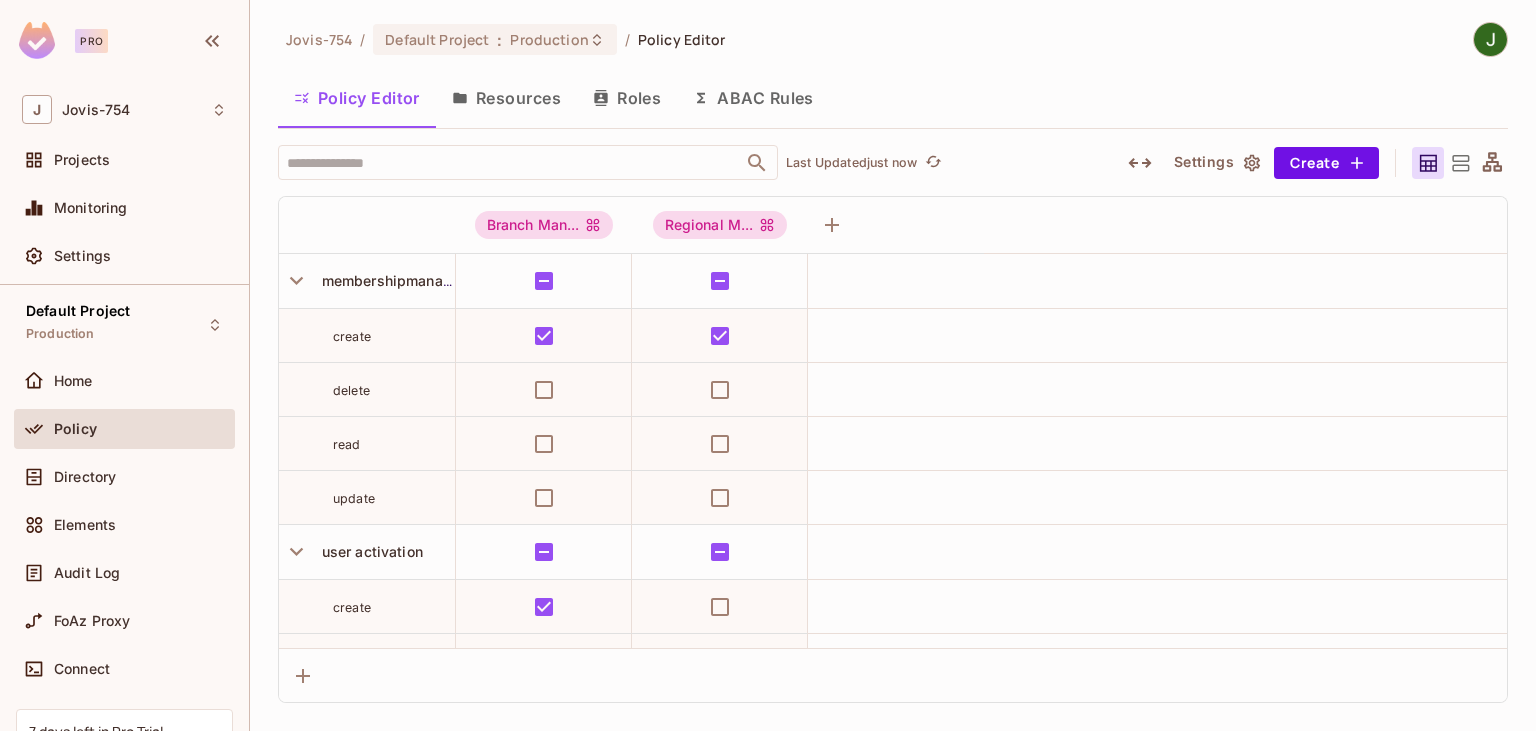 click on "Roles" at bounding box center (627, 98) 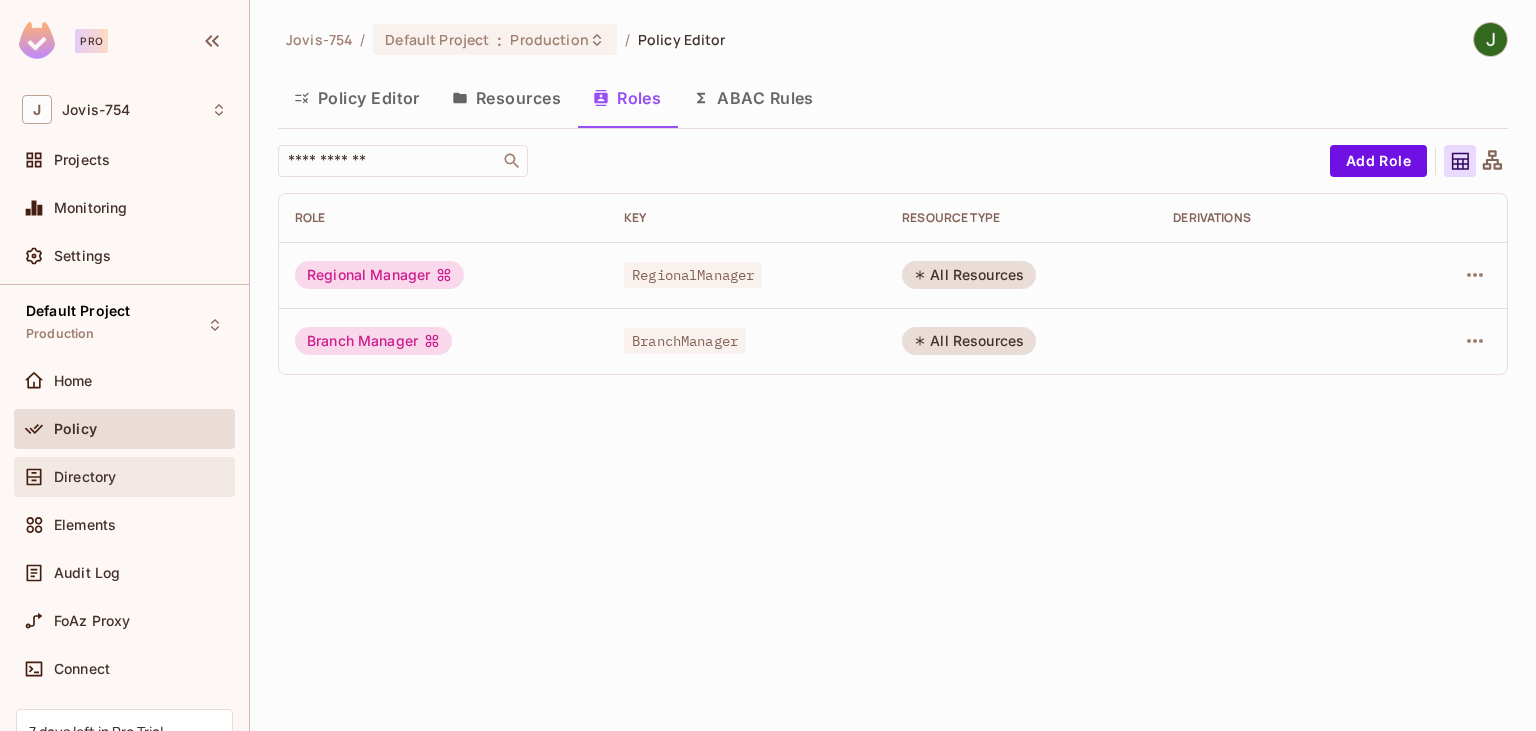 click on "Directory" at bounding box center [85, 477] 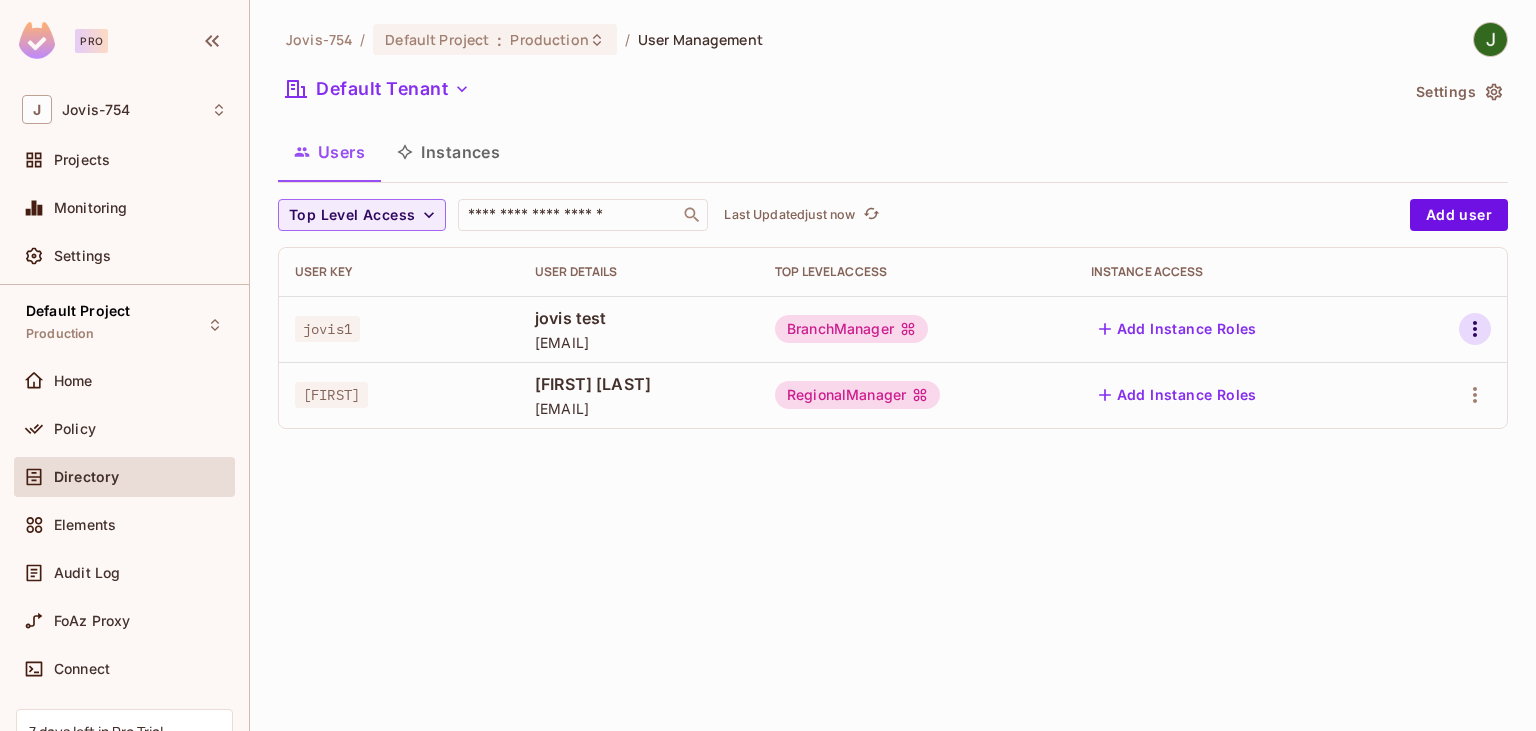 click 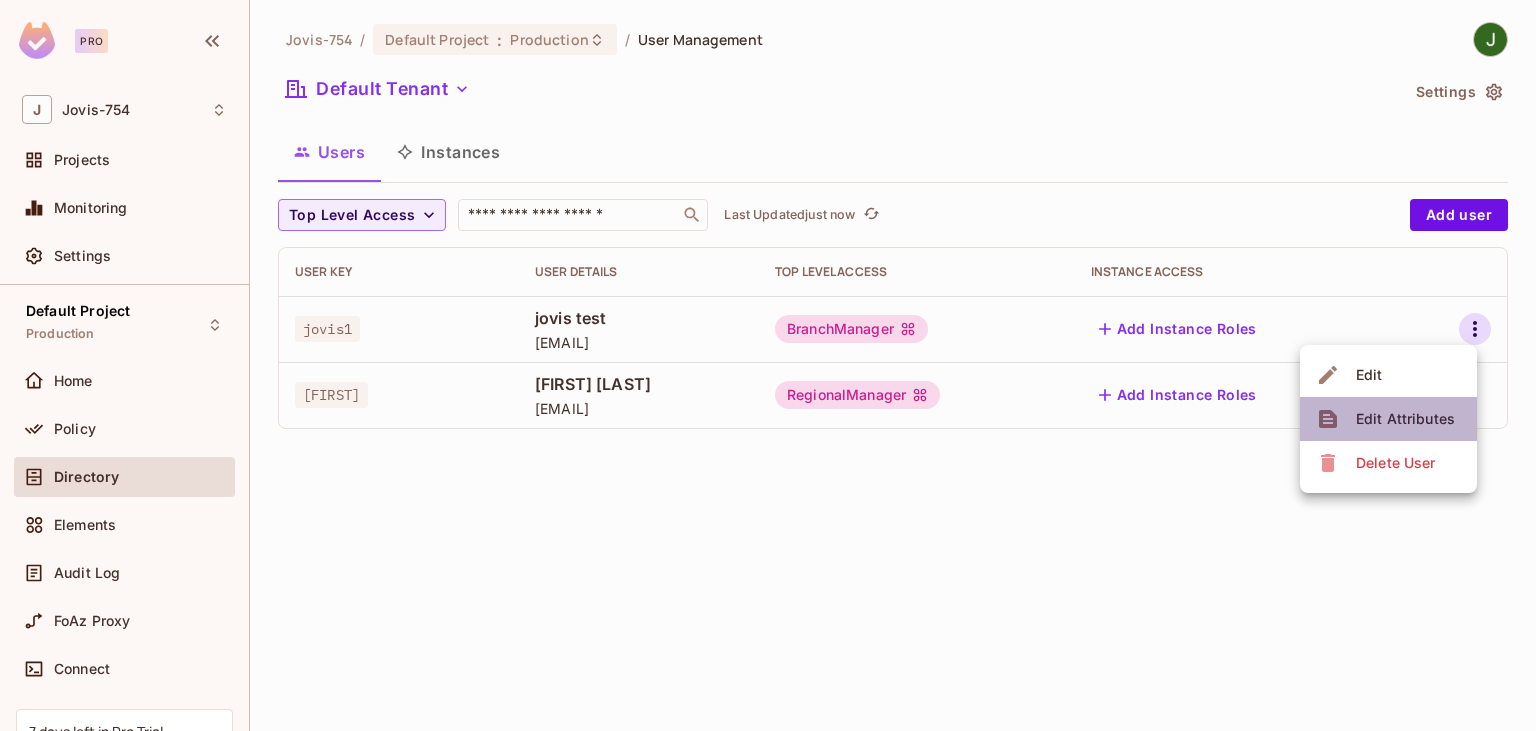 click on "Edit Attributes" at bounding box center [1405, 419] 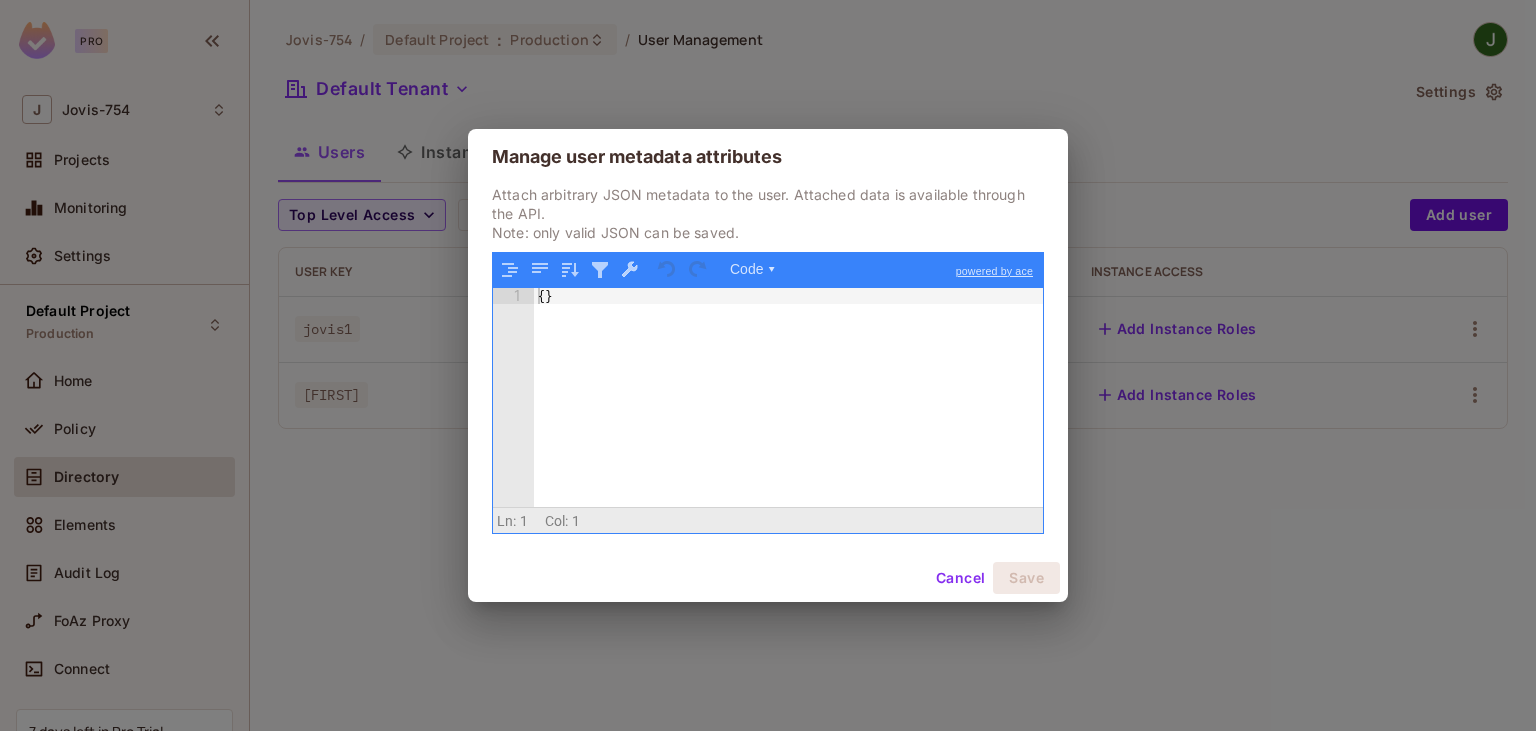 click on "Cancel" at bounding box center [960, 578] 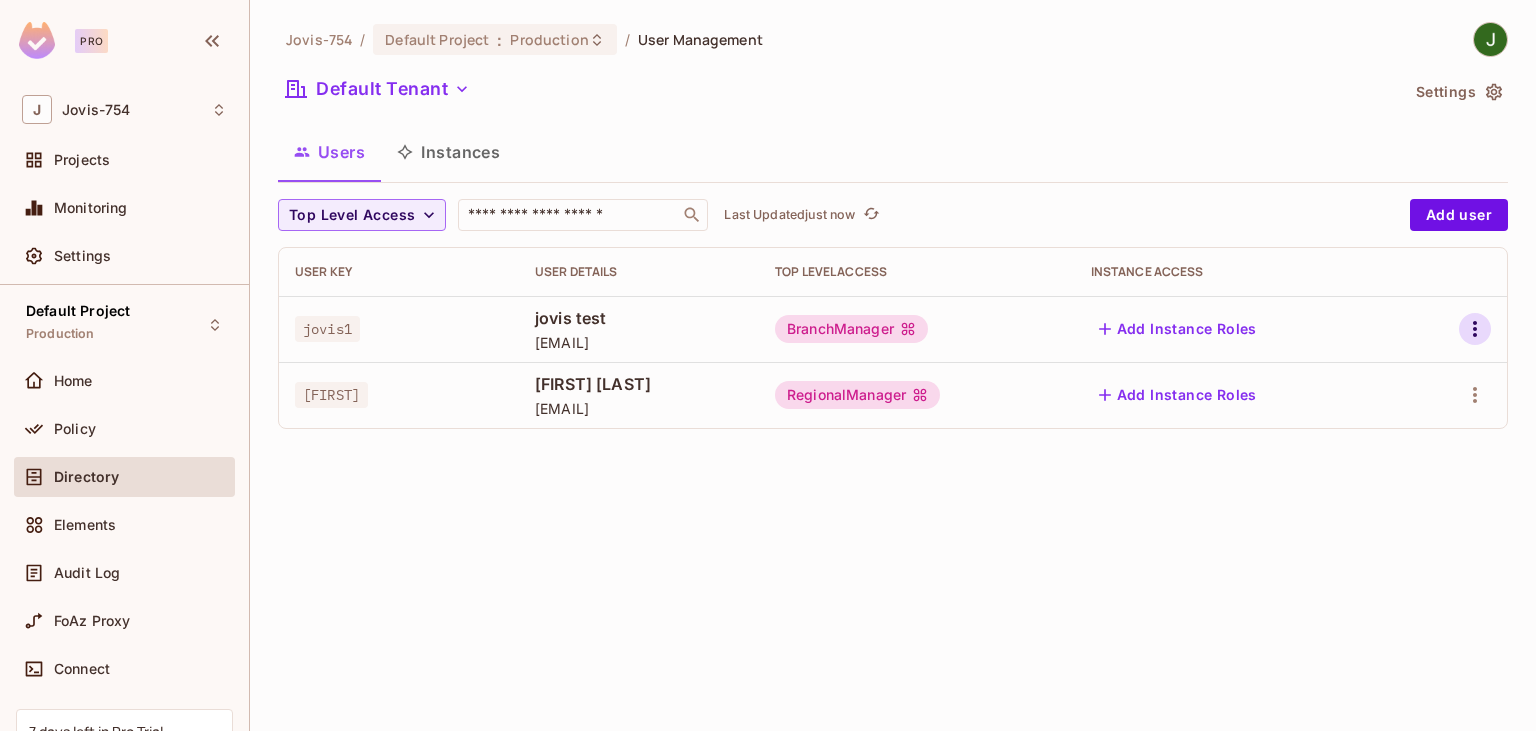 click 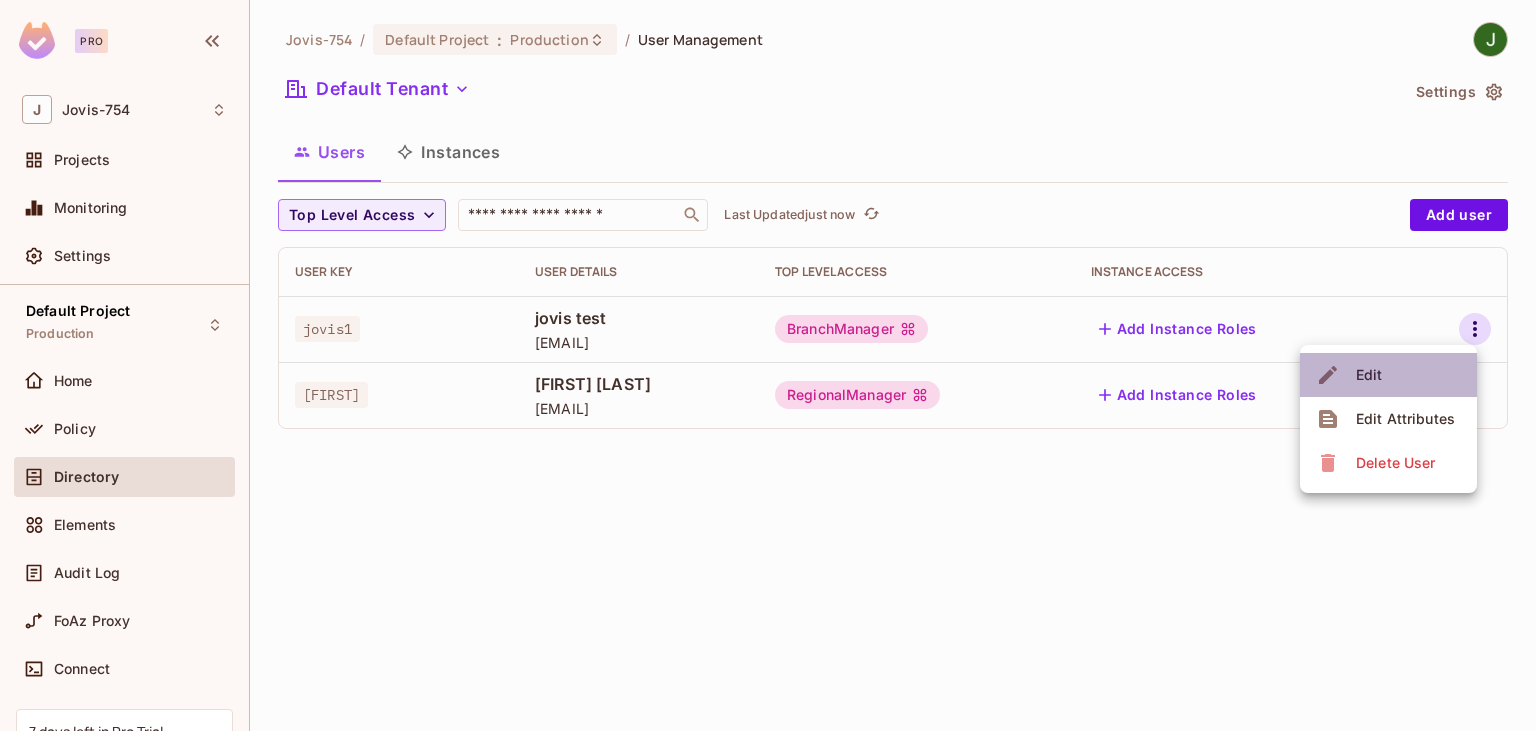 click on "Edit" at bounding box center [1388, 375] 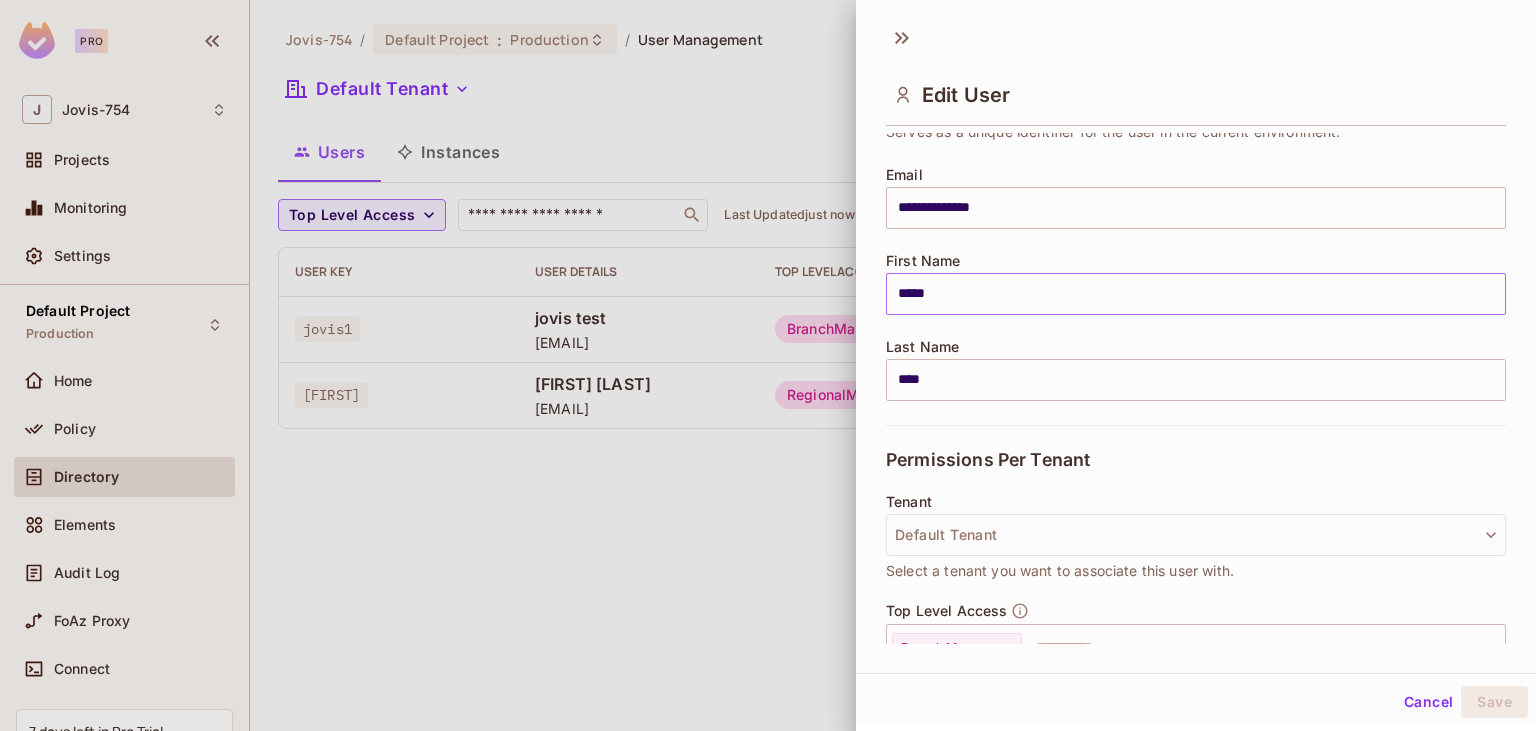 scroll, scrollTop: 230, scrollLeft: 0, axis: vertical 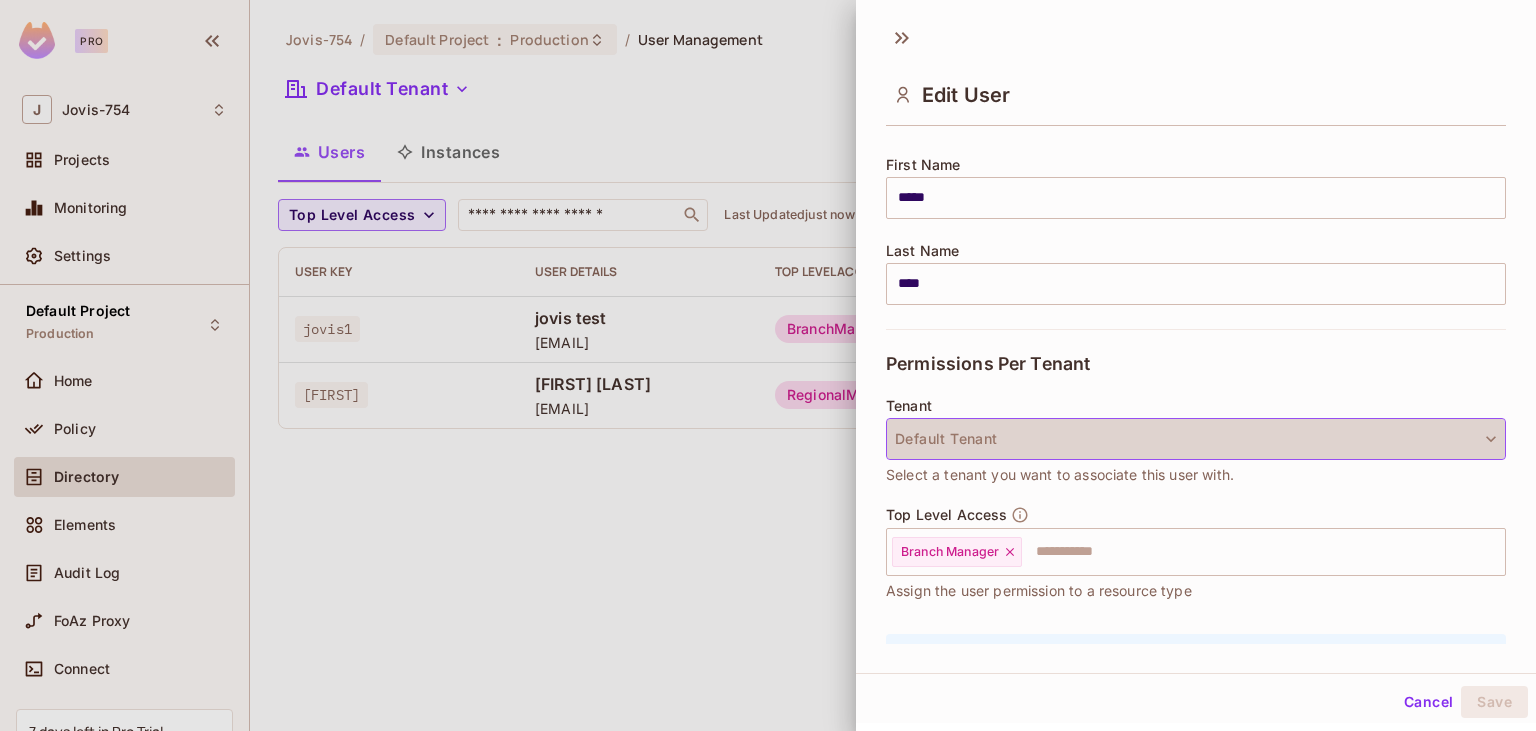 click on "Default Tenant" at bounding box center (1196, 439) 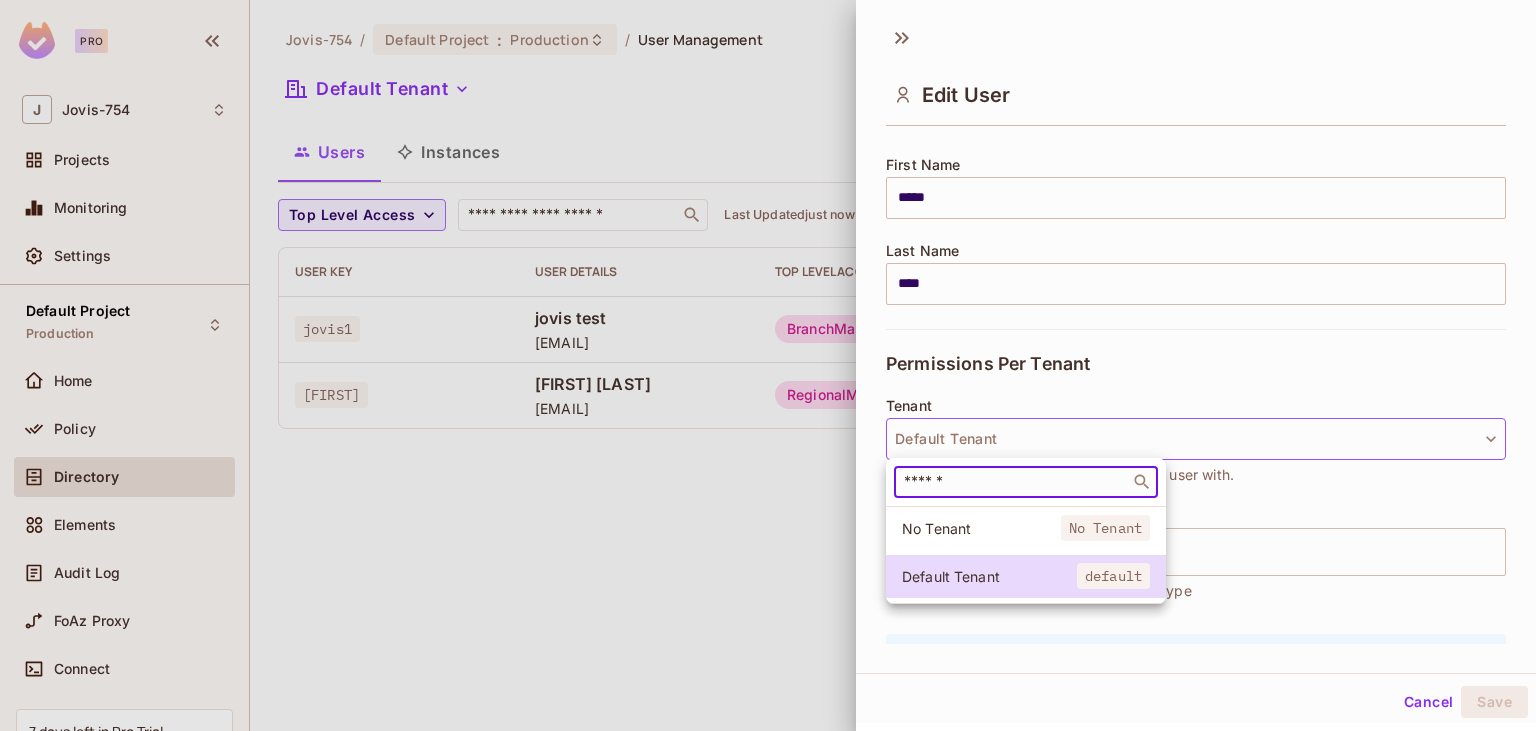 click at bounding box center [1012, 482] 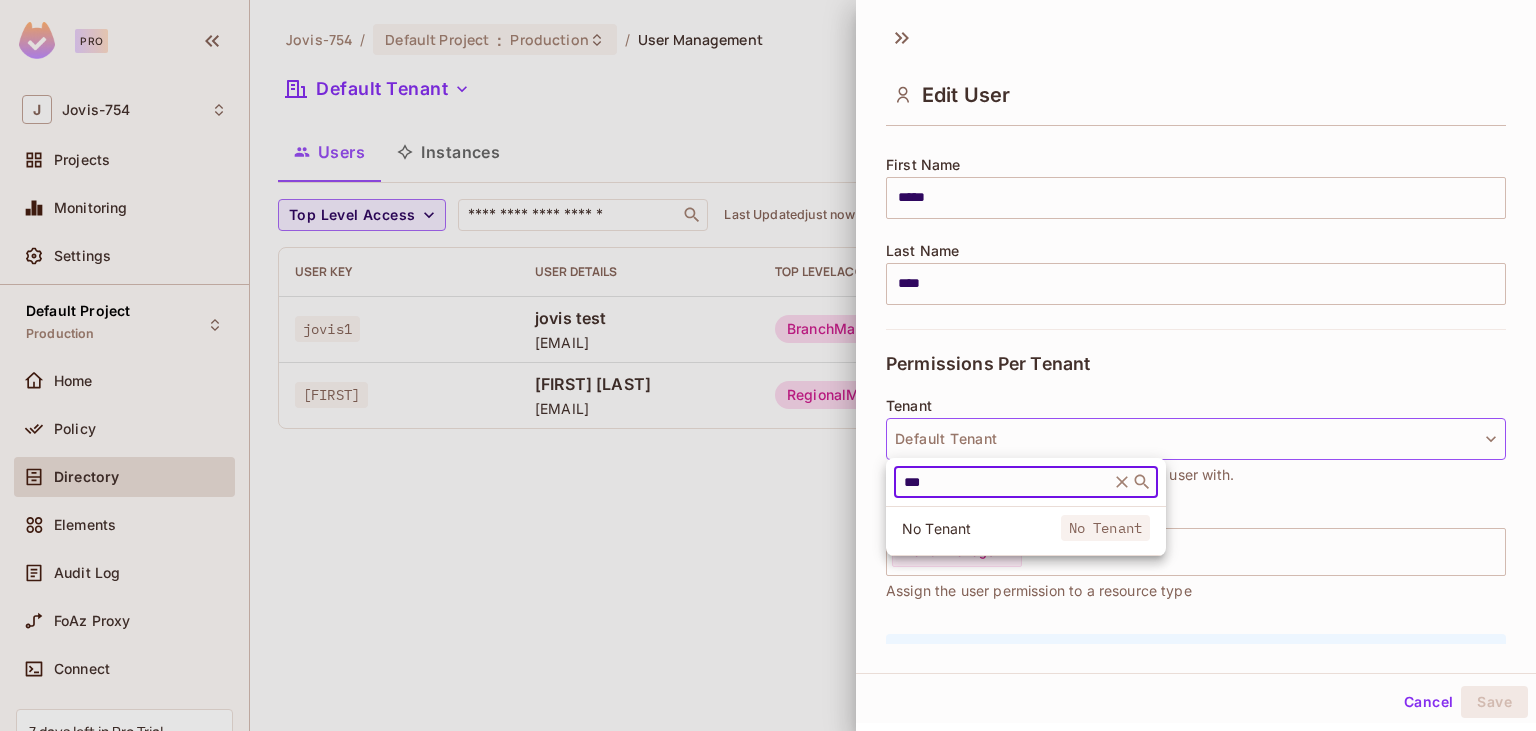 type on "***" 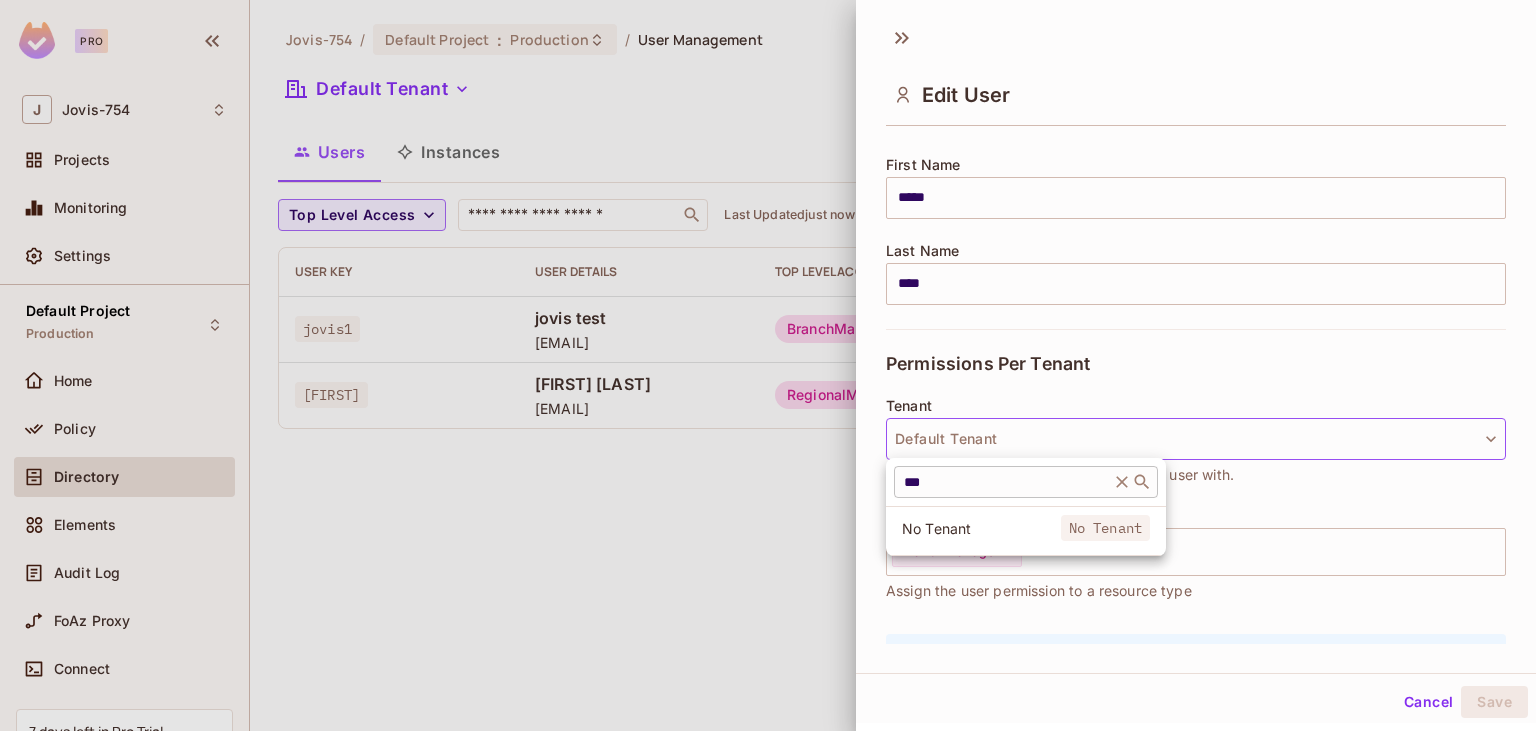 click 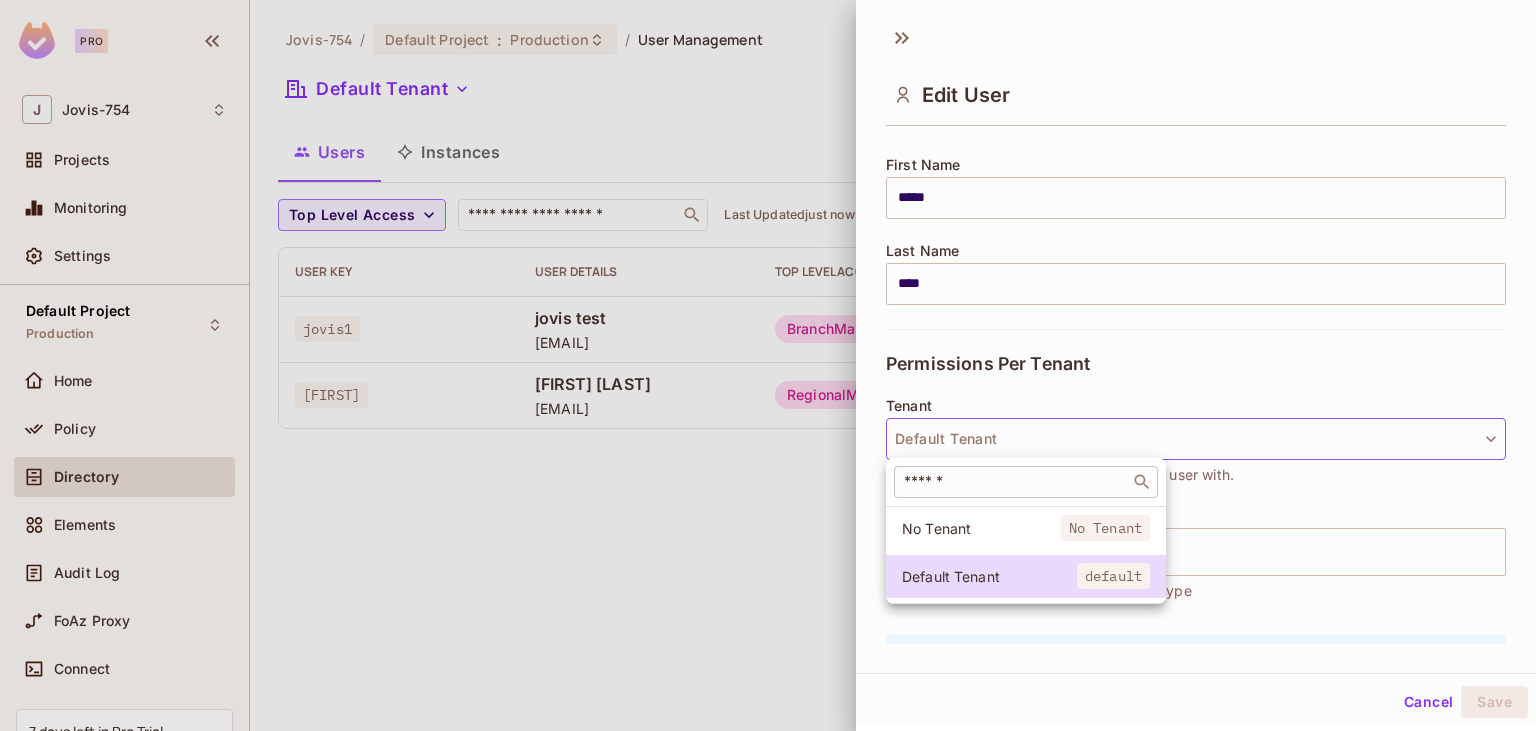 drag, startPoint x: 714, startPoint y: 528, endPoint x: 222, endPoint y: 381, distance: 513.49097 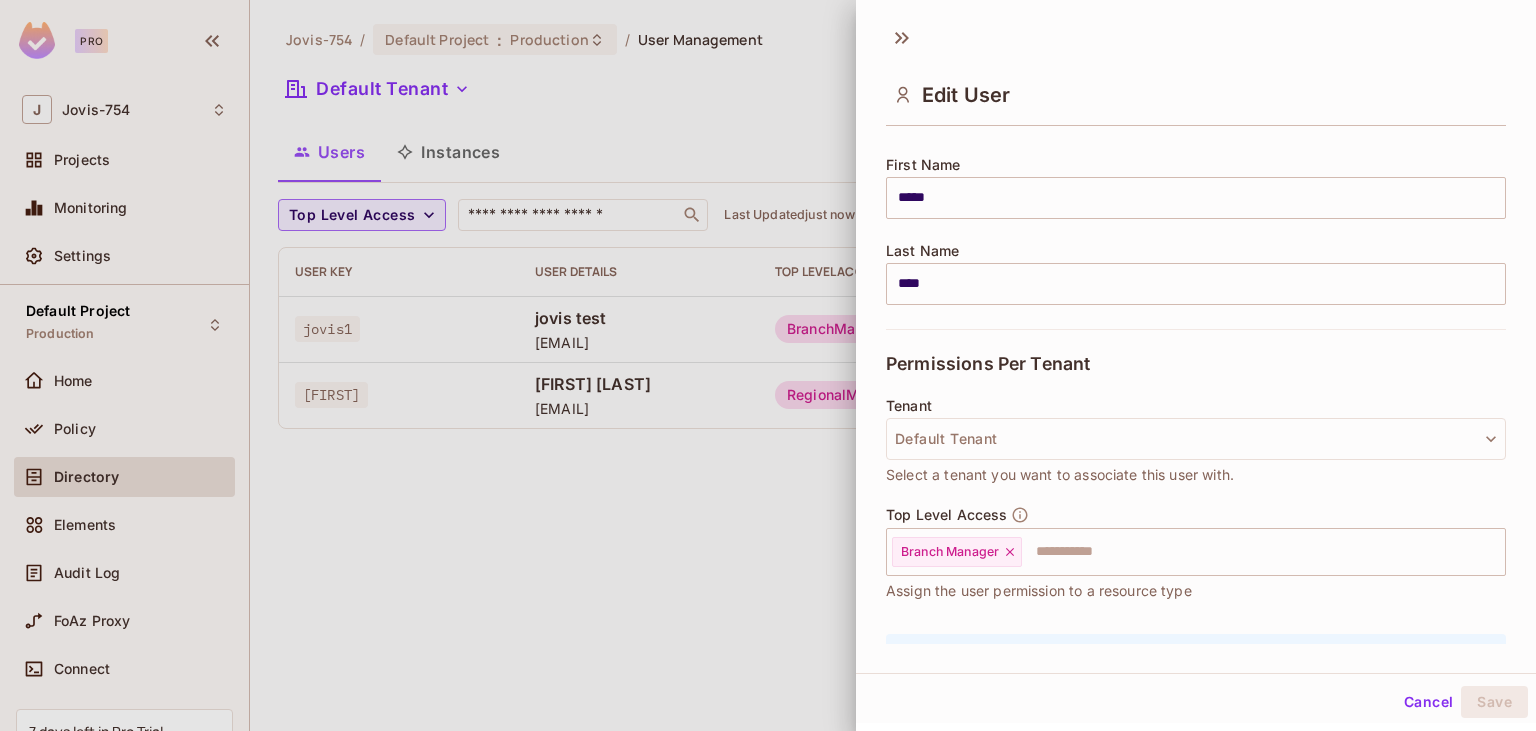 drag, startPoint x: 338, startPoint y: 496, endPoint x: 449, endPoint y: 516, distance: 112.78741 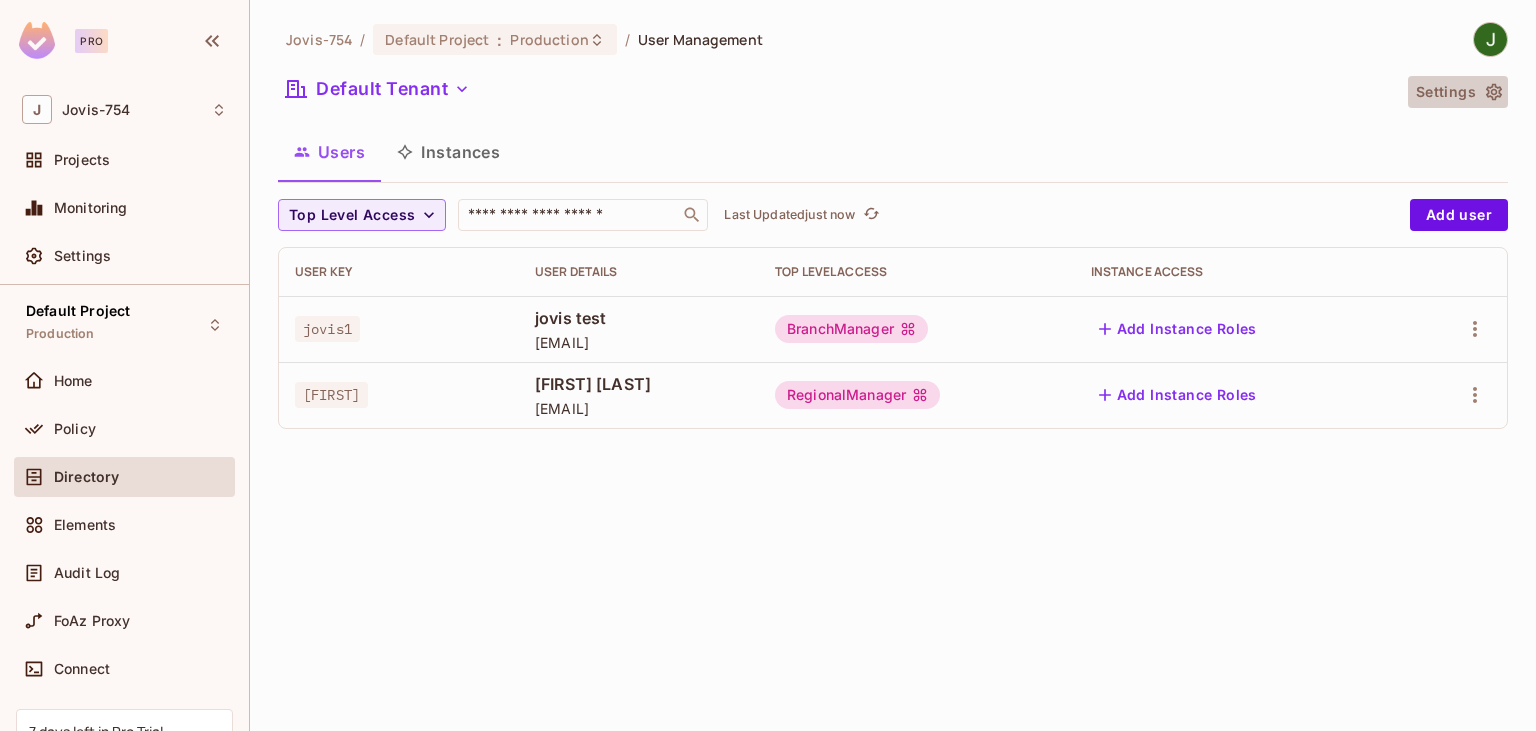 click on "Settings" at bounding box center [1458, 92] 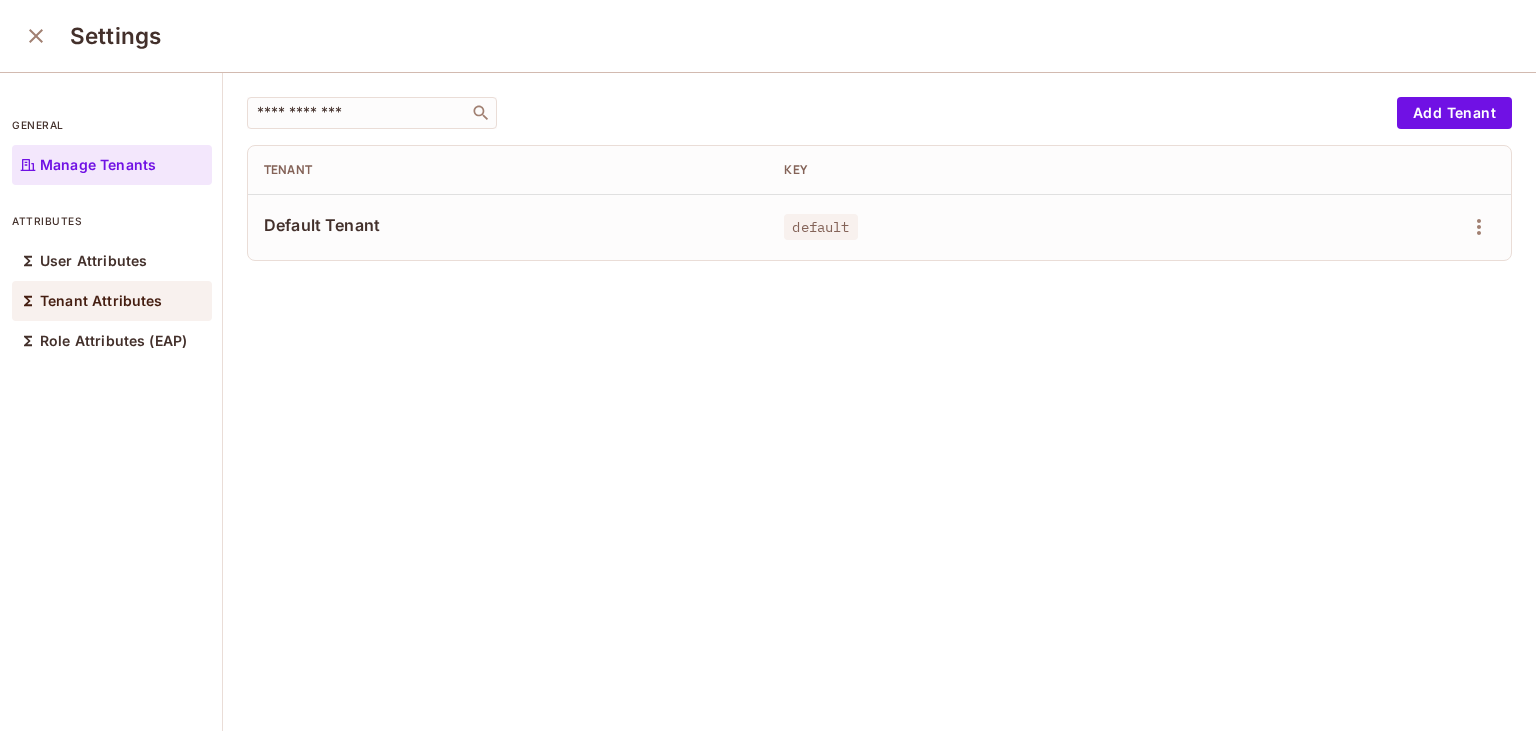 click on "Tenant Attributes" at bounding box center [112, 301] 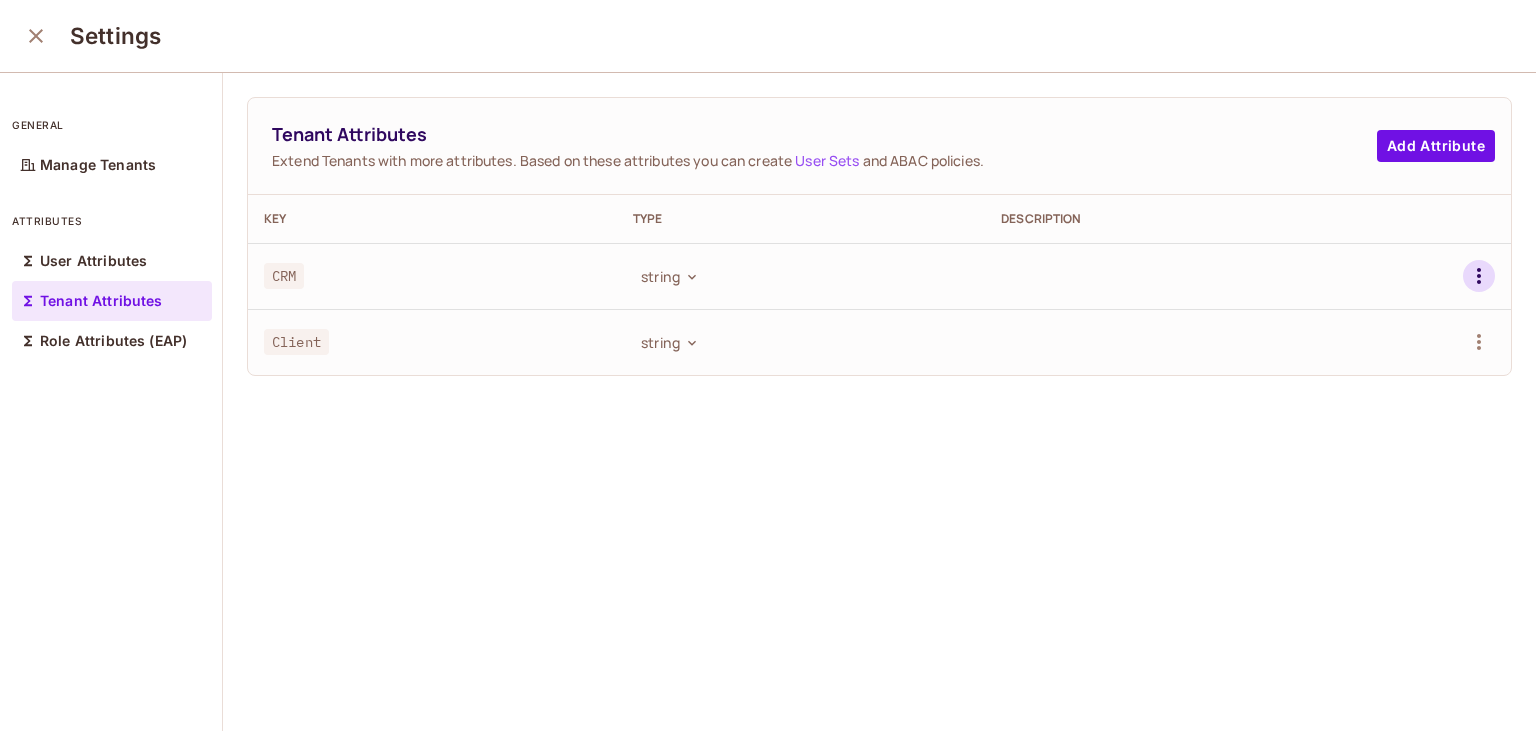 click at bounding box center (1479, 276) 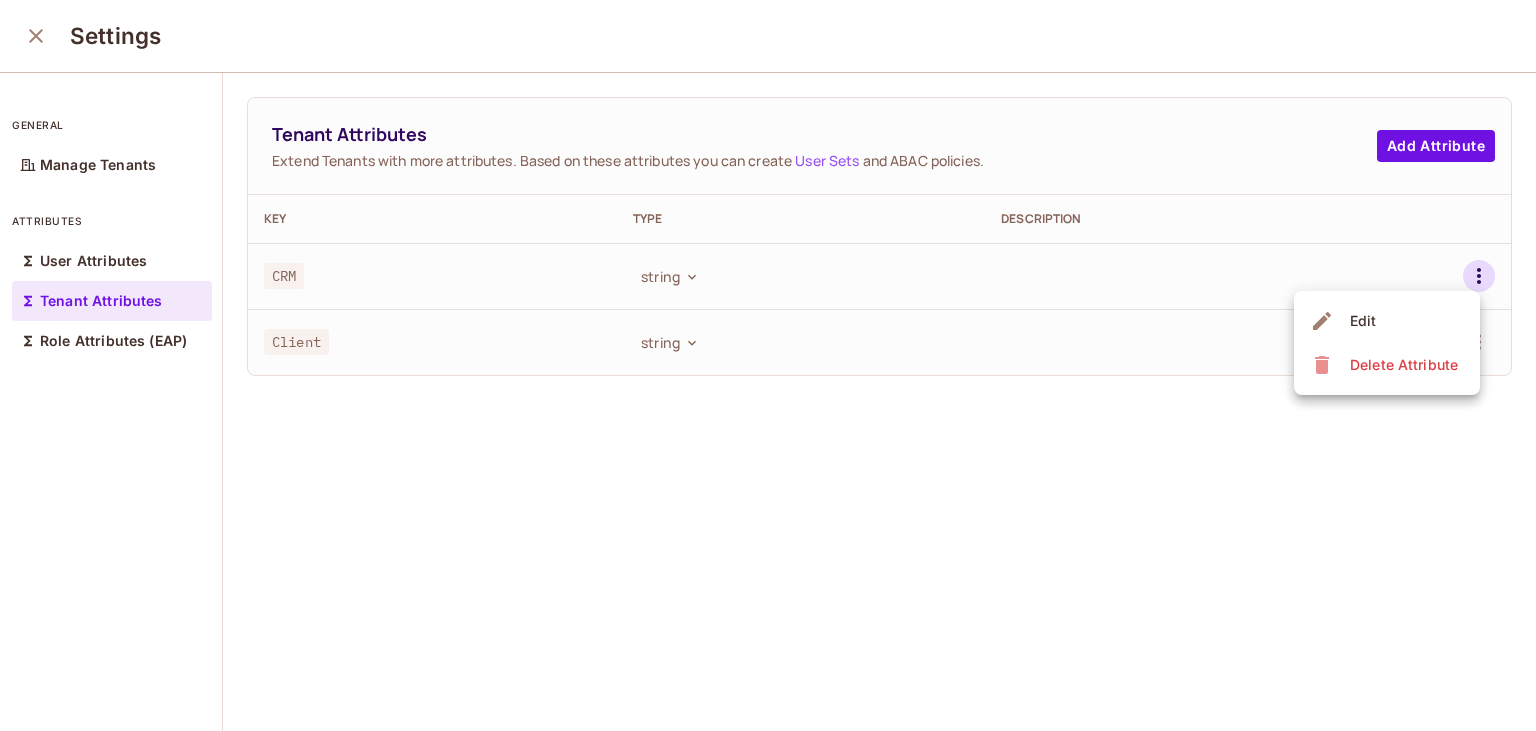 click on "Delete Attribute" at bounding box center (1404, 365) 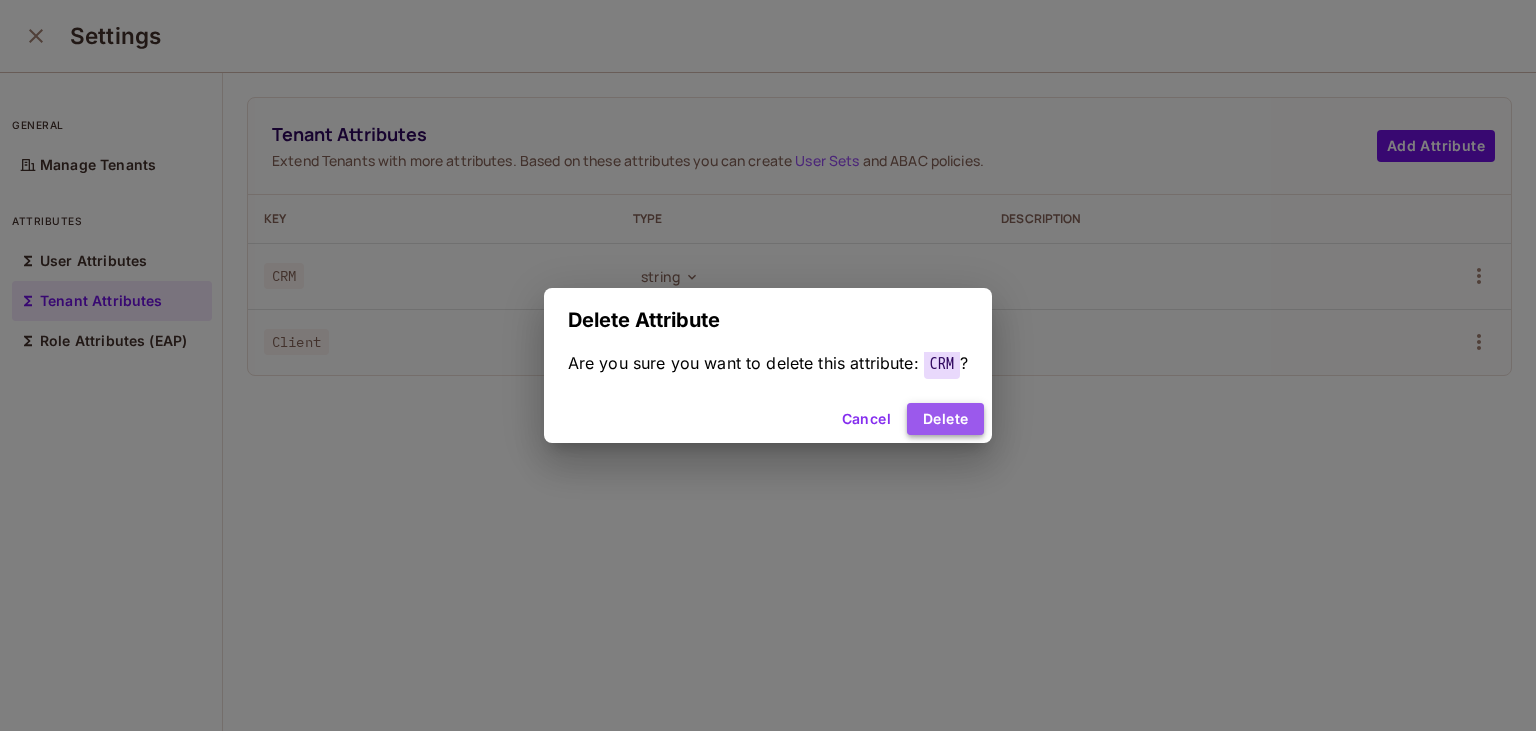 click on "Delete" at bounding box center [945, 419] 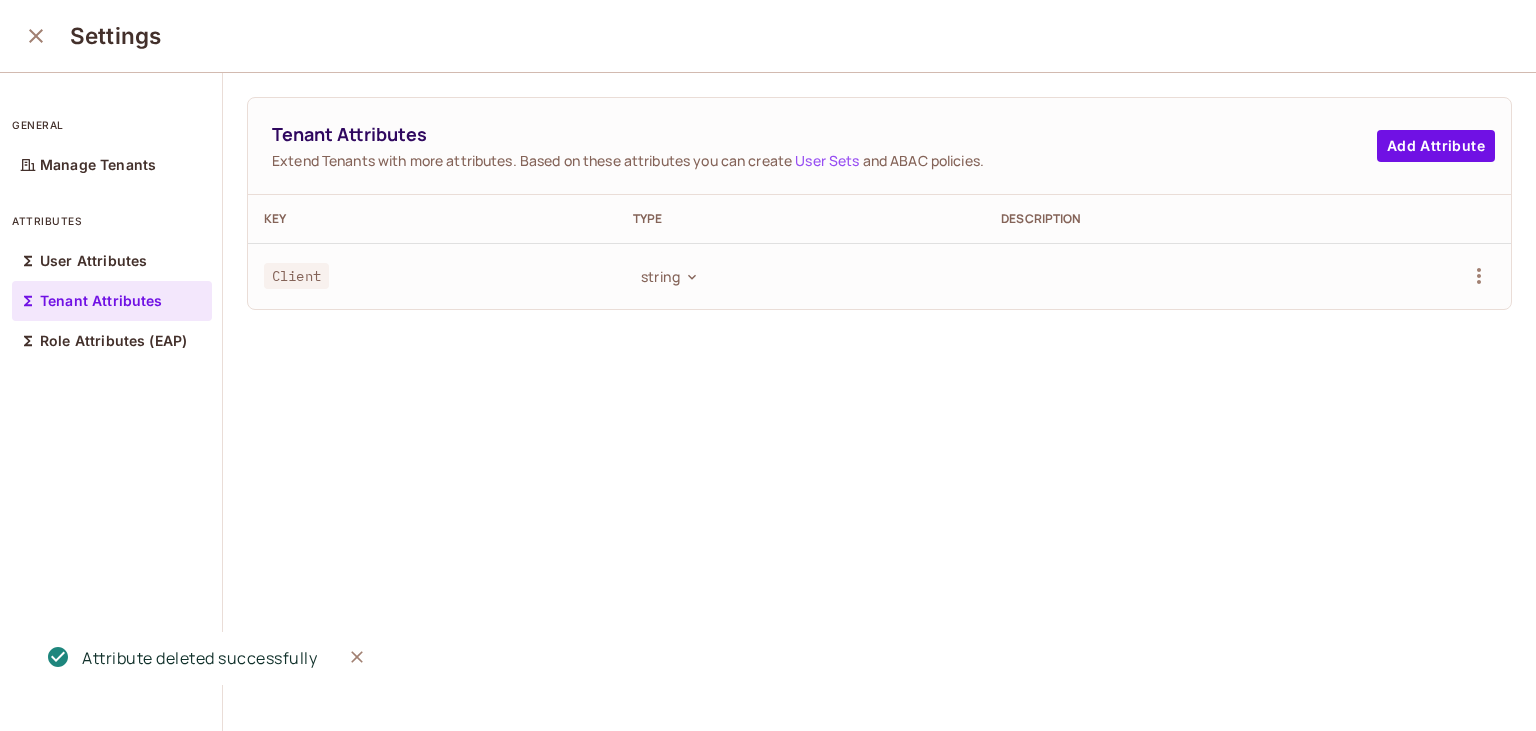 click 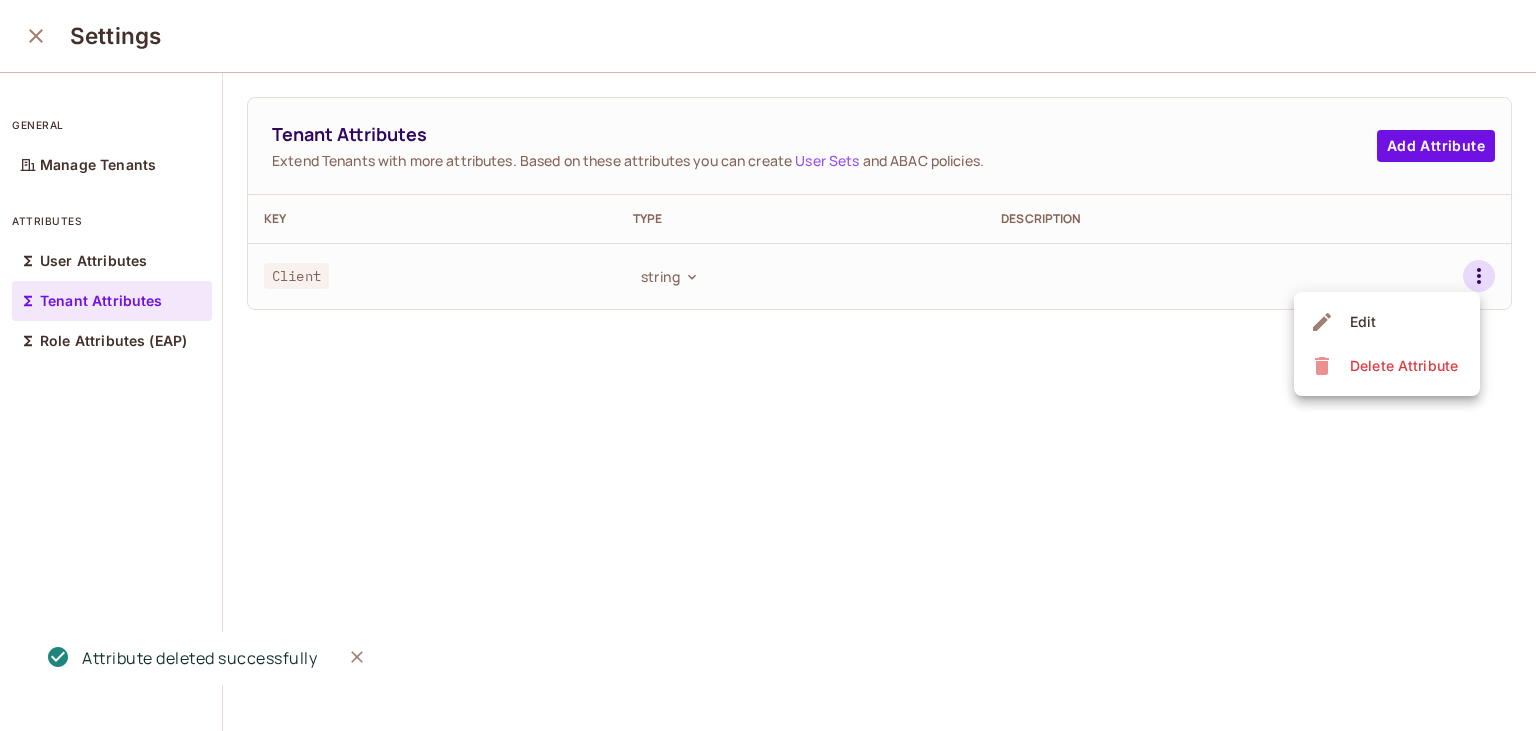 click on "Delete Attribute" at bounding box center [1404, 366] 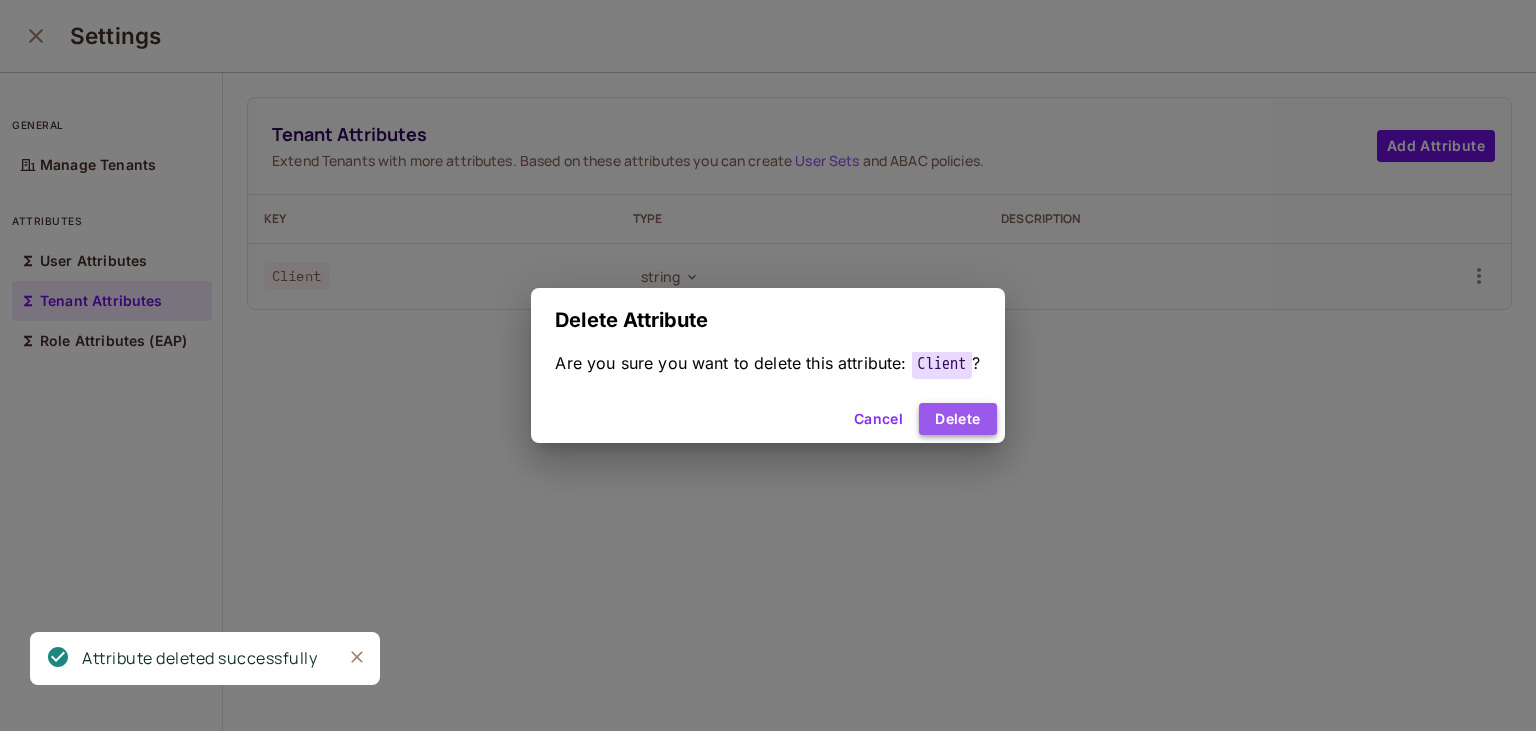 click on "Delete" at bounding box center (957, 419) 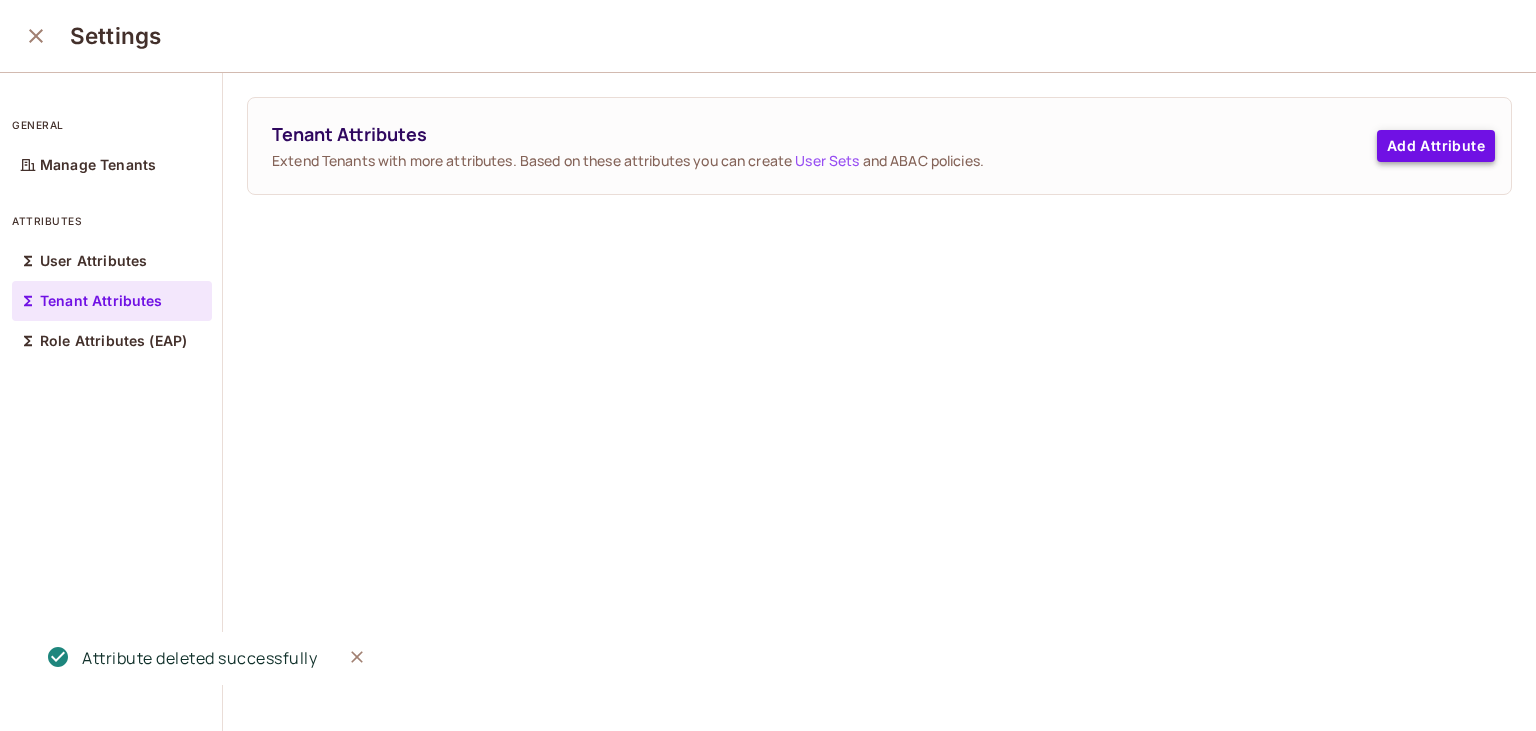 click on "Add Attribute" at bounding box center [1436, 146] 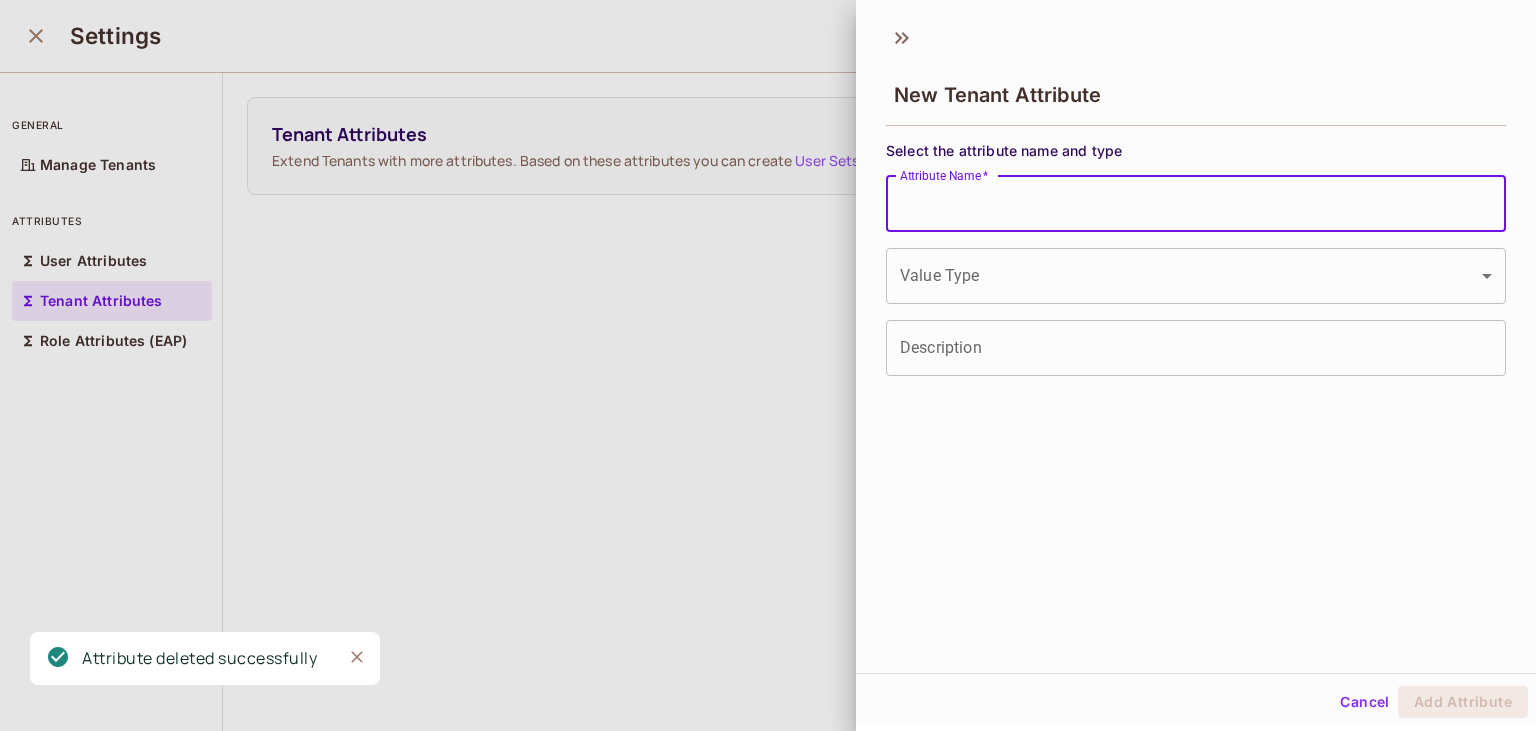 click on "Attribute Name   *" at bounding box center (1196, 204) 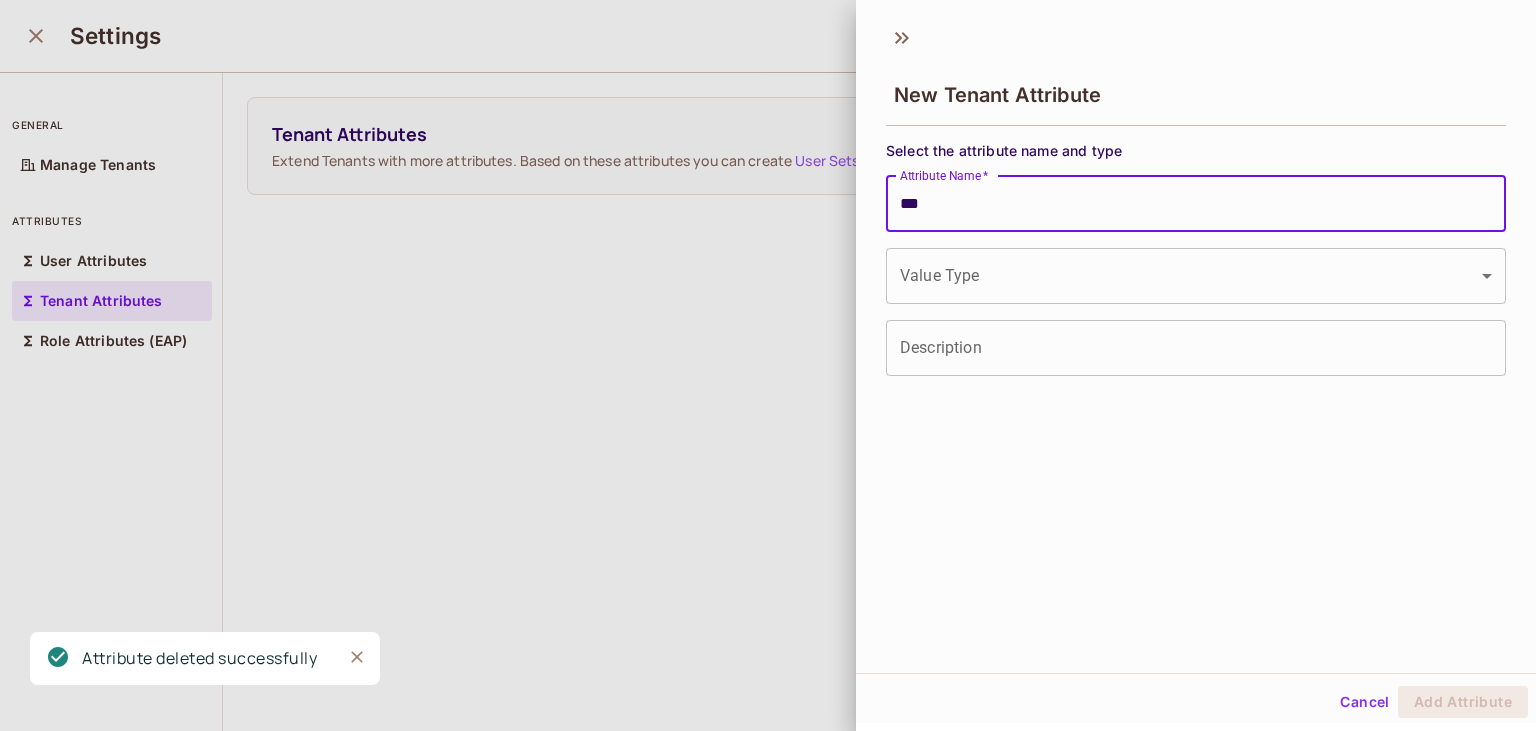 type on "***" 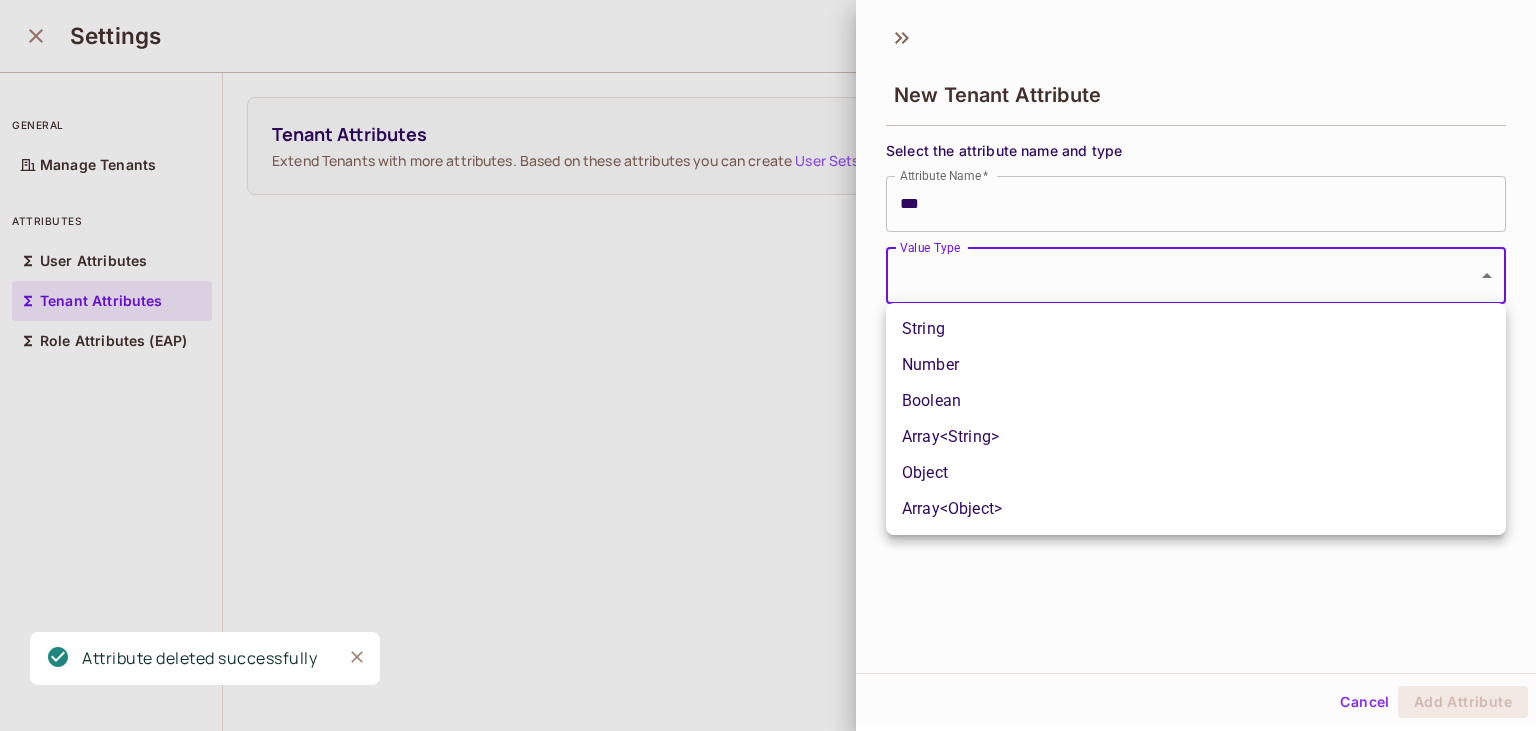 drag, startPoint x: 959, startPoint y: 269, endPoint x: 951, endPoint y: 310, distance: 41.773197 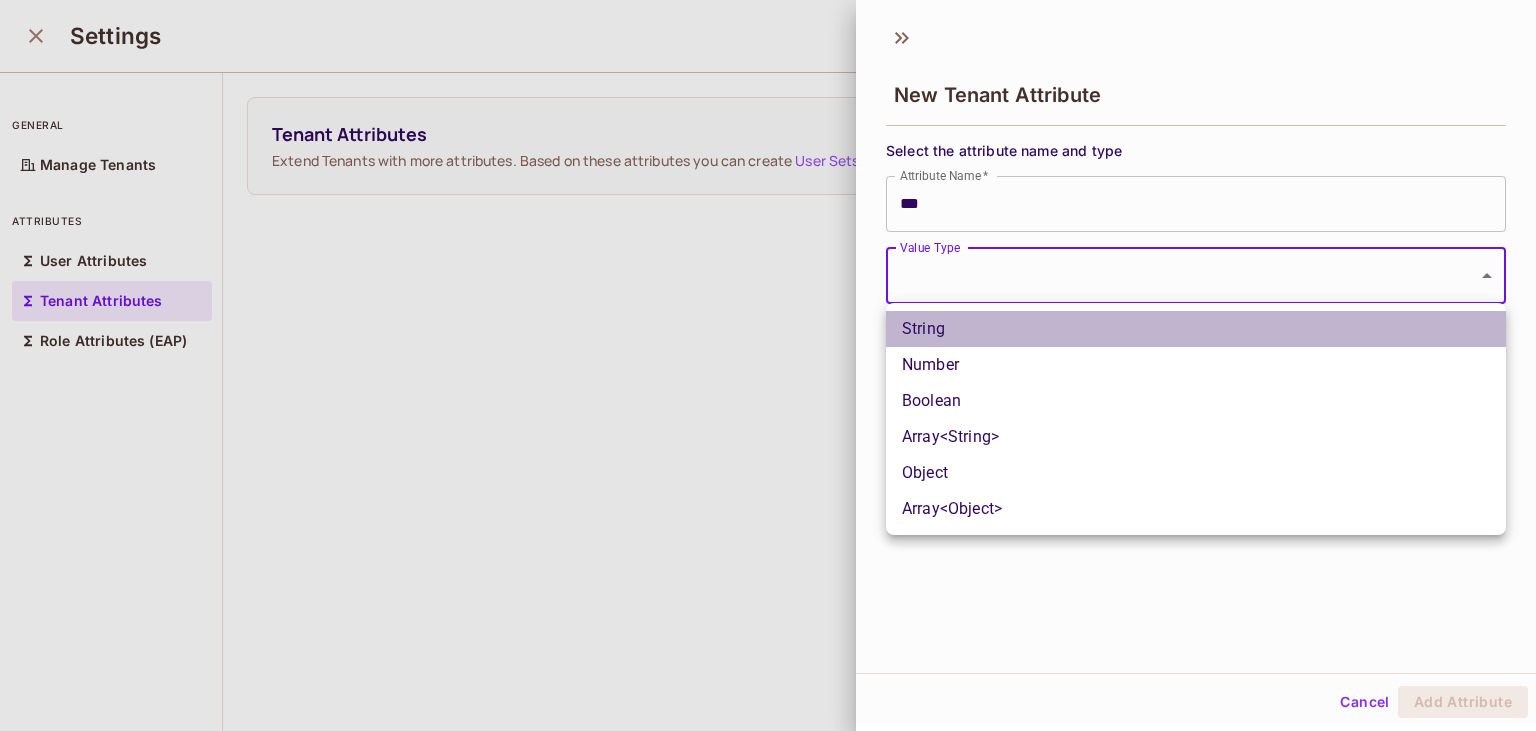 click on "String" at bounding box center [1196, 329] 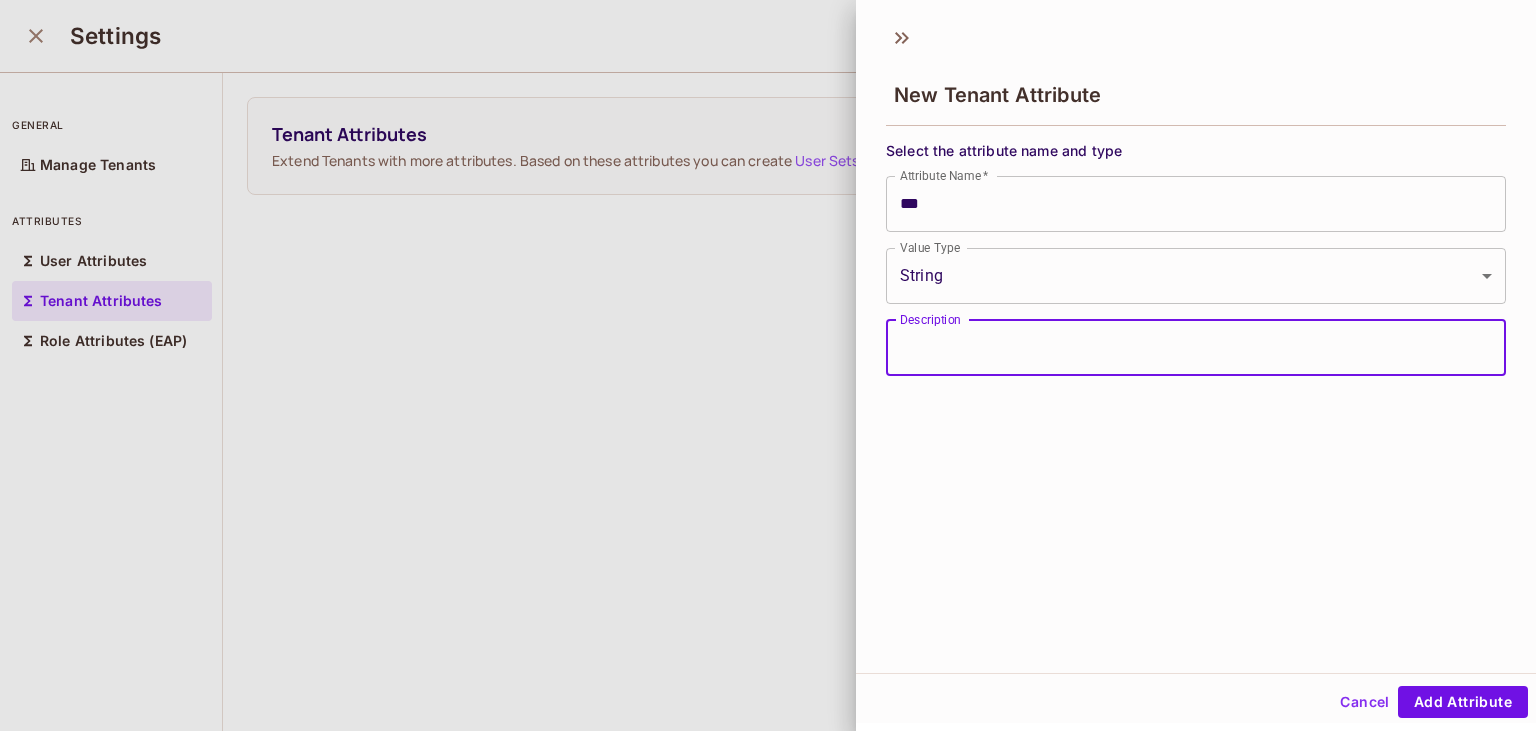 click on "Description" at bounding box center (1196, 348) 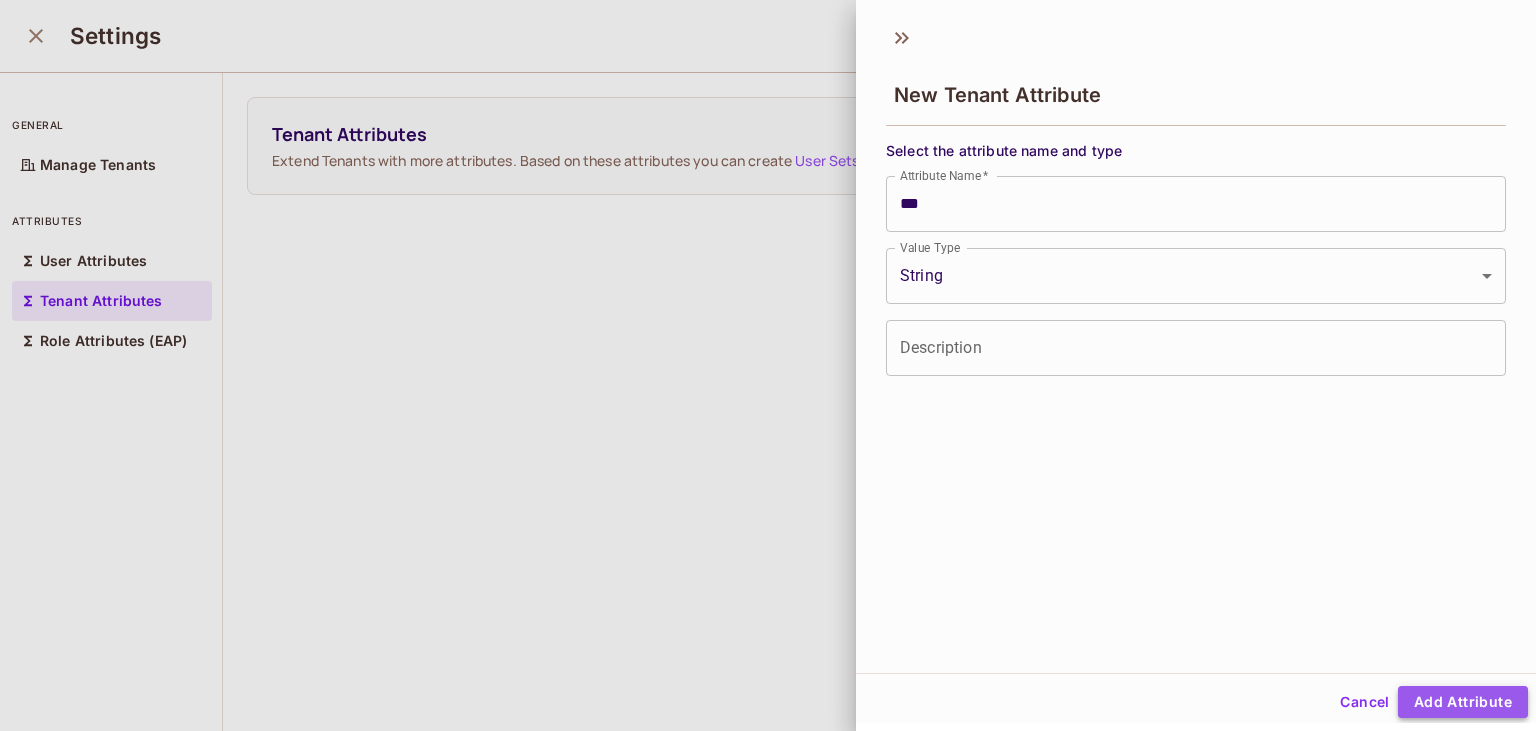click on "Add Attribute" at bounding box center (1463, 702) 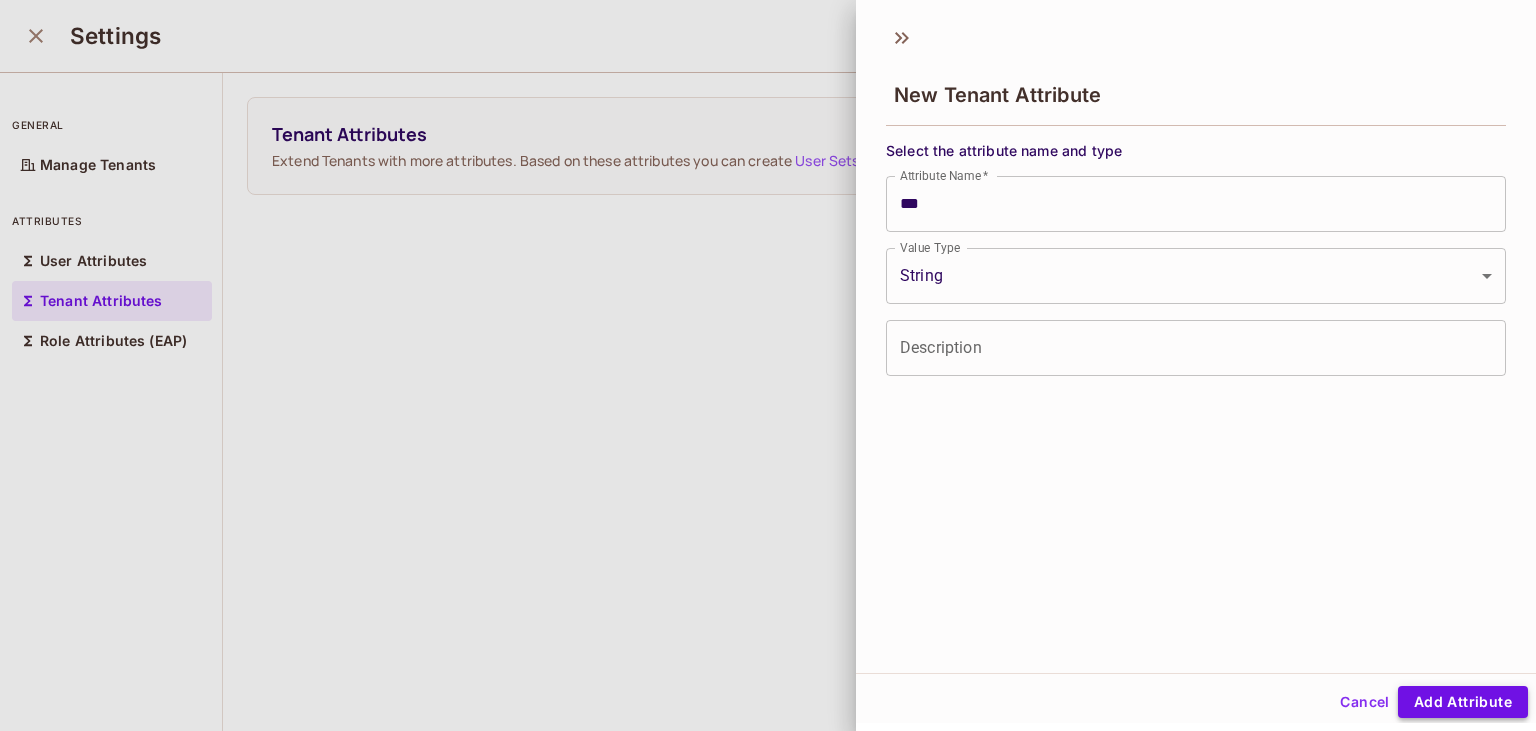 type 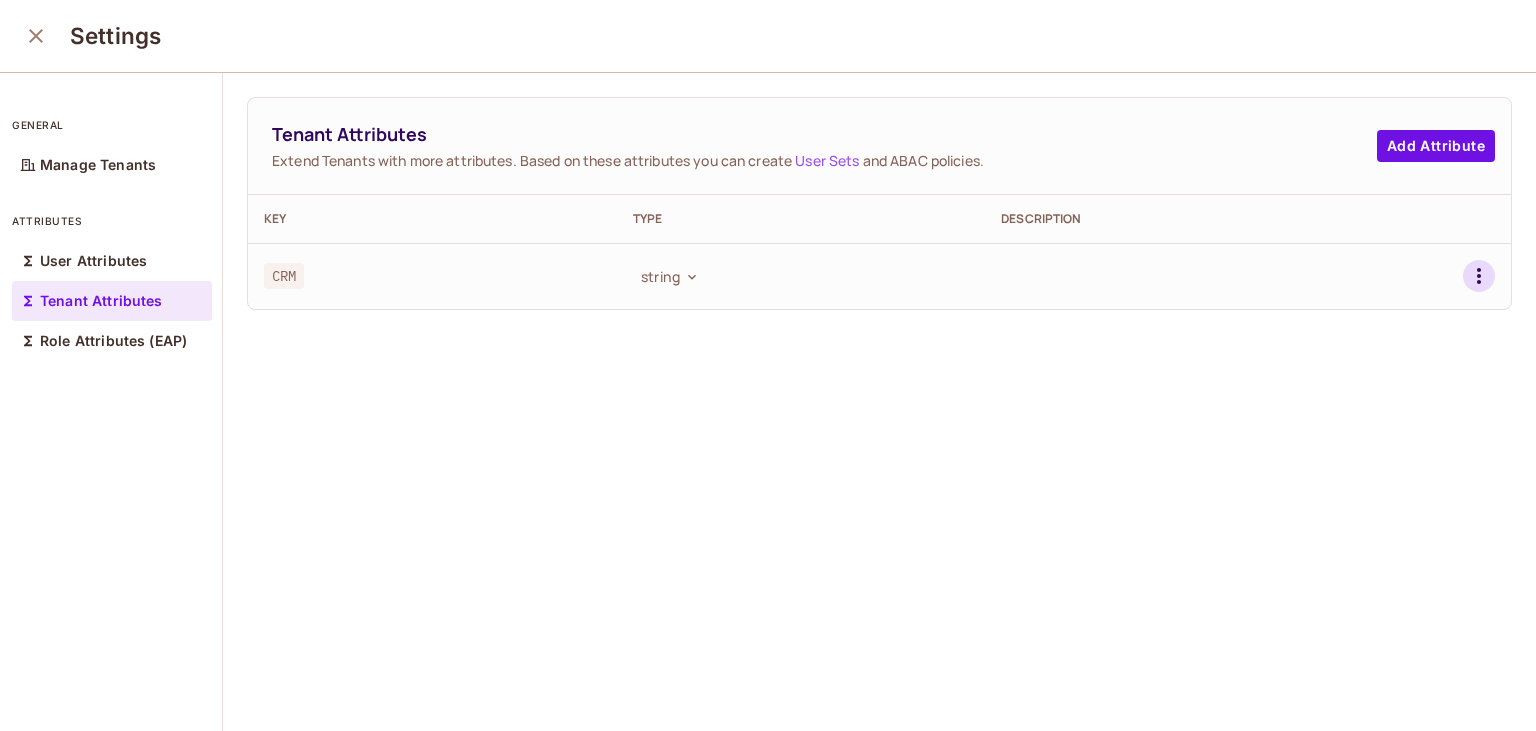 click 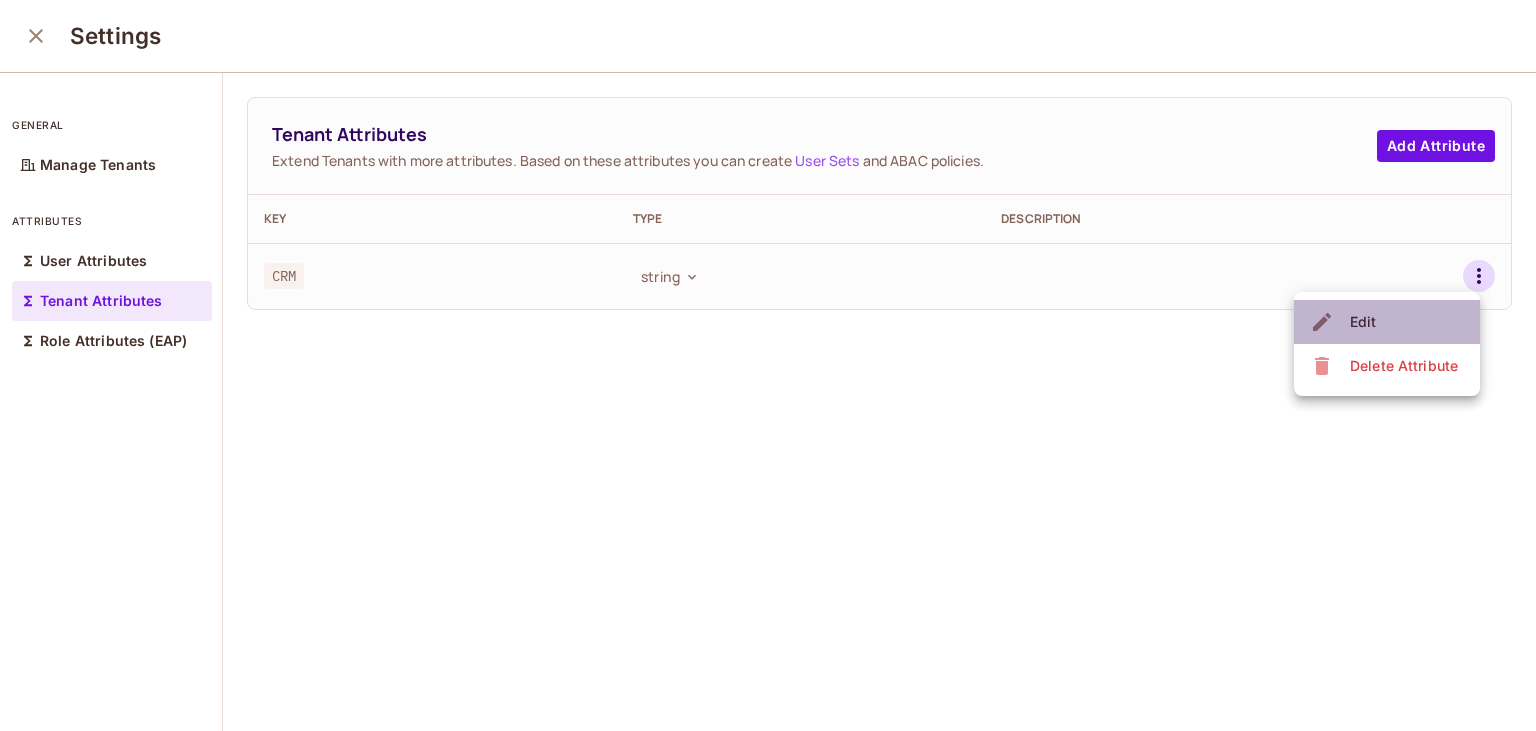 click on "Edit" at bounding box center [1387, 322] 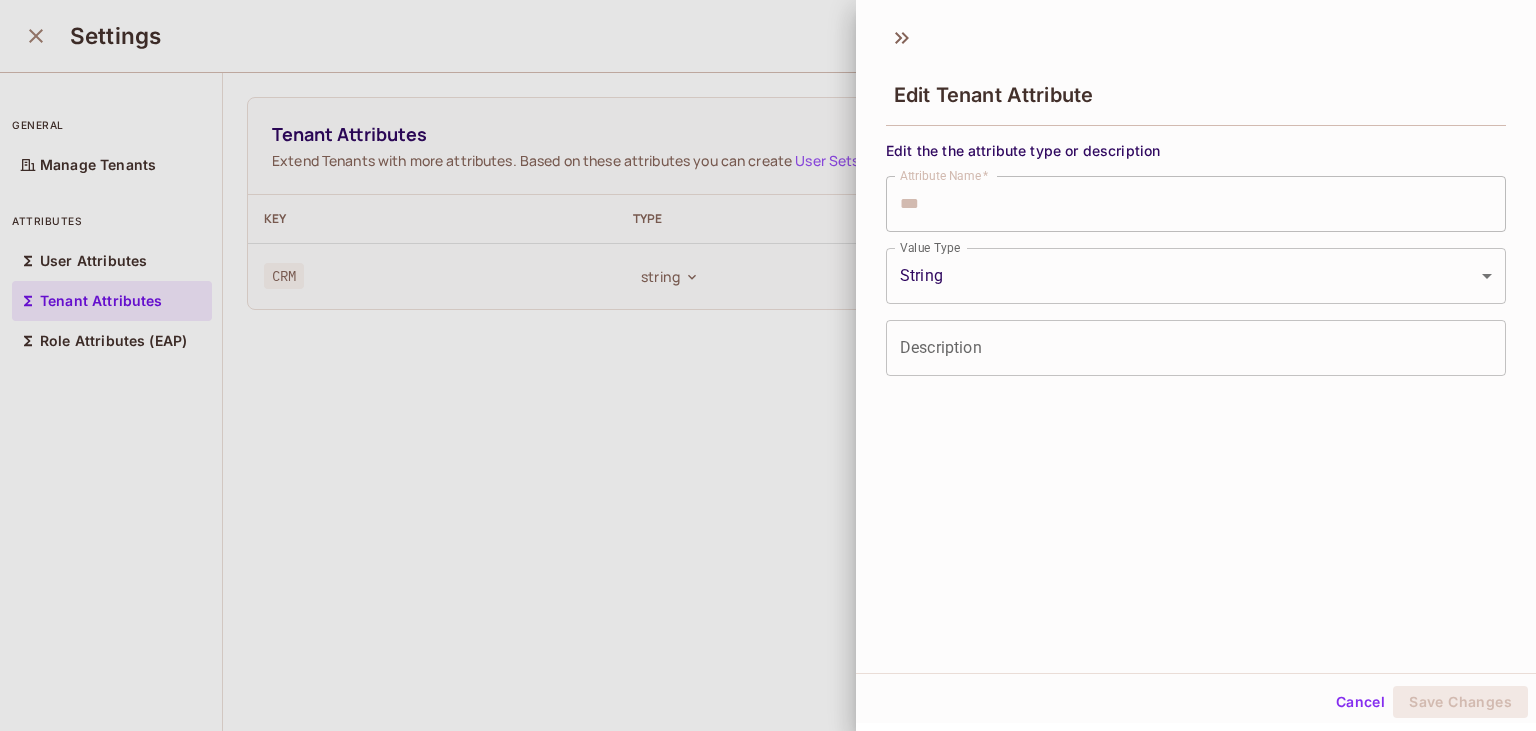 click on "Pro J Jovis-754 Projects Monitoring Settings Default Project Production Home Policy Directory Elements Audit Log FoAz Proxy Connect 7 days left in Pro Trial Upgrade Help & Updates Jovis-754 / Default Project : Production / User Management Default Tenant Settings Users Instances
Settings general Manage Tenants attributes User Attributes Tenant Attributes Role Attributes (EAP) Tenant Attributes Extend Tenants with more attributes. Based on these attributes you can create   User Sets   and ABAC policies. Add Attribute Key Type Description CRM string Edit Tenant Attribute Edit the the attribute type or description Attribute Name   * *** Attribute Name   * Value Type String ****** Value Type Description Description Cancel Save Changes" at bounding box center (768, 365) 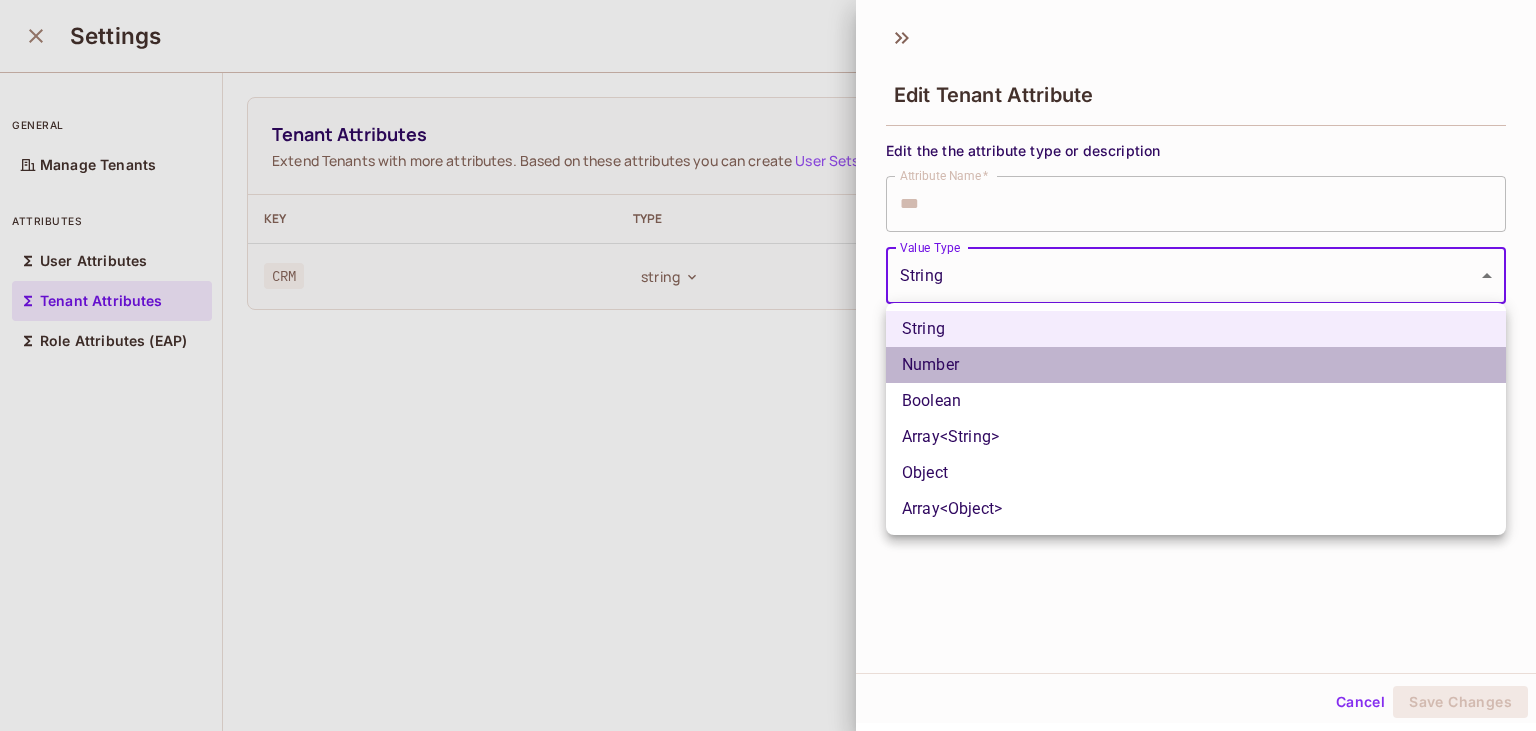 click on "Number" at bounding box center [1196, 365] 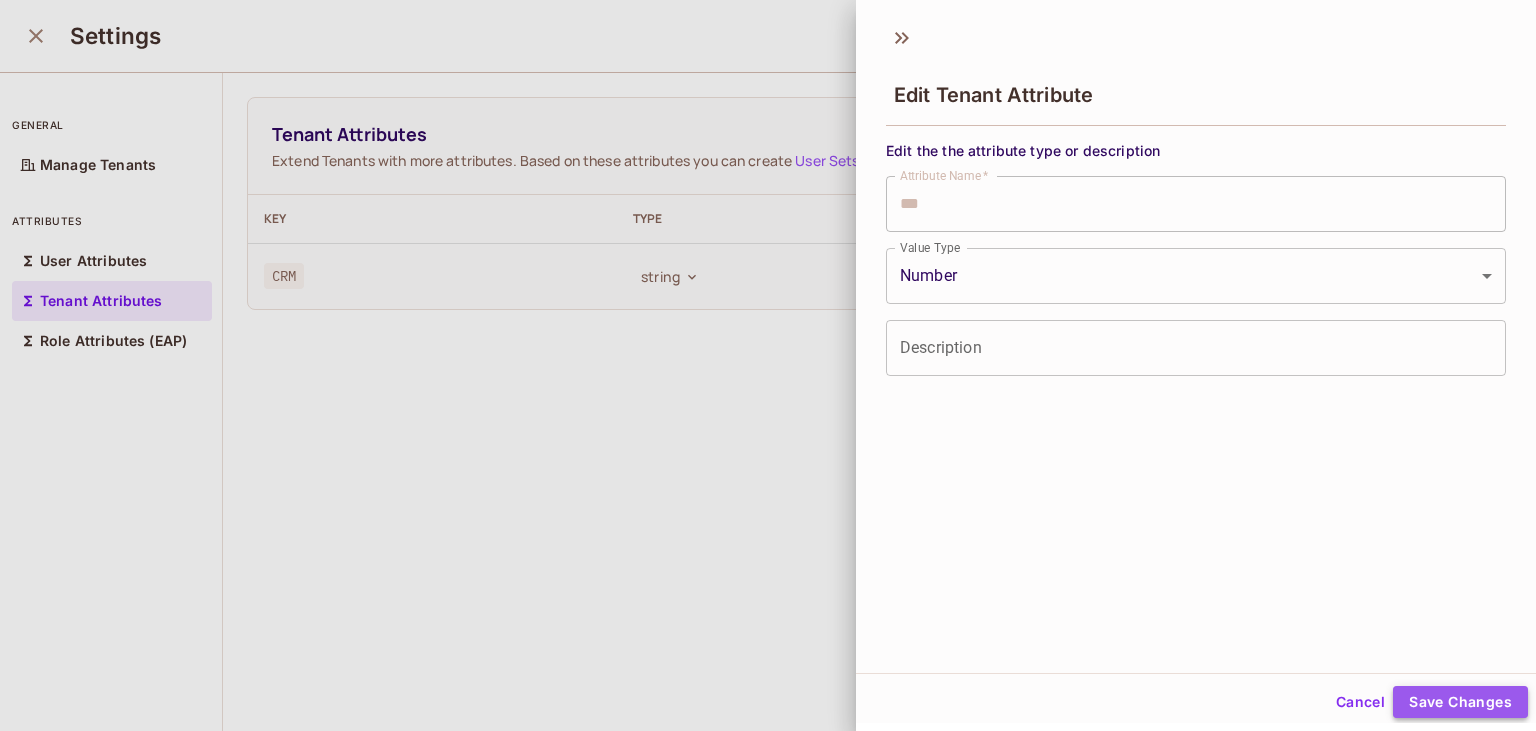 click on "Save Changes" at bounding box center [1460, 702] 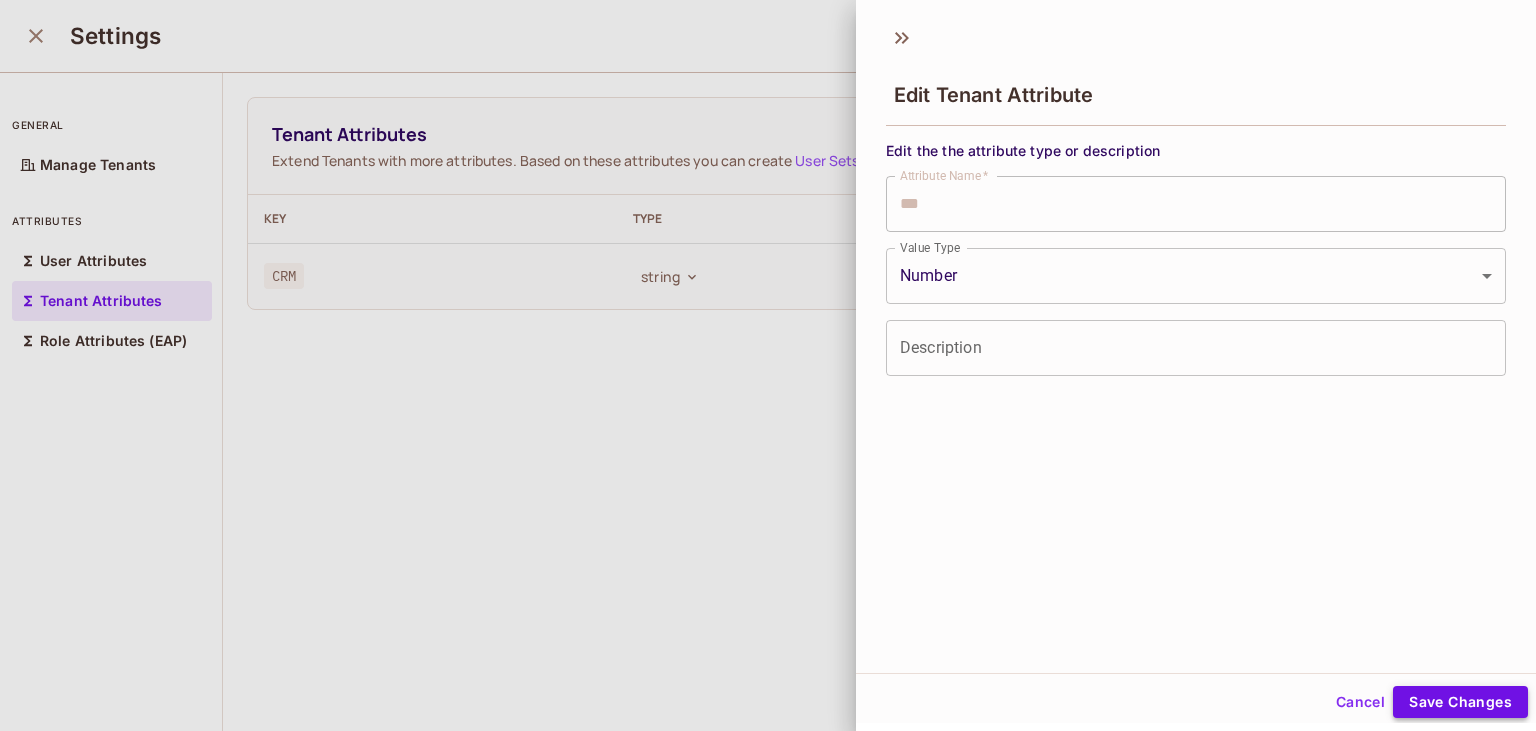 type on "******" 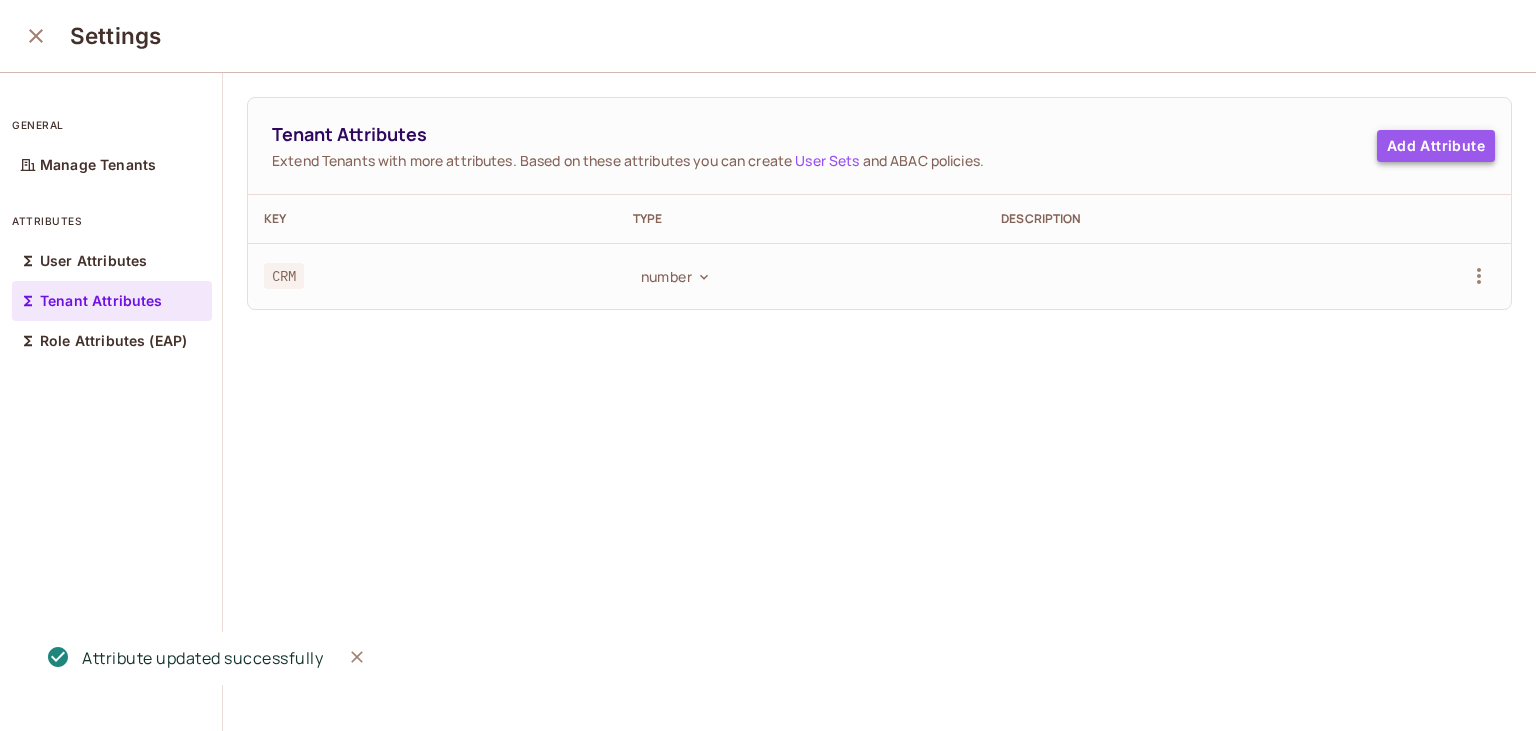 click on "Add Attribute" at bounding box center [1436, 146] 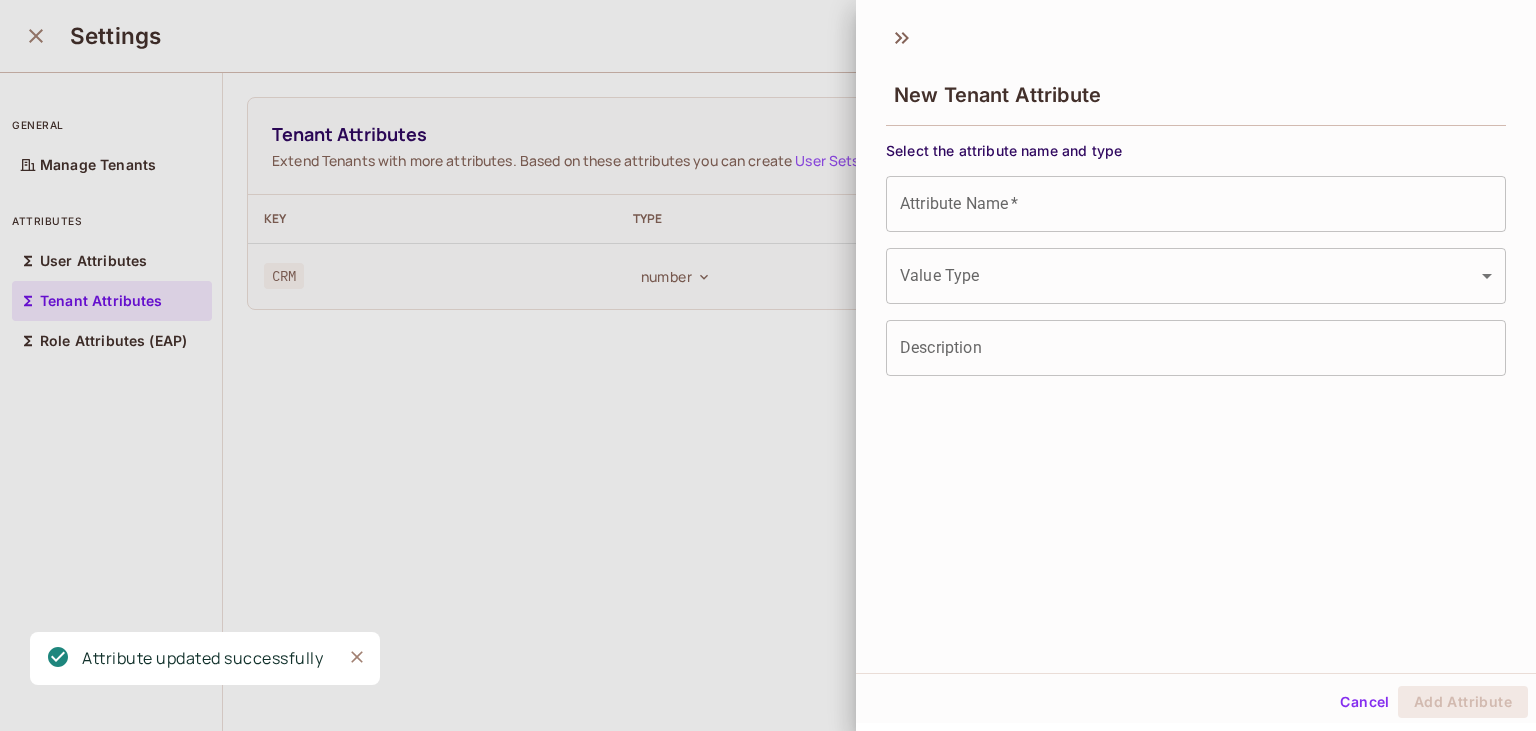 click at bounding box center [768, 365] 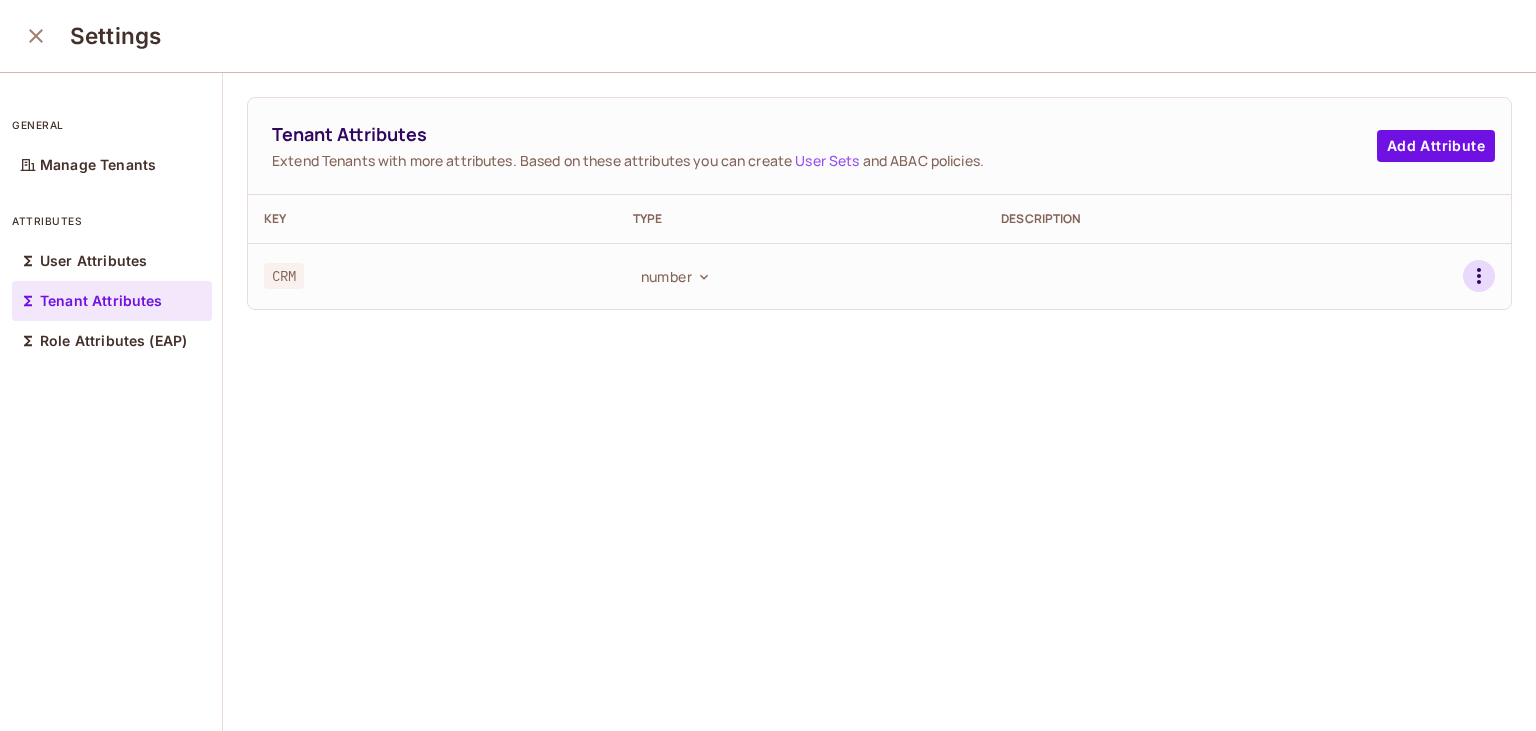 click 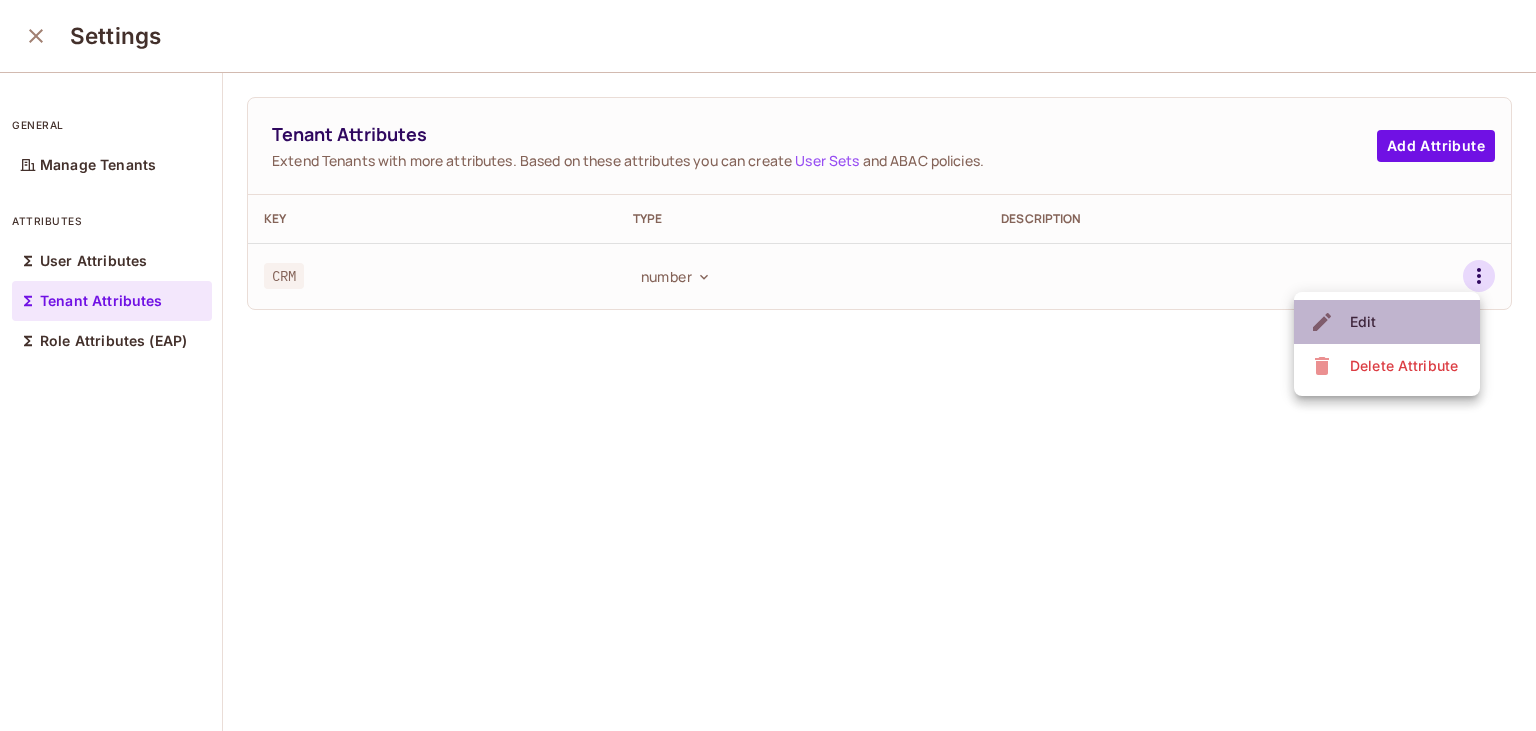 click on "Edit" at bounding box center [1387, 322] 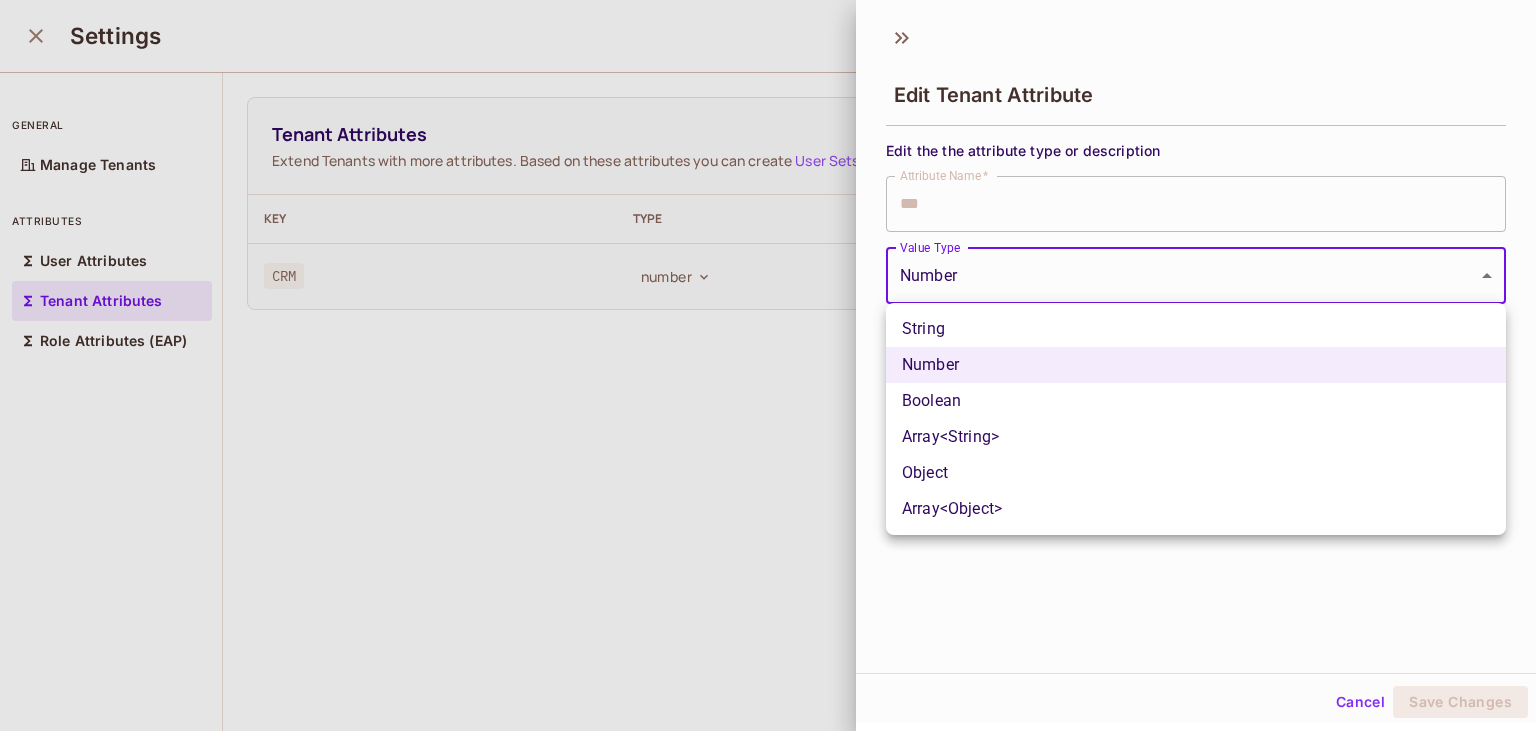 click on "Pro J Jovis-754 Projects Monitoring Settings Default Project Production Home Policy Directory Elements Audit Log FoAz Proxy Connect 7 days left in Pro Trial Upgrade Help & Updates Jovis-754 / Default Project : Production / User Management Default Tenant Settings Users Instances
Settings general Manage Tenants attributes User Attributes Tenant Attributes Role Attributes (EAP) Tenant Attributes Extend Tenants with more attributes. Based on these attributes you can create   User Sets   and ABAC policies. Add Attribute Key Type Description CRM number Edit Tenant Attribute Edit the the attribute type or description Attribute Name   * *** Attribute Name   * Value Type Number ****** Value Type Description Description Cancel Save Changes String Number Boolean Array<String> Object Array<Object>" at bounding box center (768, 365) 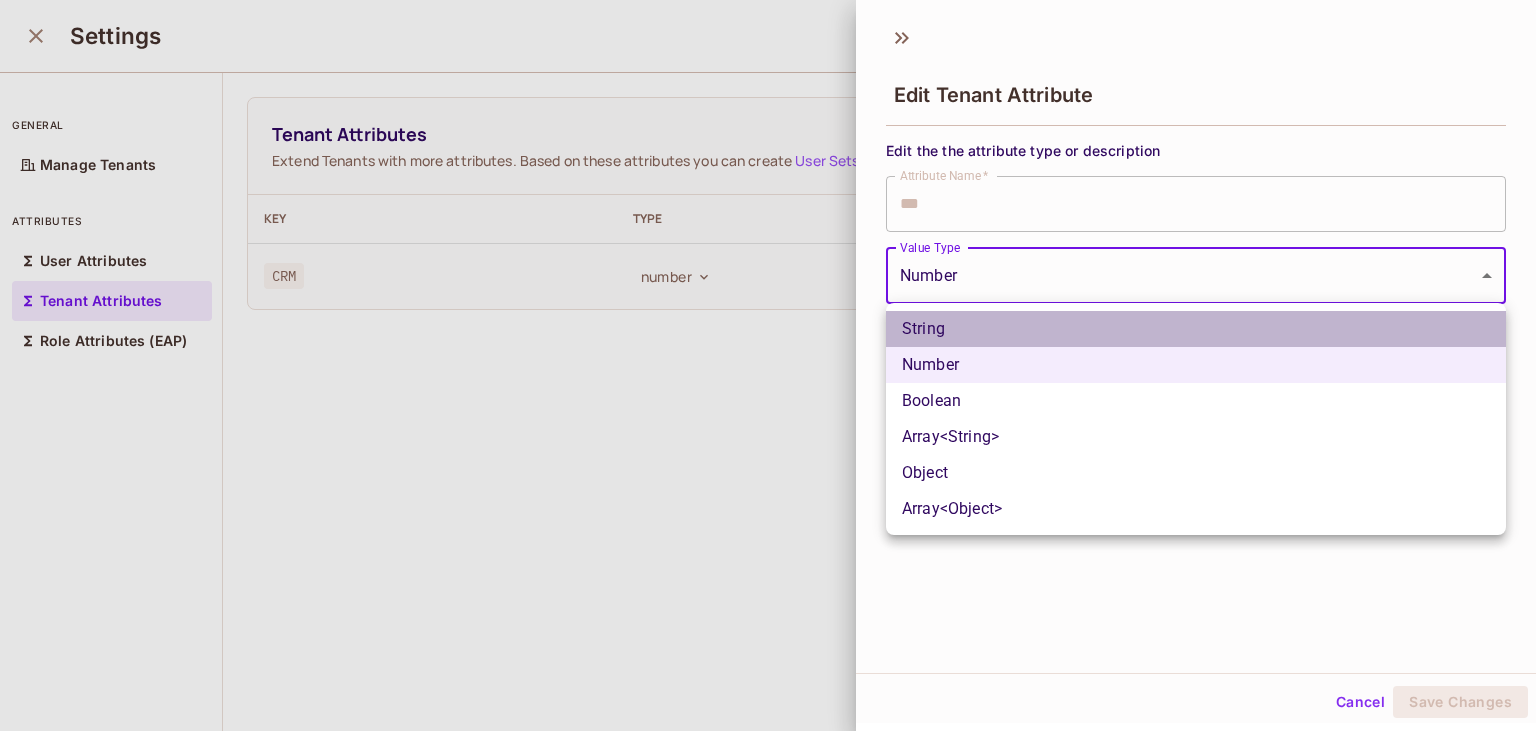 drag, startPoint x: 977, startPoint y: 323, endPoint x: 1204, endPoint y: 494, distance: 284.20062 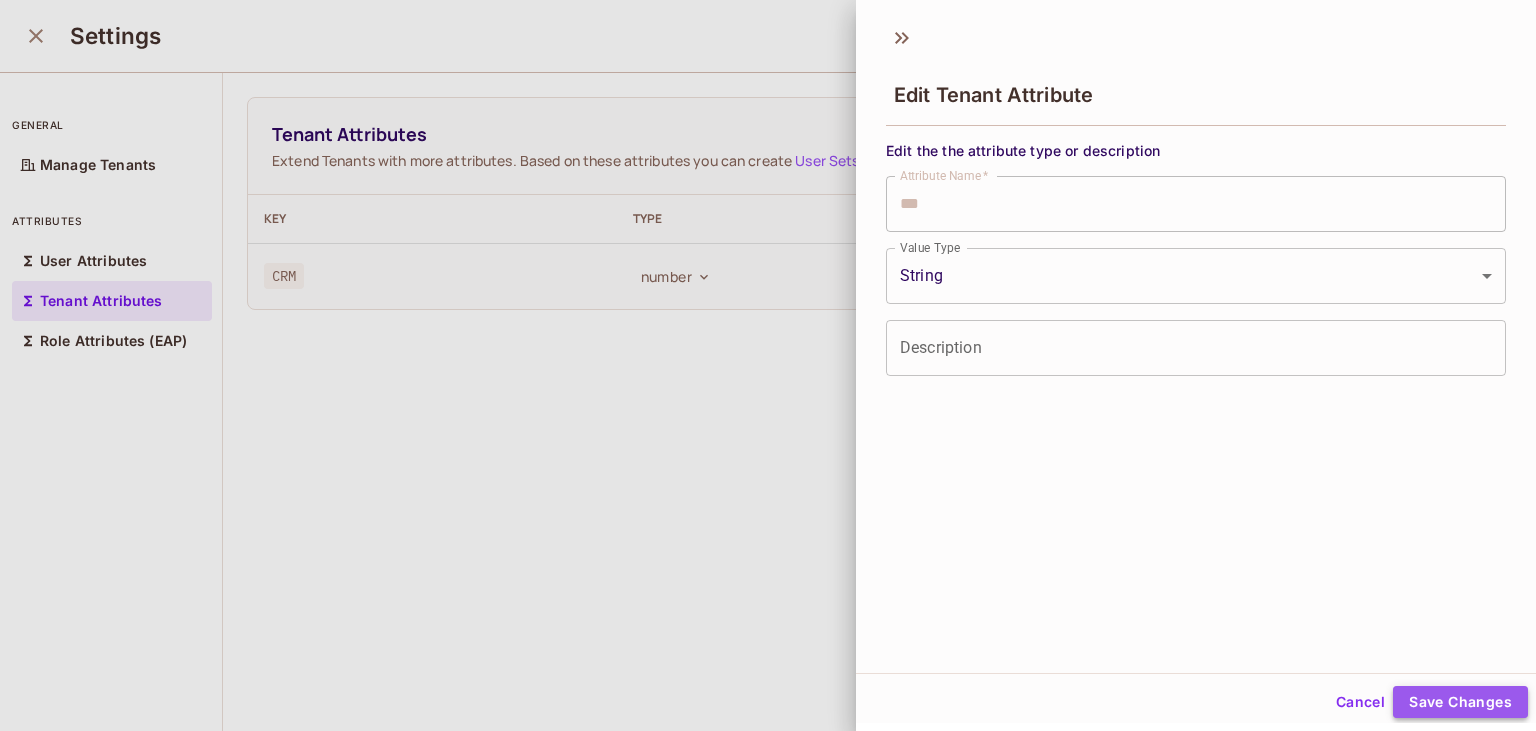 click on "Save Changes" at bounding box center [1460, 702] 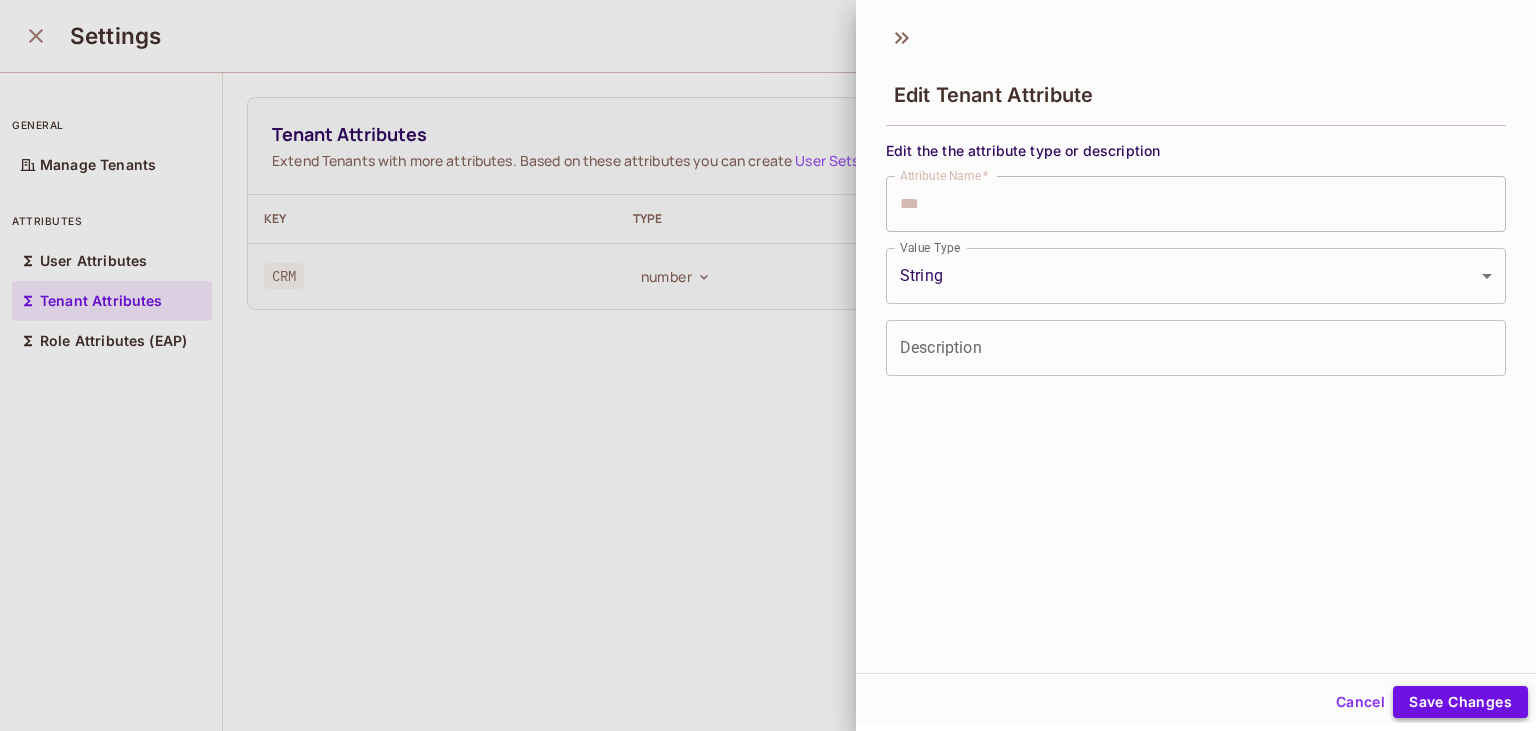 type on "******" 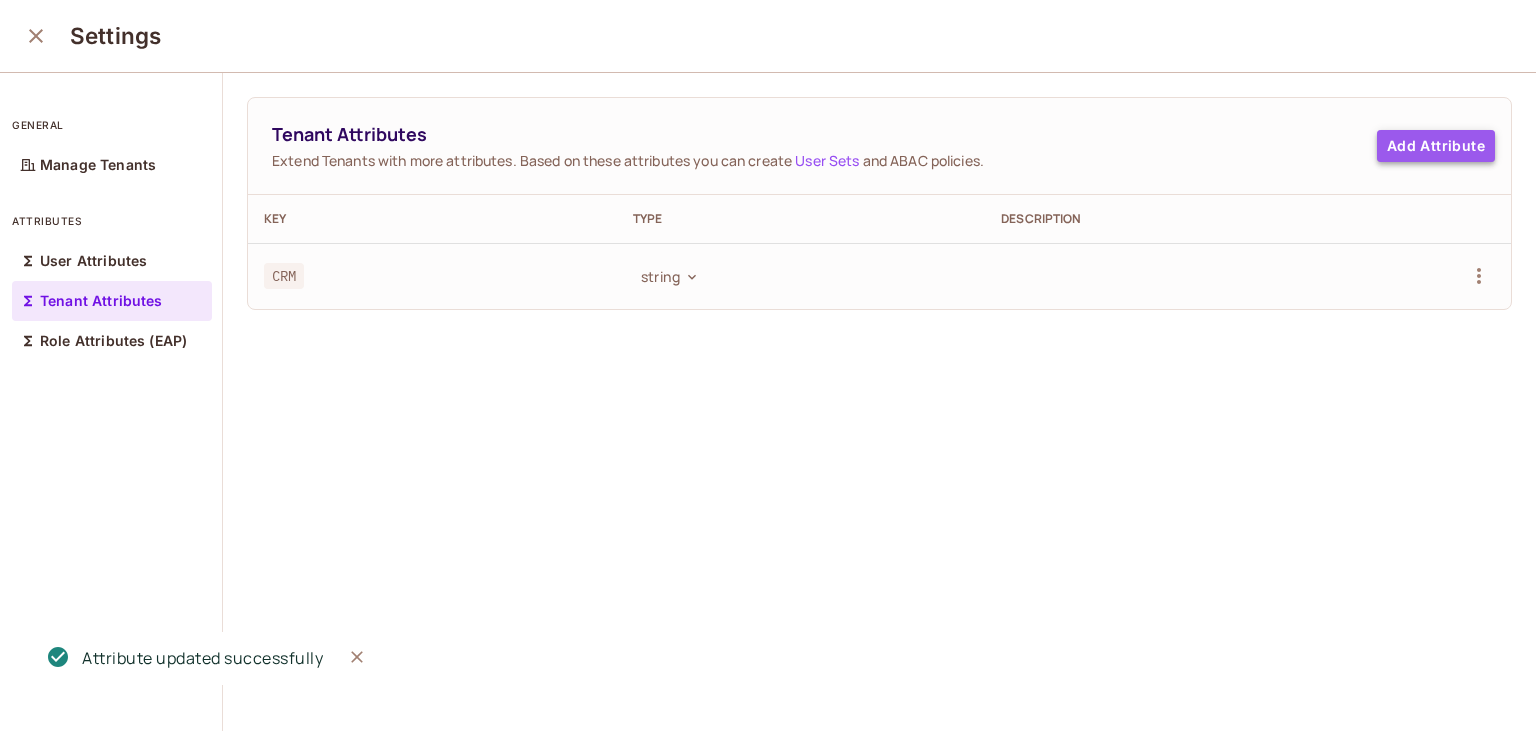click on "Add Attribute" at bounding box center [1436, 146] 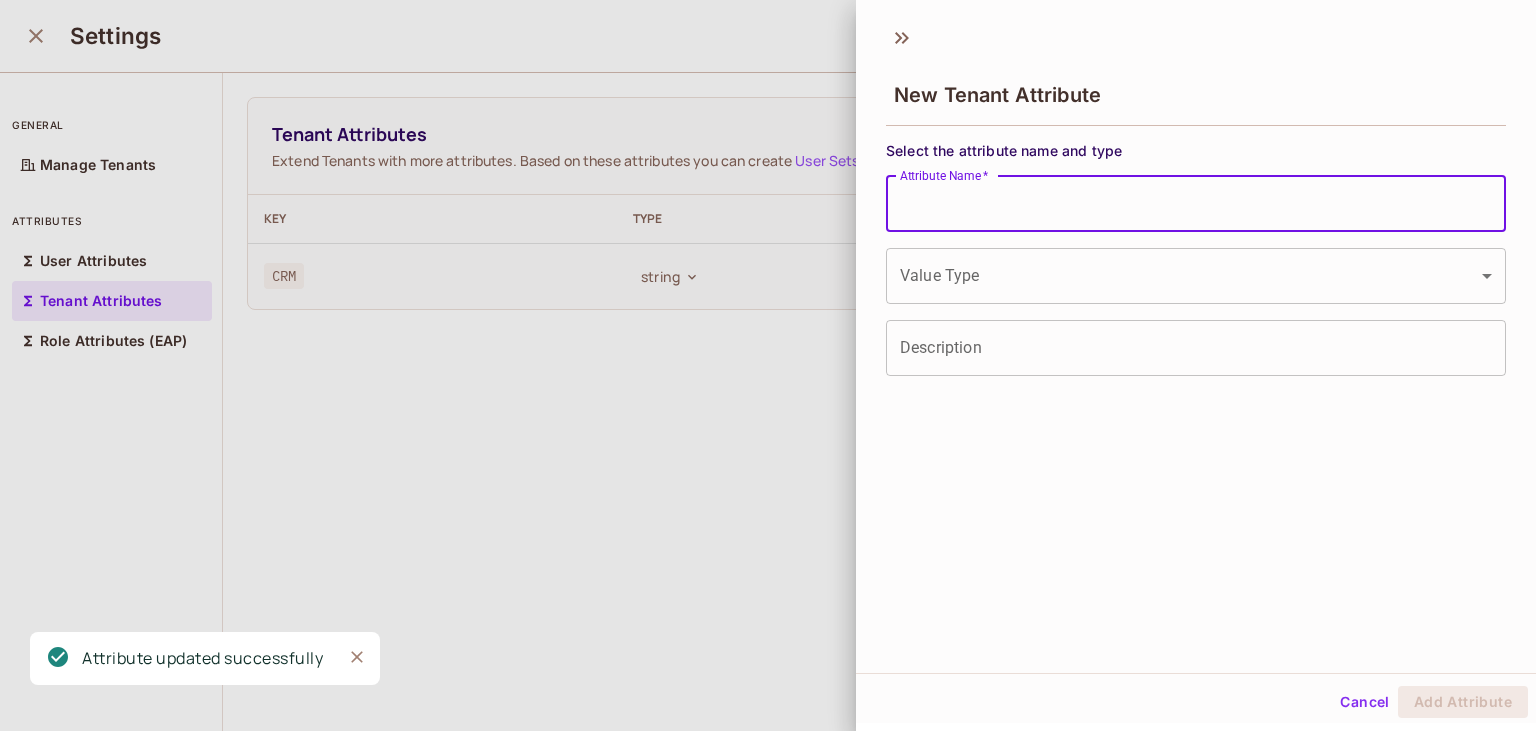click on "Attribute Name   *" at bounding box center (1196, 204) 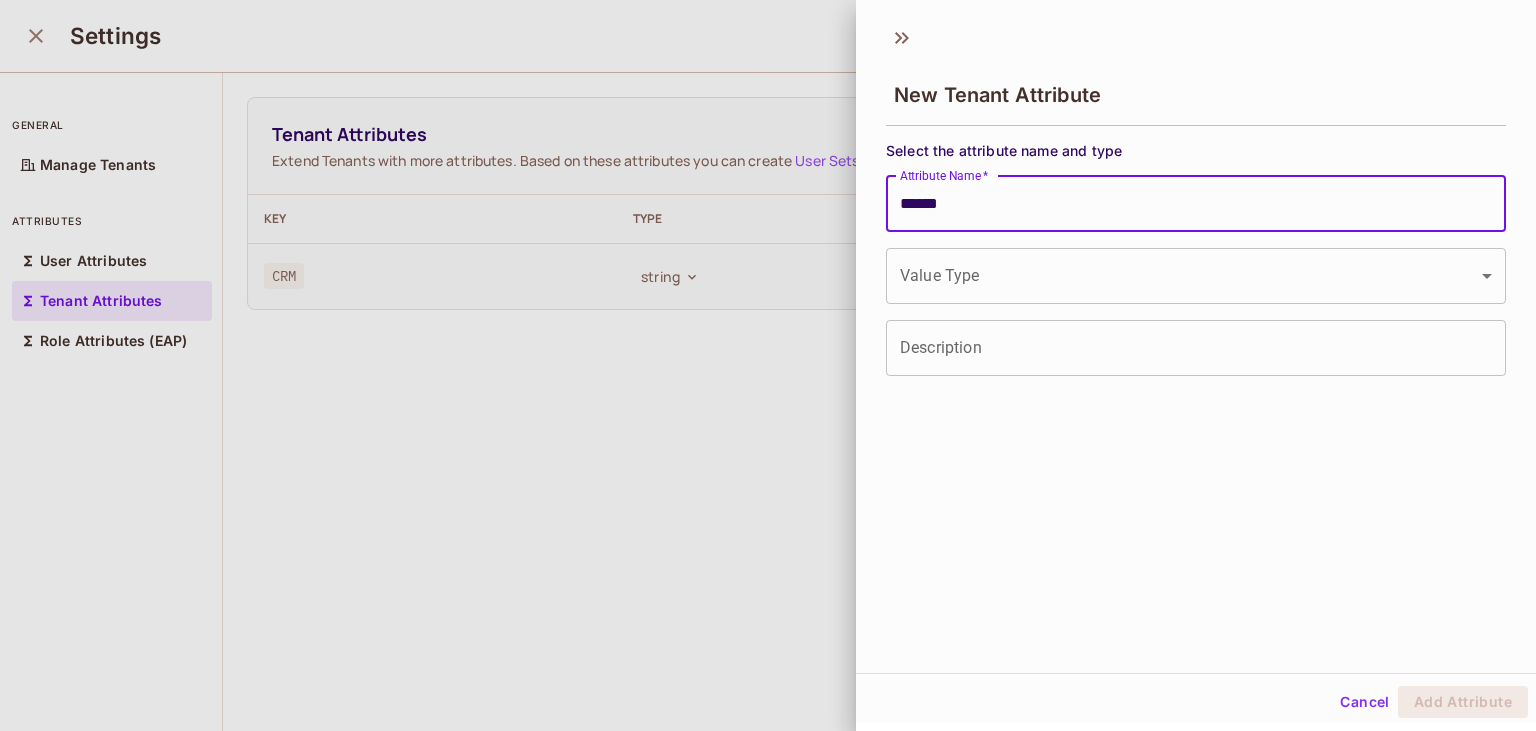 type on "******" 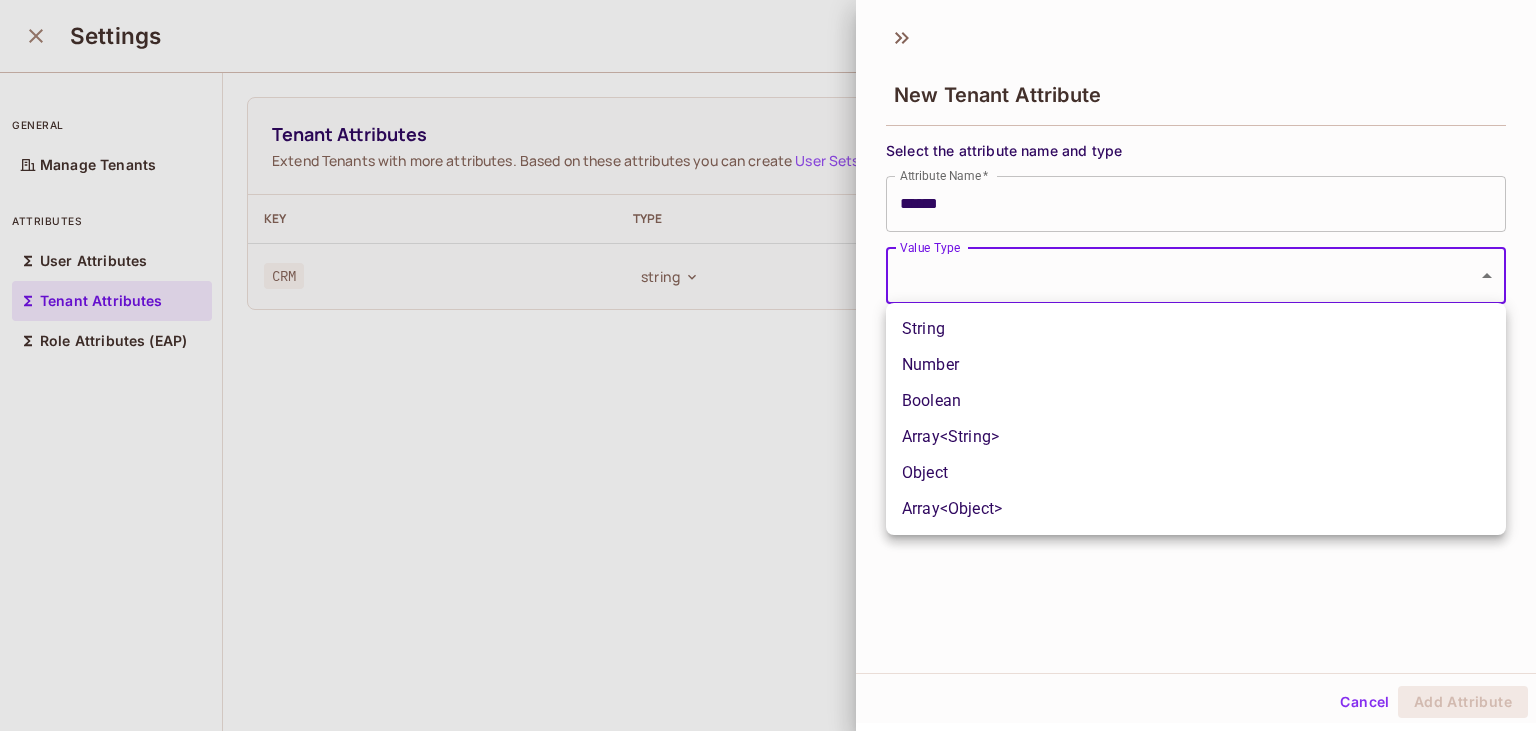 click on "Pro J Jovis-754 Projects Monitoring Settings Default Project Production Home Policy Directory Elements Audit Log FoAz Proxy Connect 7 days left in Pro Trial Upgrade Help & Updates Jovis-754 / Default Project : Production / User Management Default Tenant Settings Users Instances
Settings general Manage Tenants attributes User Attributes Tenant Attributes Role Attributes (EAP) Tenant Attributes Extend Tenants with more attributes. Based on these attributes you can create   User Sets   and ABAC policies. Add Attribute Key Type Description CRM string New Tenant Attribute Select the attribute name and type Attribute Name   * ****** Attribute Name   * Value Type ​ Value Type Description Description Cancel Add Attribute String Number Boolean Array<String> Object Array<Object>" at bounding box center (768, 365) 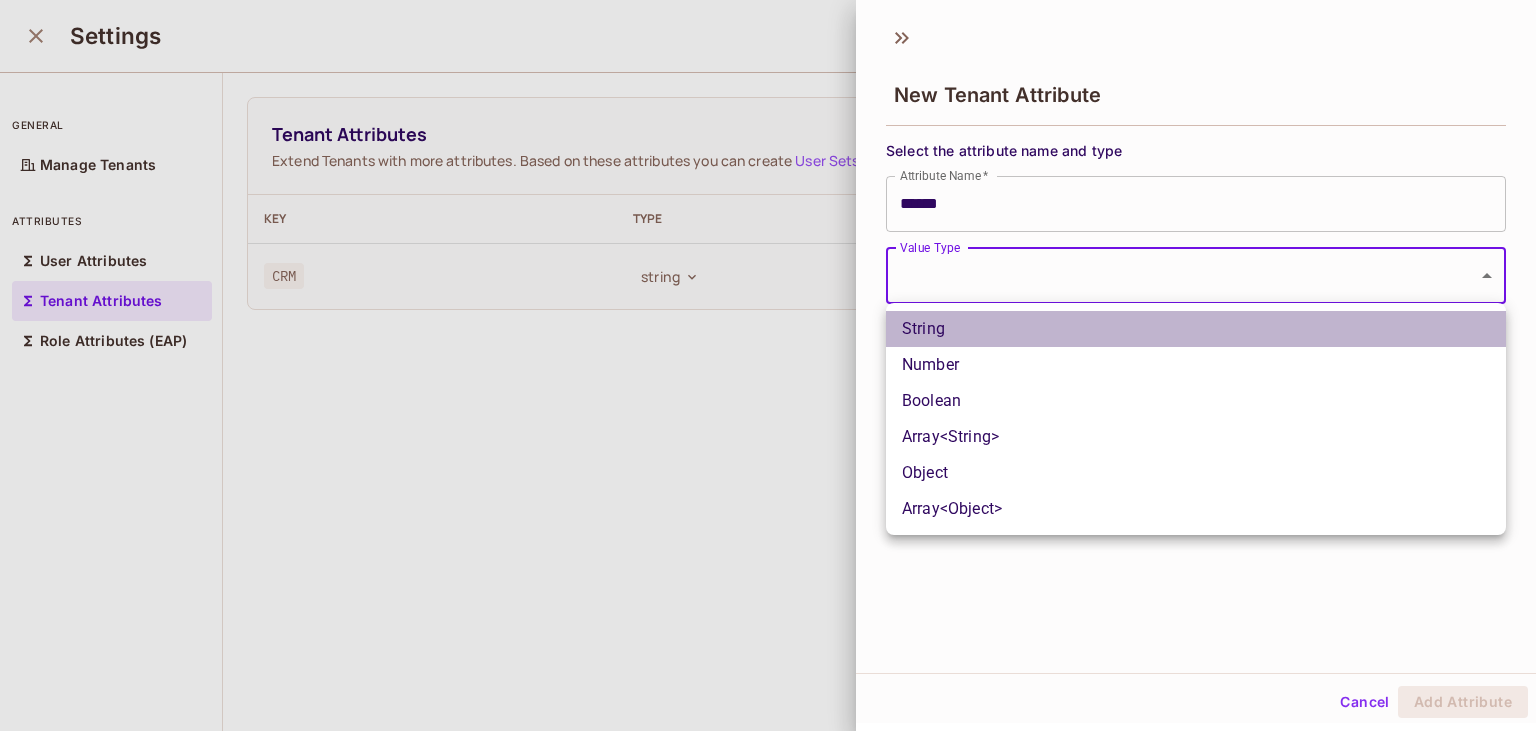 click on "String" at bounding box center [1196, 329] 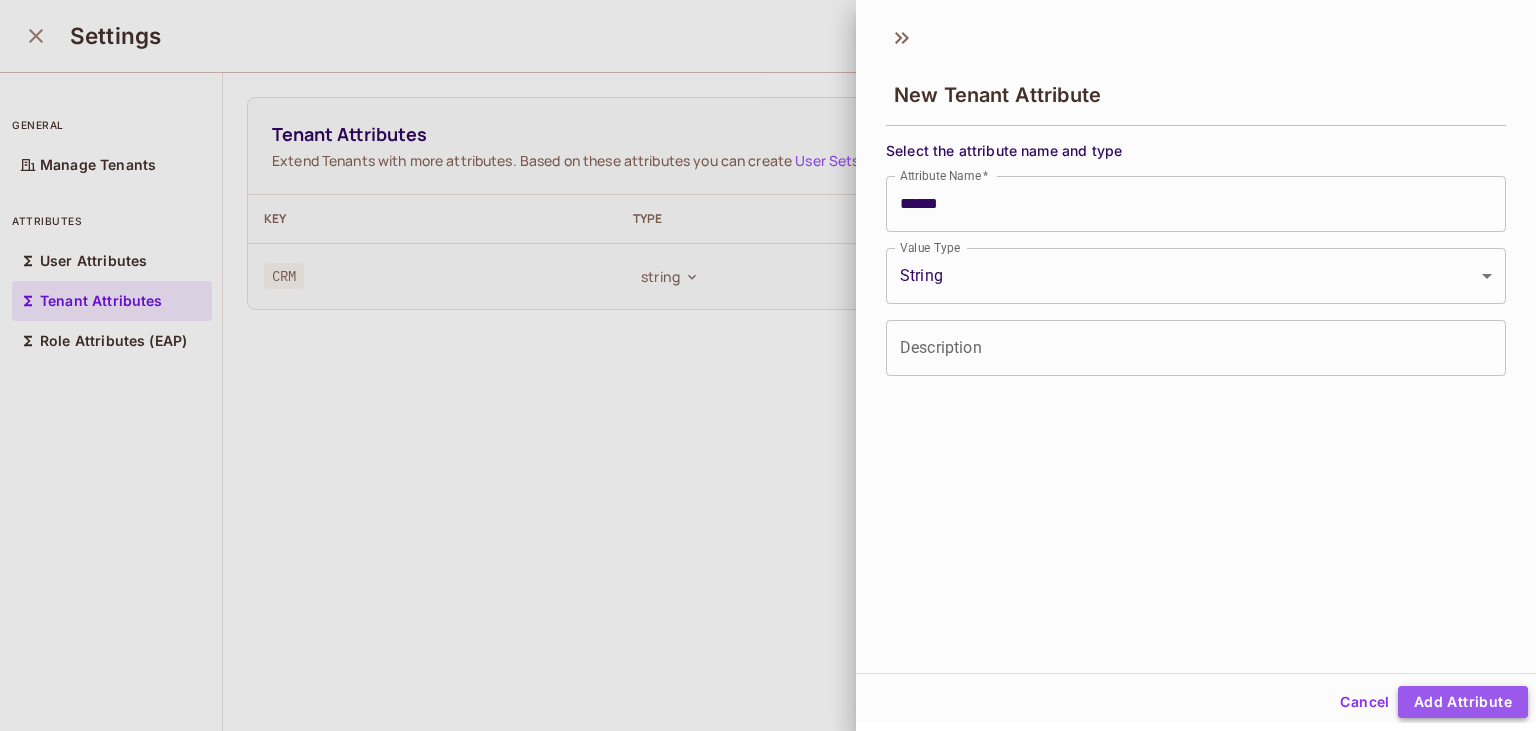 click on "Add Attribute" at bounding box center [1463, 702] 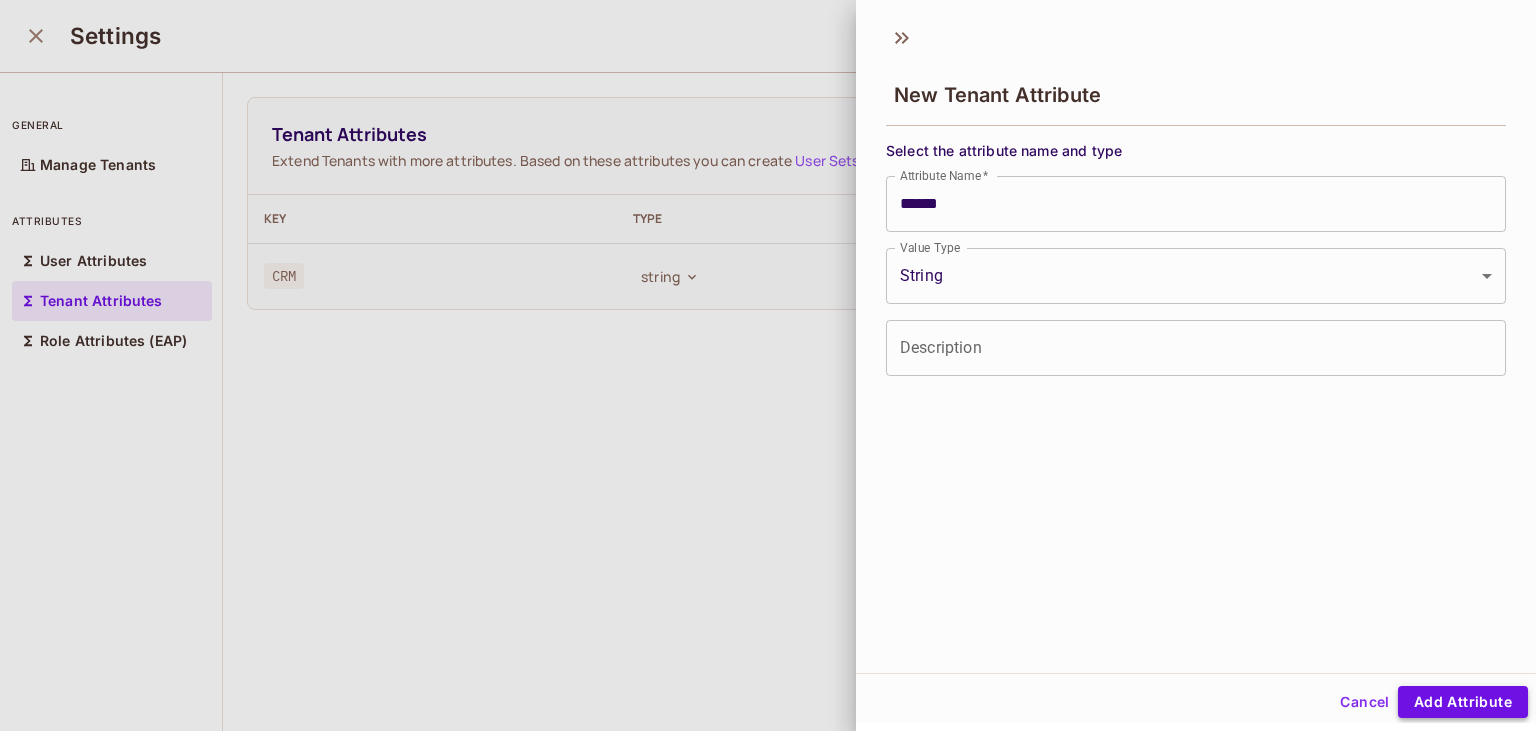 type 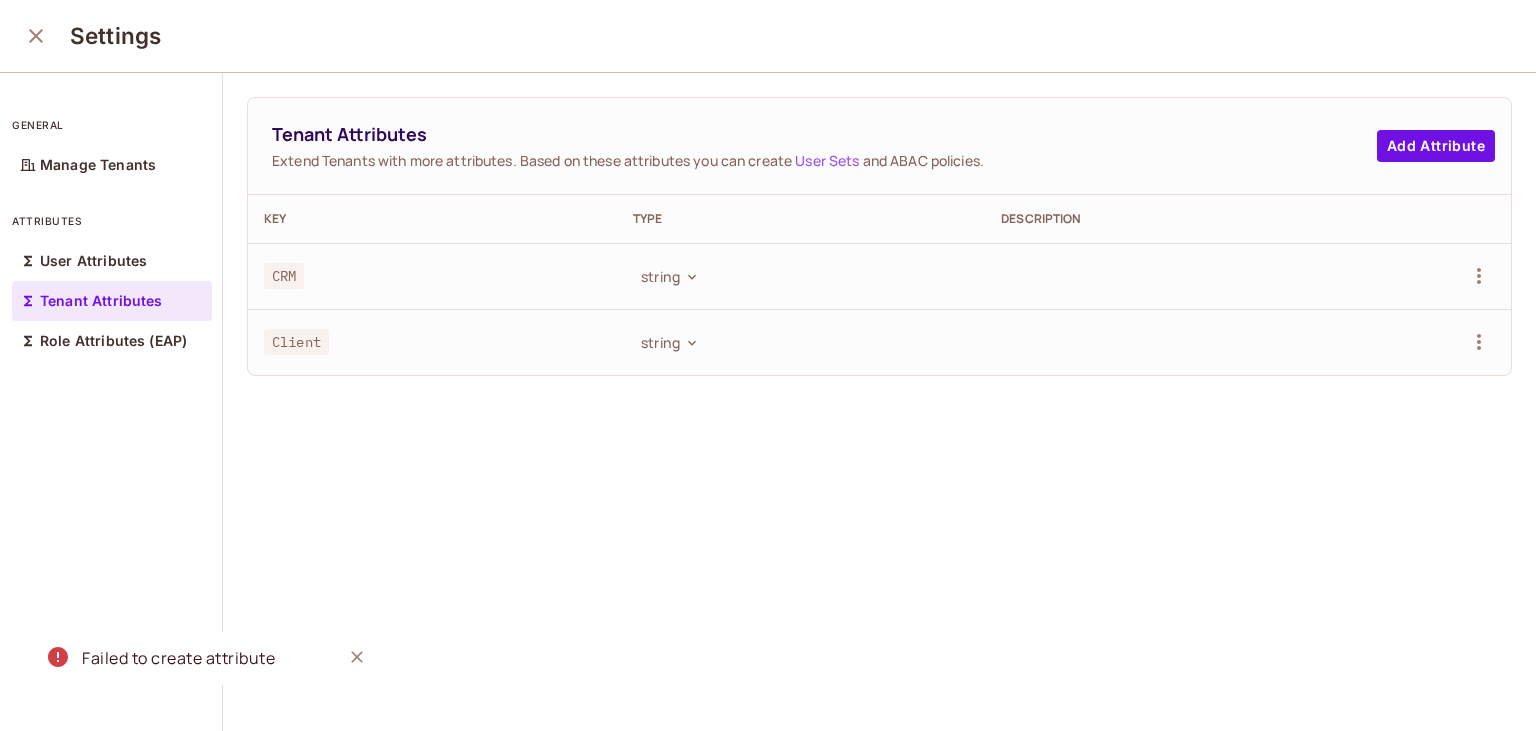 click at bounding box center (1432, 342) 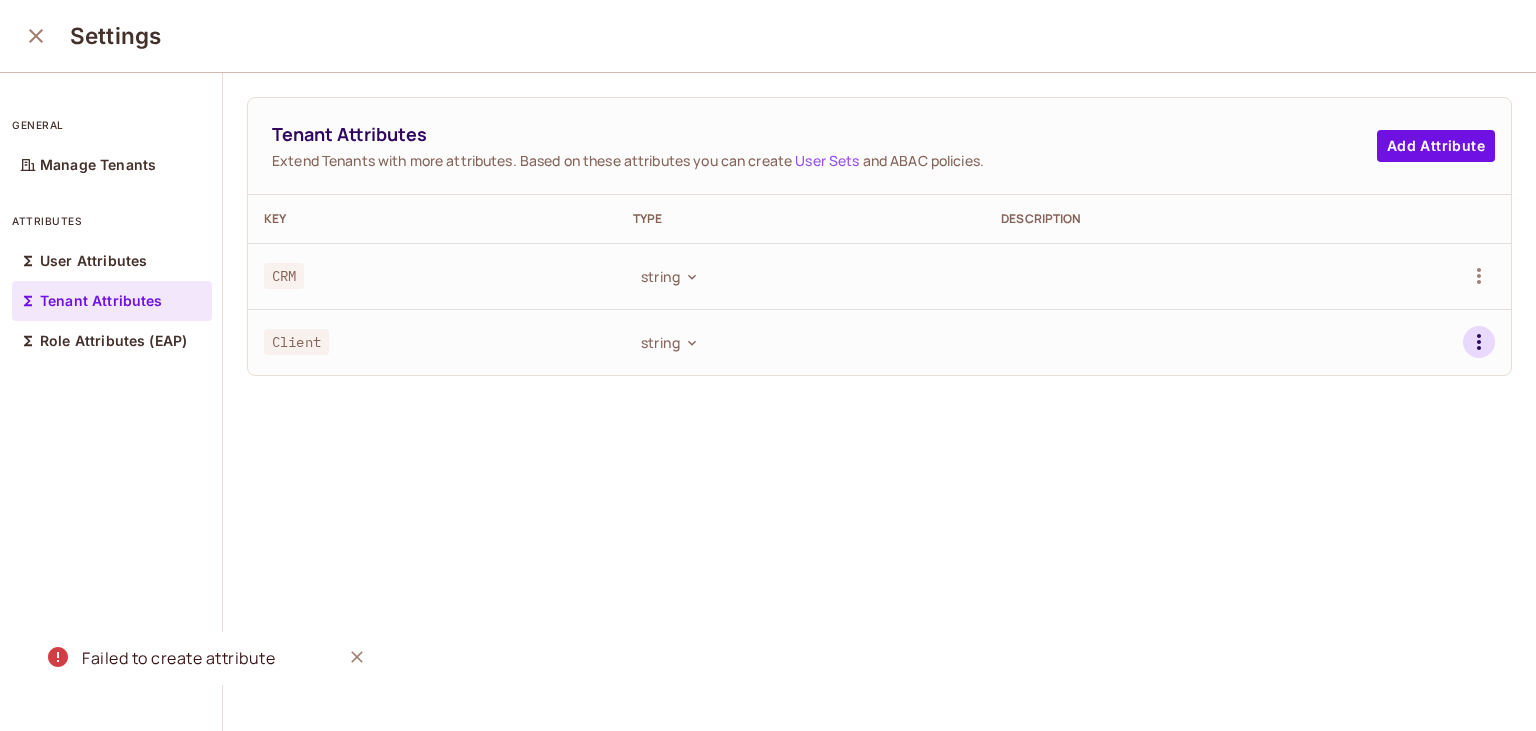 click 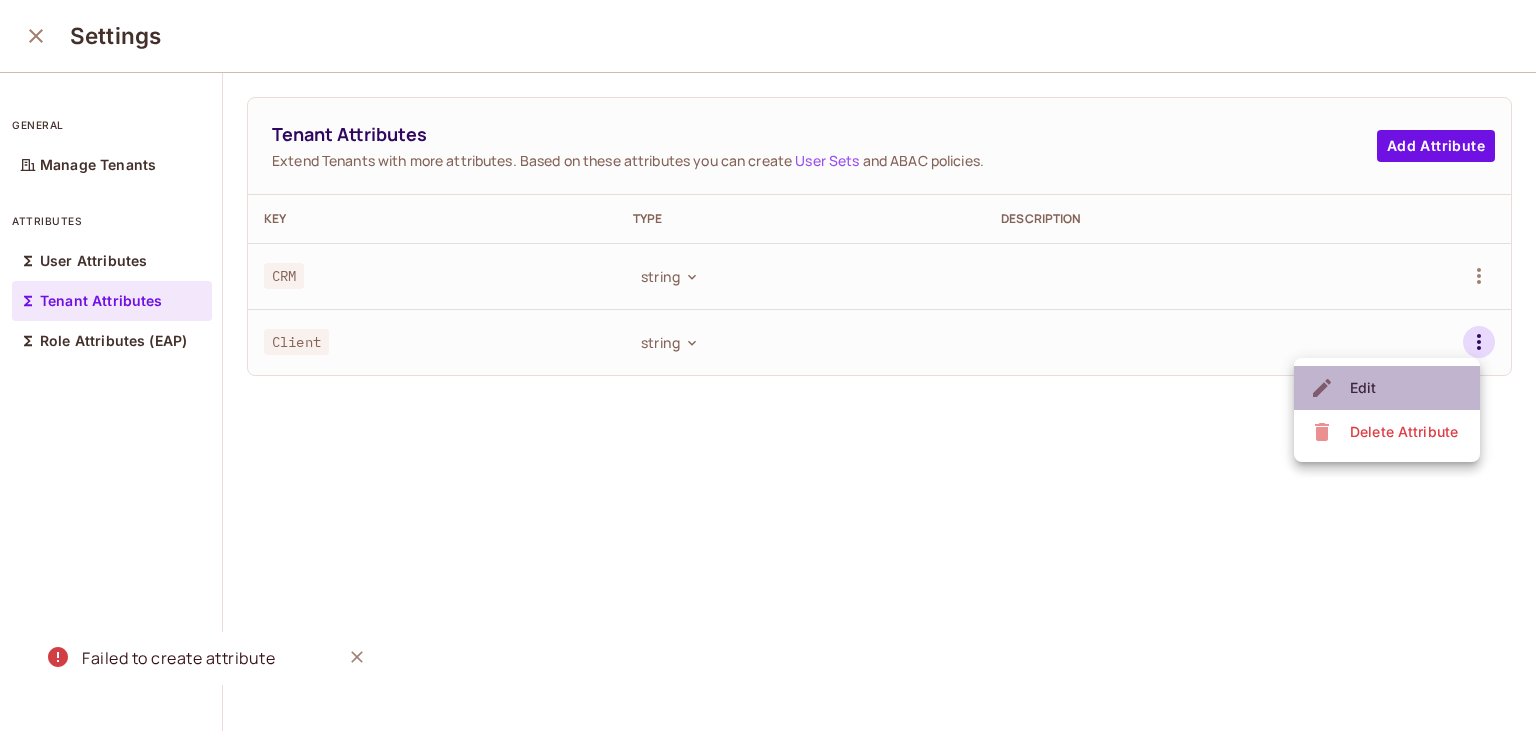 click on "Edit" at bounding box center (1387, 388) 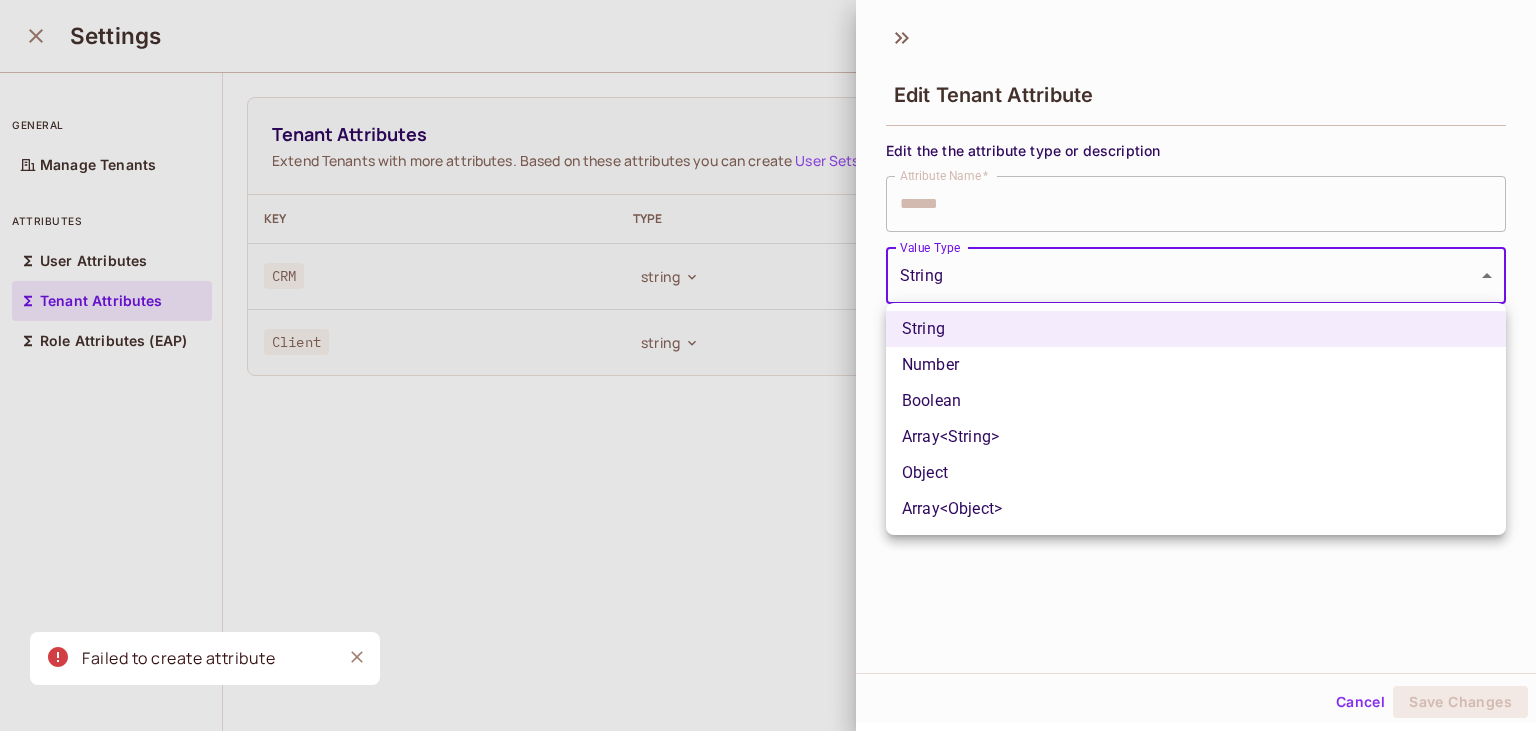 click on "Pro J Jovis-754 Projects Monitoring Settings Default Project Production Home Policy Directory Elements Audit Log FoAz Proxy Connect 7 days left in Pro Trial Upgrade Help & Updates Jovis-754 / Default Project : Production / User Management Default Tenant Settings Users Instances Failed to create attribute
Settings general Manage Tenants attributes User Attributes Tenant Attributes Role Attributes (EAP) Tenant Attributes Extend Tenants with more attributes. Based on these attributes you can create   User Sets   and ABAC policies. Add Attribute Key Type Description CRM string Client string Edit Tenant Attribute Edit the the attribute type or description Attribute Name   * ****** Attribute Name   * Value Type String ****** Value Type Description Description Cancel Save Changes String Number Boolean Array<String> Object Array<Object>" at bounding box center [768, 365] 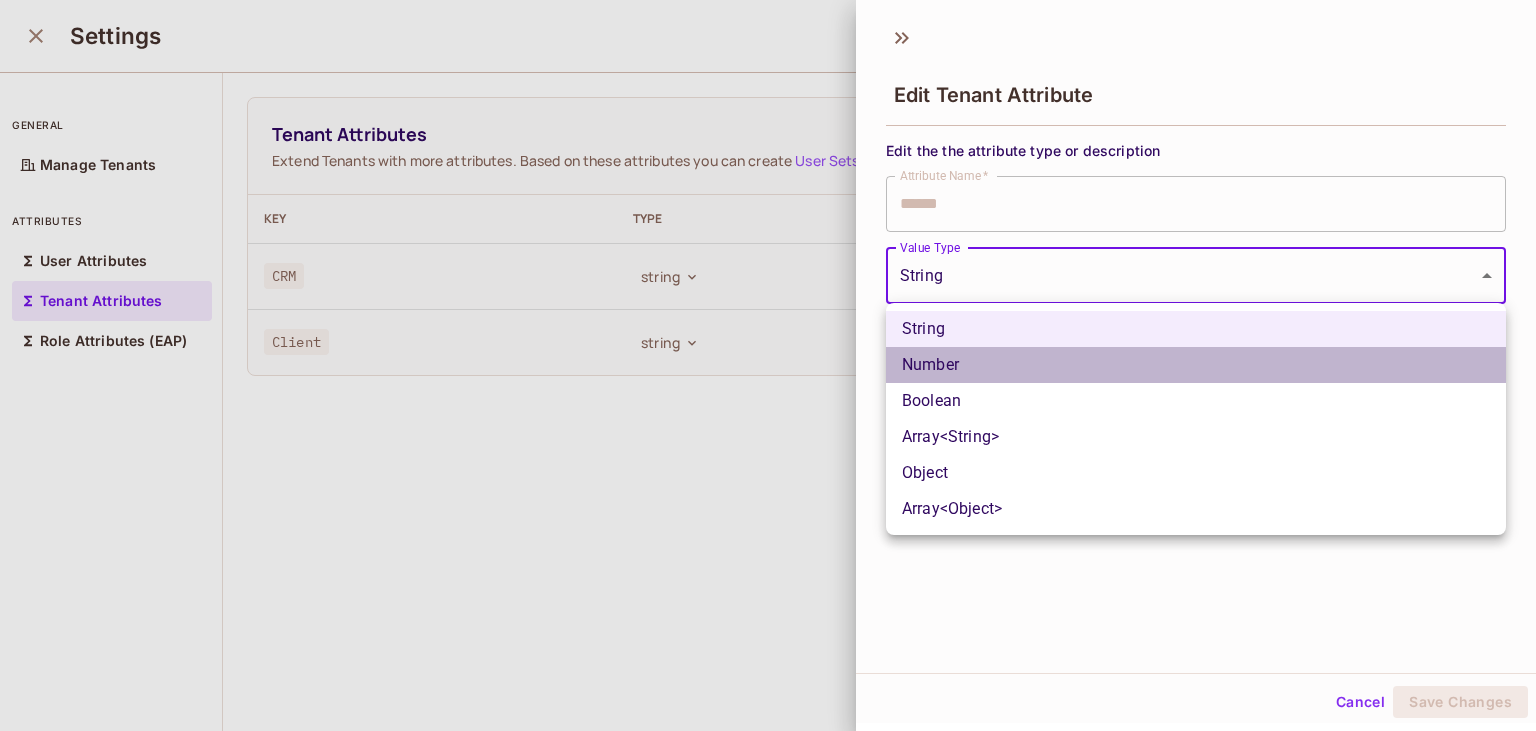 click on "Number" at bounding box center [1196, 365] 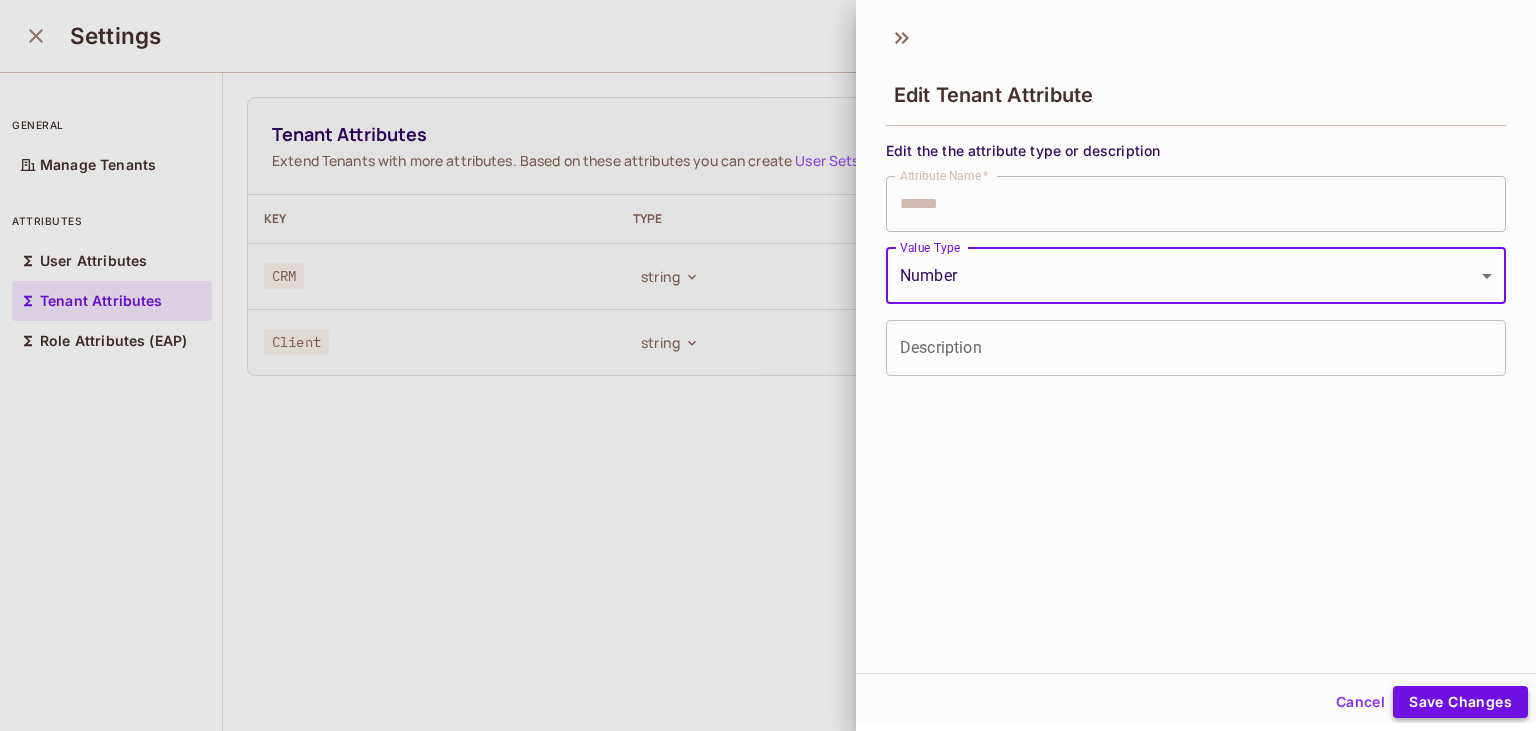 drag, startPoint x: 1398, startPoint y: 684, endPoint x: 1438, endPoint y: 707, distance: 46.141087 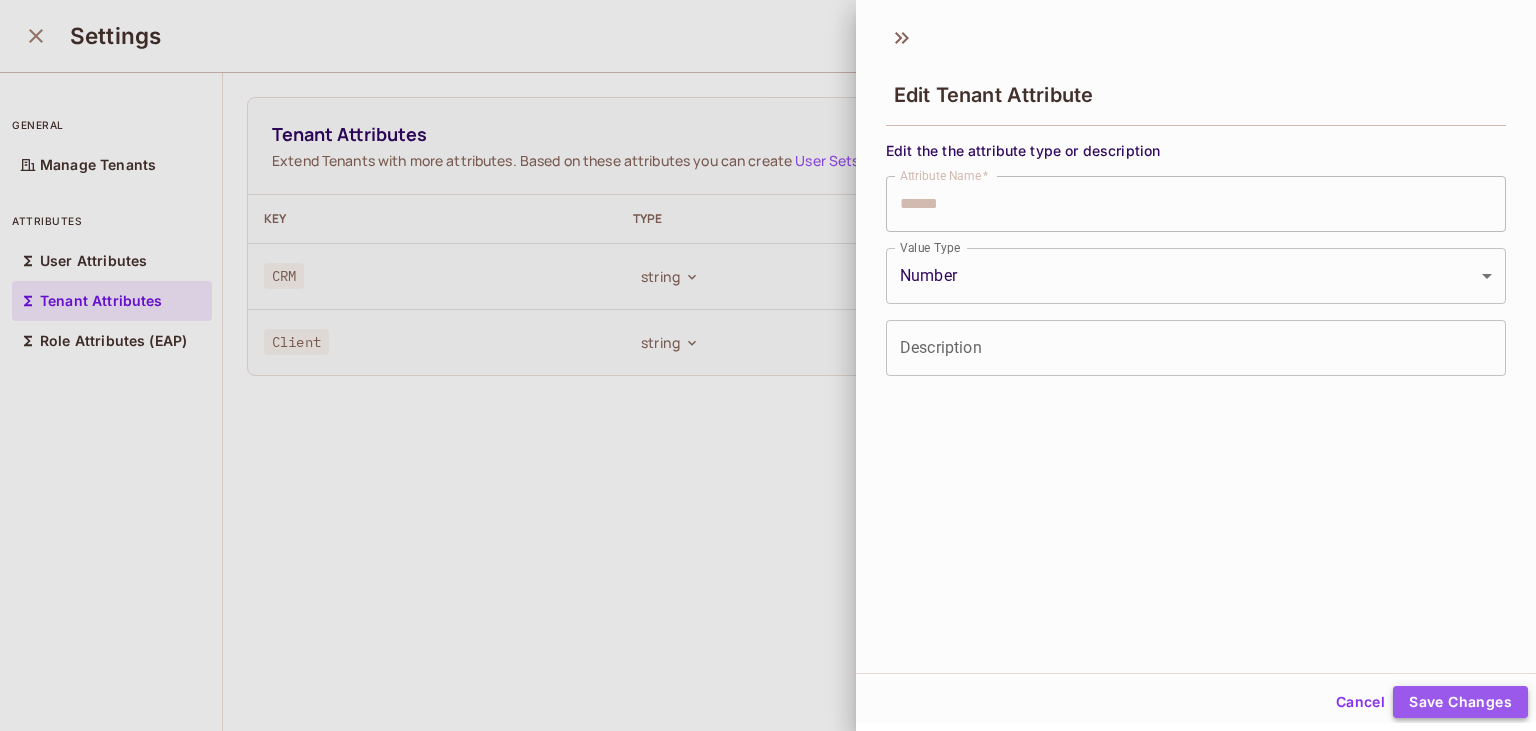 click on "Save Changes" at bounding box center [1460, 702] 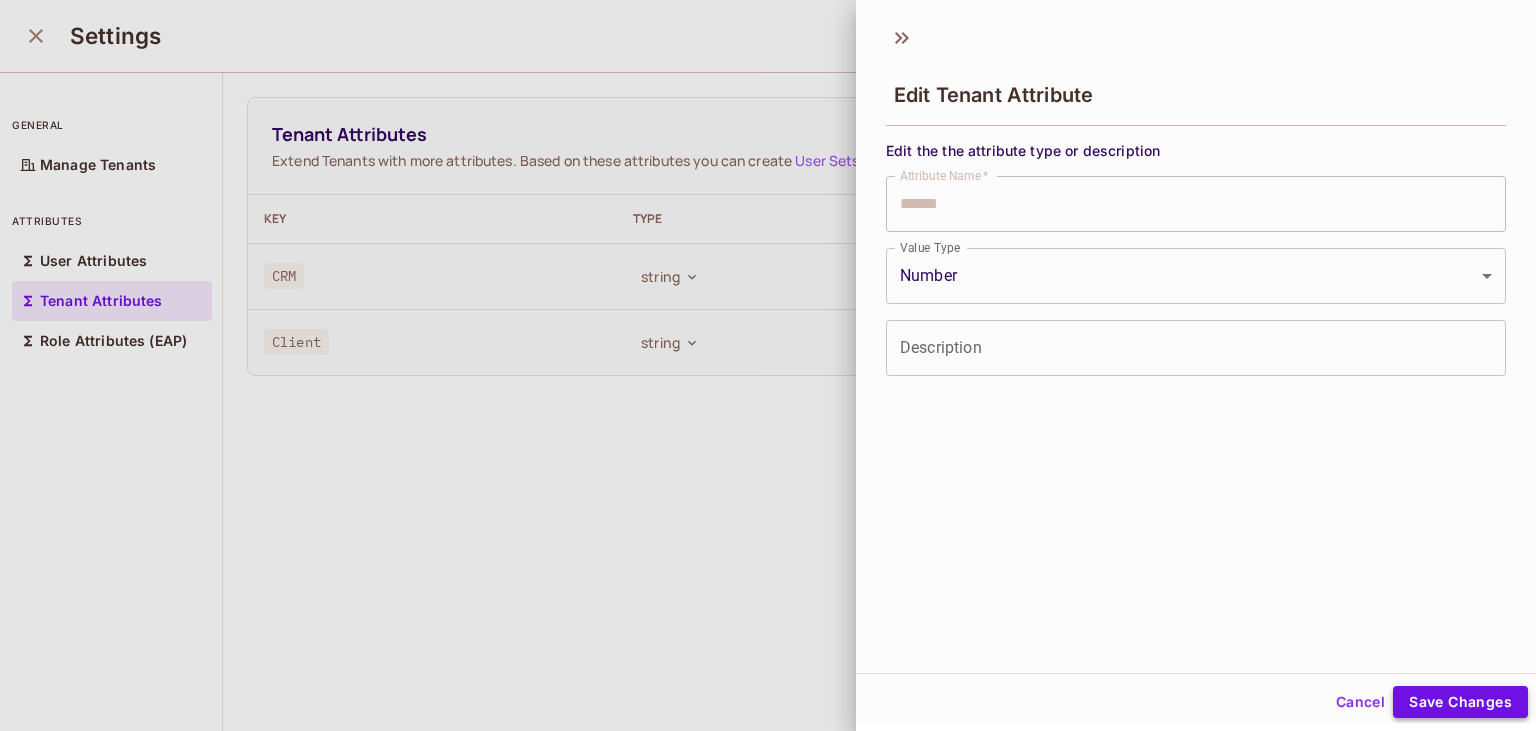 type on "******" 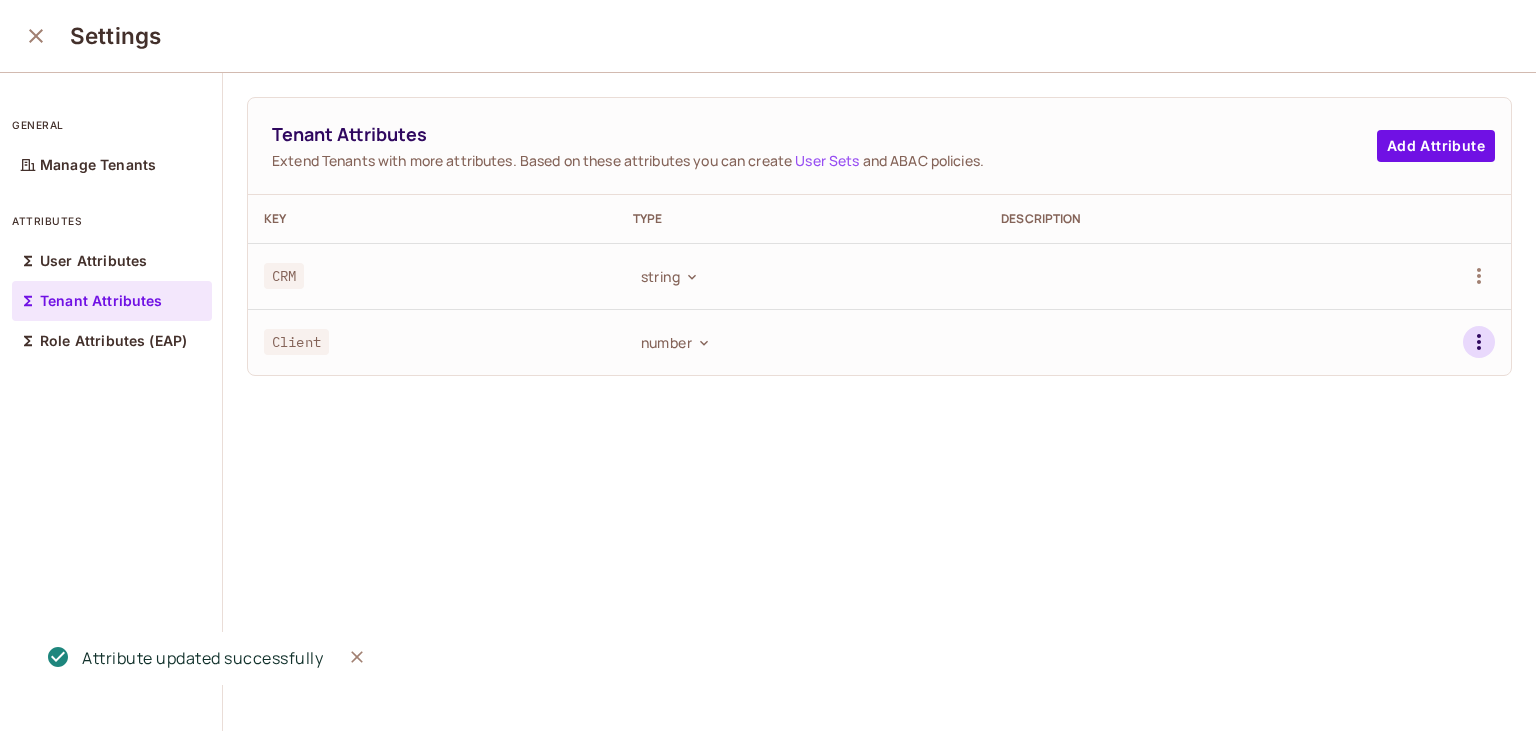 click 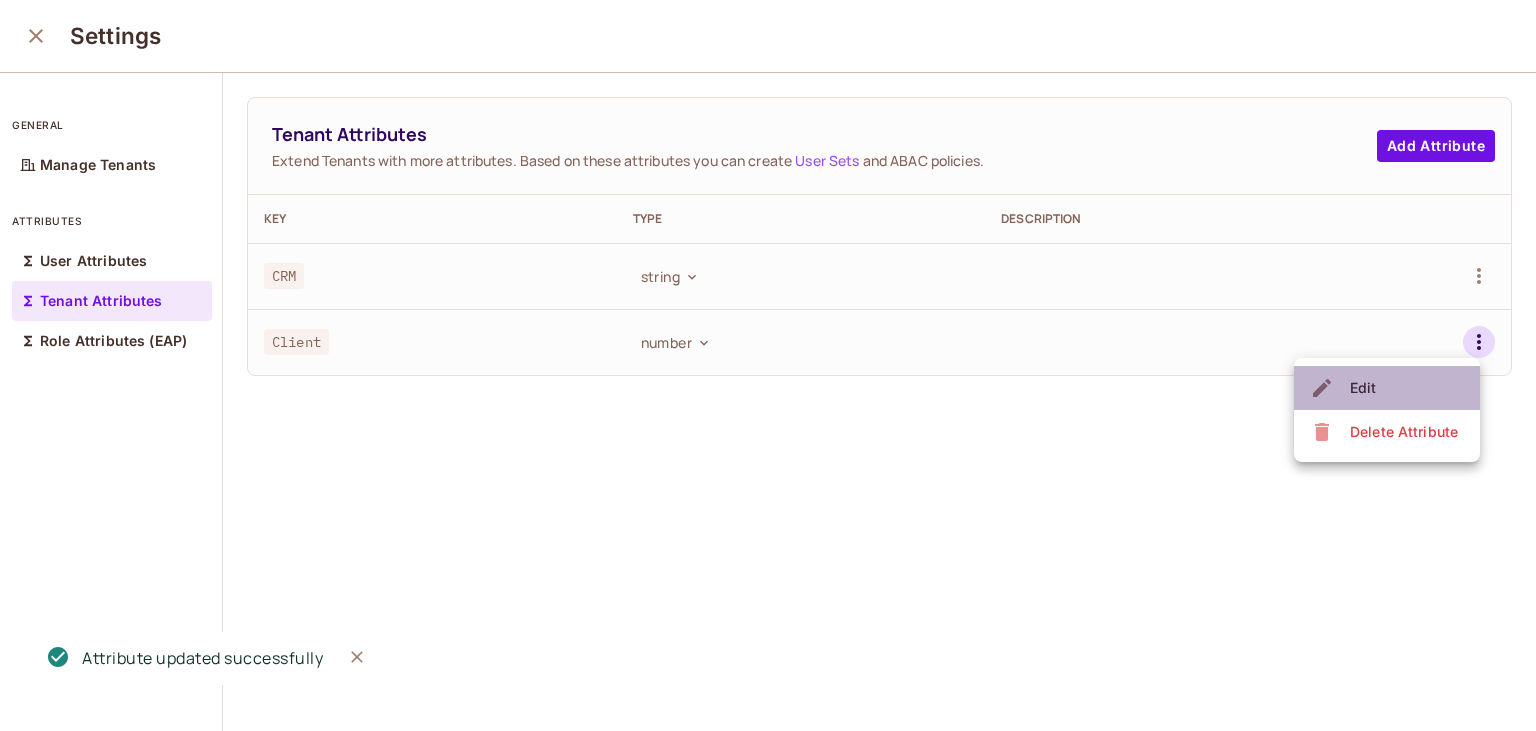 click on "Edit" at bounding box center [1387, 388] 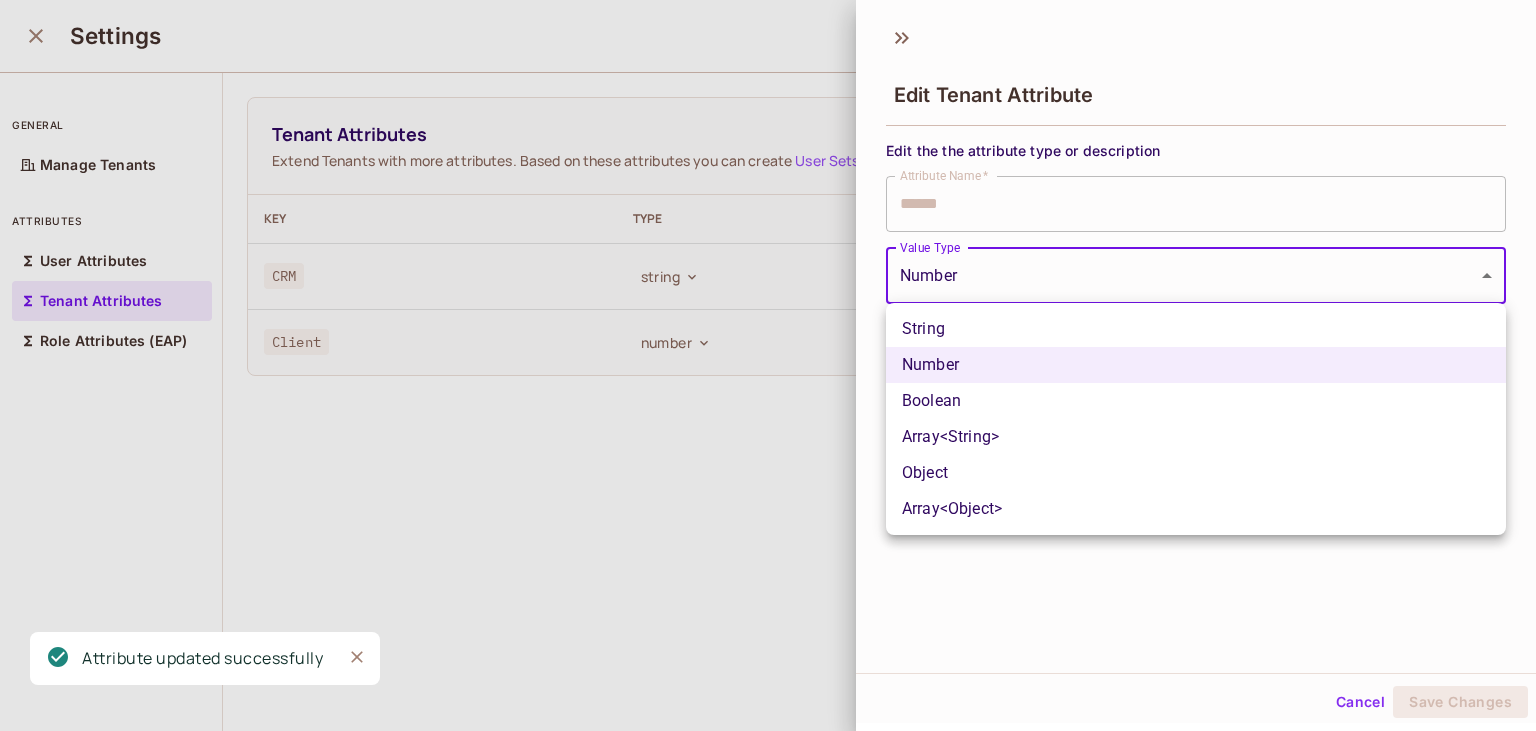 drag, startPoint x: 1021, startPoint y: 259, endPoint x: 1005, endPoint y: 276, distance: 23.345236 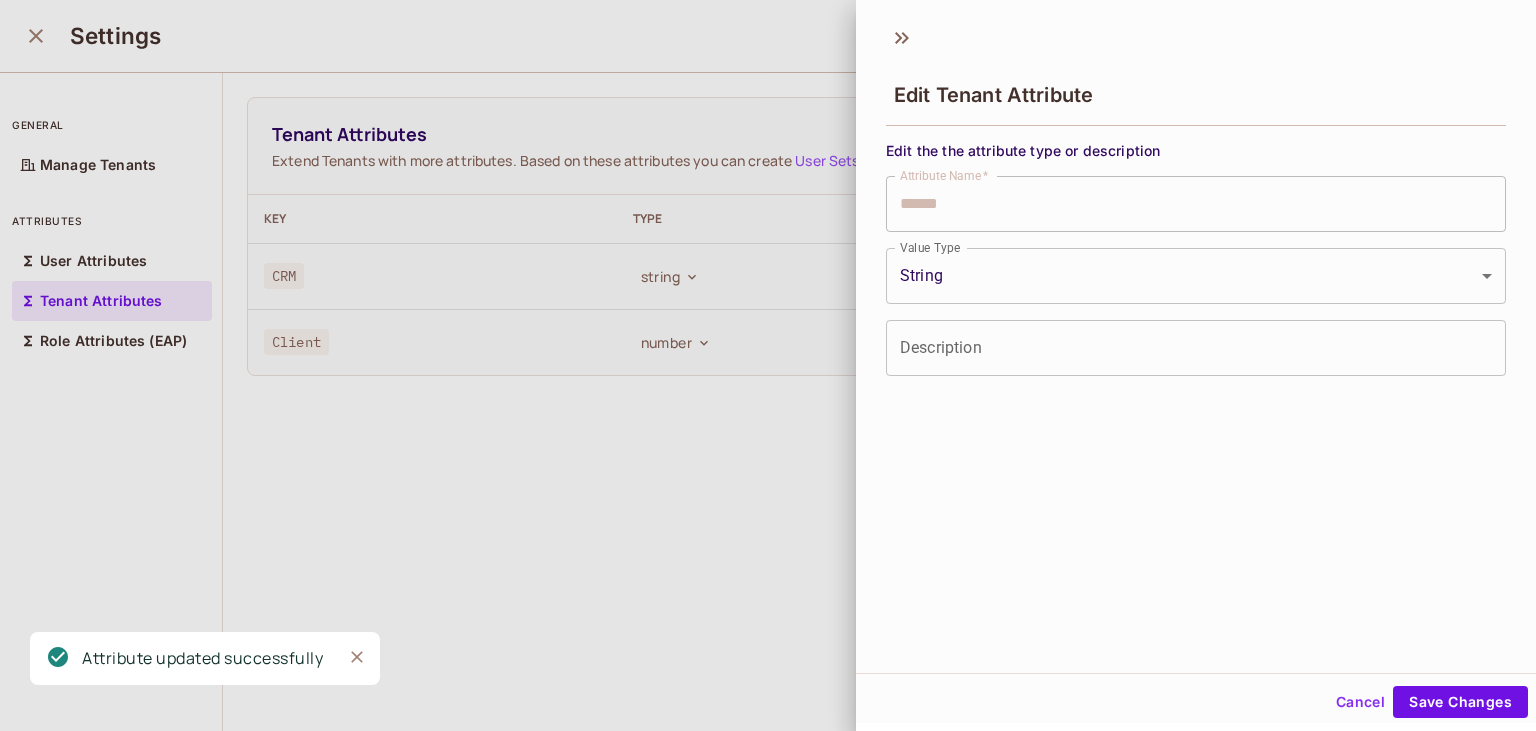 click on "Edit Tenant Attribute Edit the the attribute type or description Attribute Name   * ****** Attribute Name   * Value Type String ****** Value Type Description Description Cancel Save Changes" at bounding box center (1196, 365) 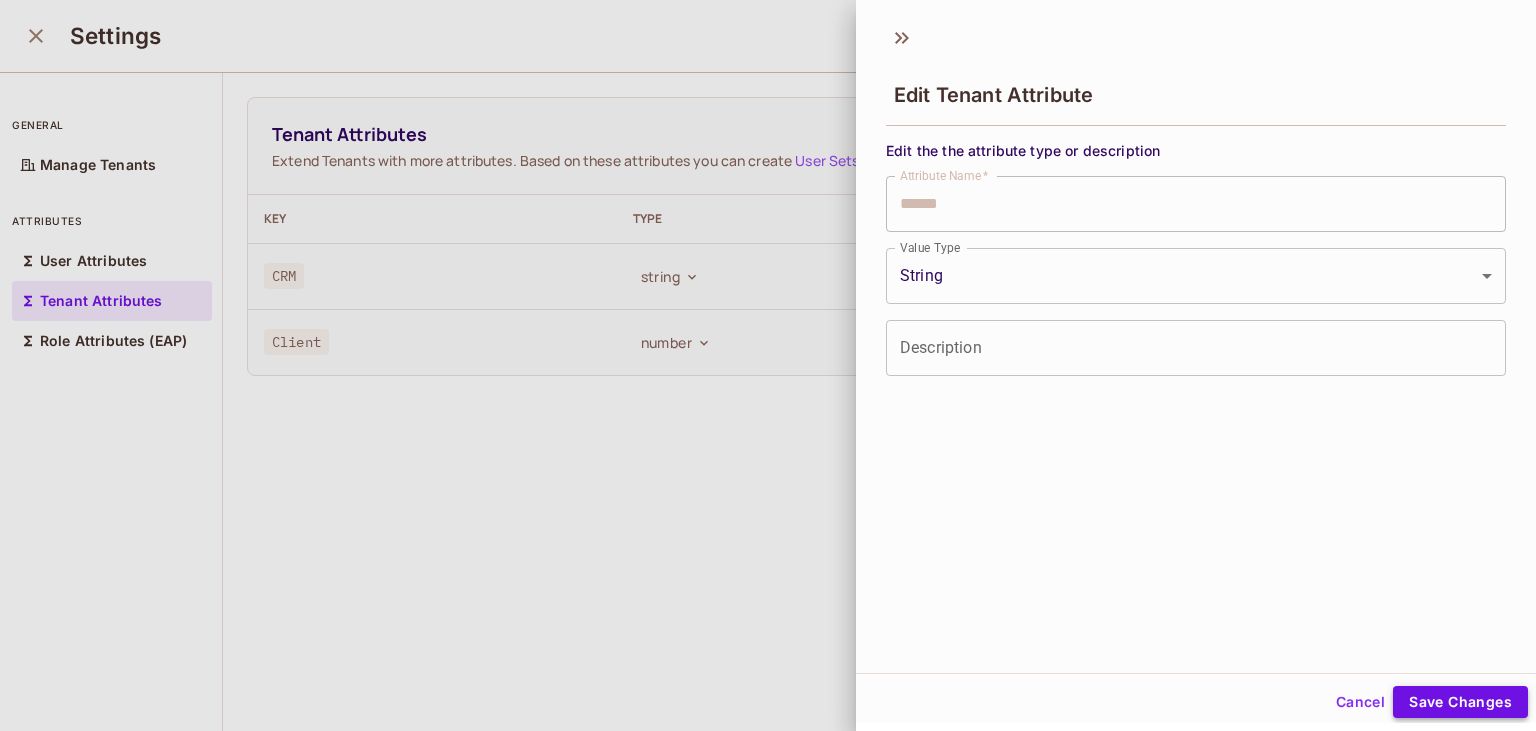 click on "Save Changes" at bounding box center [1460, 702] 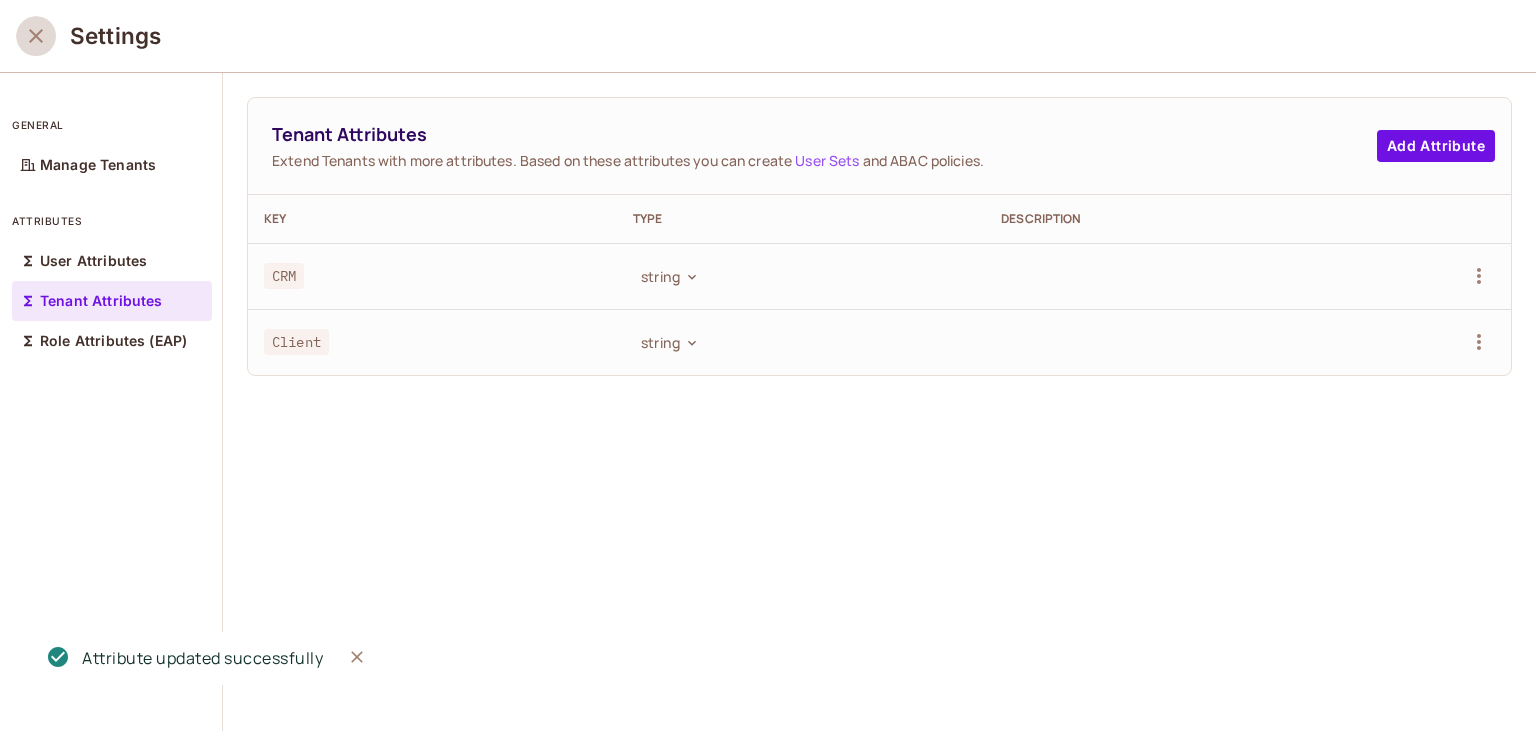 click 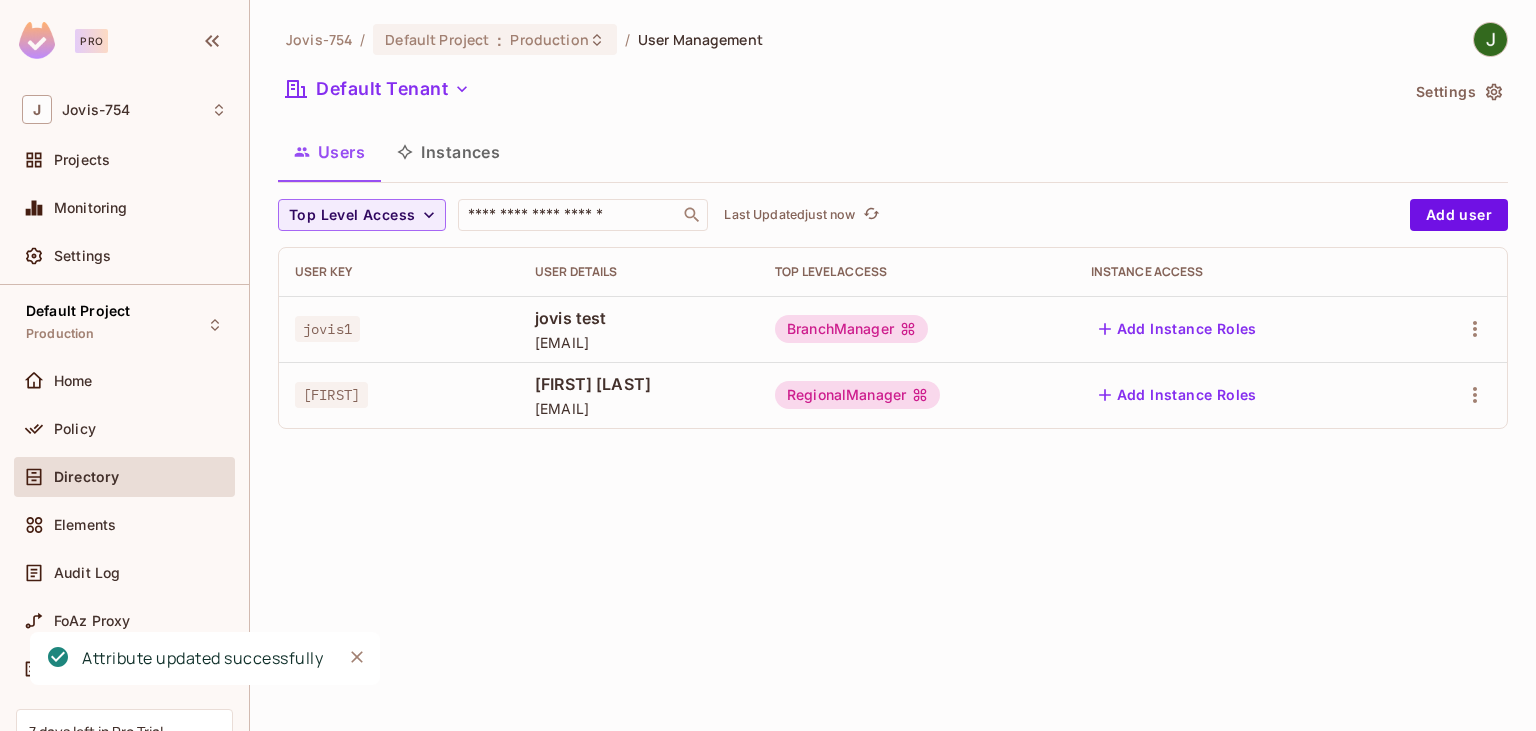 click on "Directory" at bounding box center [86, 477] 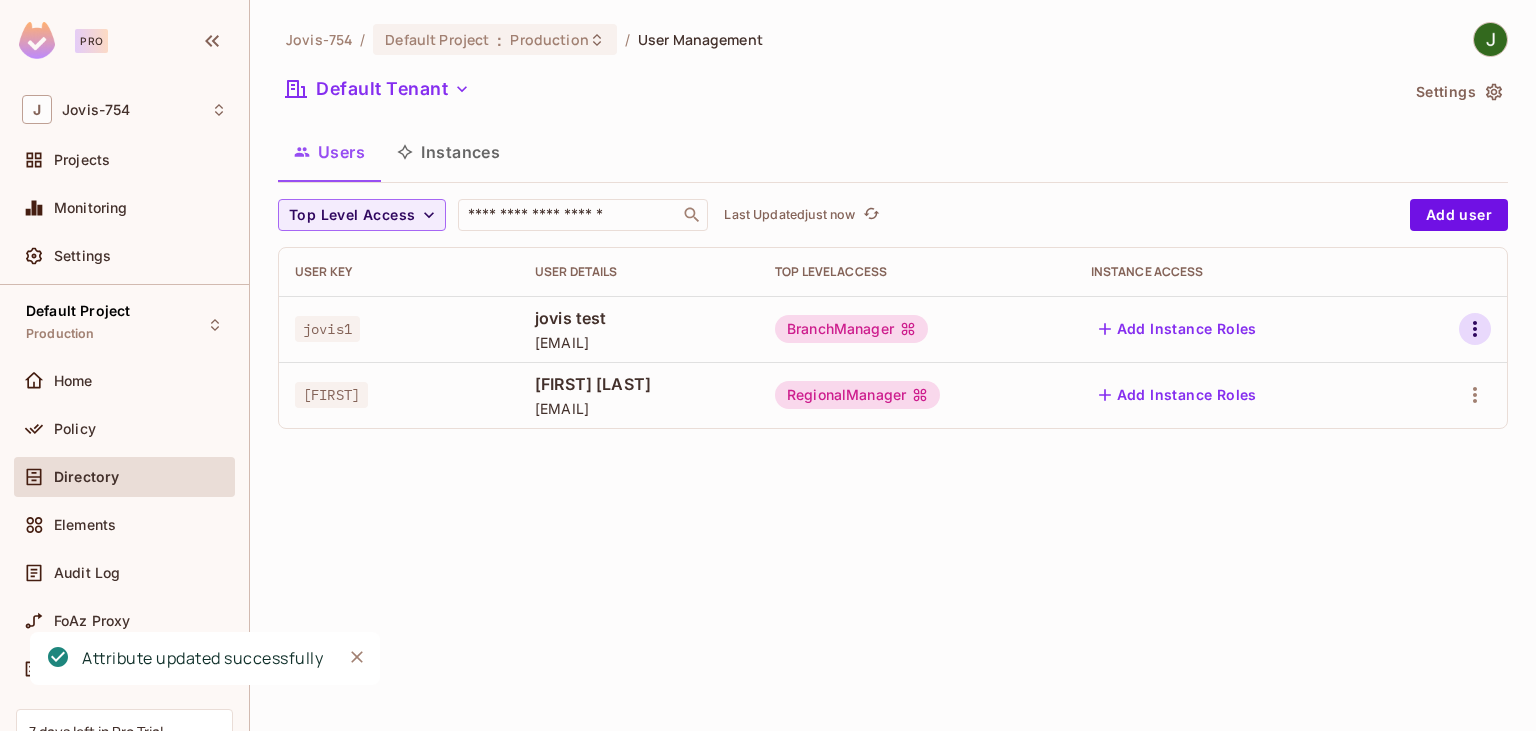 click 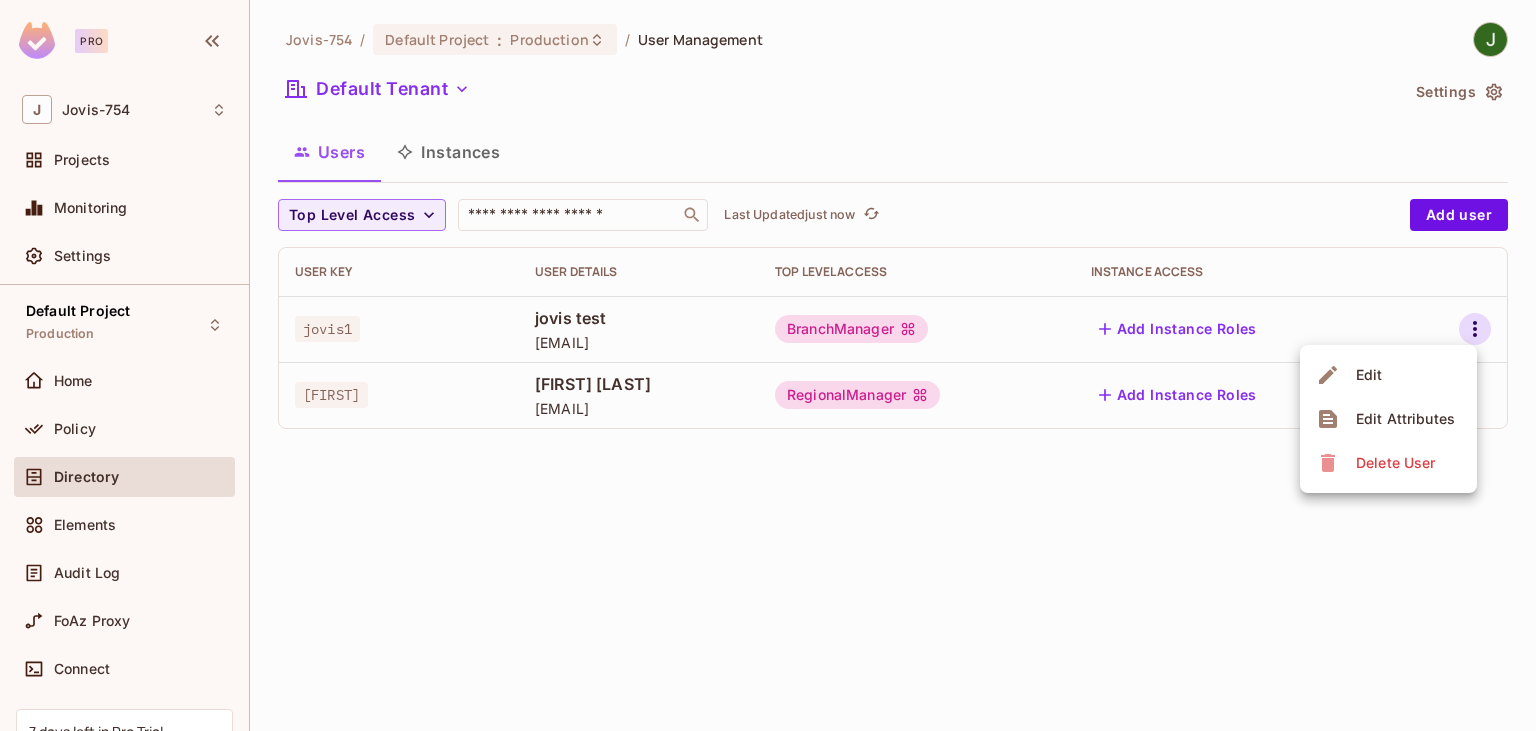 click on "Edit" at bounding box center (1388, 375) 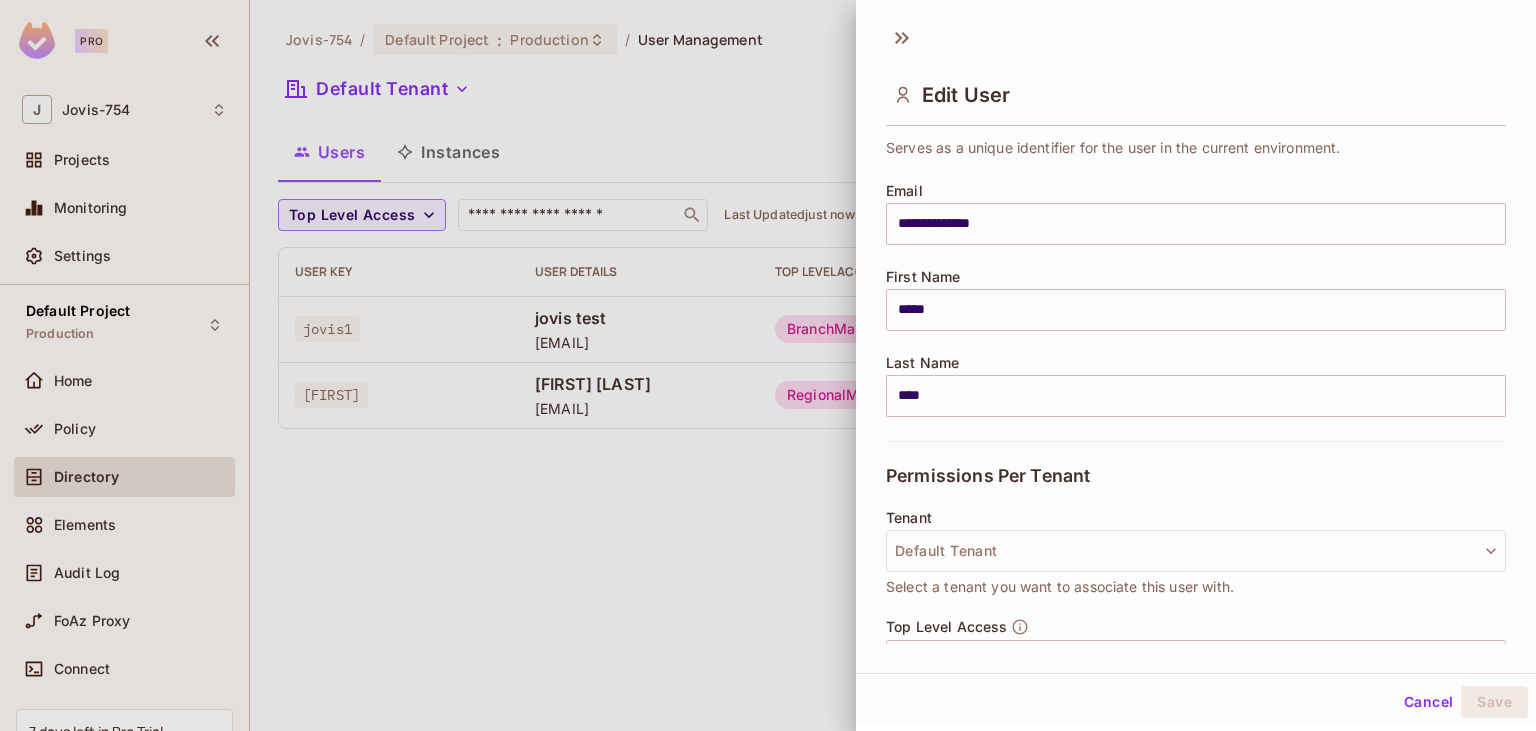 scroll, scrollTop: 230, scrollLeft: 0, axis: vertical 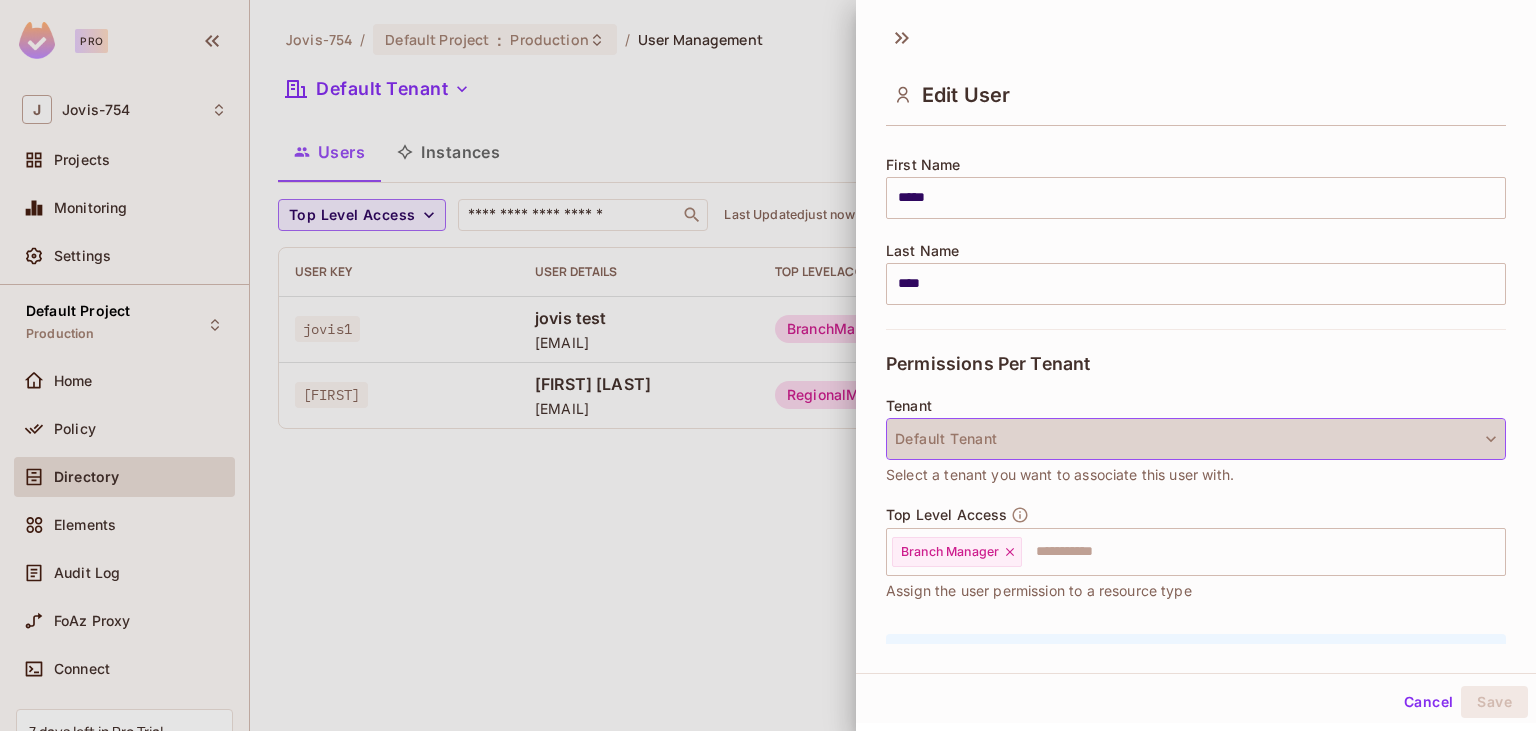 click on "Default Tenant" at bounding box center (1196, 439) 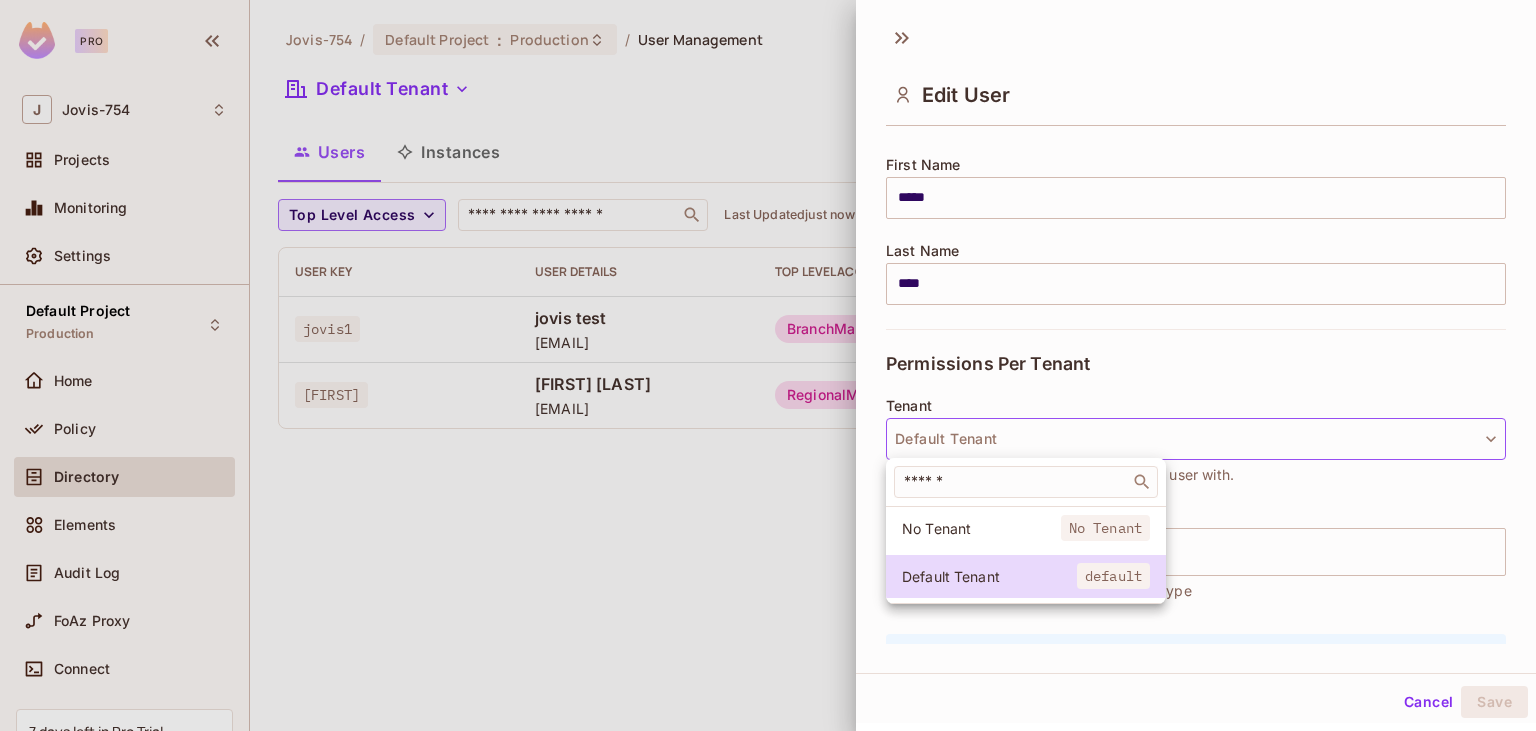 click at bounding box center (768, 365) 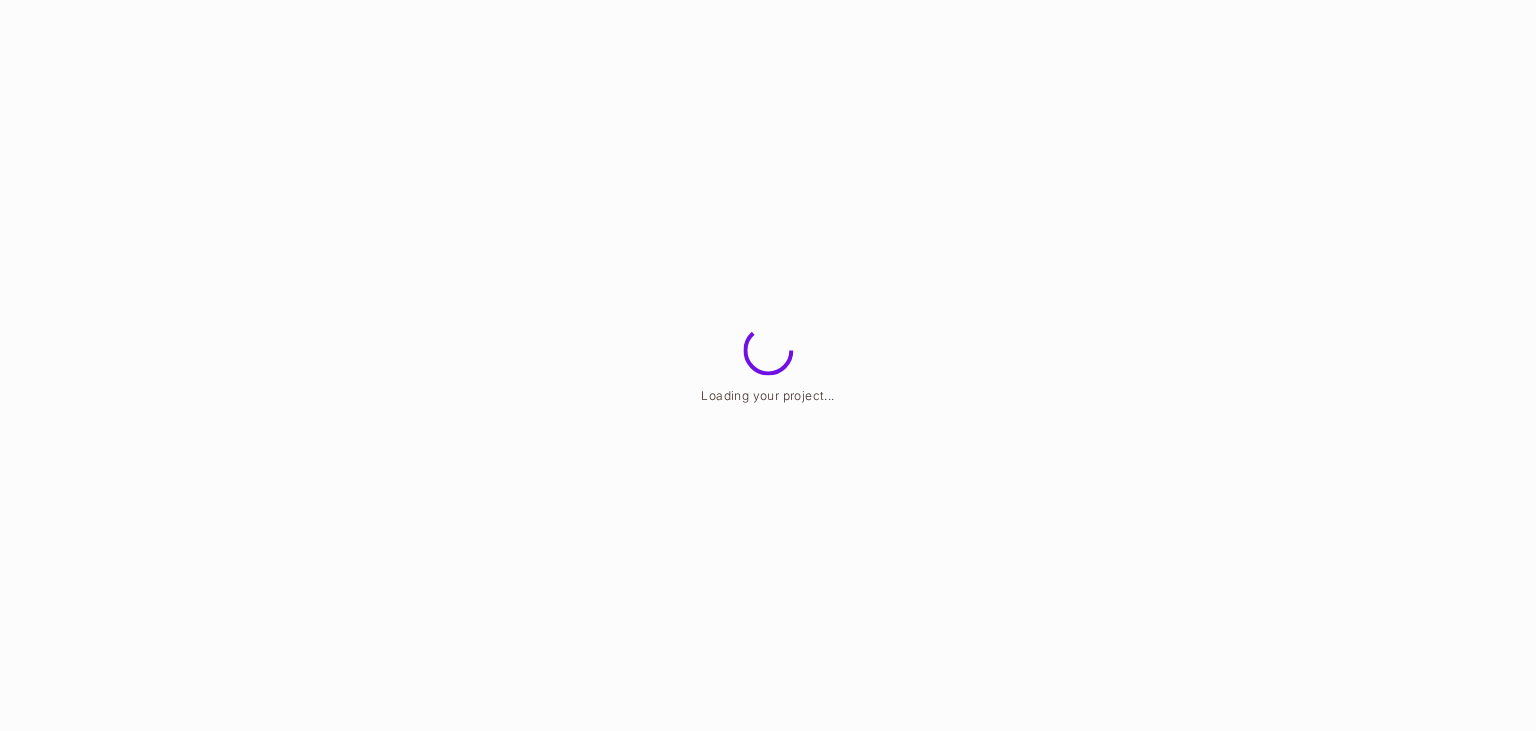 scroll, scrollTop: 0, scrollLeft: 0, axis: both 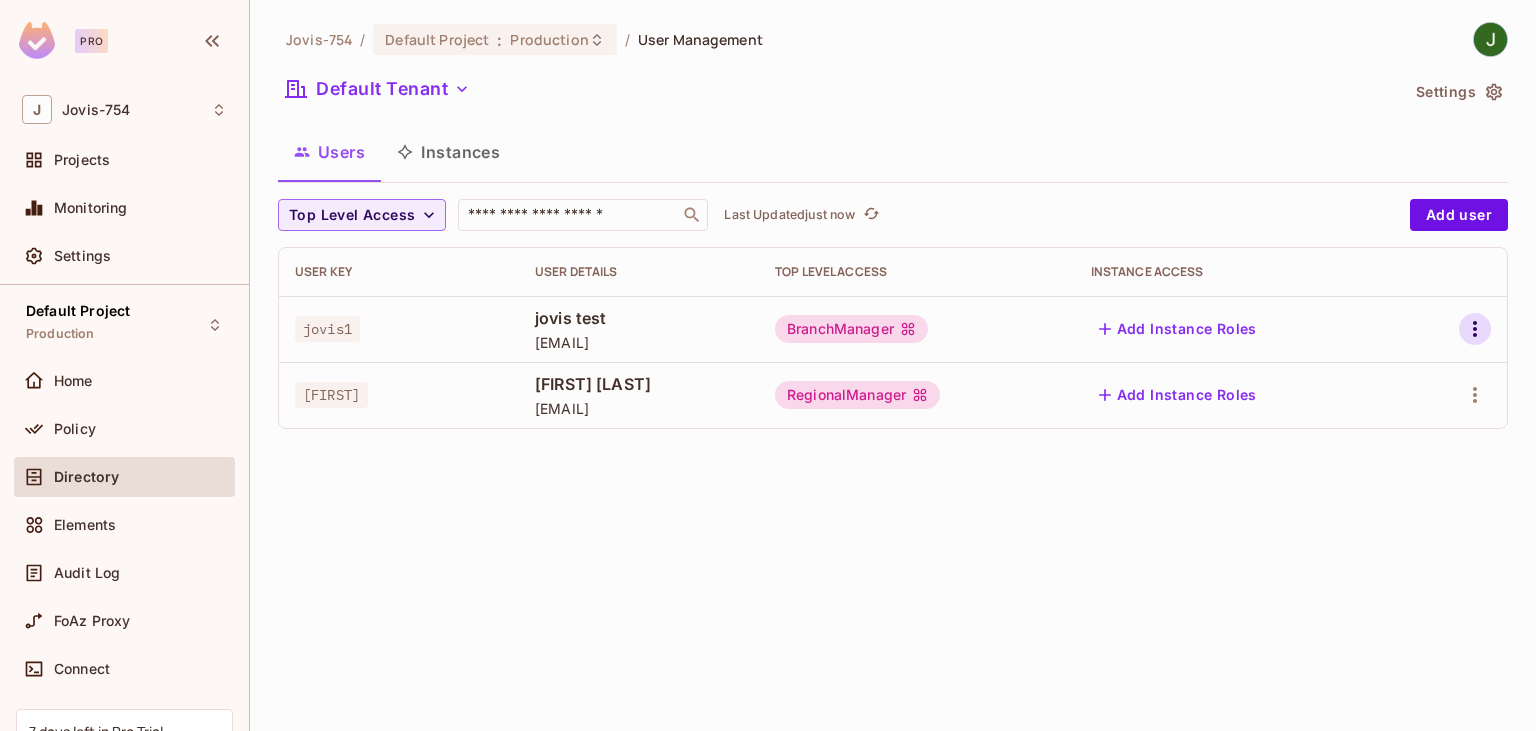 click 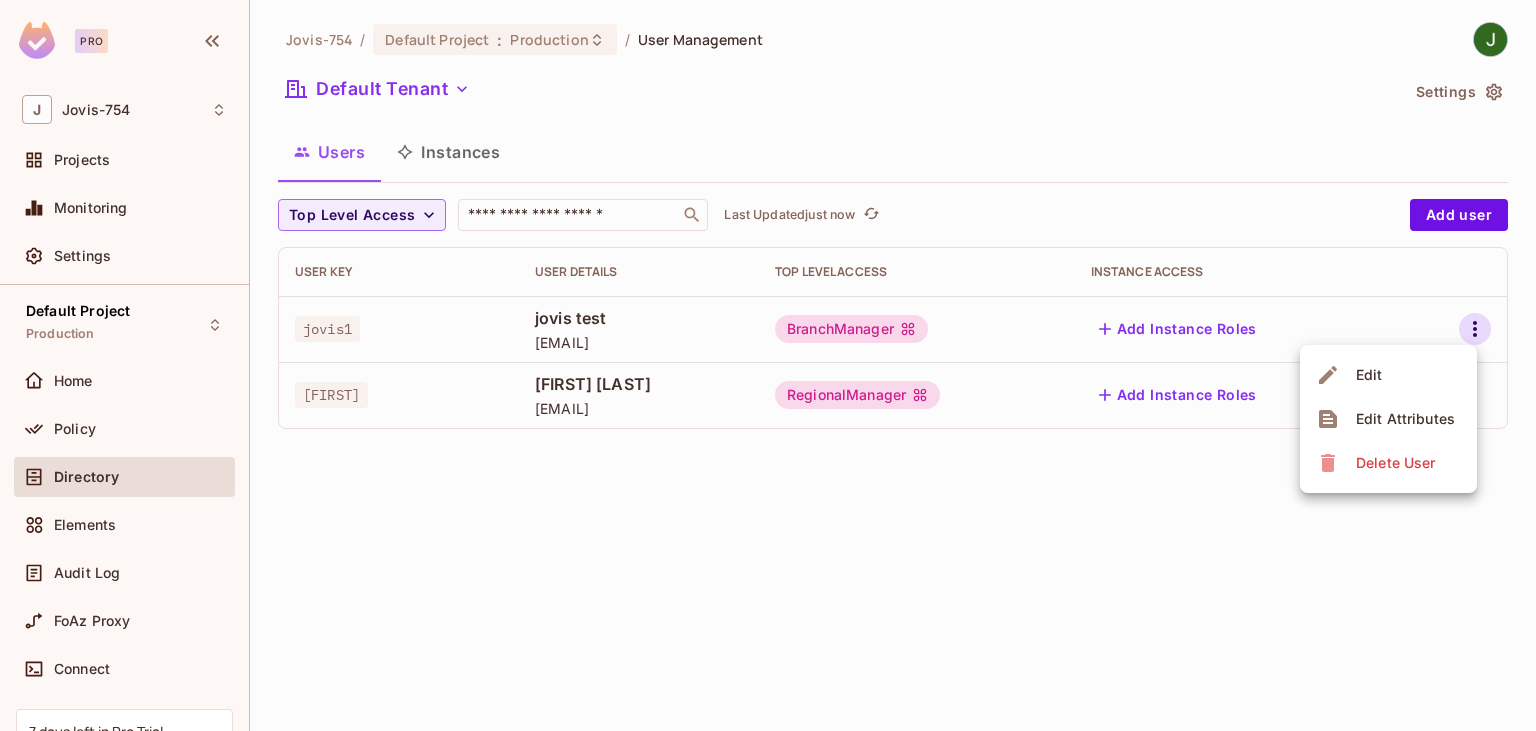 click on "Edit" at bounding box center (1369, 375) 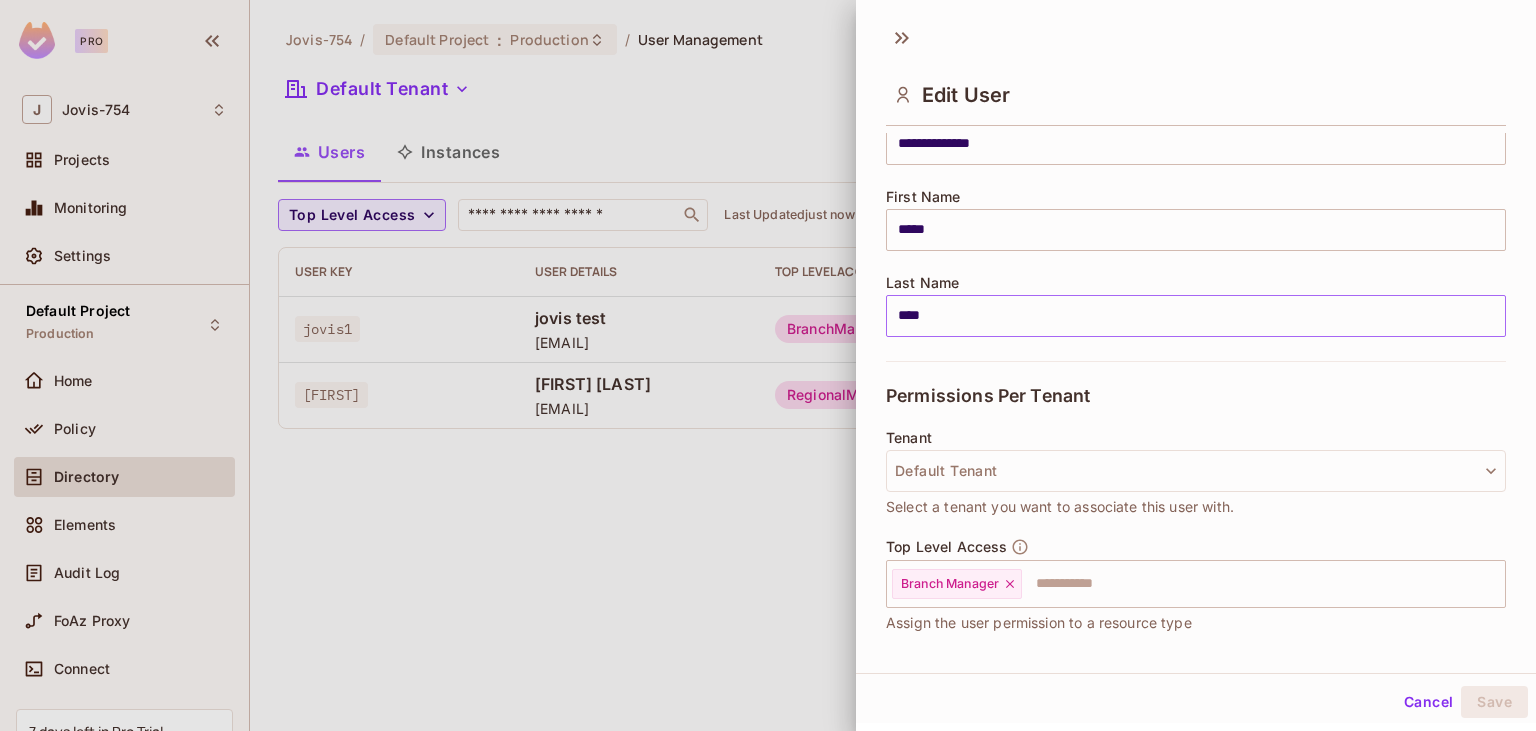 scroll, scrollTop: 346, scrollLeft: 0, axis: vertical 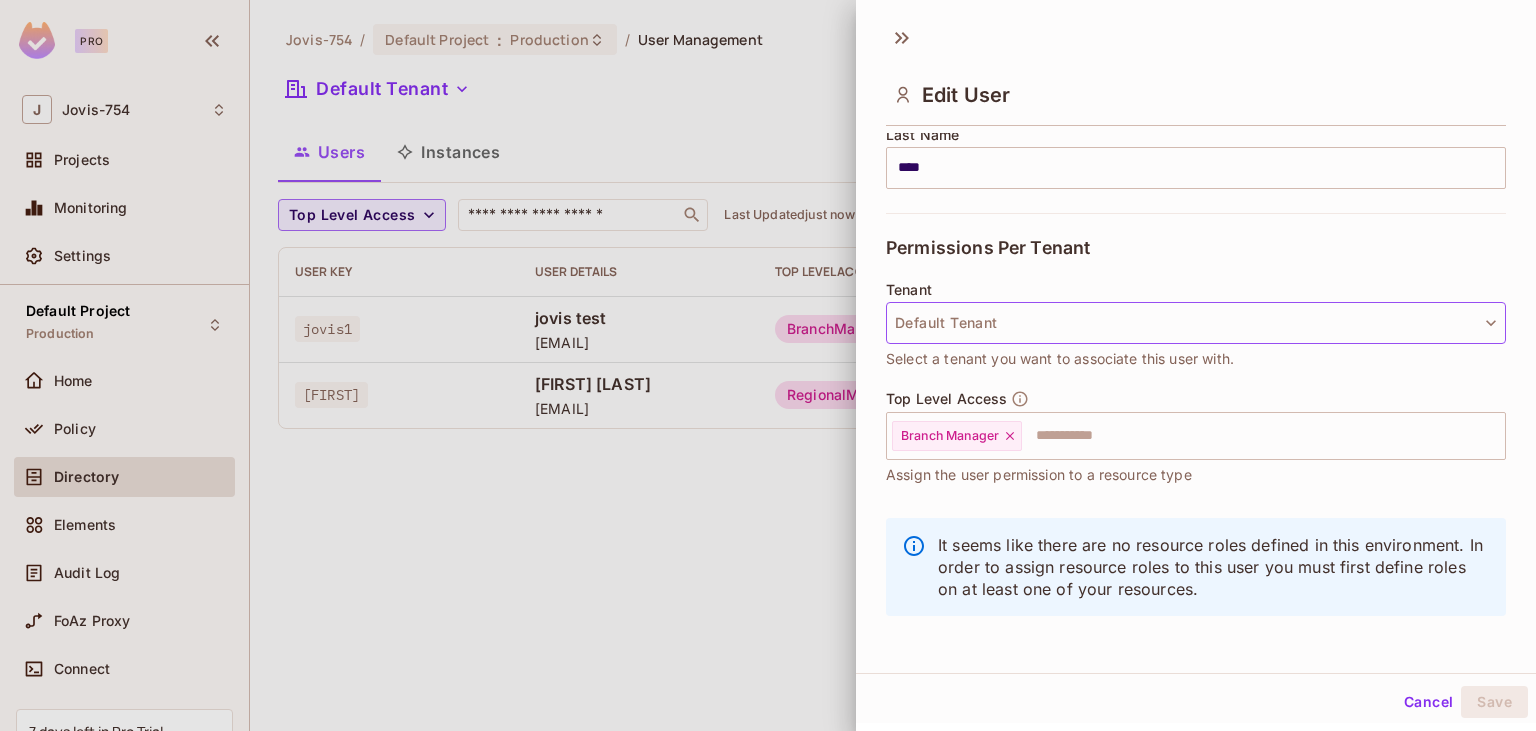 click on "Default Tenant" at bounding box center (1196, 323) 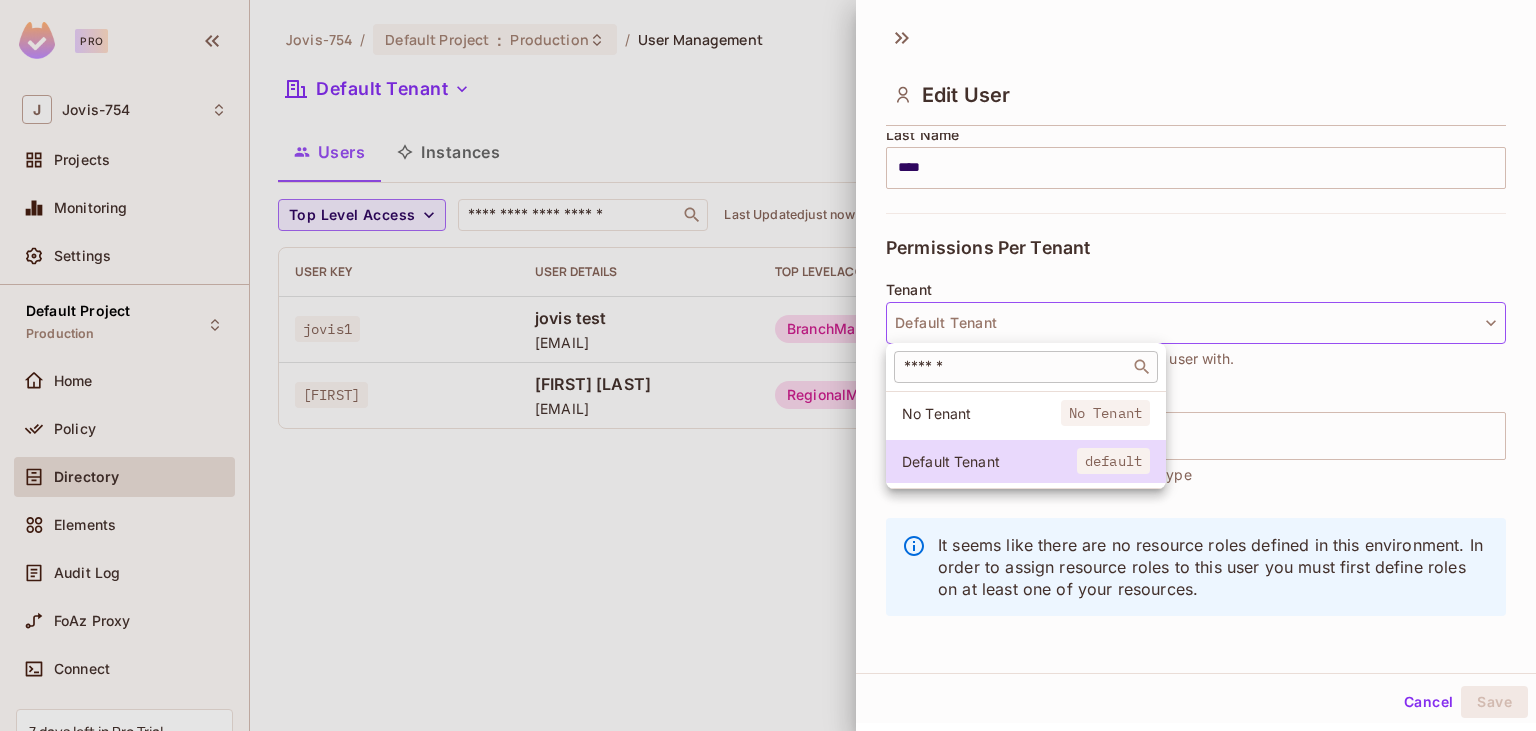 click on "​" at bounding box center [1026, 367] 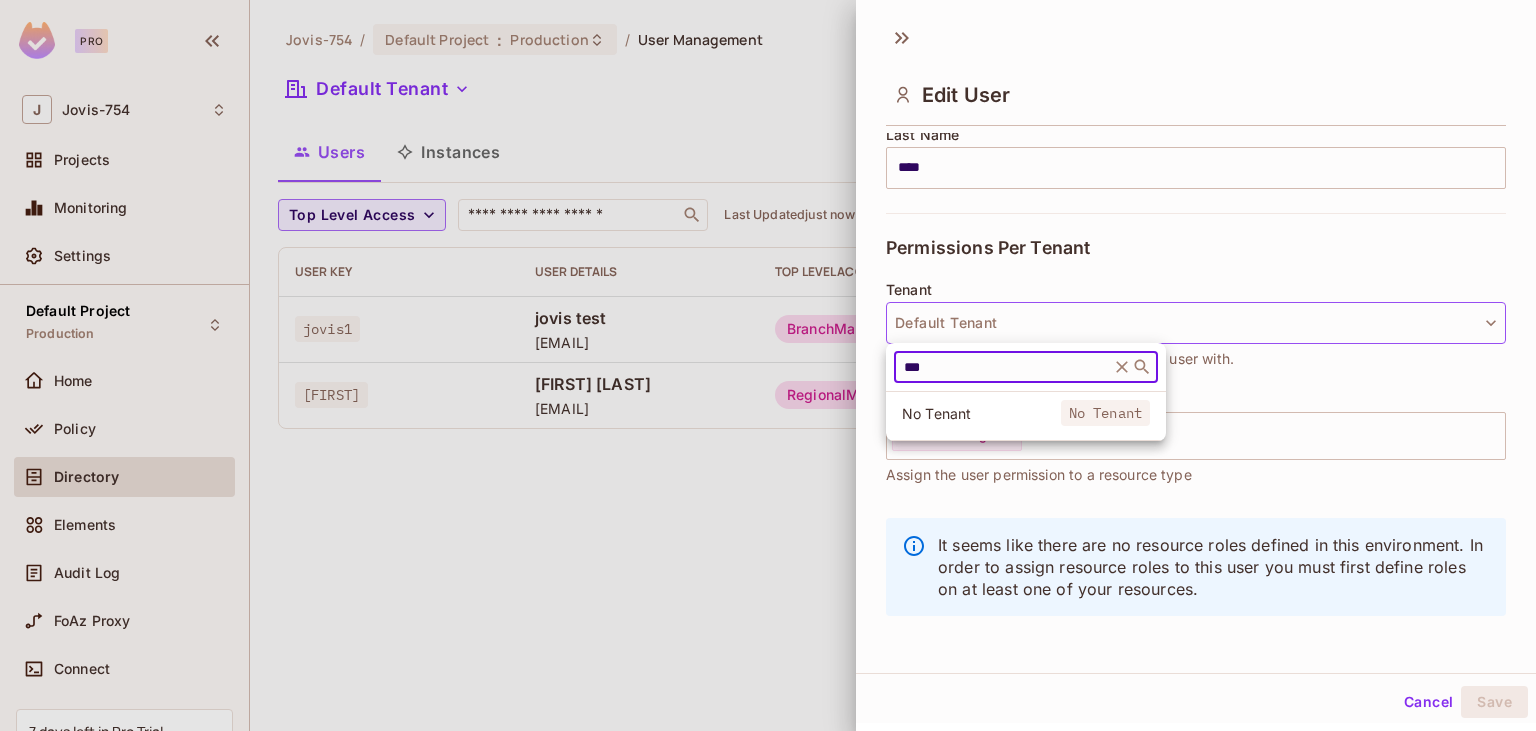 type on "***" 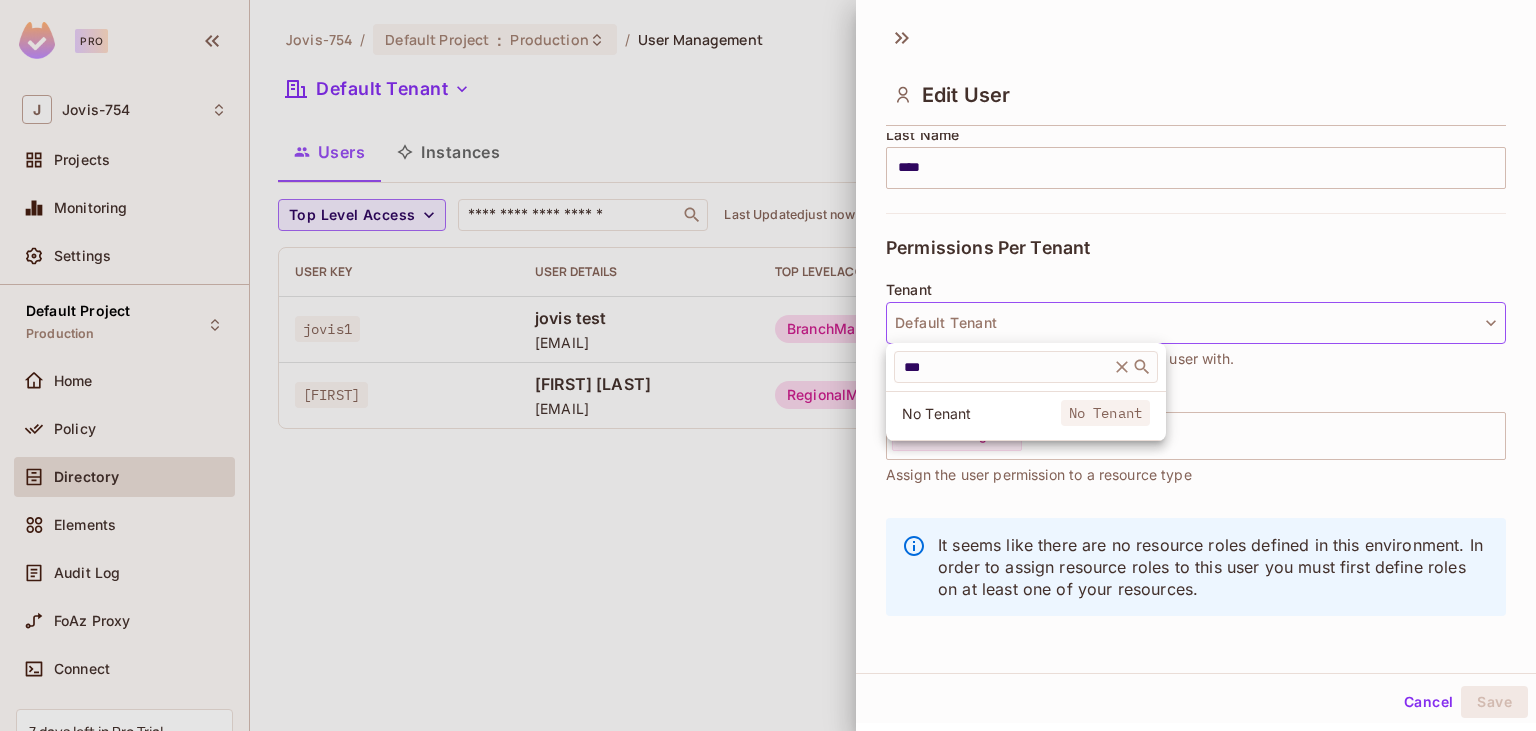 click at bounding box center [768, 365] 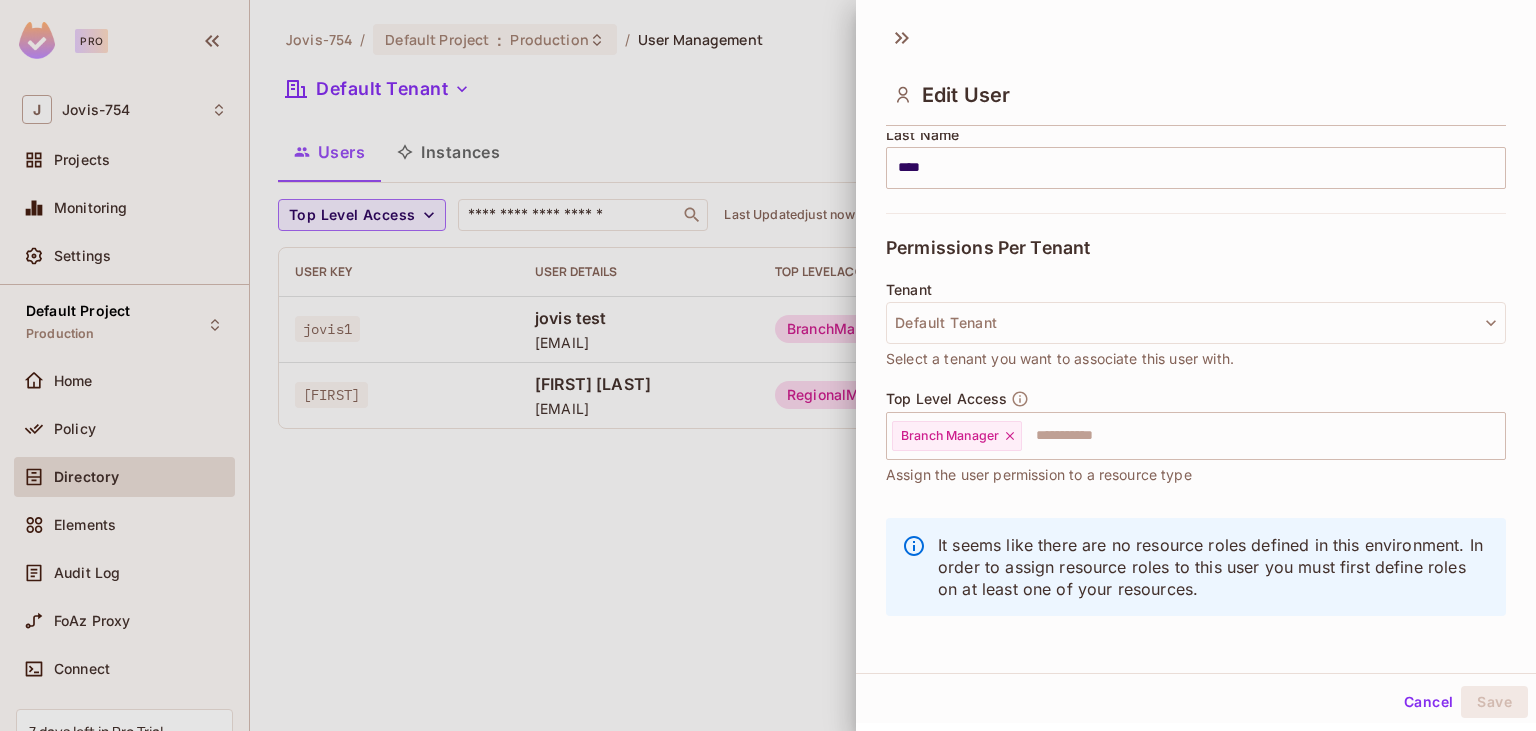 click at bounding box center (768, 365) 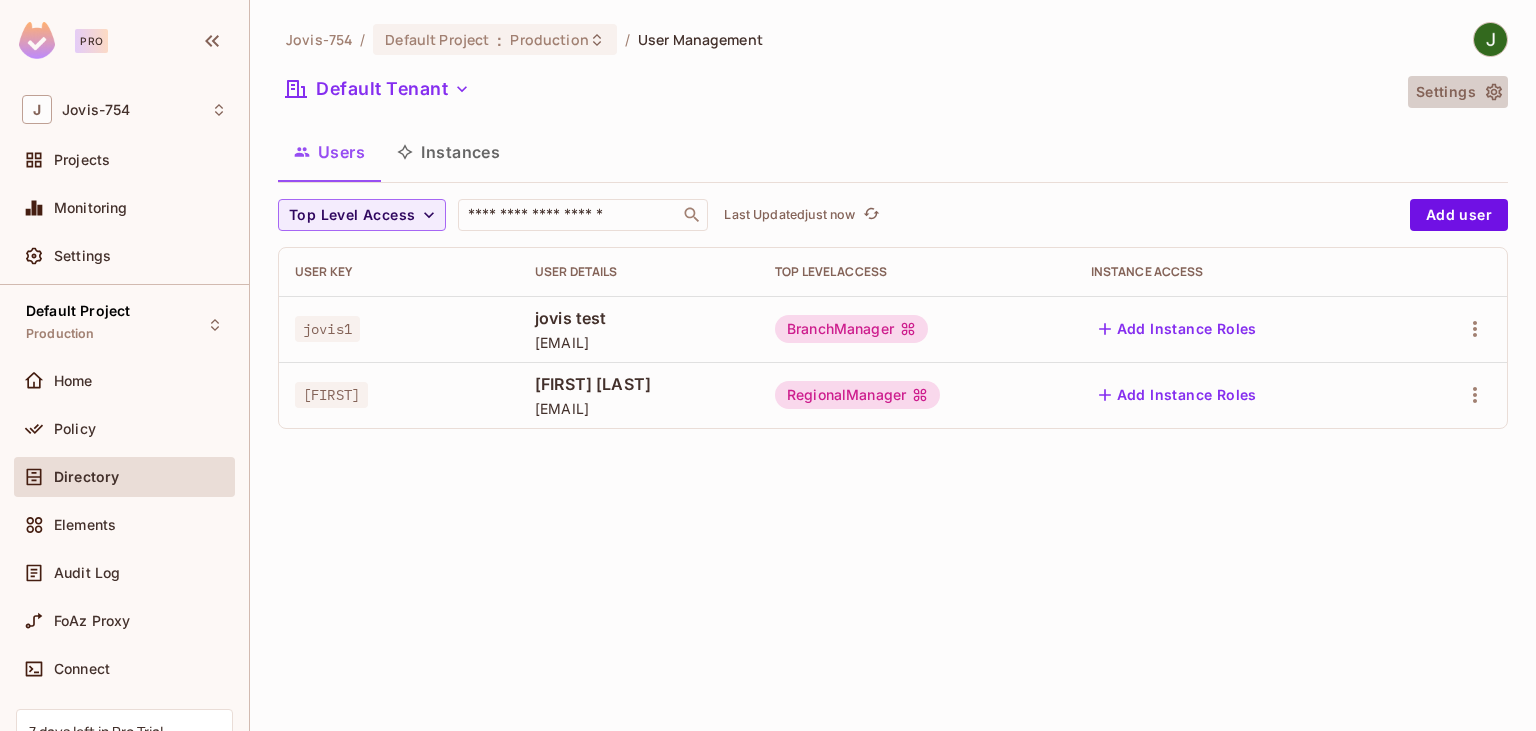 click on "Settings" at bounding box center [1458, 92] 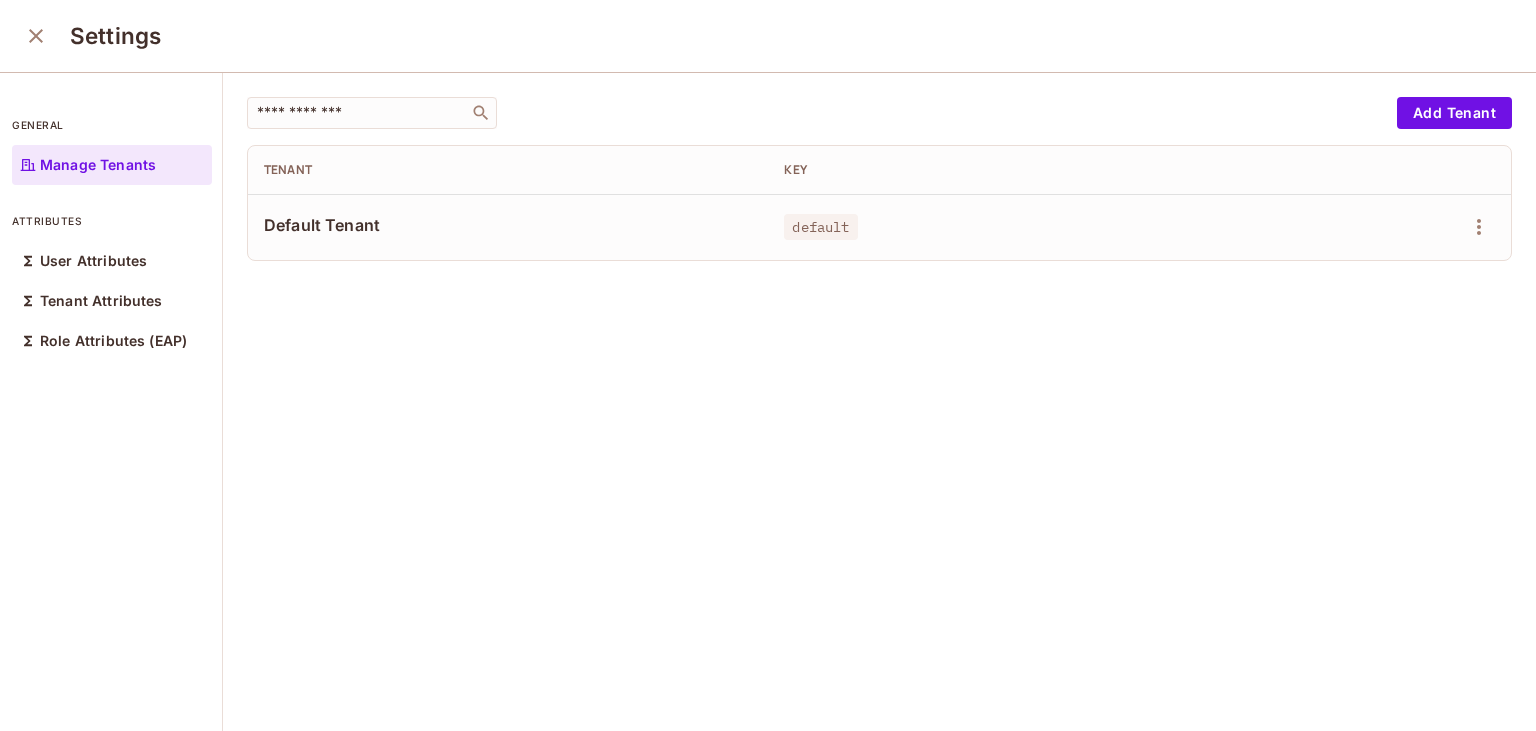 click on "Manage Tenants" at bounding box center (98, 165) 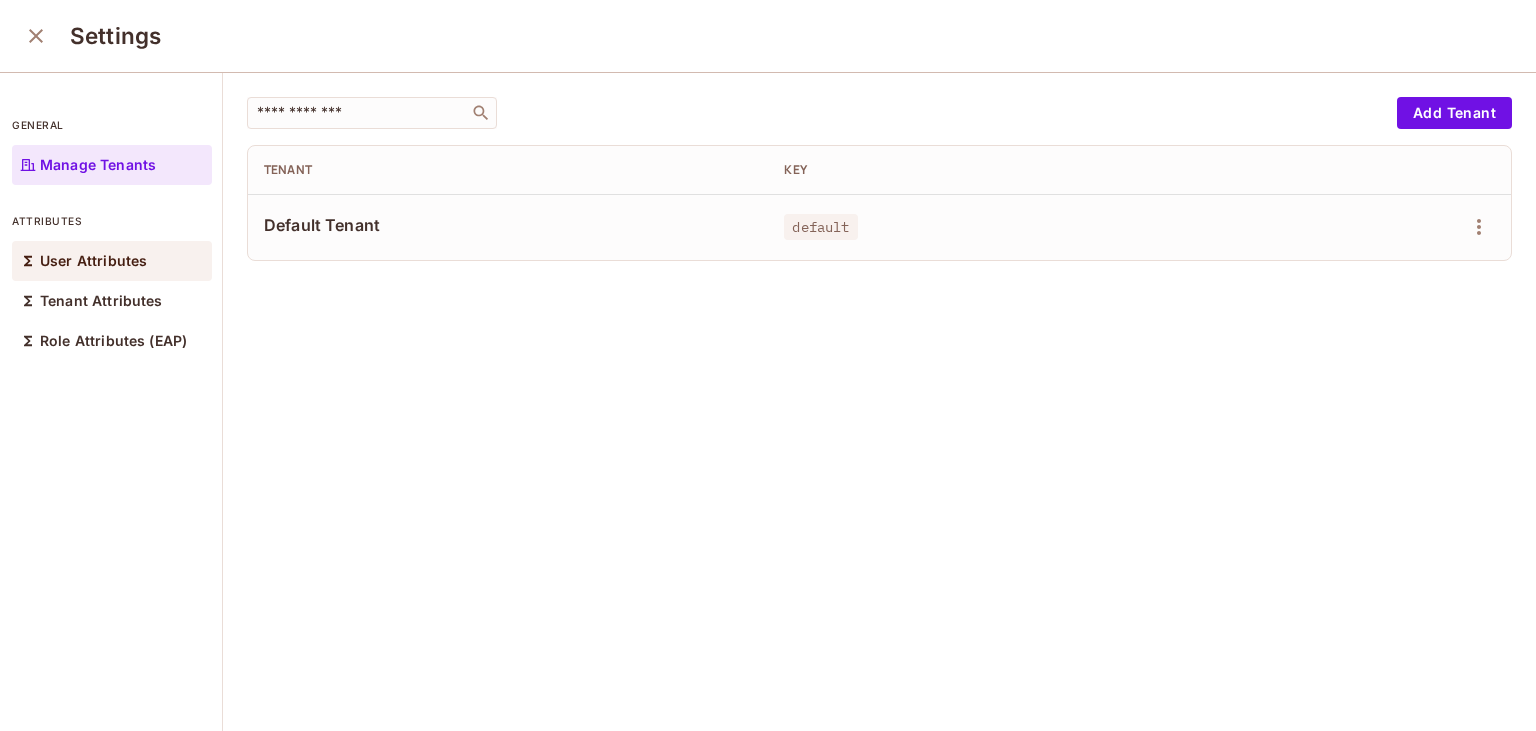 click on "User Attributes" at bounding box center (93, 261) 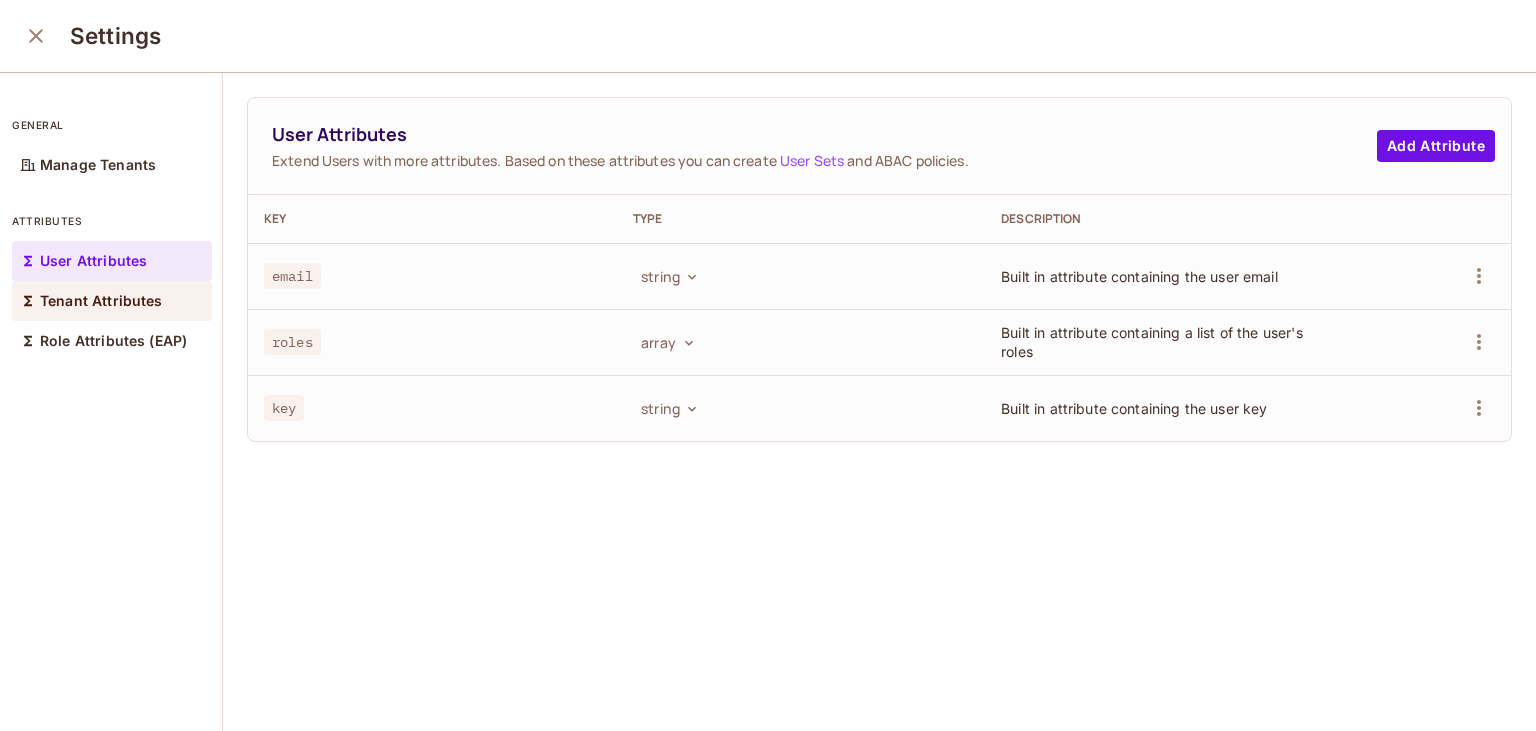 click on "Tenant Attributes" at bounding box center (101, 301) 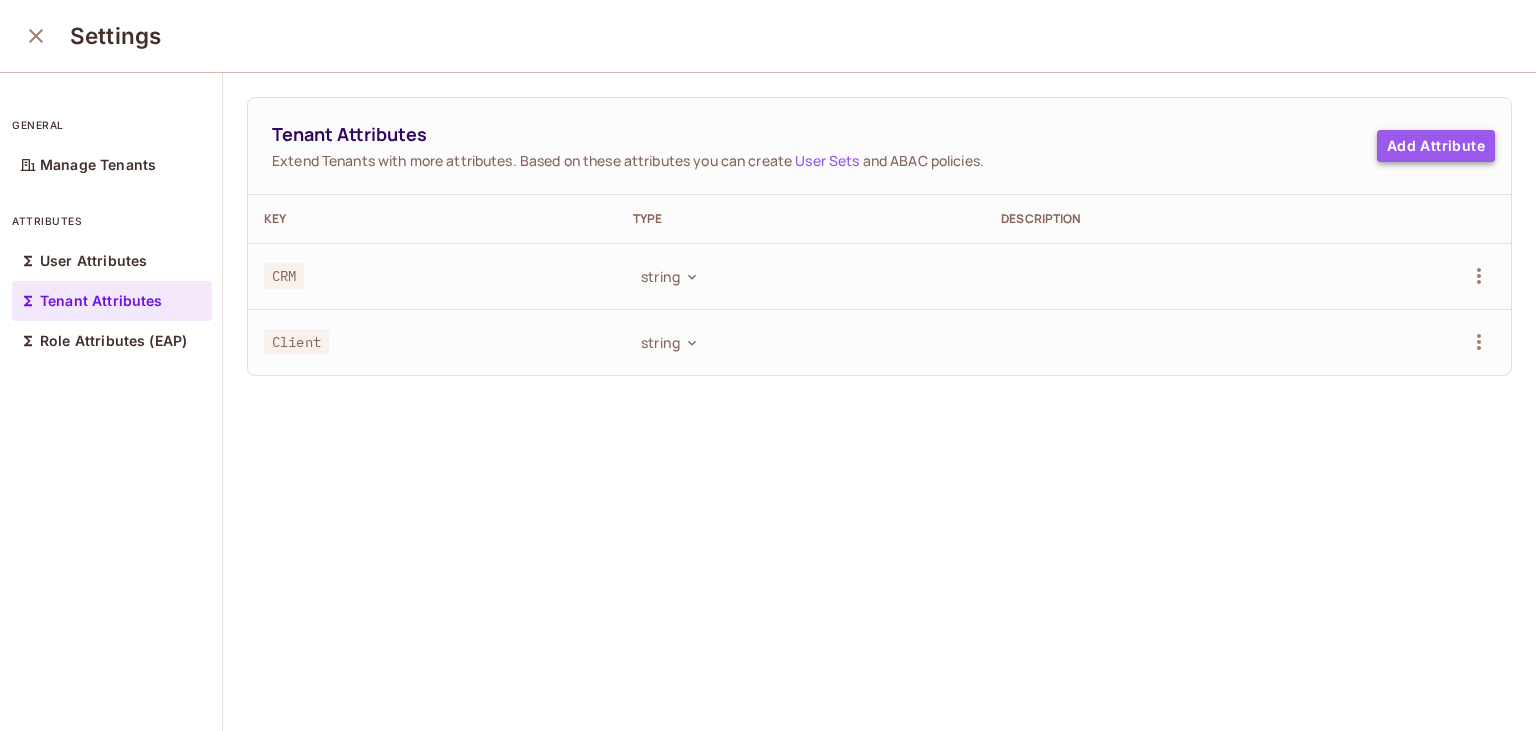 click on "Add Attribute" at bounding box center (1436, 146) 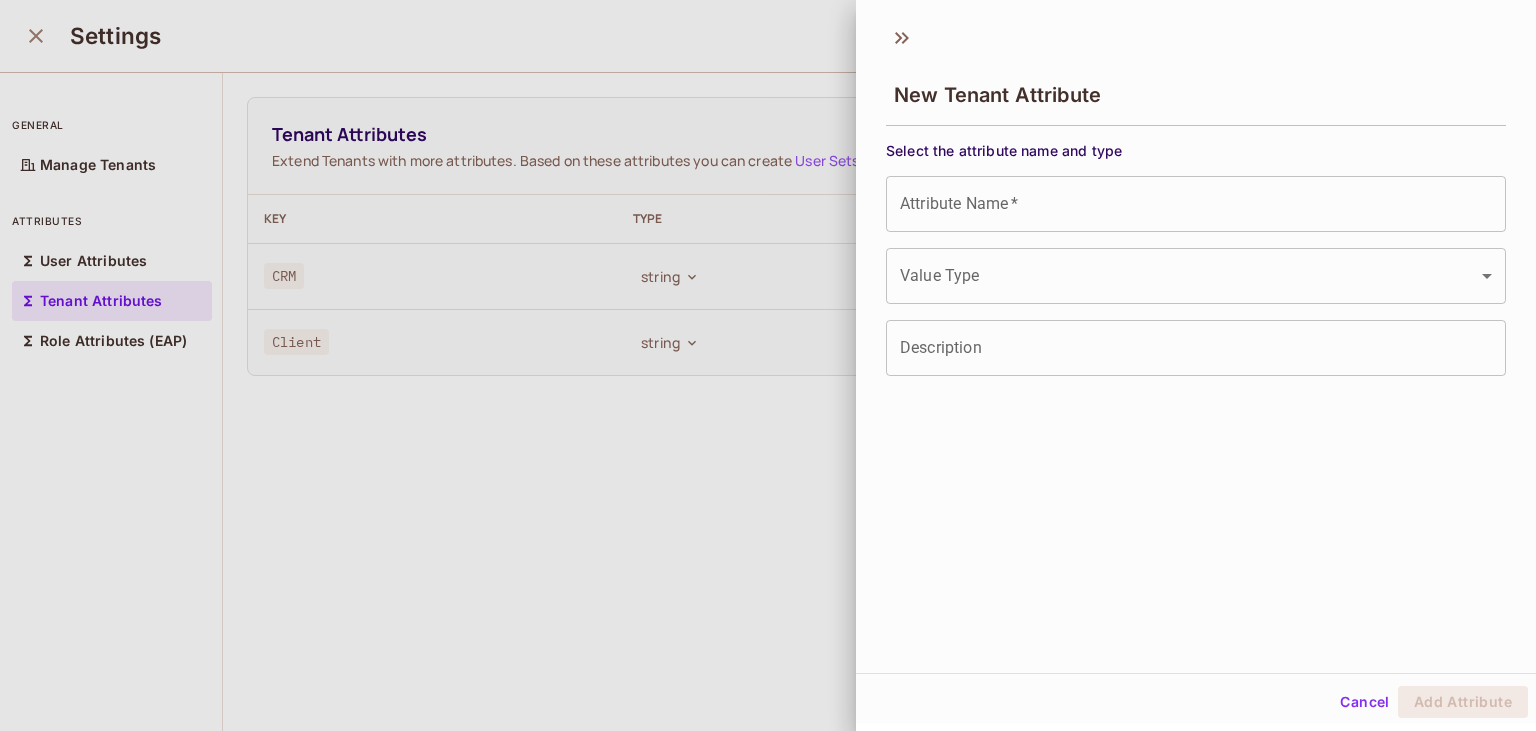 click on "Attribute Name   *" at bounding box center (1196, 204) 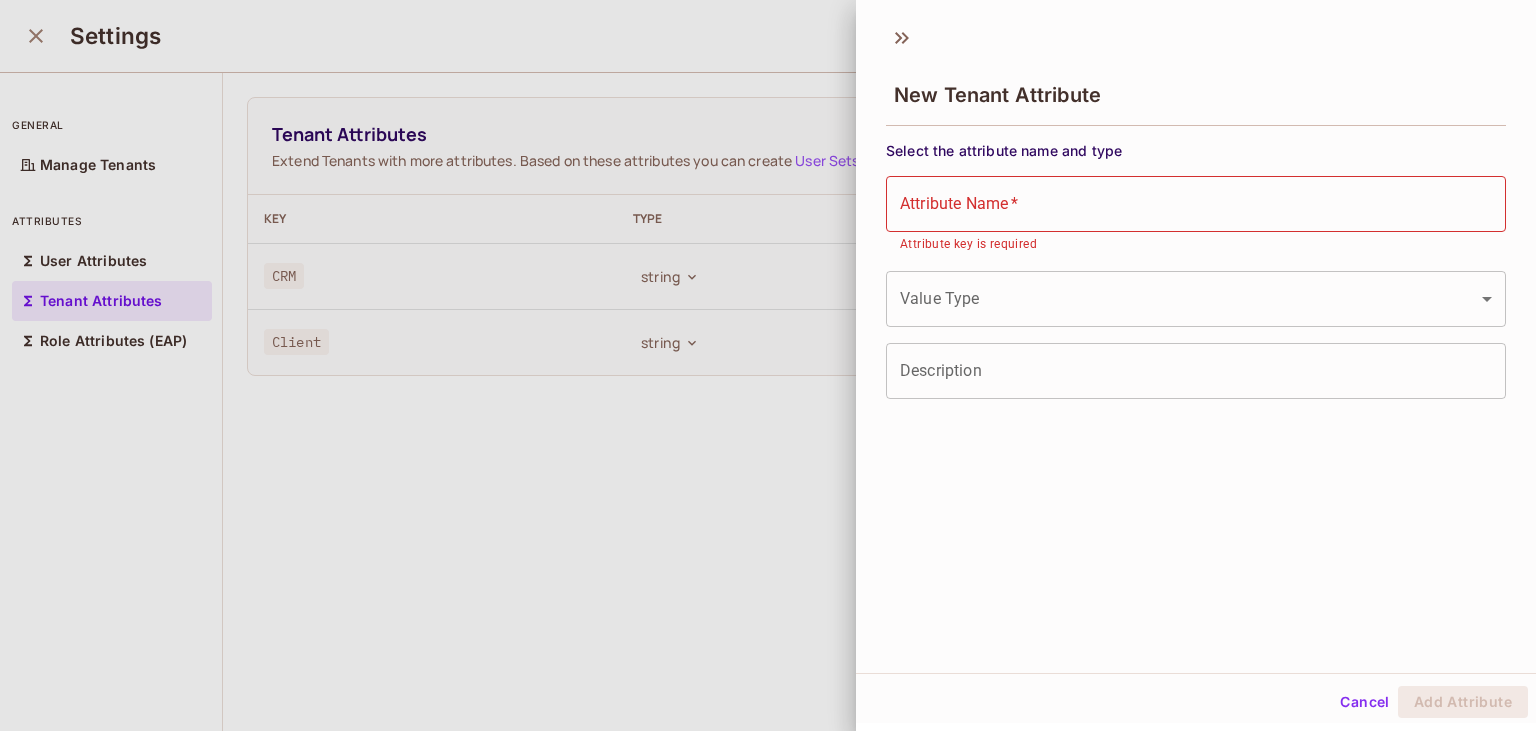 click at bounding box center [768, 365] 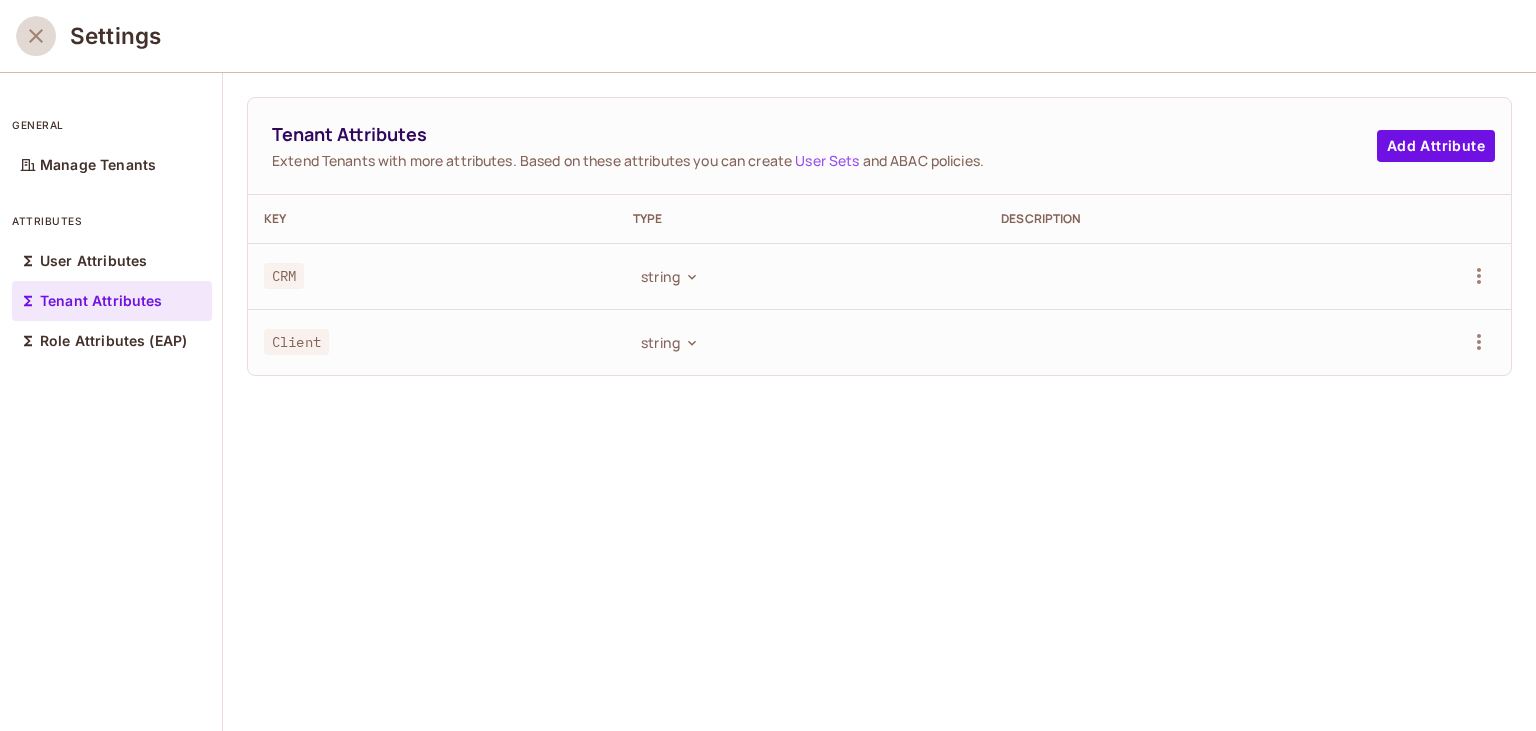 click 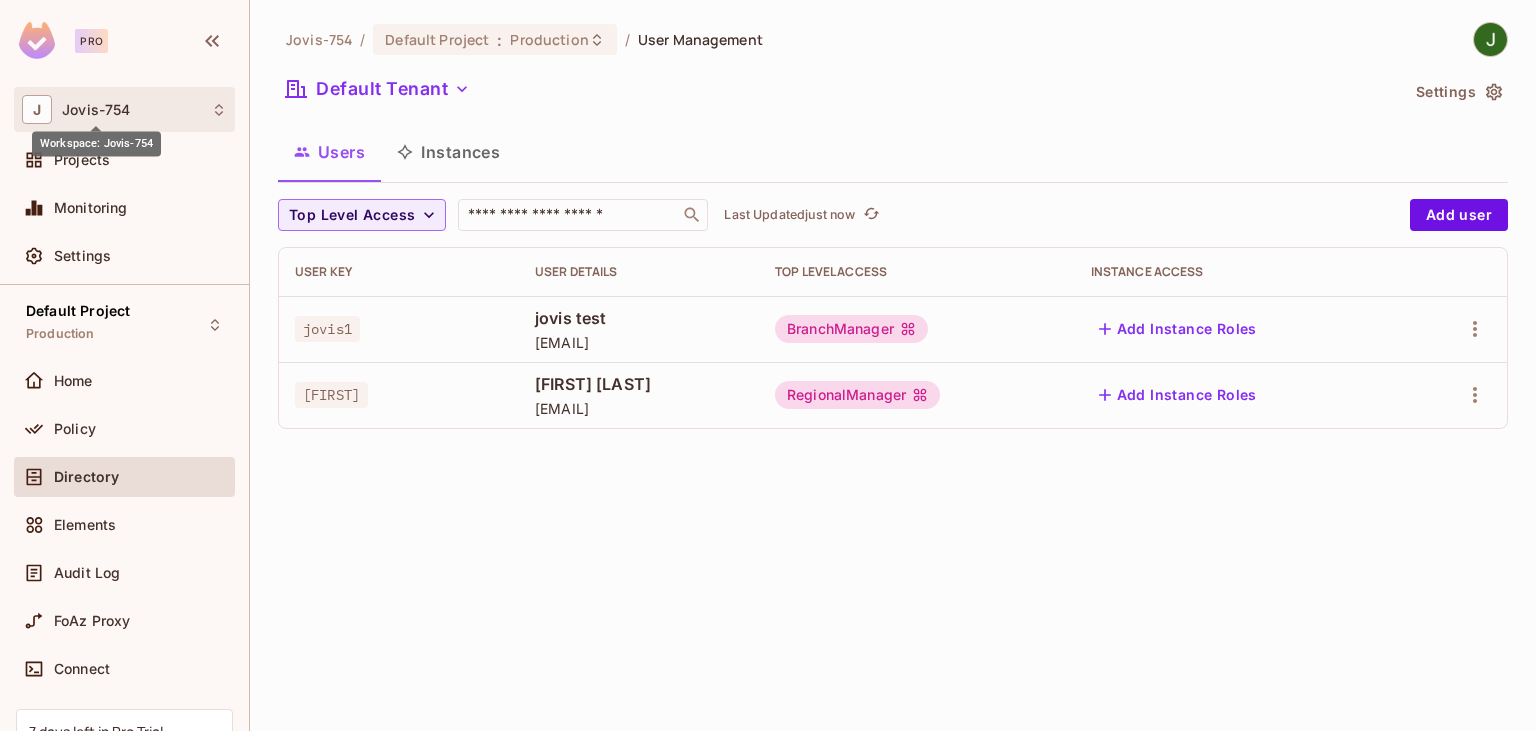 click on "Jovis-754" at bounding box center [96, 110] 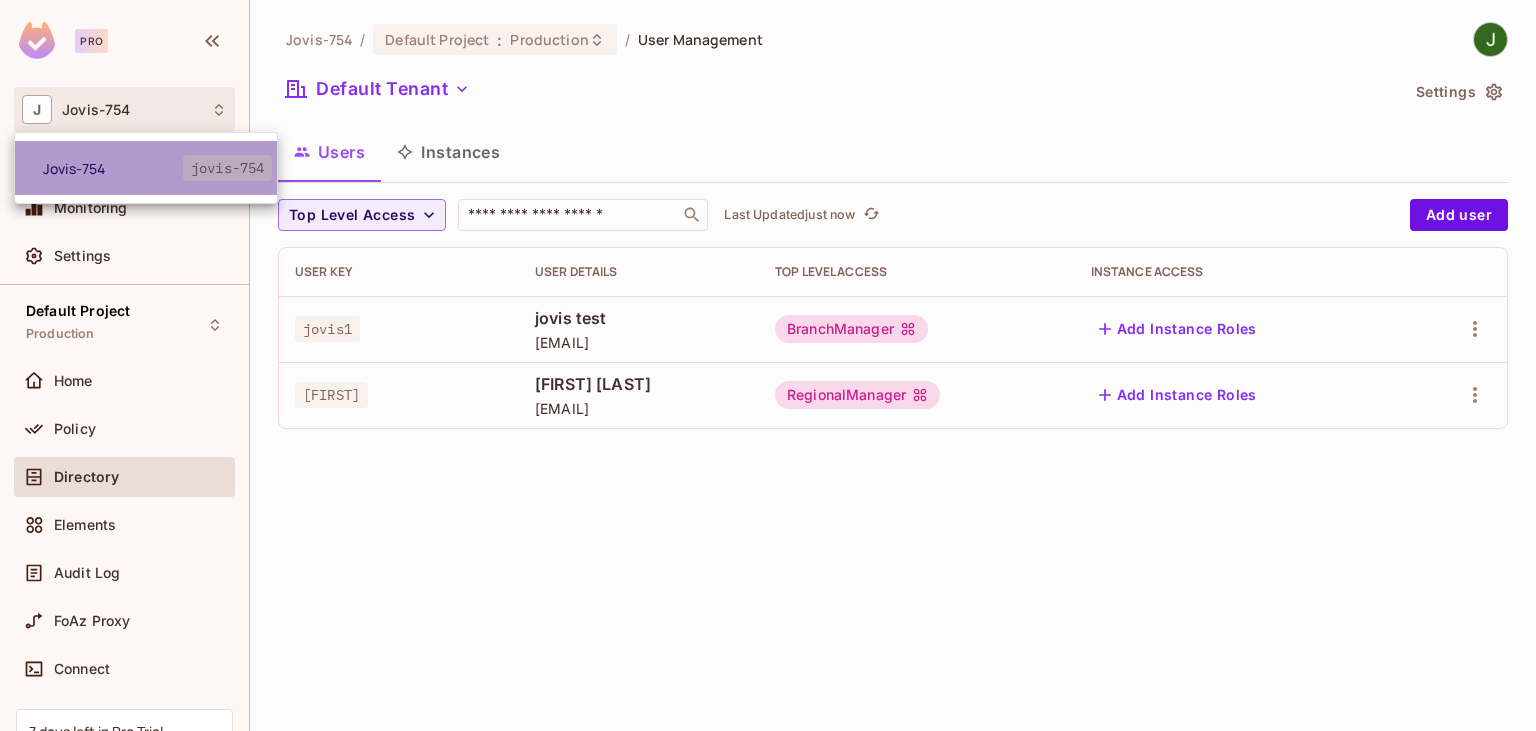 click on "Jovis-754 jovis-754" at bounding box center [146, 168] 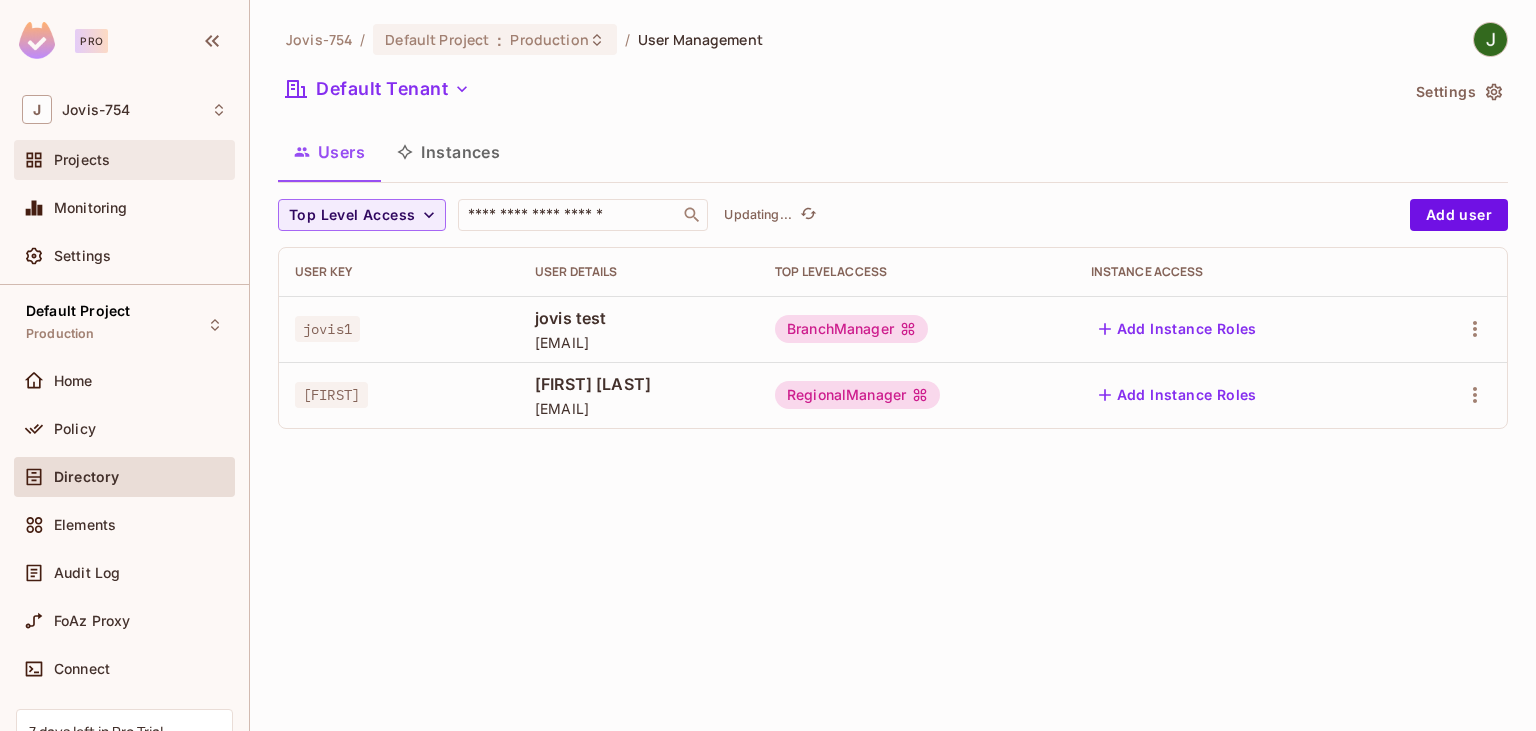 click on "Projects" at bounding box center (124, 160) 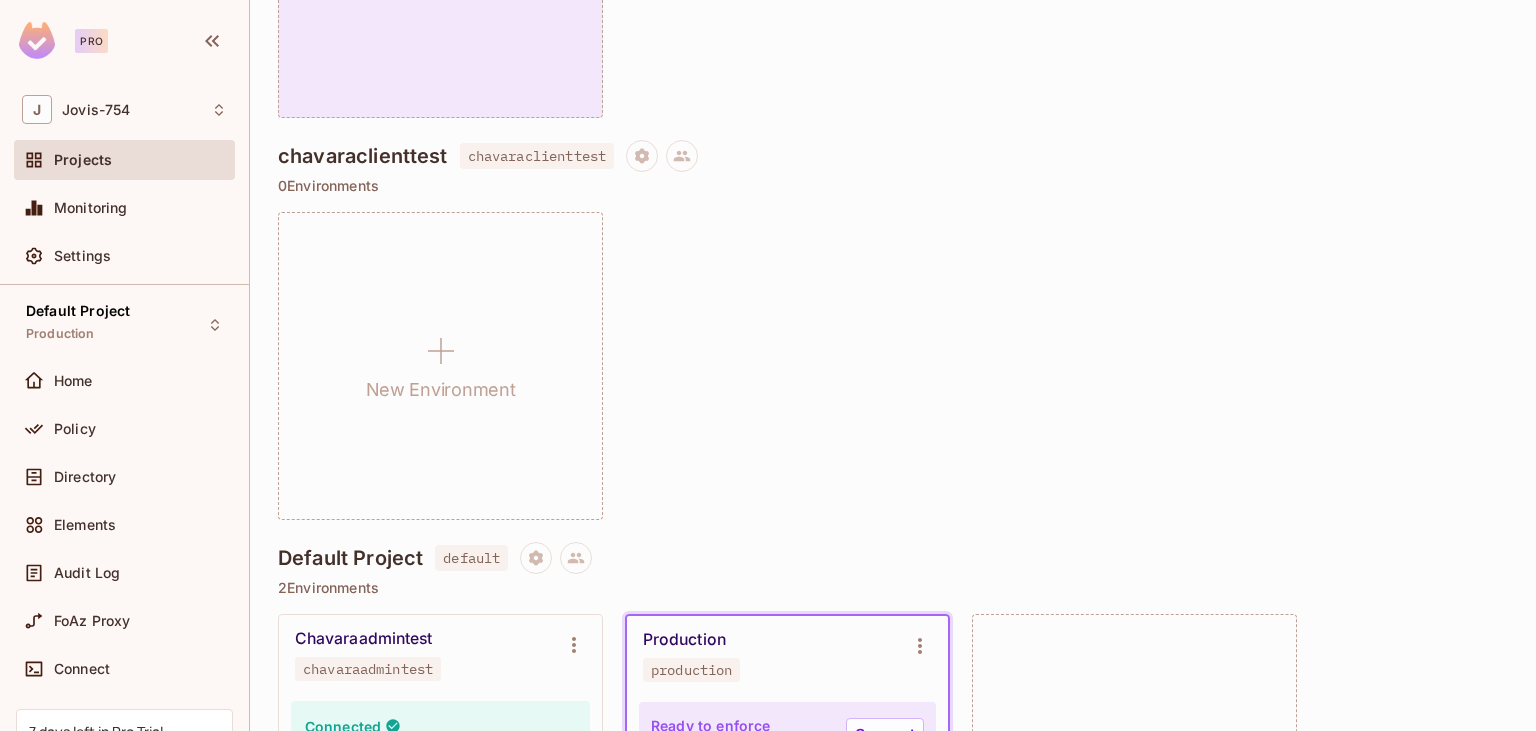 scroll, scrollTop: 674, scrollLeft: 0, axis: vertical 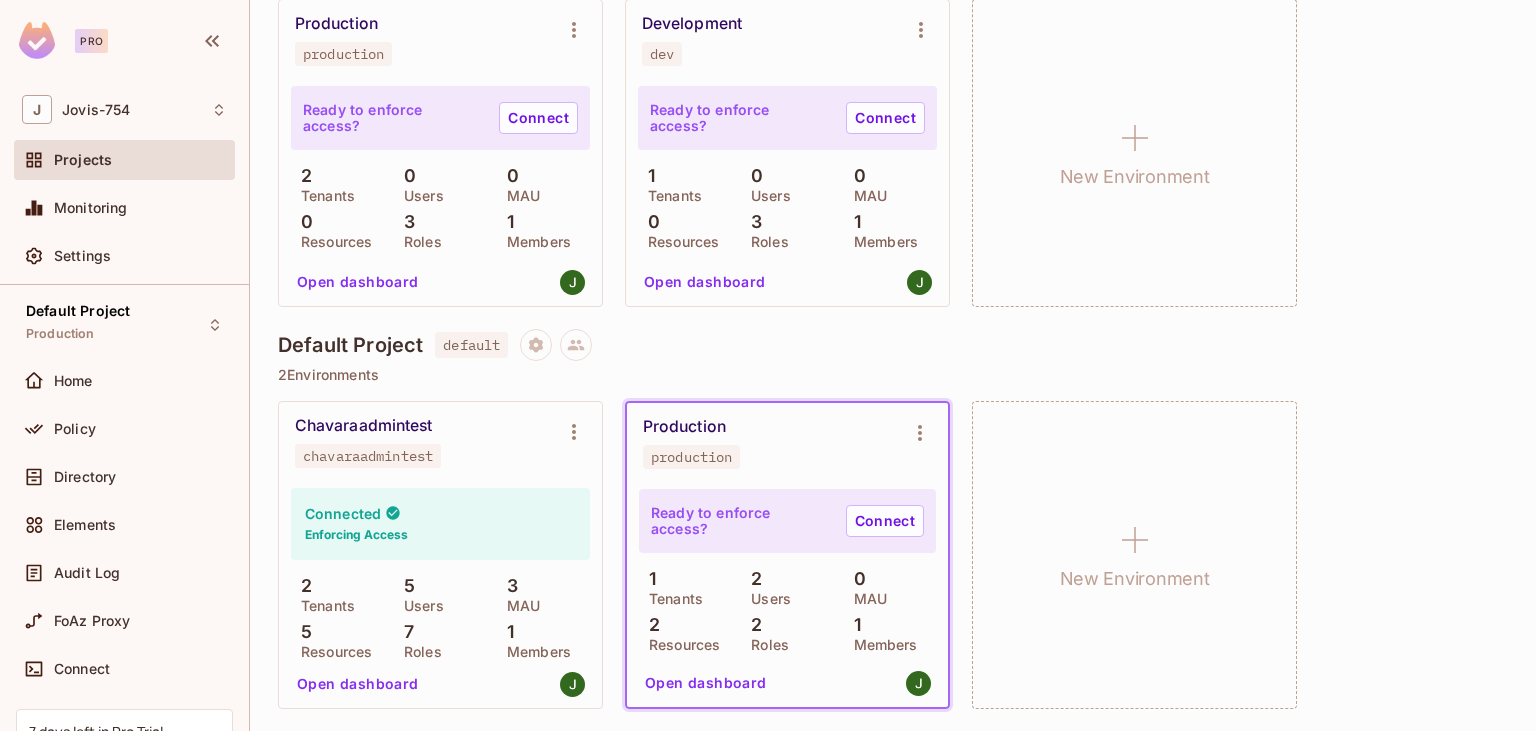 click on "Open dashboard" at bounding box center (358, 684) 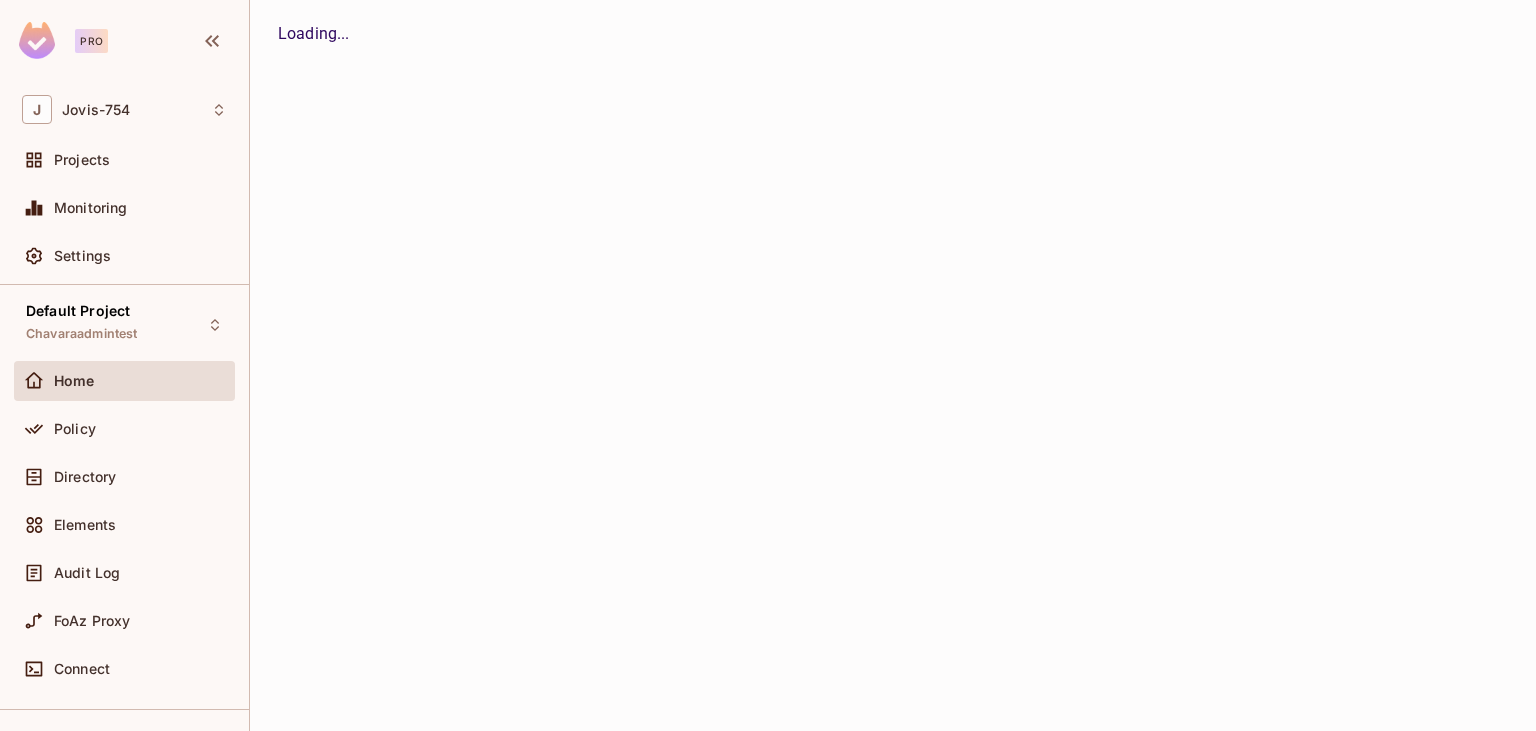 scroll, scrollTop: 0, scrollLeft: 0, axis: both 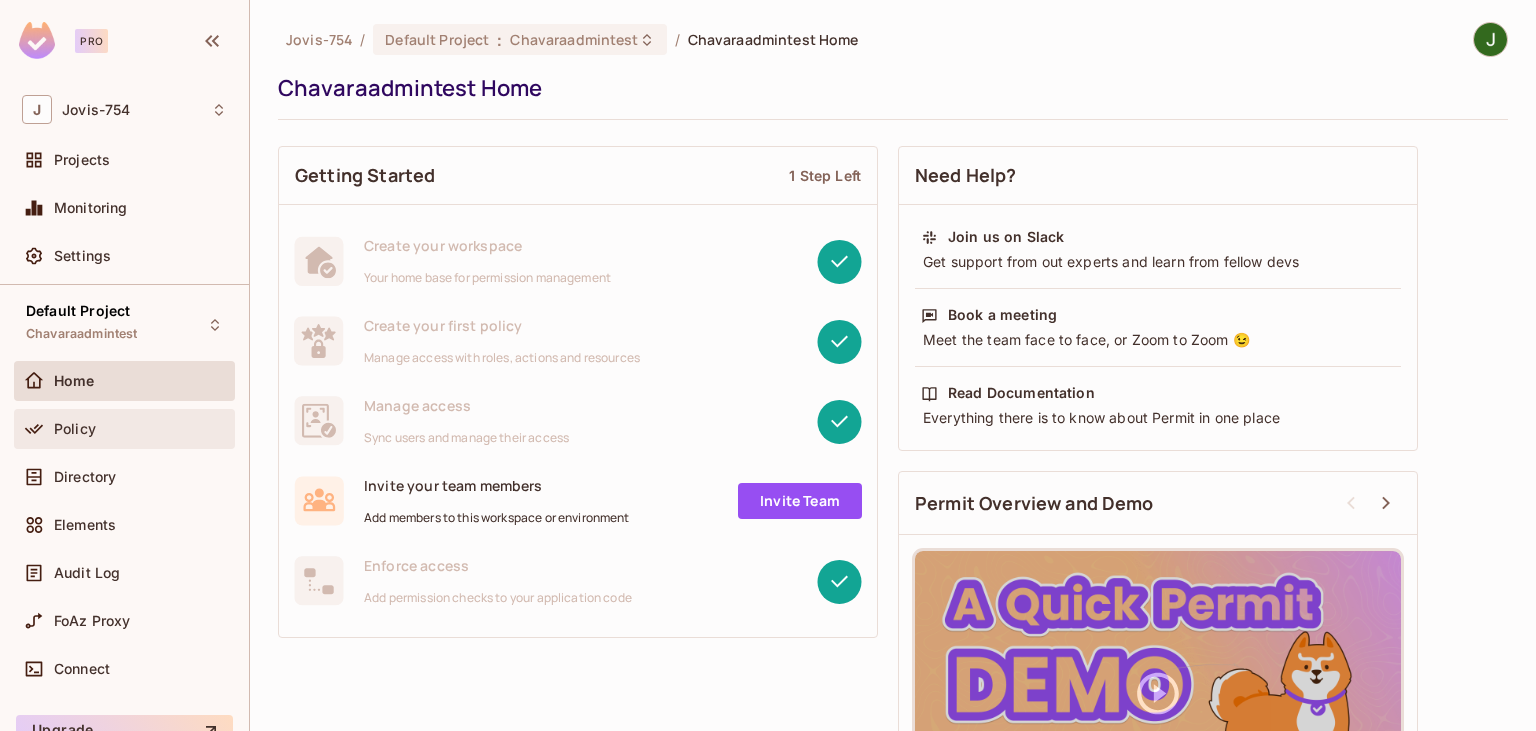 click on "Policy" at bounding box center (75, 429) 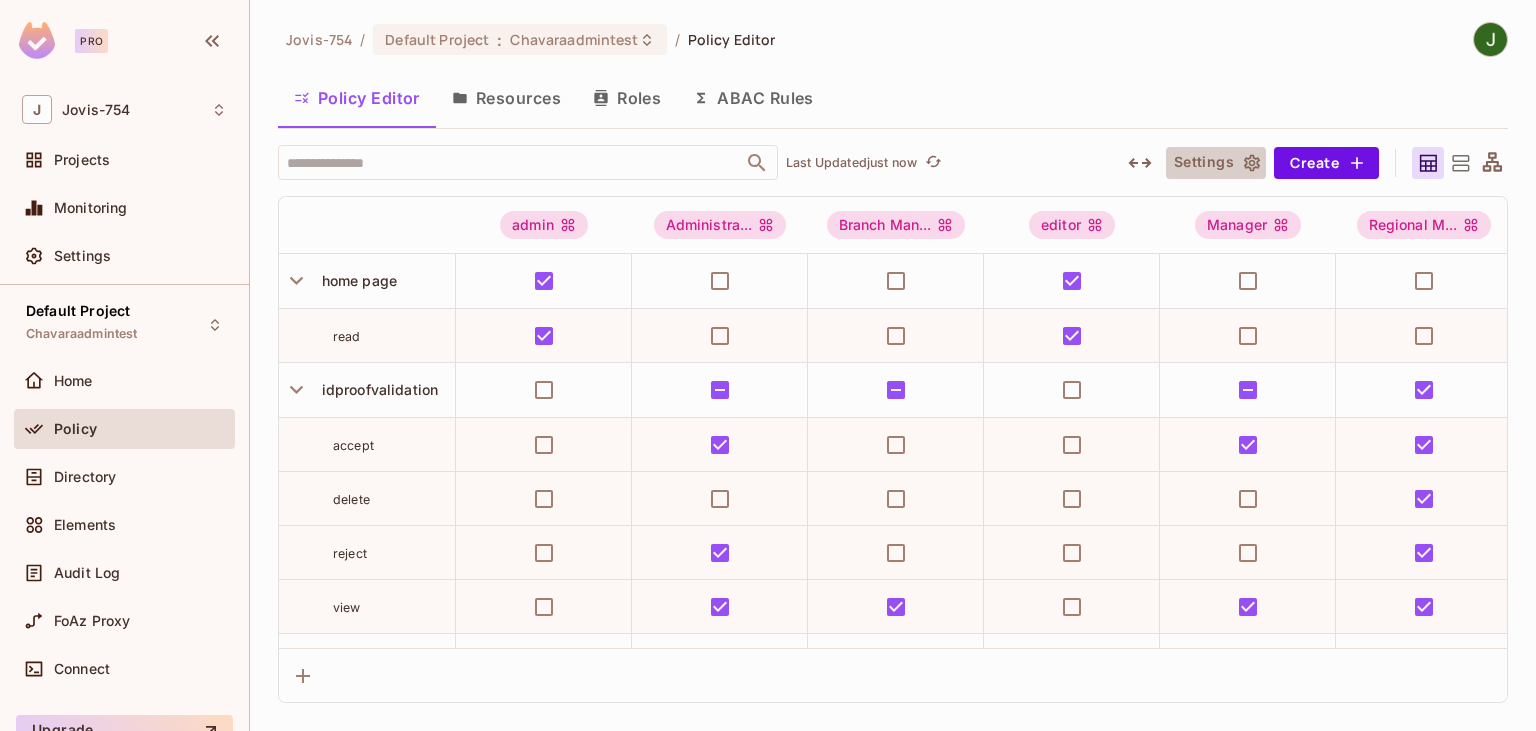 click on "Settings" at bounding box center (1216, 163) 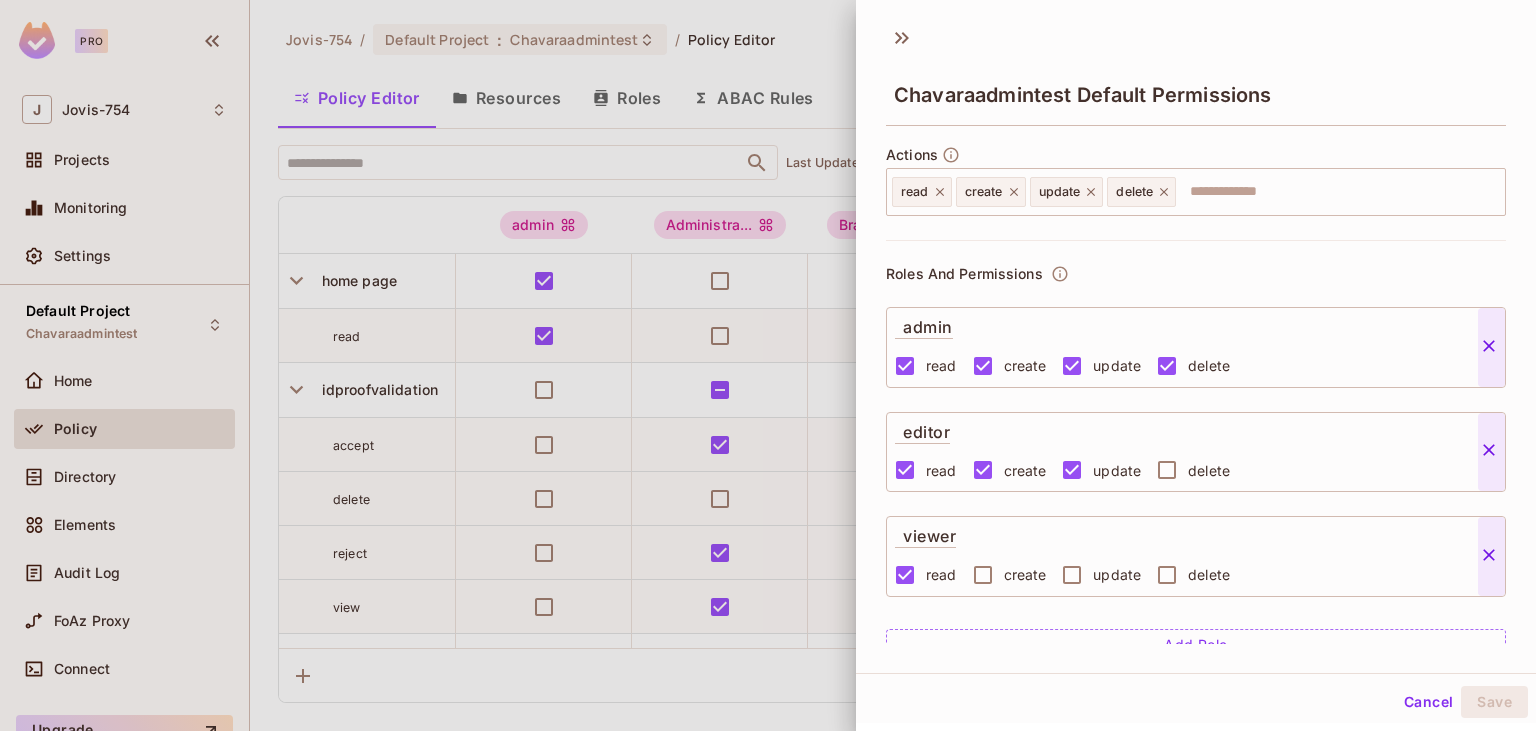 click at bounding box center (768, 365) 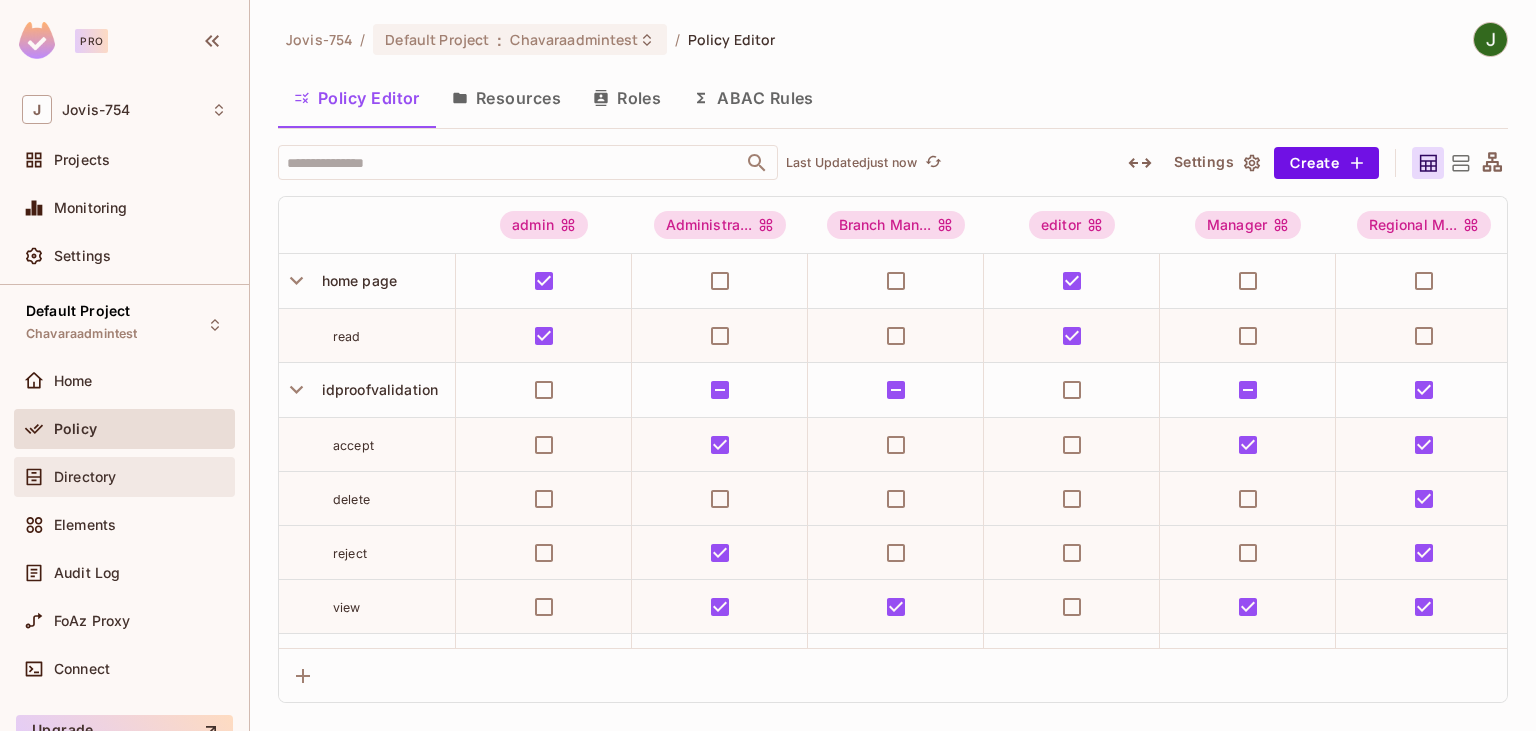 click on "Directory" at bounding box center [124, 477] 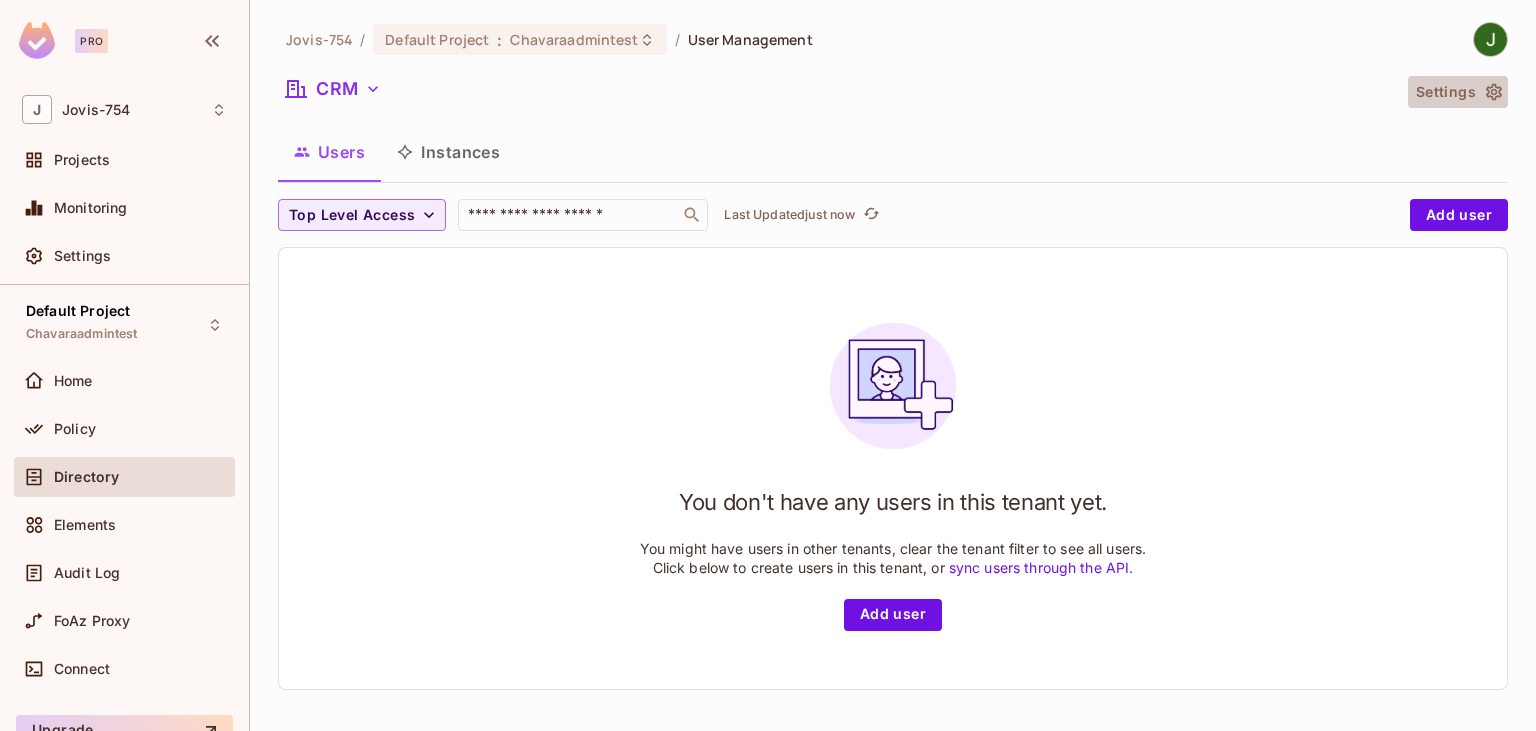 click on "Settings" at bounding box center (1458, 92) 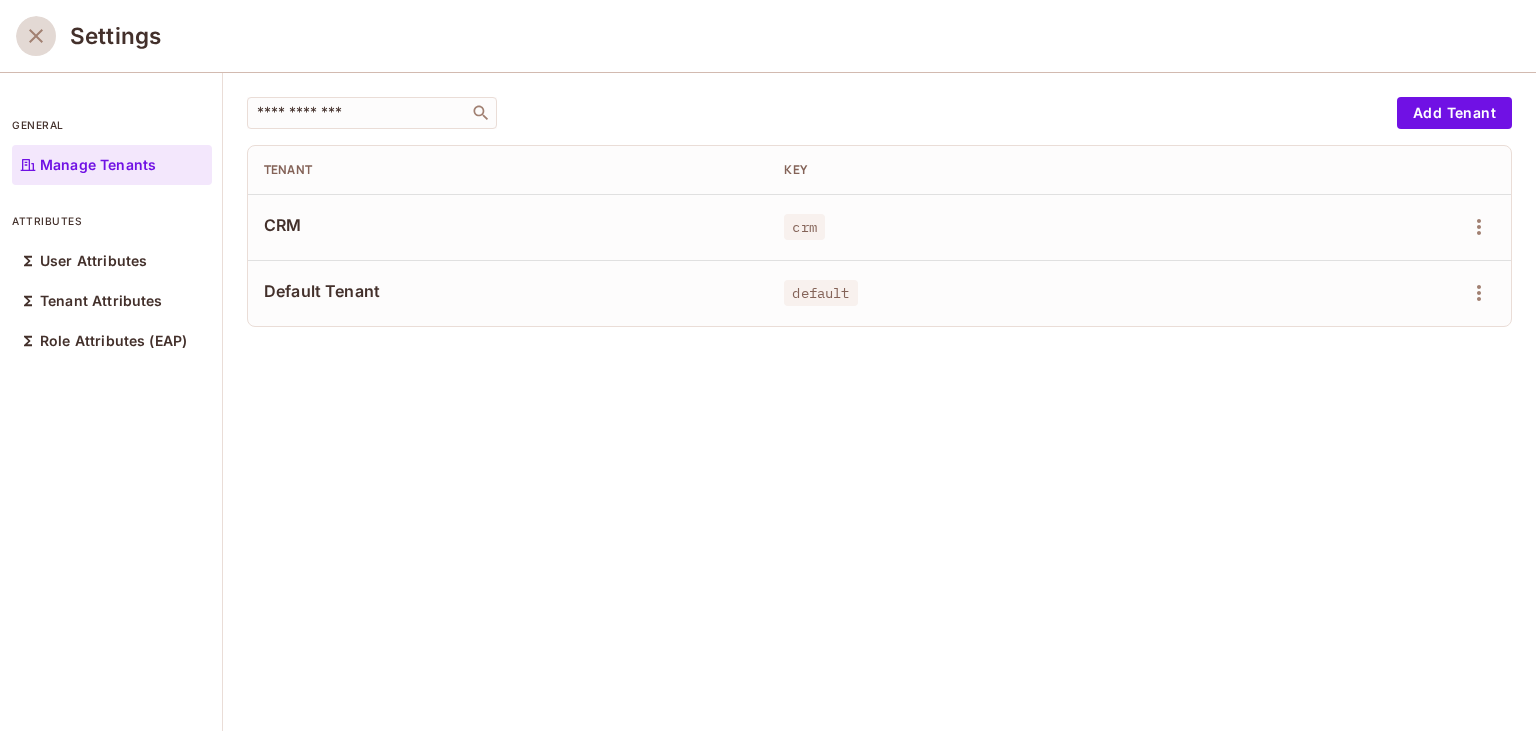 click 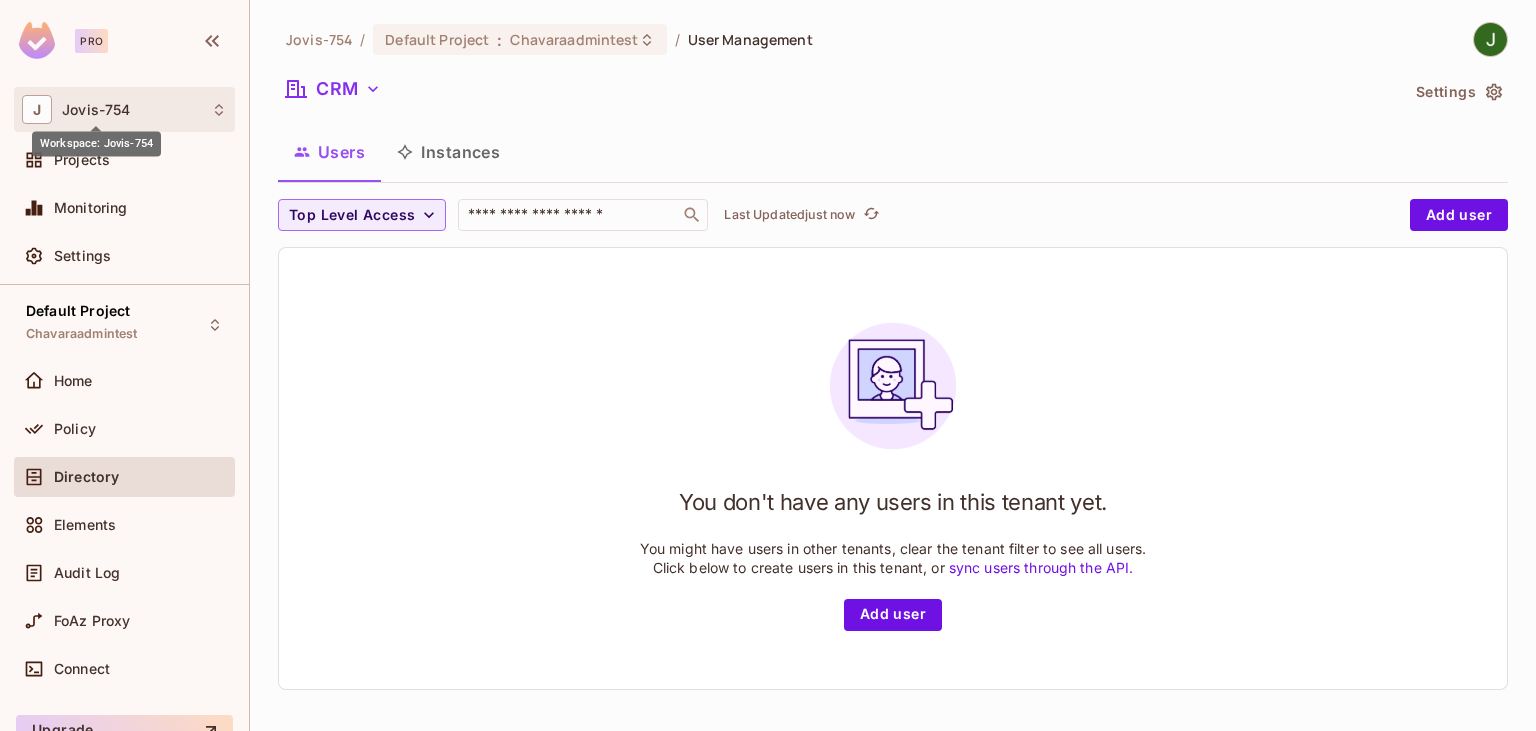 click on "Jovis-754" at bounding box center [96, 110] 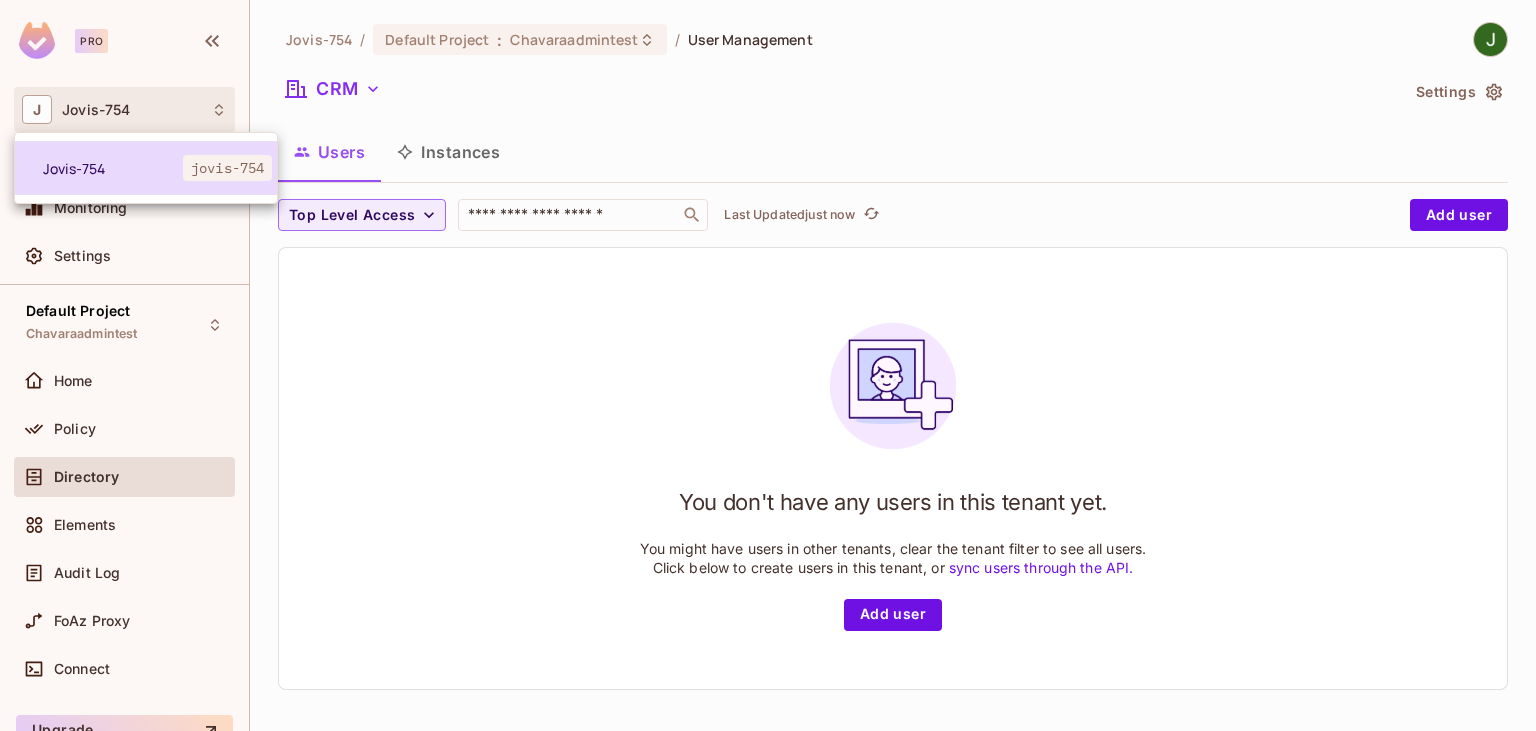click on "Jovis-754" at bounding box center [113, 168] 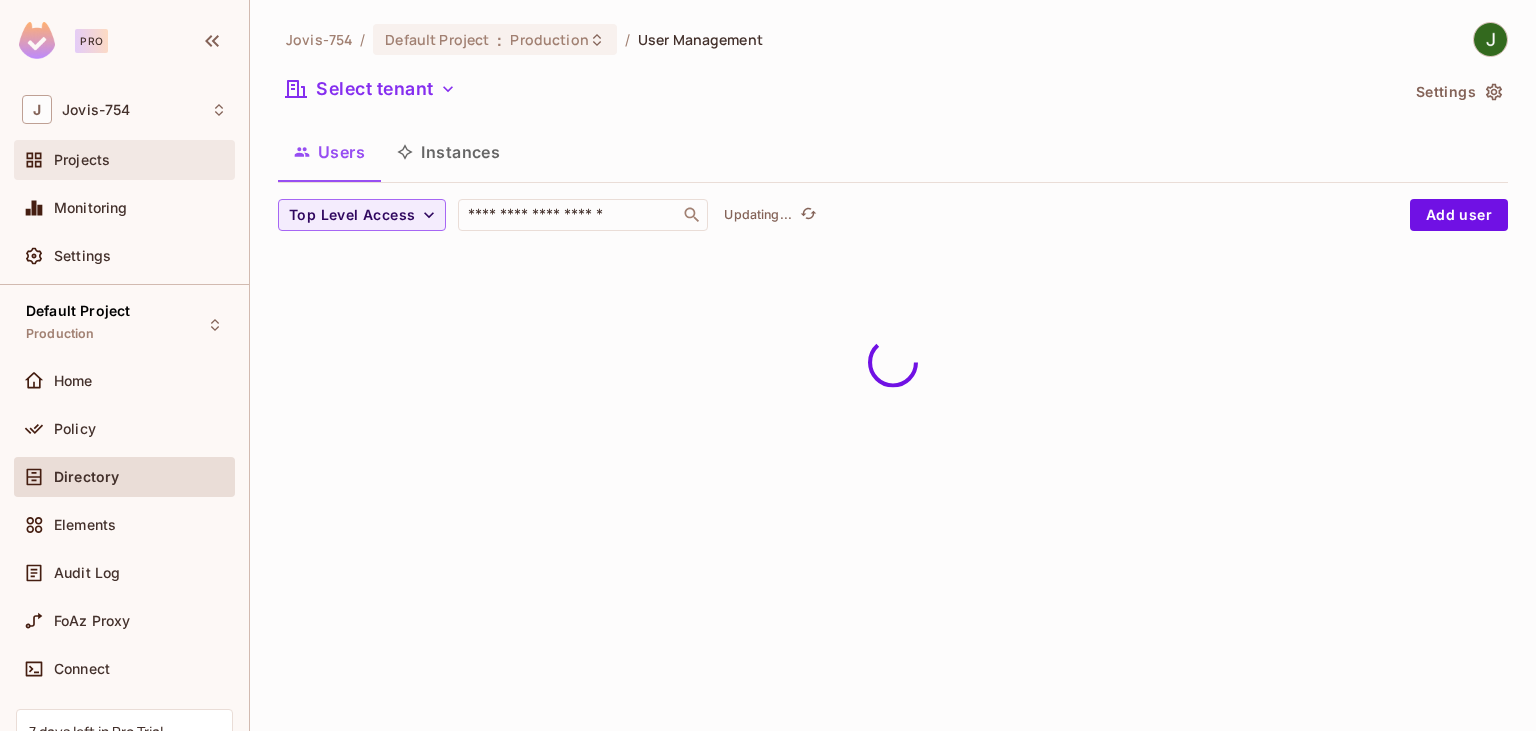 click on "Projects" at bounding box center (124, 160) 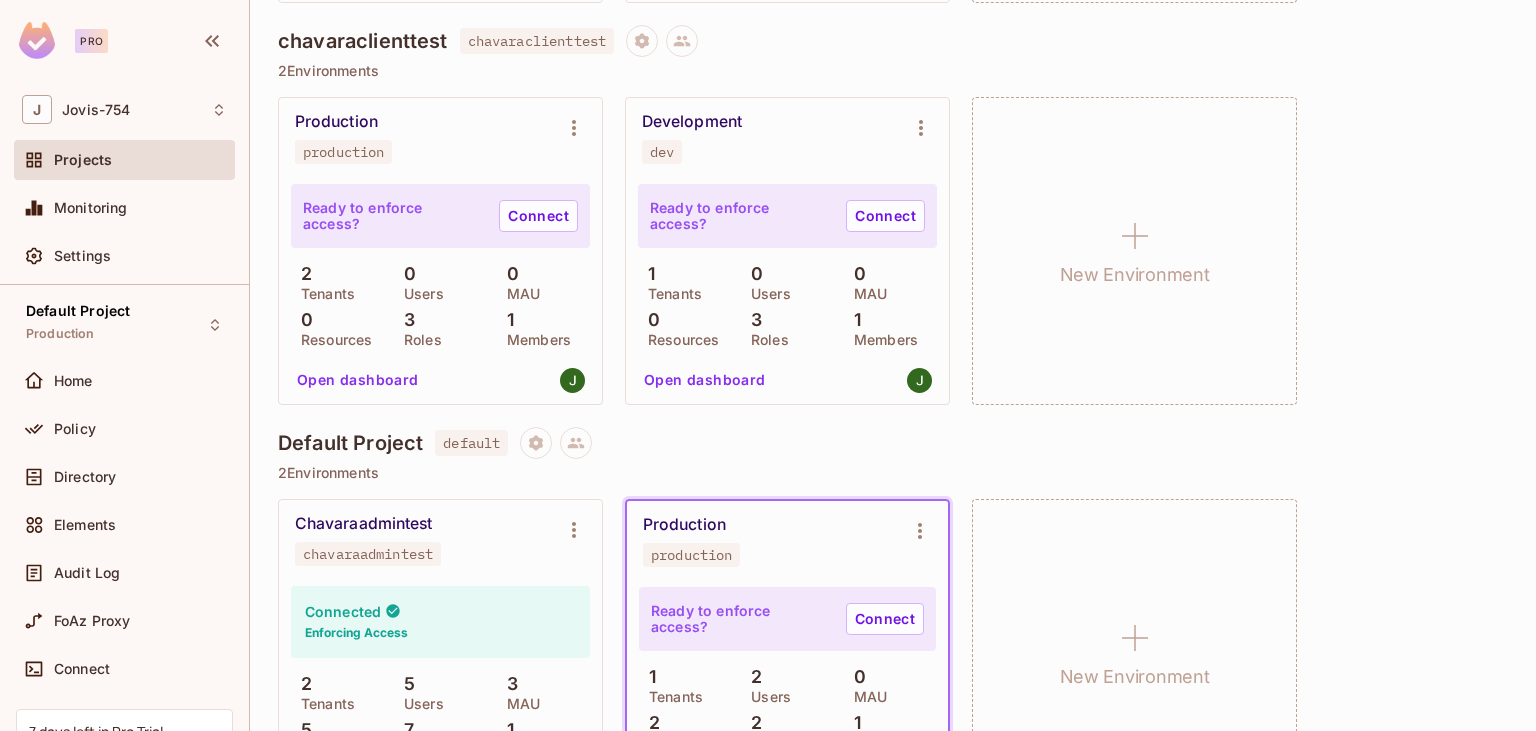 scroll, scrollTop: 674, scrollLeft: 0, axis: vertical 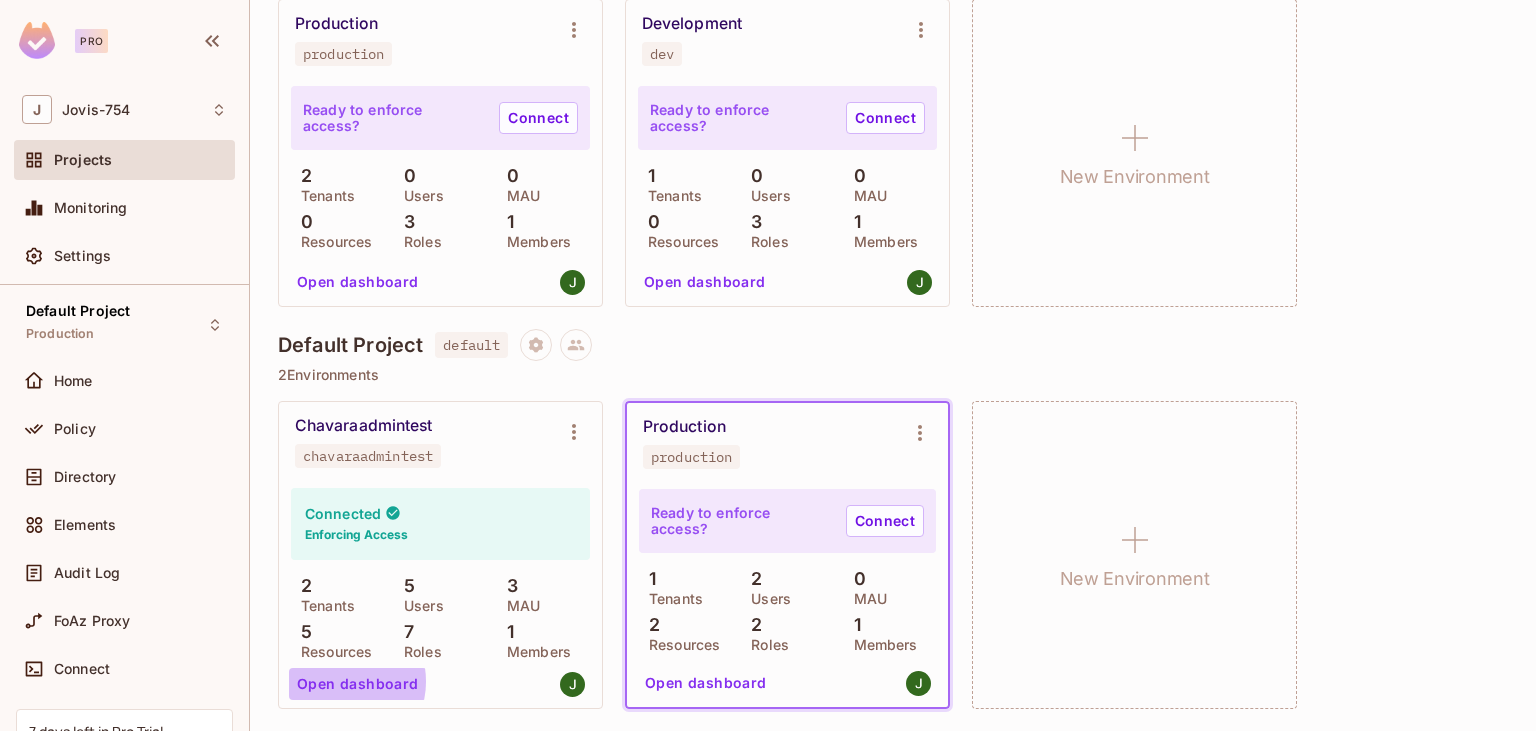 click on "Open dashboard" at bounding box center [358, 684] 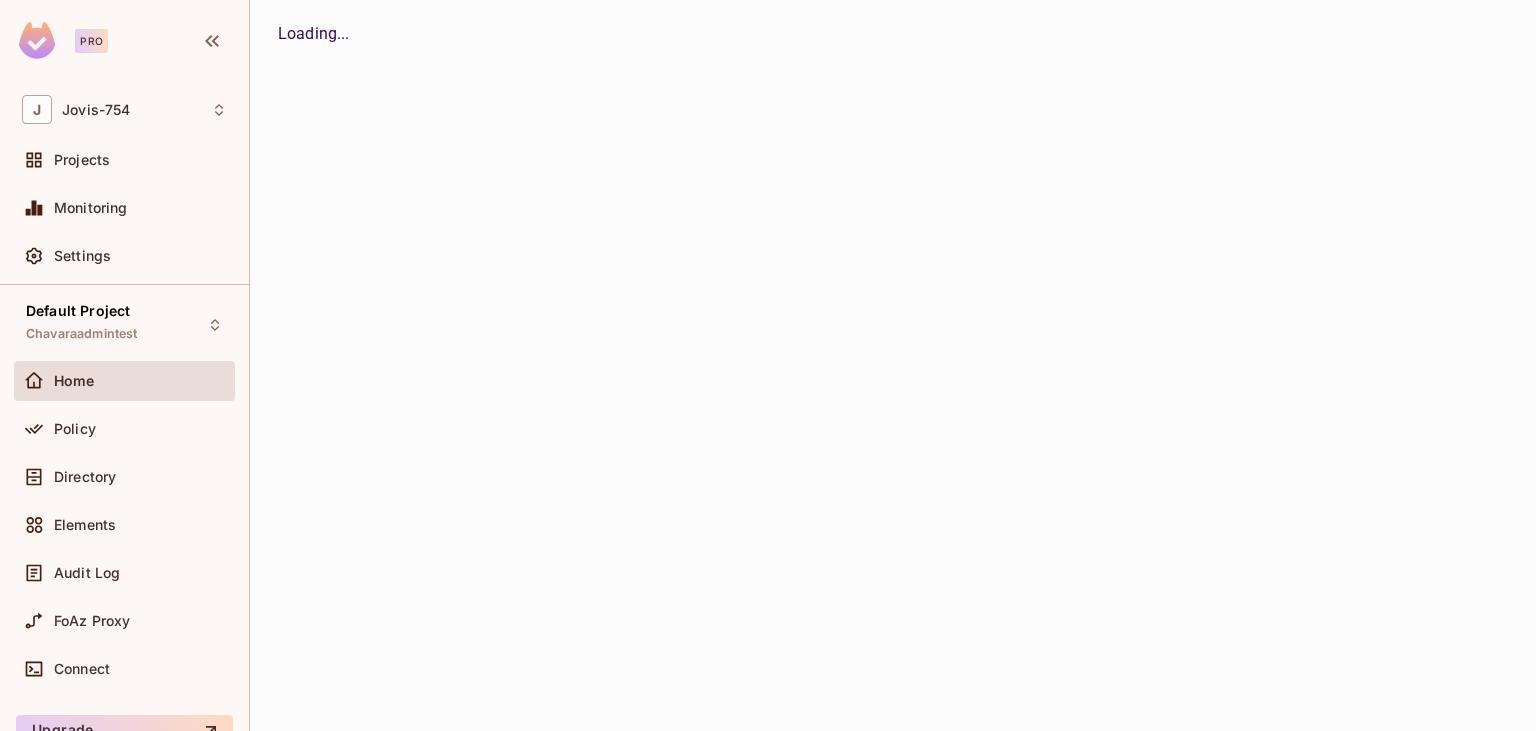 scroll, scrollTop: 0, scrollLeft: 0, axis: both 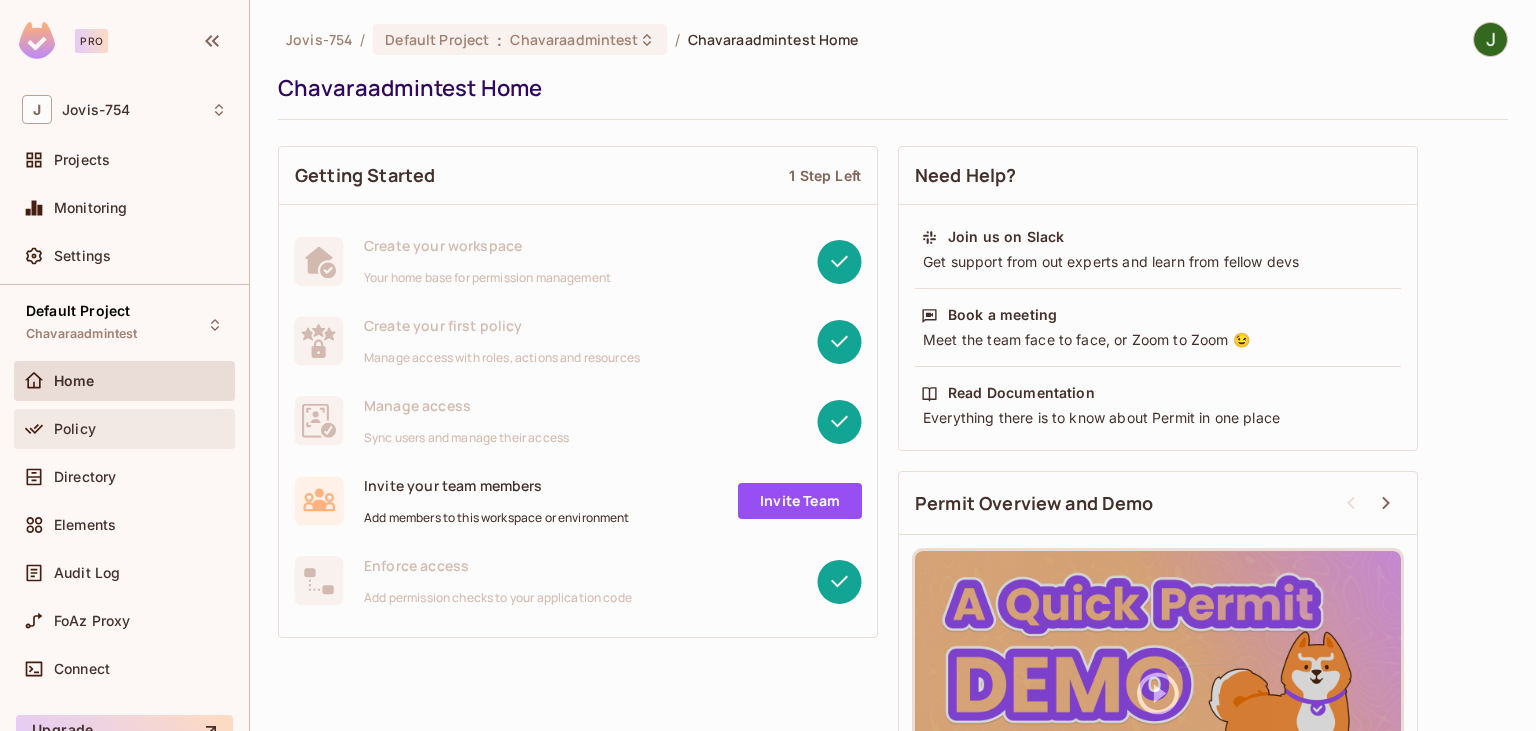 click on "Policy" at bounding box center (140, 429) 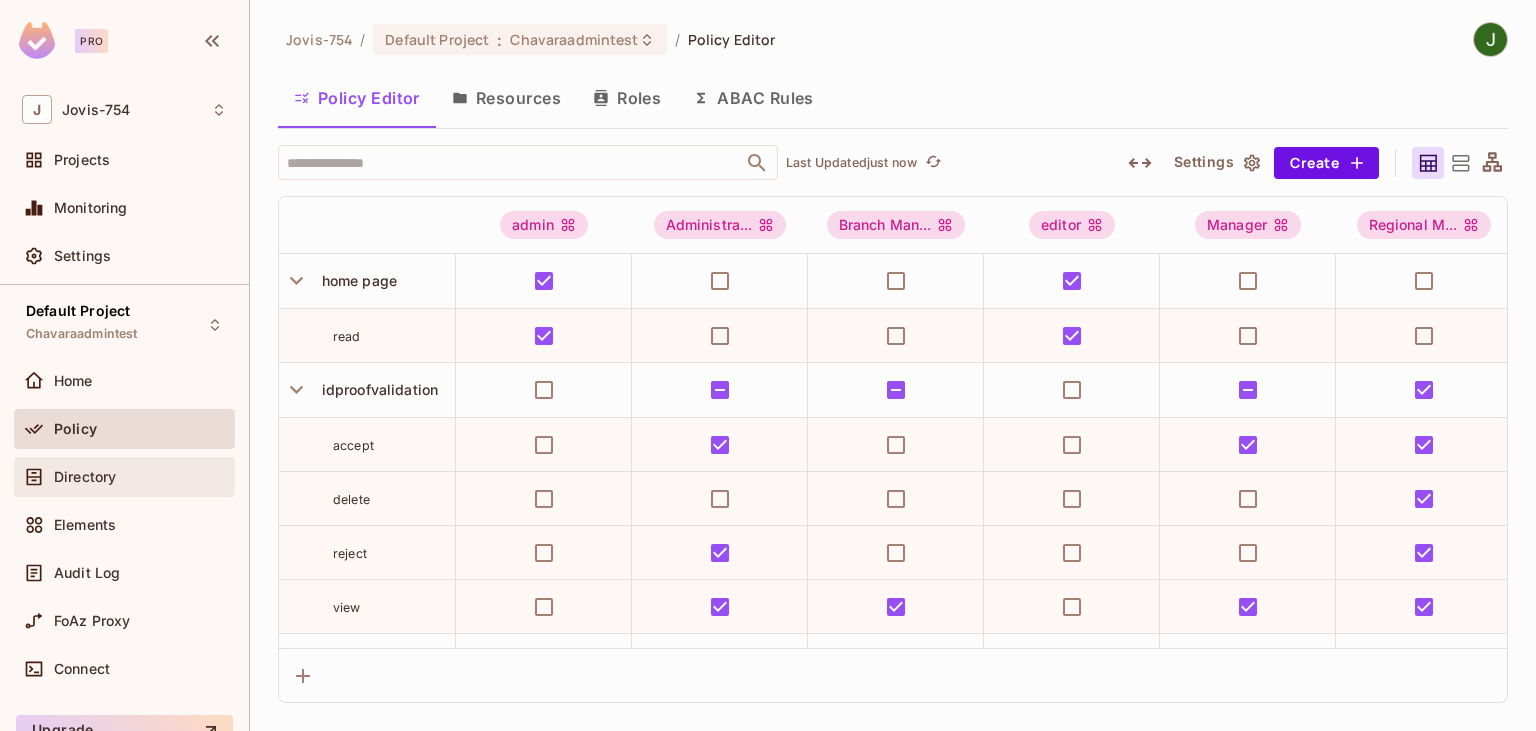 click on "Directory" at bounding box center [124, 477] 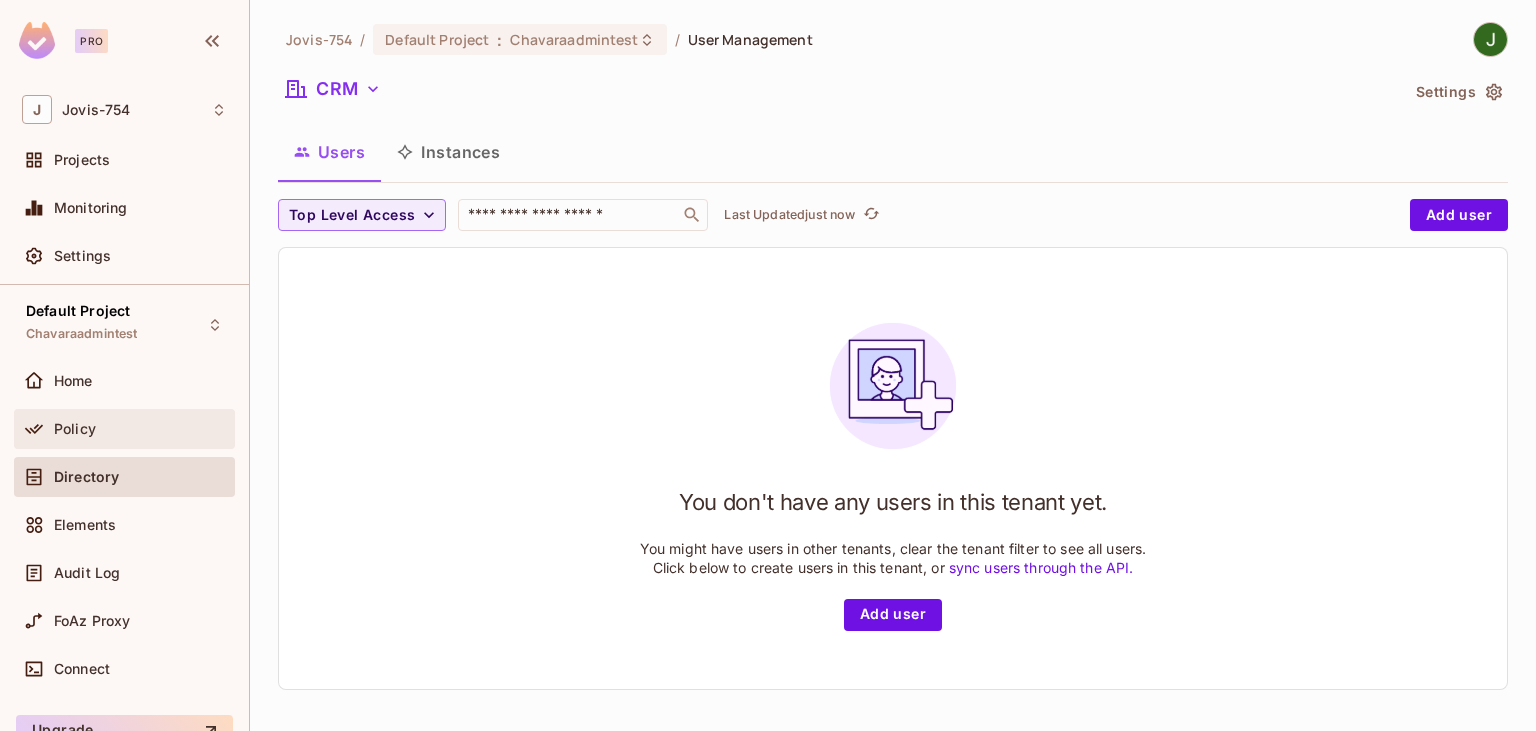 click on "Policy" at bounding box center [75, 429] 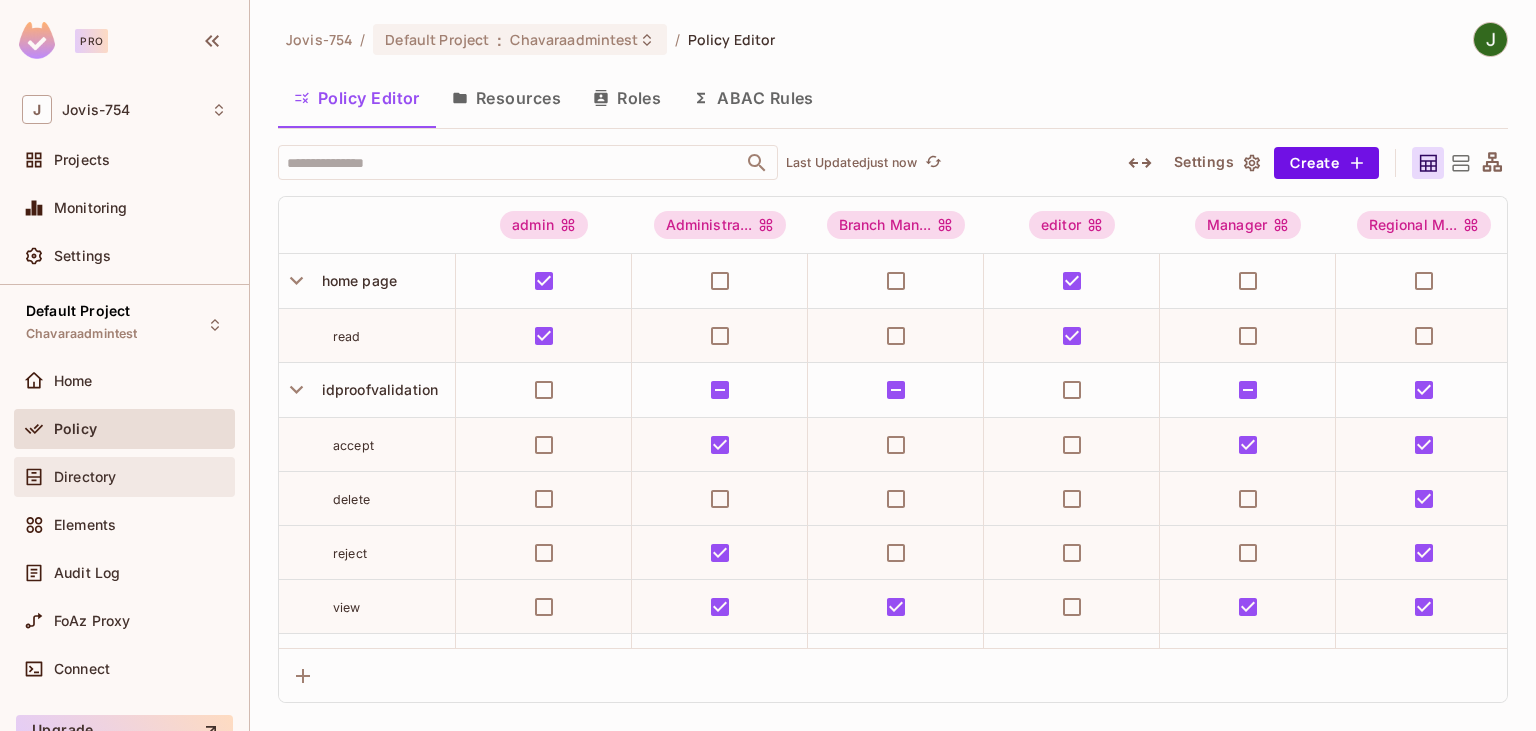 click on "Directory" at bounding box center (85, 477) 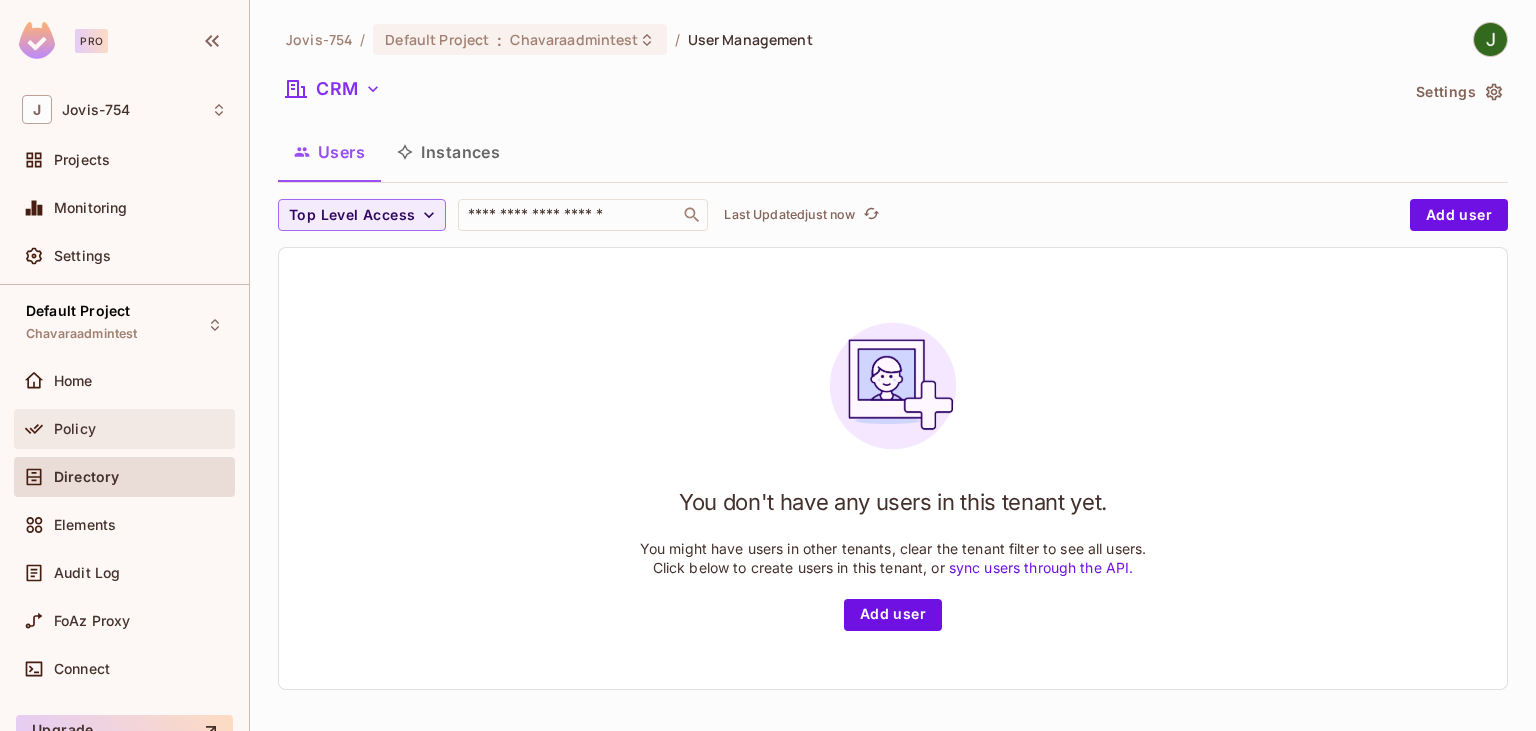 click on "Policy" at bounding box center [75, 429] 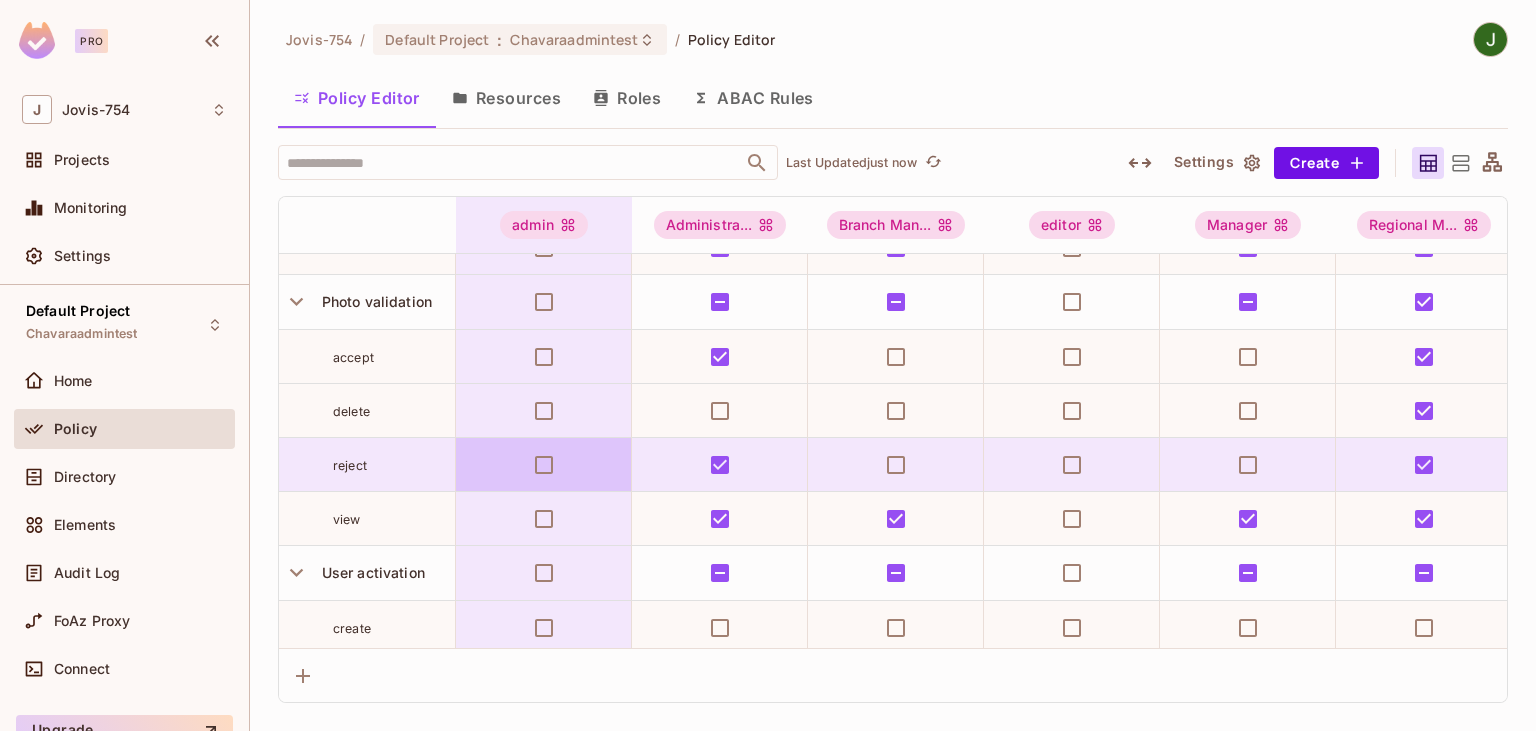 scroll, scrollTop: 1014, scrollLeft: 0, axis: vertical 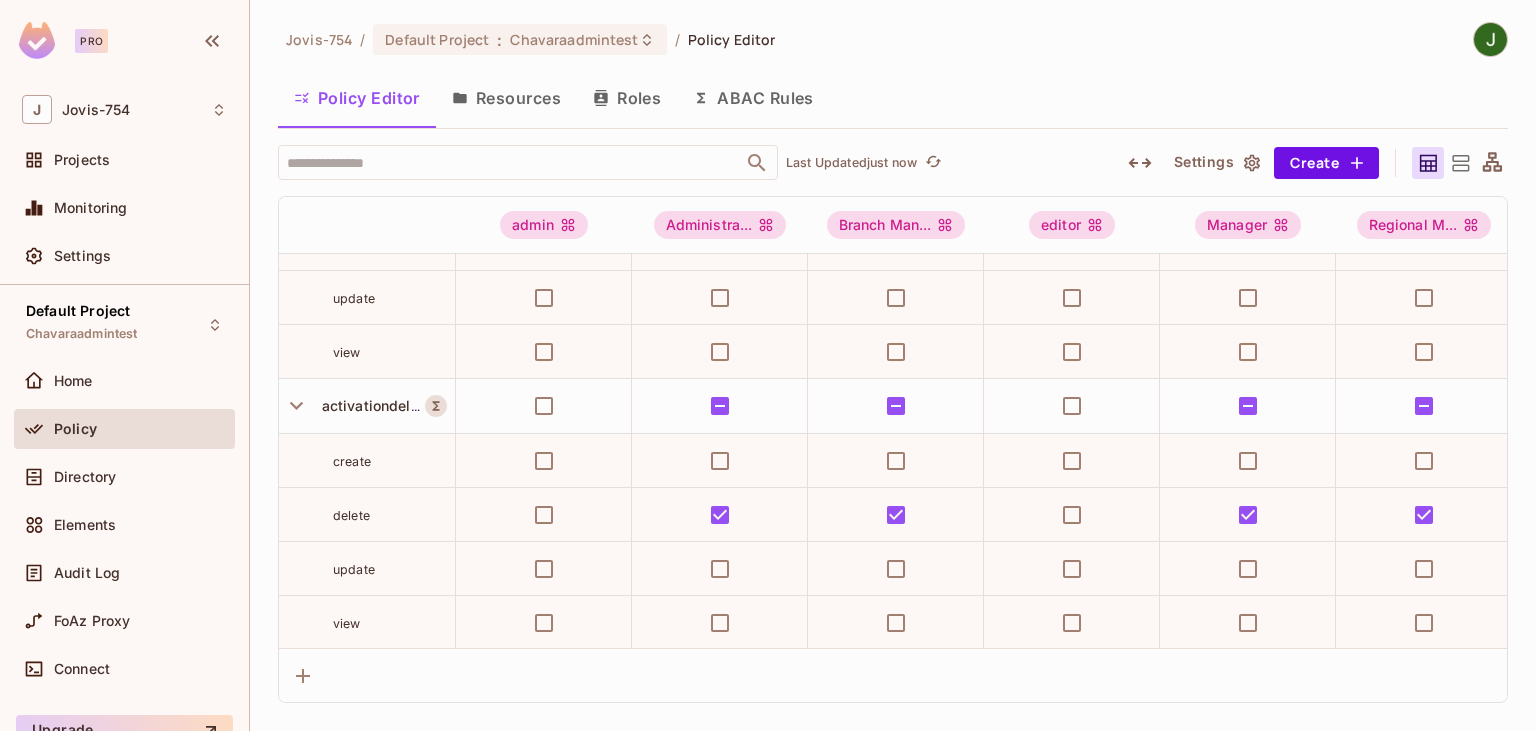 click on "Directory" at bounding box center (124, 481) 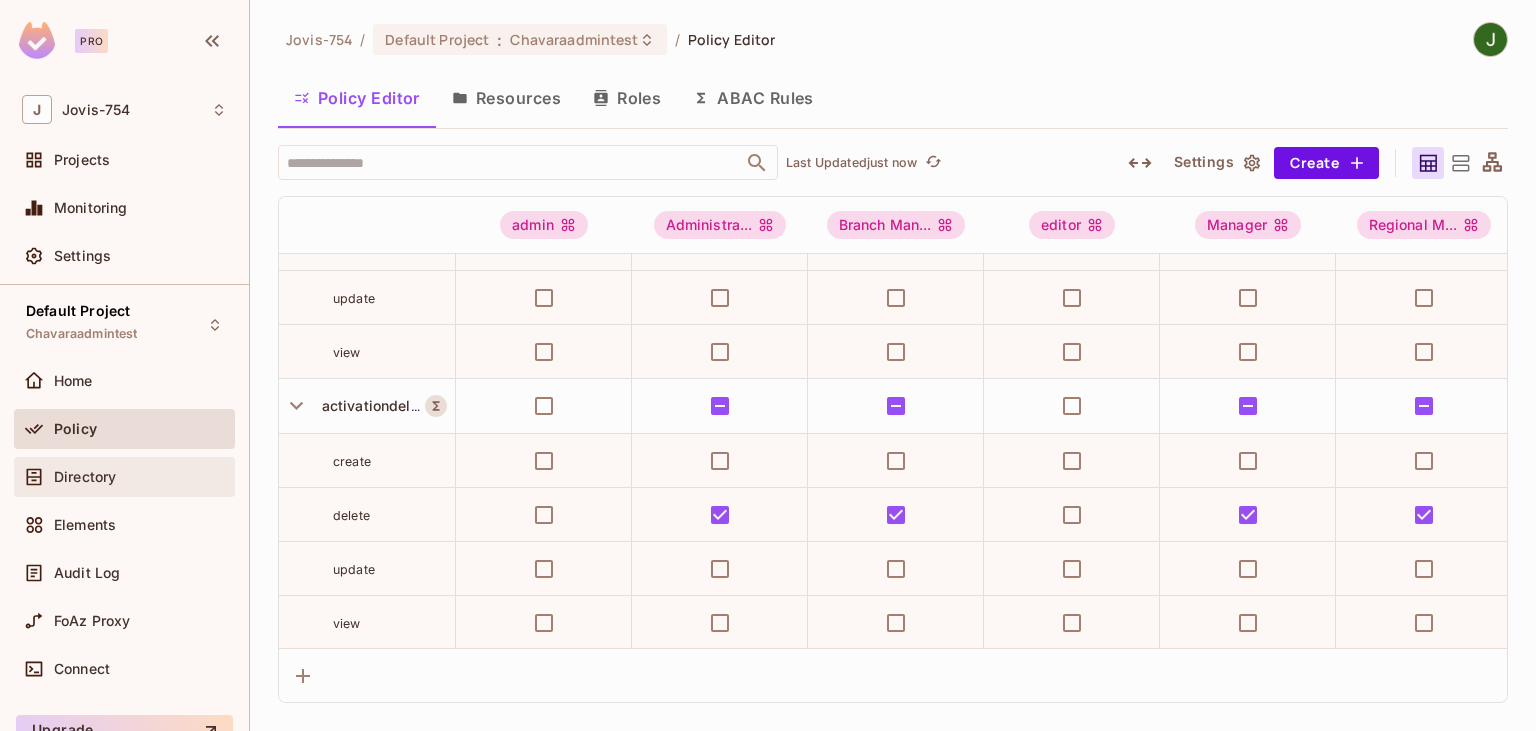 click on "Directory" at bounding box center (85, 477) 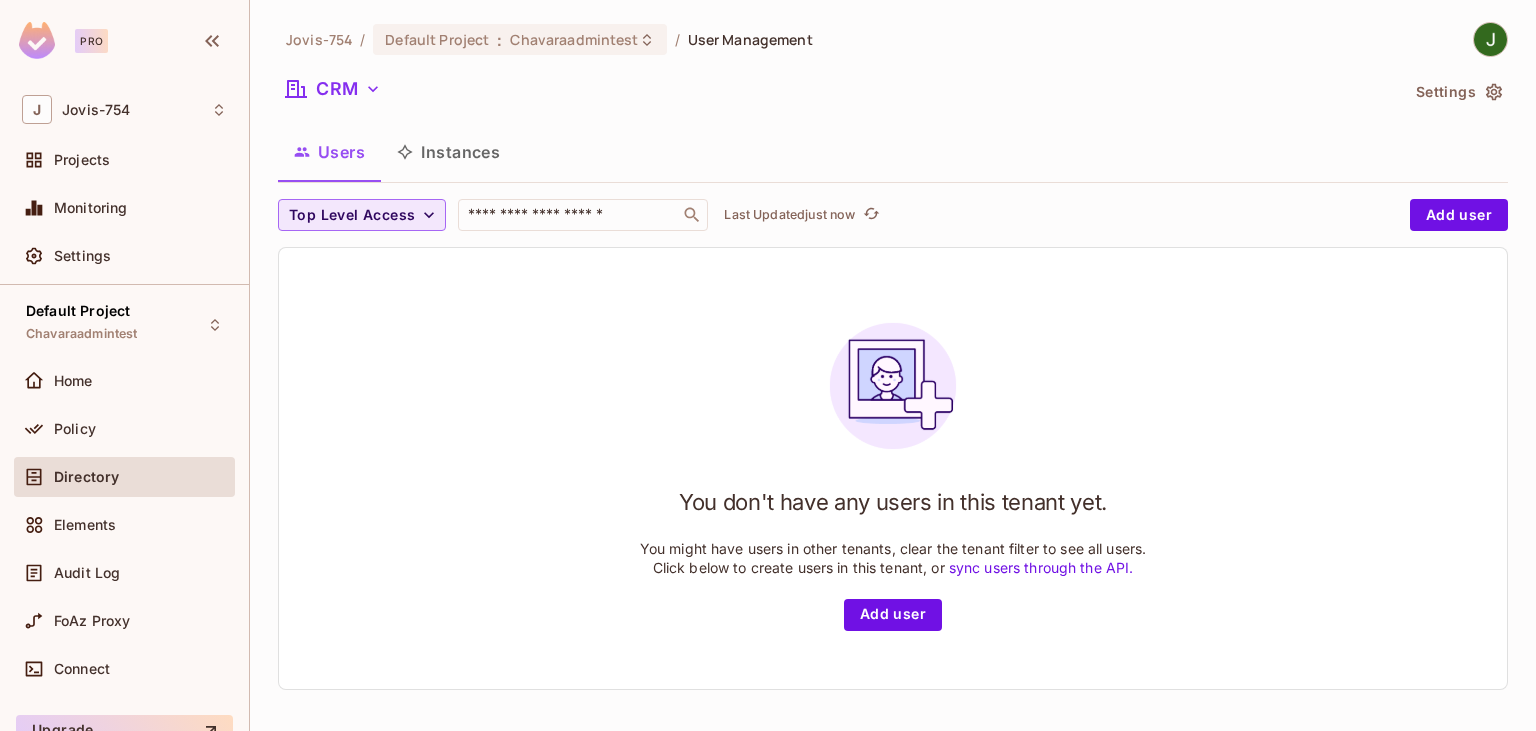 click on "Top Level Access" at bounding box center [362, 215] 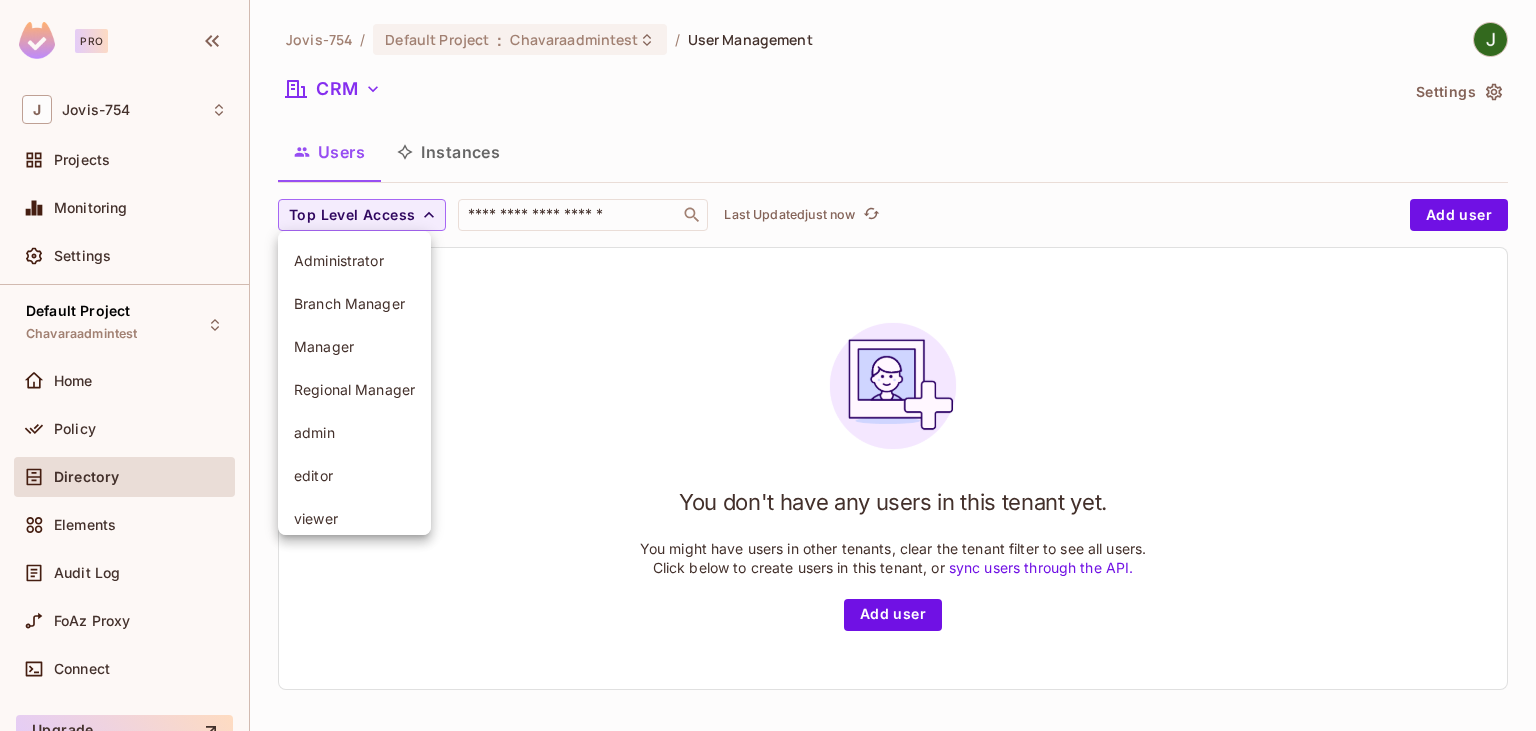 click at bounding box center [768, 365] 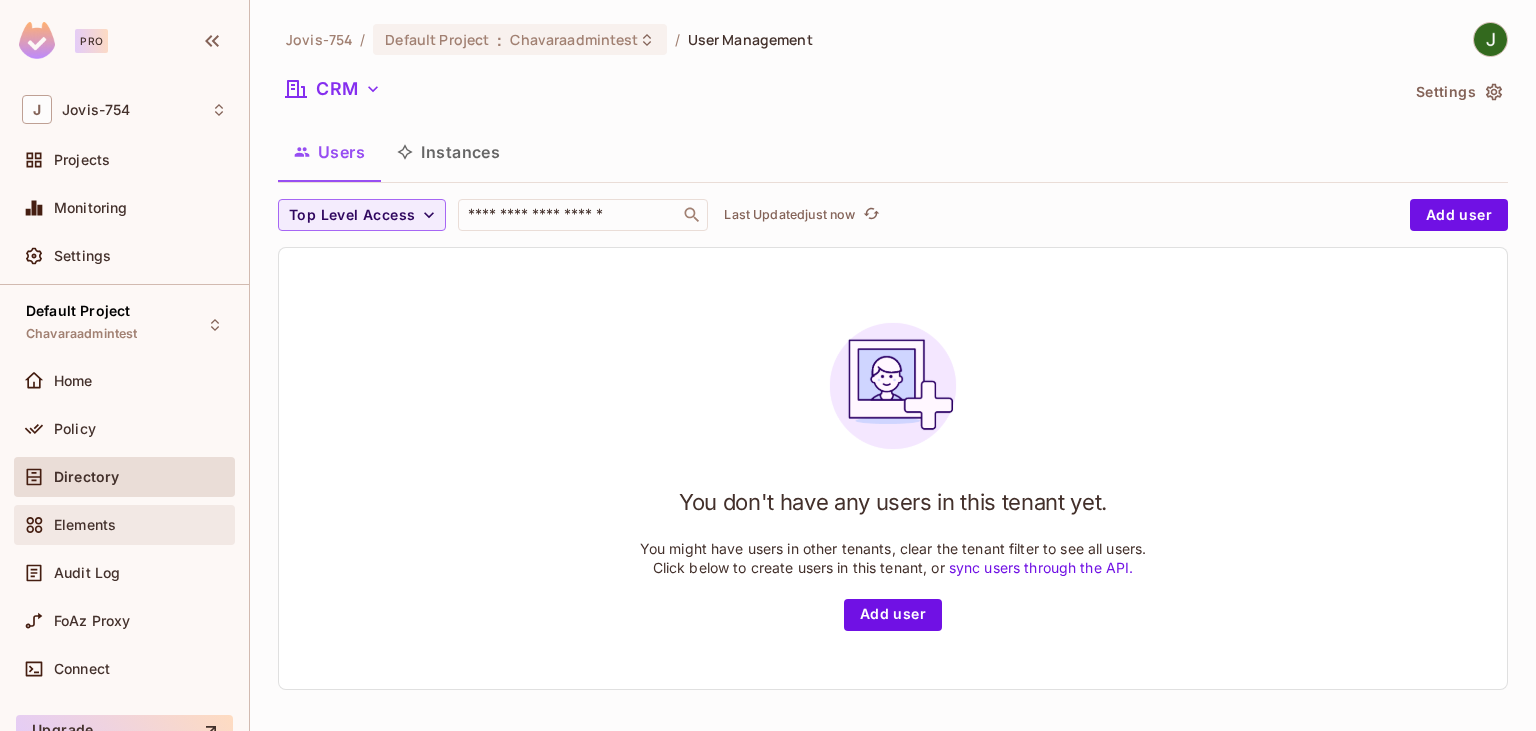 click on "Elements" at bounding box center [85, 525] 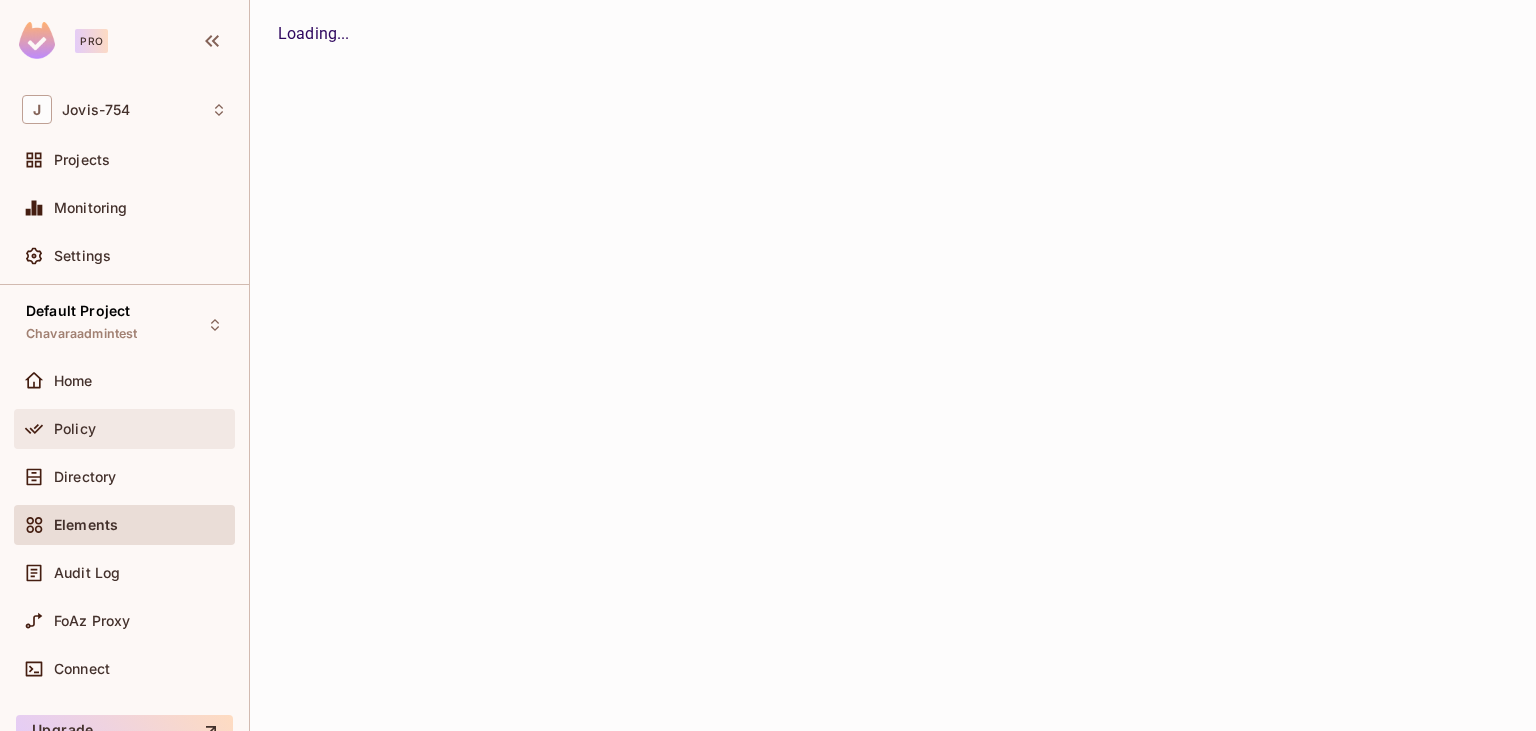 click on "Policy" at bounding box center [140, 429] 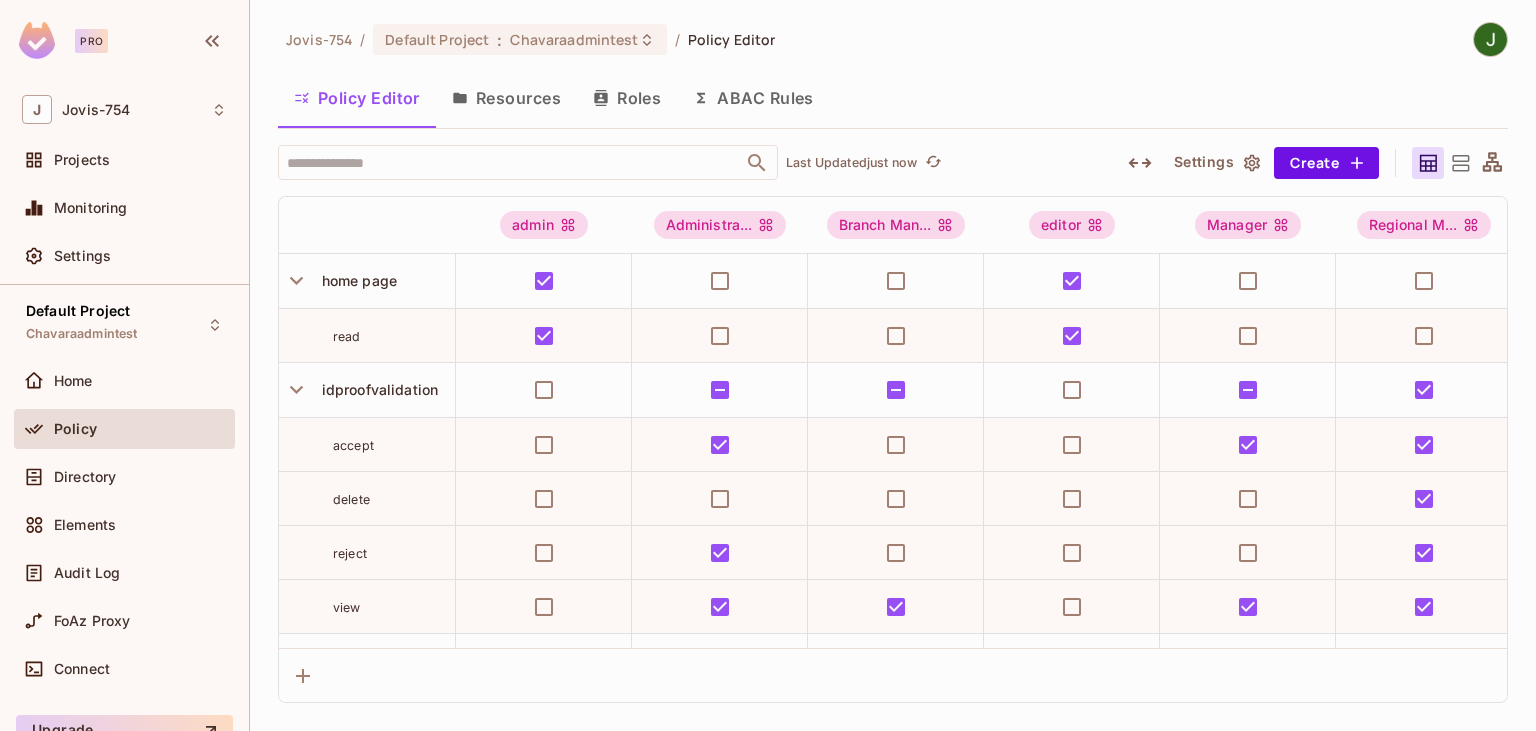 click on "Resources" at bounding box center (506, 98) 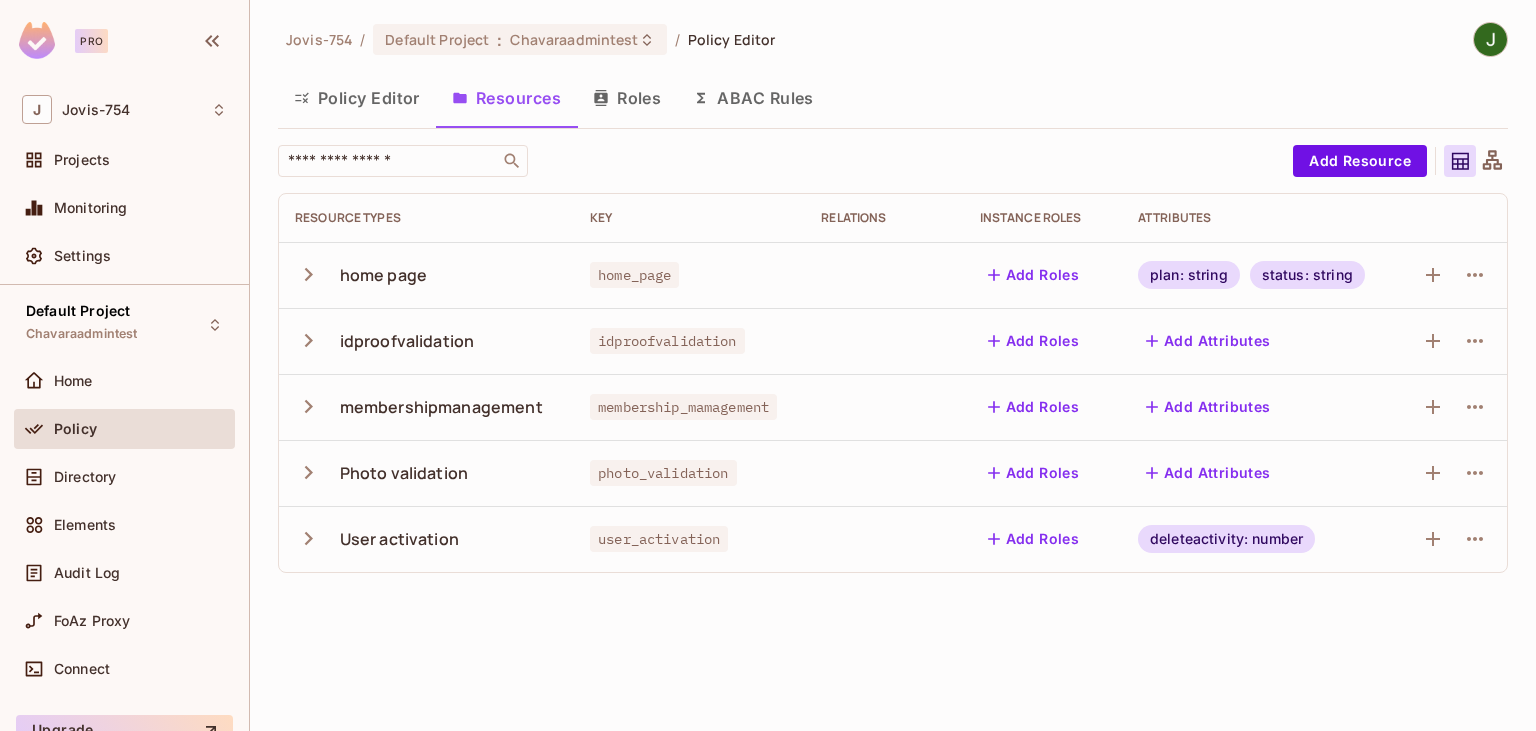 click on "Roles" at bounding box center (627, 98) 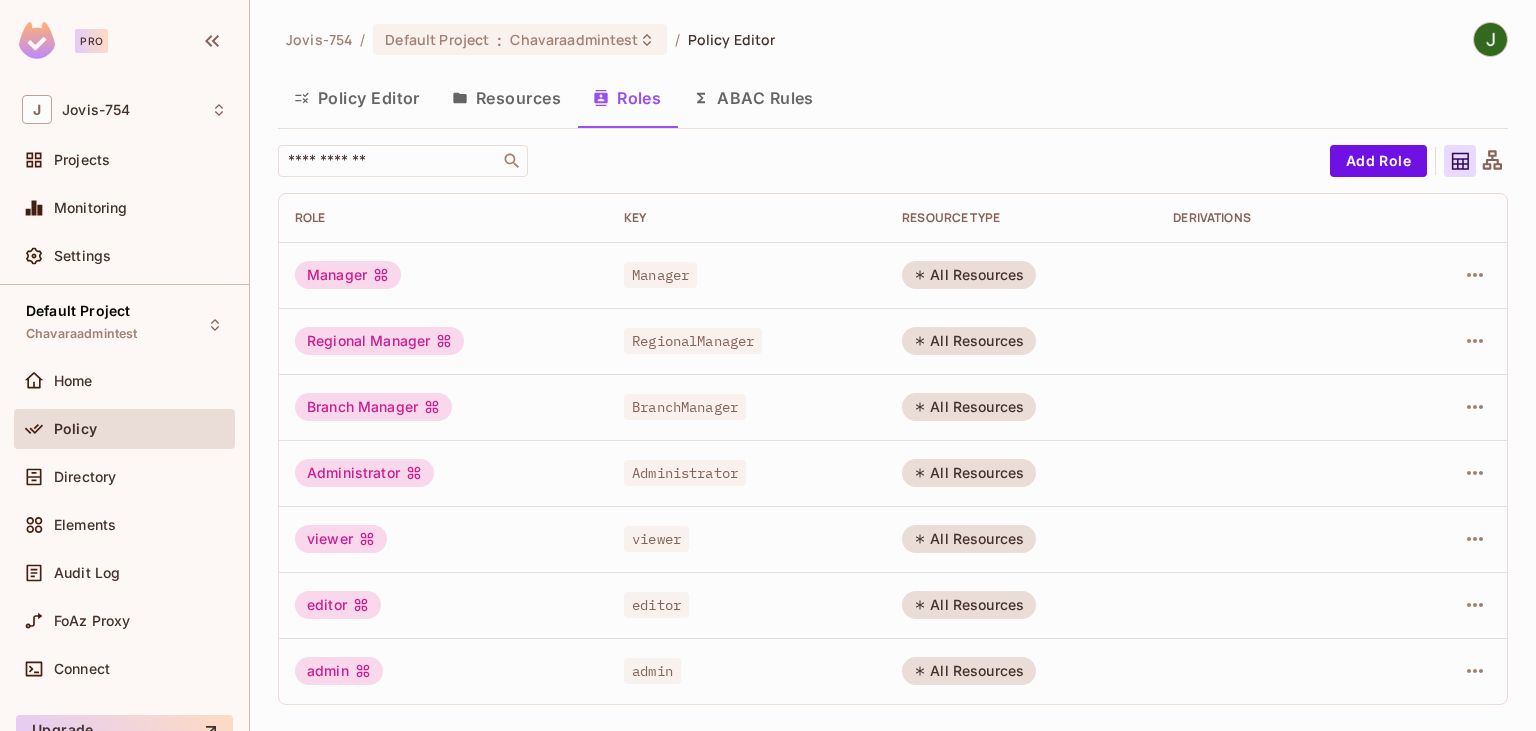 click on "ABAC Rules" at bounding box center (753, 98) 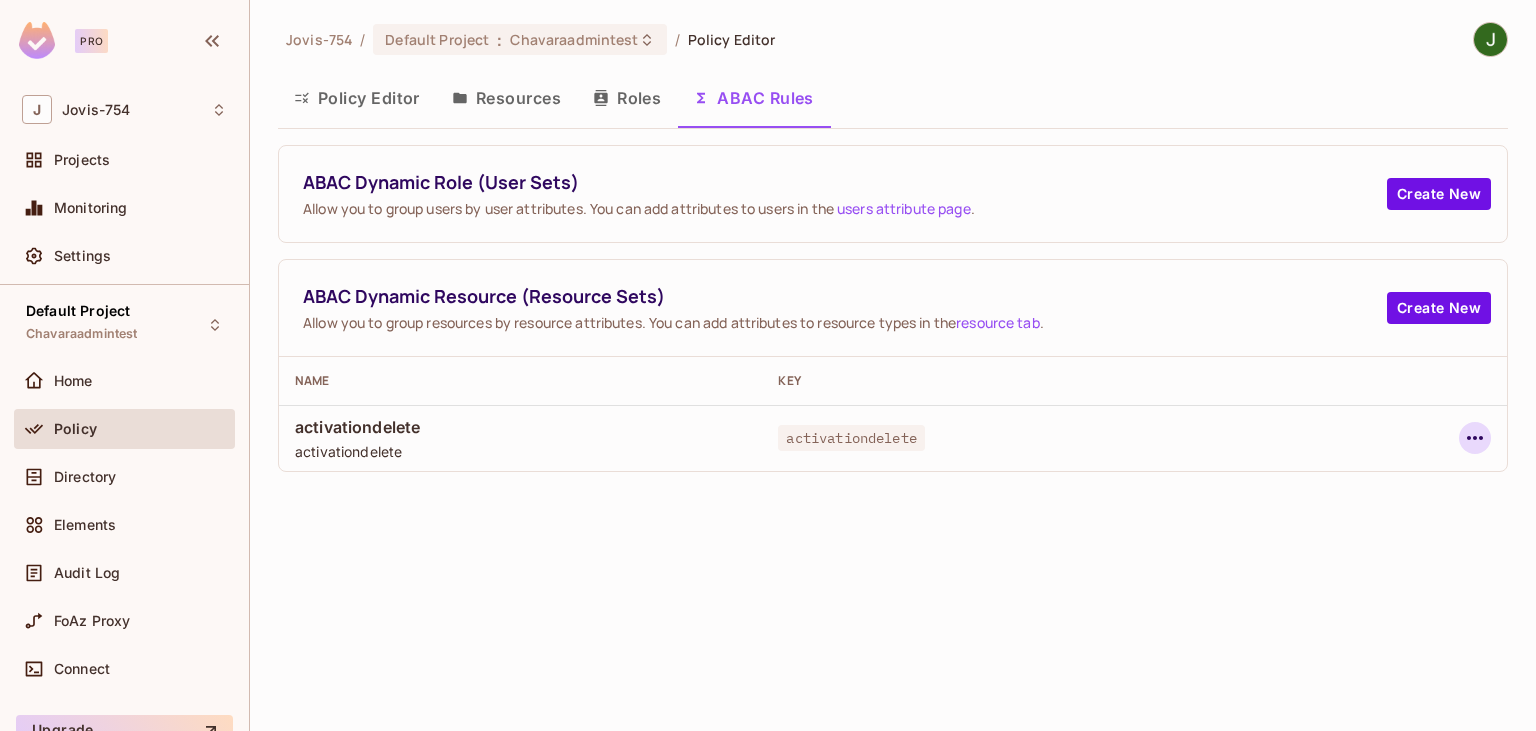 click 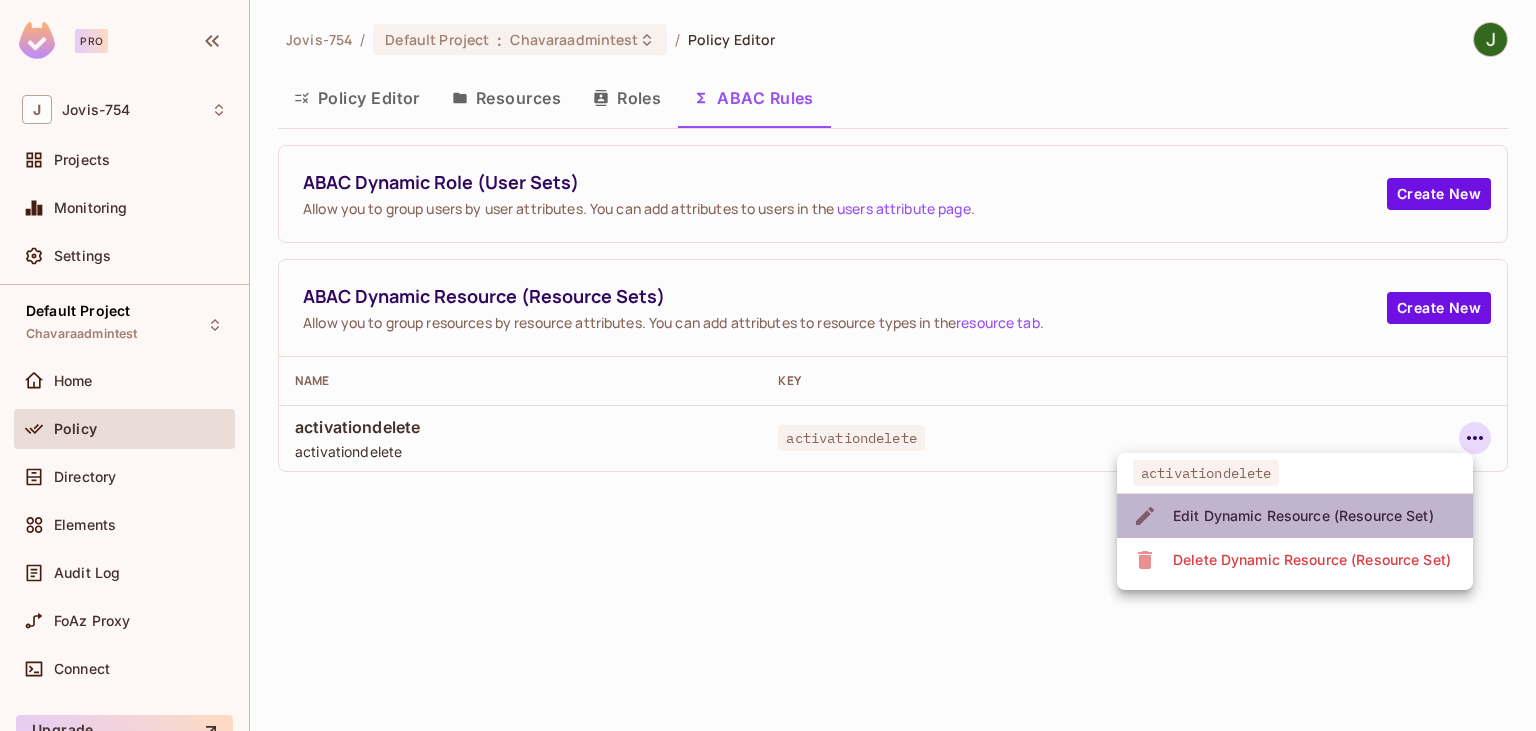 click on "Edit Dynamic Resource (Resource Set)" at bounding box center (1303, 516) 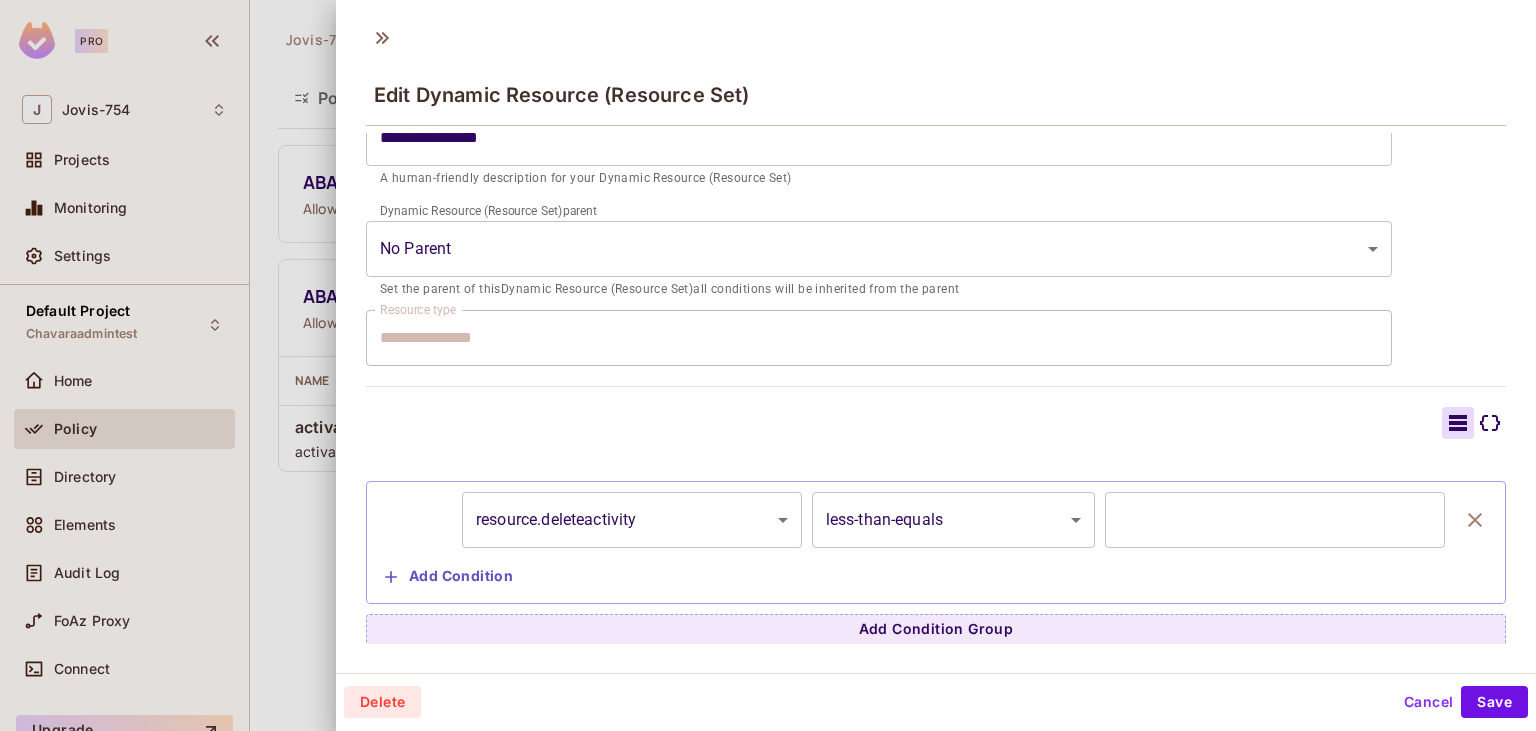 scroll, scrollTop: 279, scrollLeft: 0, axis: vertical 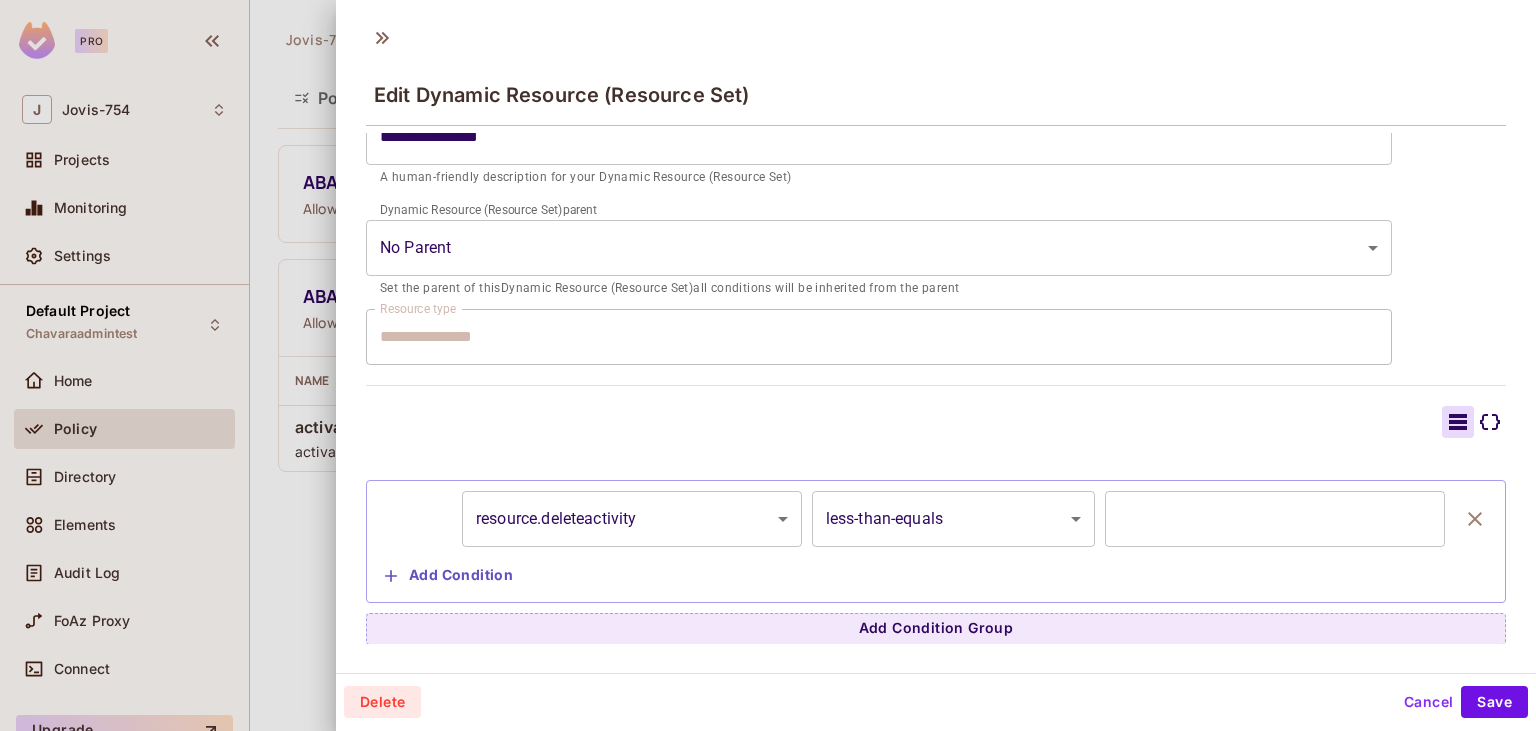 click at bounding box center (768, 365) 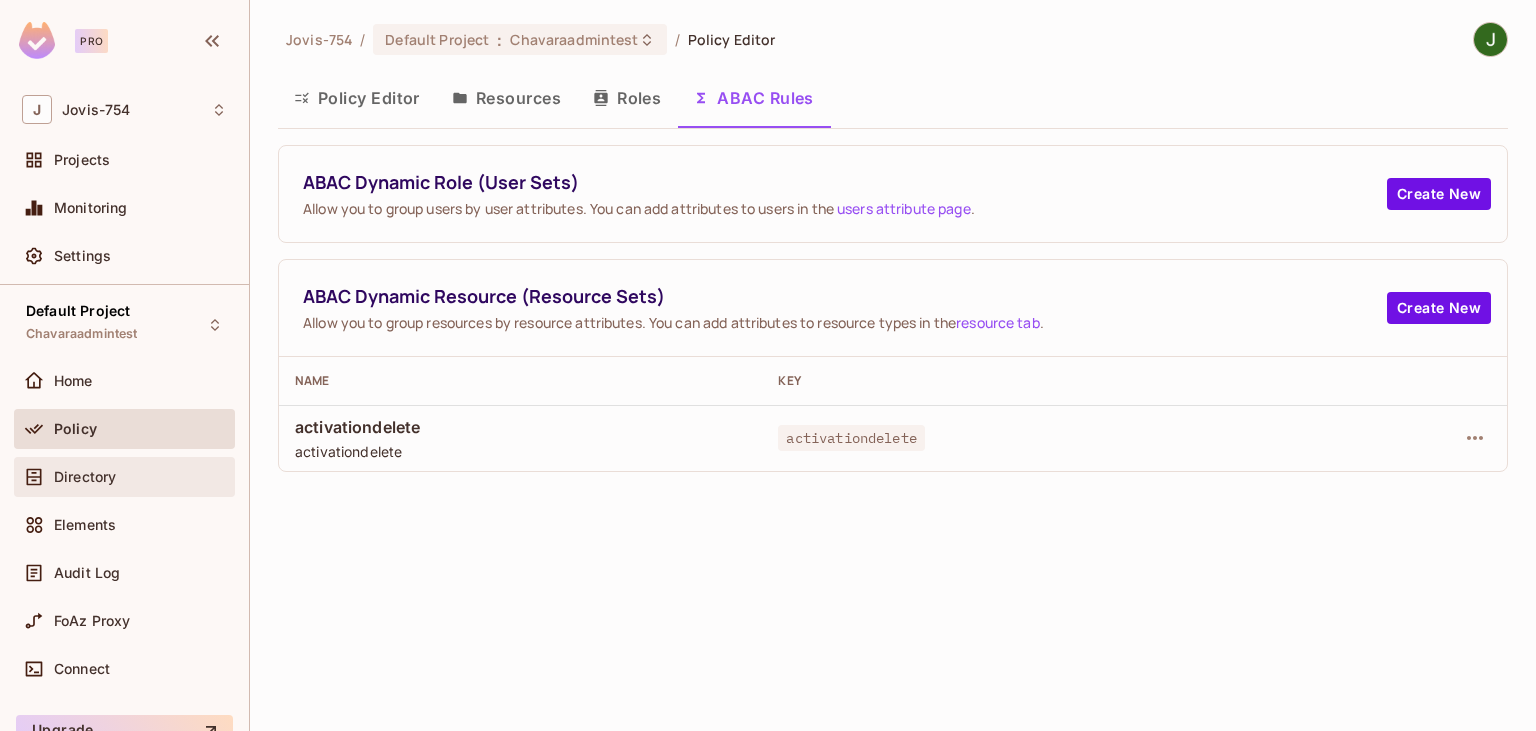 click on "Directory" at bounding box center [85, 477] 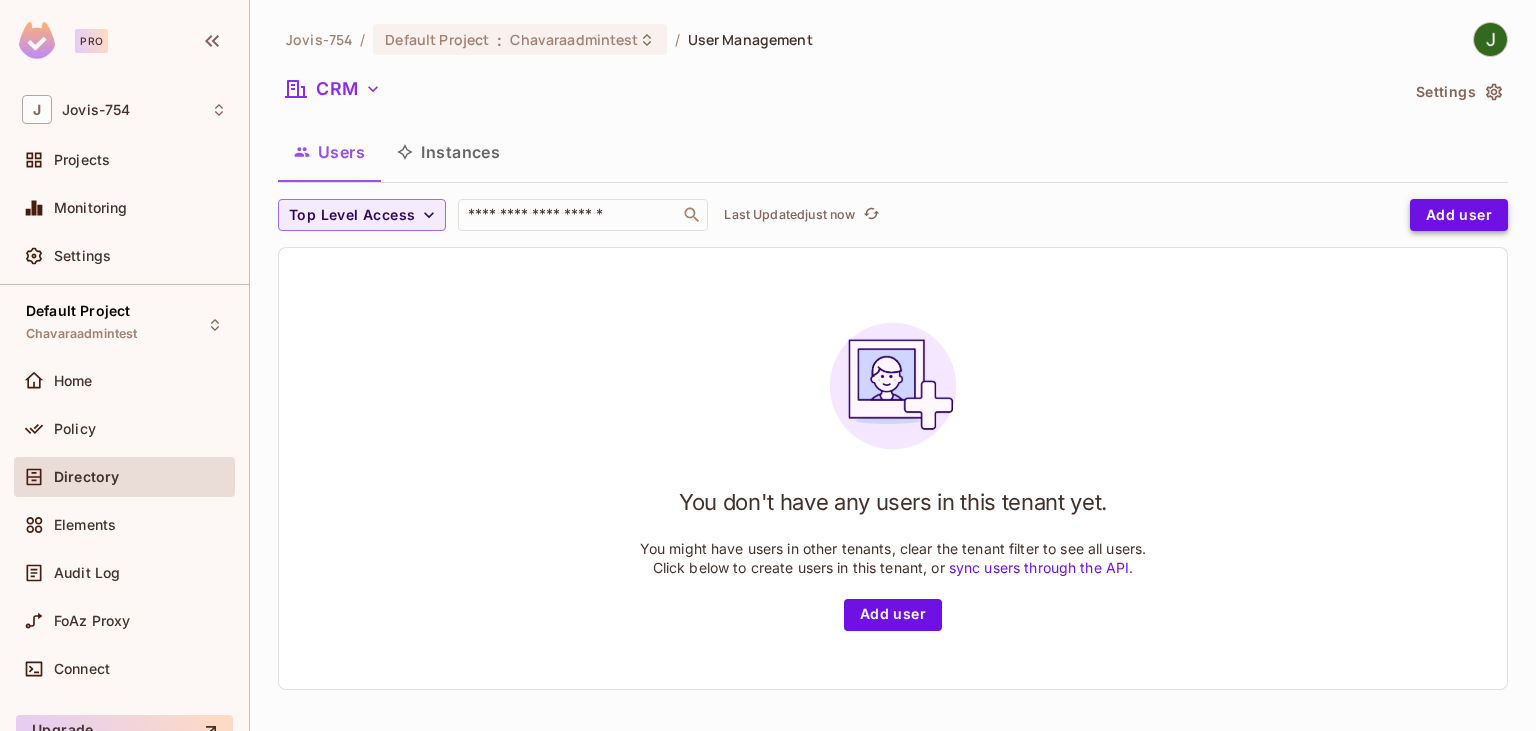 click on "Add user" at bounding box center [1459, 215] 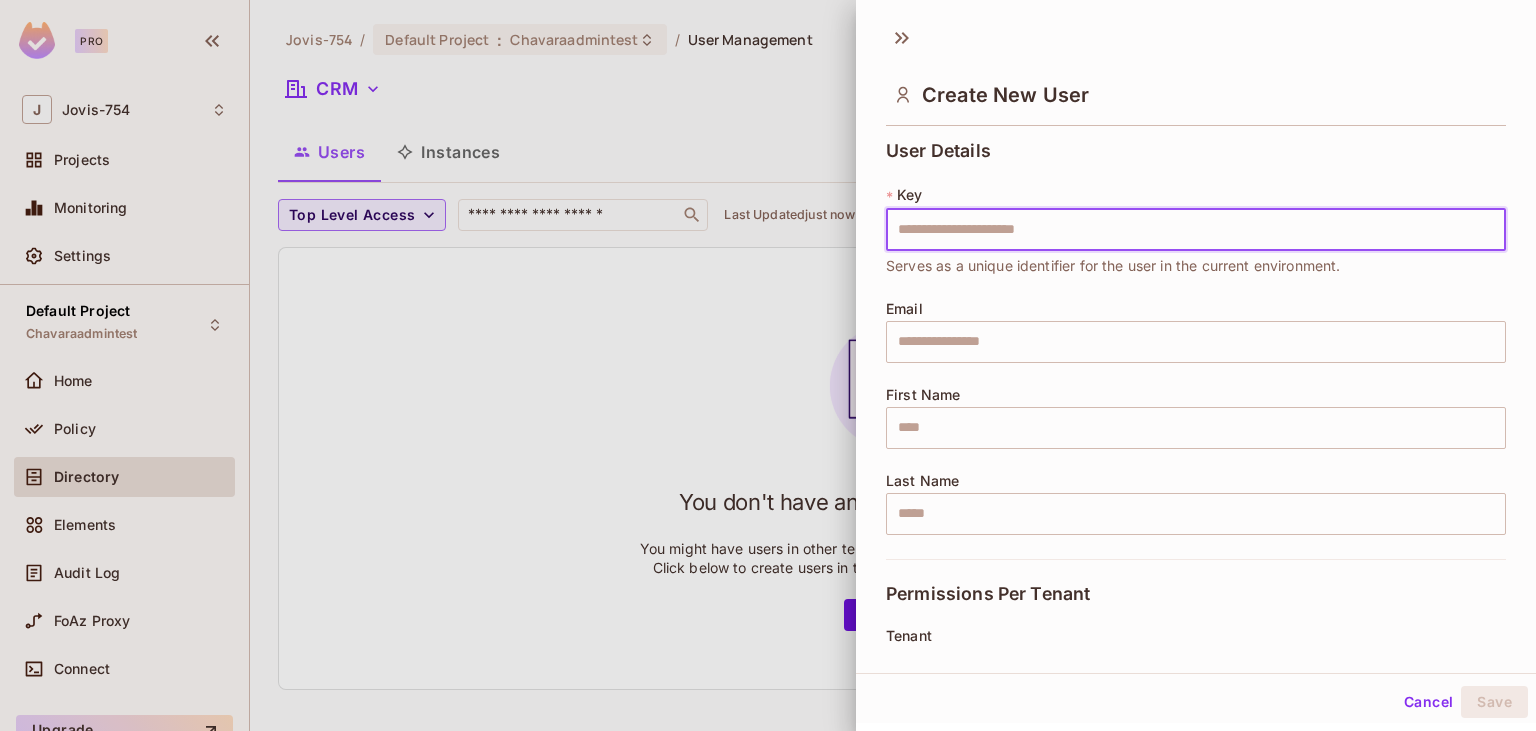 click at bounding box center [768, 365] 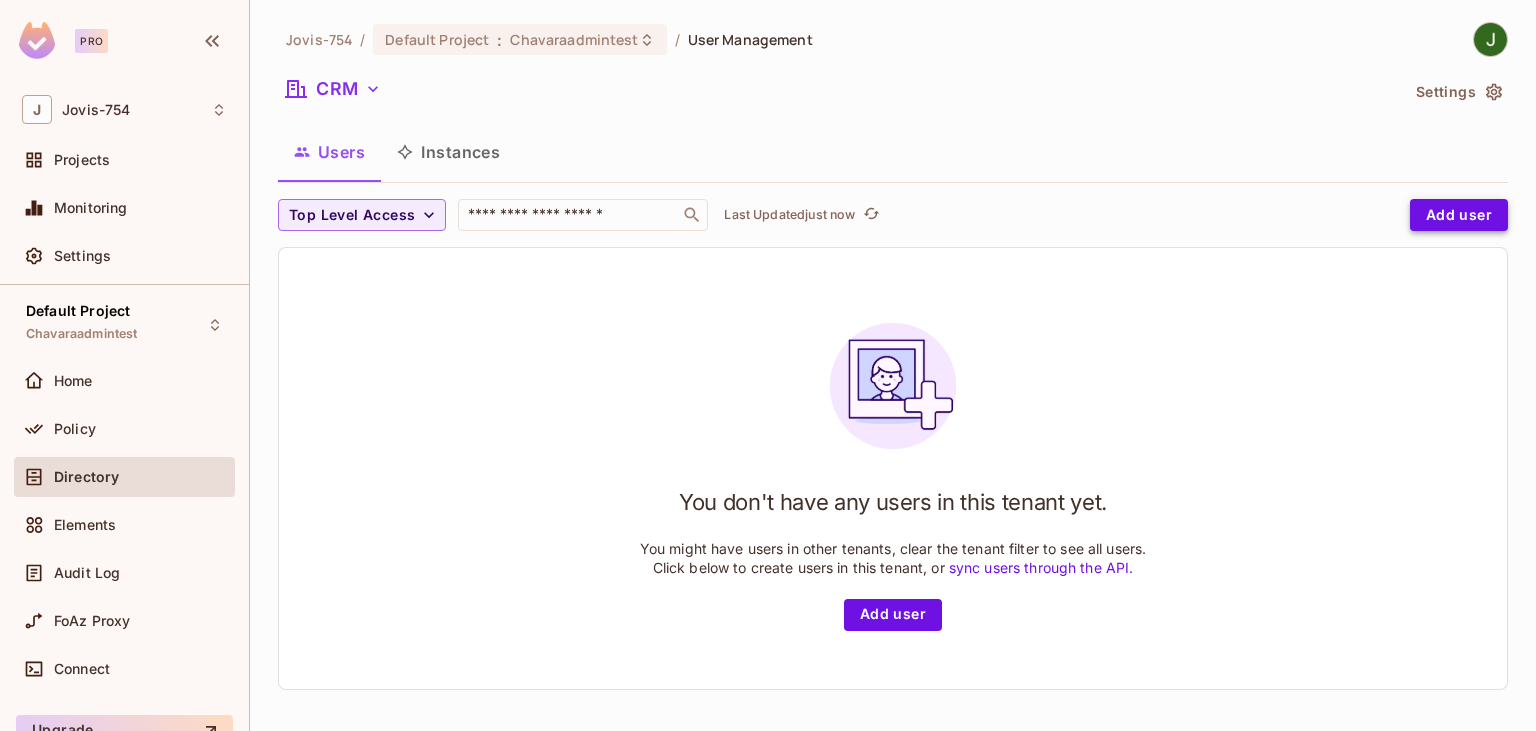 click on "Add user" at bounding box center (1459, 215) 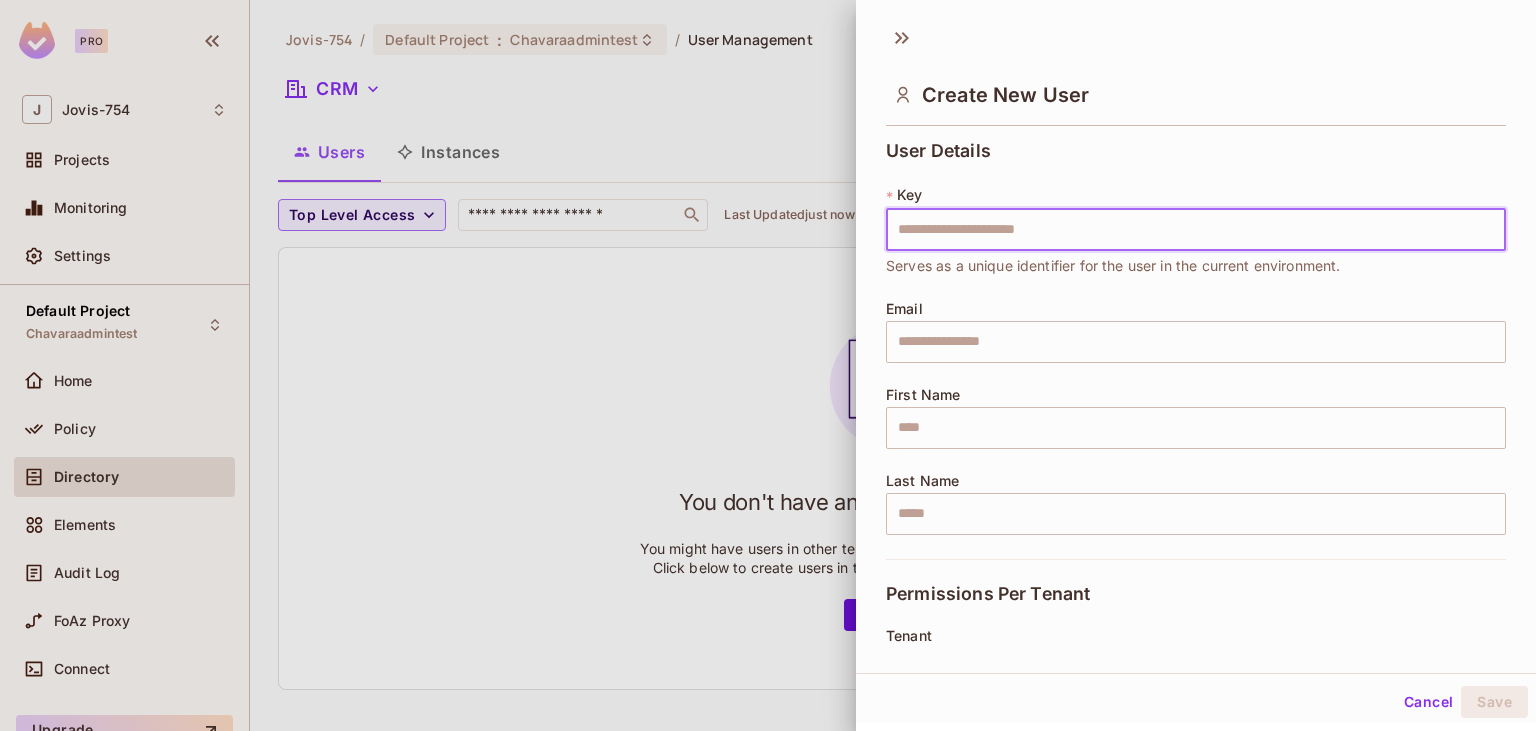 click at bounding box center [1196, 230] 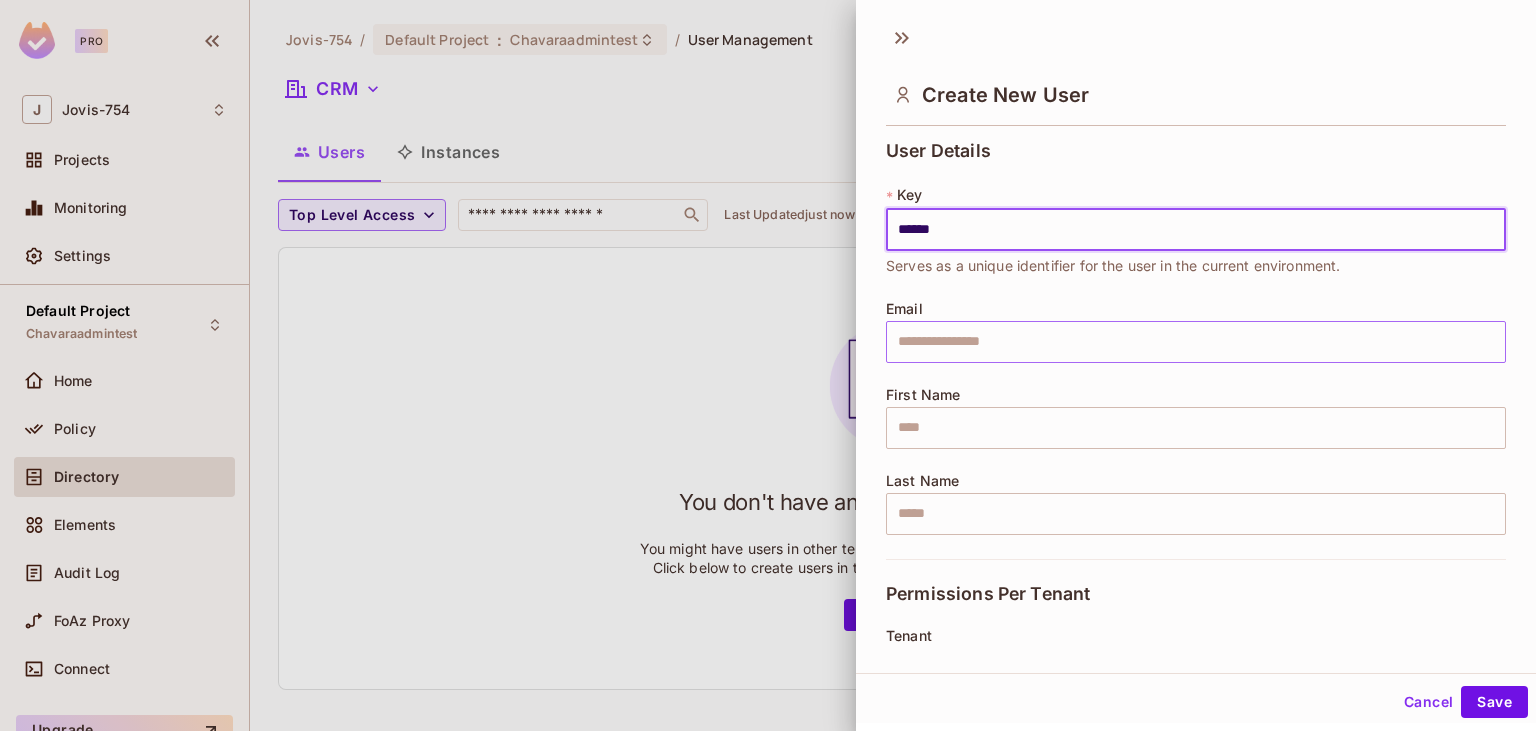 type on "******" 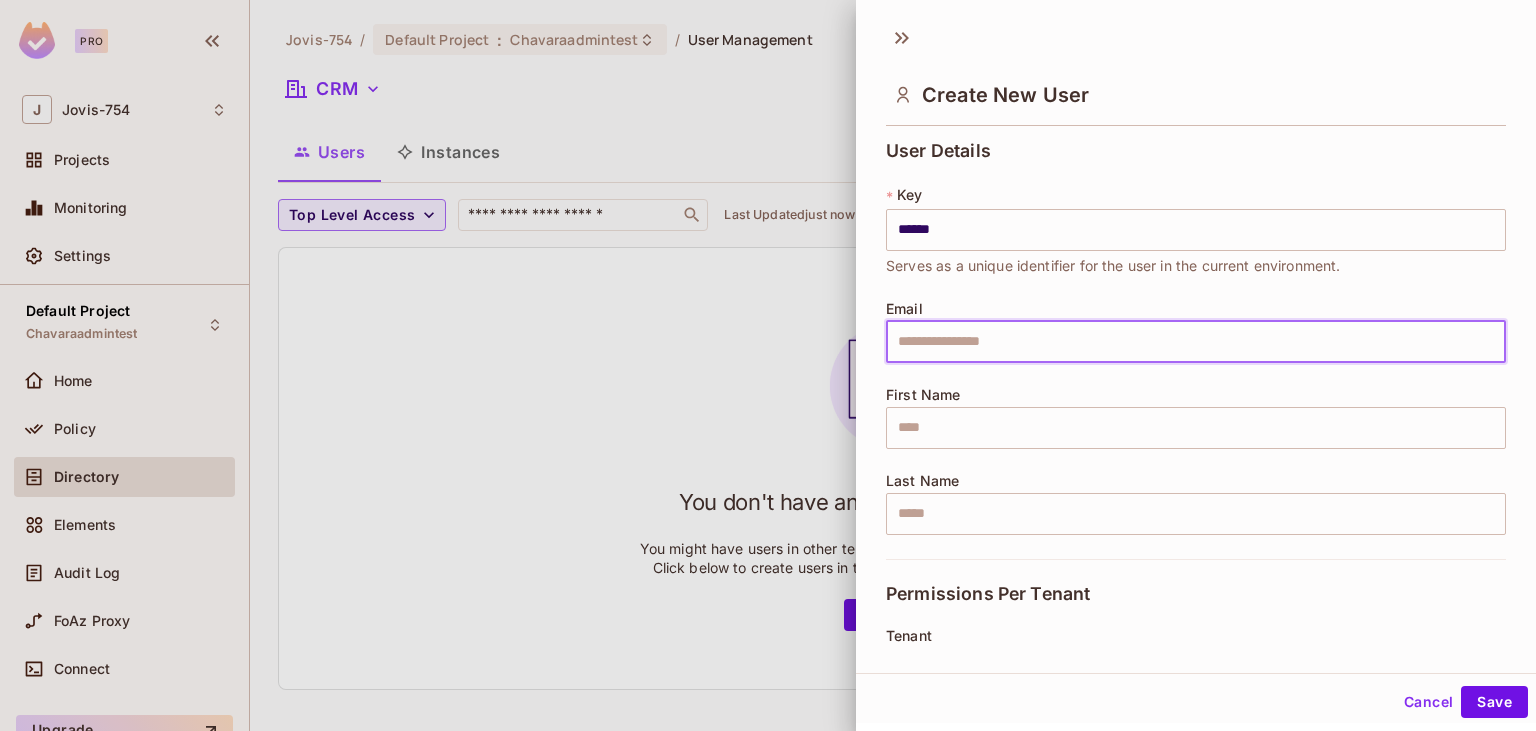 click at bounding box center [1196, 342] 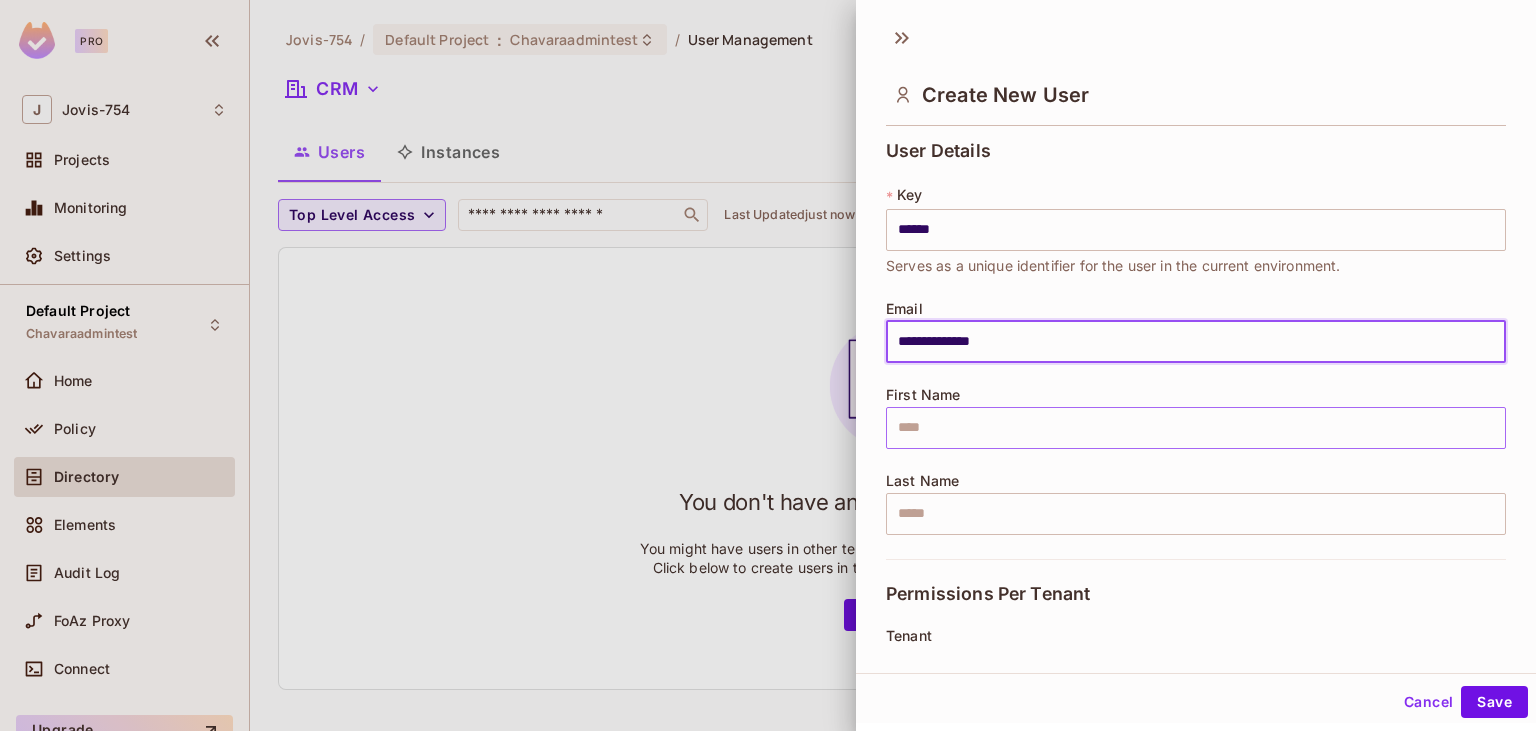 type on "**********" 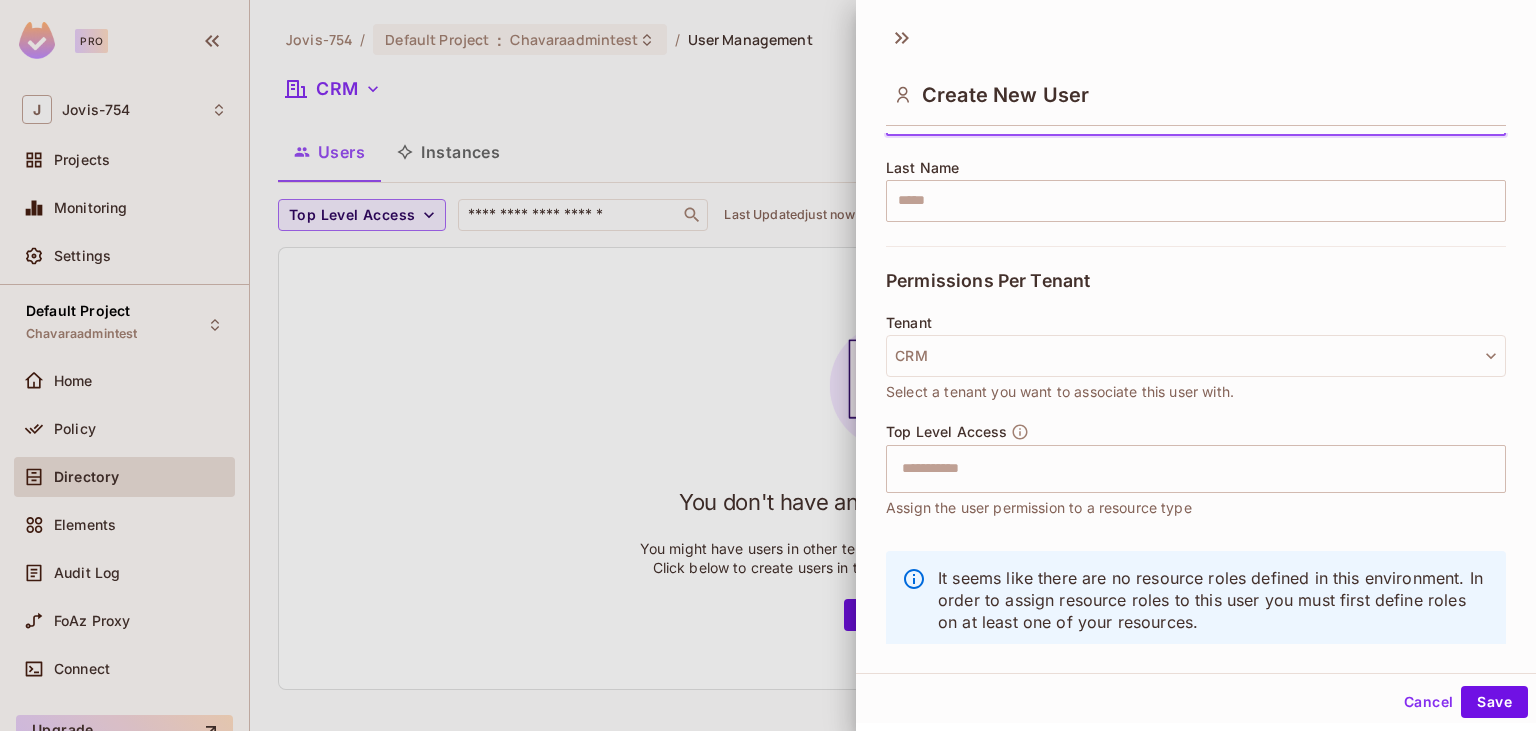 scroll, scrollTop: 346, scrollLeft: 0, axis: vertical 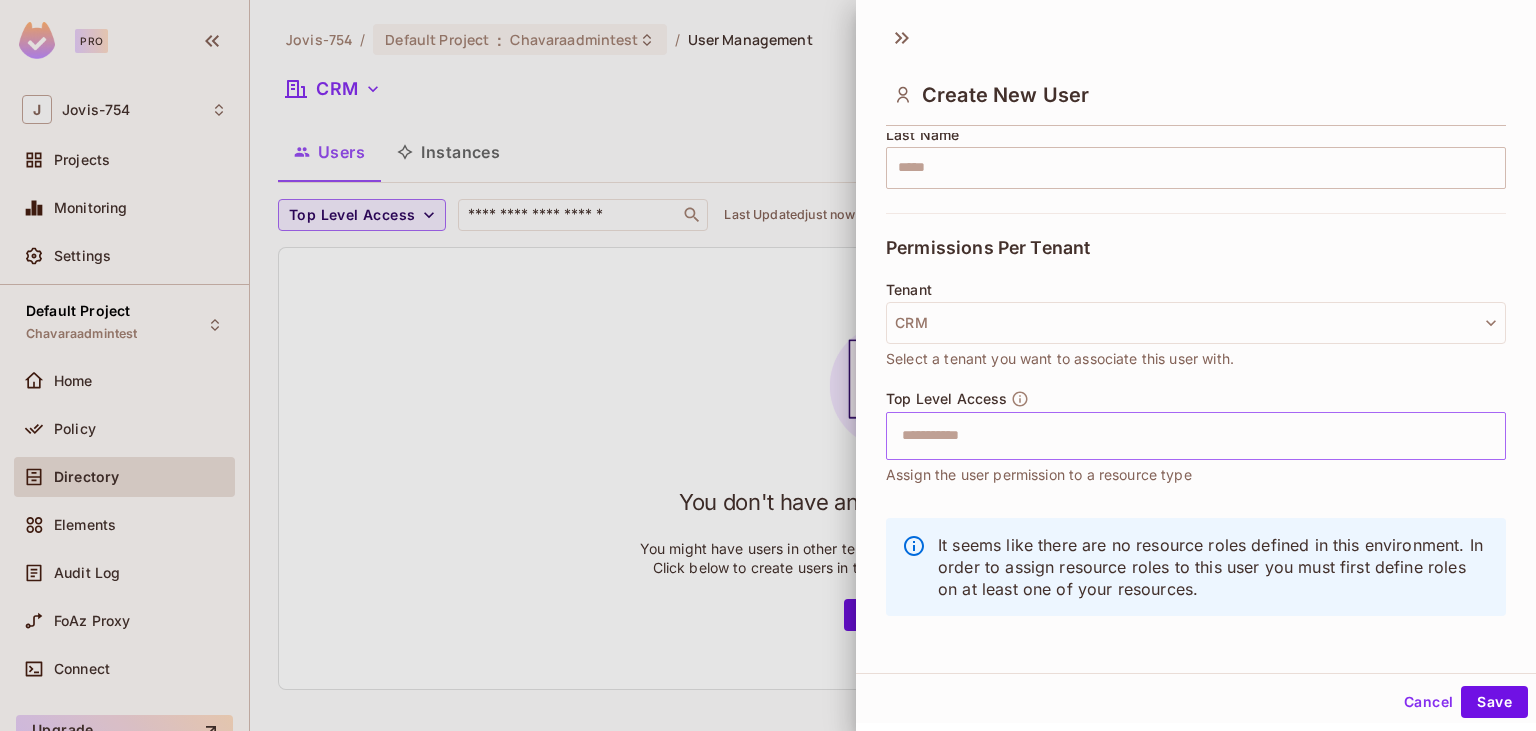 click at bounding box center [1178, 436] 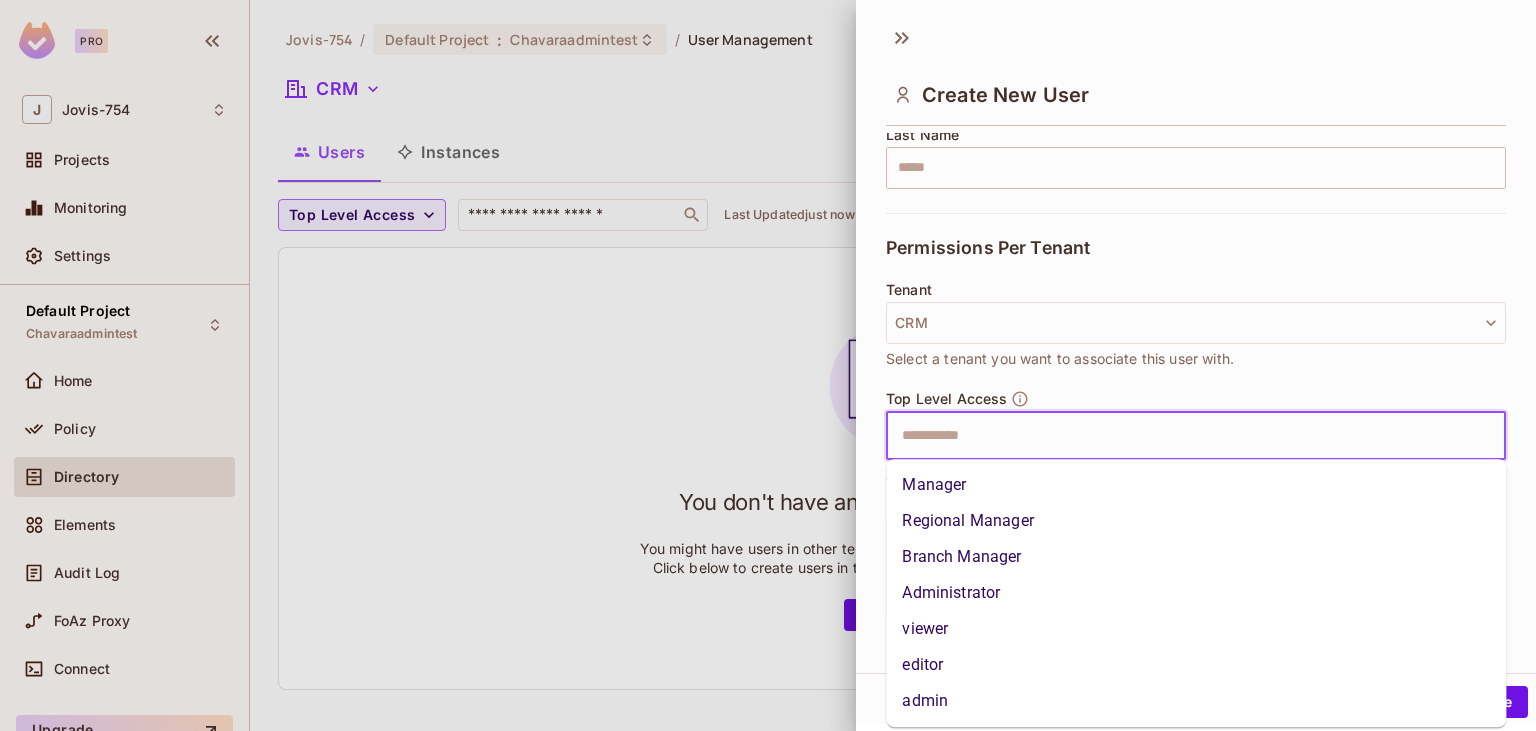 click on "Manager" at bounding box center [1196, 485] 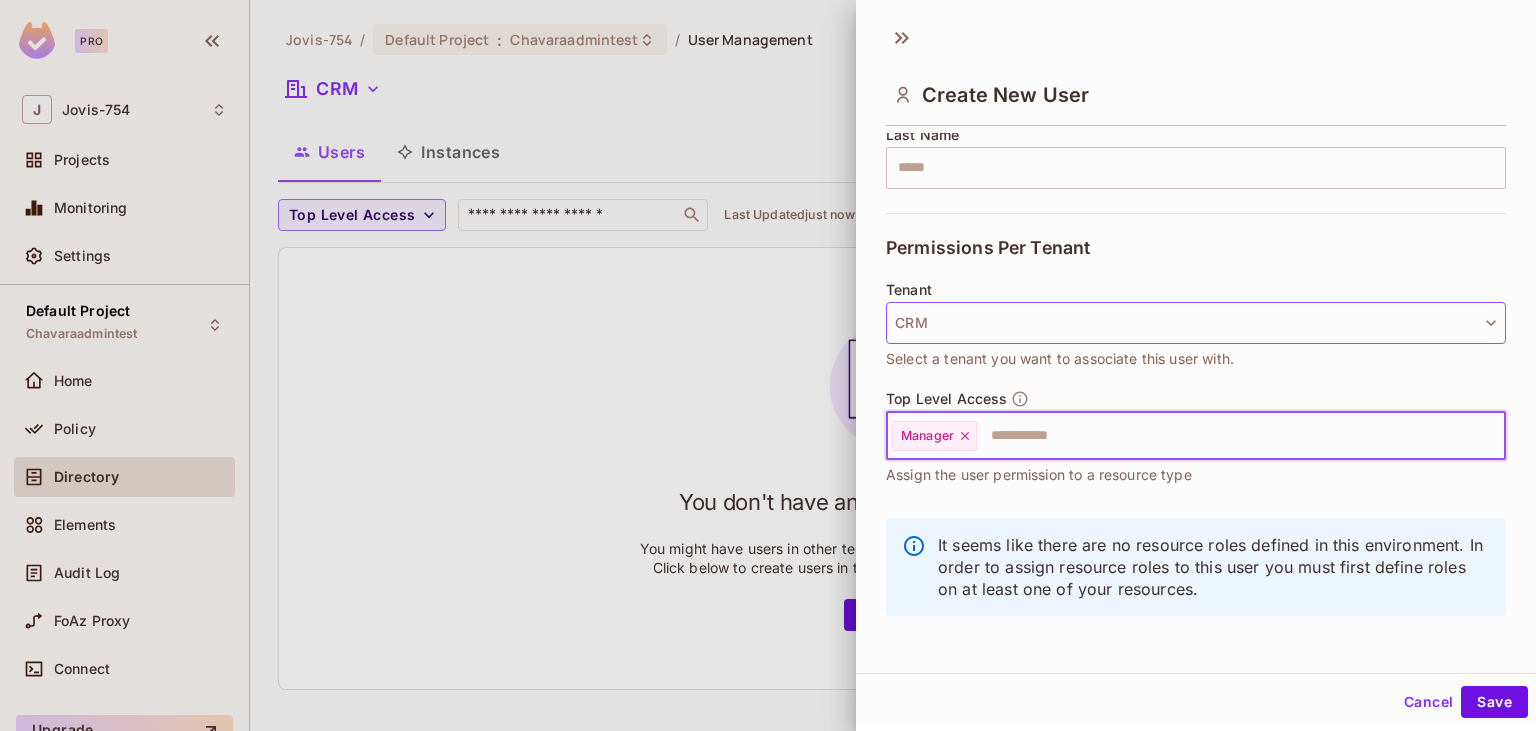 click on "CRM" at bounding box center (1196, 323) 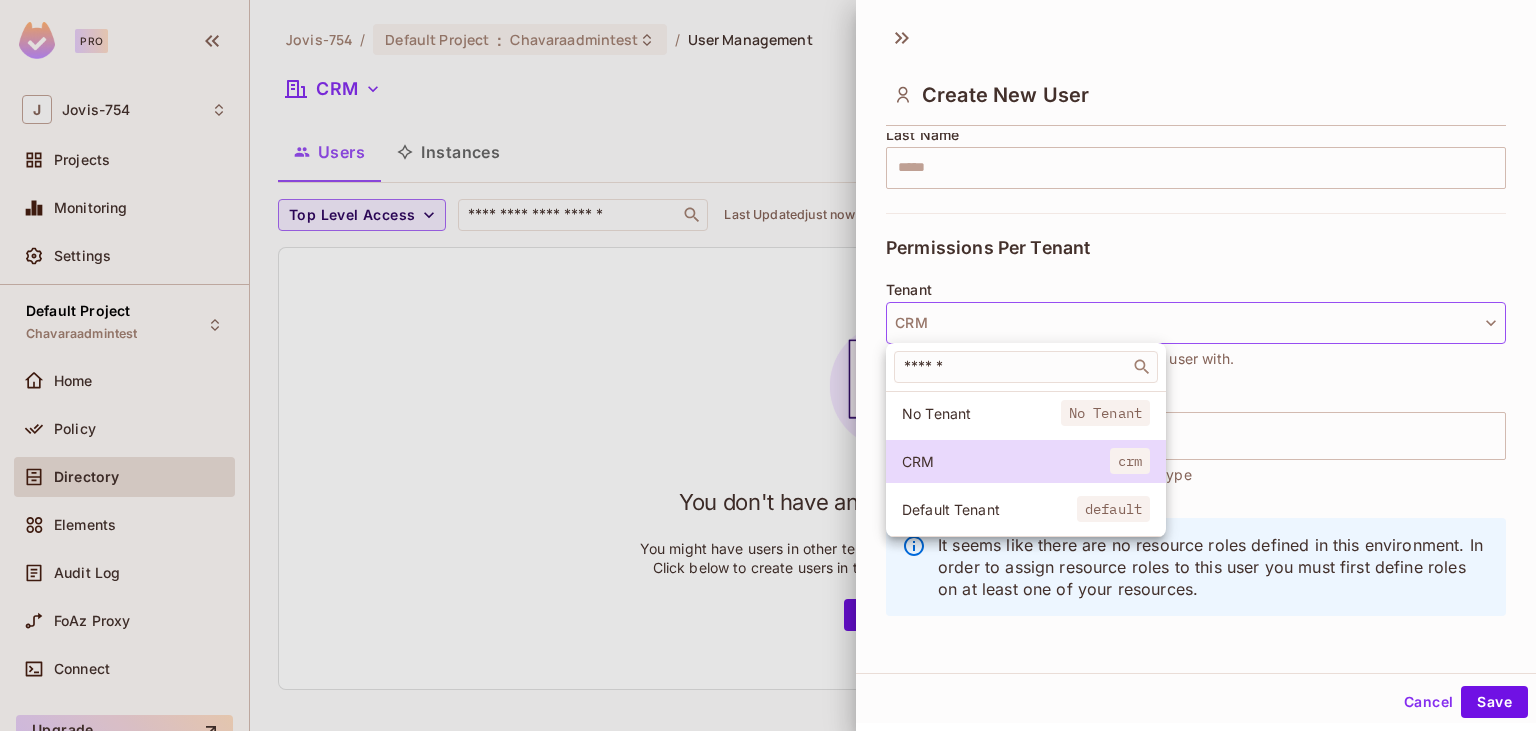 click at bounding box center [768, 365] 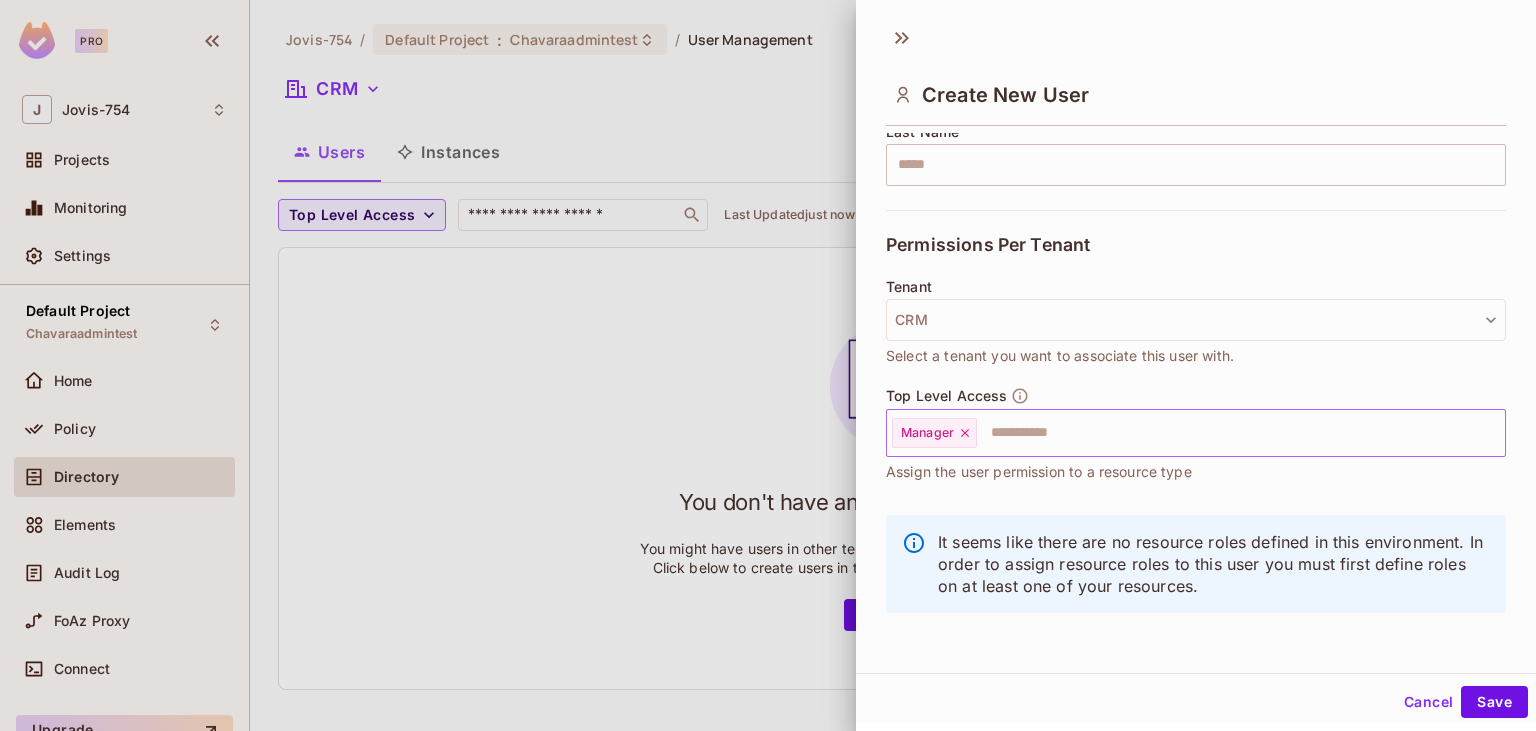 scroll, scrollTop: 350, scrollLeft: 0, axis: vertical 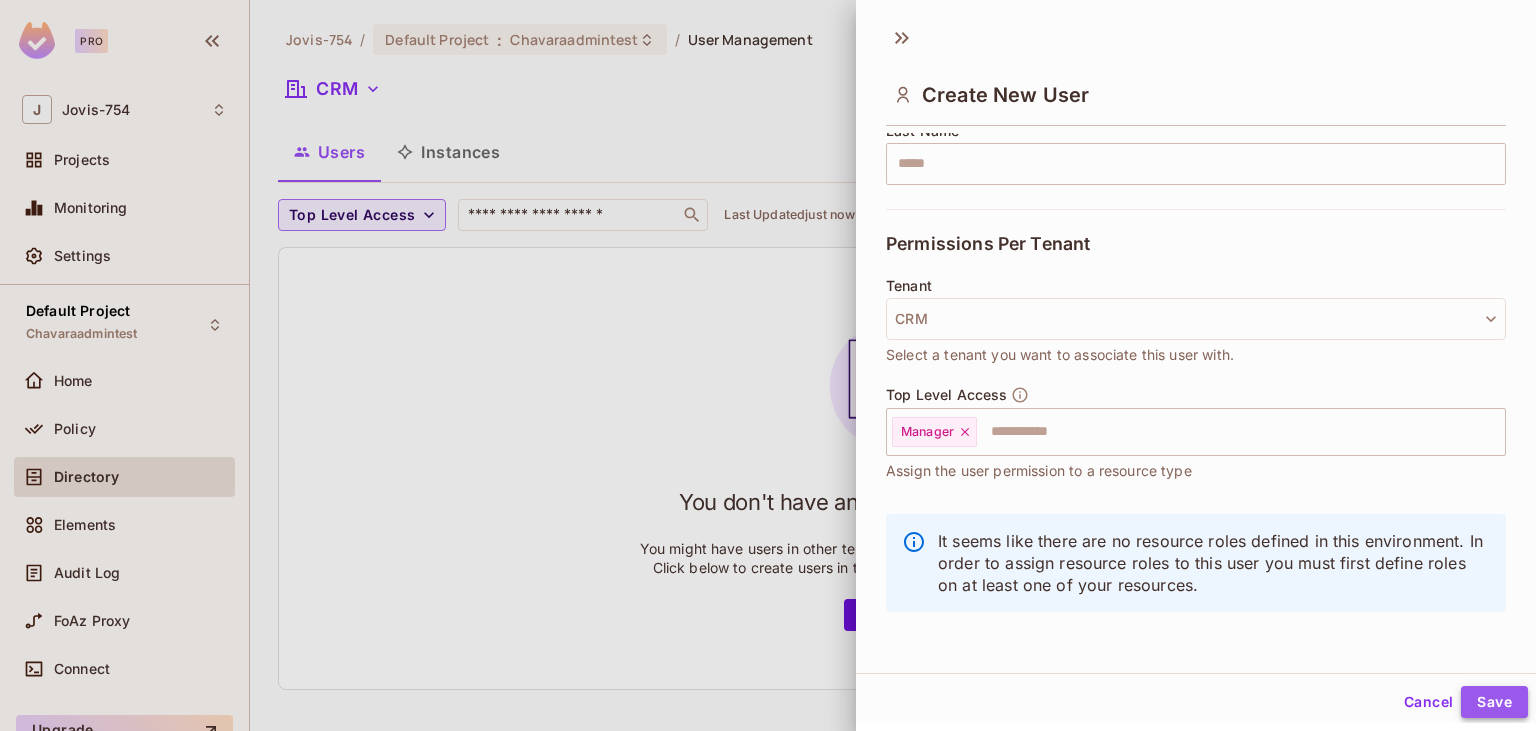 click on "Save" at bounding box center [1494, 702] 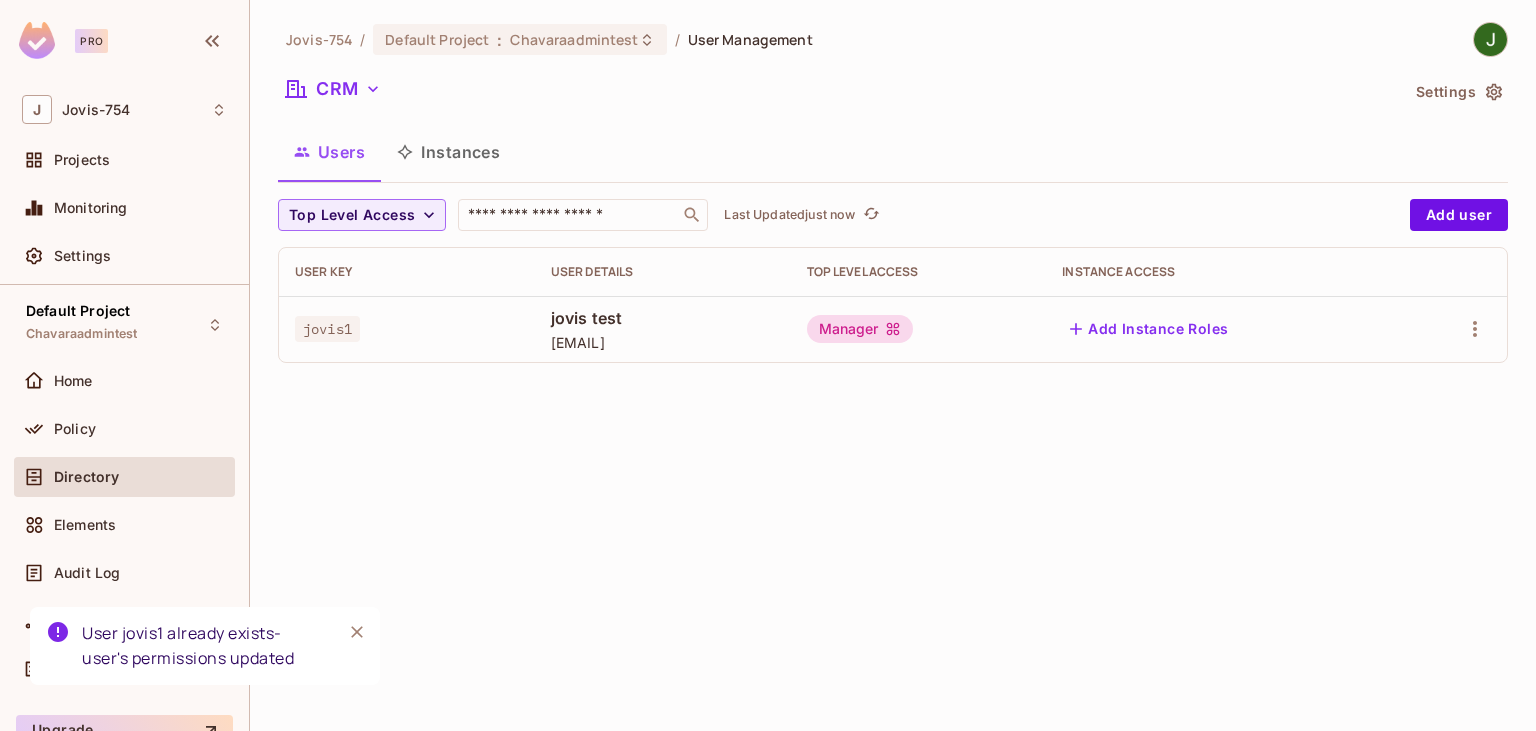 click 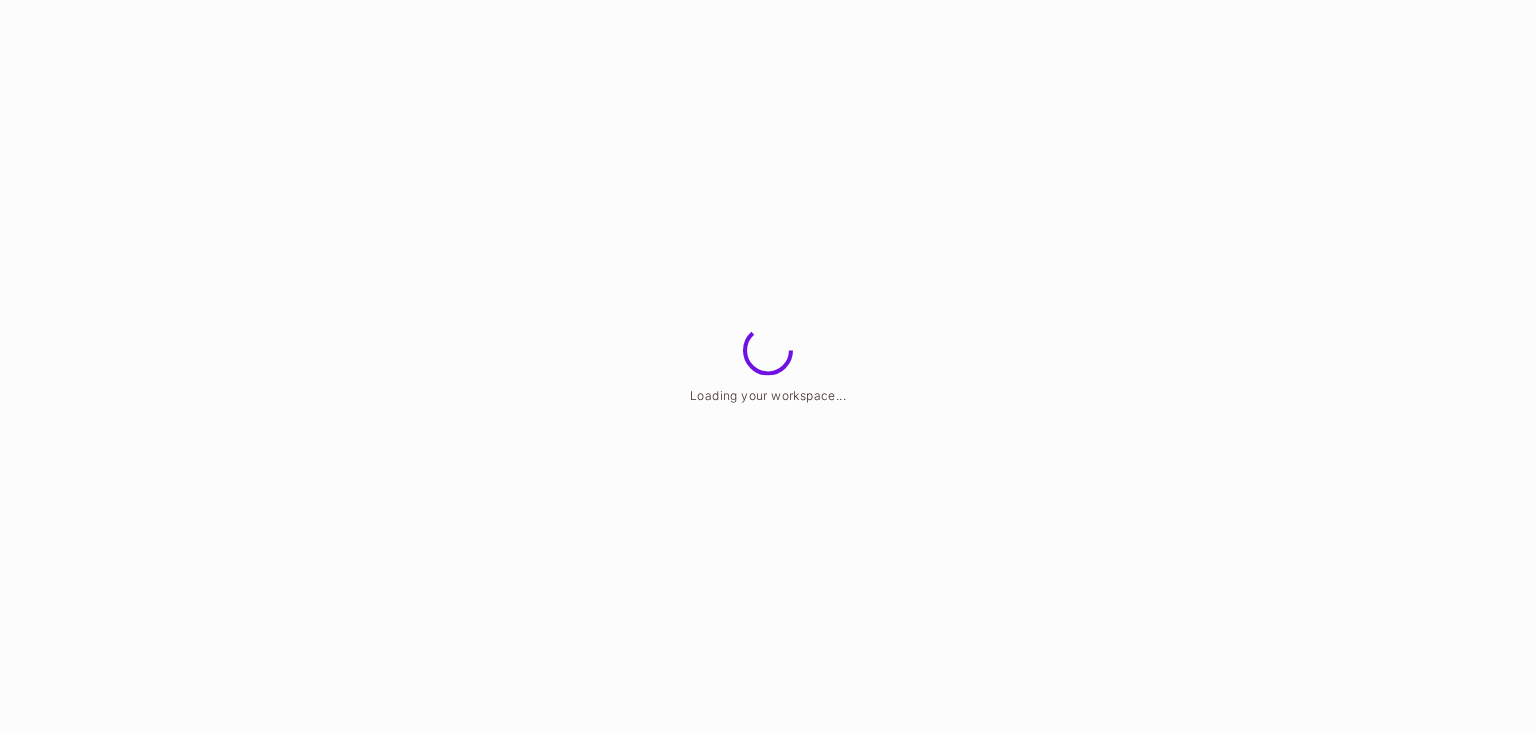 scroll, scrollTop: 0, scrollLeft: 0, axis: both 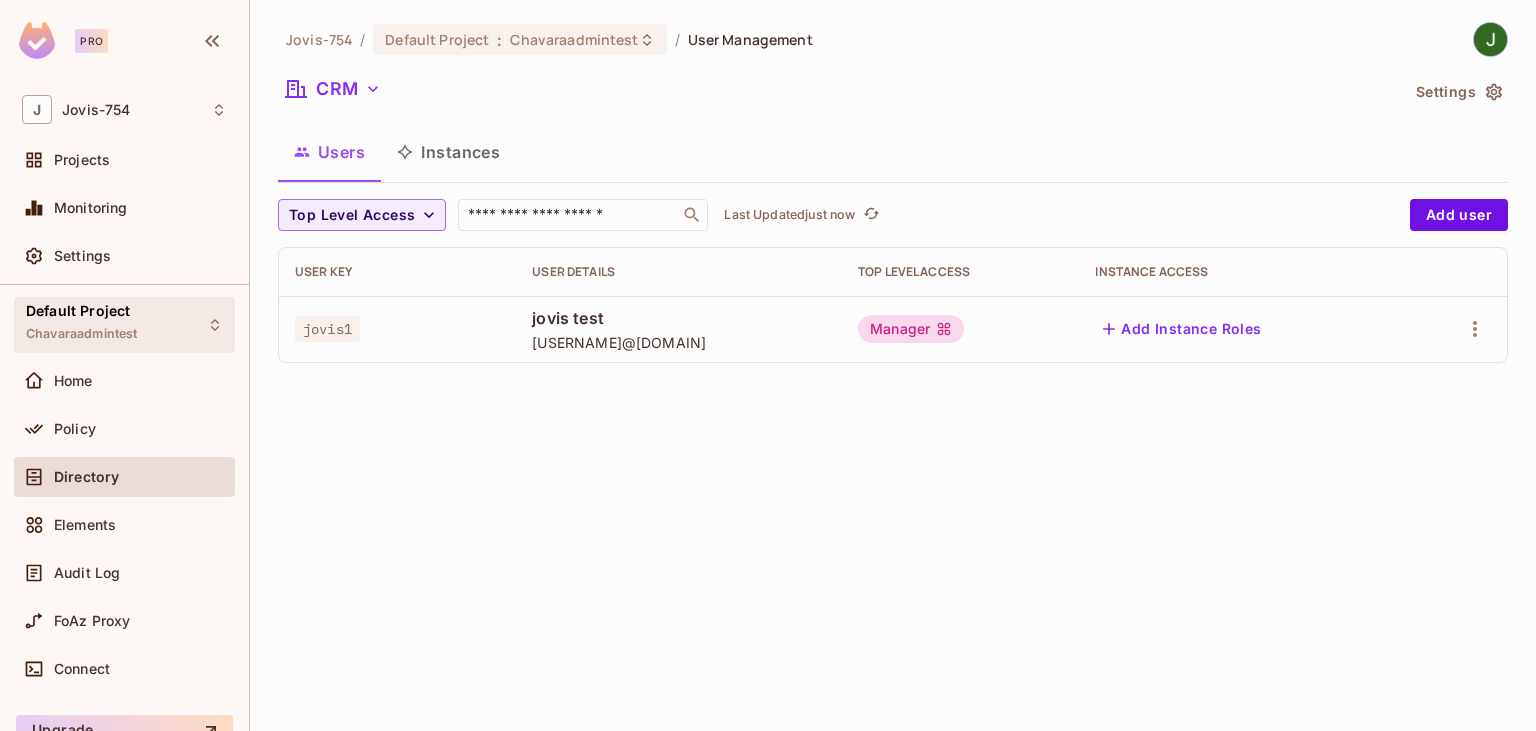 click on "Chavaraadmintest" at bounding box center [81, 334] 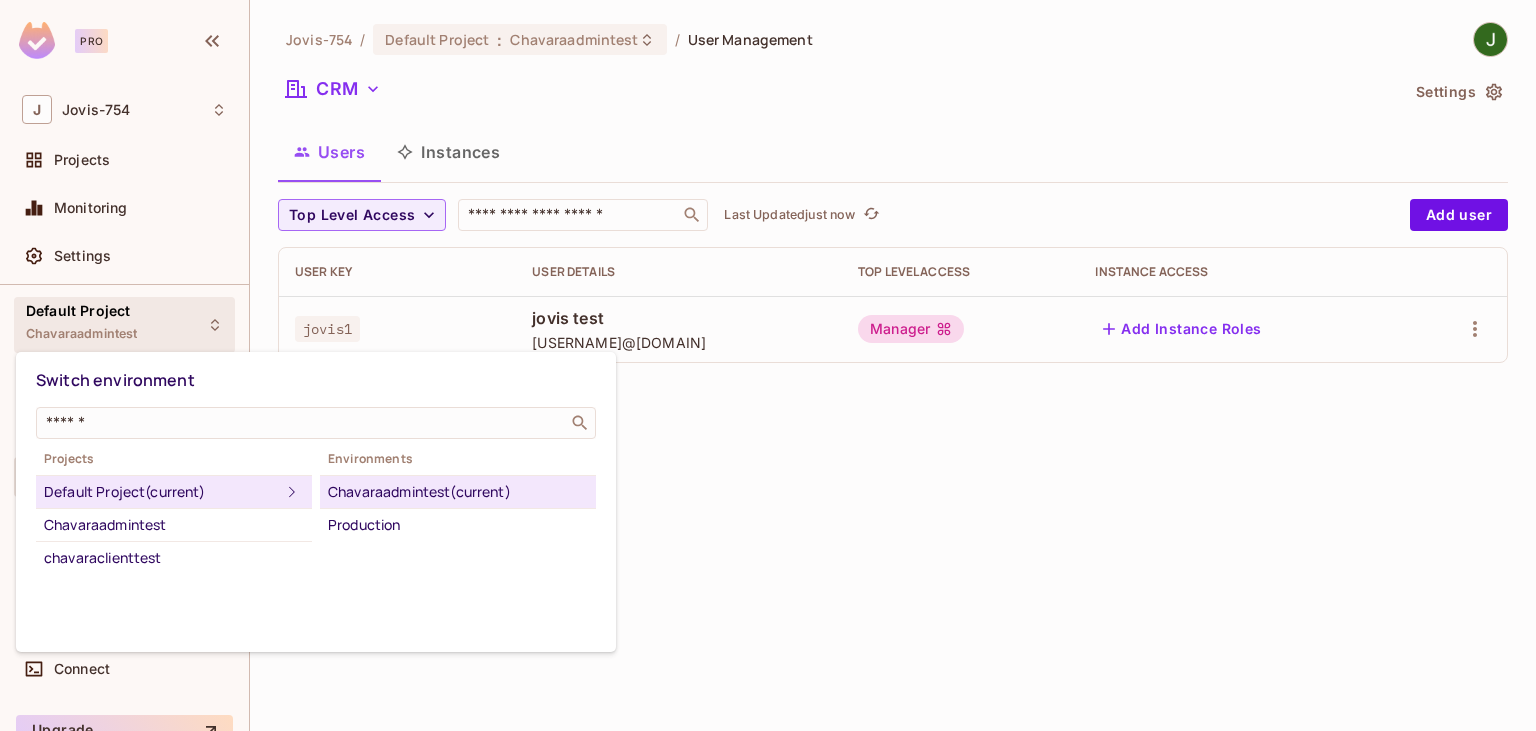 click at bounding box center [768, 365] 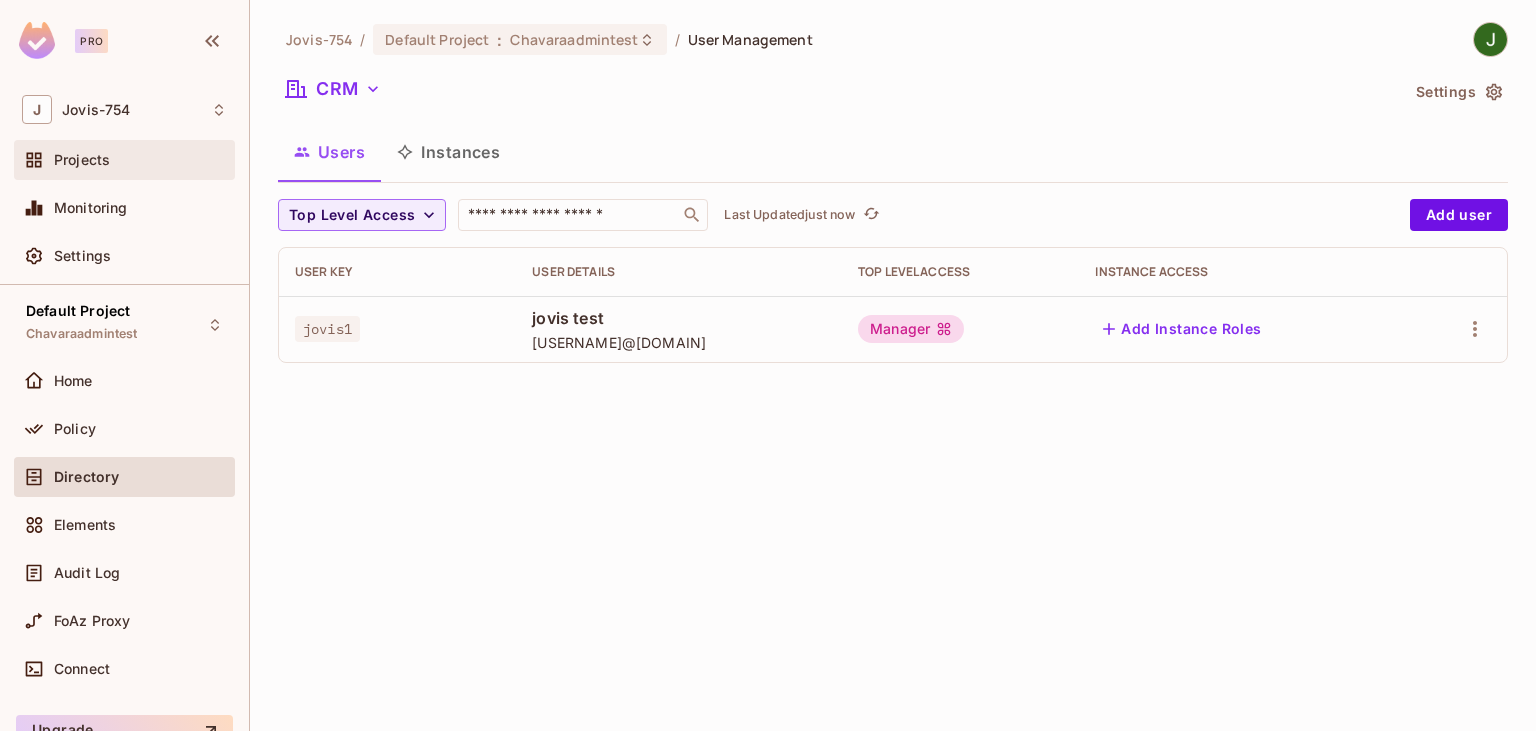click on "Projects" at bounding box center (82, 160) 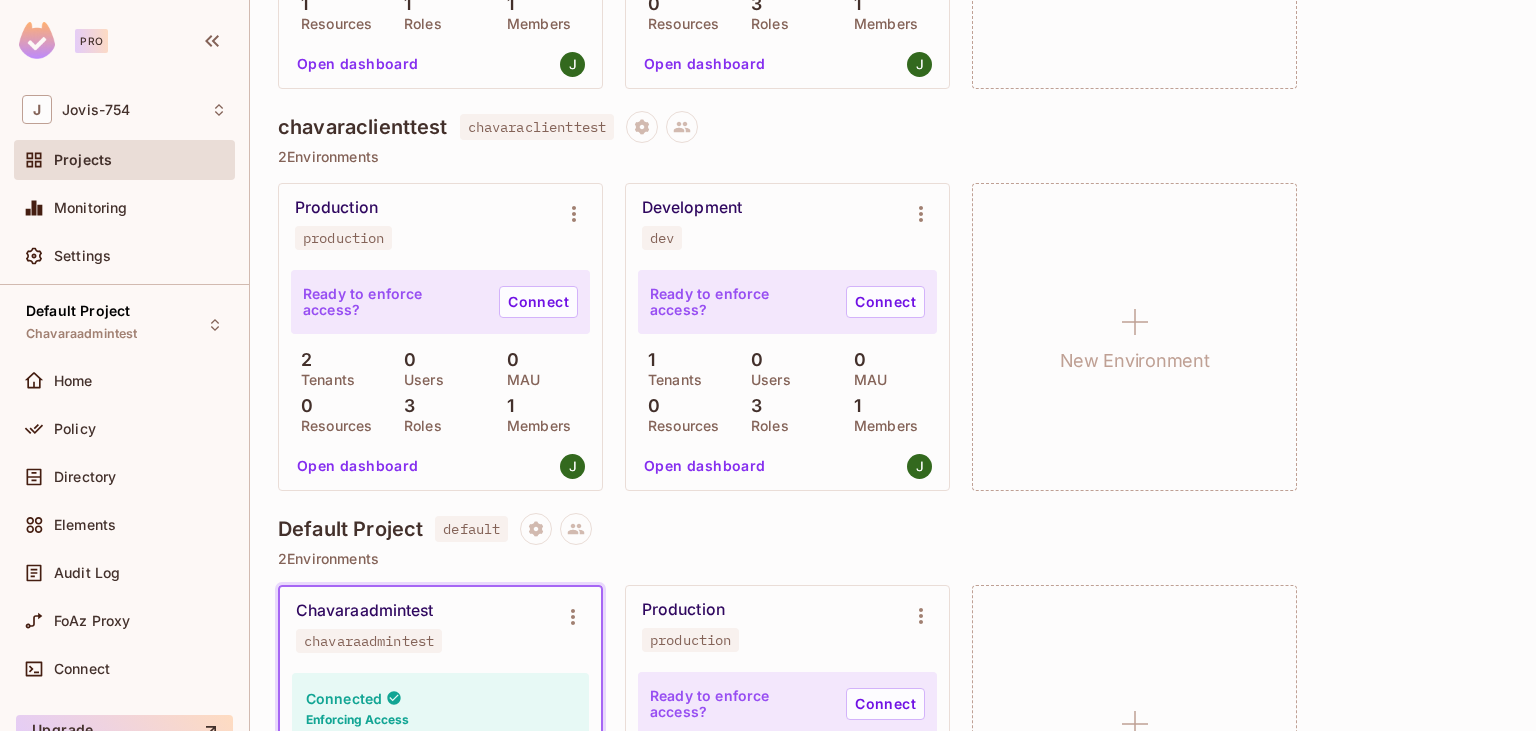 scroll, scrollTop: 674, scrollLeft: 0, axis: vertical 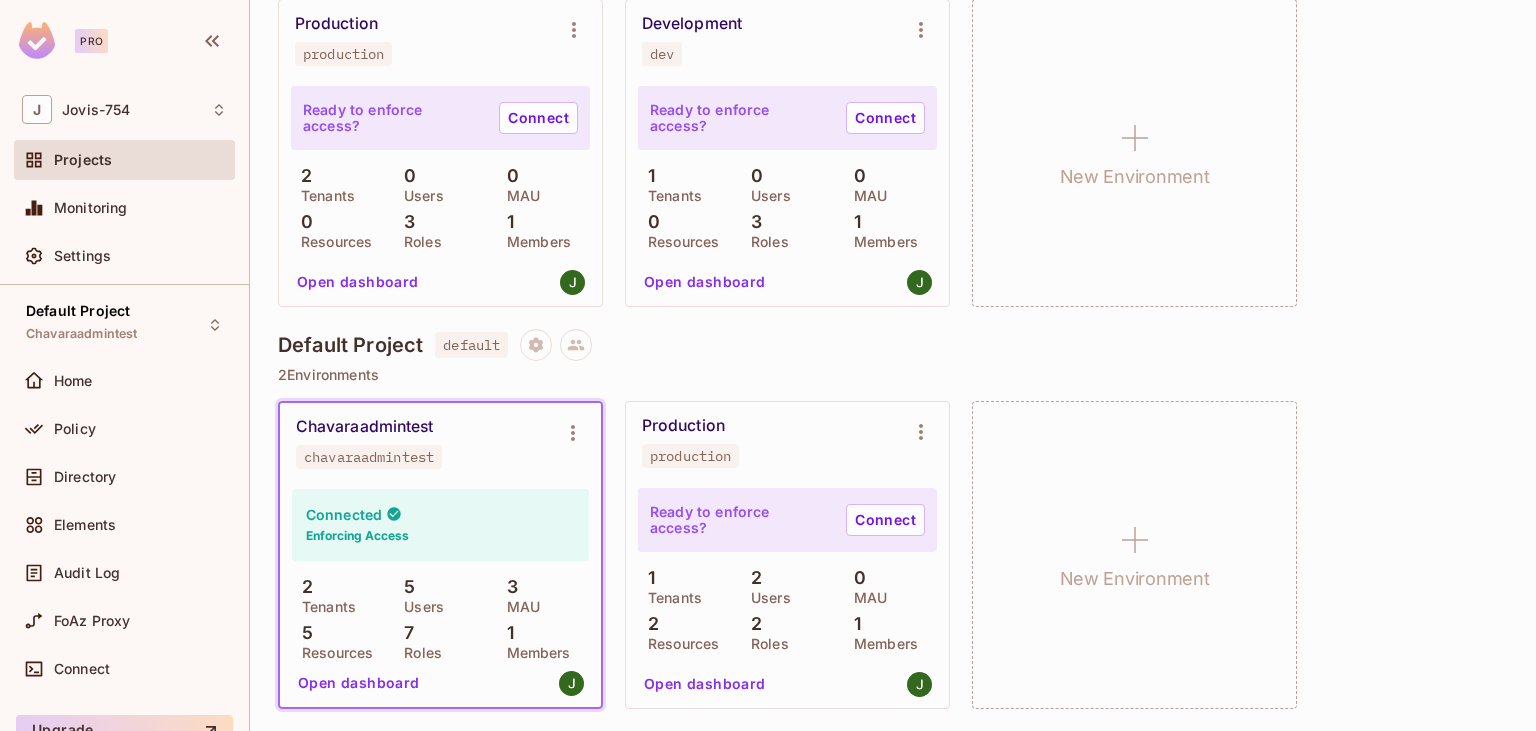 click on "Open dashboard" at bounding box center (705, 684) 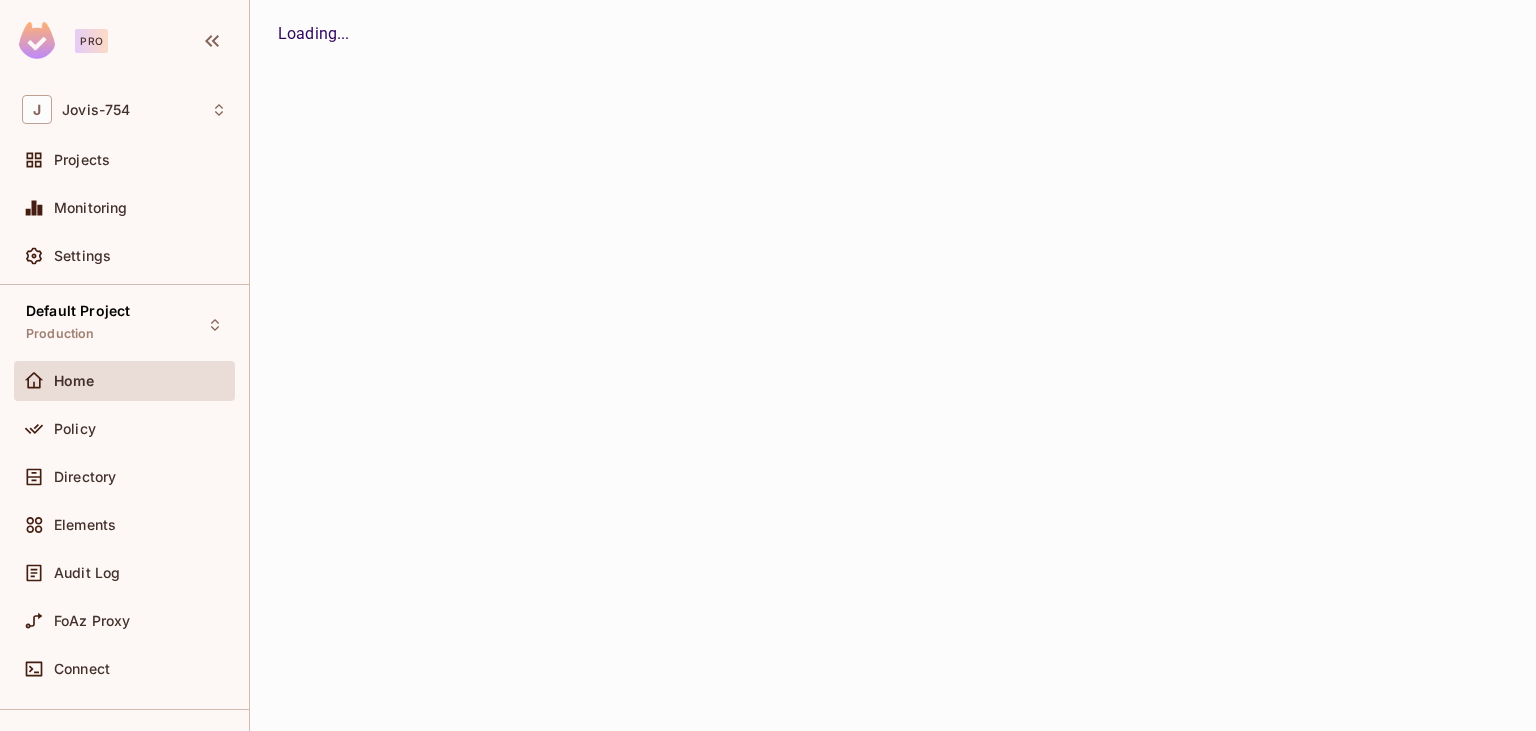 scroll, scrollTop: 0, scrollLeft: 0, axis: both 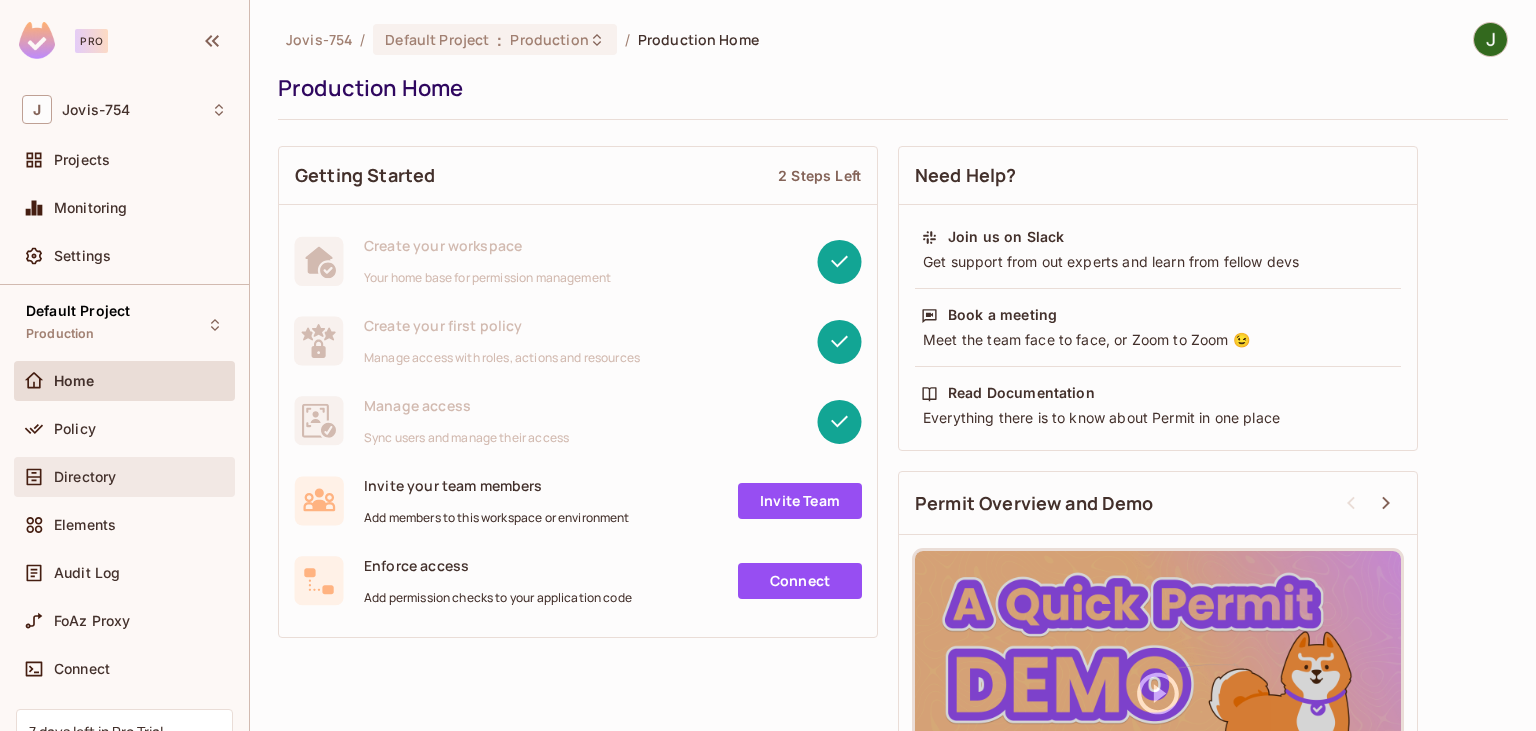 click on "Directory" at bounding box center (124, 477) 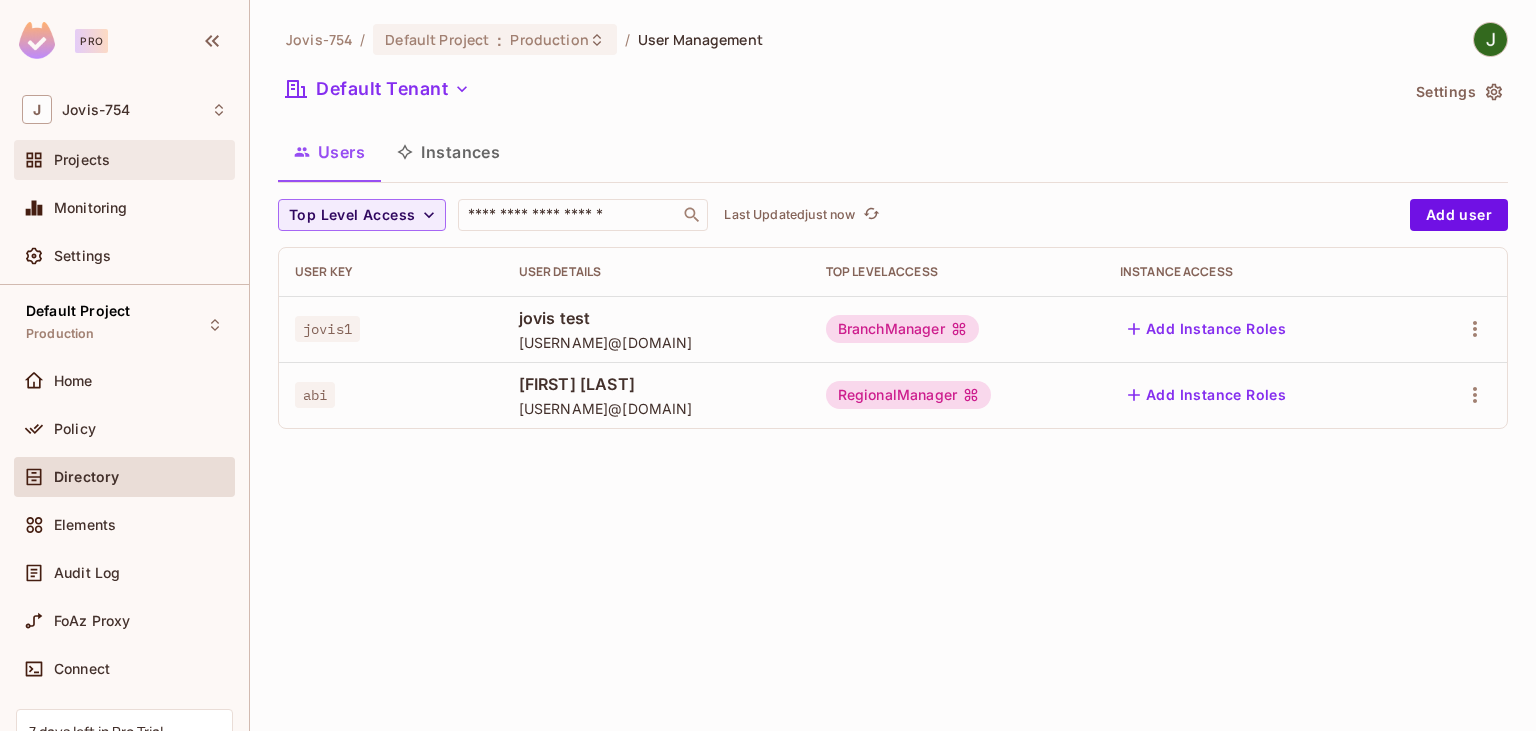 click on "Projects" at bounding box center [82, 160] 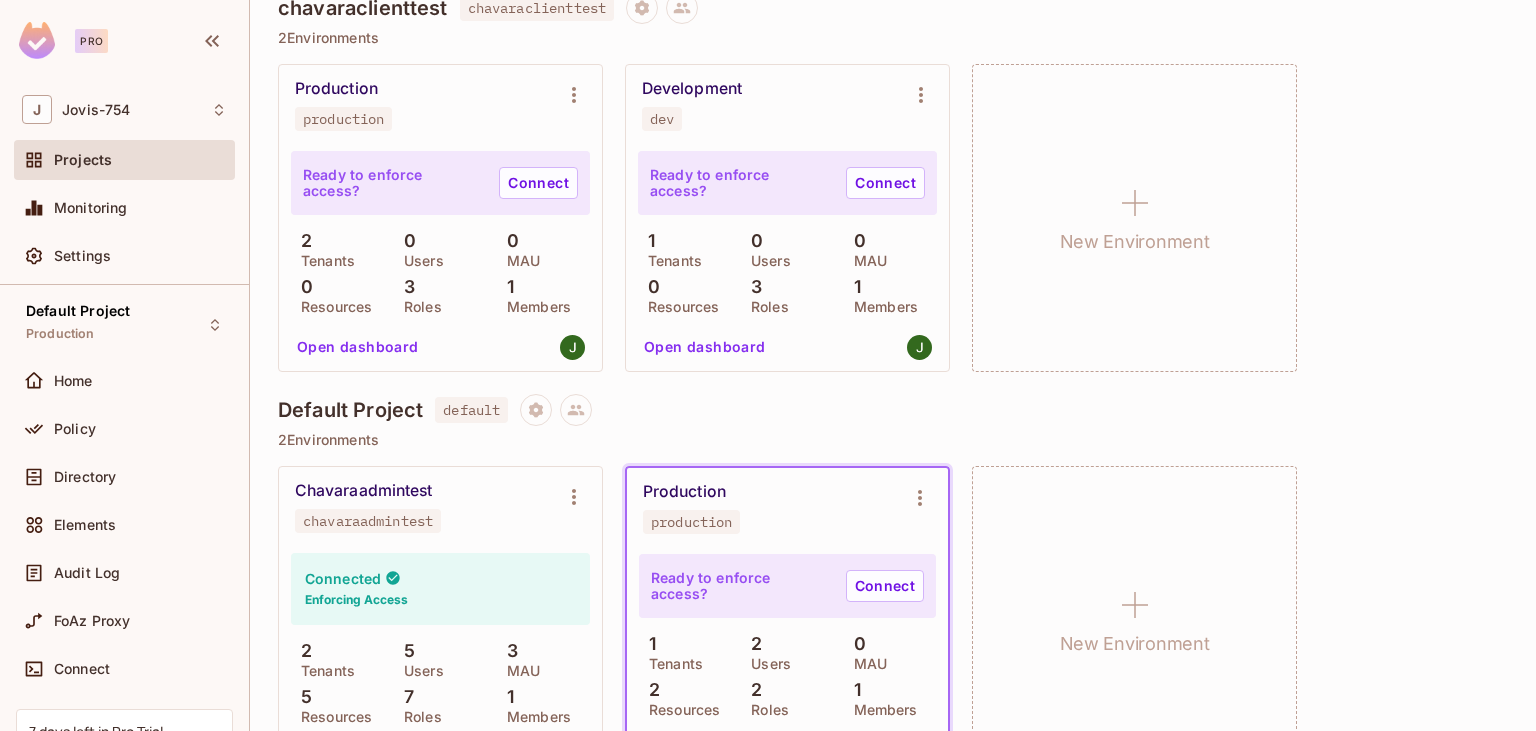scroll, scrollTop: 674, scrollLeft: 0, axis: vertical 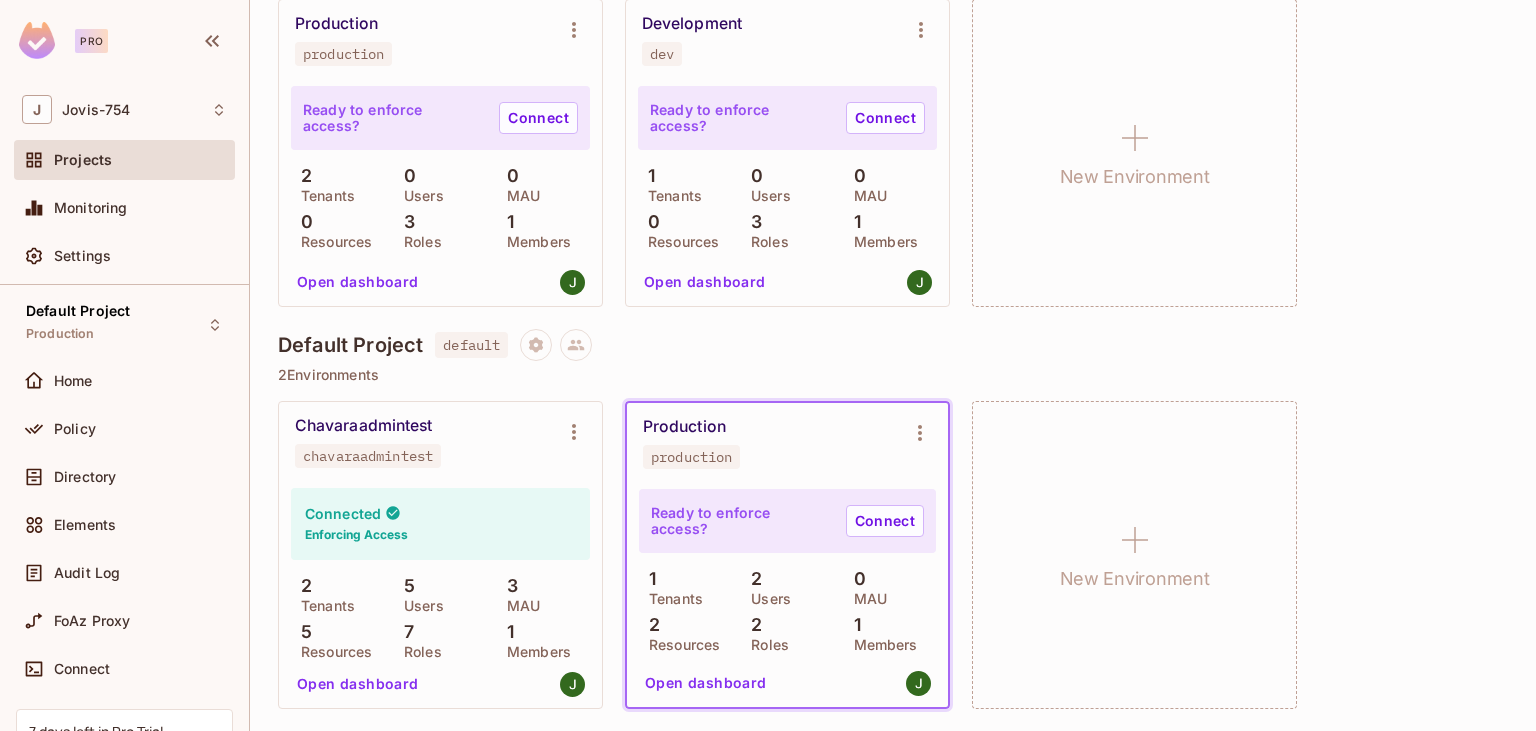 click on "Open dashboard" at bounding box center (358, 684) 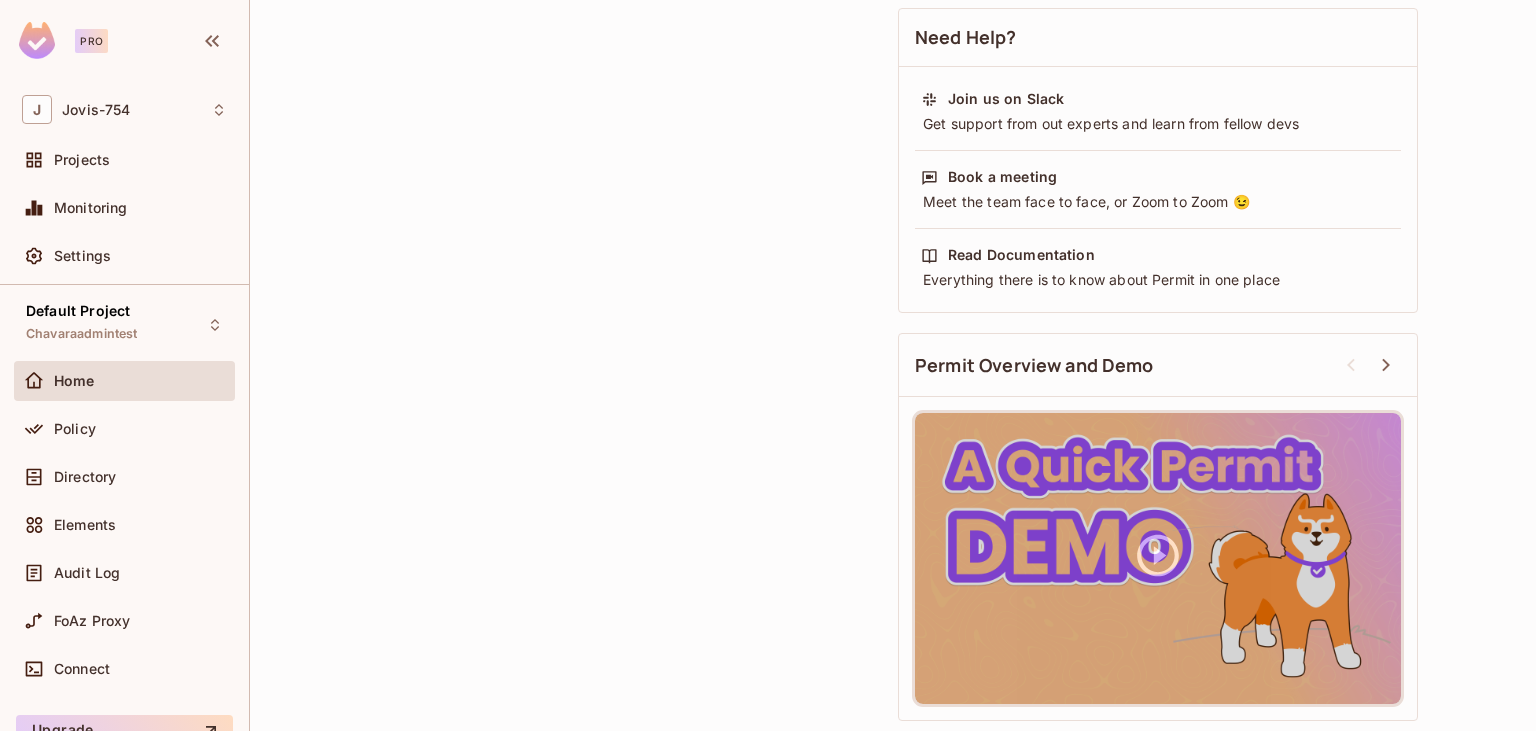 scroll, scrollTop: 0, scrollLeft: 0, axis: both 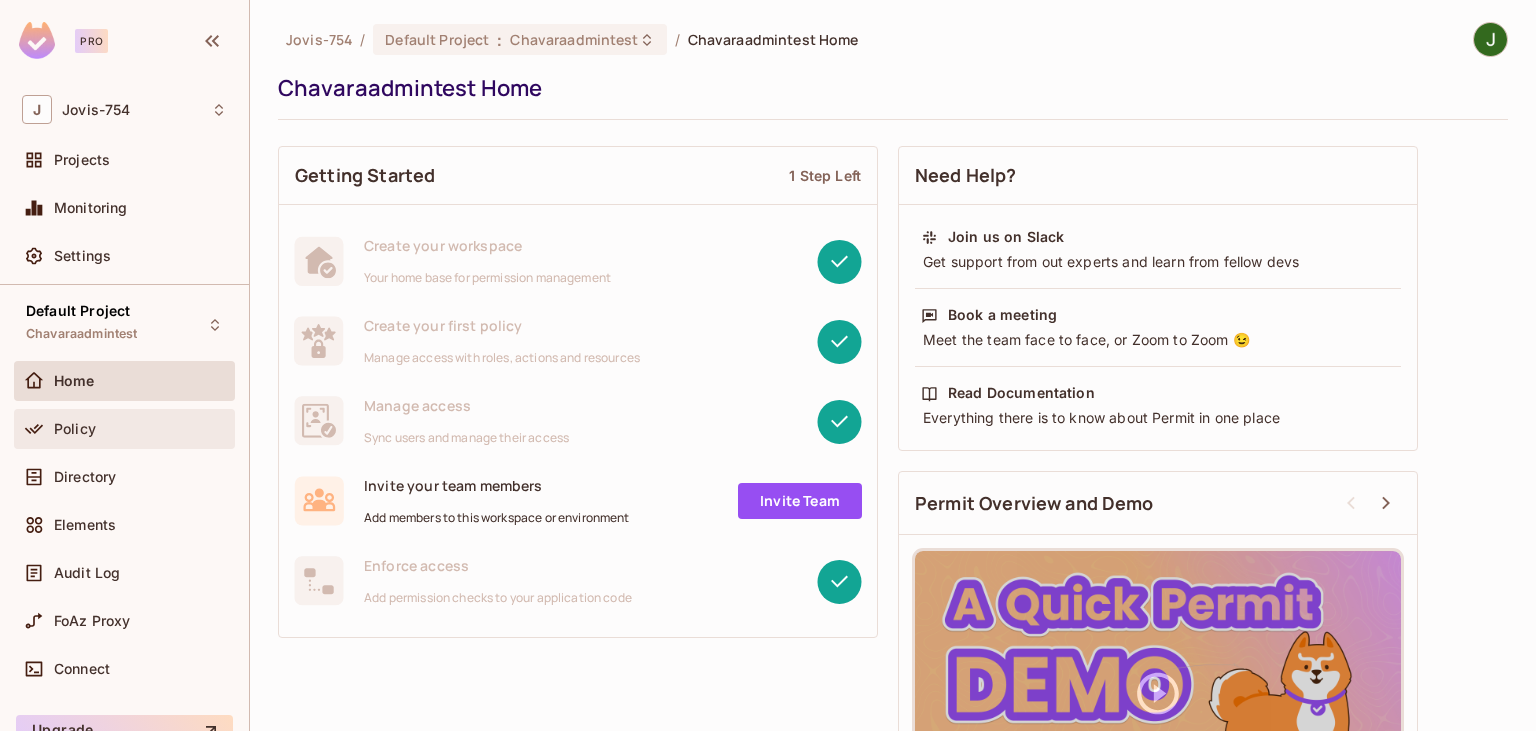 click on "Policy" at bounding box center (75, 429) 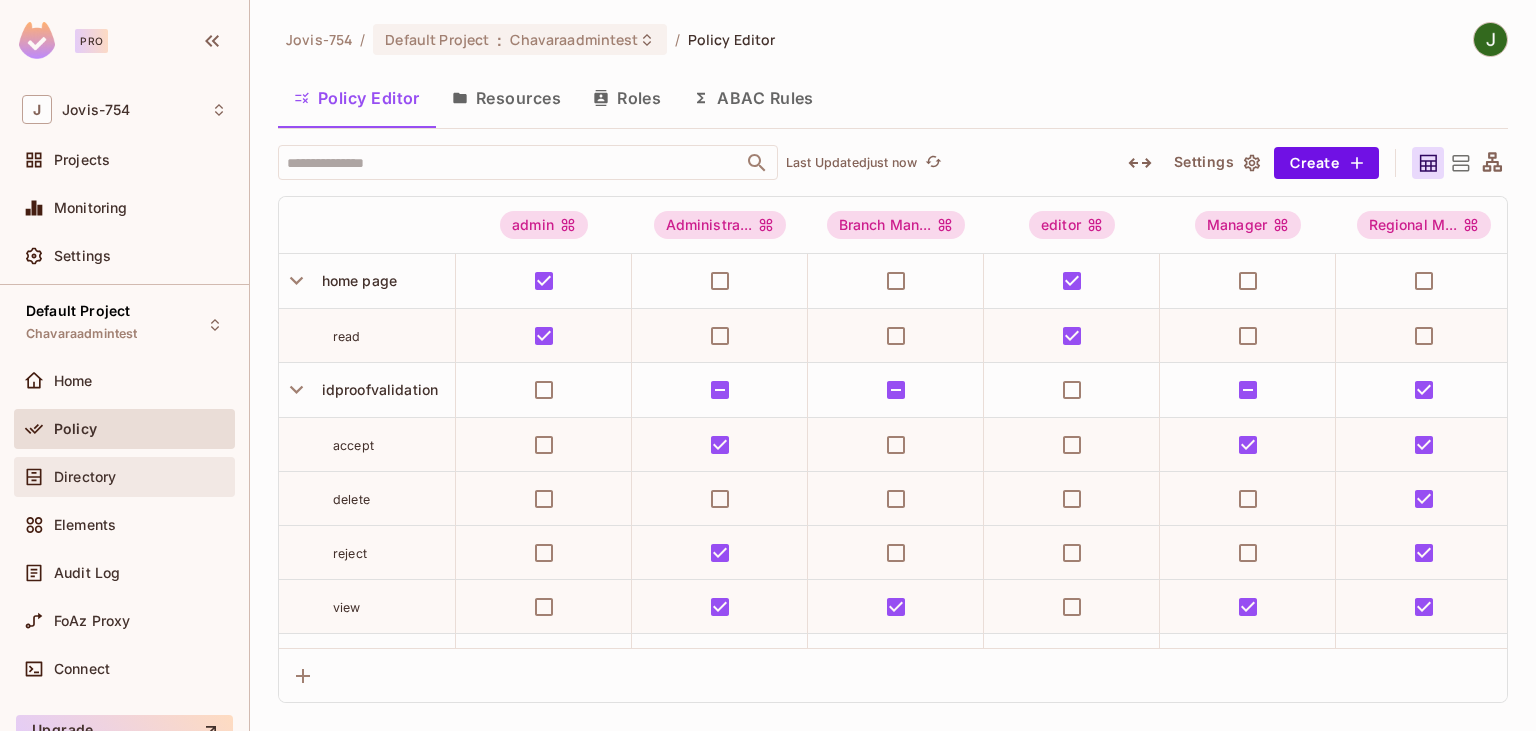 click on "Directory" at bounding box center (124, 477) 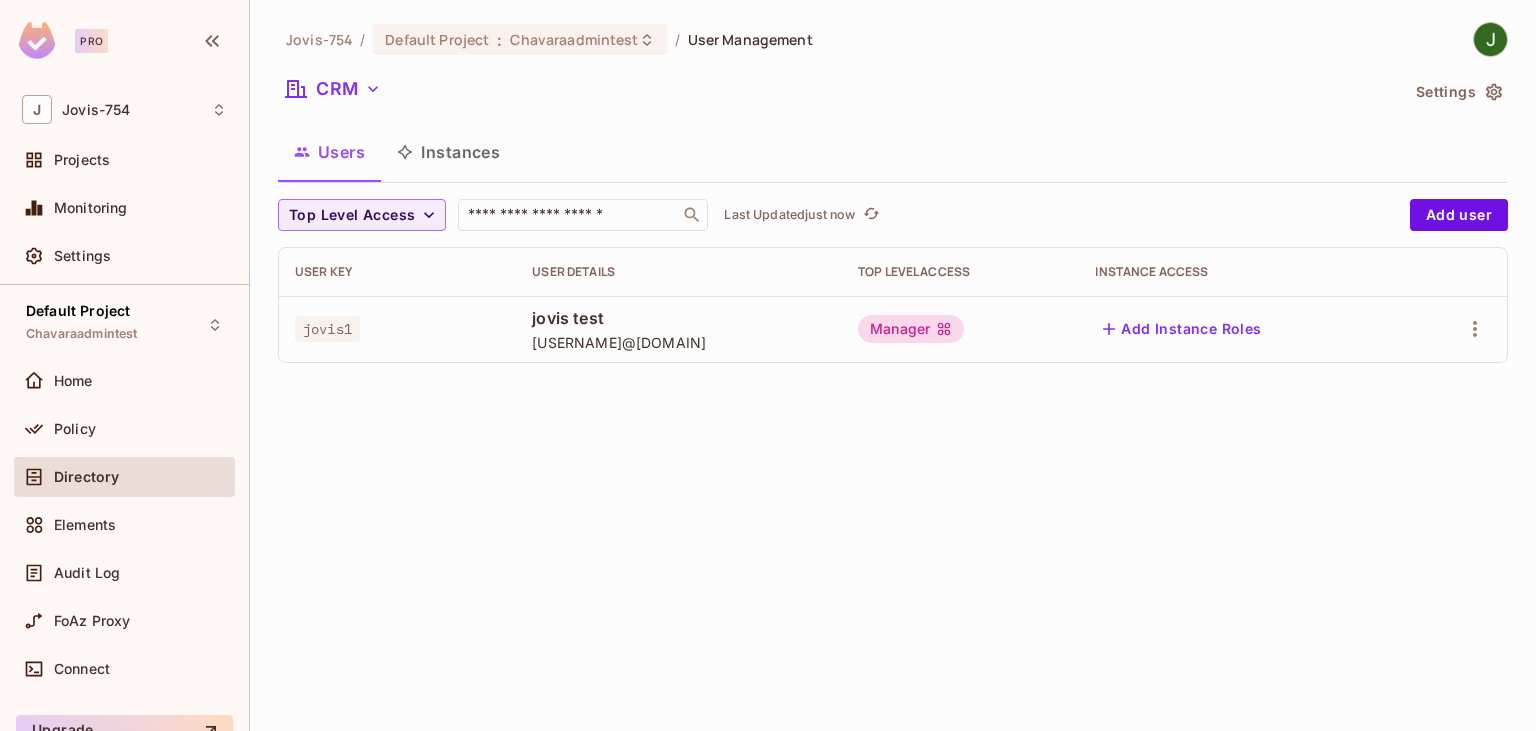 click at bounding box center (1456, 329) 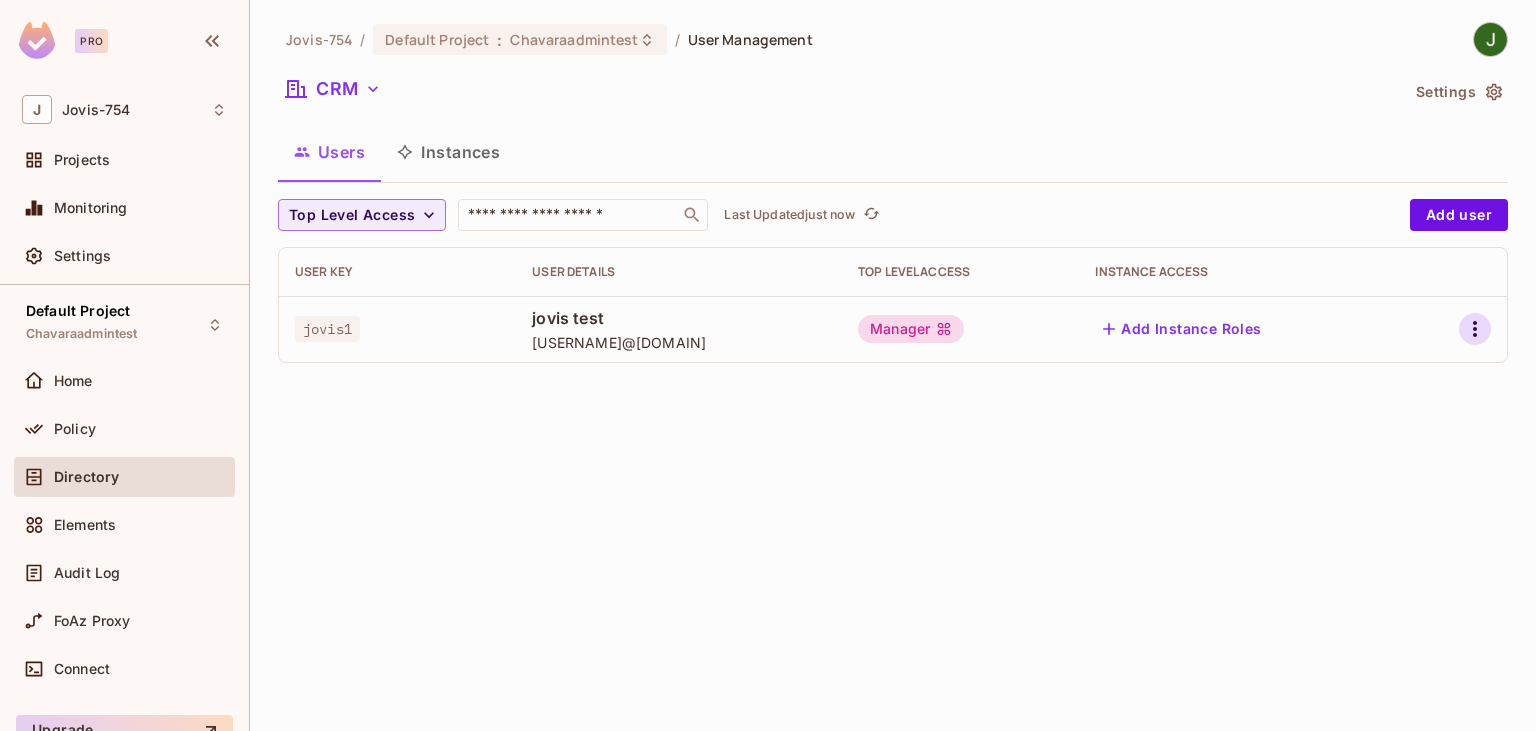 click 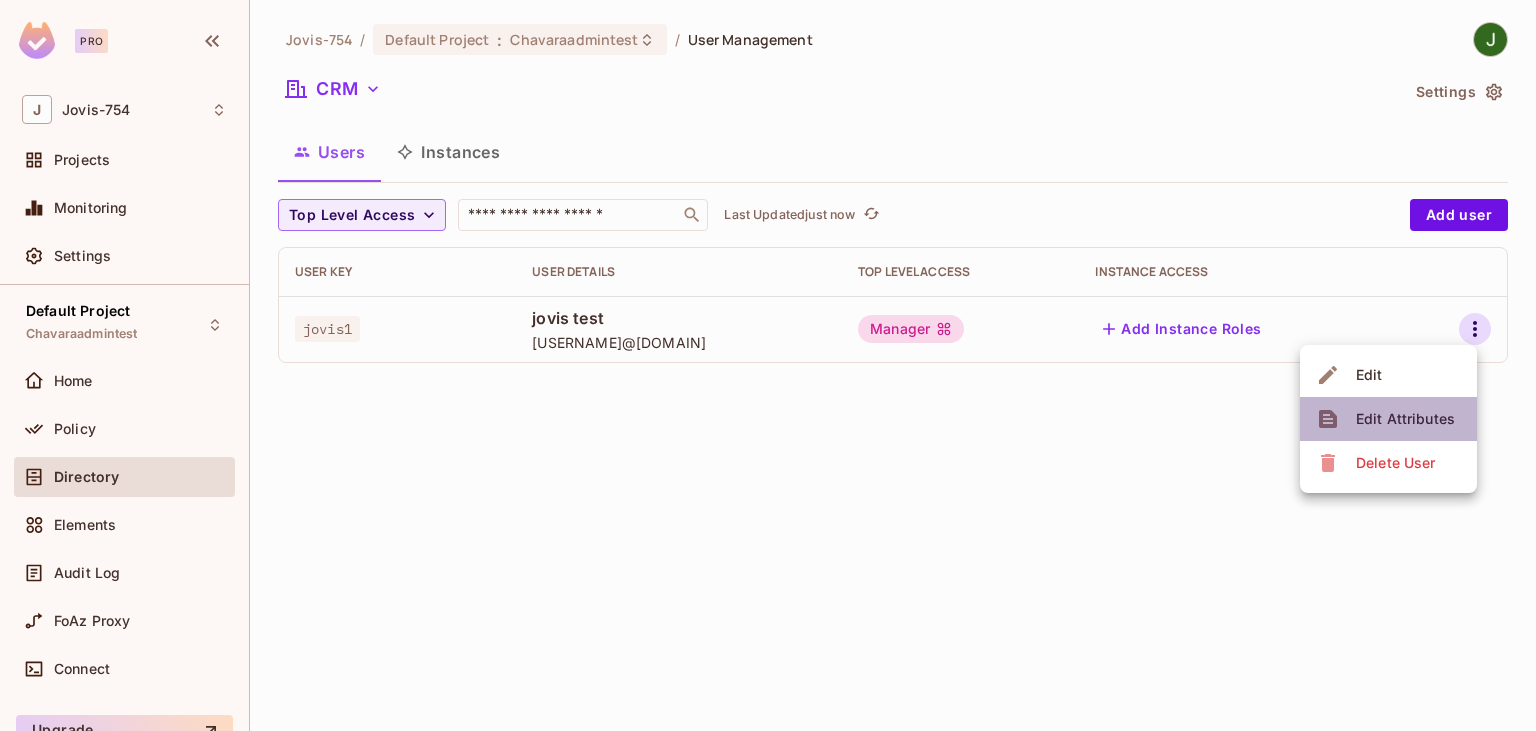 click on "Edit Attributes" at bounding box center (1405, 419) 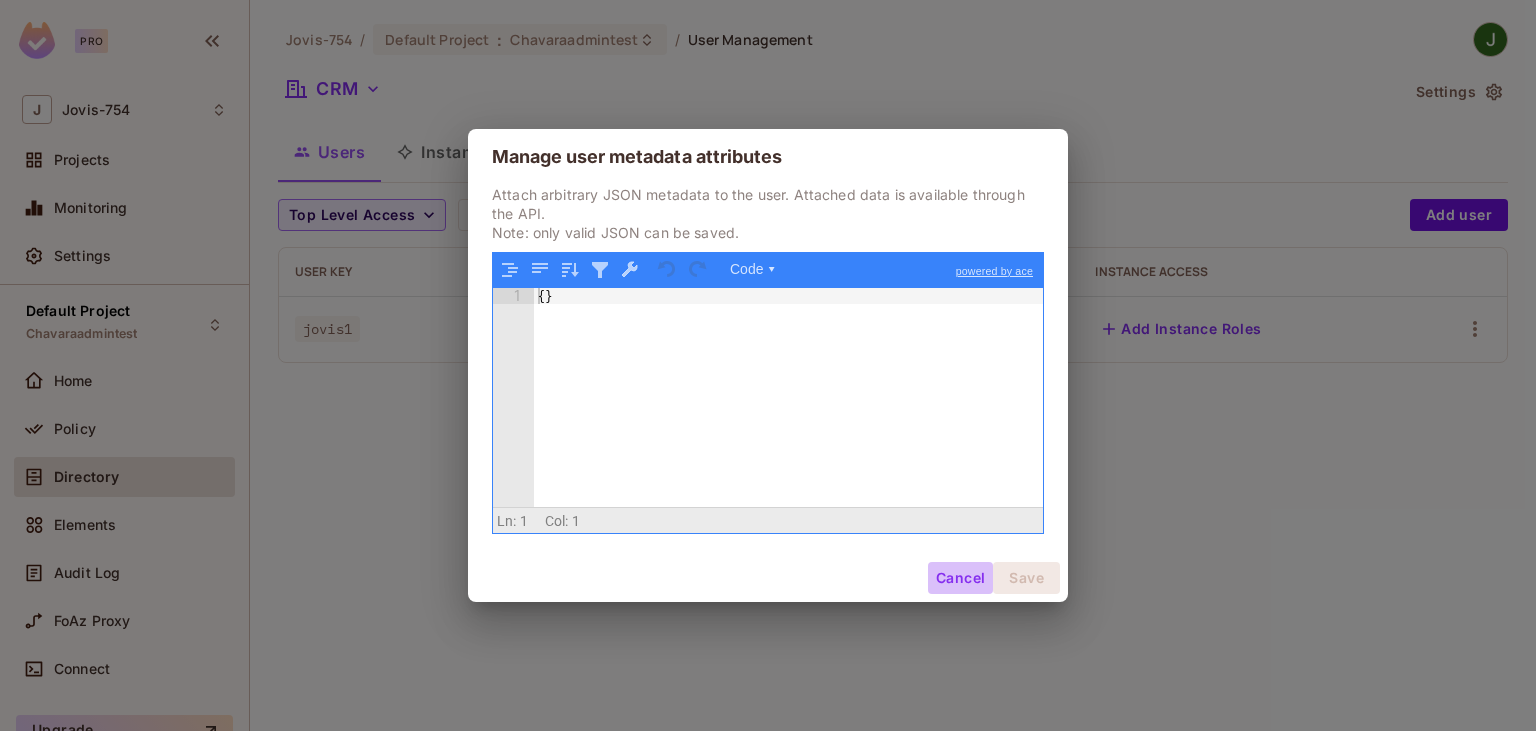 click on "Cancel" at bounding box center (960, 578) 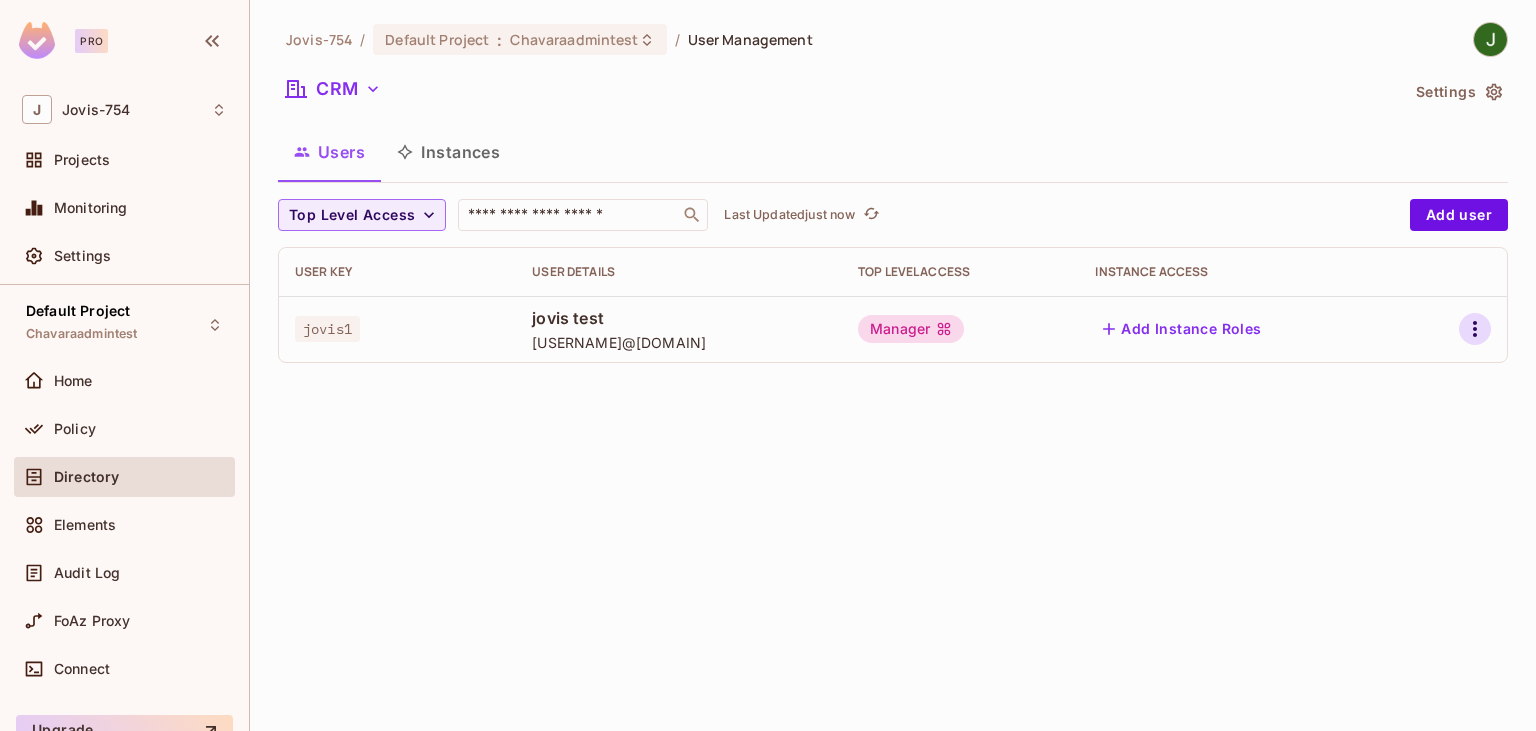 click 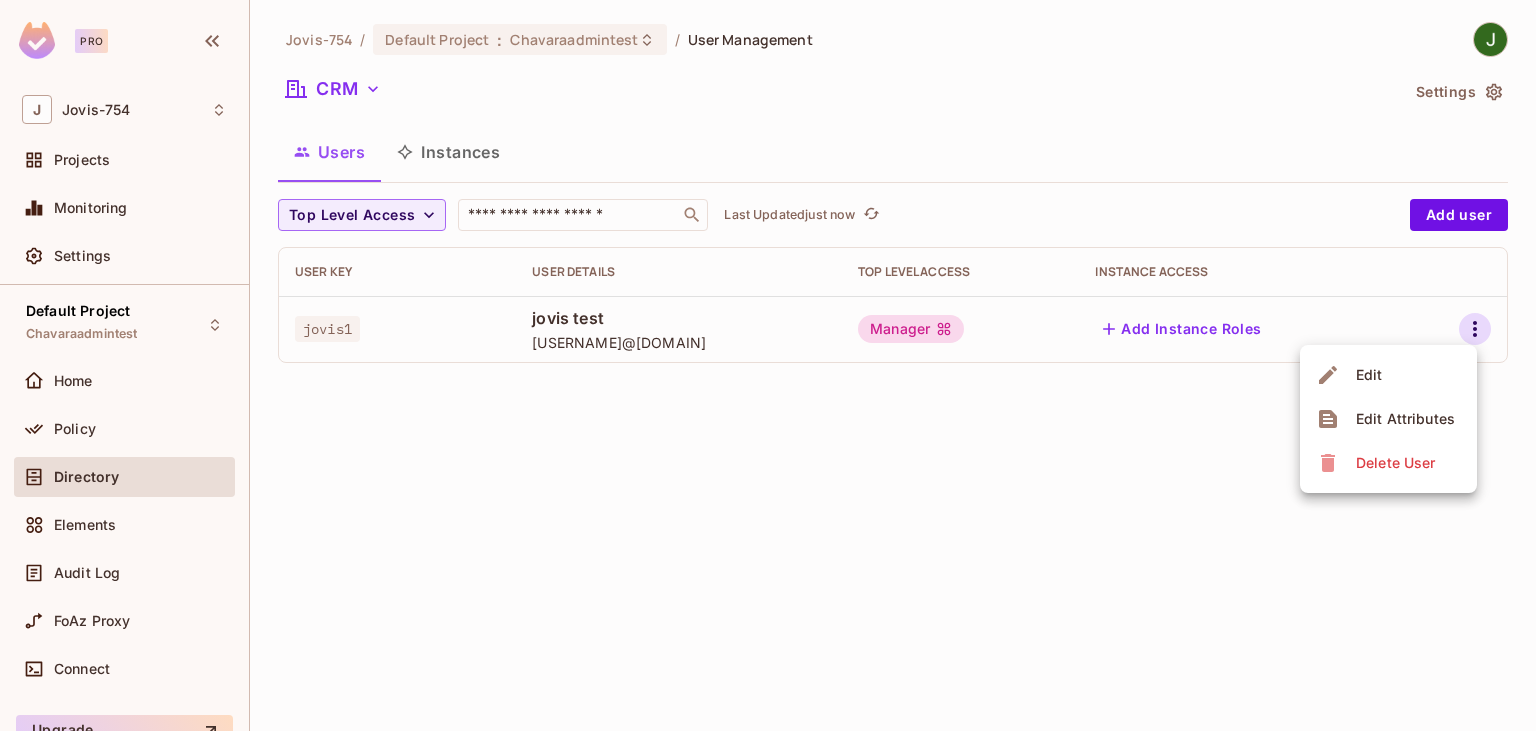 drag, startPoint x: 1424, startPoint y: 350, endPoint x: 1411, endPoint y: 366, distance: 20.615528 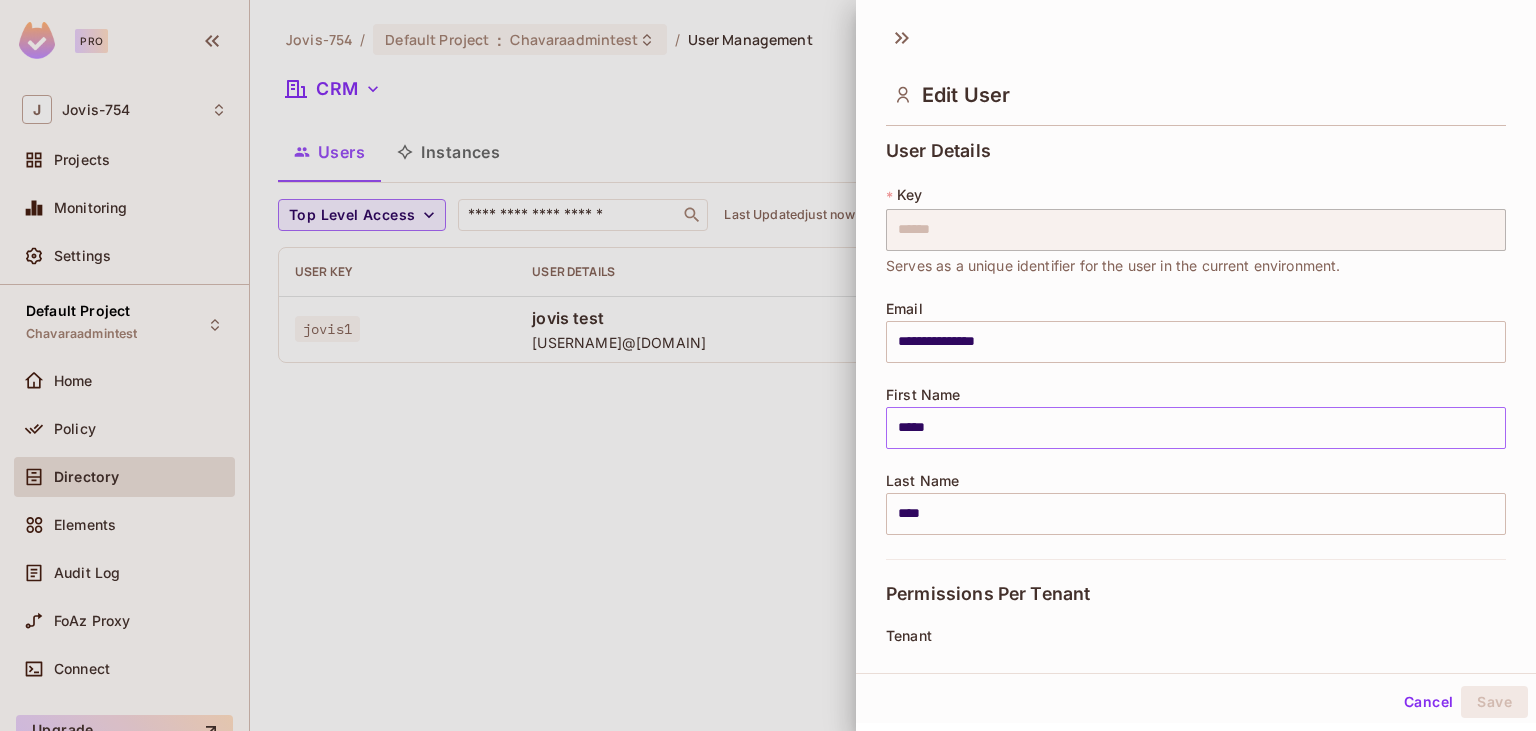 scroll, scrollTop: 350, scrollLeft: 0, axis: vertical 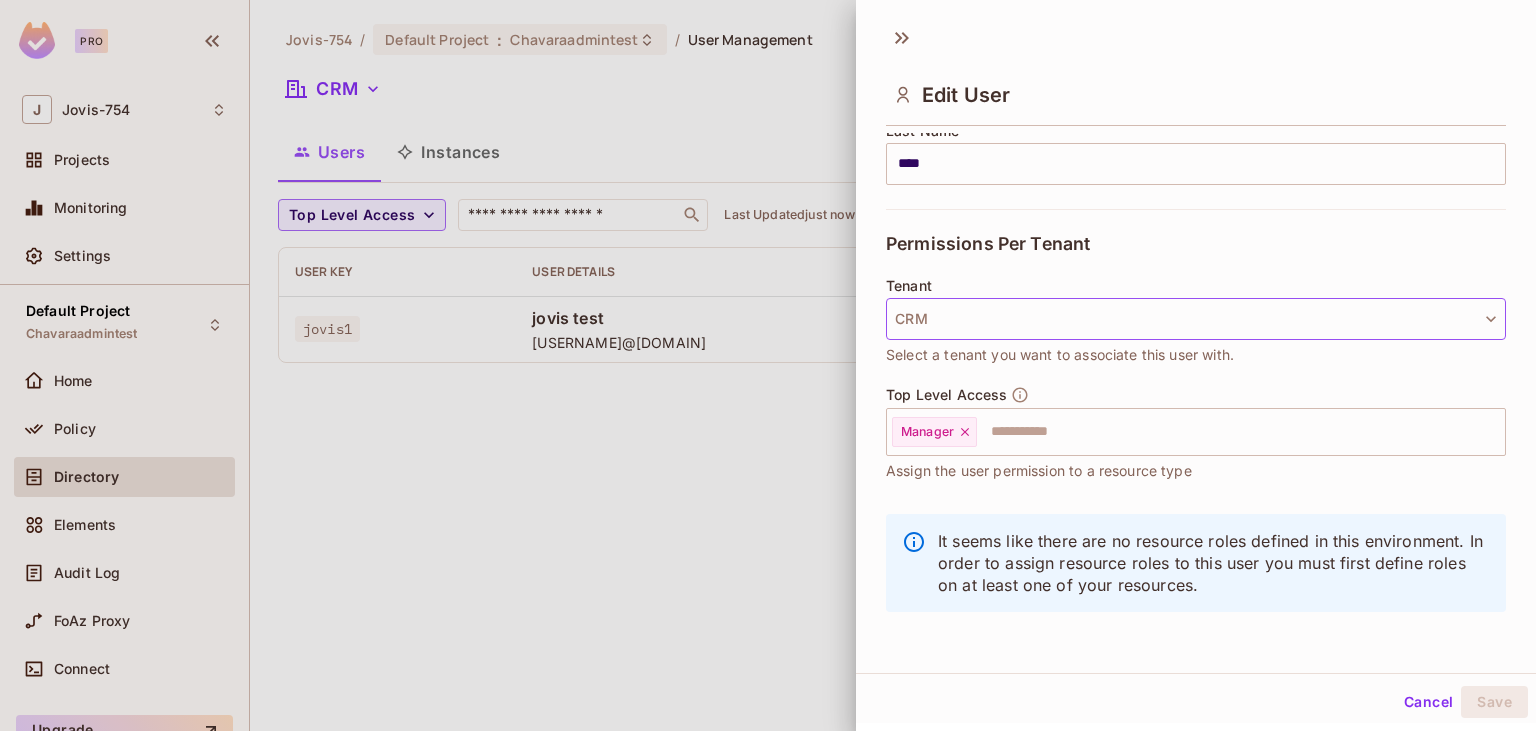 click on "CRM" at bounding box center [1196, 319] 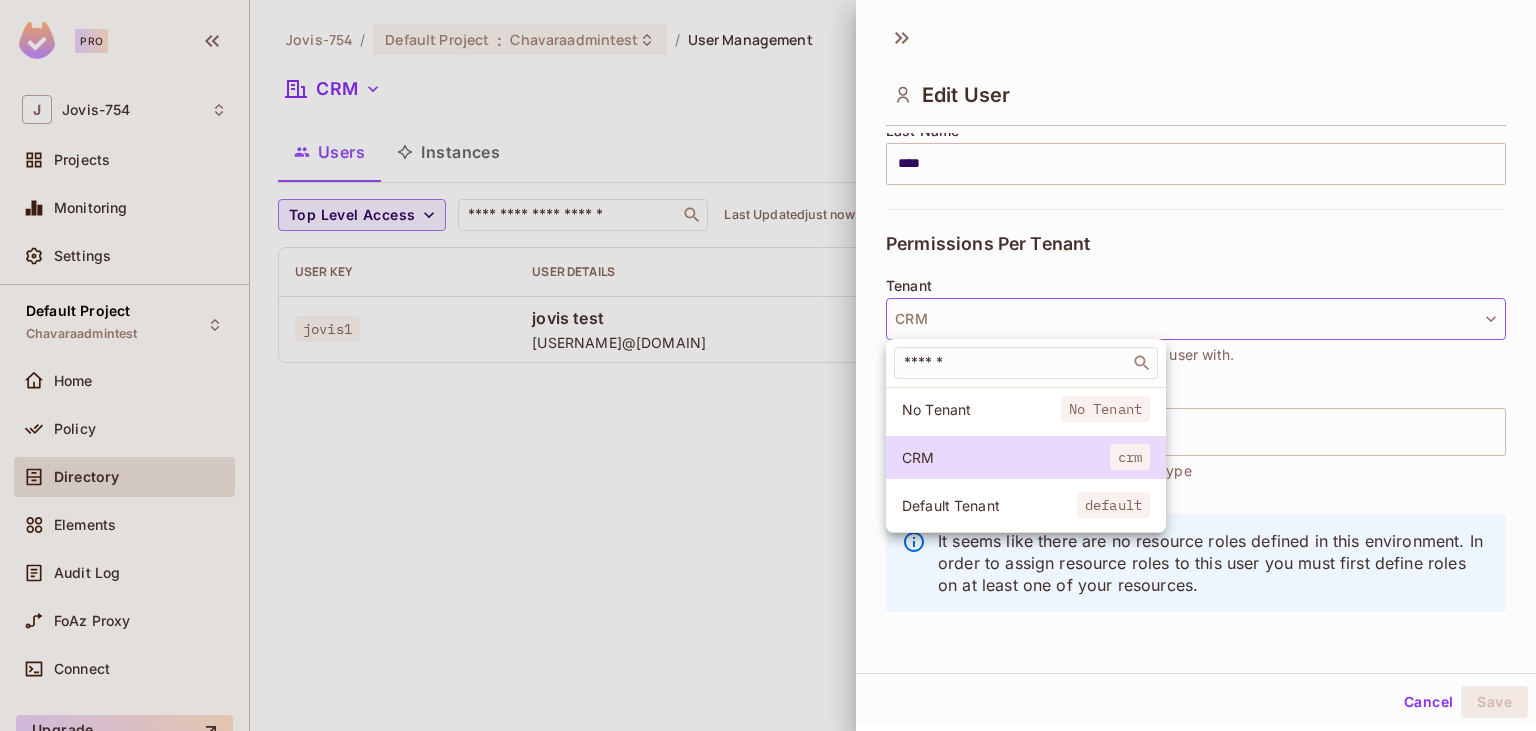 click at bounding box center (768, 365) 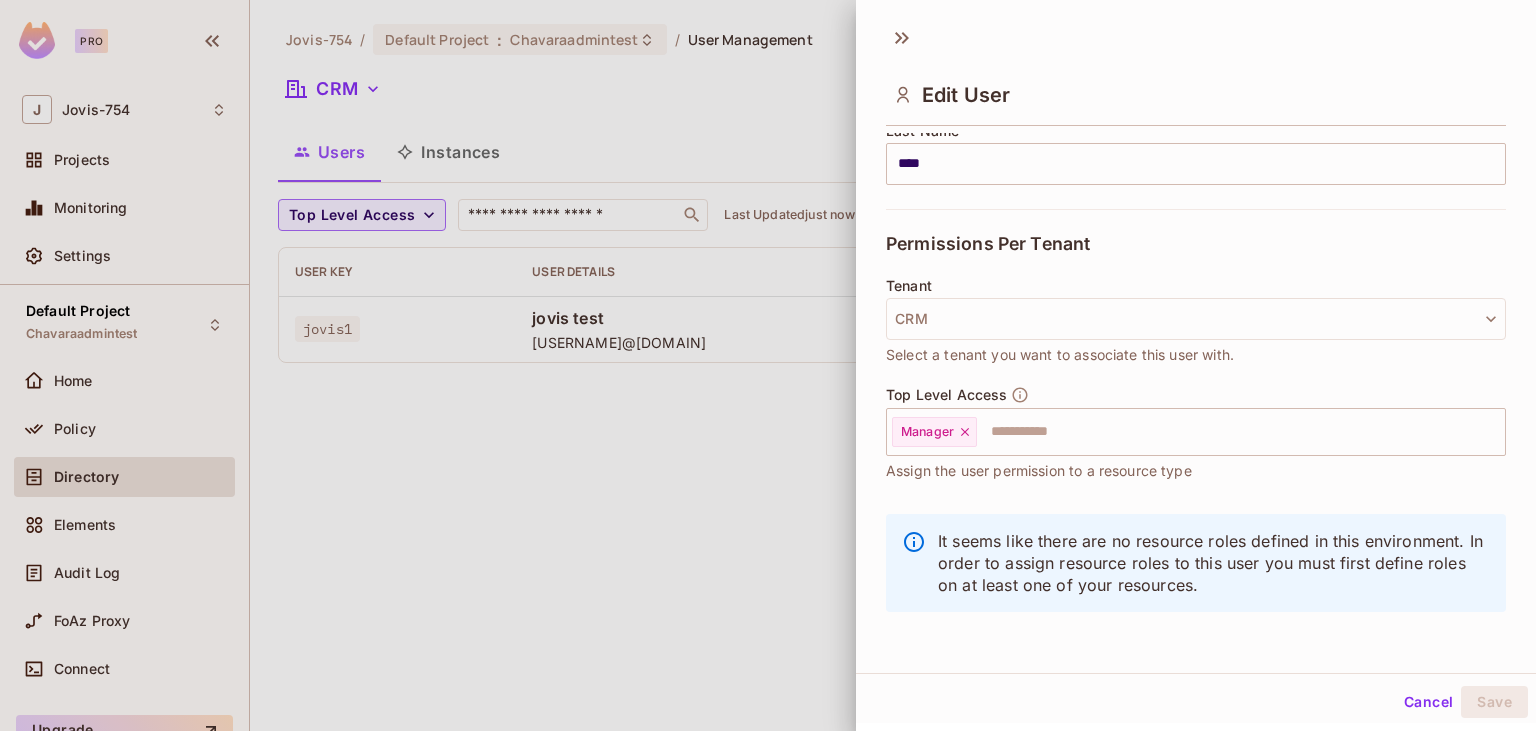 type 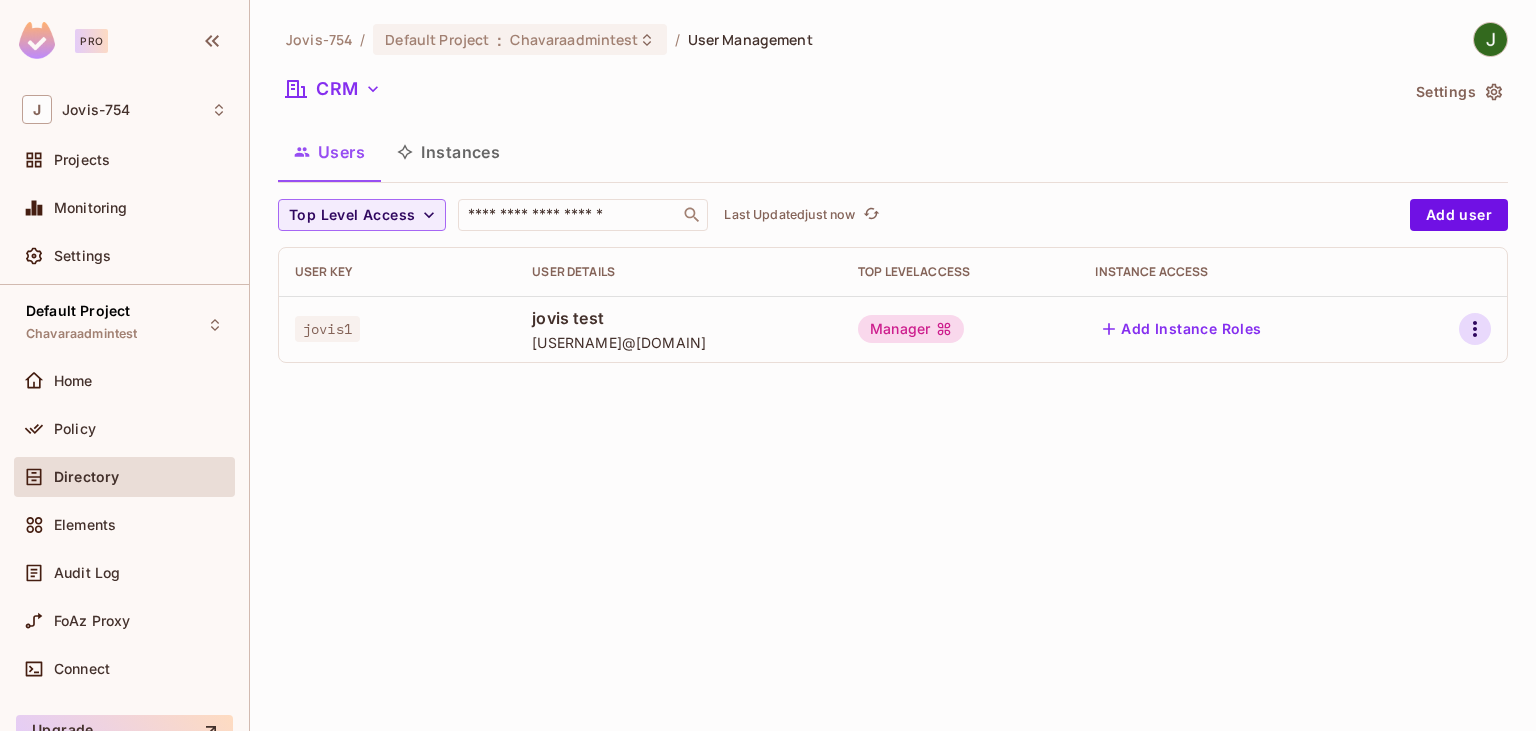 click 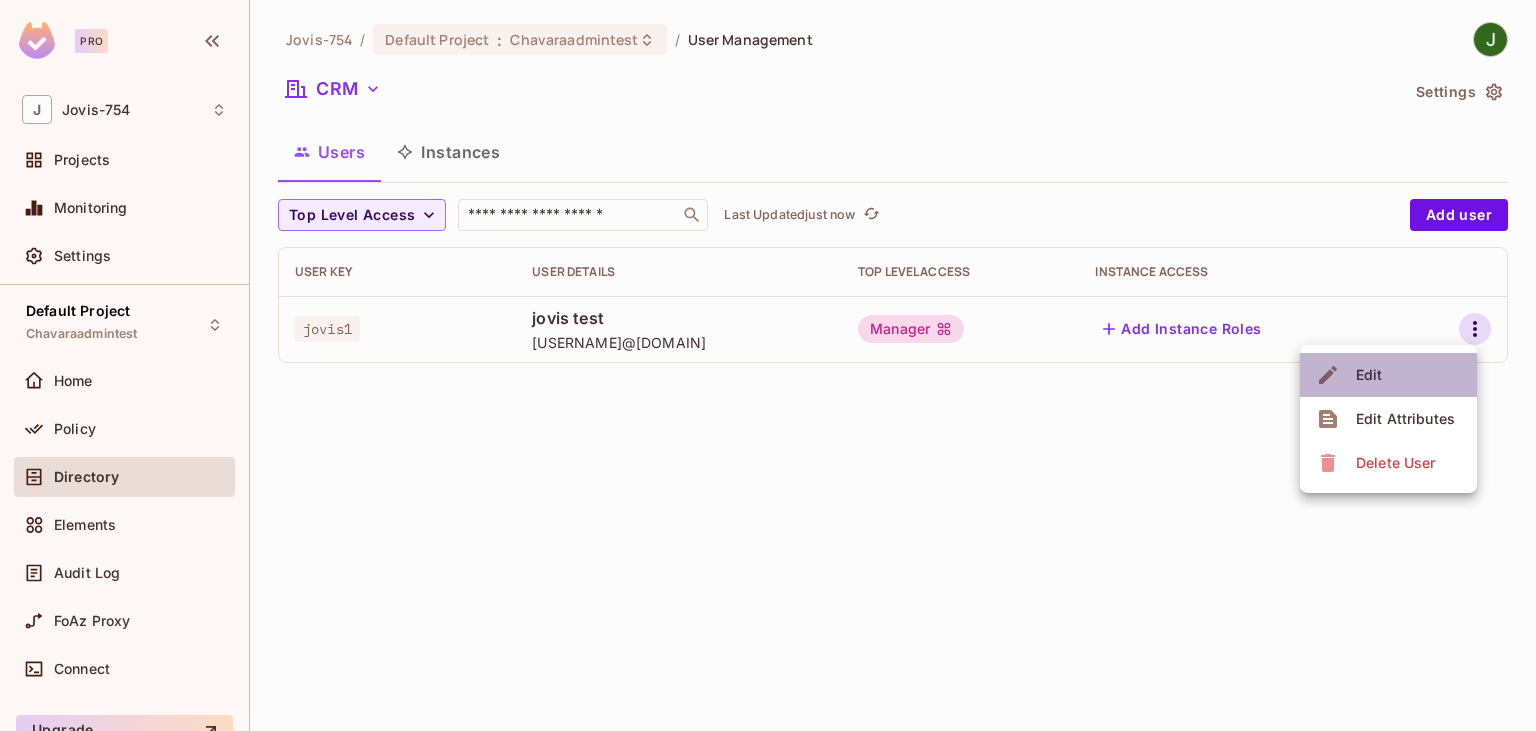 click on "Edit" at bounding box center (1369, 375) 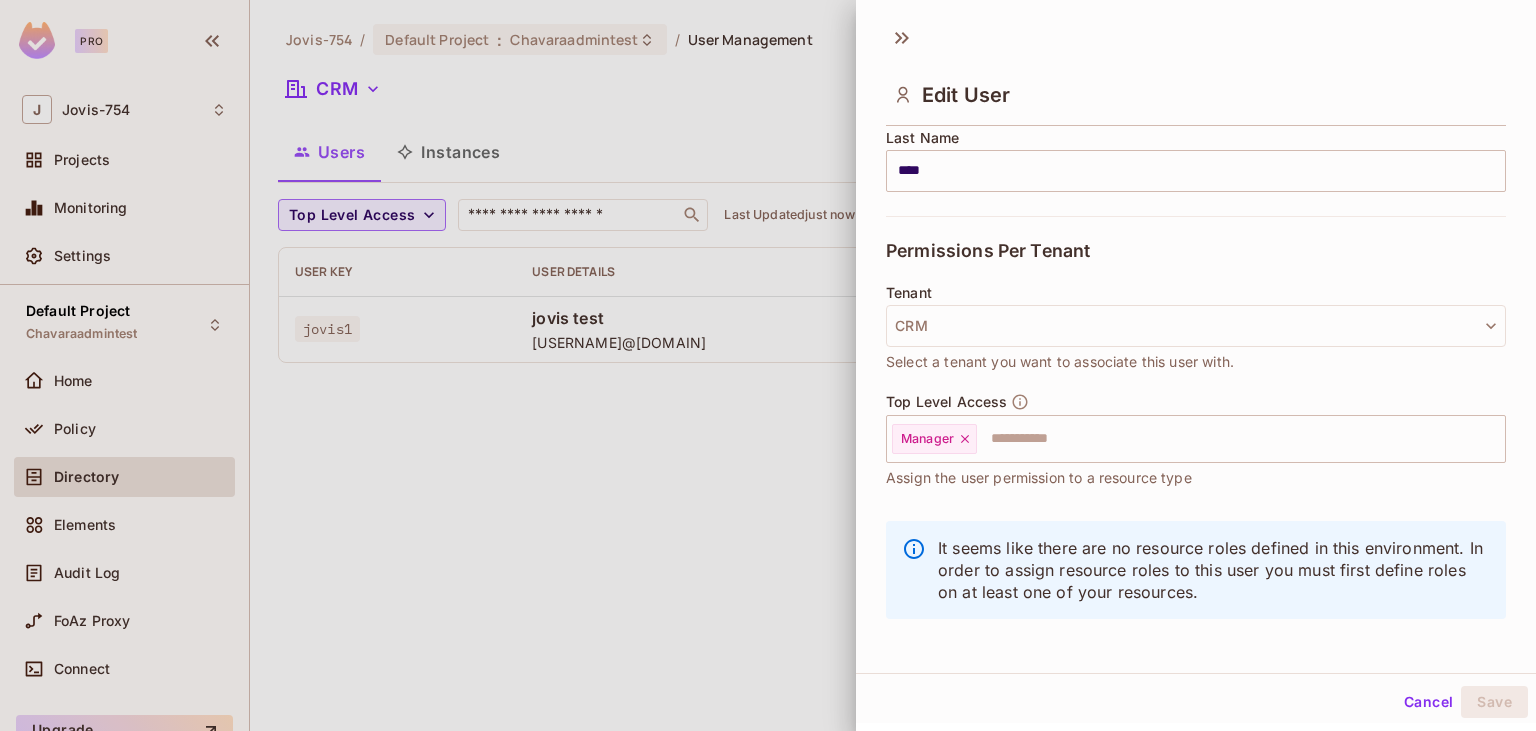 scroll, scrollTop: 350, scrollLeft: 0, axis: vertical 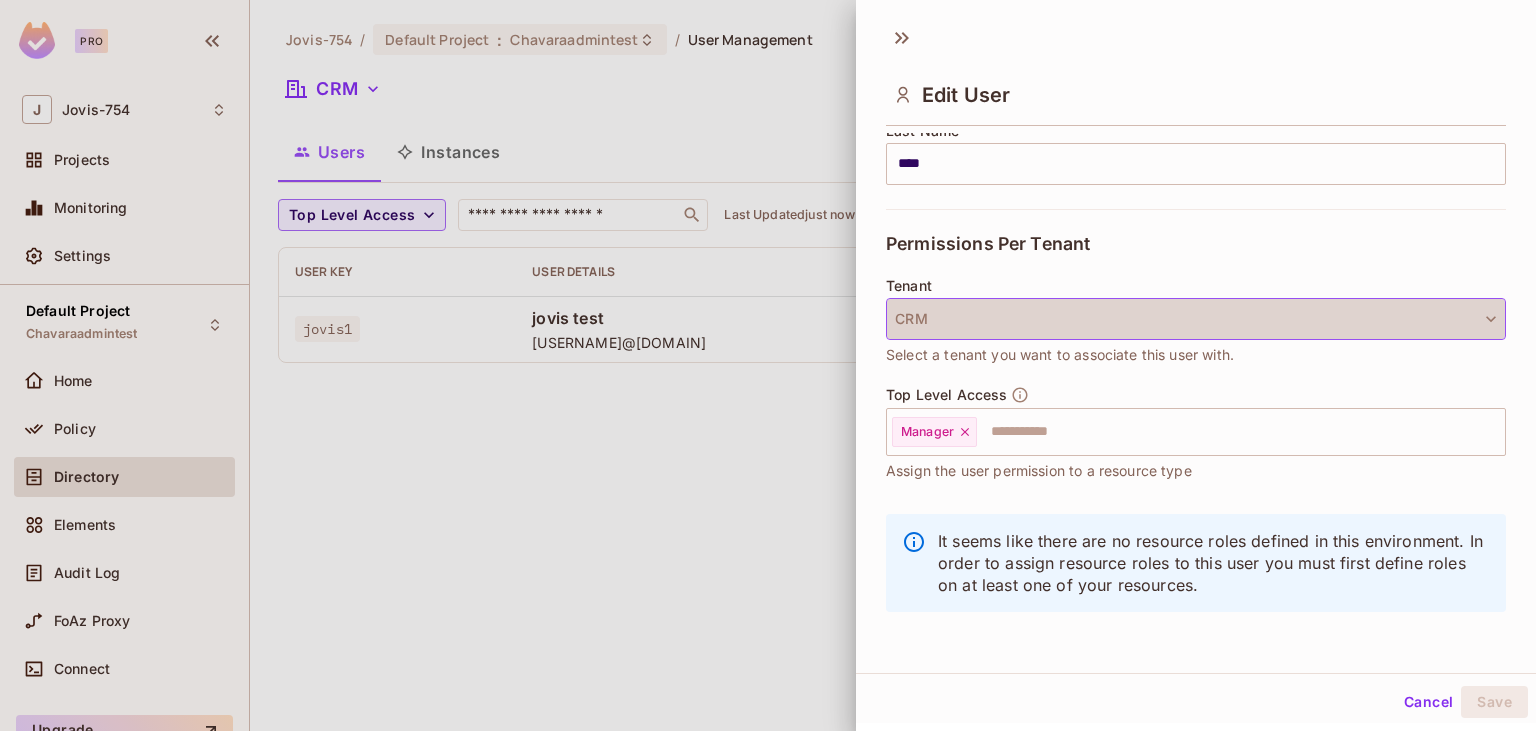 click on "CRM" at bounding box center [1196, 319] 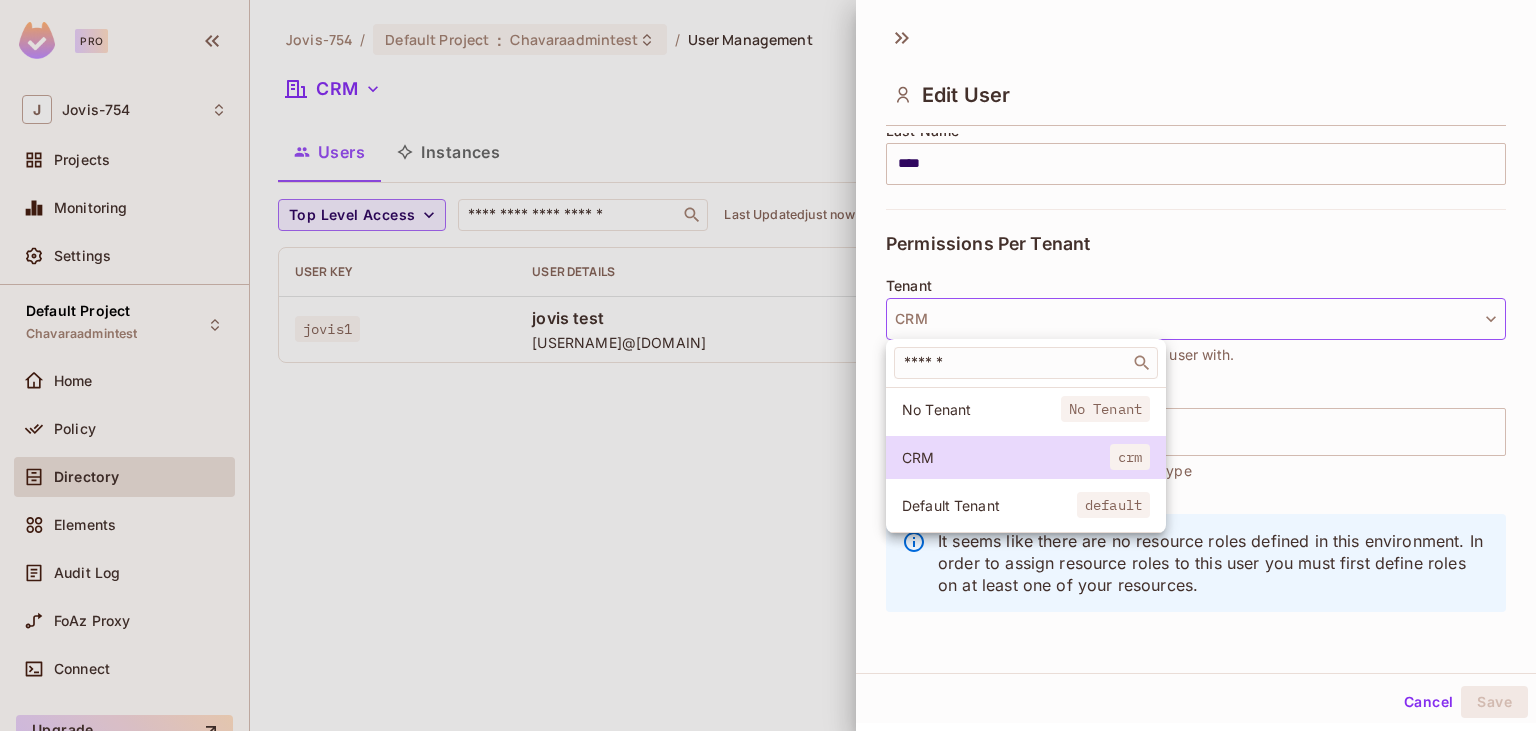 click on "Default Tenant" at bounding box center [989, 505] 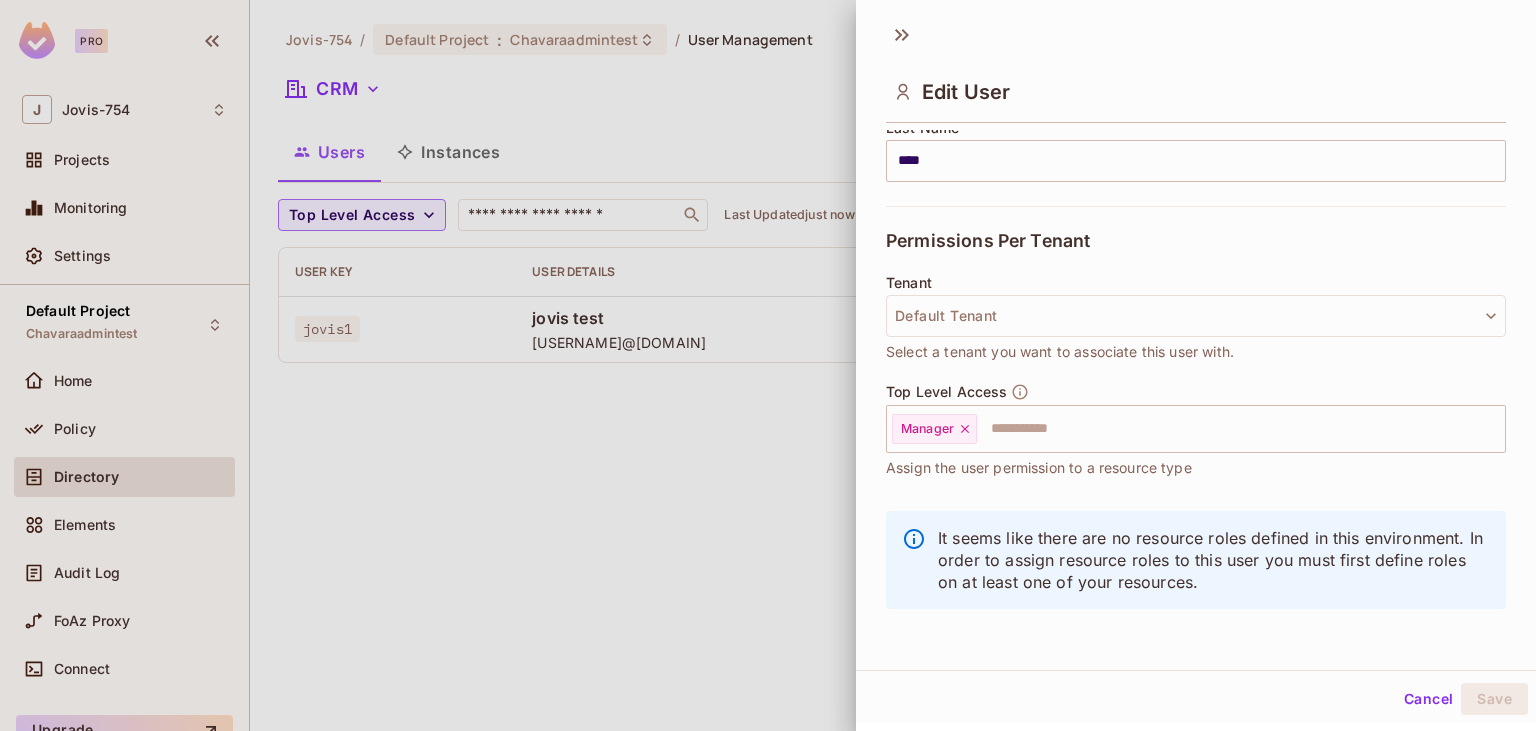 scroll, scrollTop: 0, scrollLeft: 0, axis: both 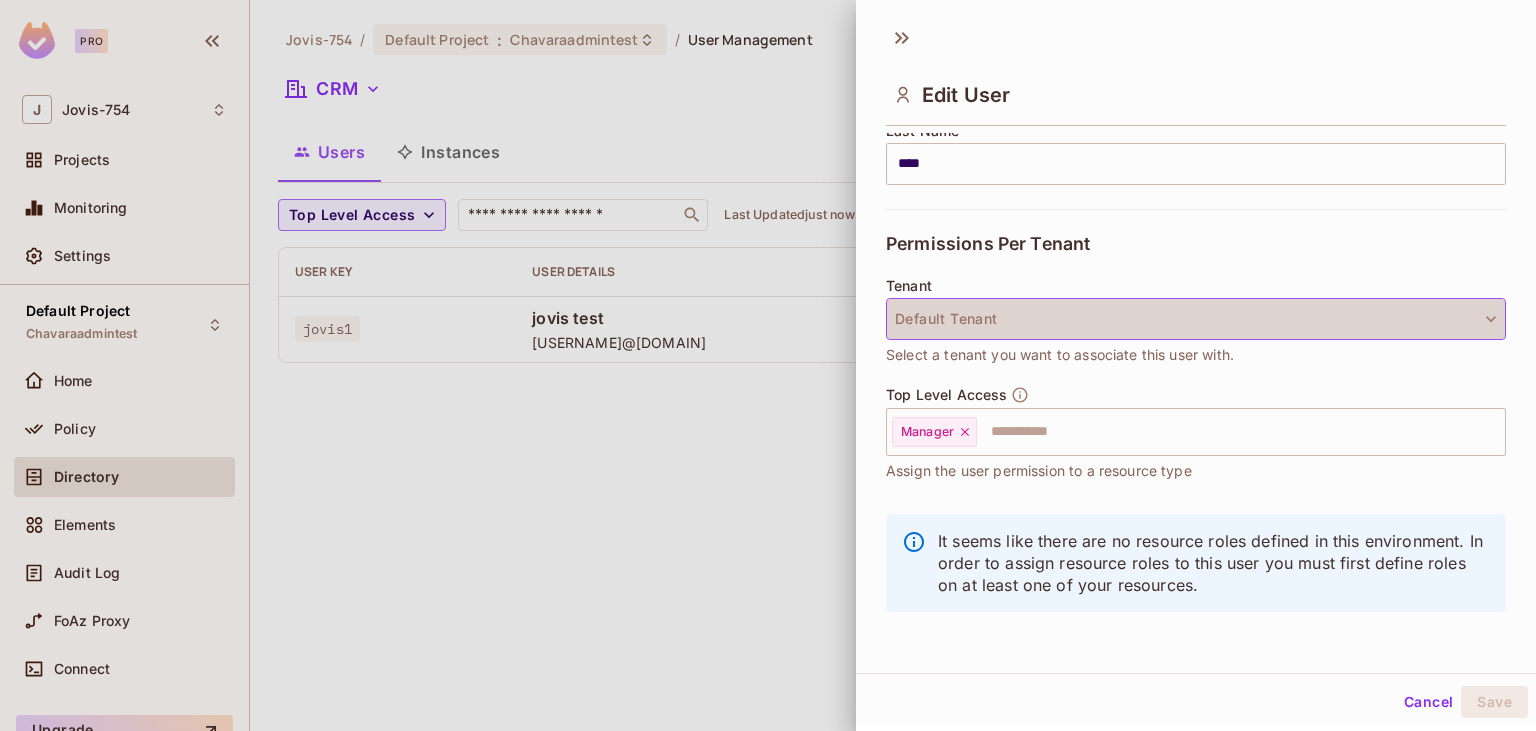 click on "Default Tenant" at bounding box center (1196, 319) 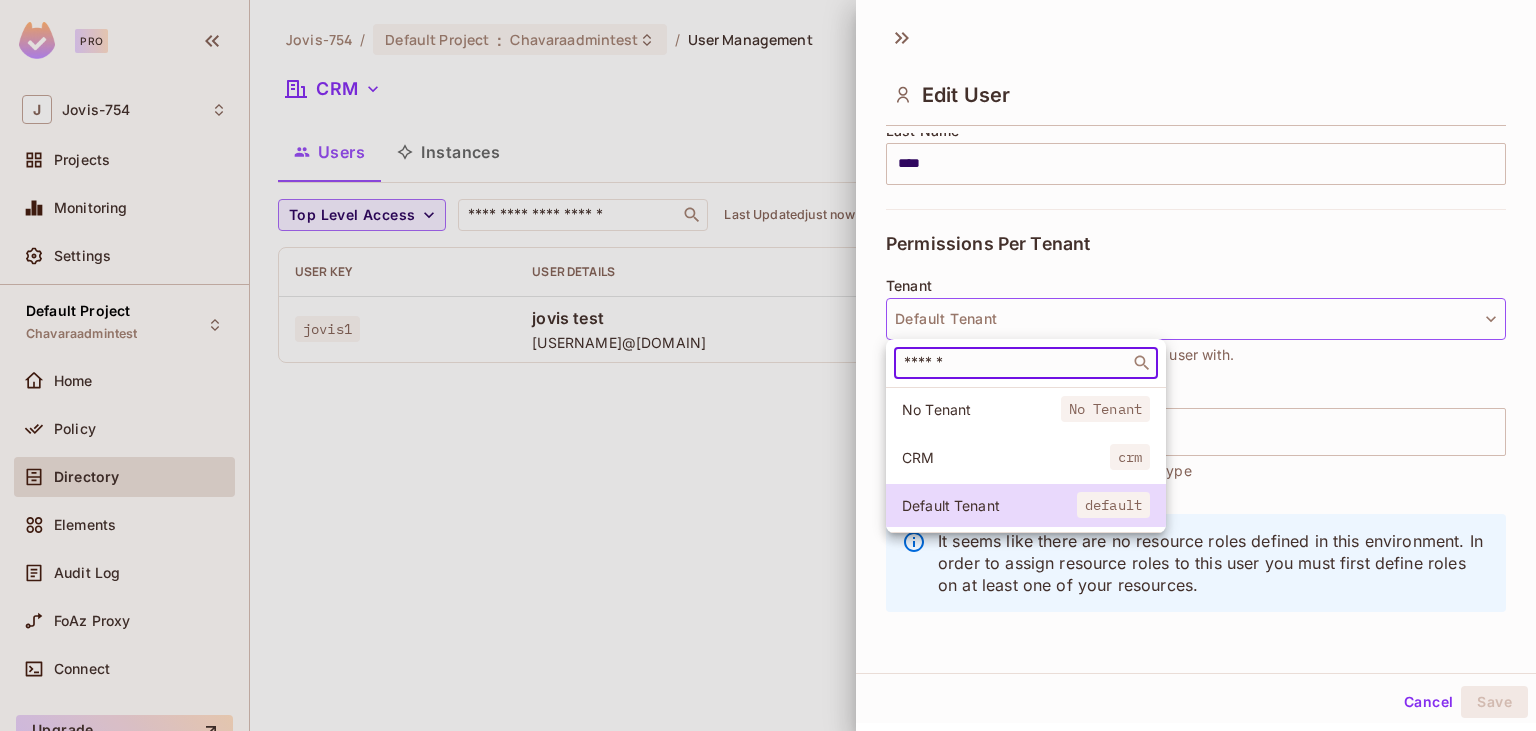 click at bounding box center (1012, 363) 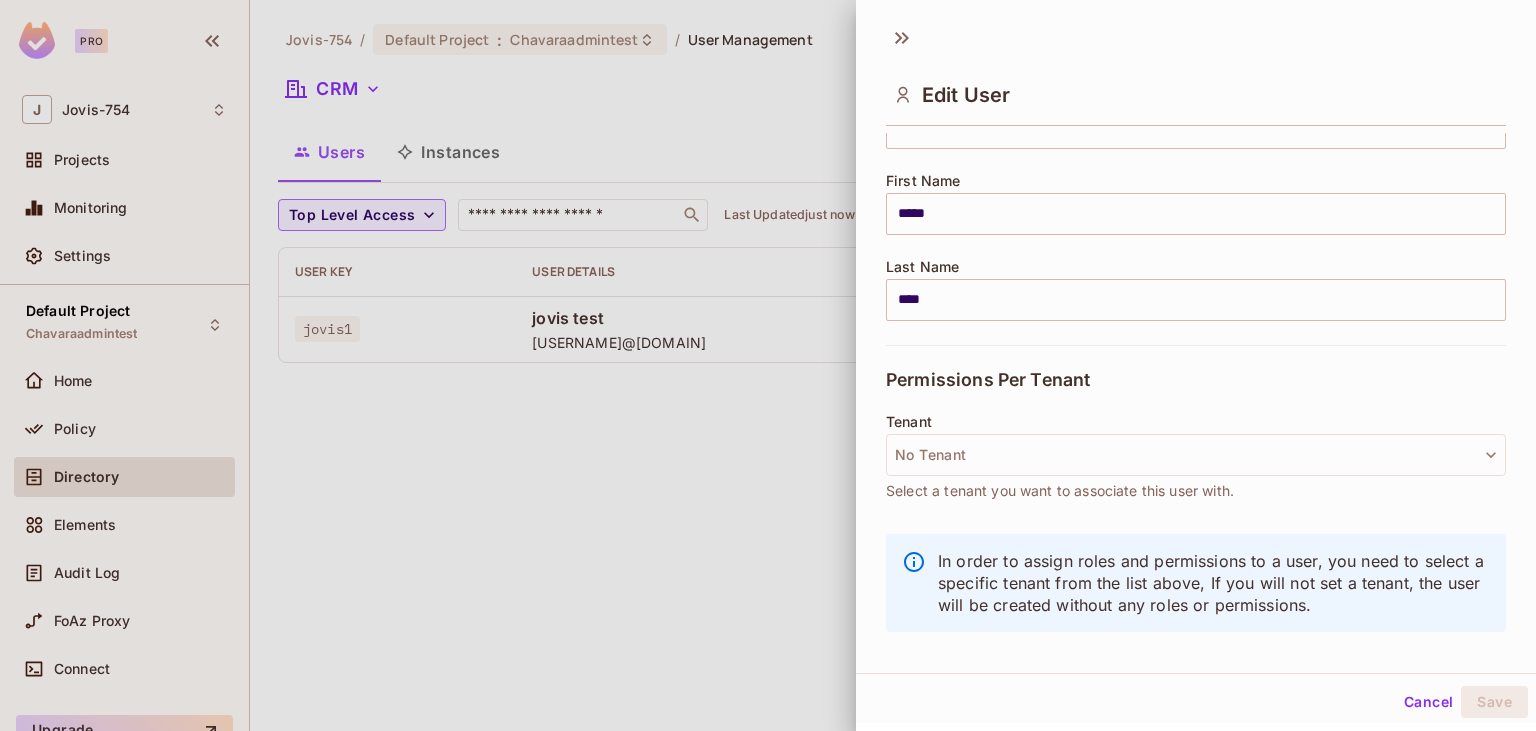 scroll, scrollTop: 214, scrollLeft: 0, axis: vertical 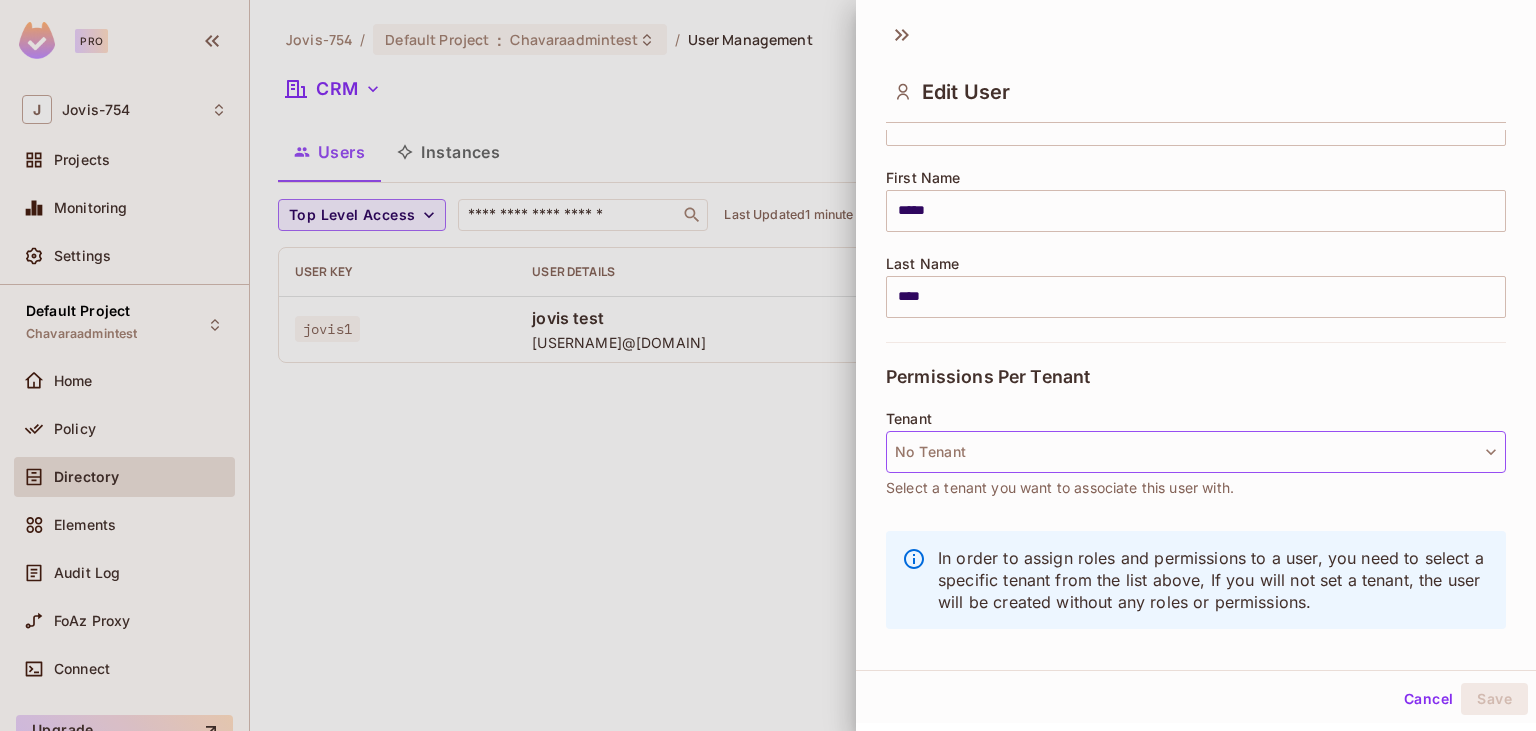 click on "No Tenant" at bounding box center (1196, 452) 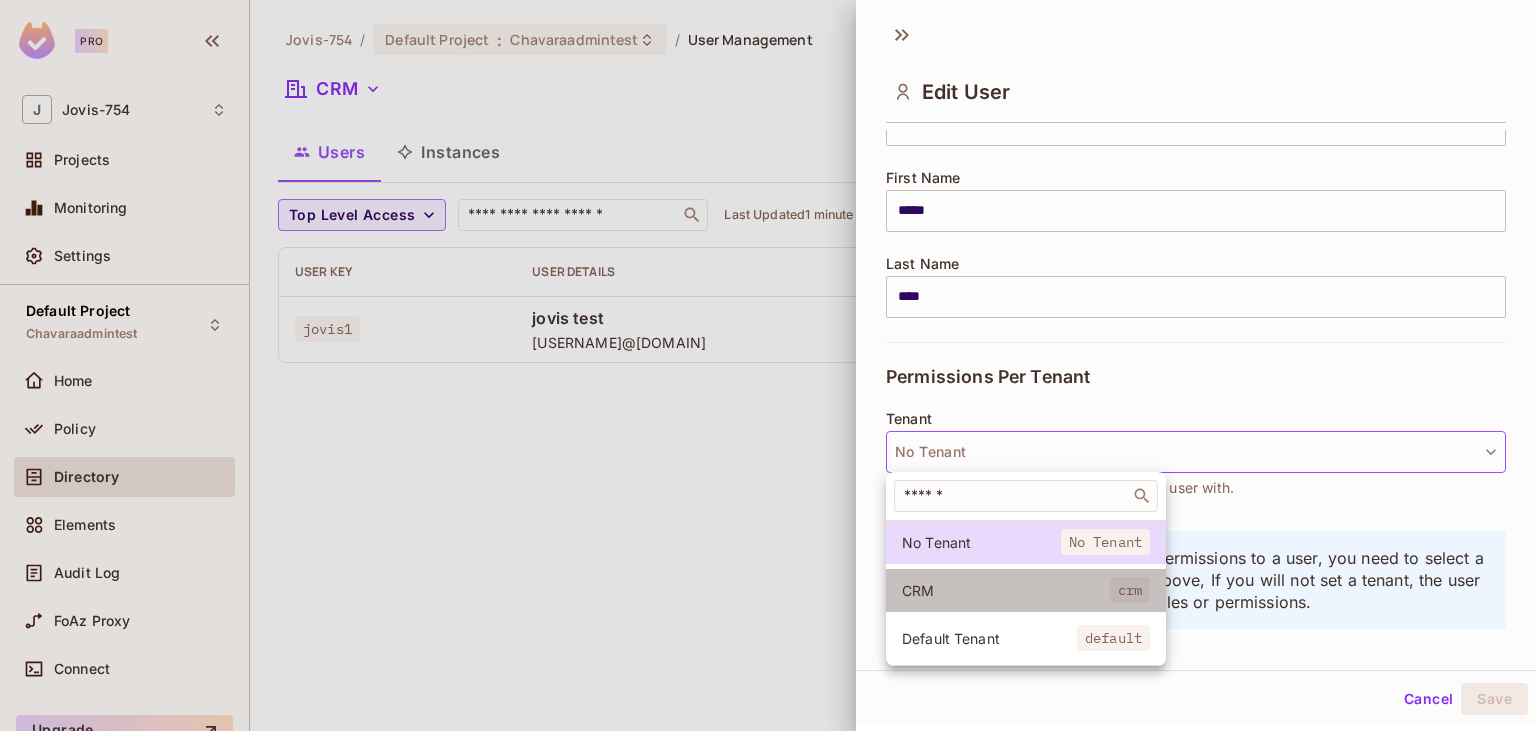 click on "CRM" at bounding box center [1006, 590] 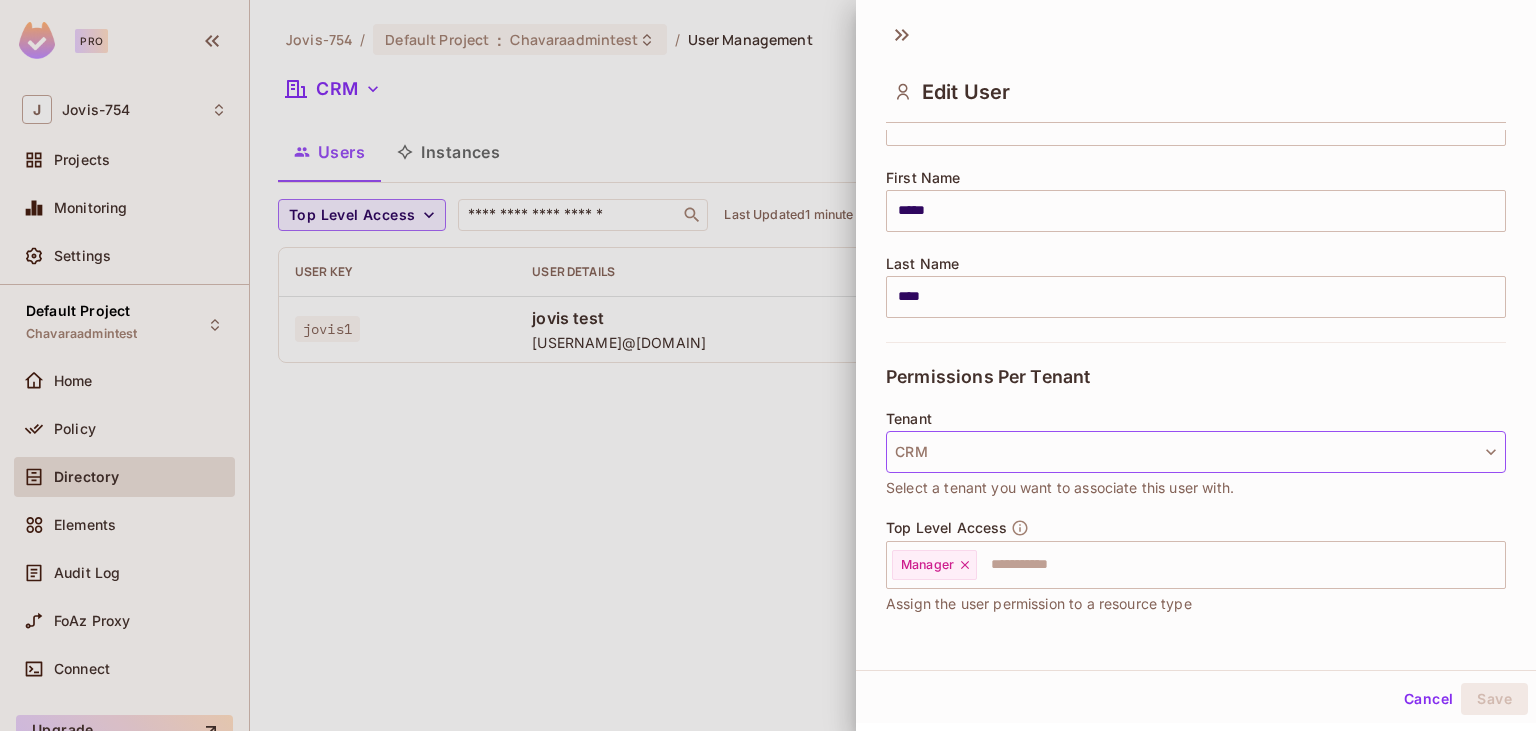 click on "CRM" at bounding box center [1196, 452] 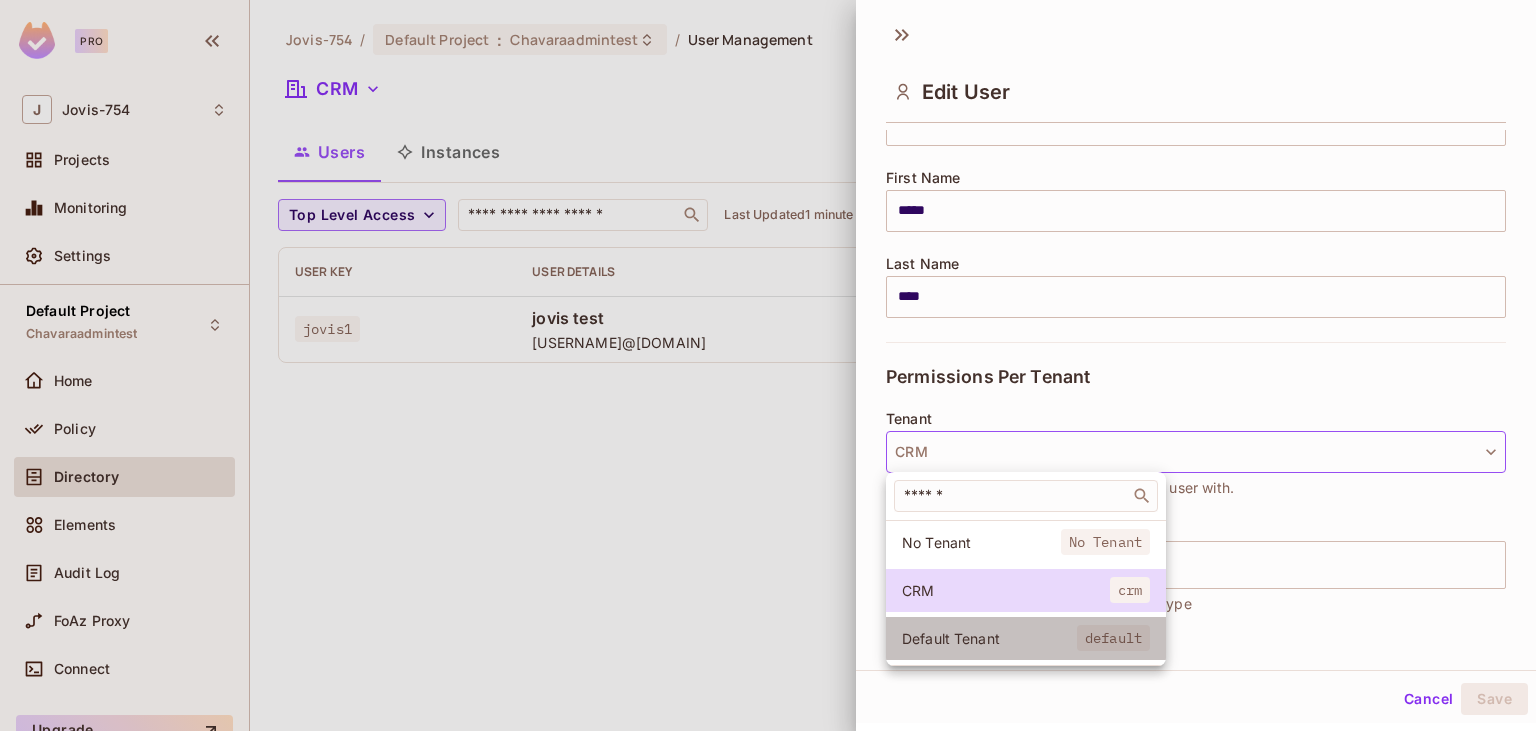 click on "Default Tenant" at bounding box center [989, 638] 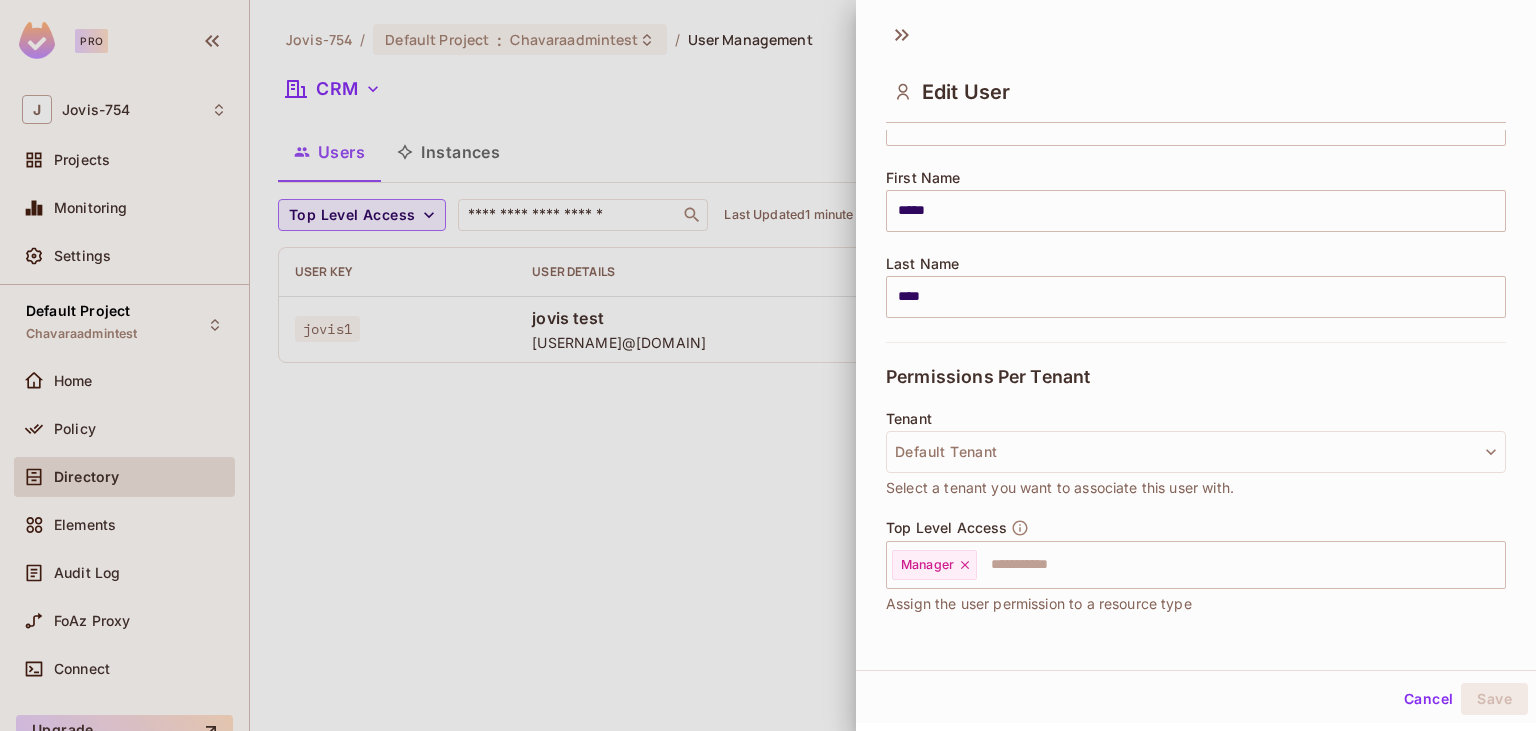 click on "Cancel" at bounding box center (1428, 699) 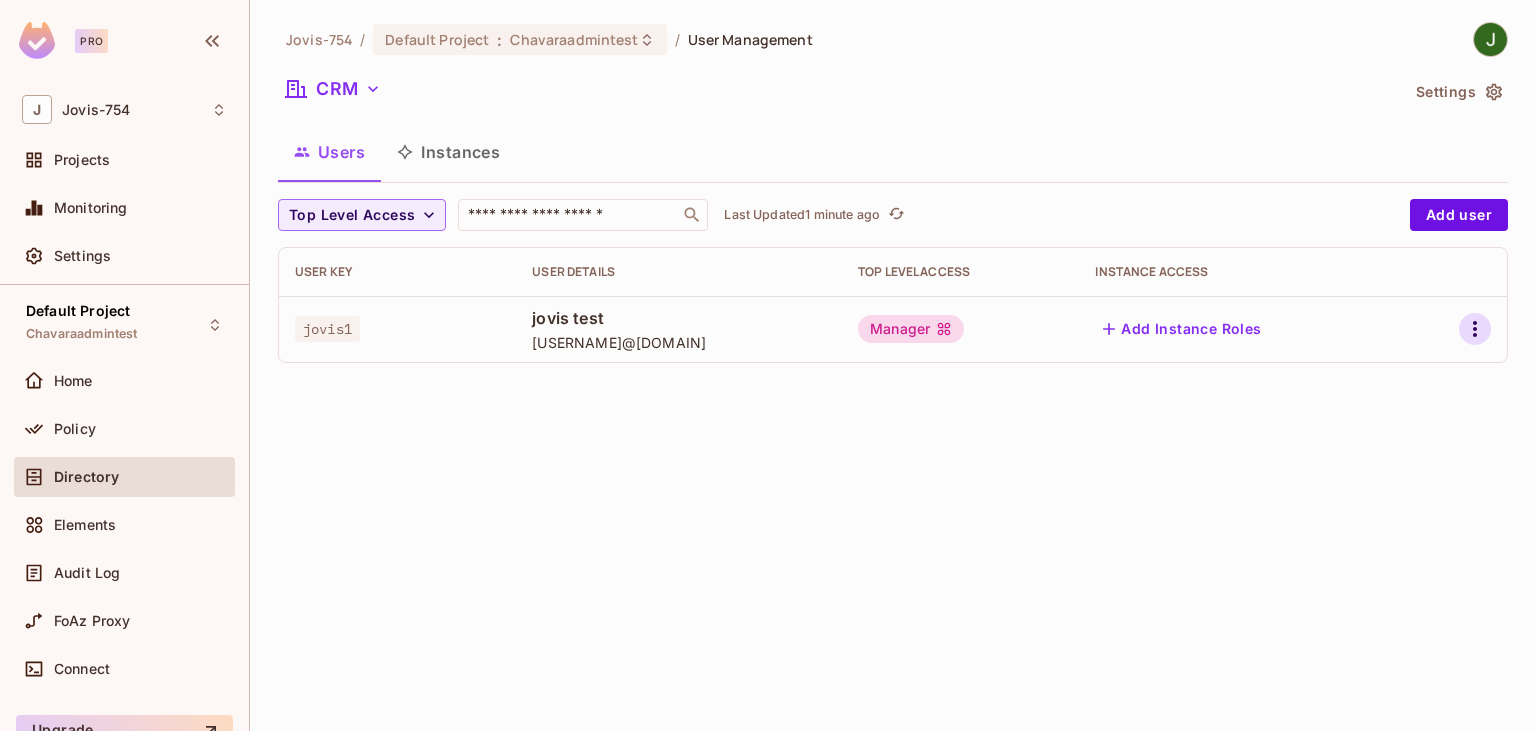 click 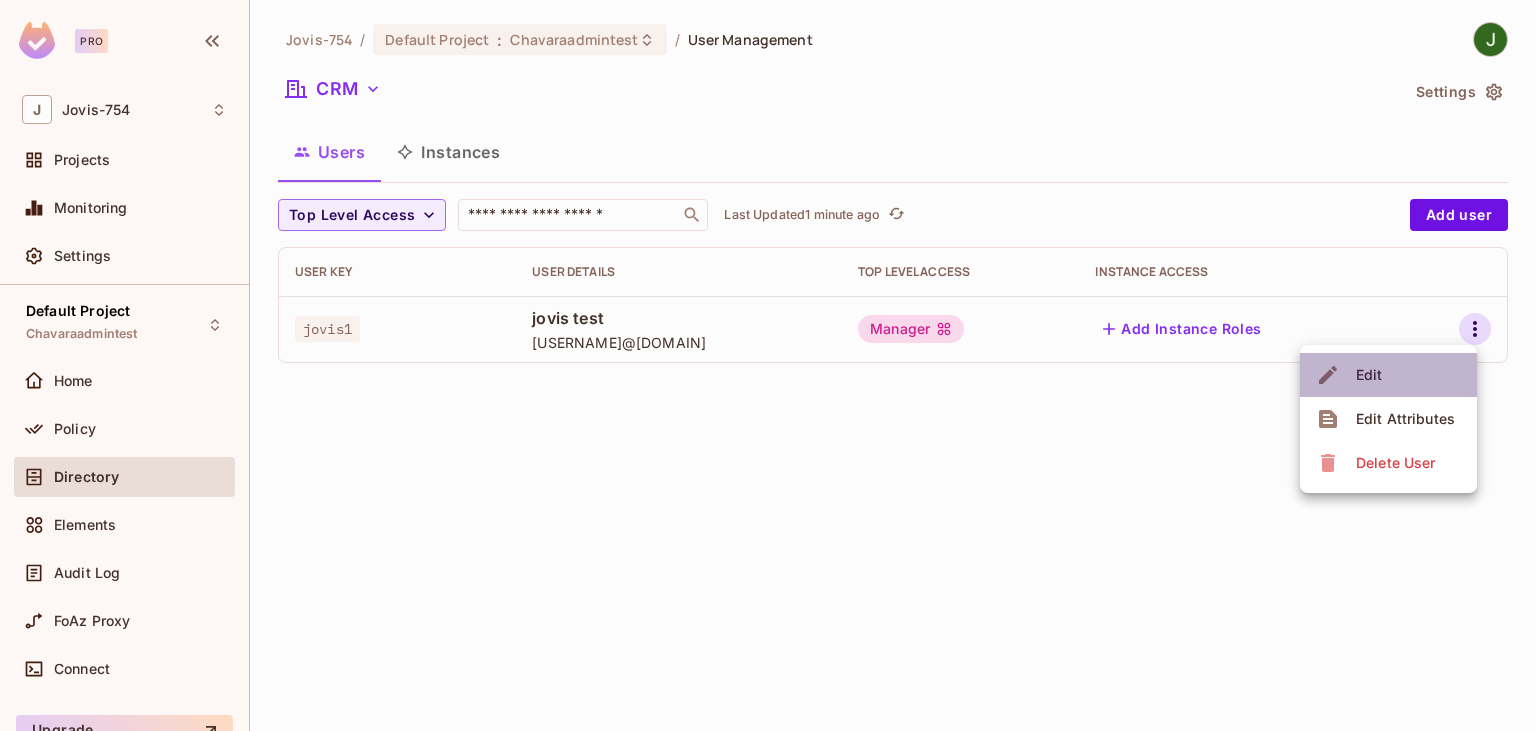 click on "Edit" at bounding box center [1388, 375] 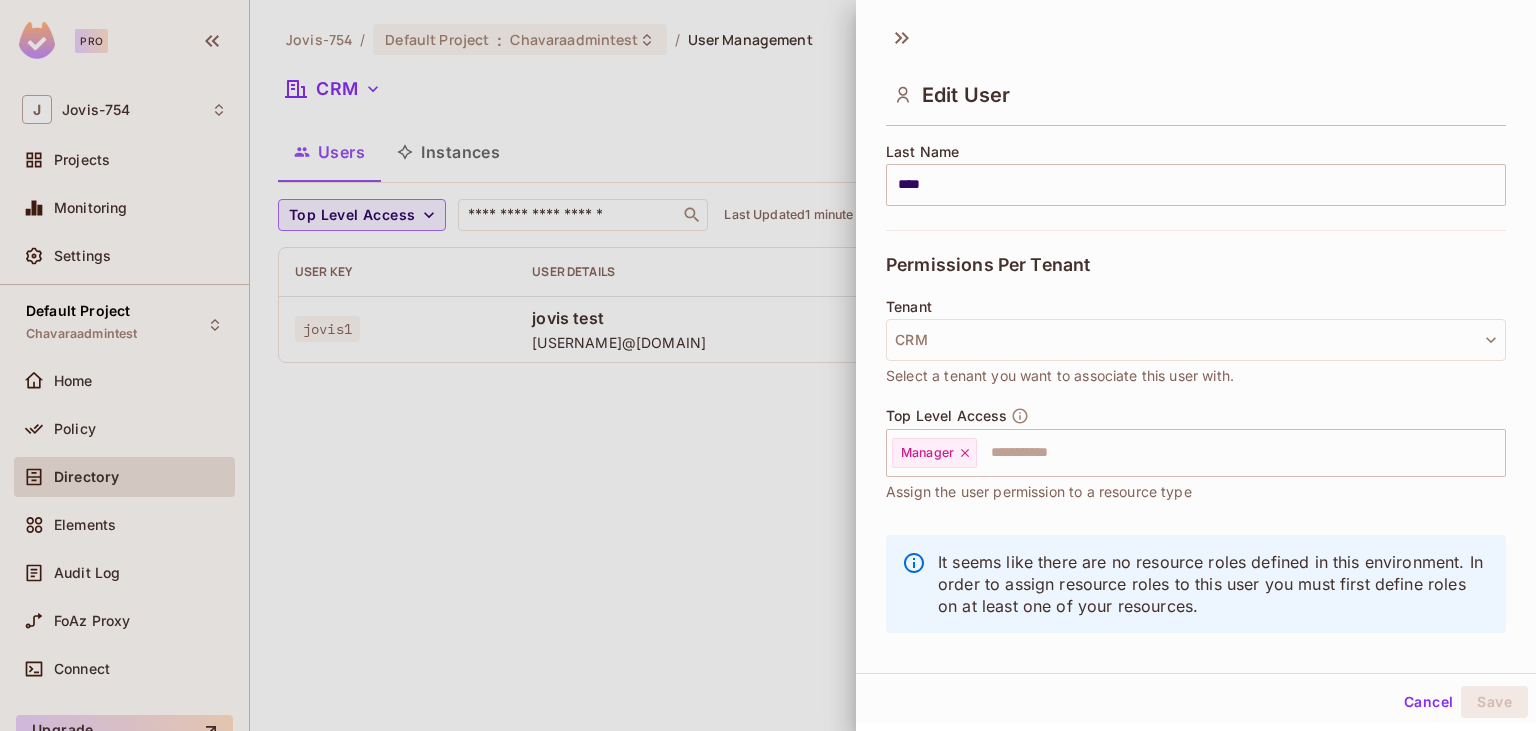 scroll, scrollTop: 350, scrollLeft: 0, axis: vertical 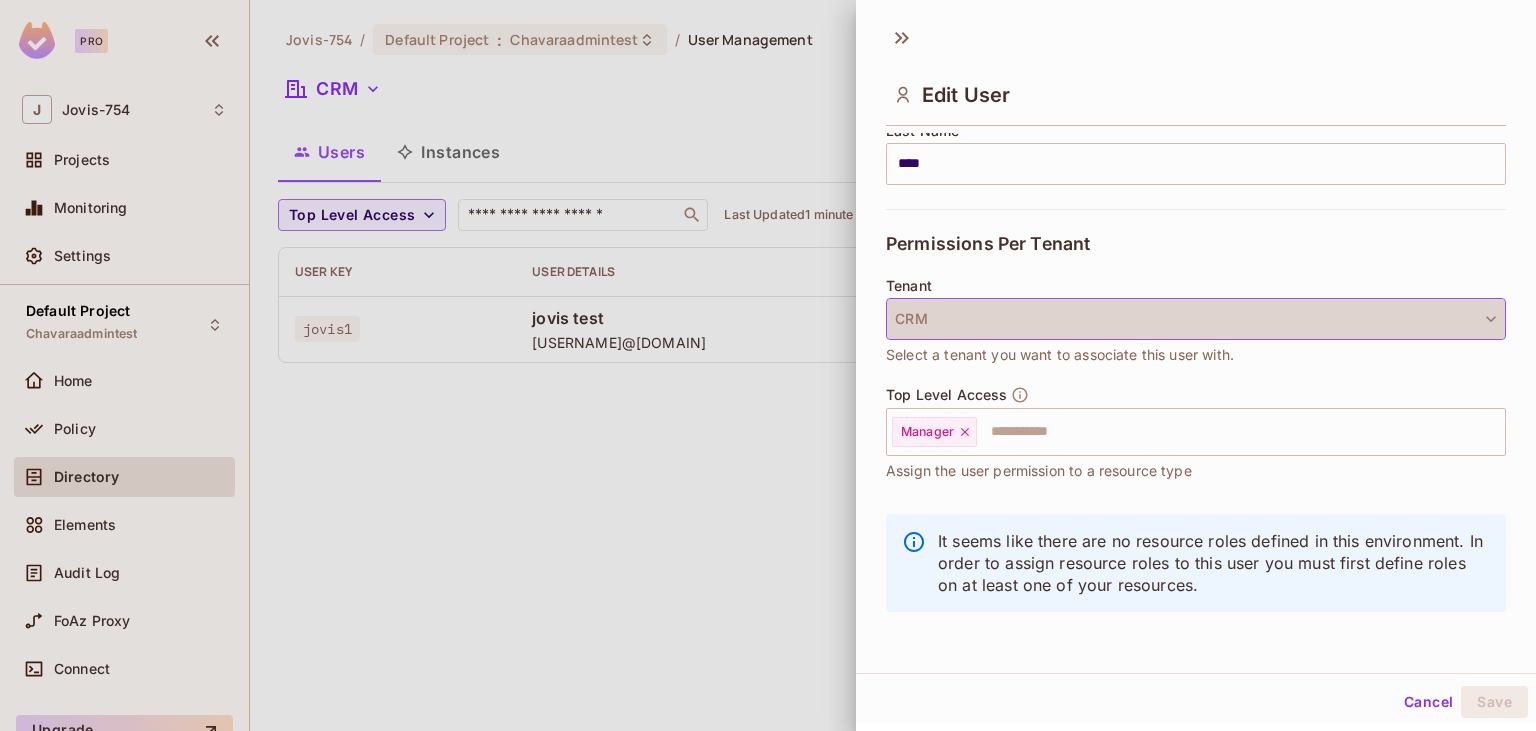 click on "CRM" at bounding box center (1196, 319) 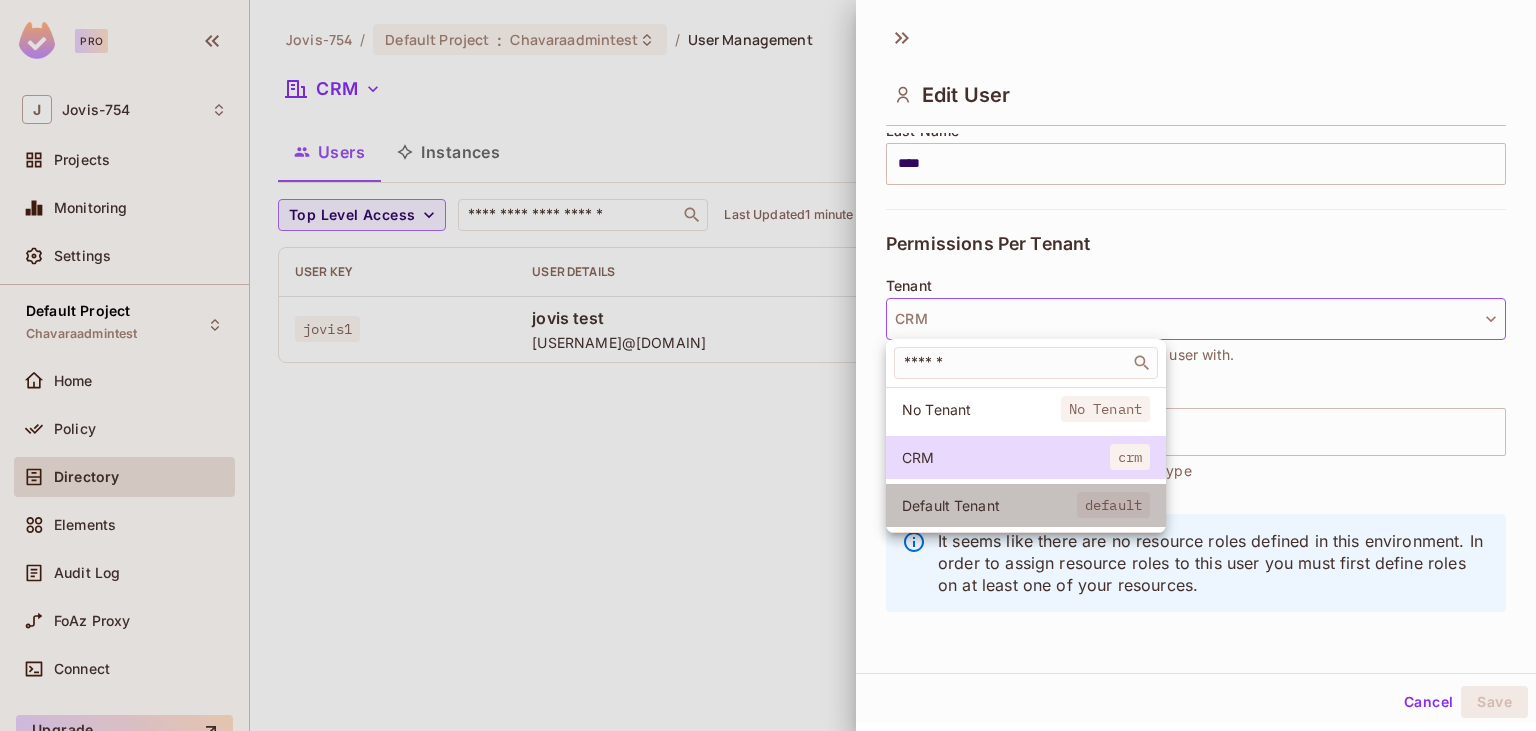 click on "Default Tenant" at bounding box center [989, 505] 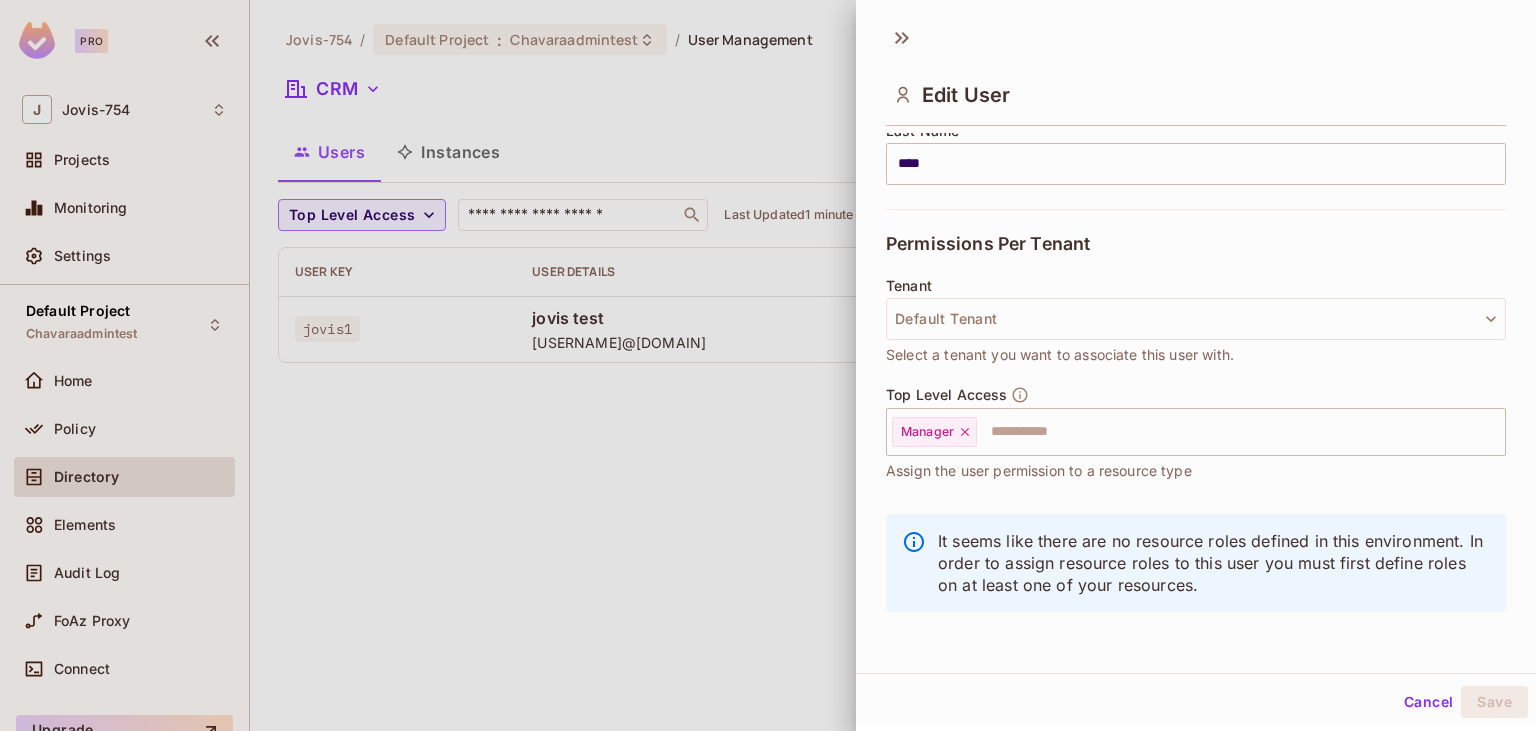 scroll, scrollTop: 3, scrollLeft: 0, axis: vertical 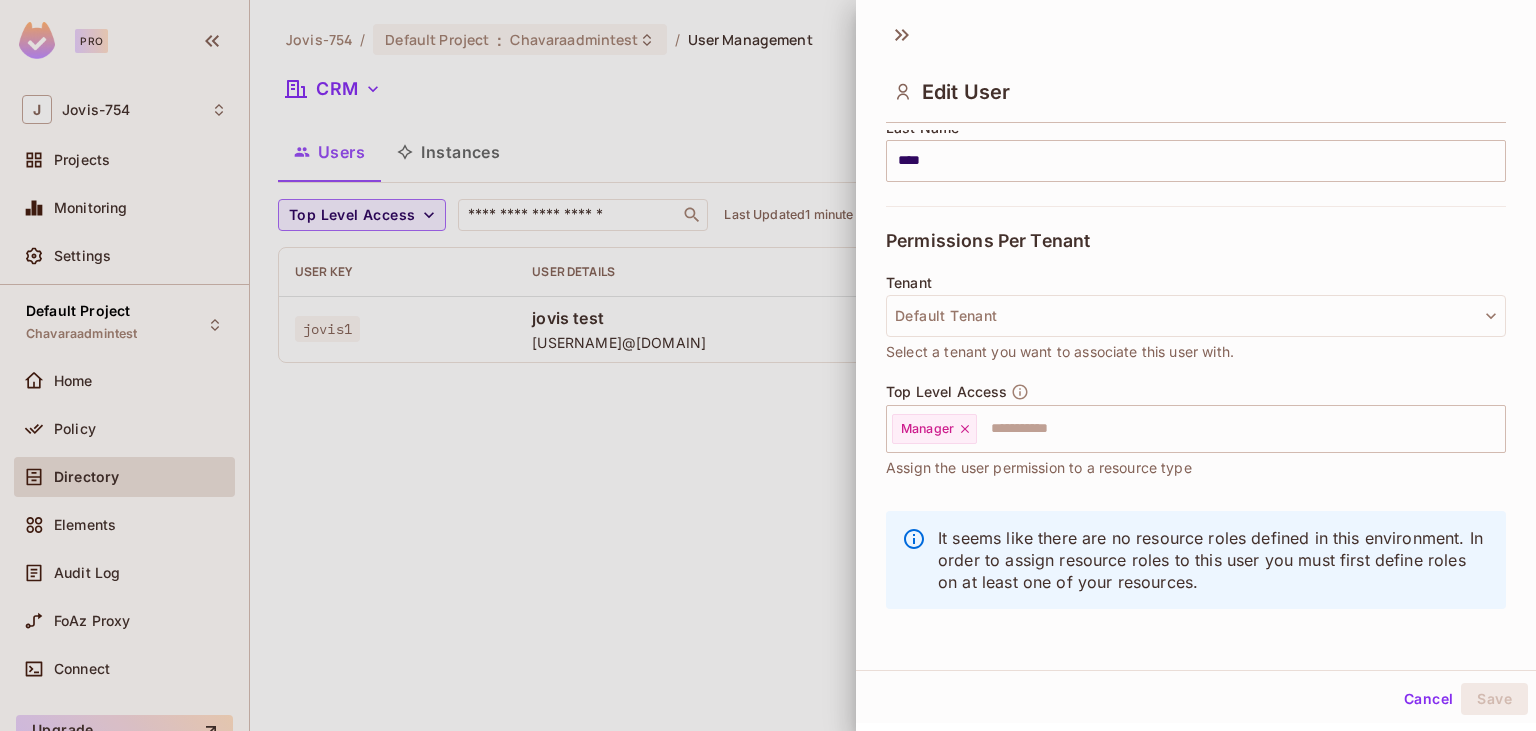click at bounding box center (768, 365) 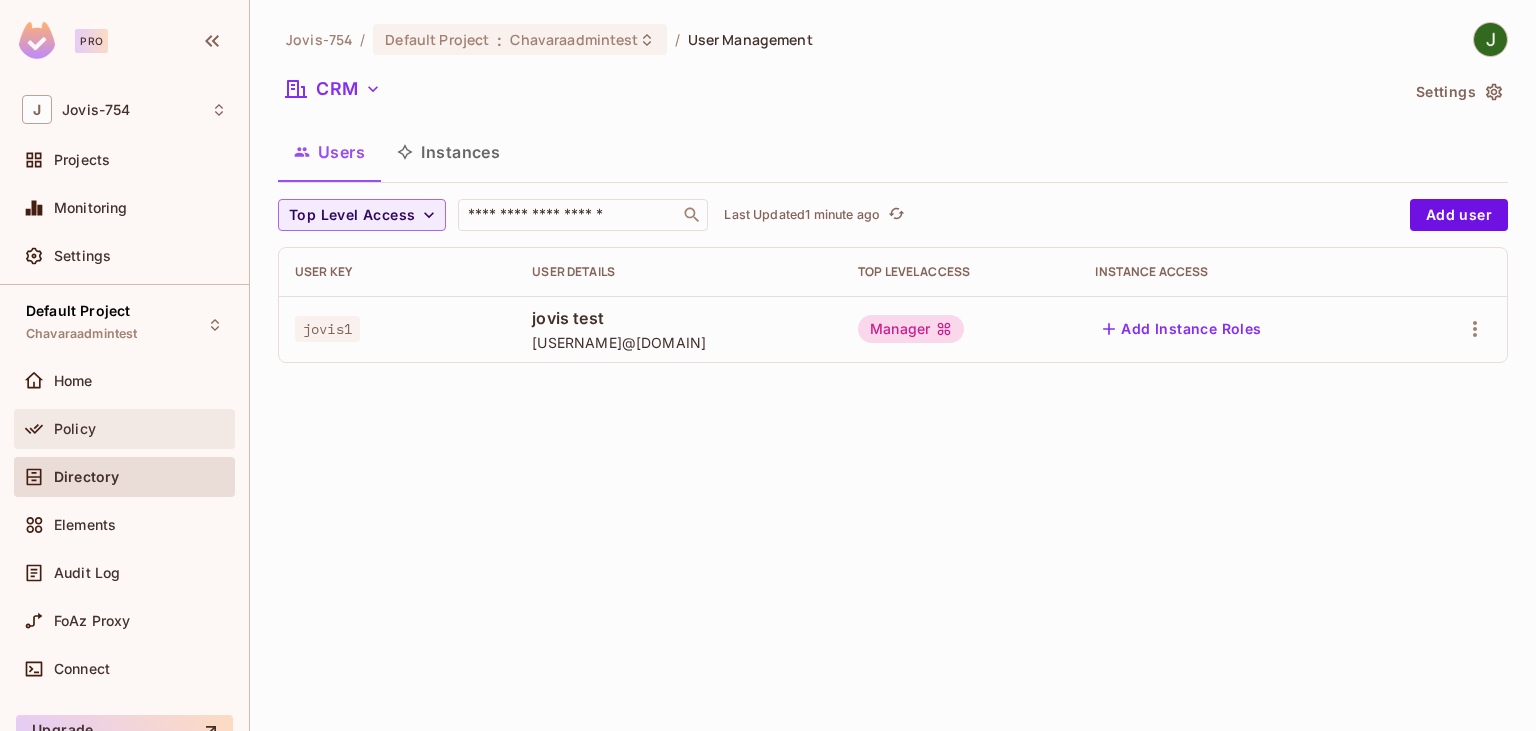 click on "Policy" at bounding box center (140, 429) 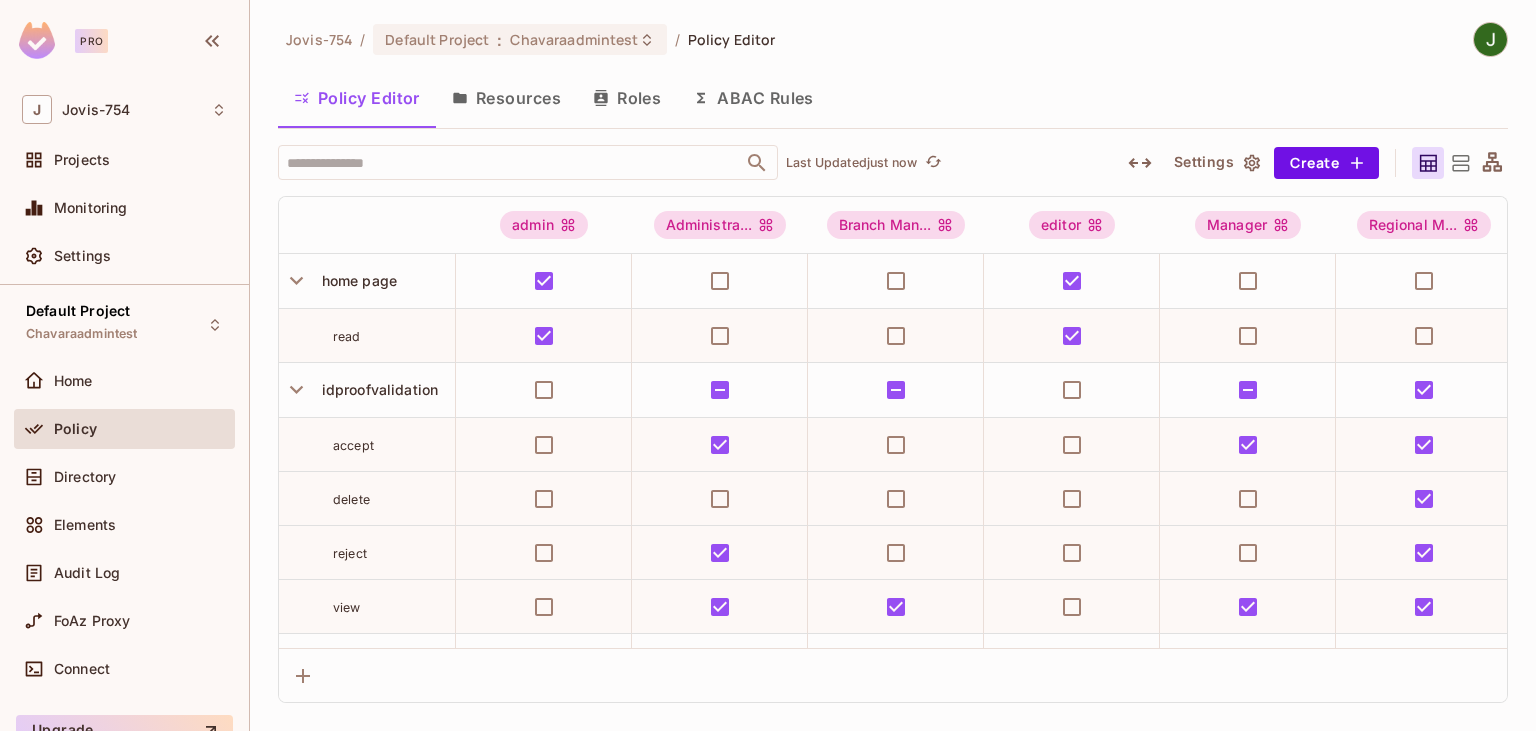 click on "Resources" at bounding box center (506, 98) 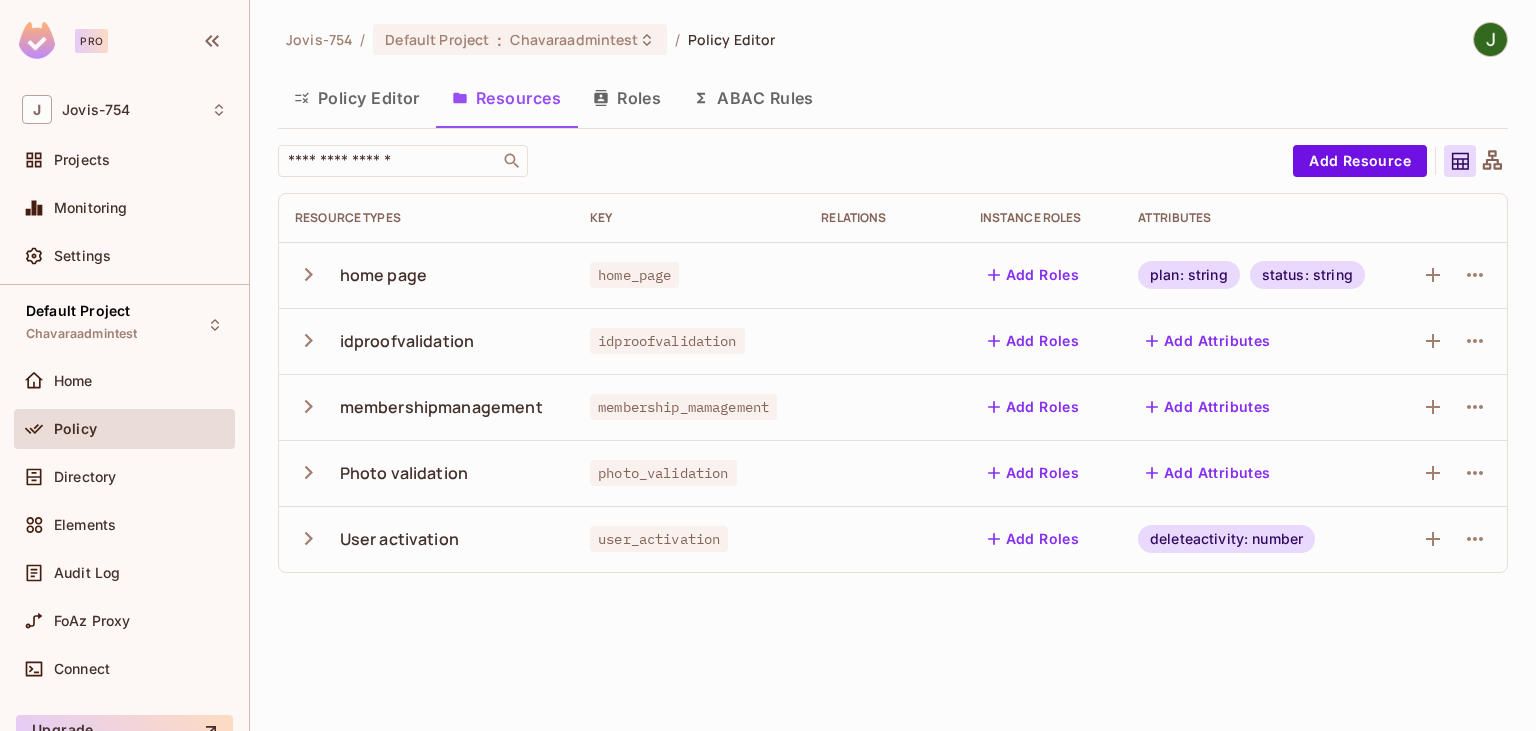 click on "Roles" at bounding box center [627, 98] 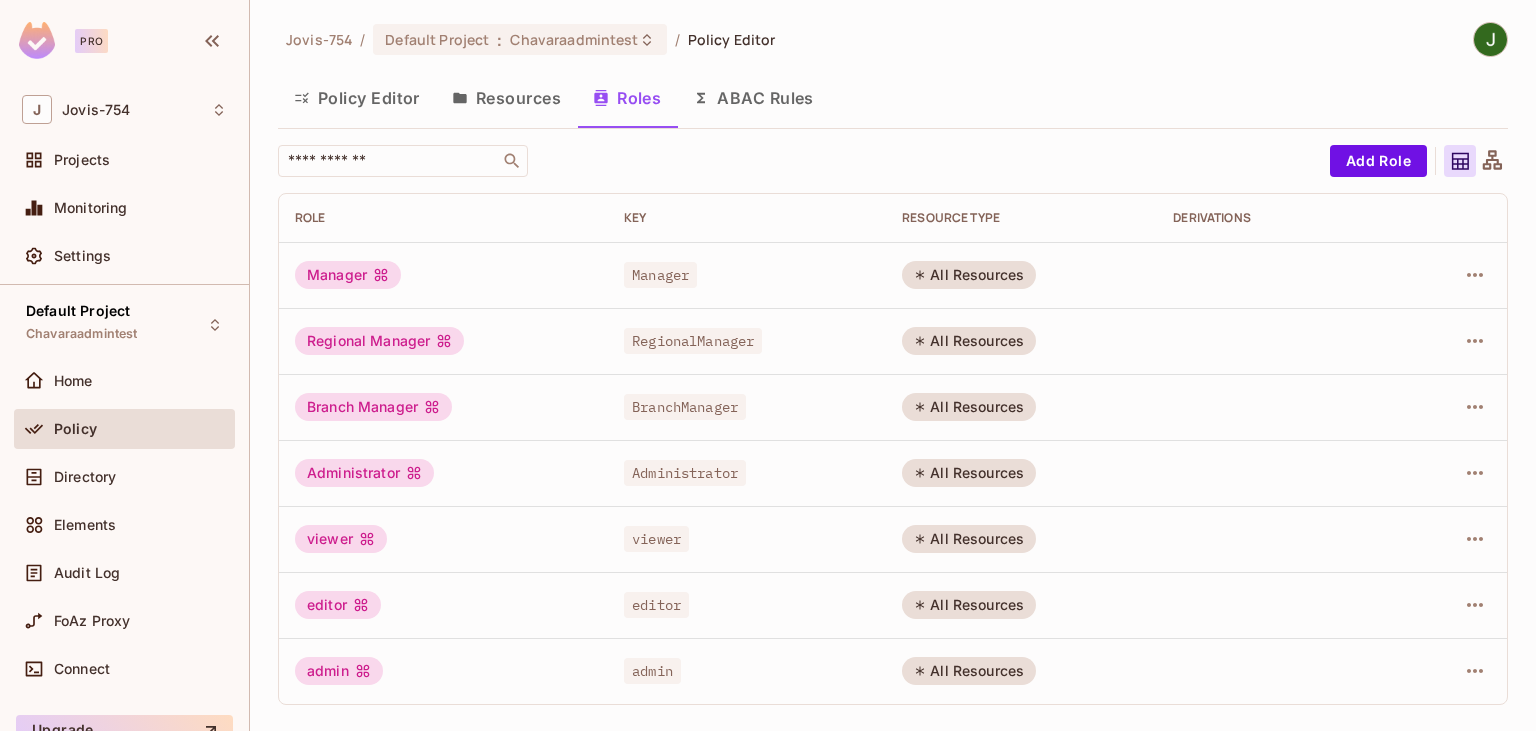 click on "ABAC Rules" at bounding box center [753, 98] 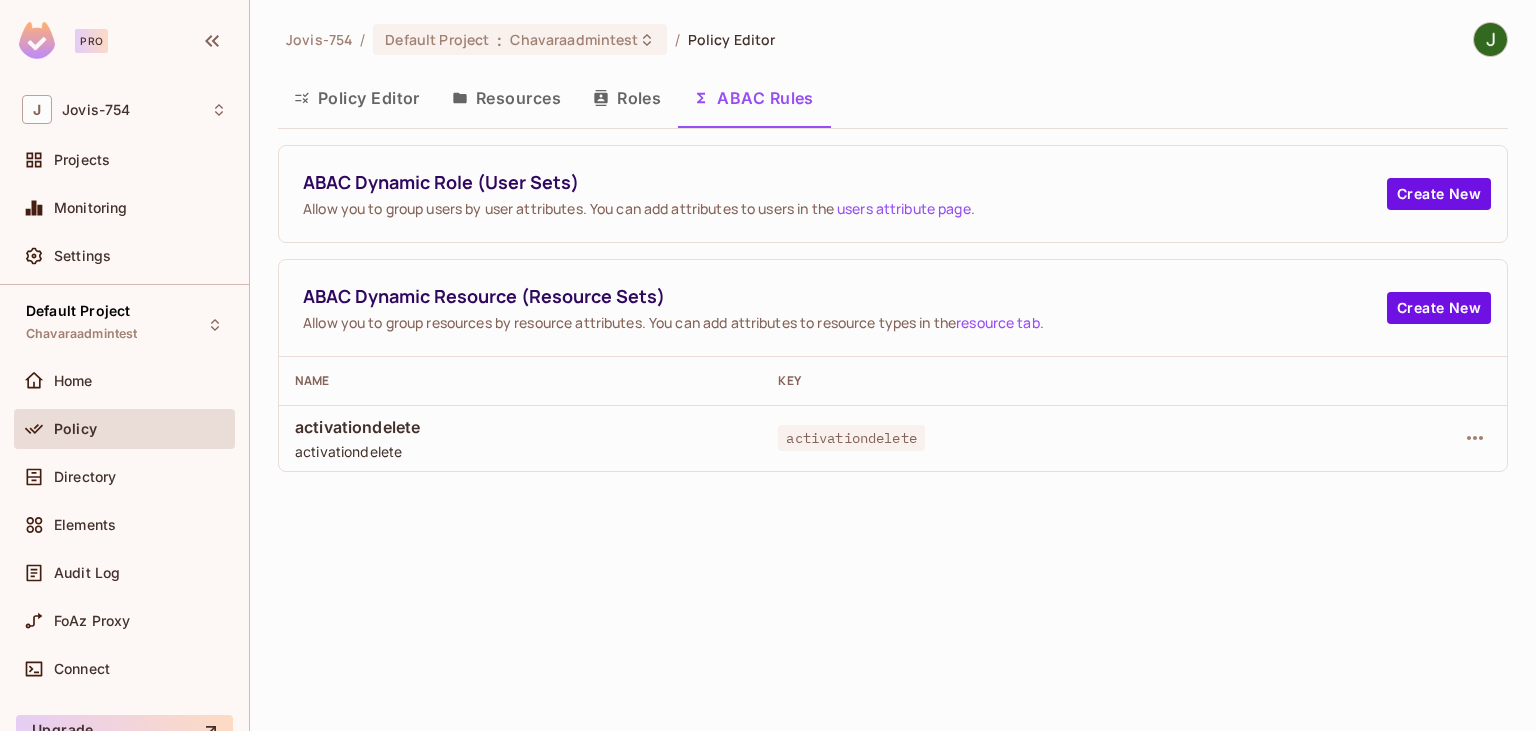 click on "Policy Editor" at bounding box center (357, 98) 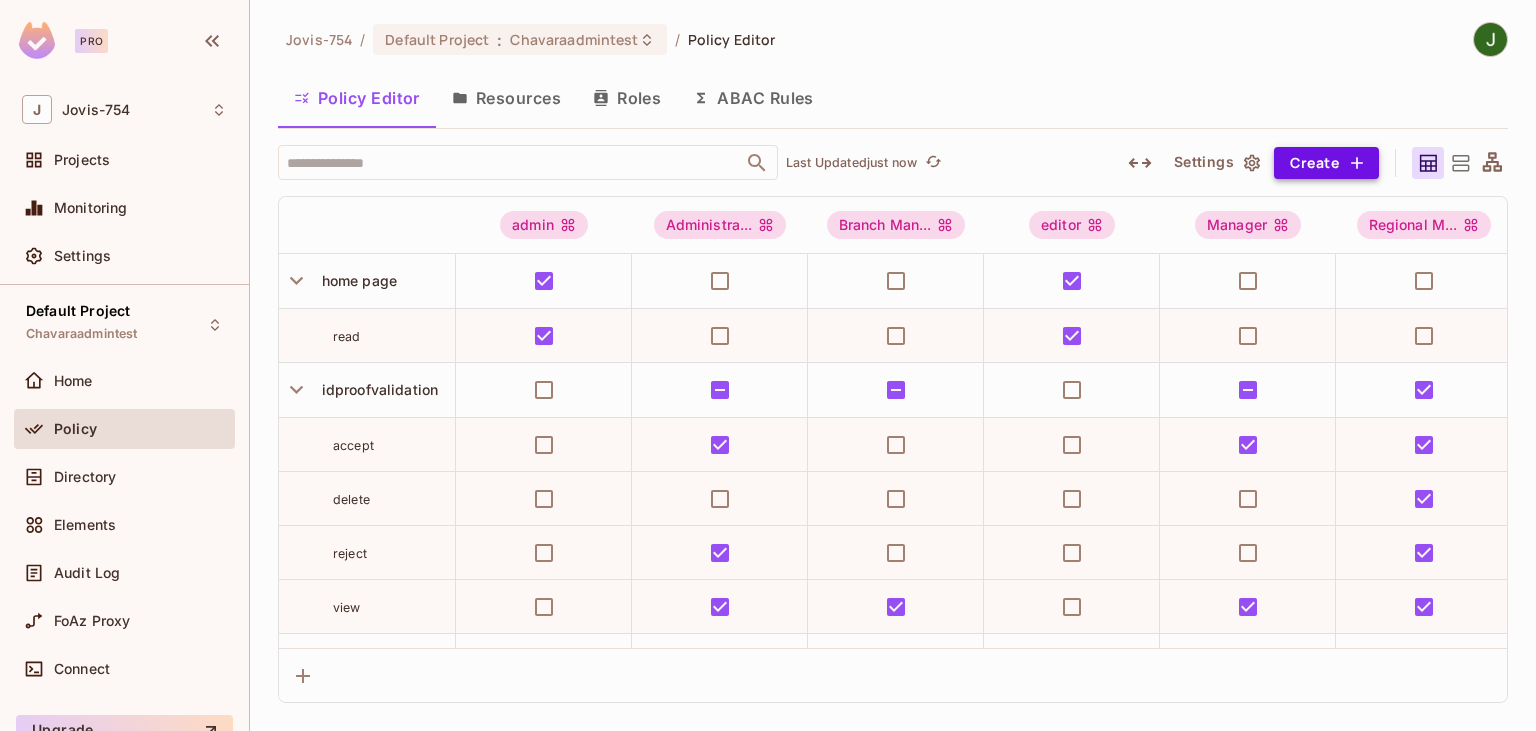click on "Create" at bounding box center [1326, 163] 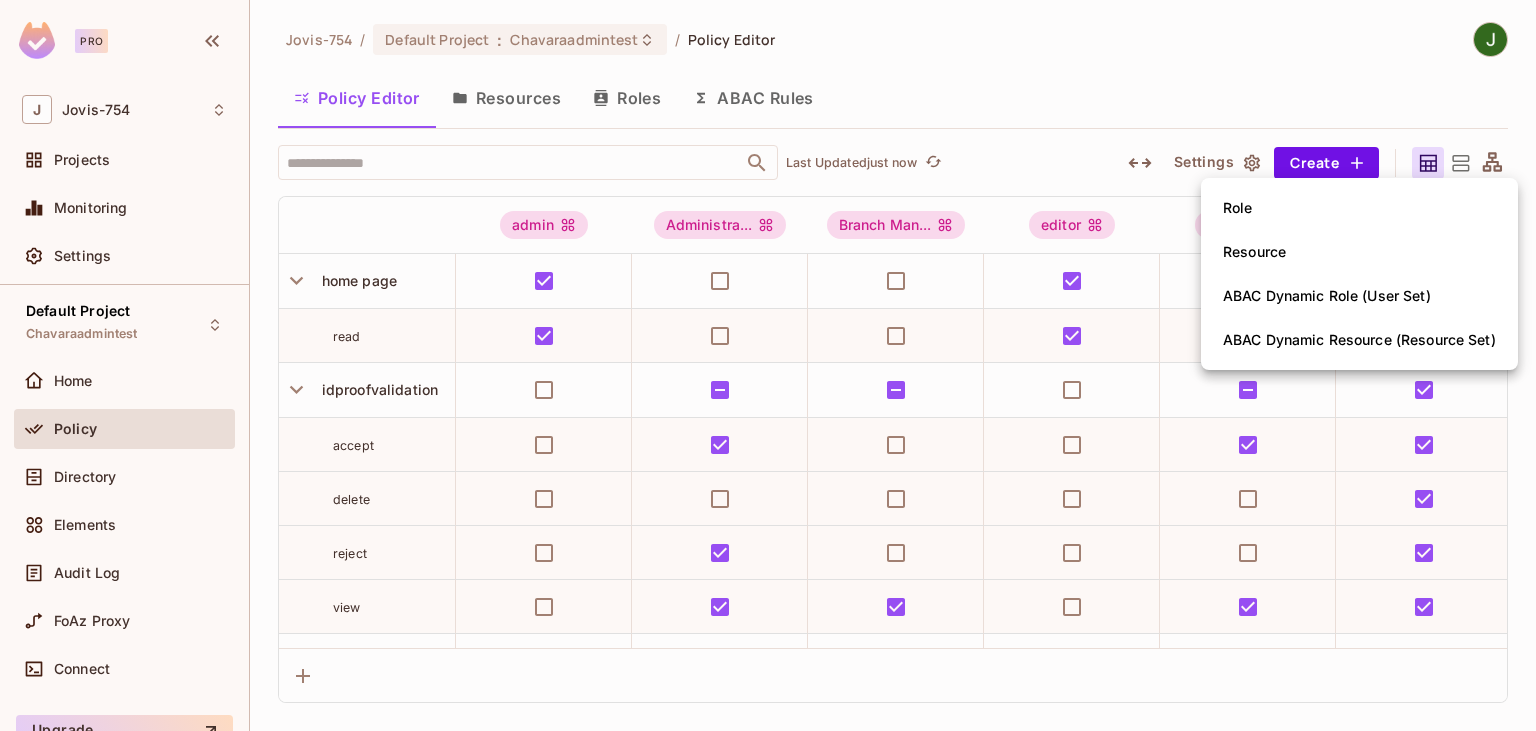 click at bounding box center [768, 365] 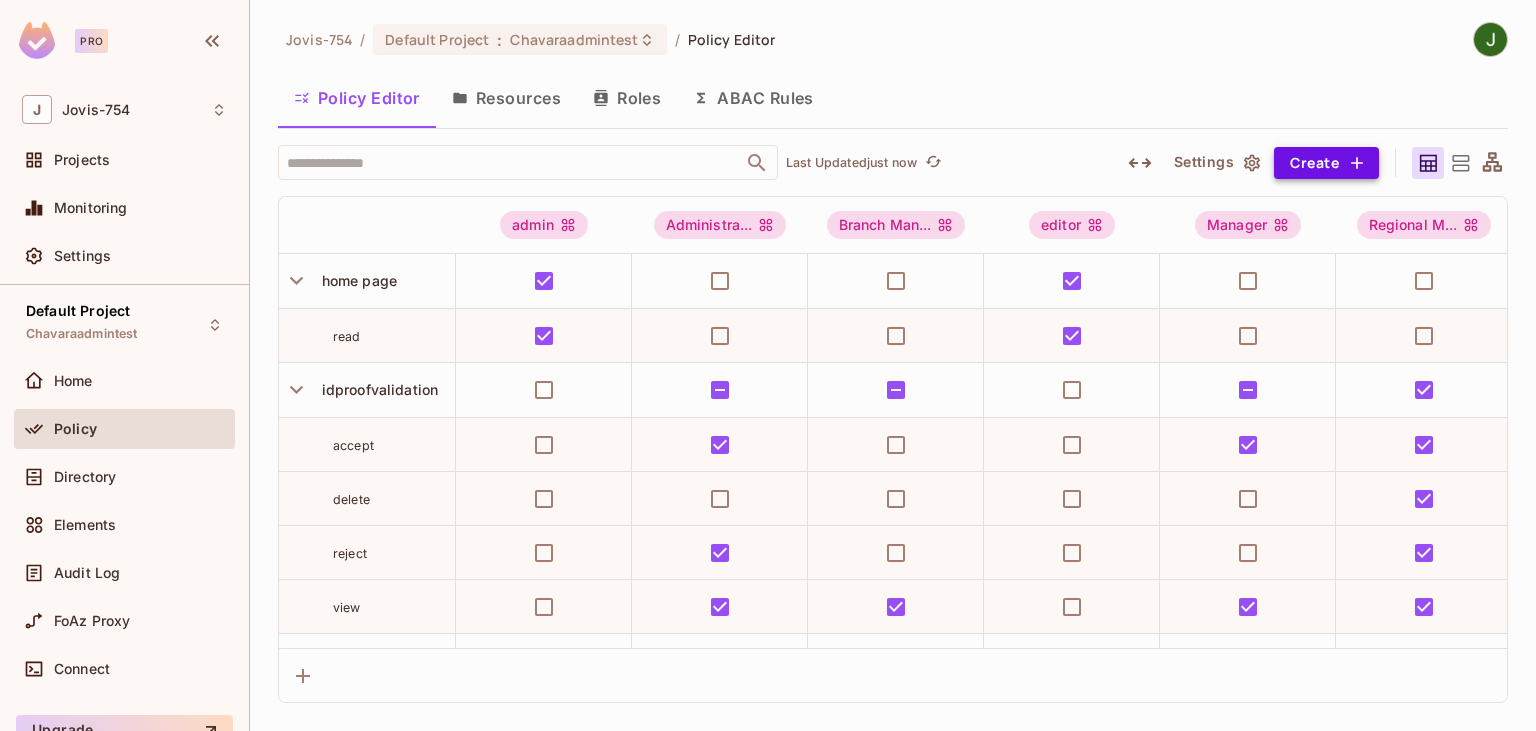click on "Create" at bounding box center [1326, 163] 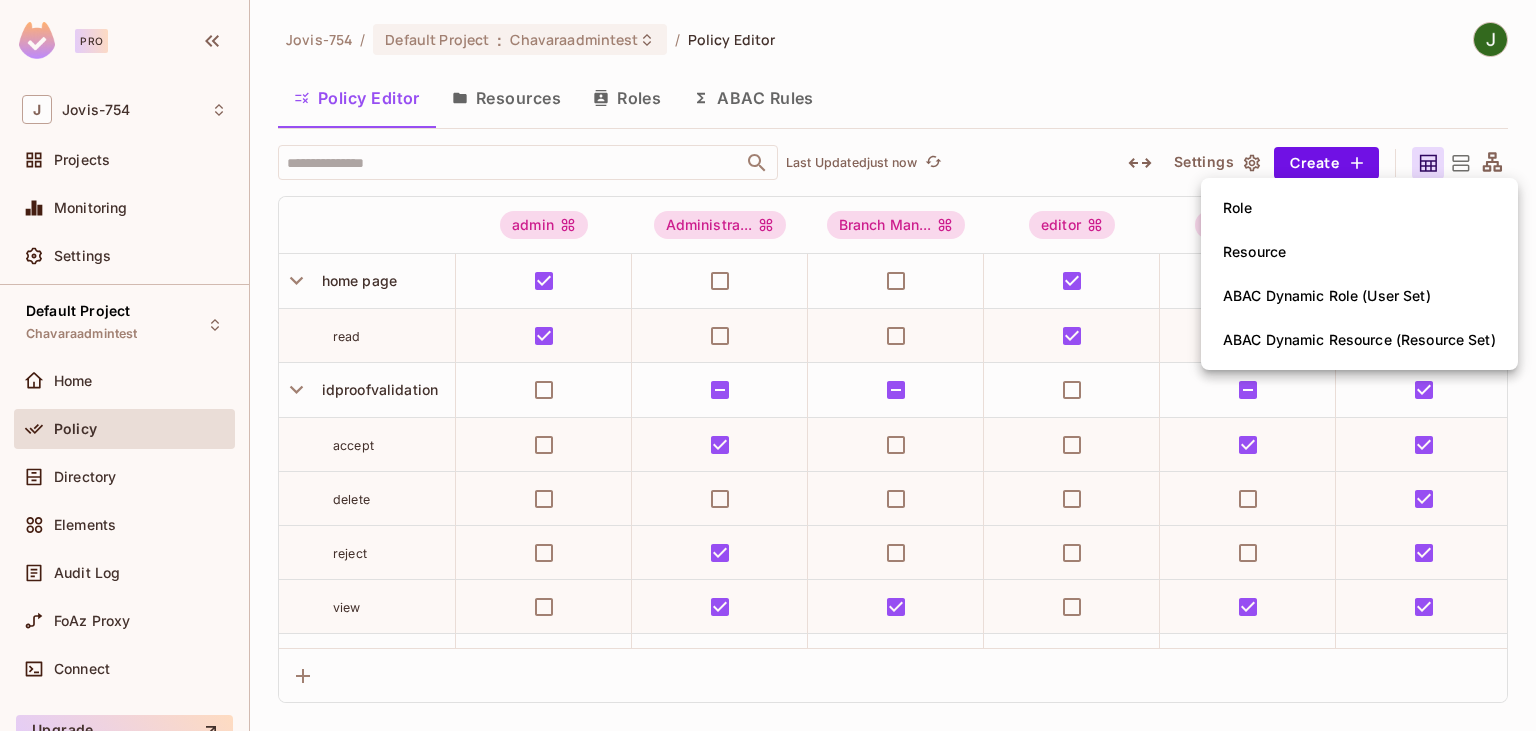 click at bounding box center [768, 365] 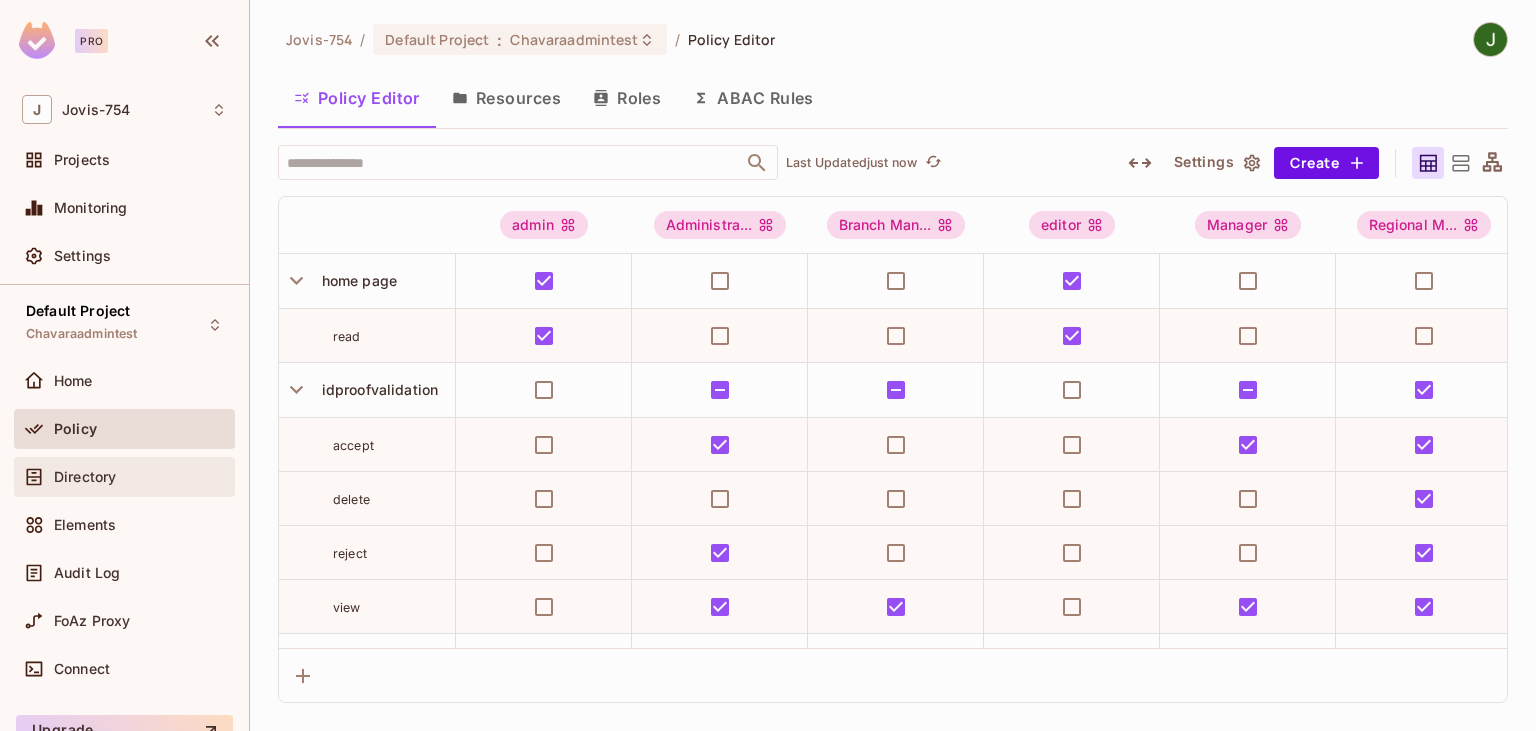click on "Directory" at bounding box center [85, 477] 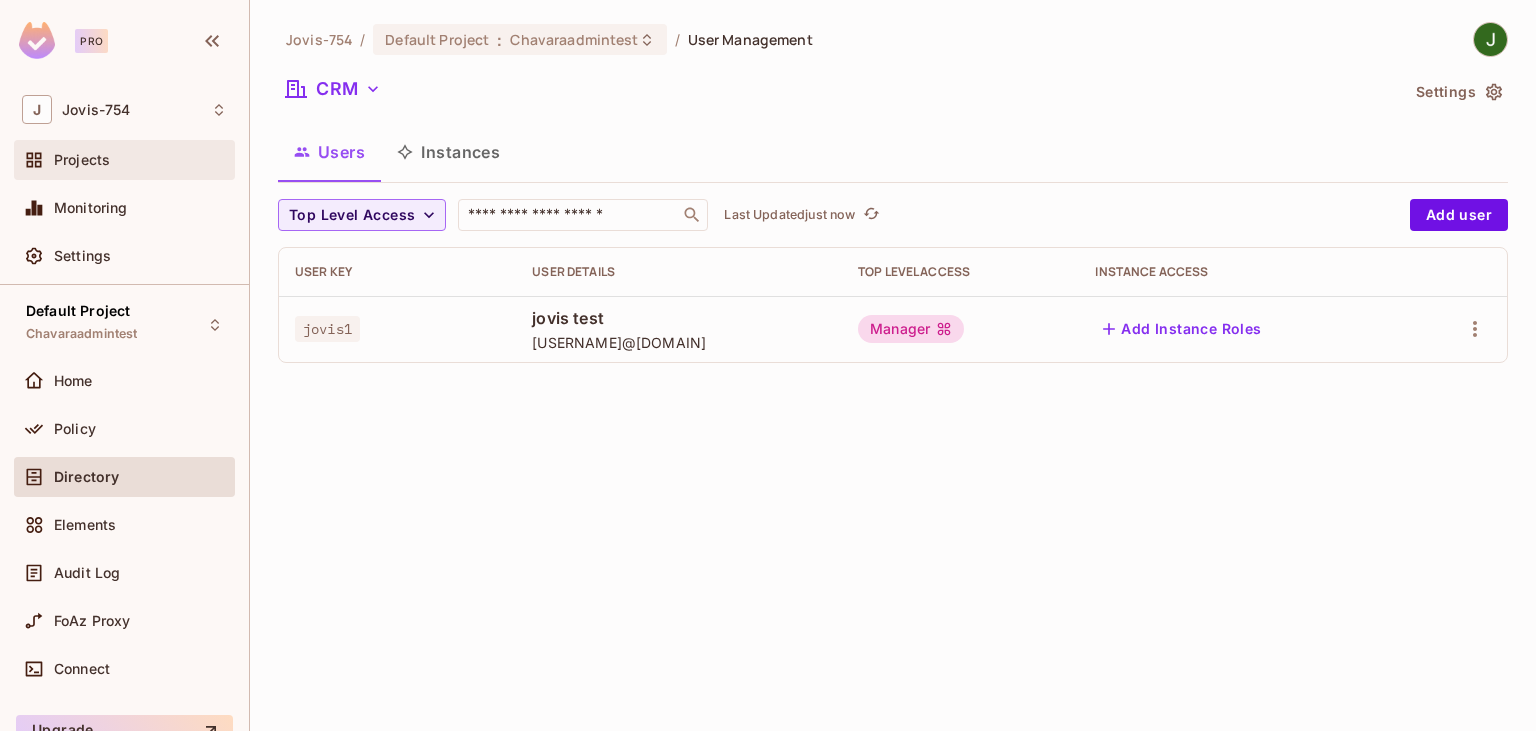 click on "Projects" at bounding box center [124, 160] 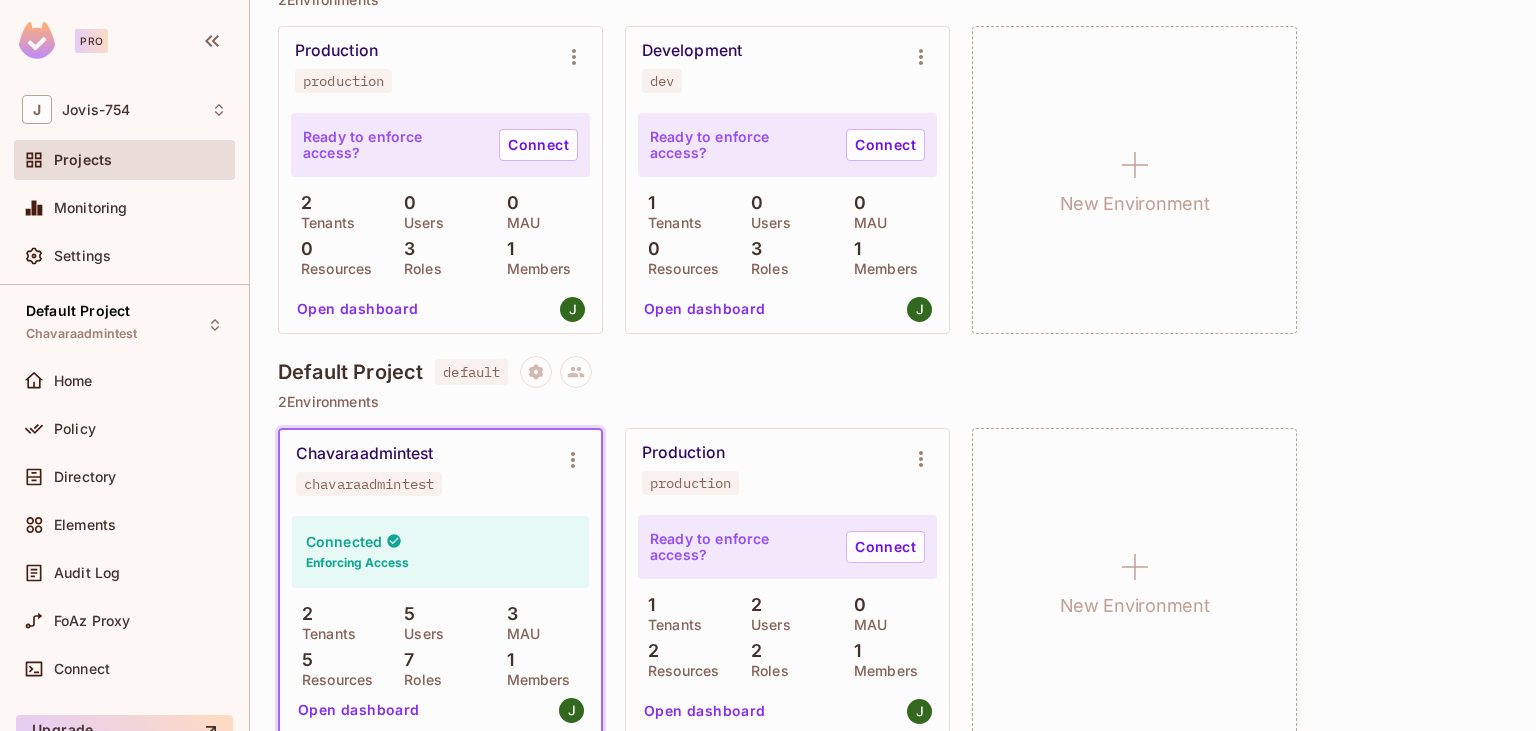 scroll, scrollTop: 674, scrollLeft: 0, axis: vertical 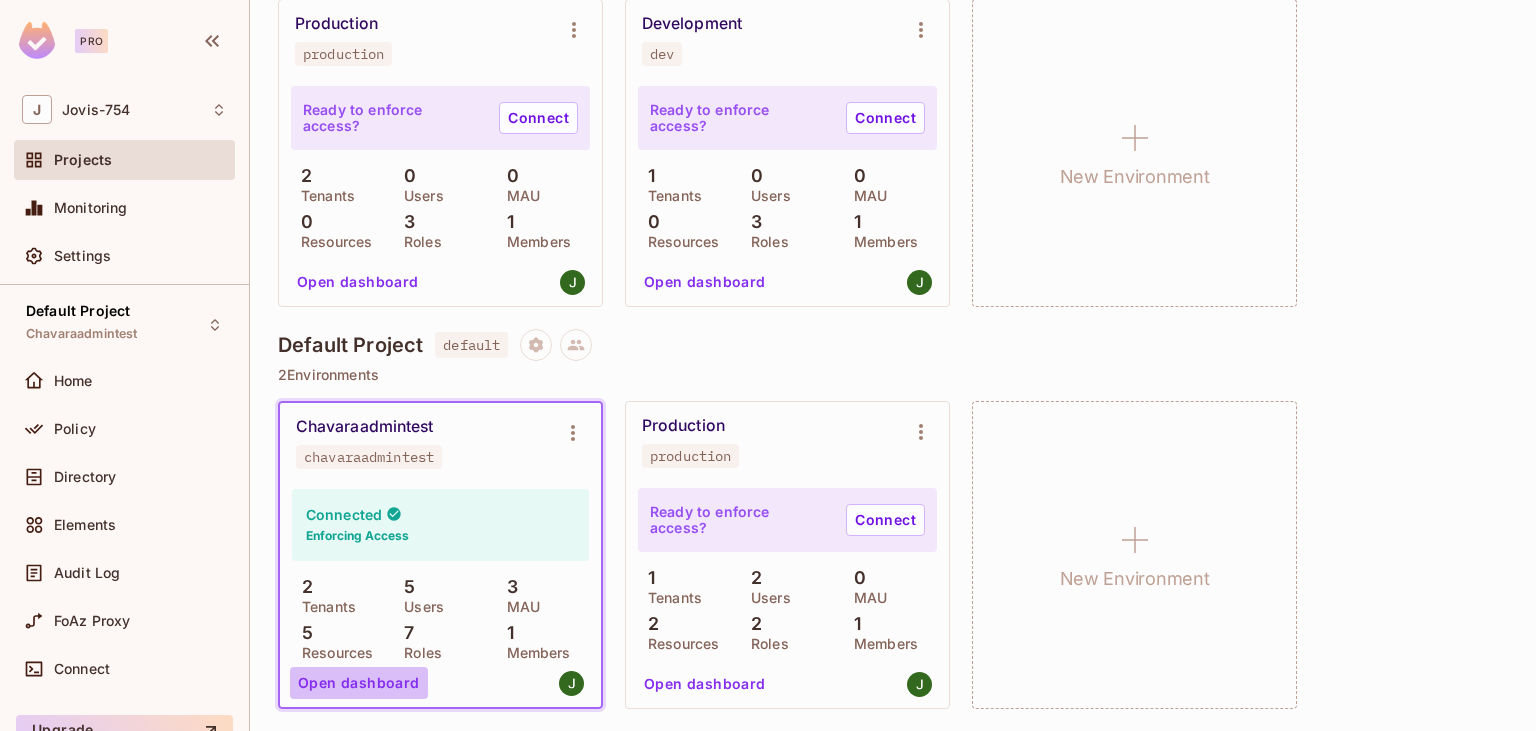 click on "Open dashboard" at bounding box center (359, 683) 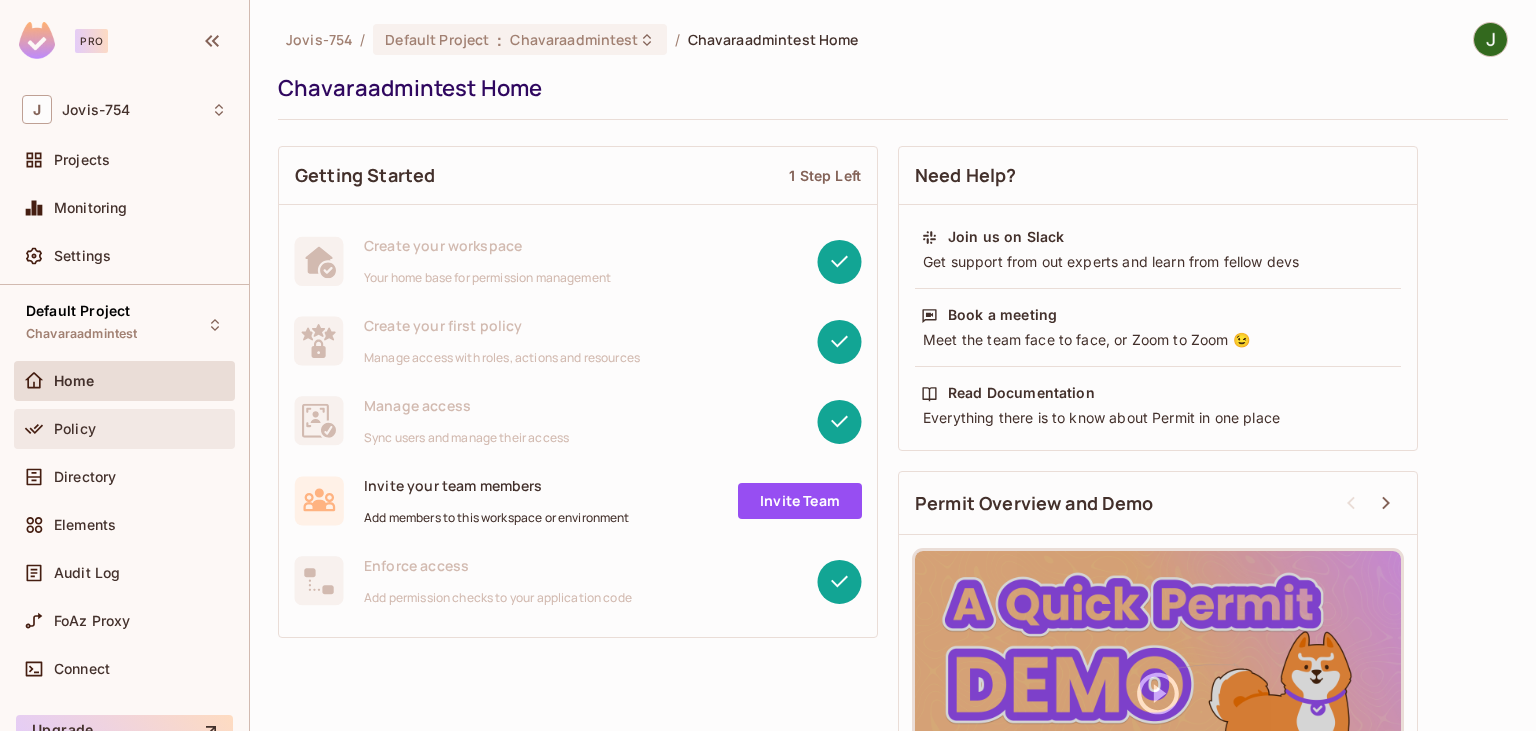 click on "Policy" at bounding box center [75, 429] 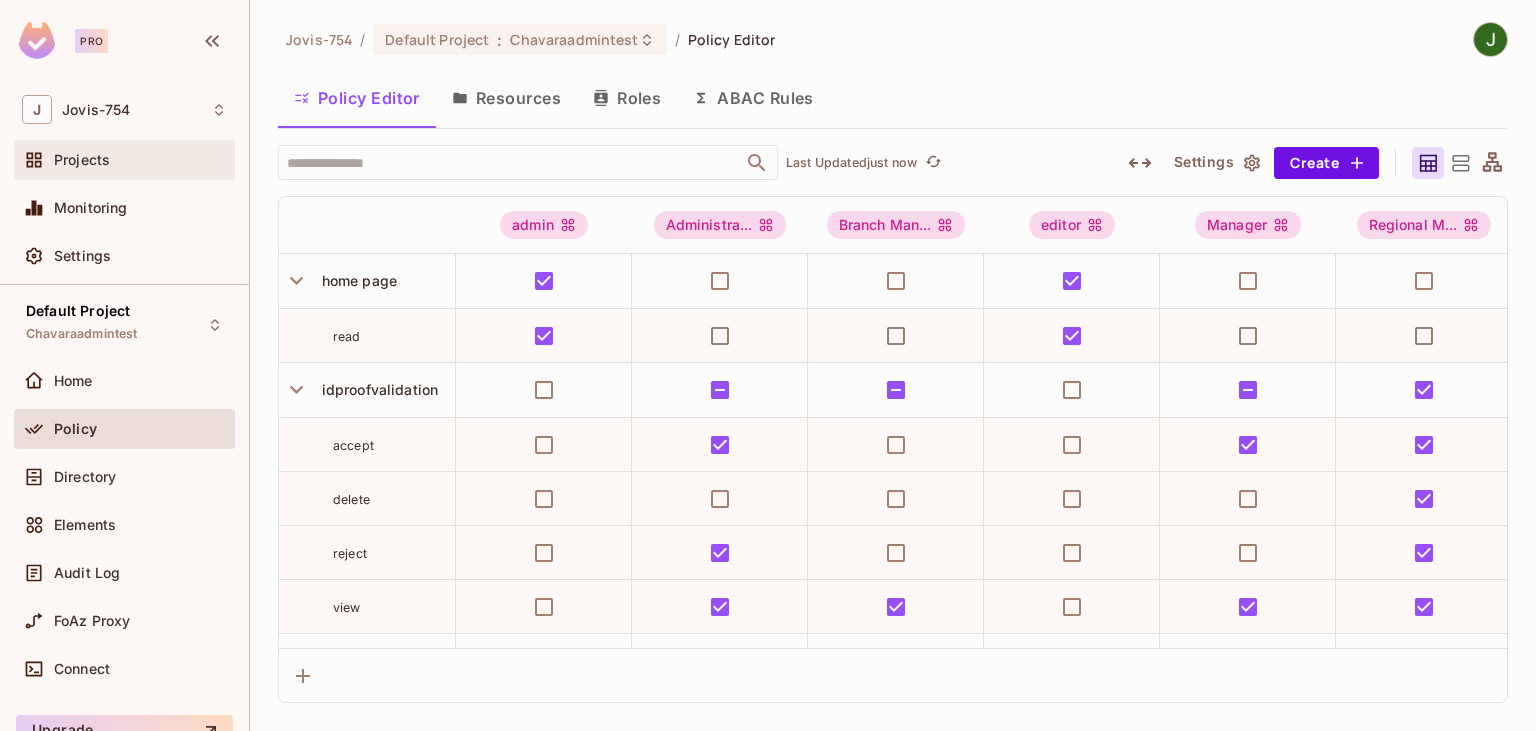 click on "Projects" at bounding box center (140, 160) 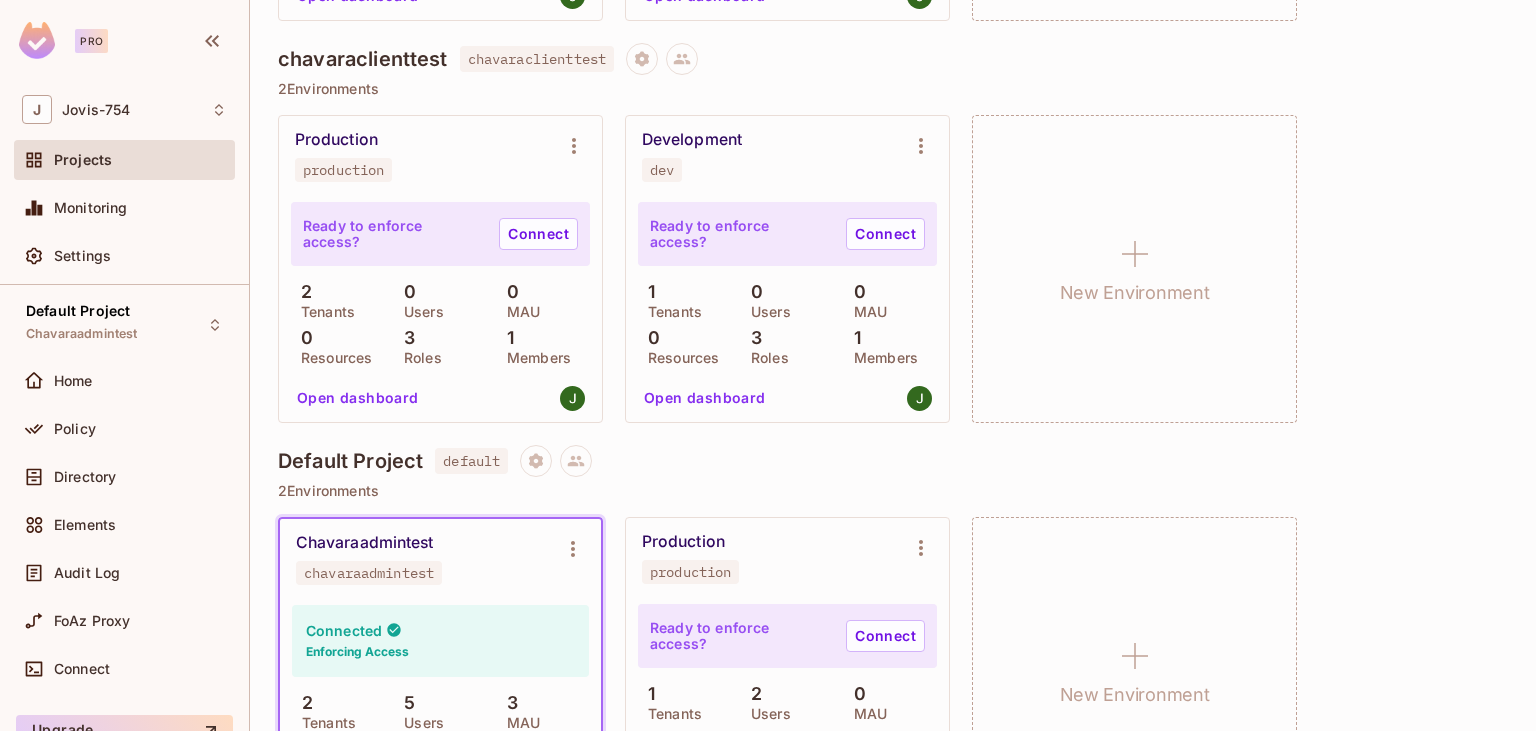 scroll, scrollTop: 443, scrollLeft: 0, axis: vertical 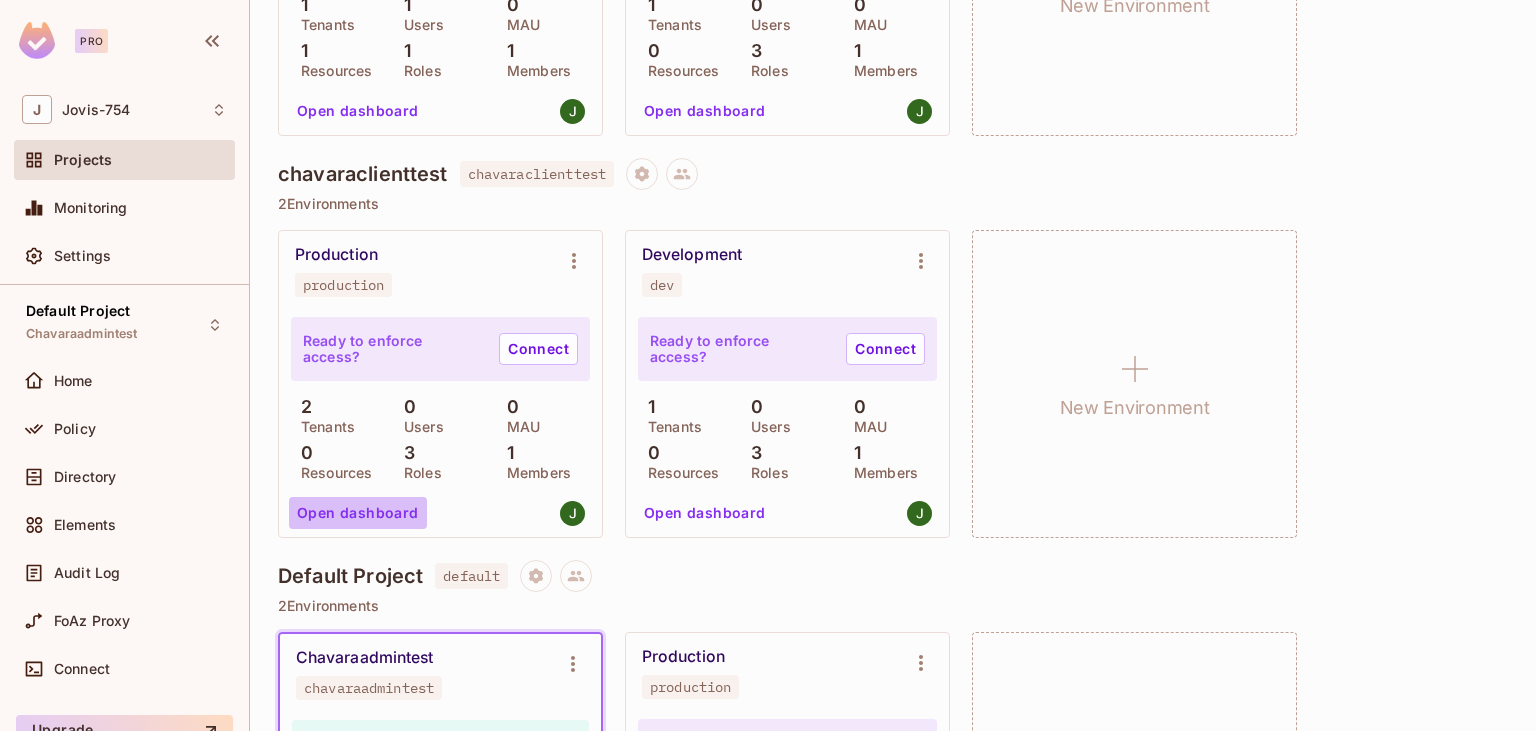 click on "Open dashboard" at bounding box center (358, 513) 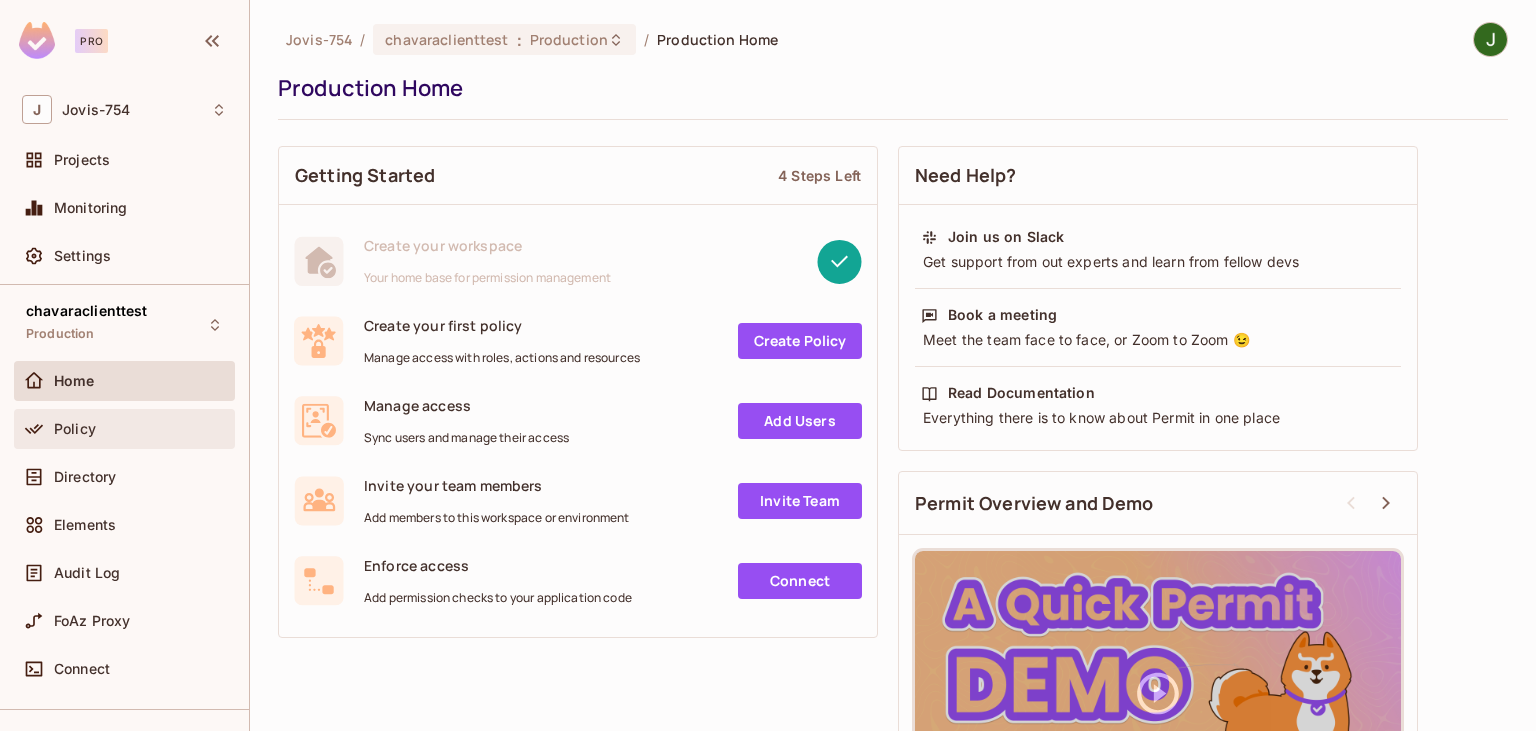 click on "Policy" at bounding box center (75, 429) 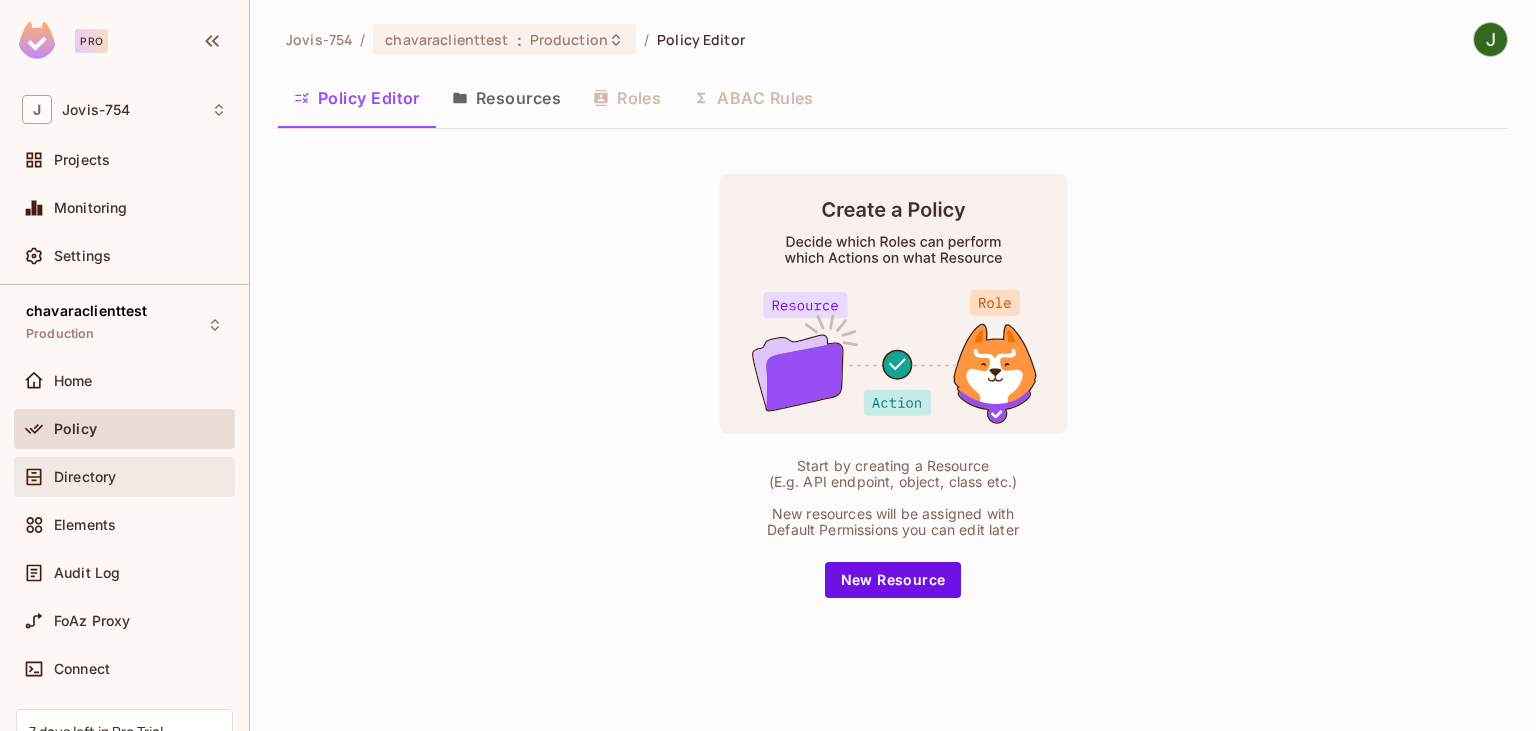 click on "Directory" at bounding box center (85, 477) 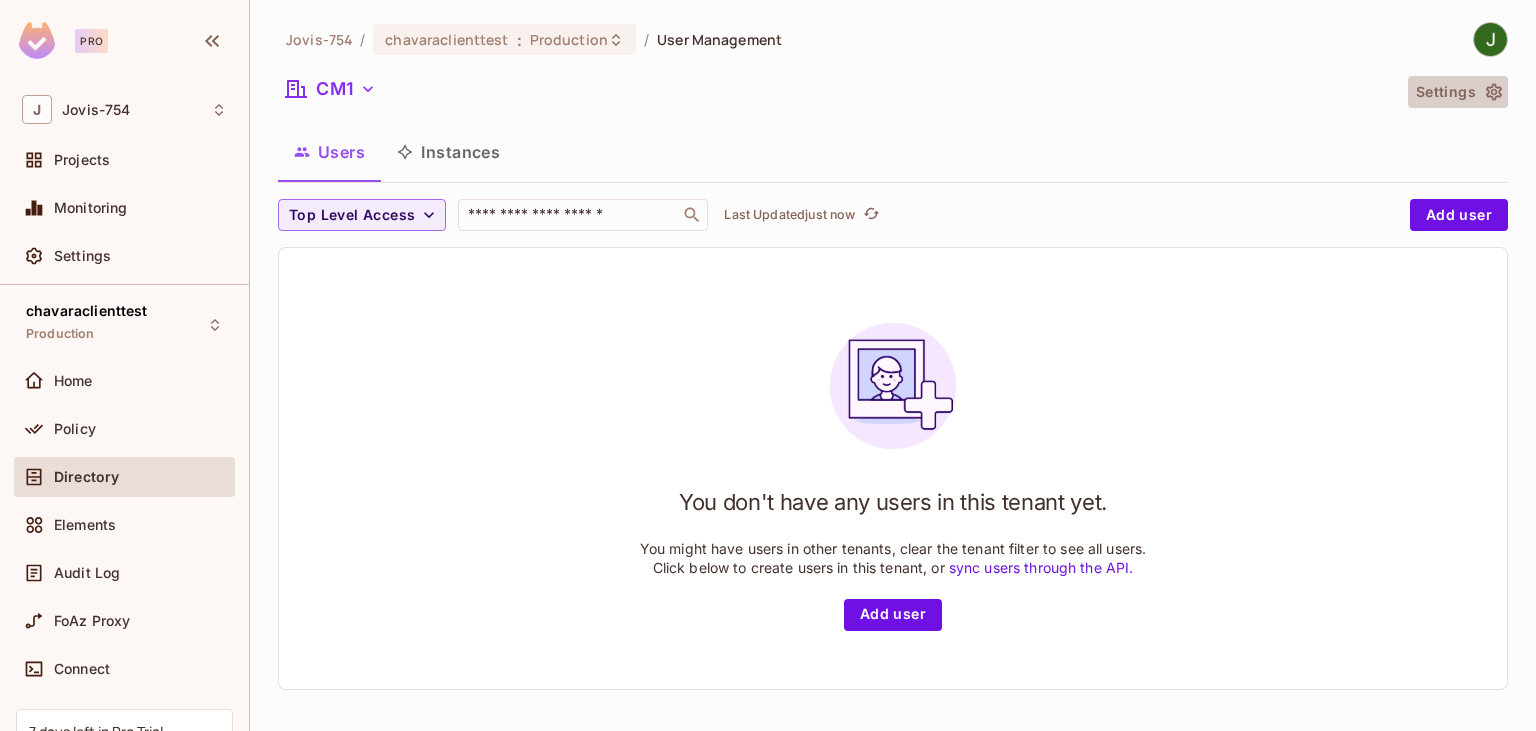click on "Settings" at bounding box center [1458, 92] 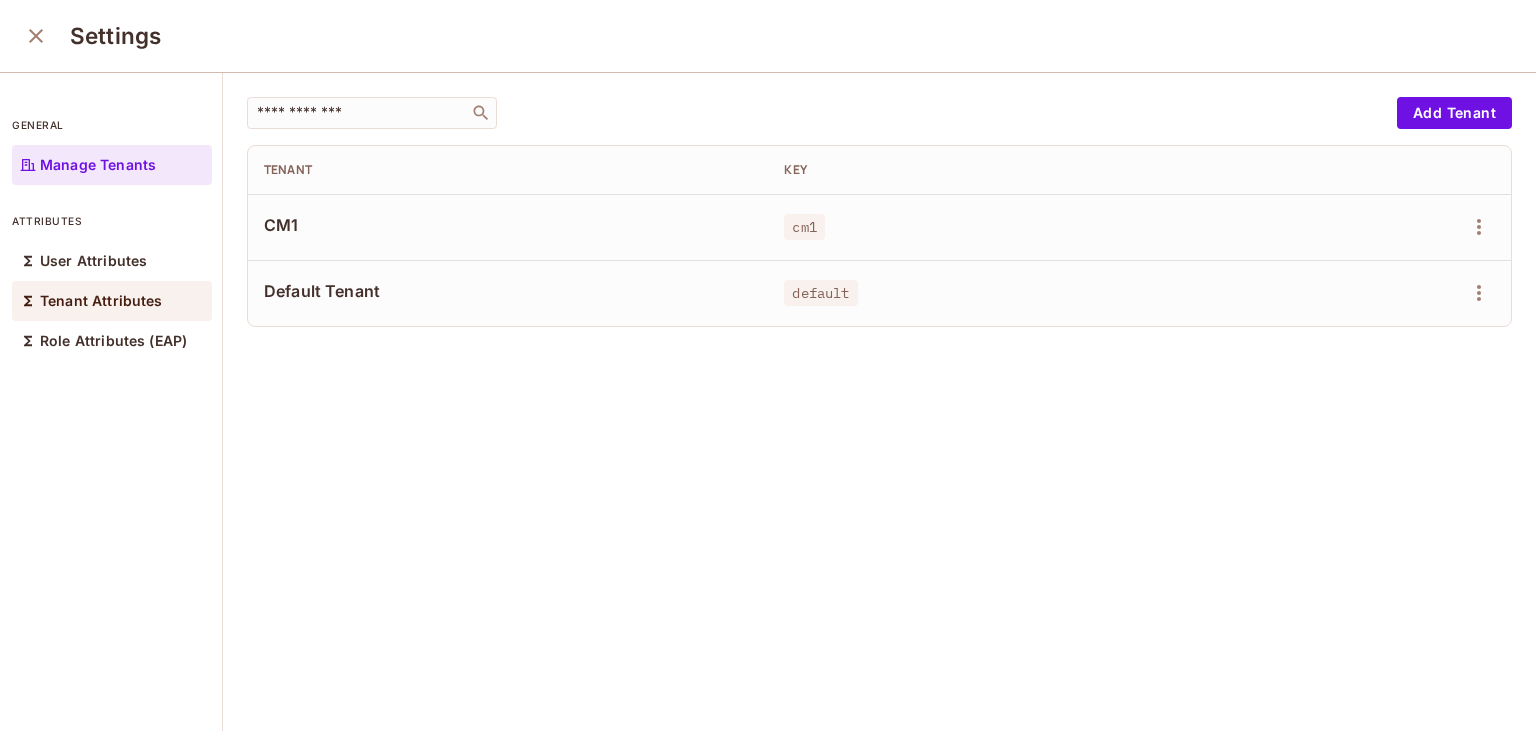 click on "Tenant Attributes" at bounding box center (101, 301) 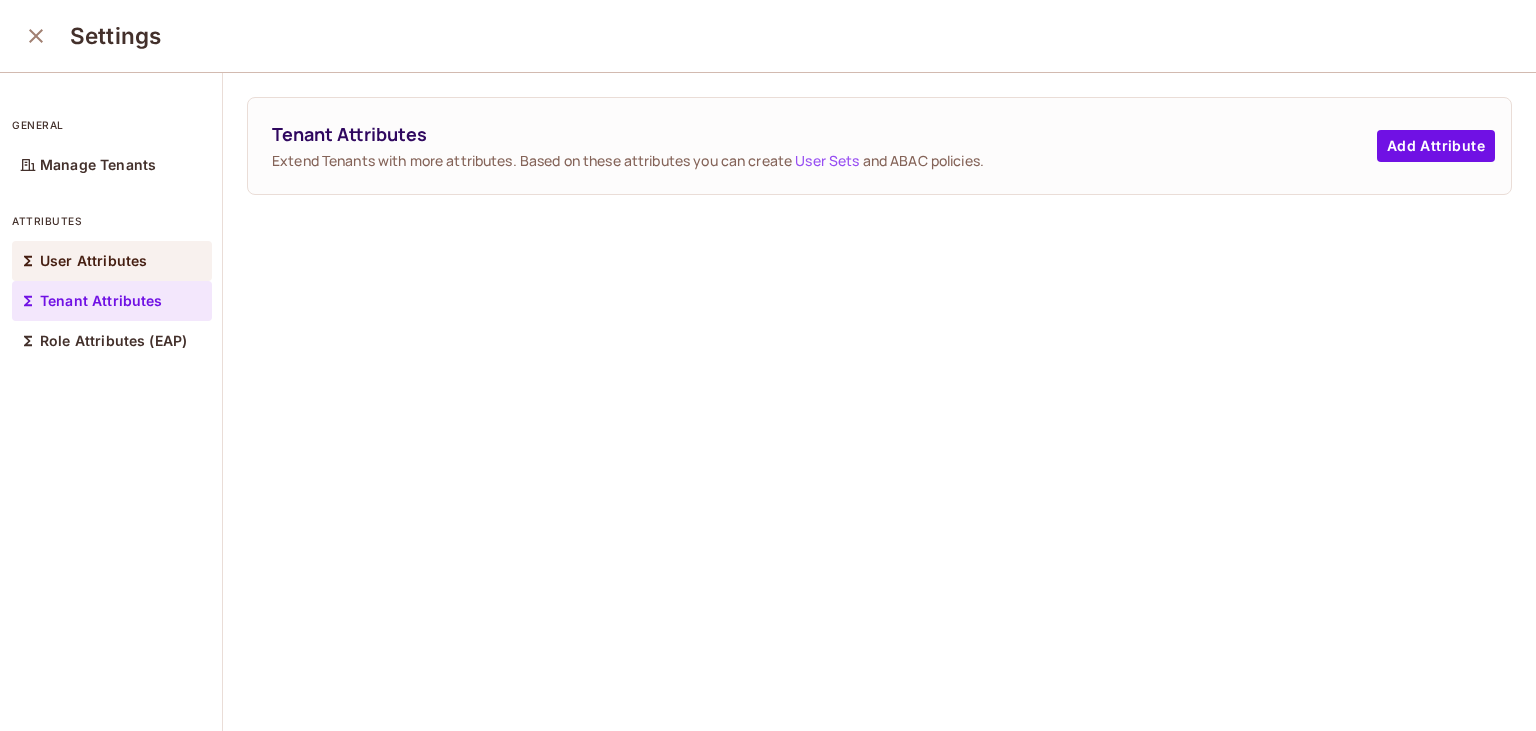 click on "User Attributes" at bounding box center [93, 261] 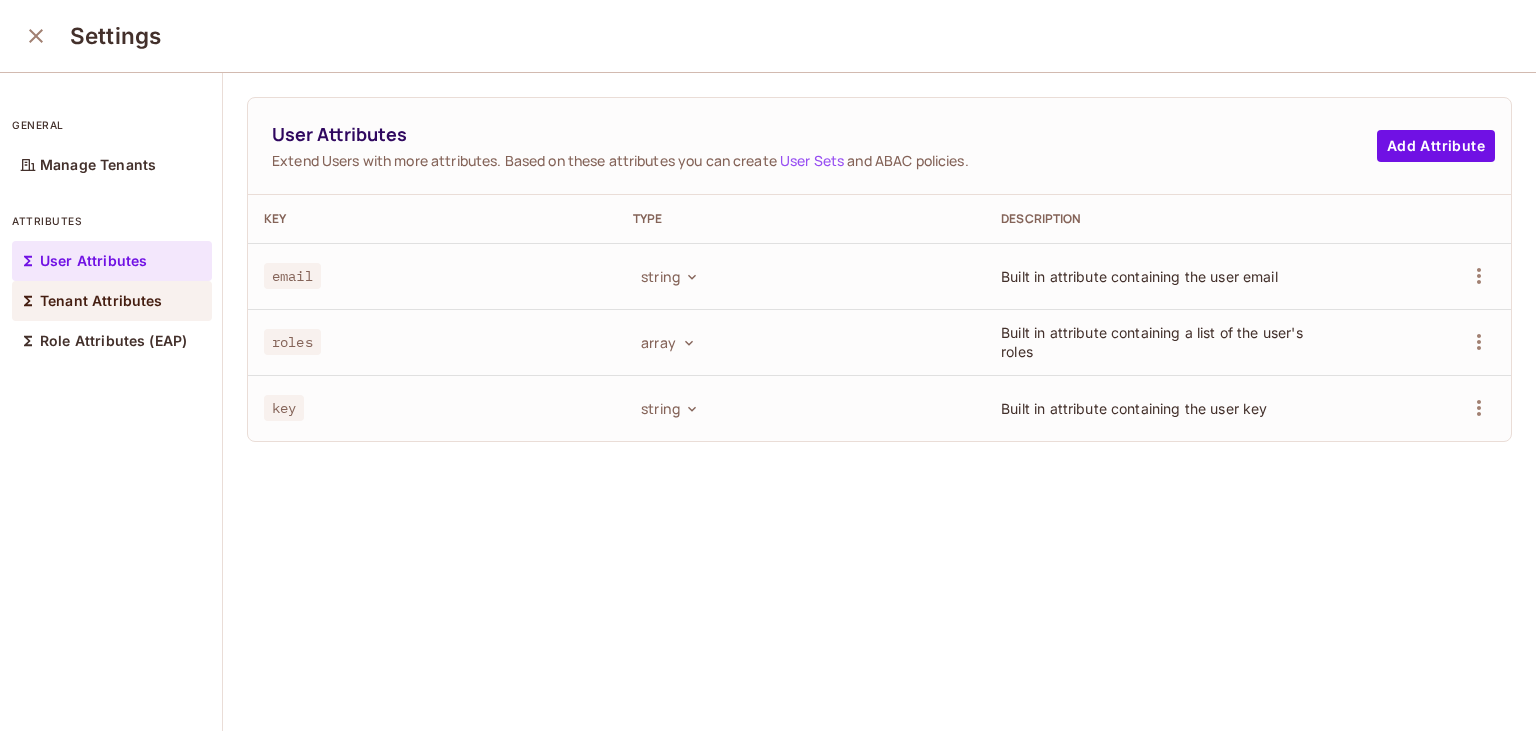 click on "Tenant Attributes" at bounding box center (101, 301) 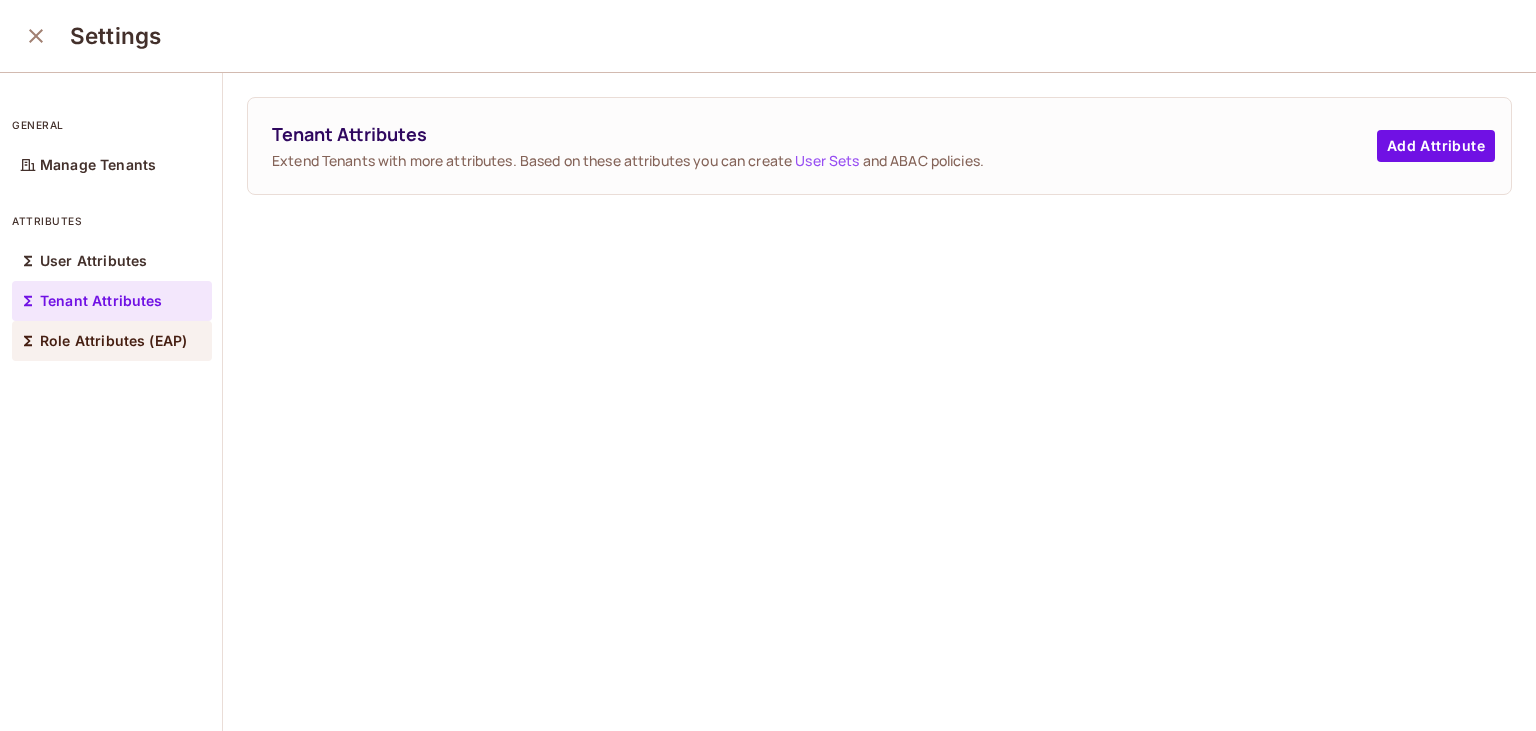 click on "Role Attributes (EAP)" at bounding box center (113, 341) 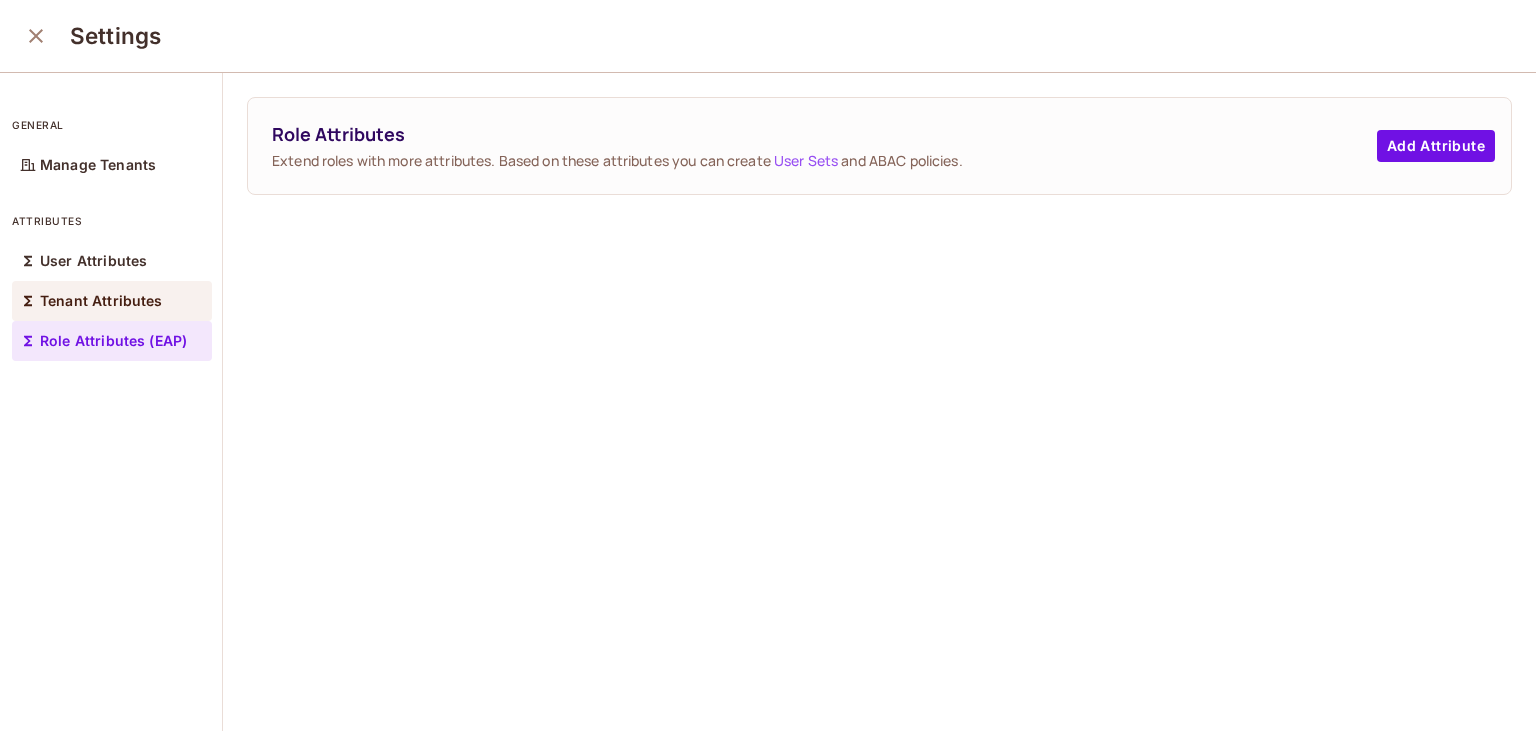 click on "Tenant Attributes" at bounding box center [101, 301] 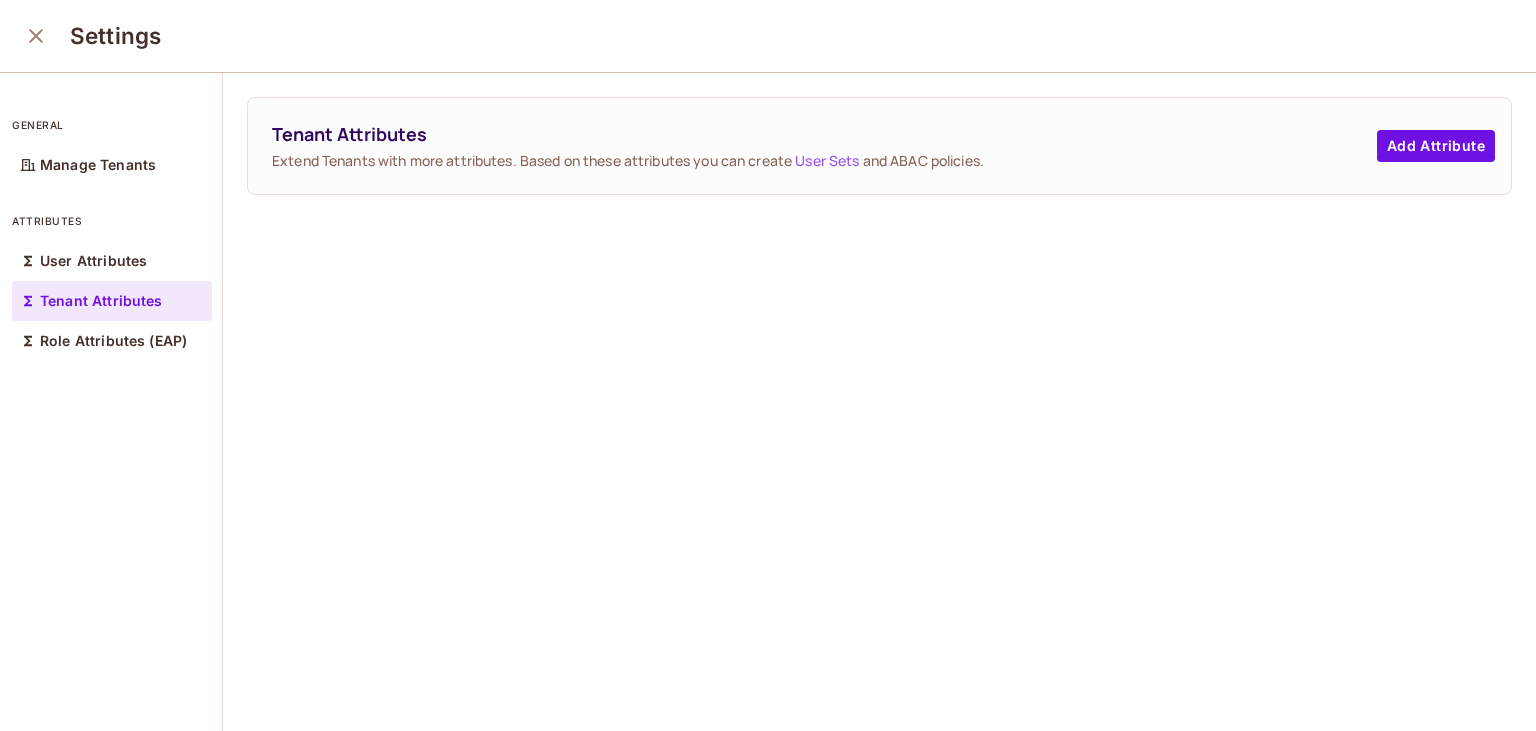 click 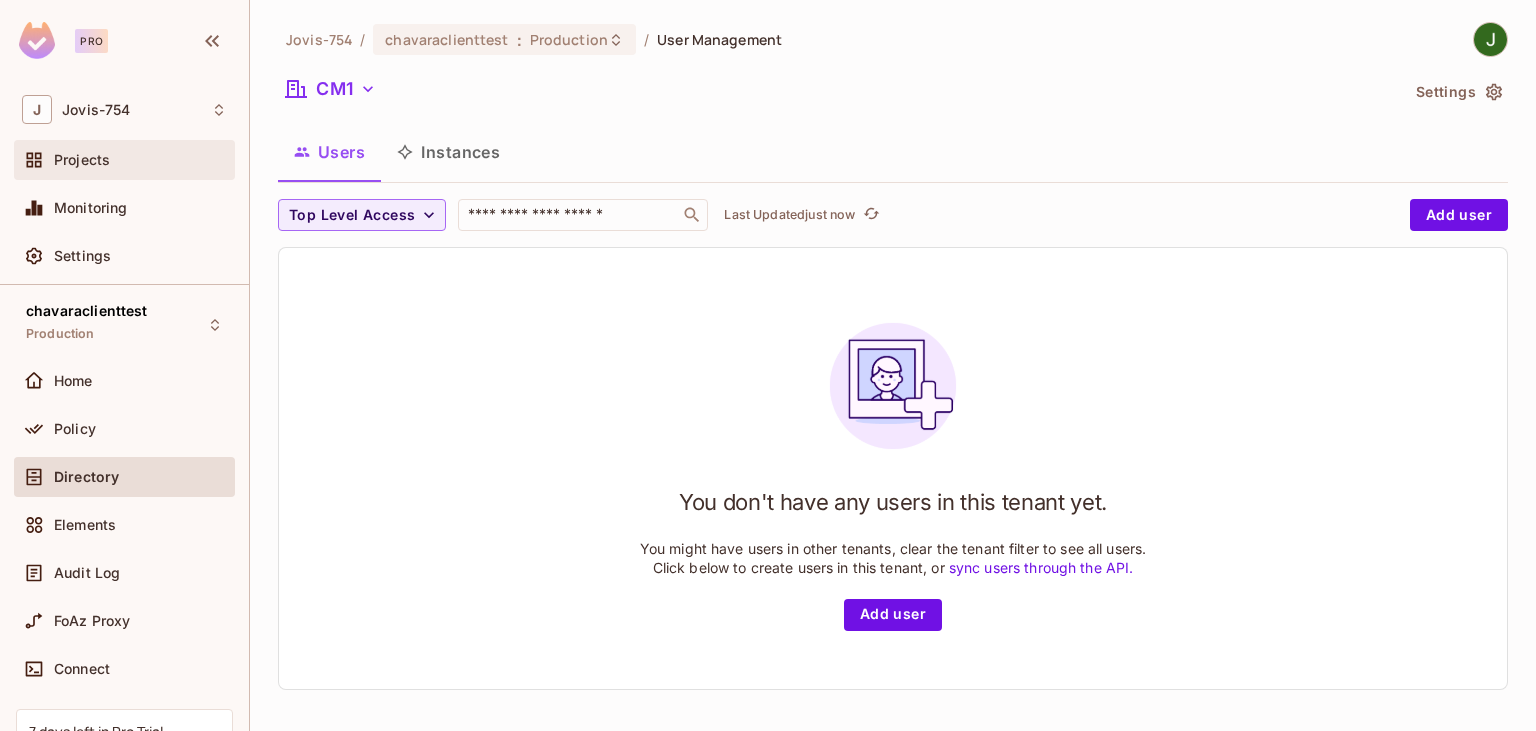 click on "Projects" at bounding box center (82, 160) 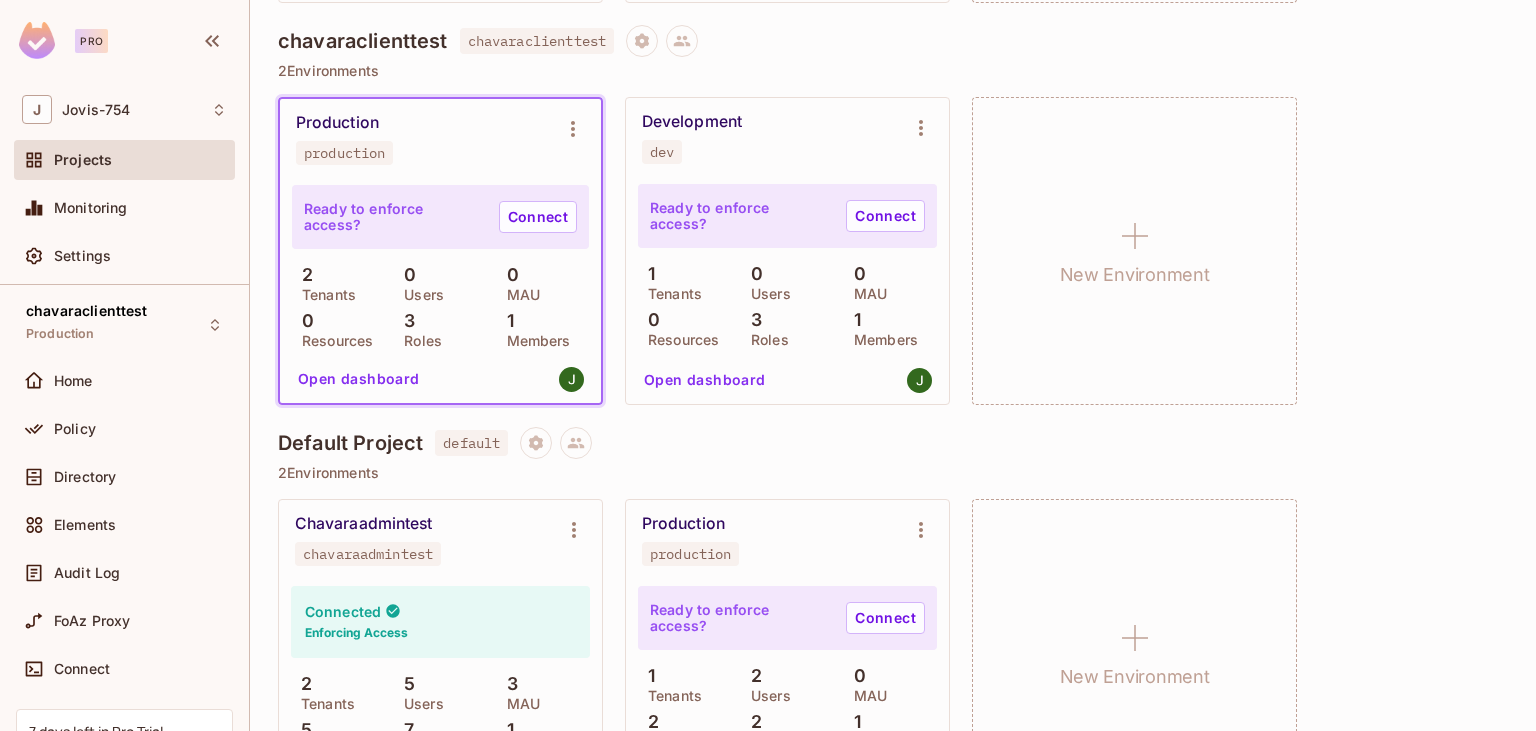 scroll, scrollTop: 674, scrollLeft: 0, axis: vertical 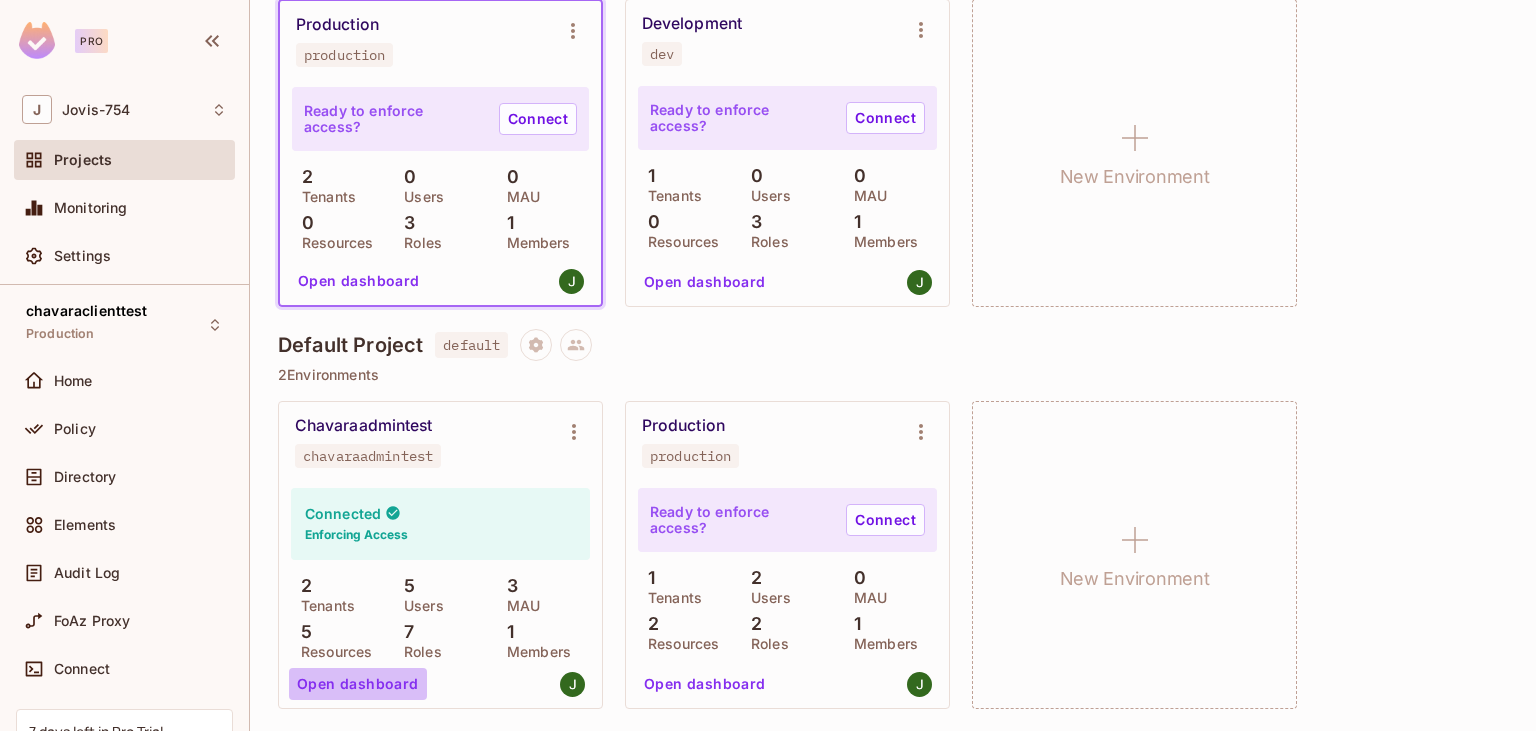 click on "Open dashboard" at bounding box center (358, 684) 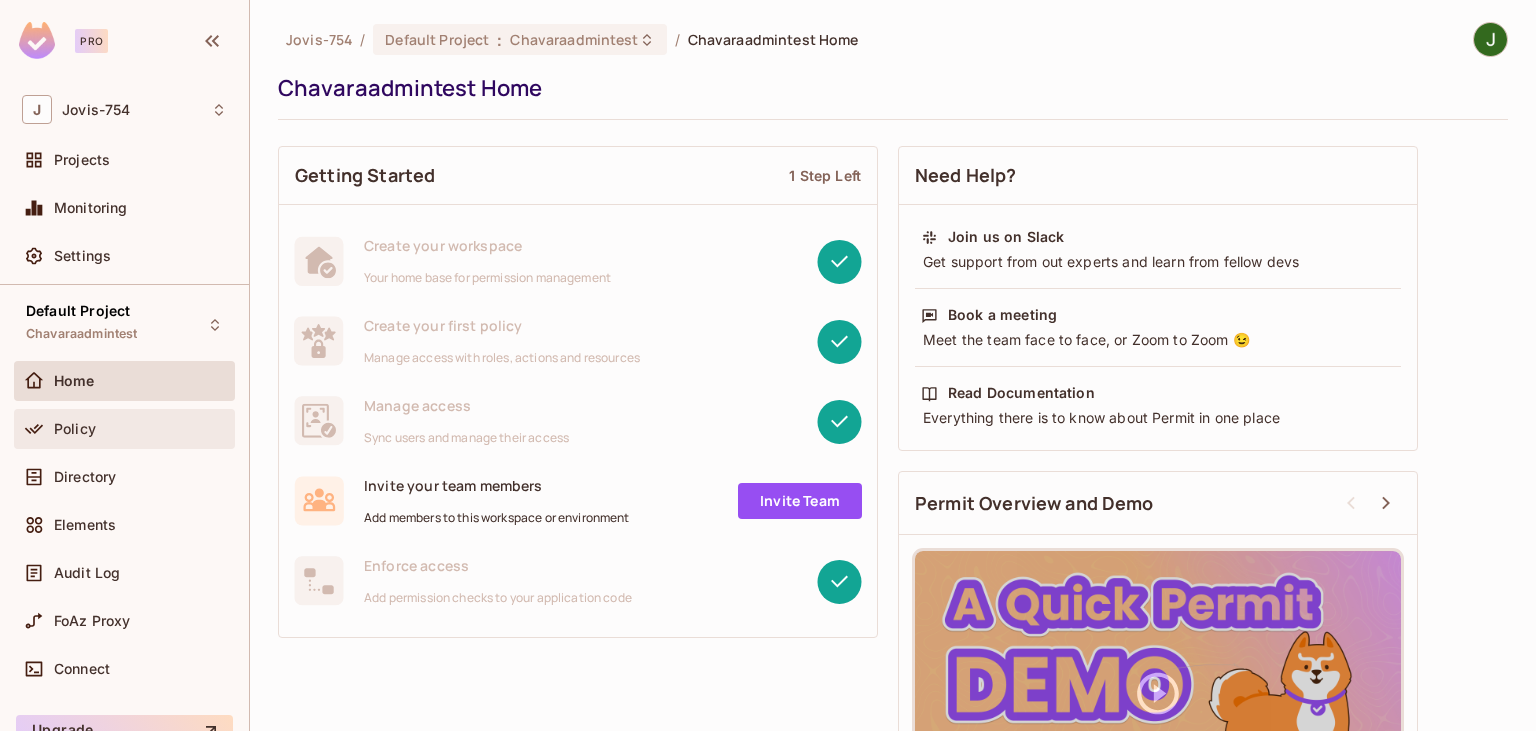 click on "Policy" at bounding box center [140, 429] 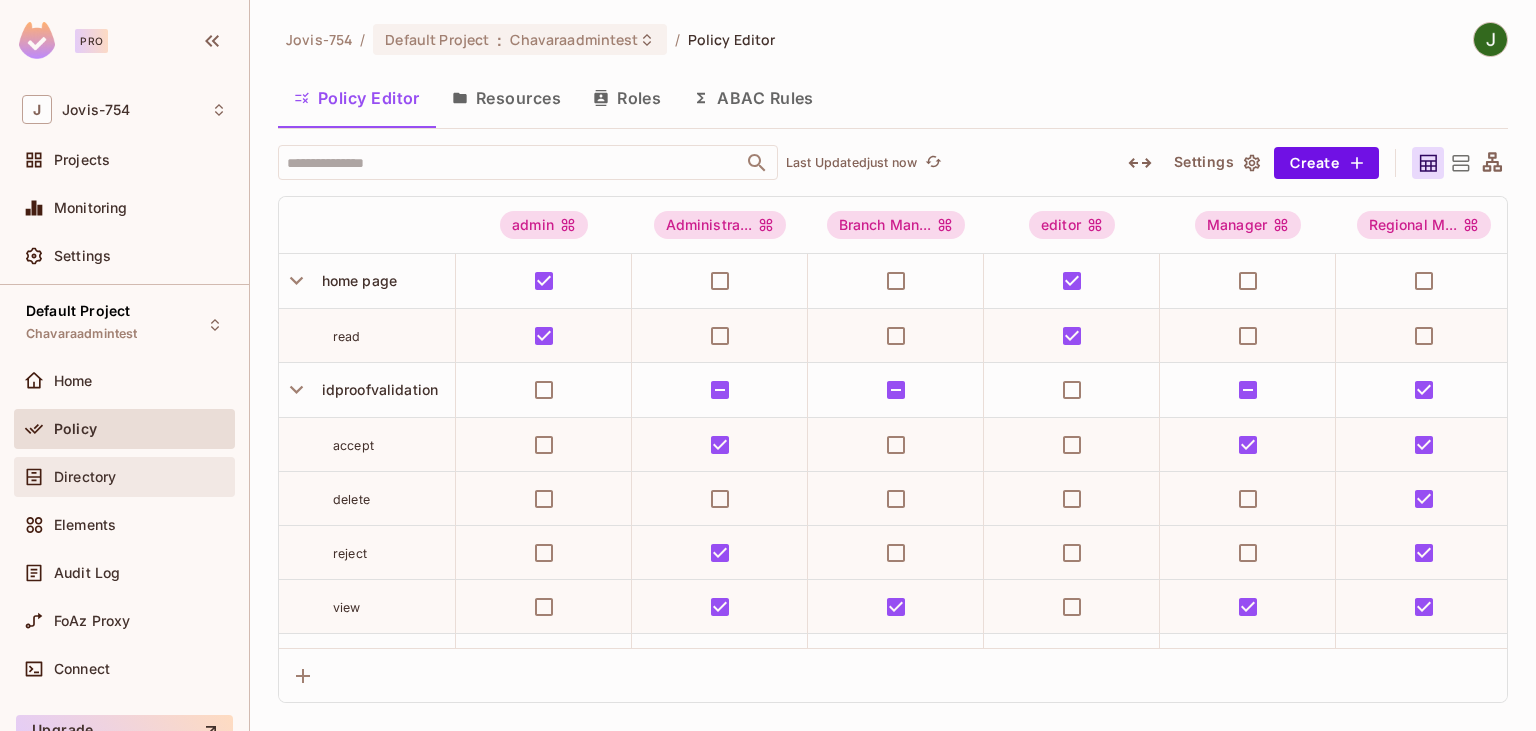 click on "Directory" at bounding box center [124, 477] 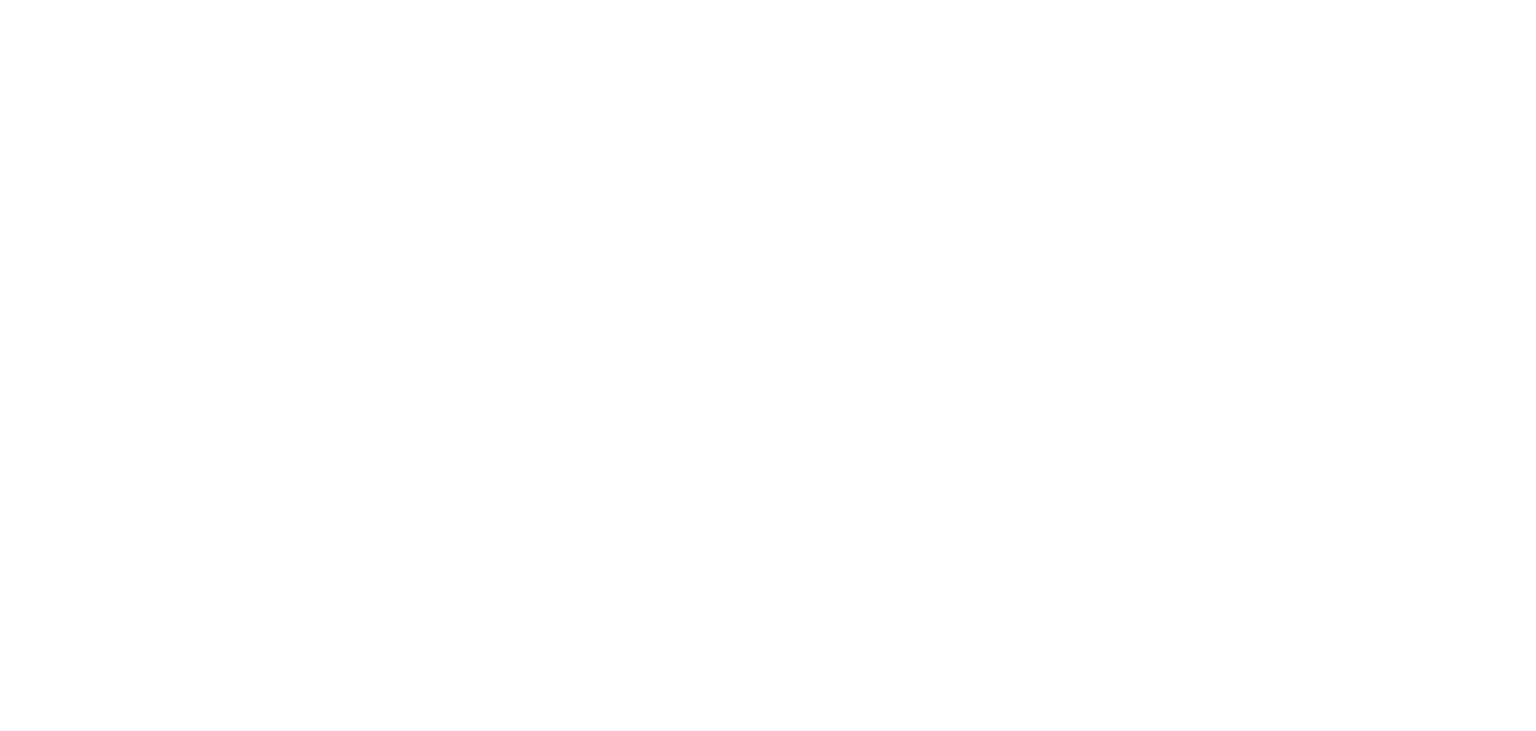 scroll, scrollTop: 0, scrollLeft: 0, axis: both 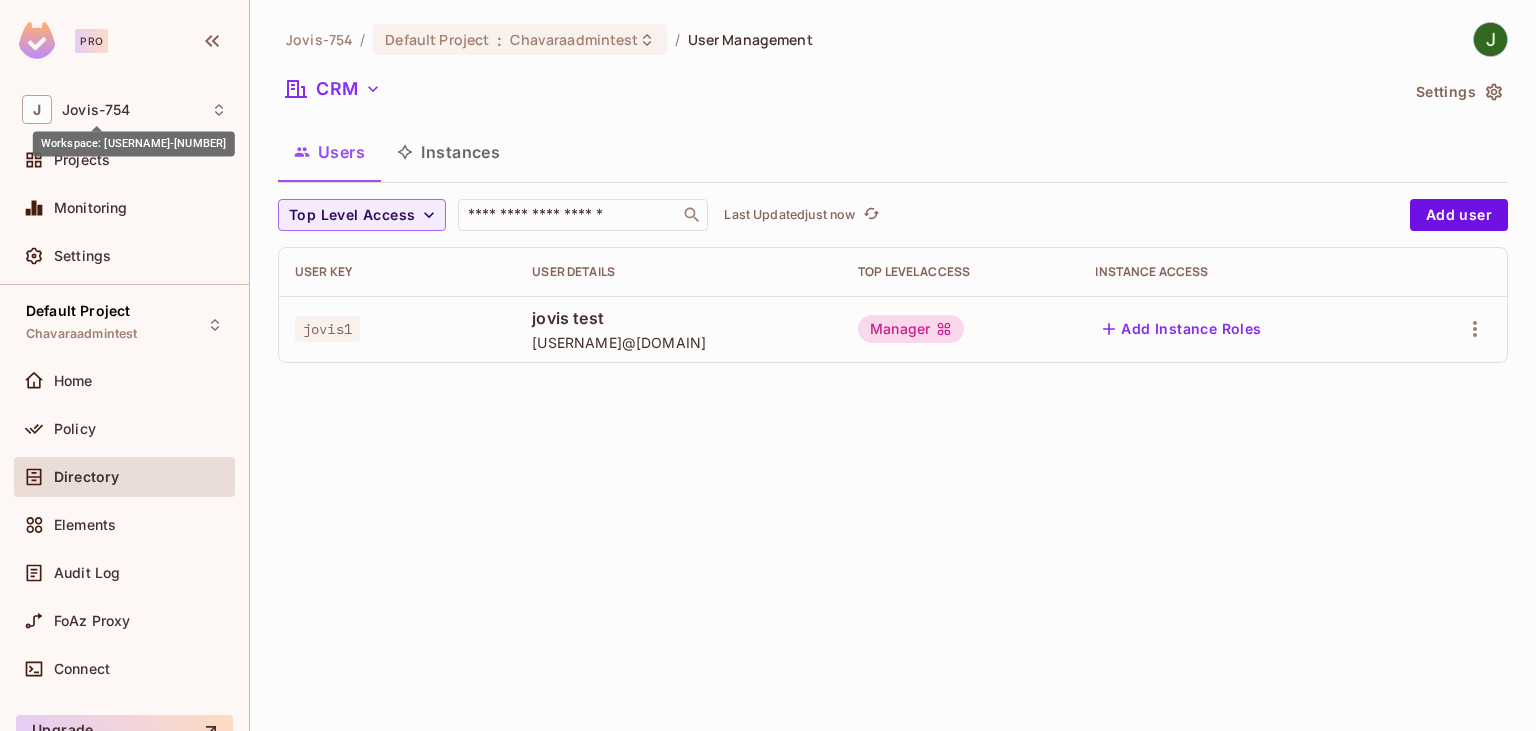 click on "Workspace: Jovis-754" at bounding box center (134, 144) 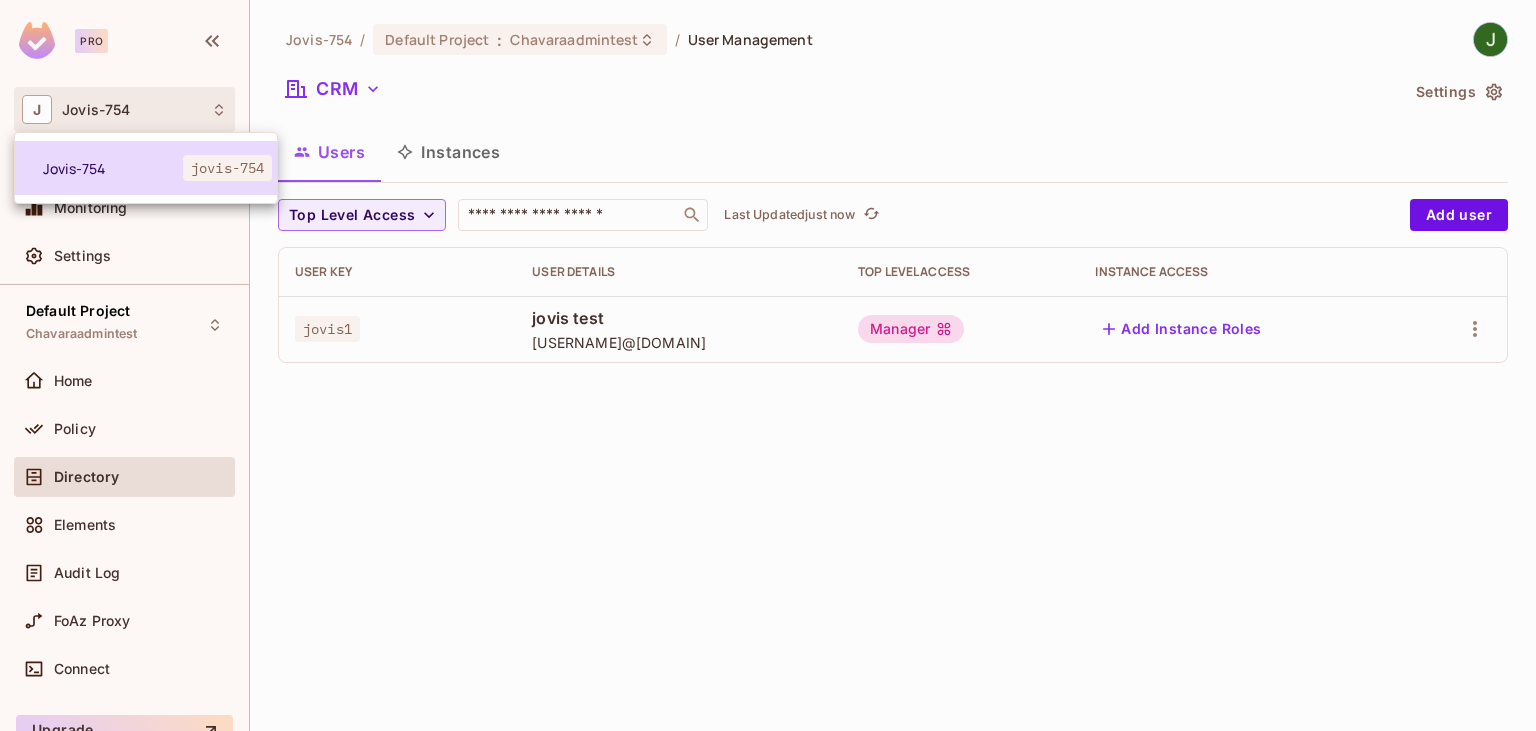click on "Jovis-754" at bounding box center (113, 168) 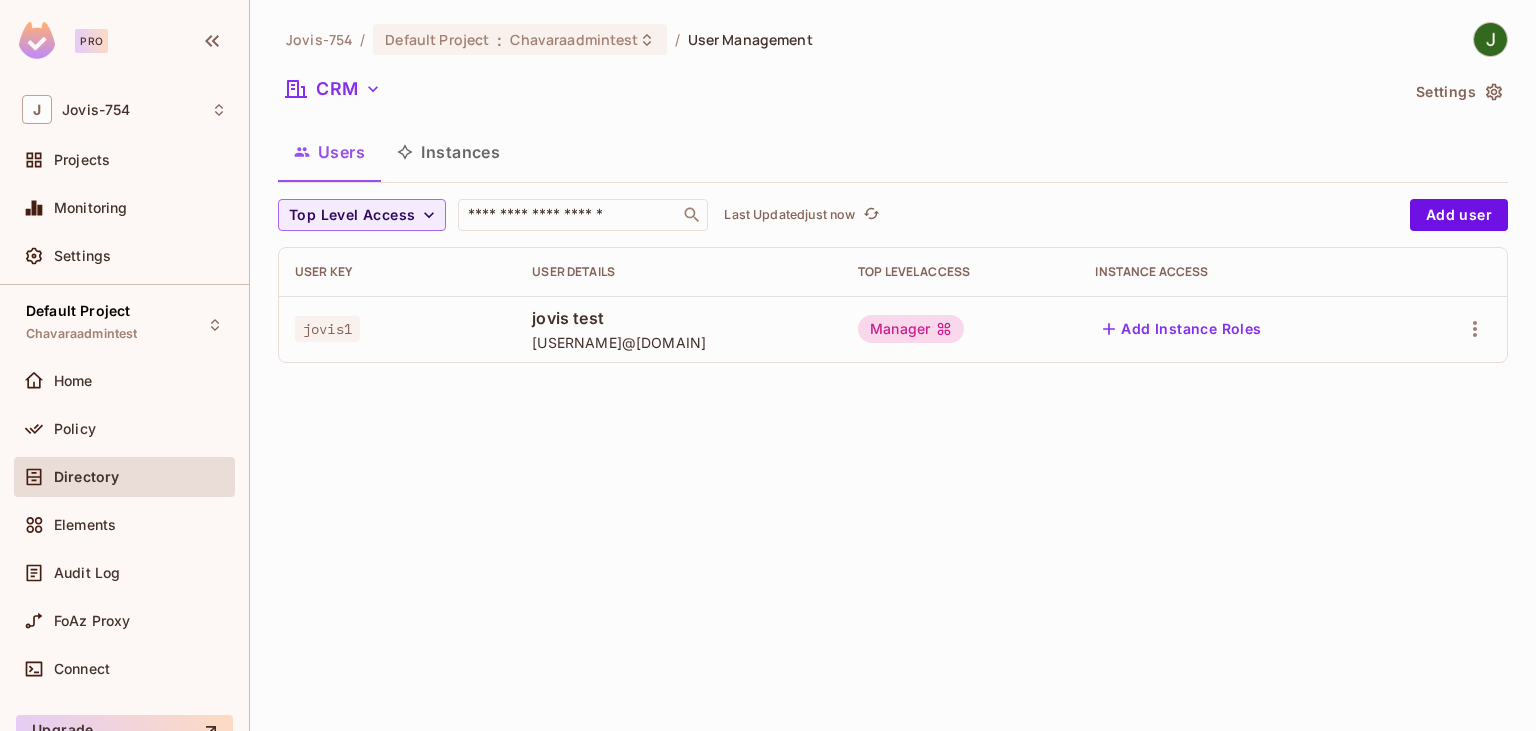 click on "Settings" at bounding box center [124, 256] 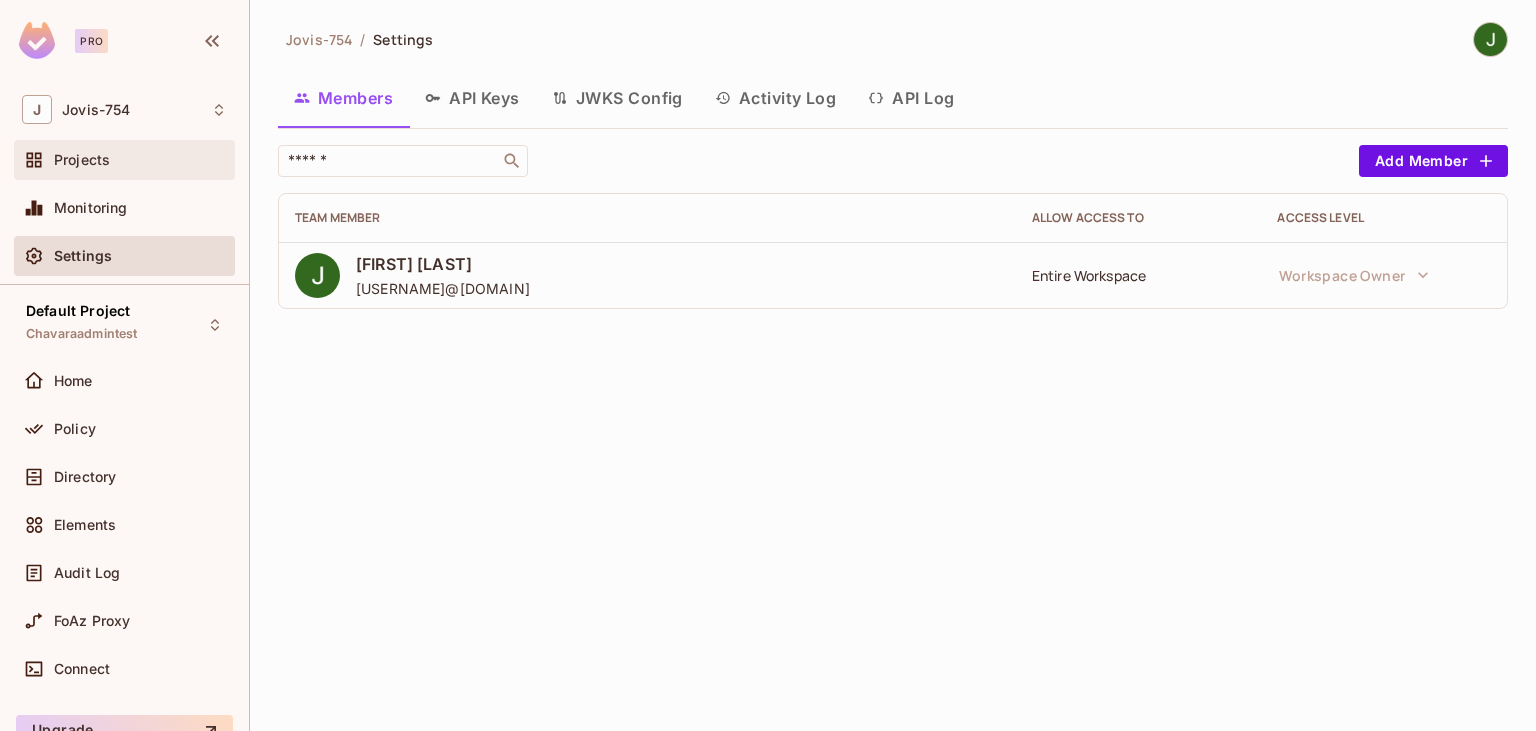click on "Projects" at bounding box center [124, 160] 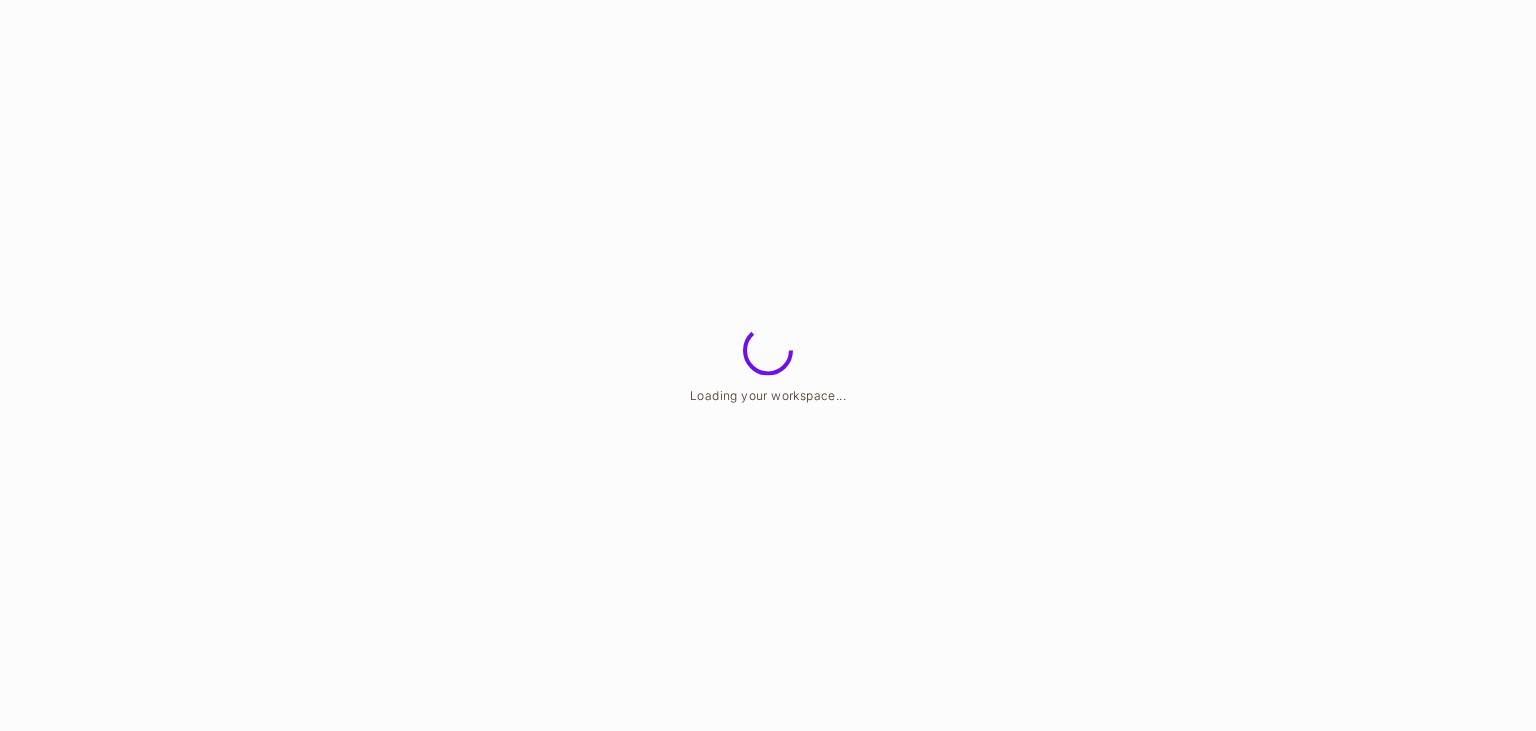 scroll, scrollTop: 0, scrollLeft: 0, axis: both 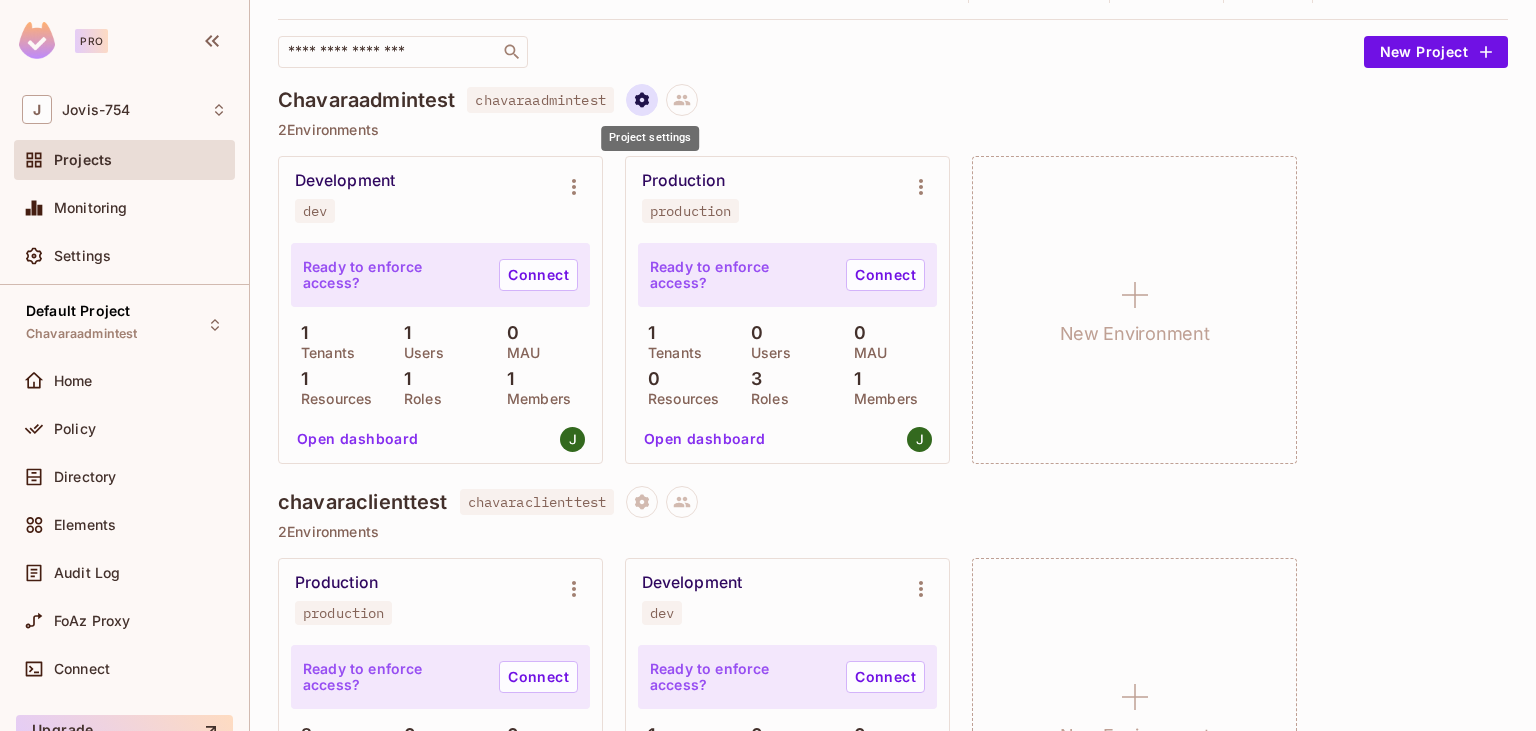 click 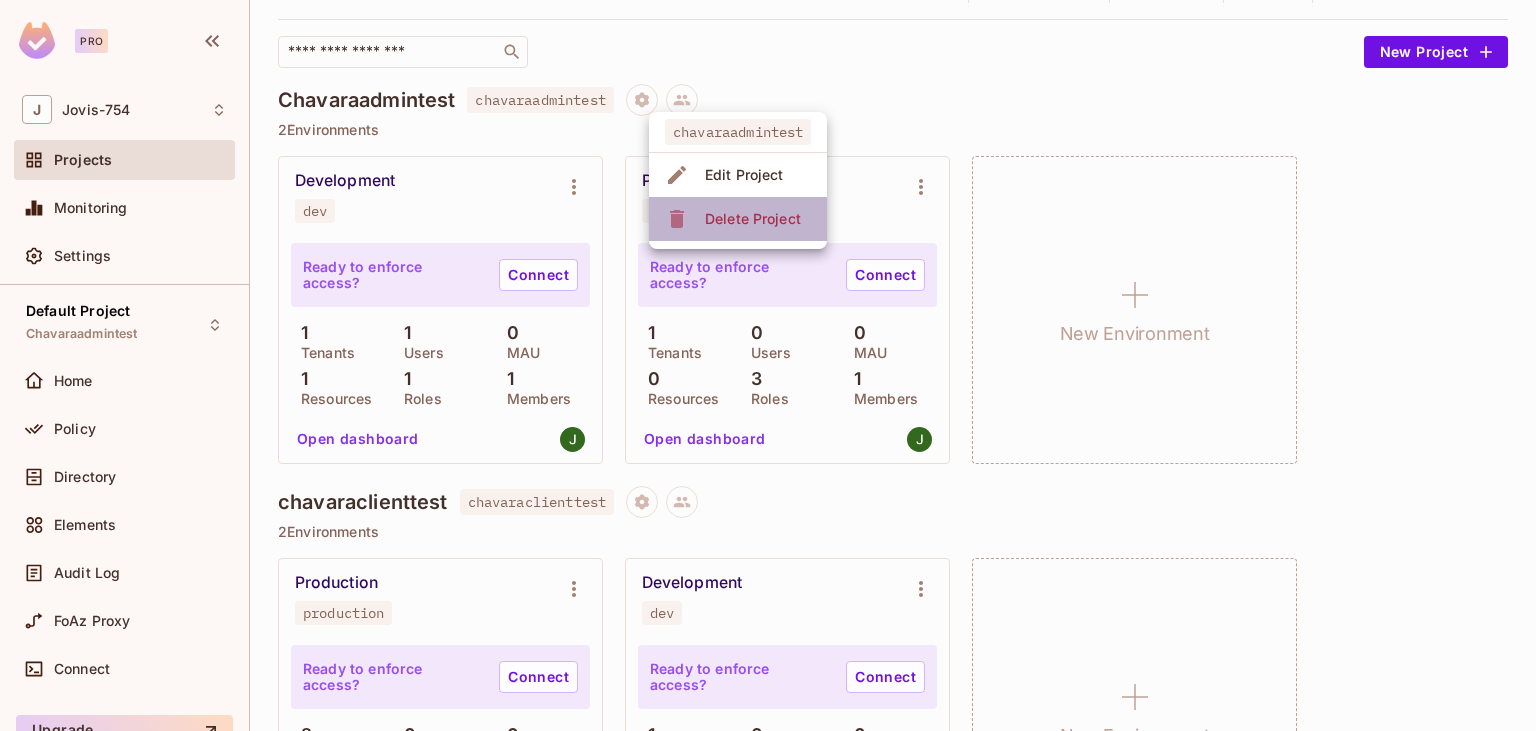 click on "Delete Project" at bounding box center [753, 219] 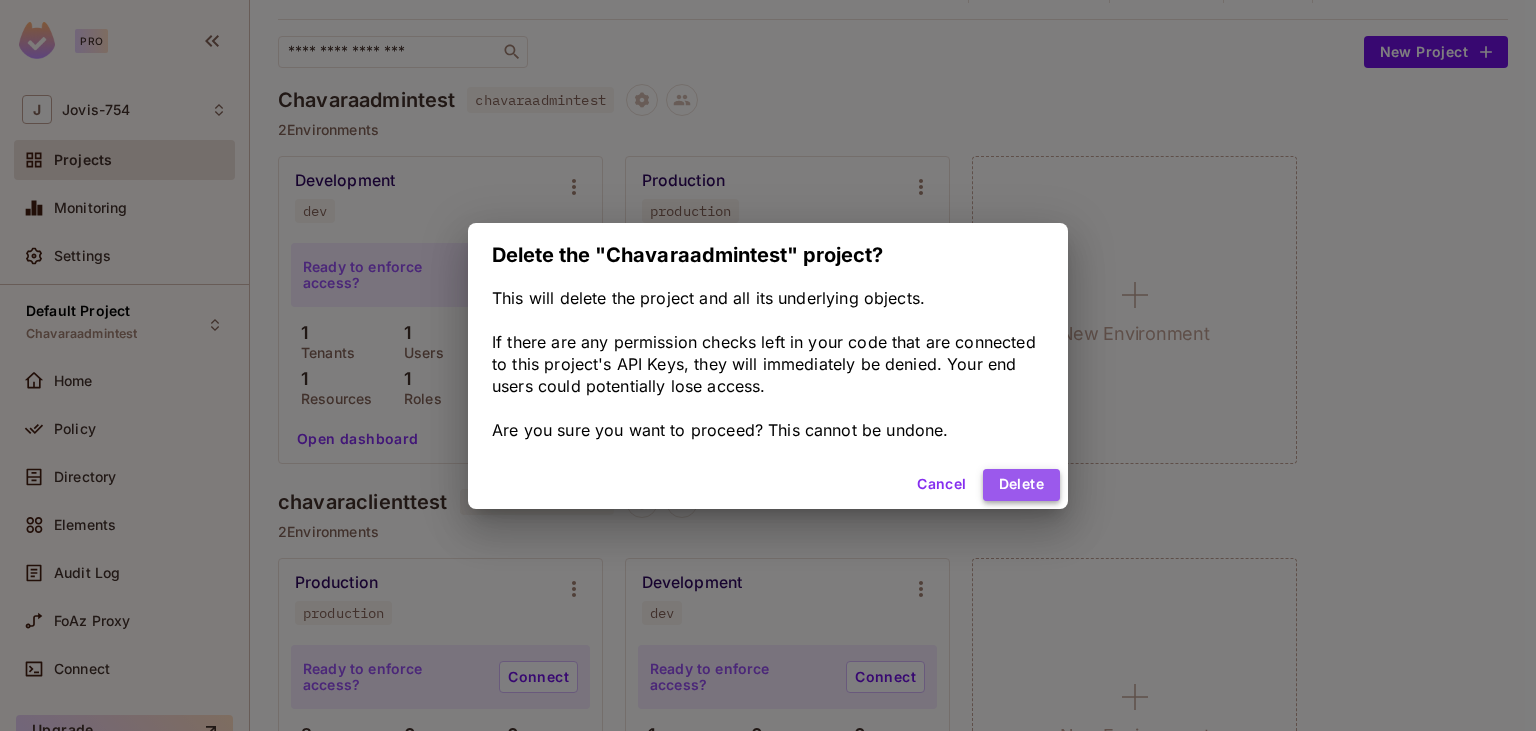 click on "Delete" at bounding box center (1021, 485) 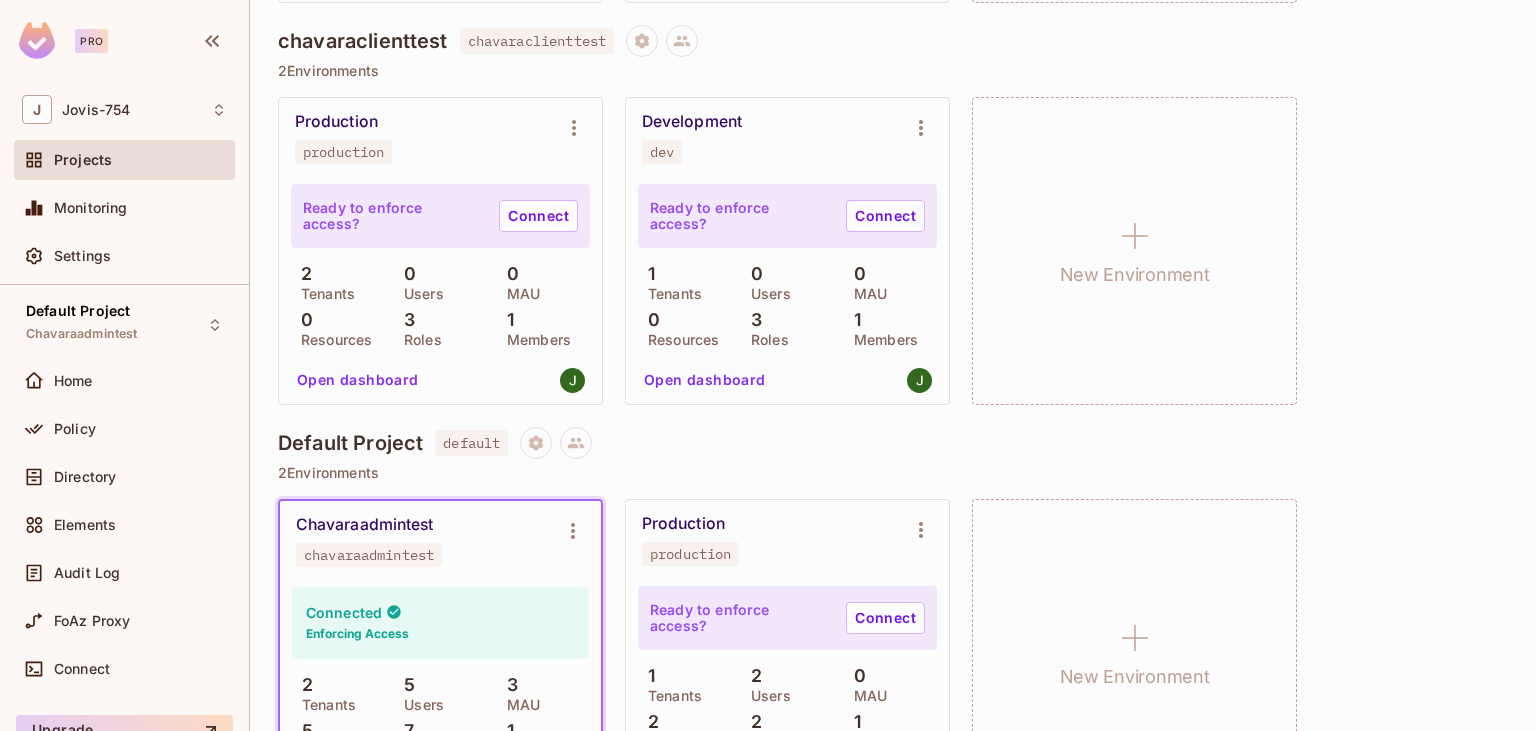 scroll, scrollTop: 674, scrollLeft: 0, axis: vertical 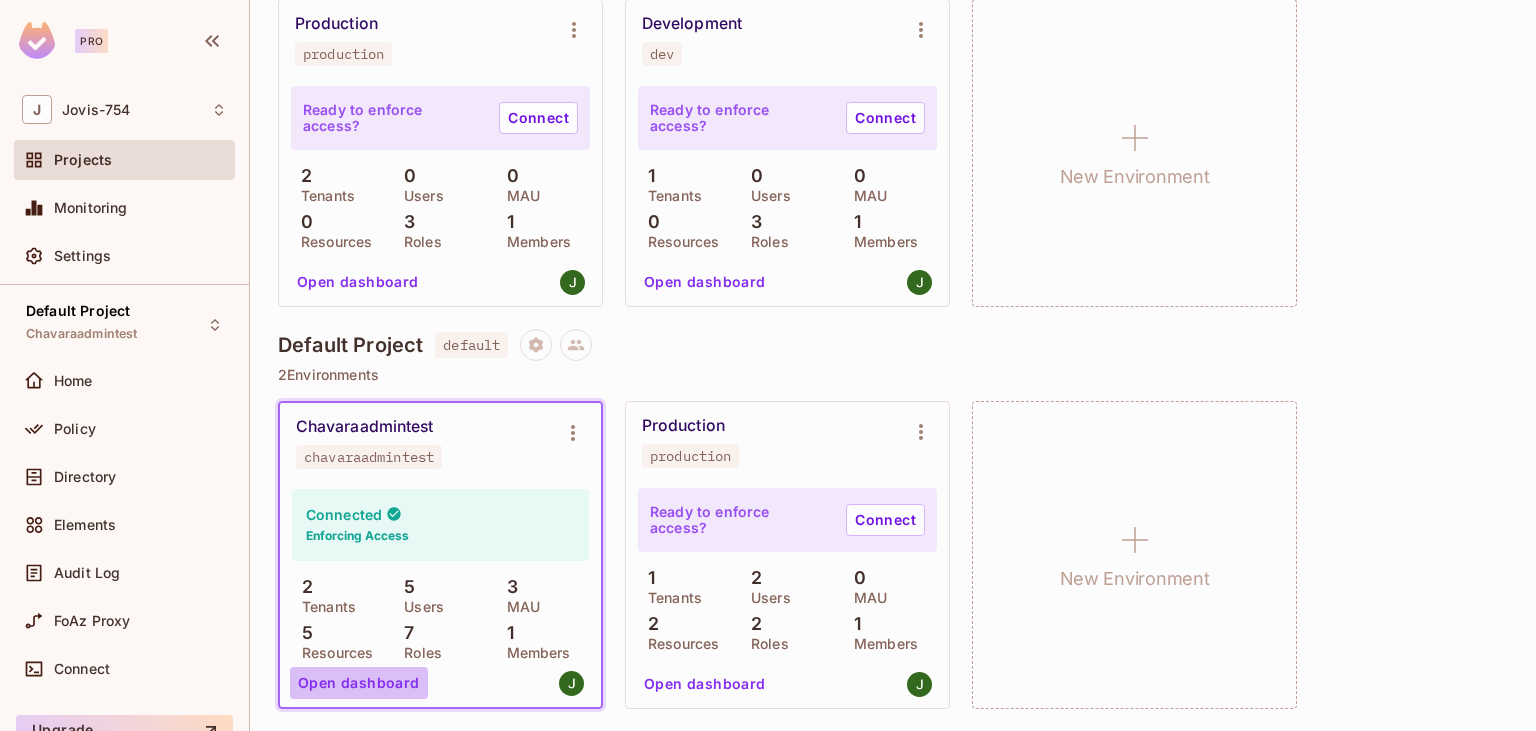 click on "Open dashboard" at bounding box center (359, 683) 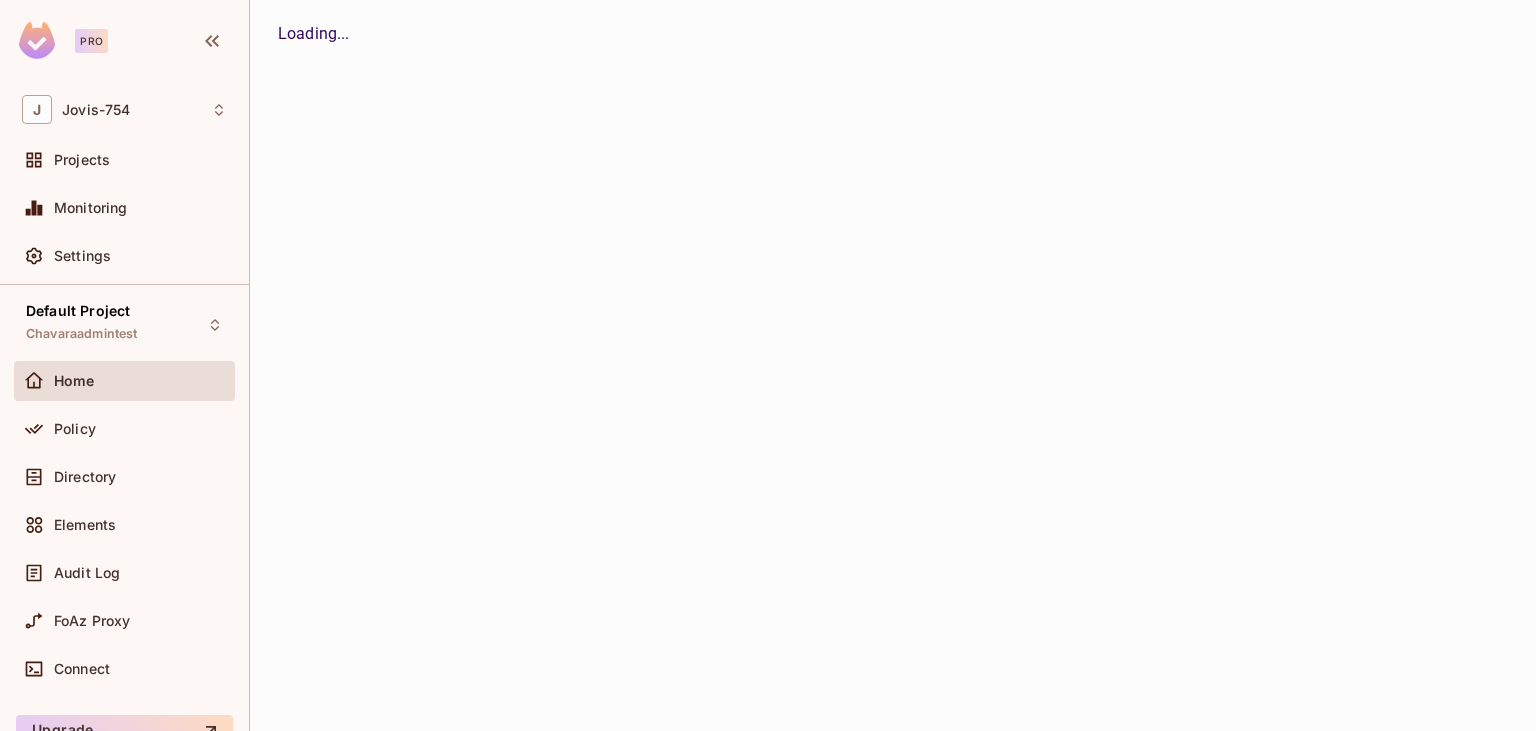 scroll, scrollTop: 0, scrollLeft: 0, axis: both 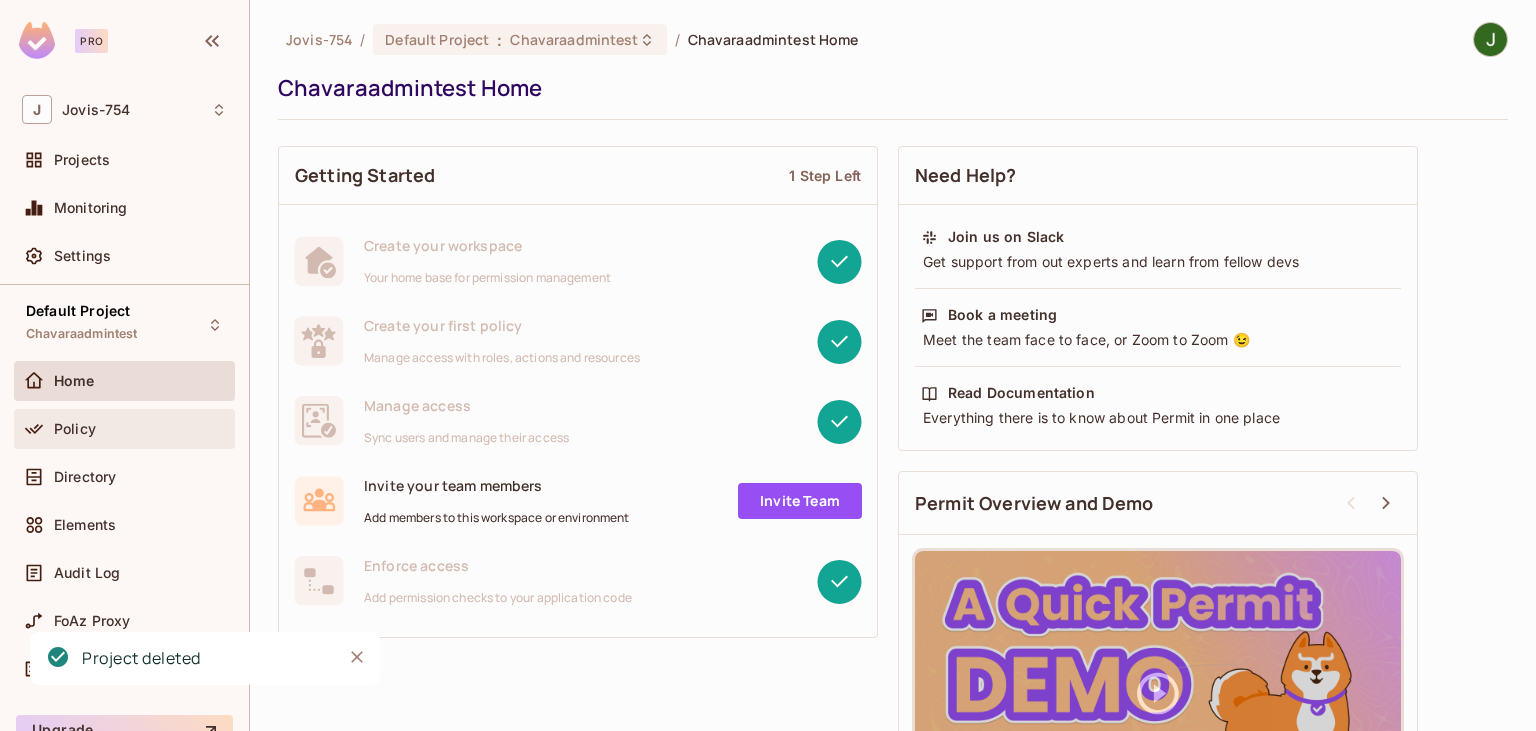 click on "Policy" at bounding box center [140, 429] 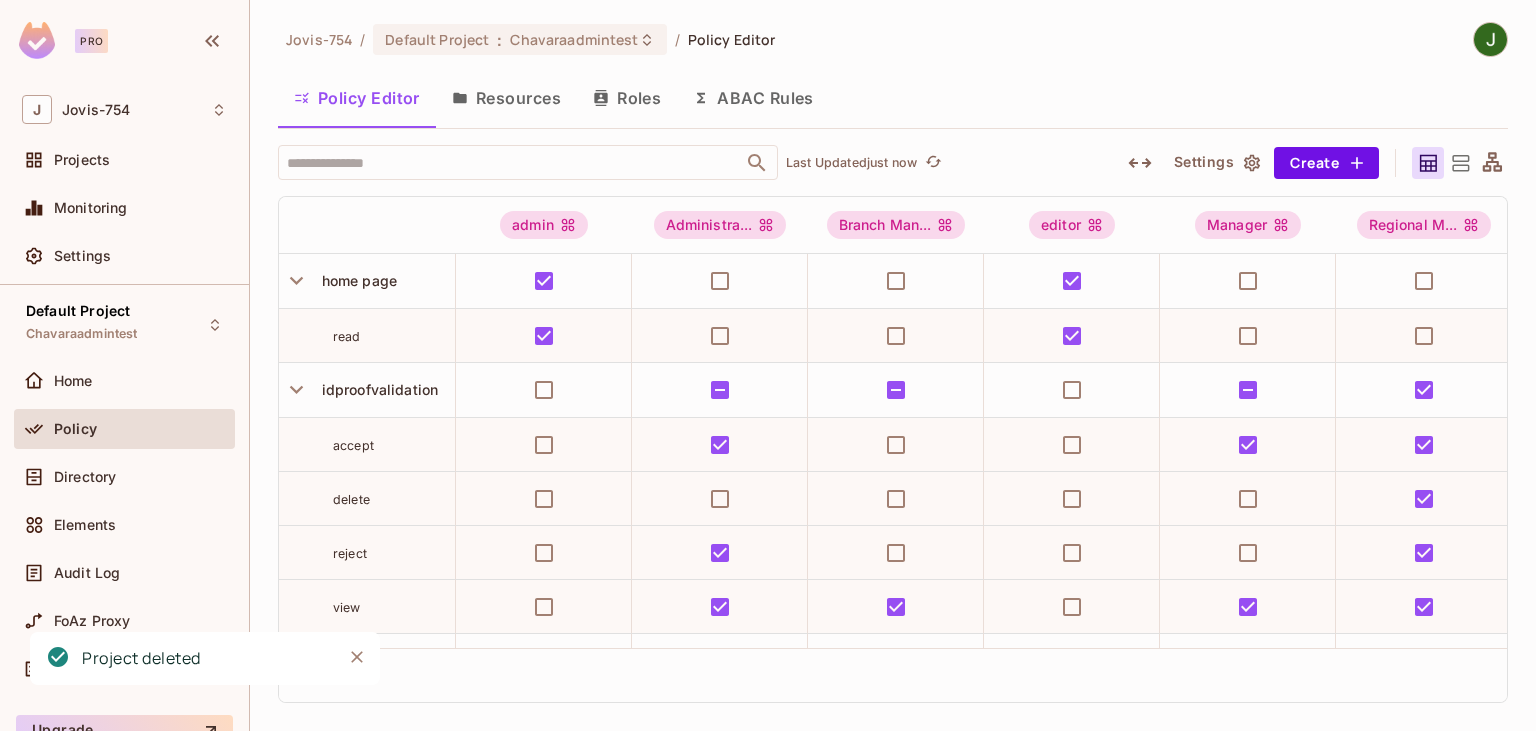 click on "Resources" at bounding box center (506, 98) 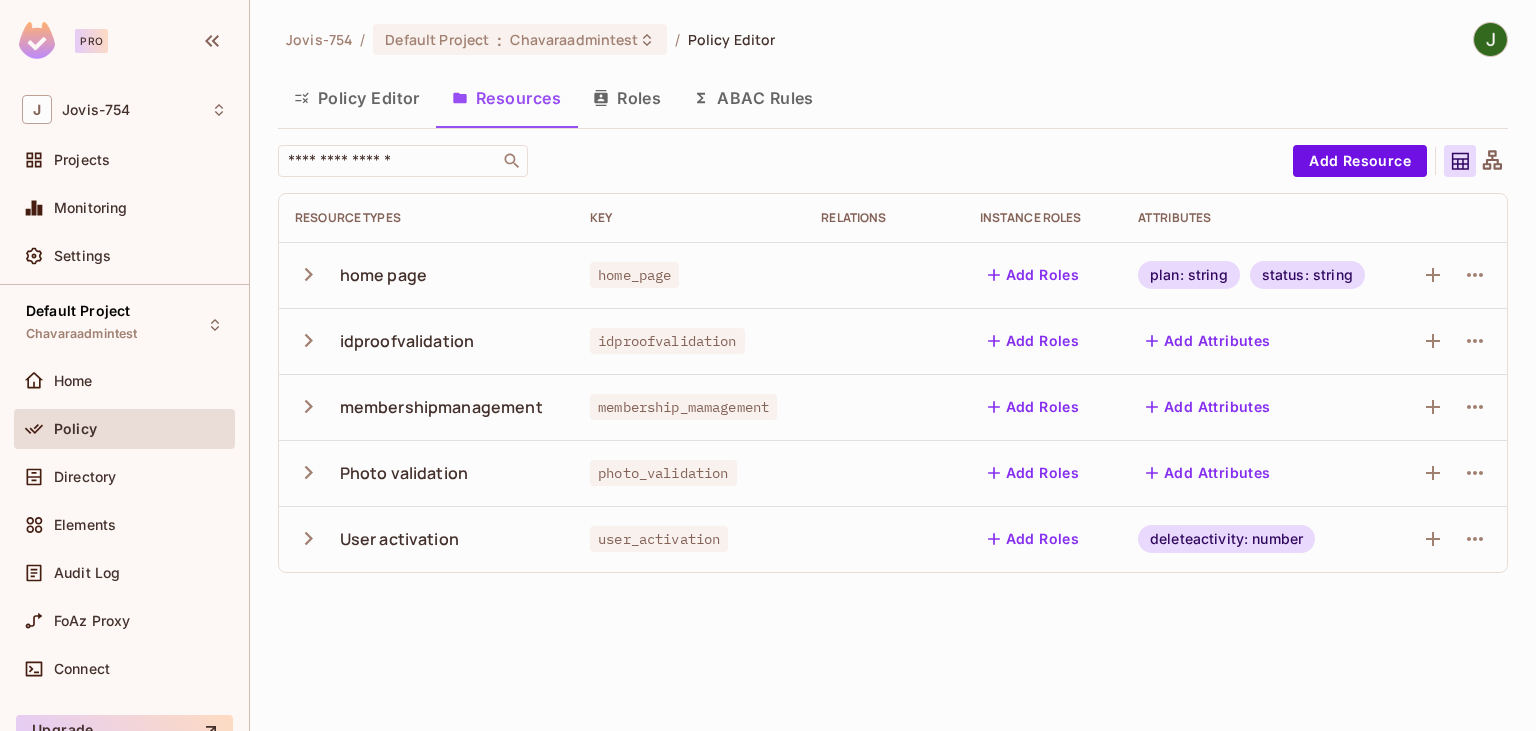 click on "Roles" at bounding box center (627, 98) 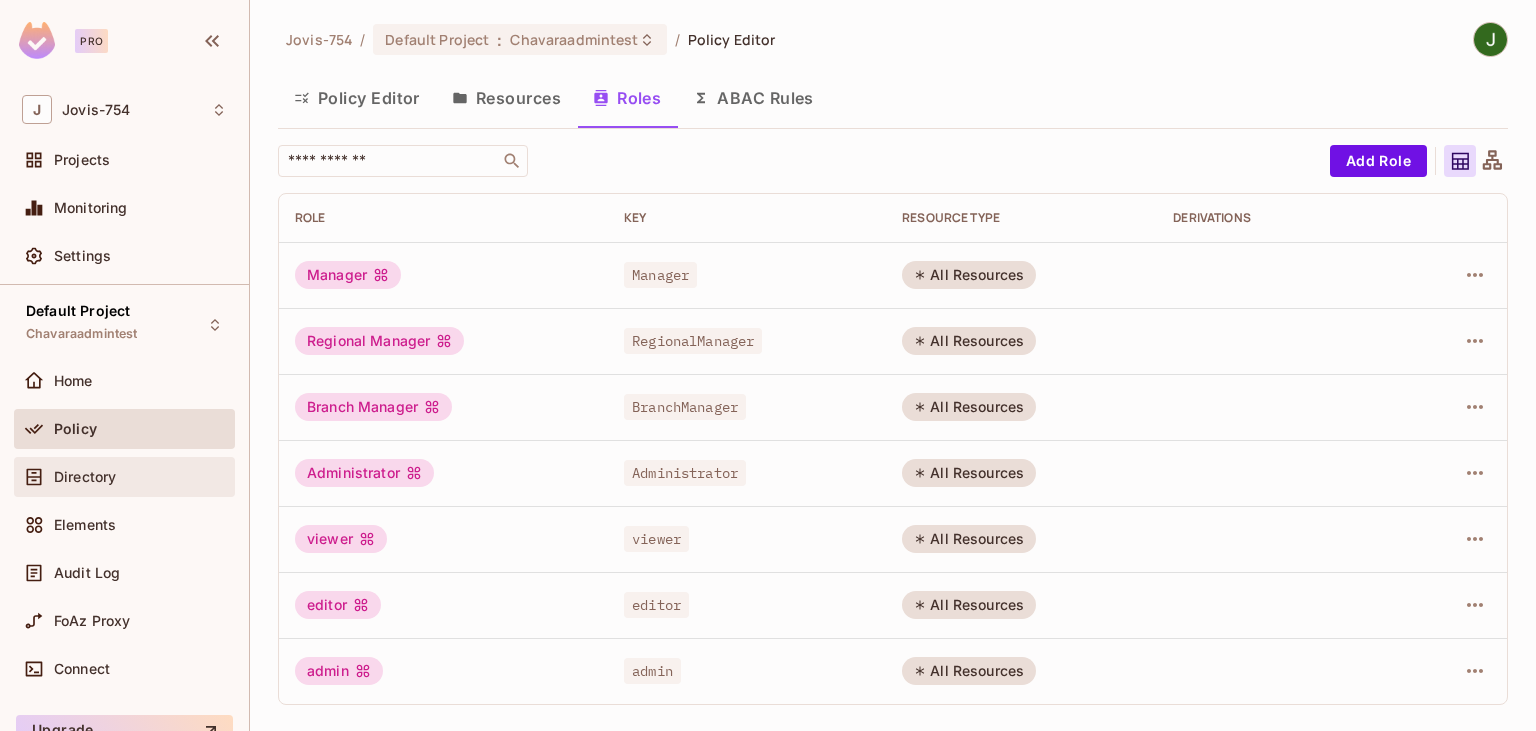 click on "Directory" at bounding box center (140, 477) 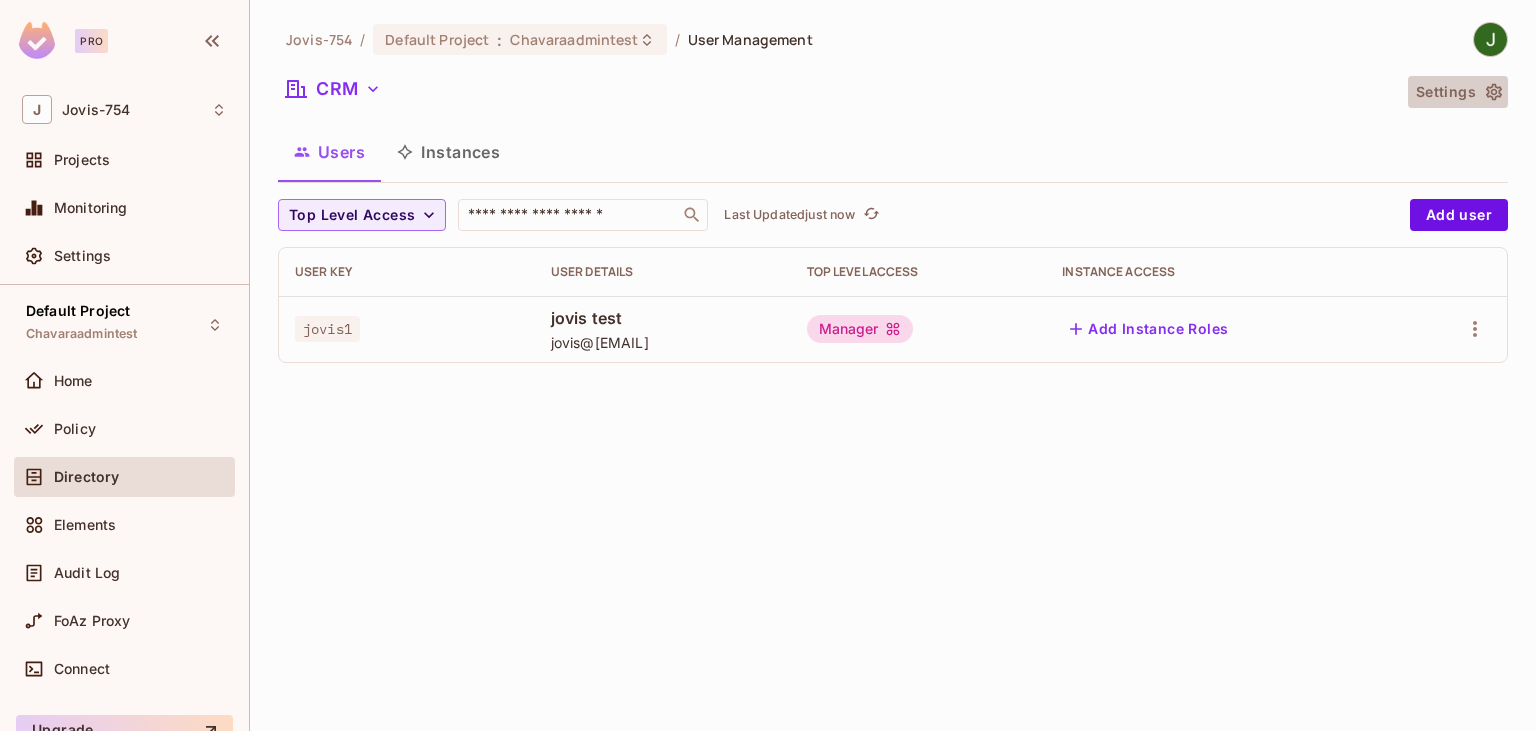 click on "Settings" at bounding box center [1458, 92] 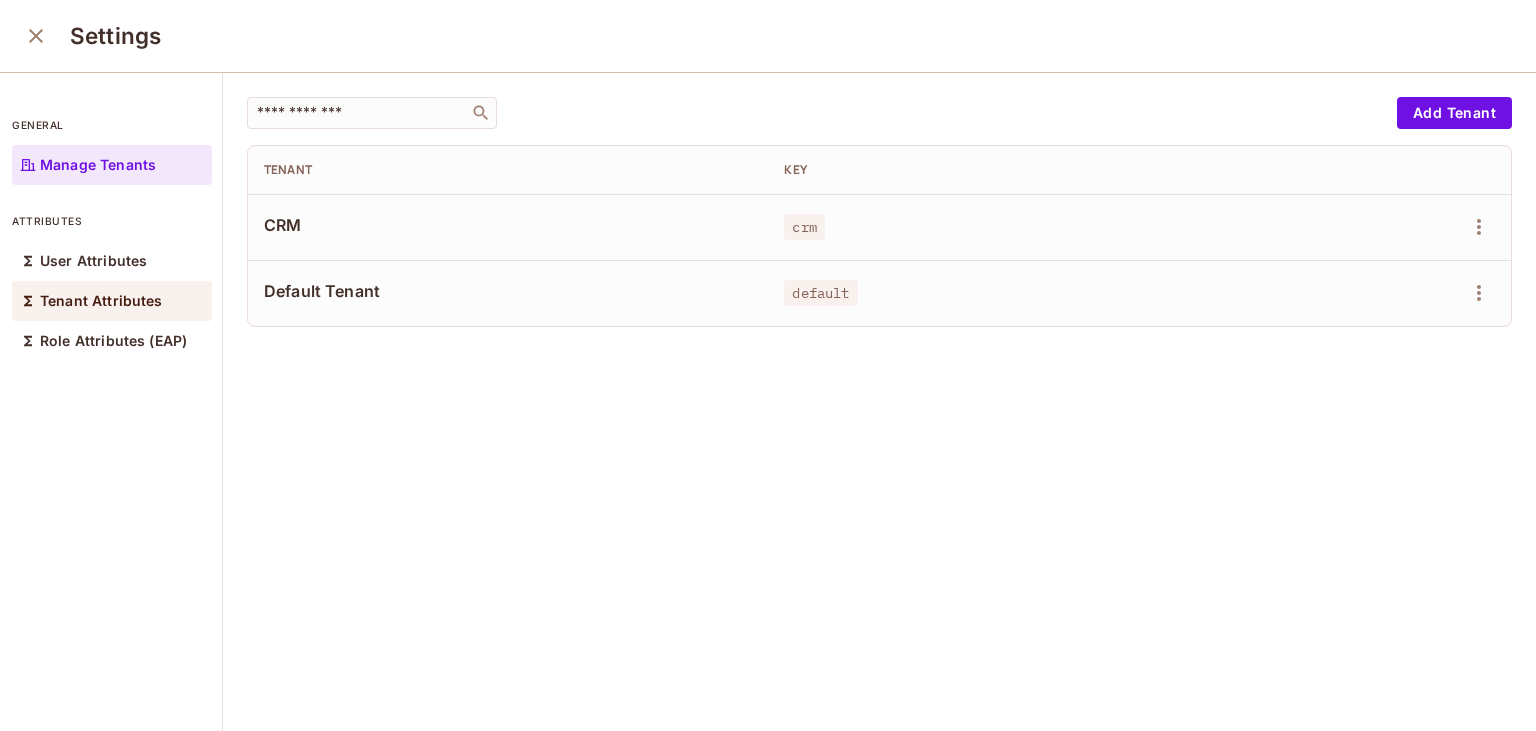 click on "Tenant Attributes" at bounding box center (101, 301) 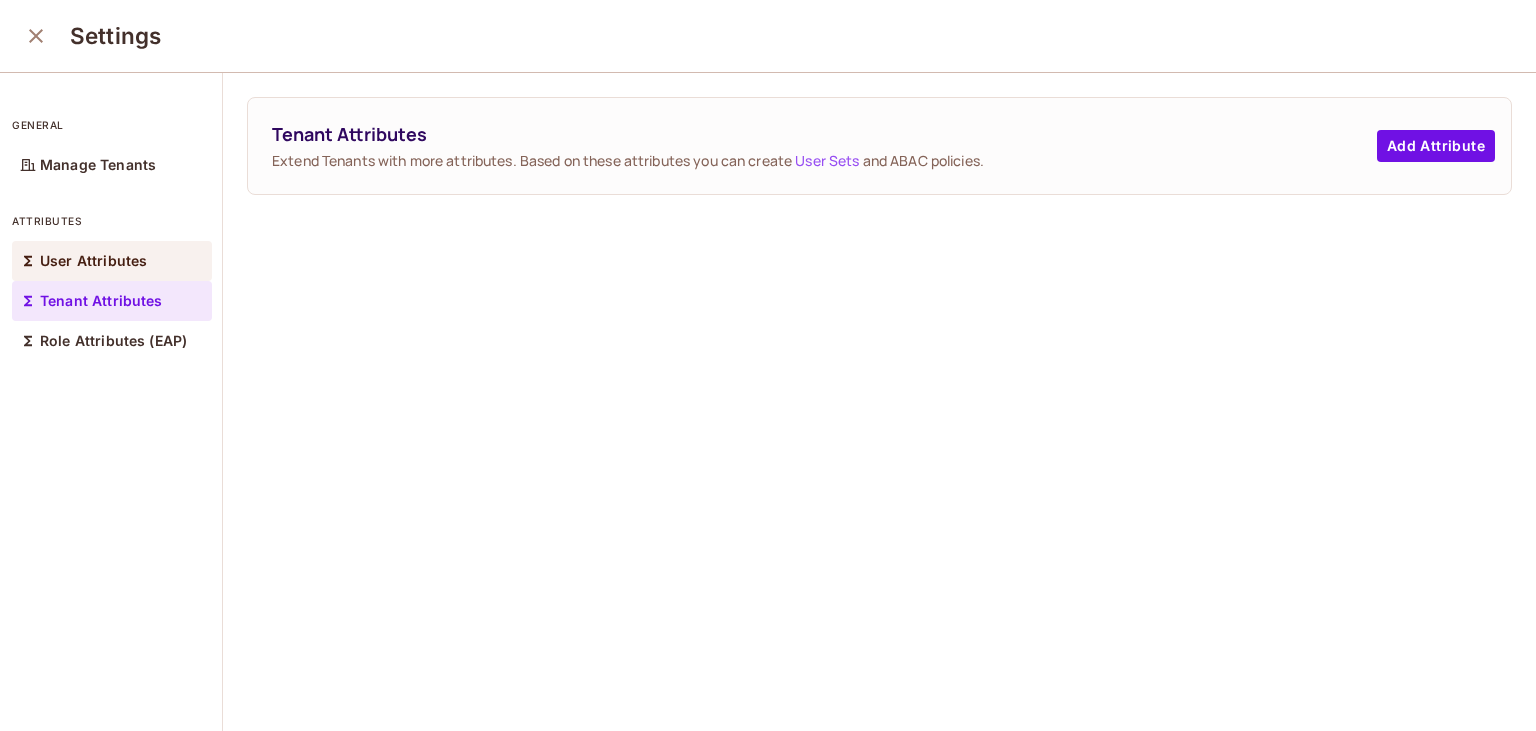 click on "User Attributes" at bounding box center (93, 261) 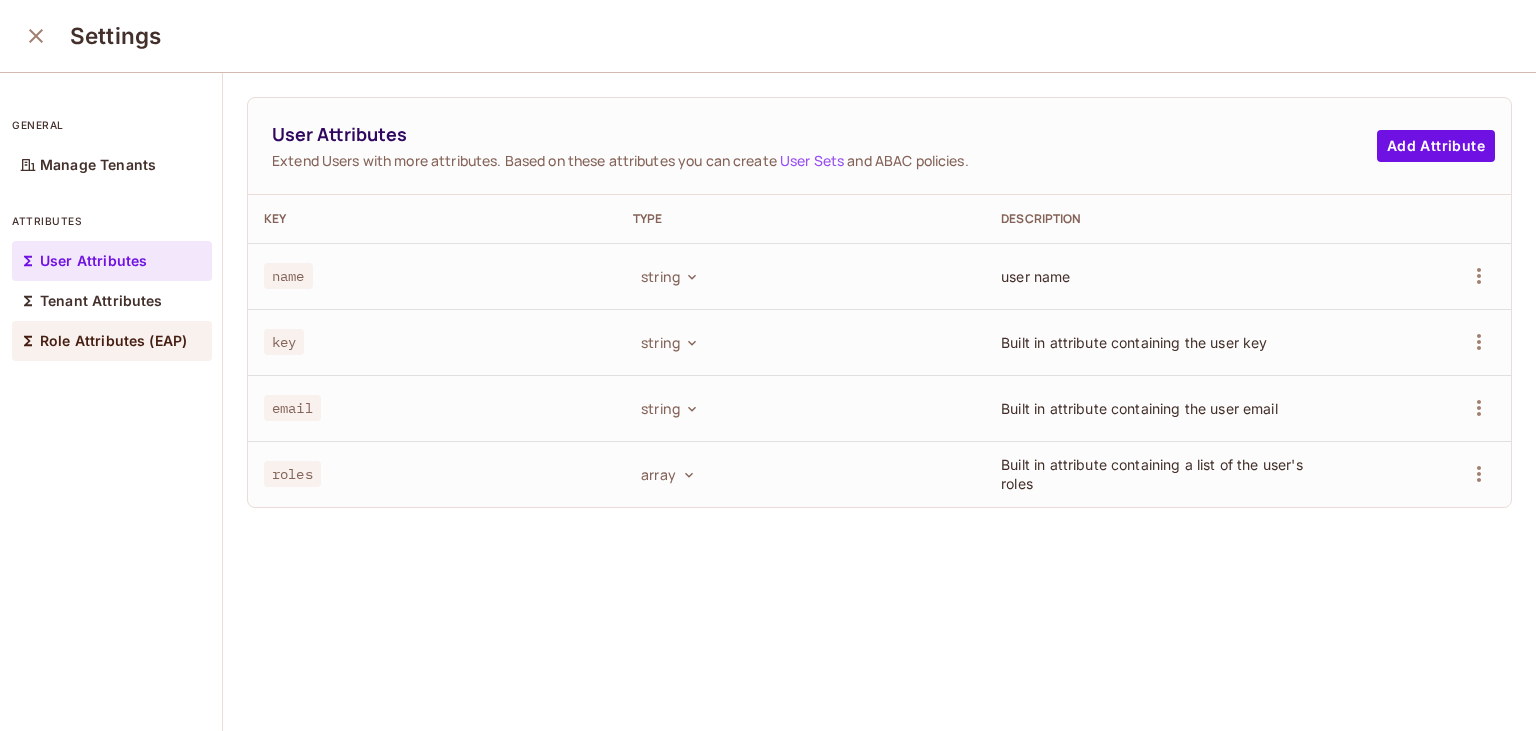 click on "Role Attributes (EAP)" at bounding box center (113, 341) 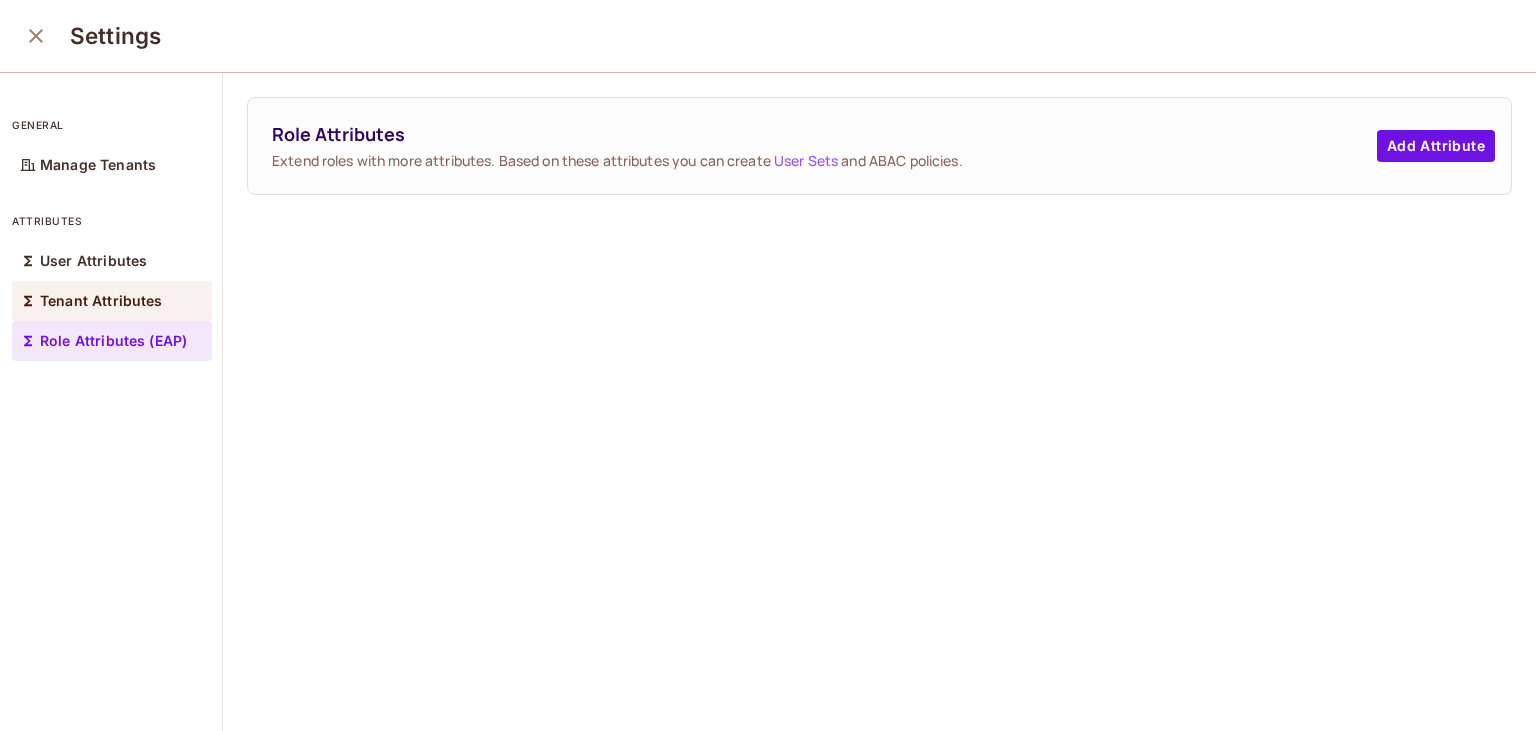 click on "Tenant Attributes" at bounding box center (101, 301) 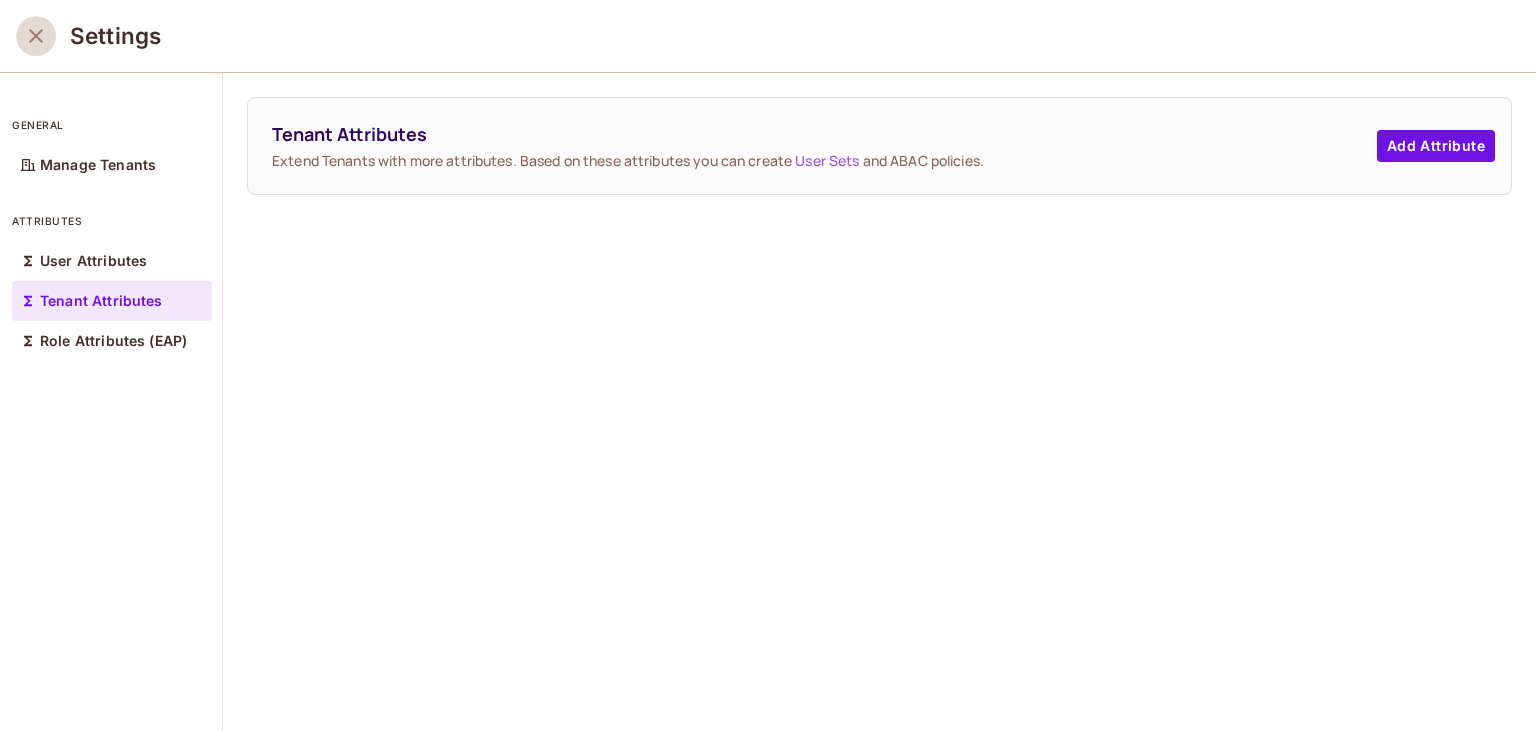 click at bounding box center [36, 36] 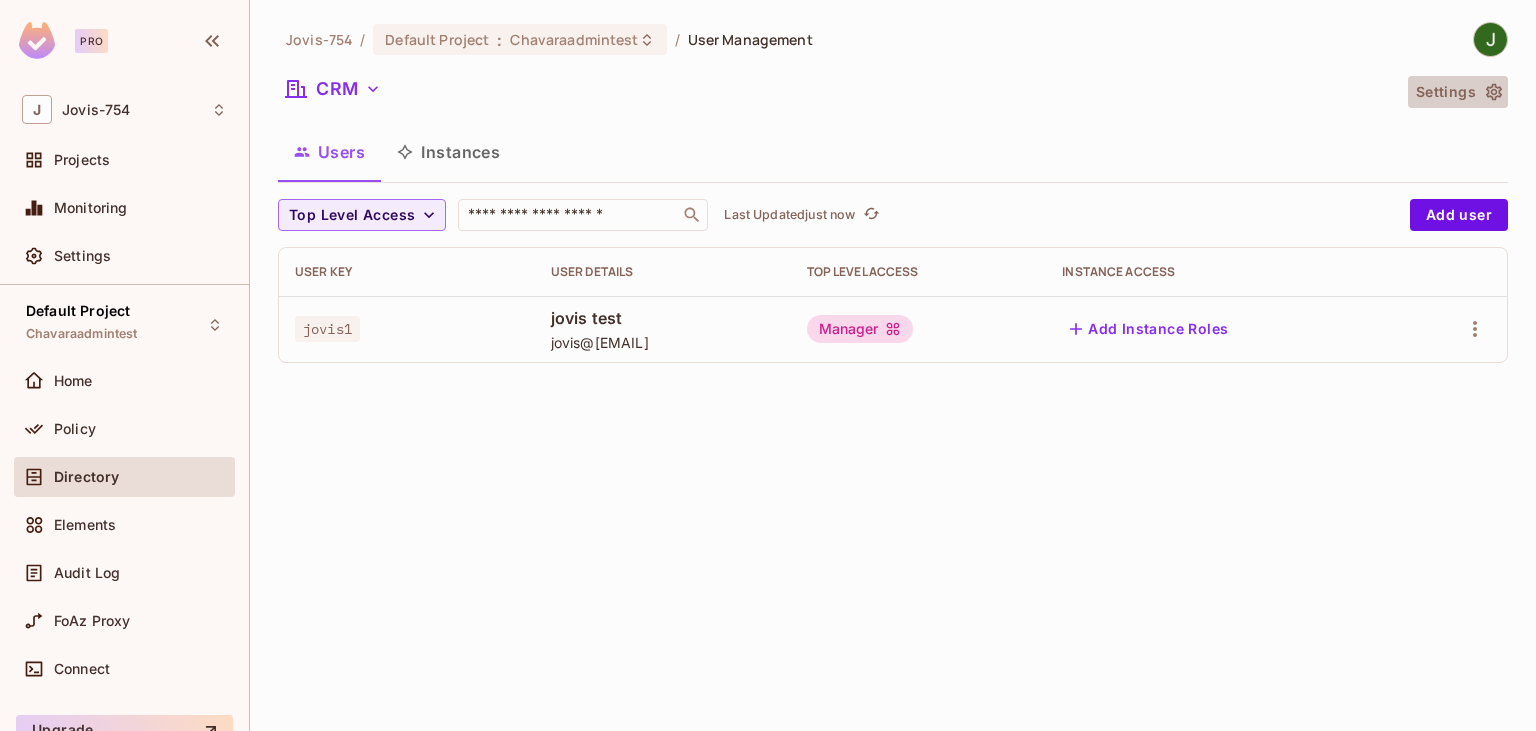 click on "Settings" at bounding box center (1458, 92) 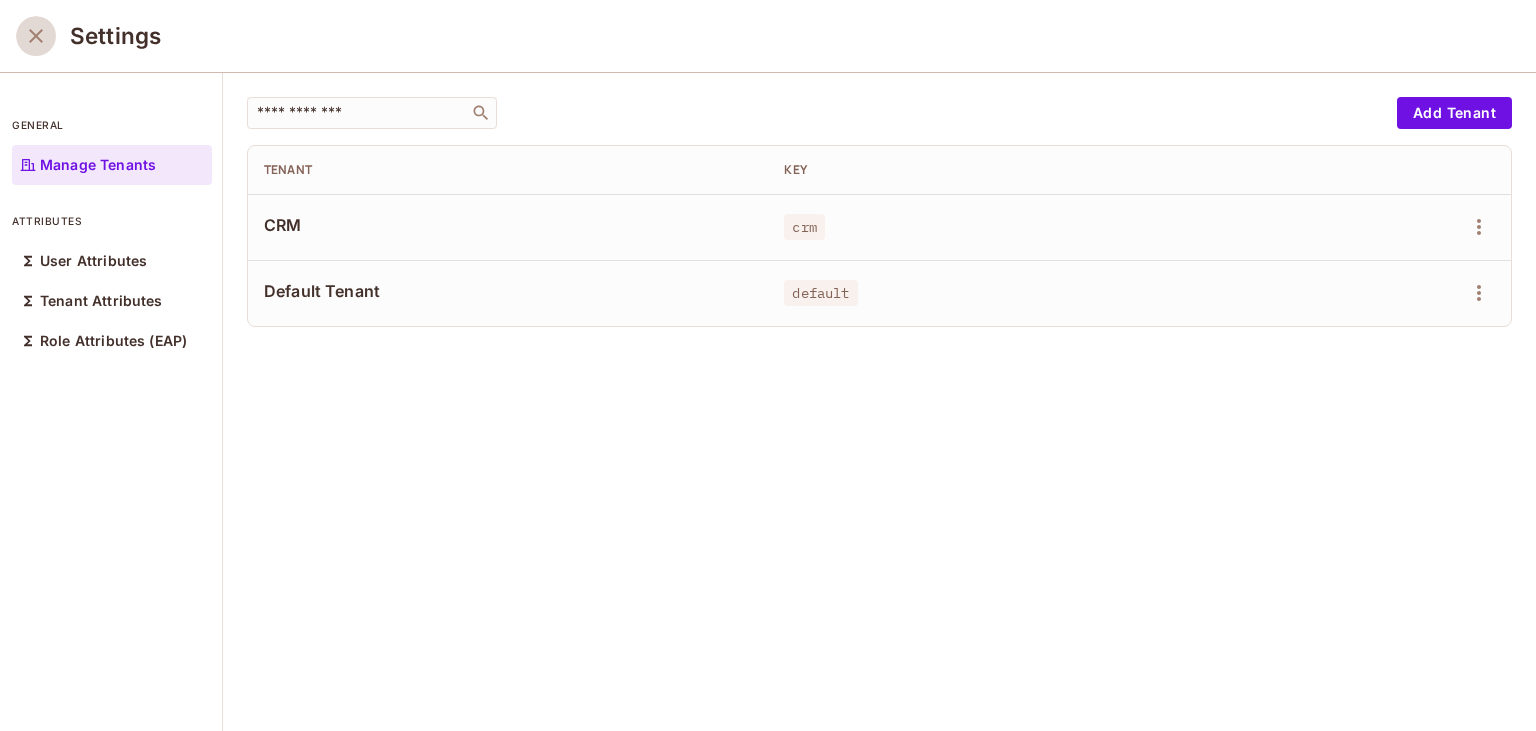 click 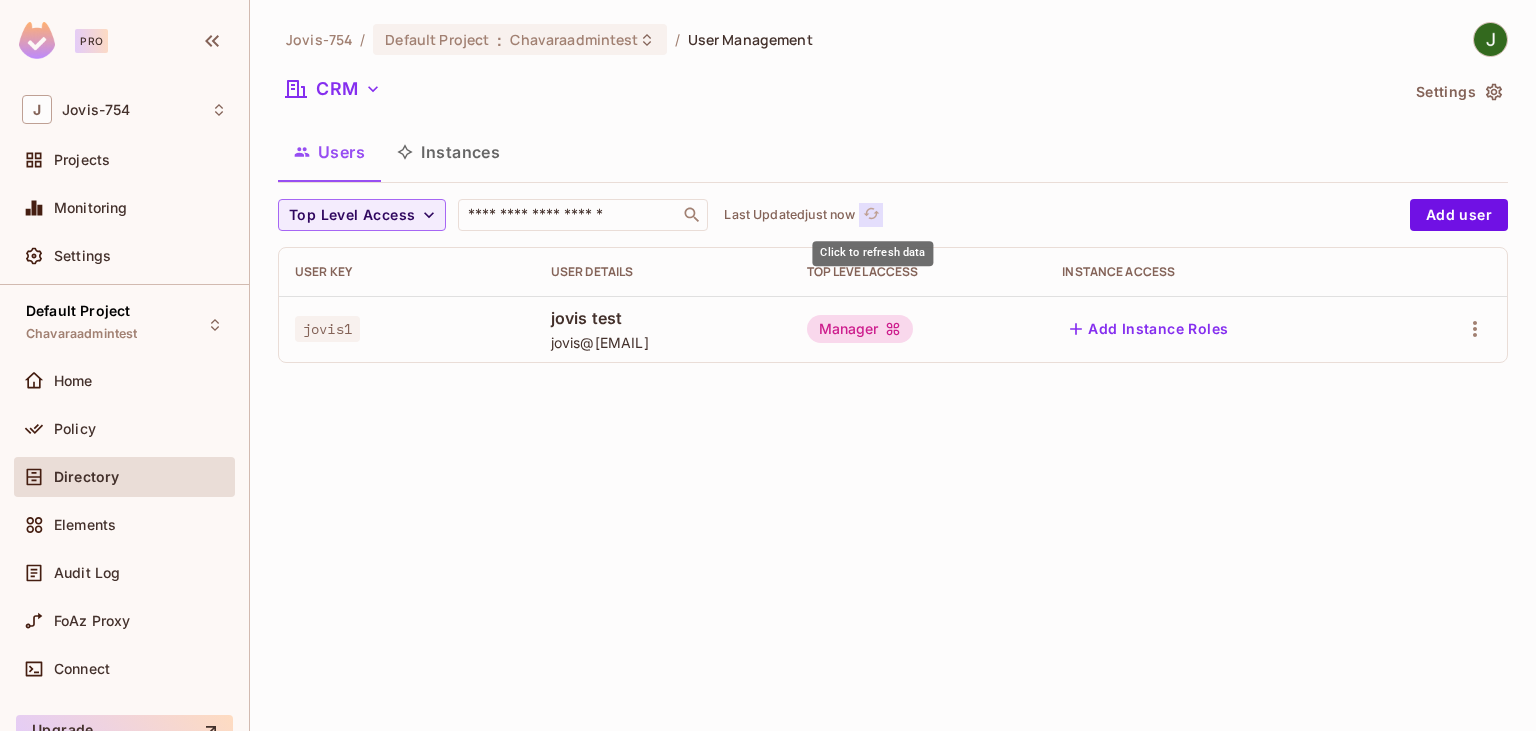 click at bounding box center (871, 215) 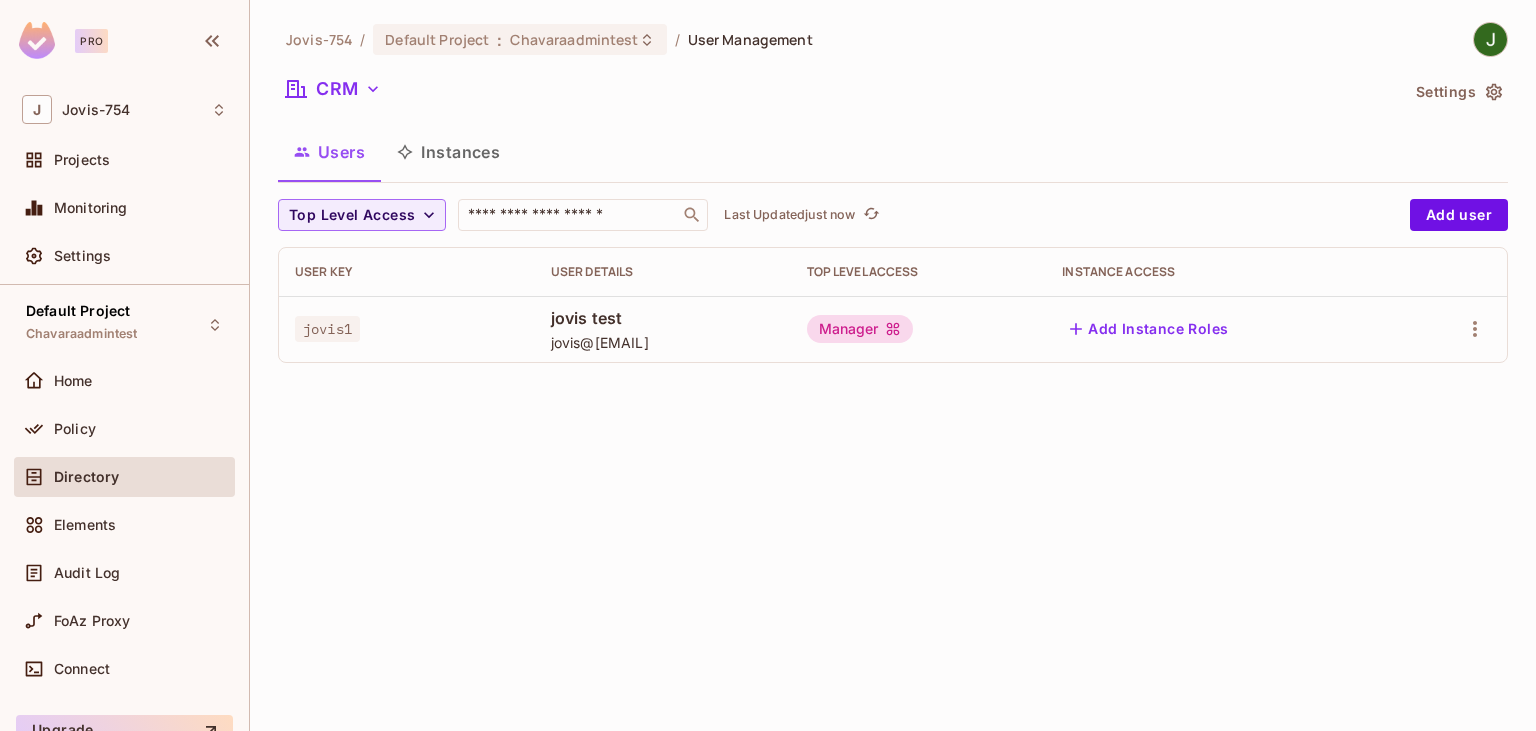click on "Instances" at bounding box center [448, 152] 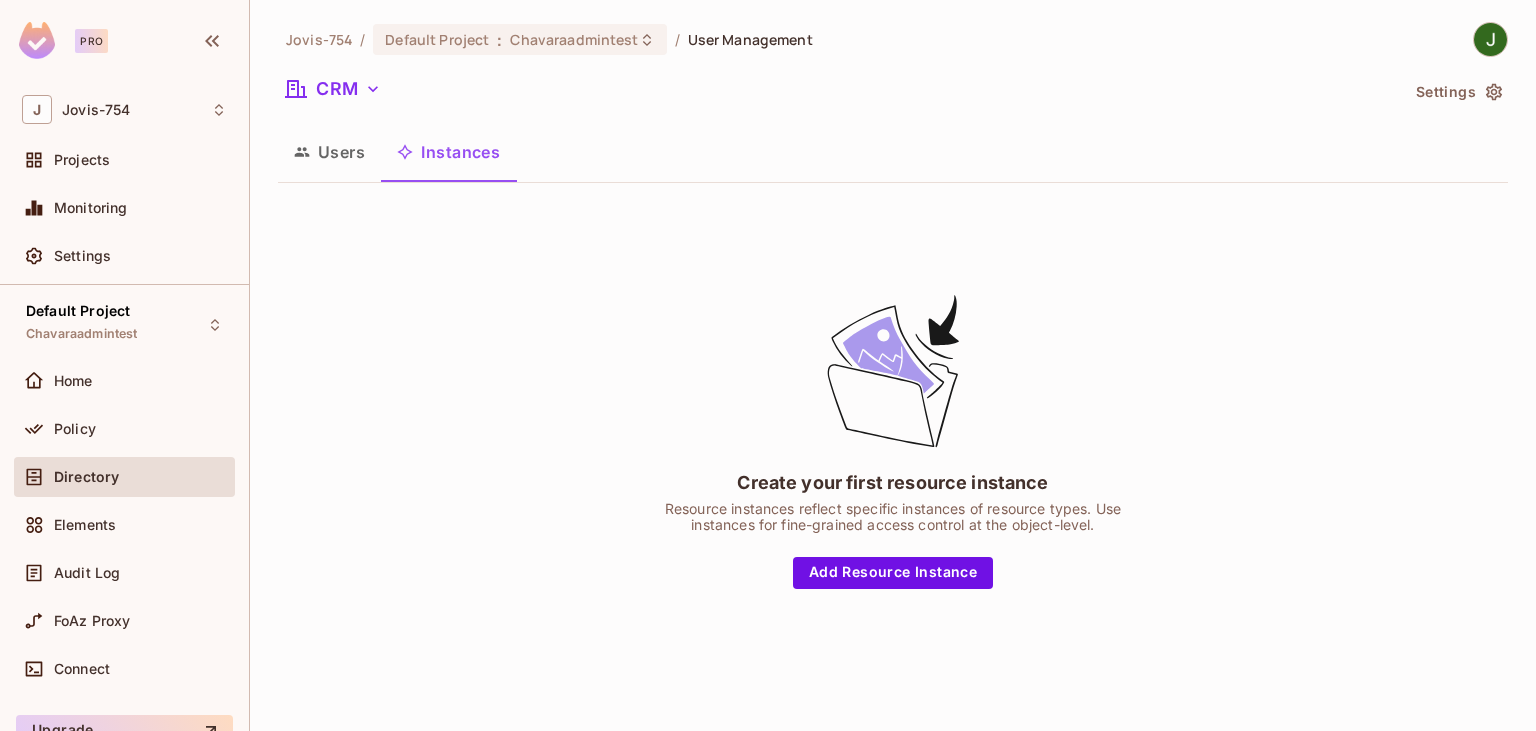 click on "Users" at bounding box center (329, 152) 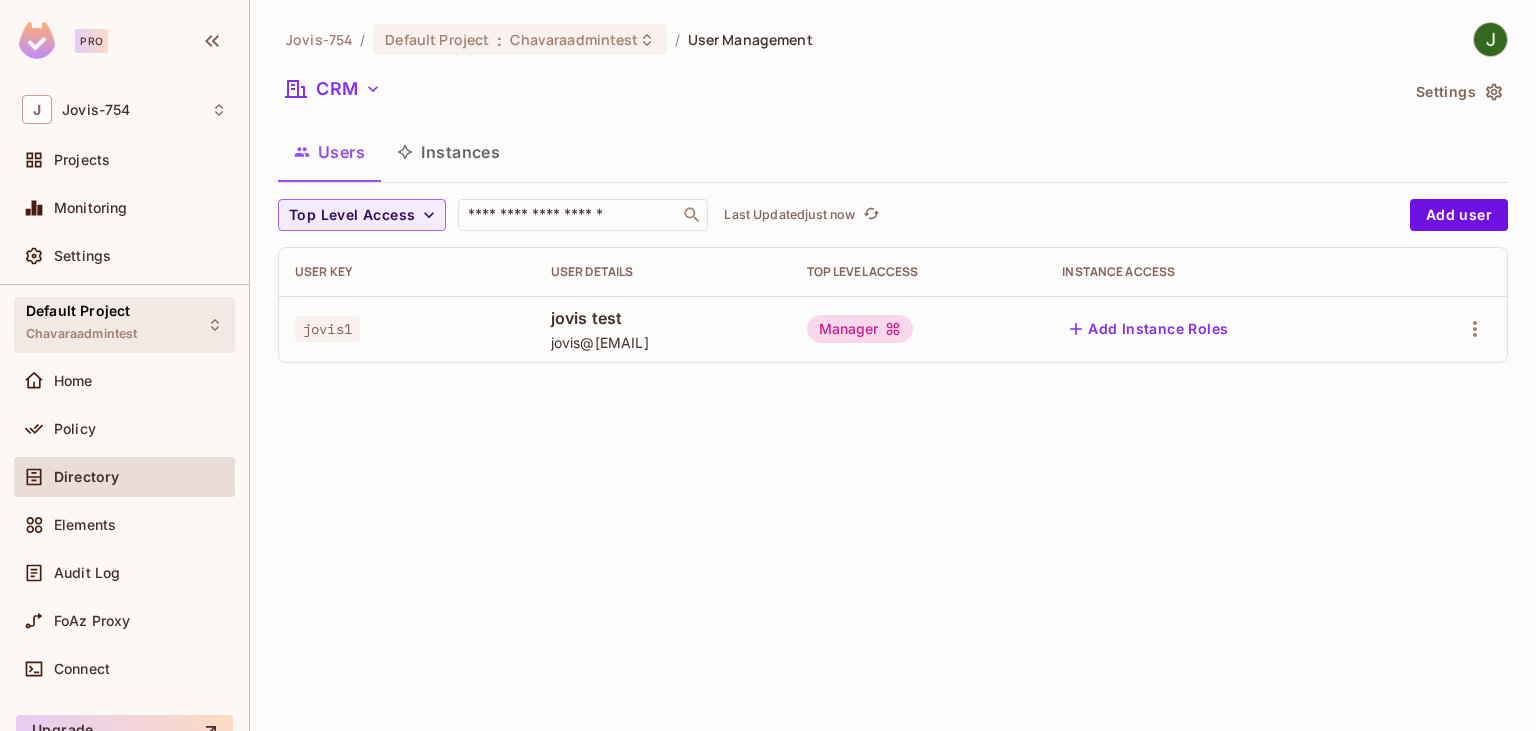 click on "Default Project" at bounding box center [78, 311] 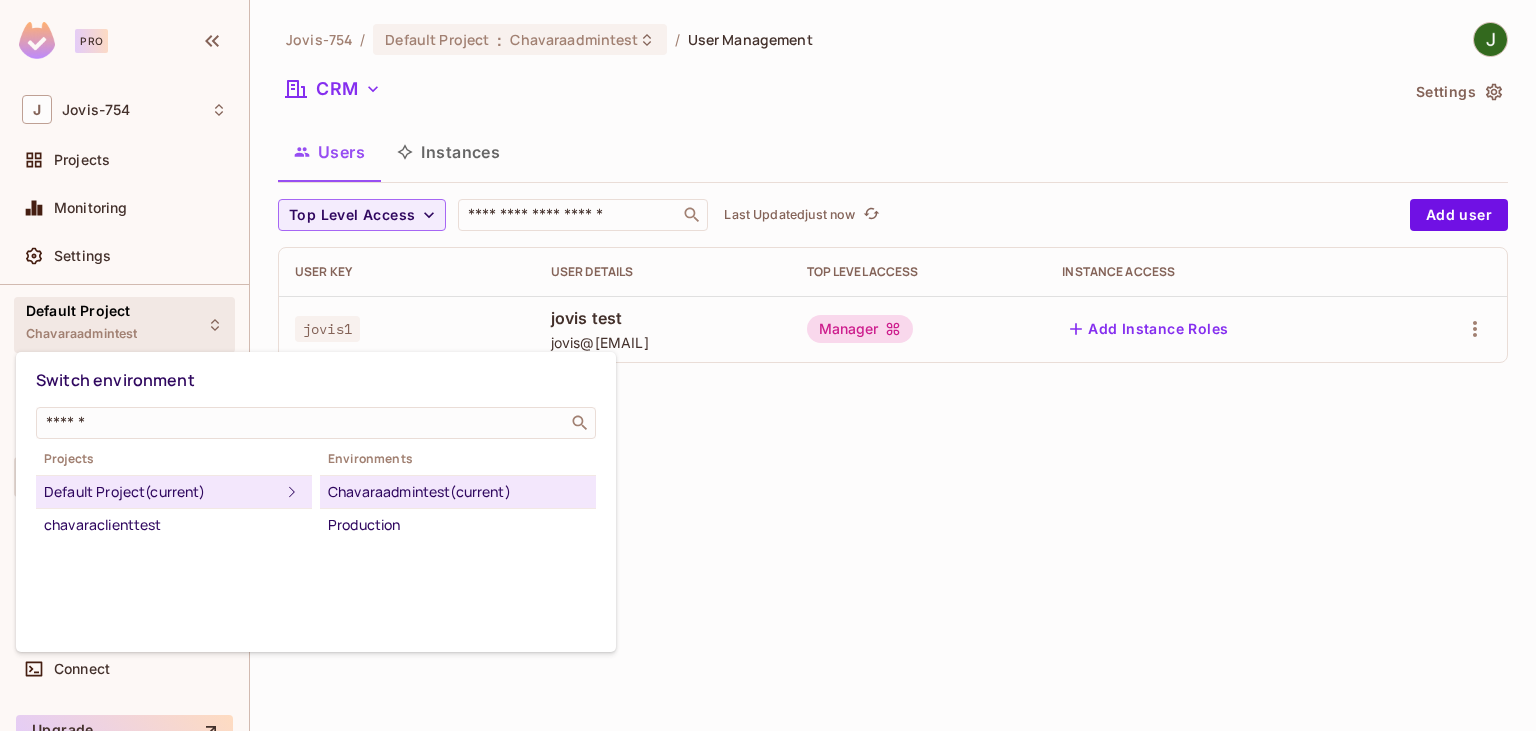 click at bounding box center [768, 365] 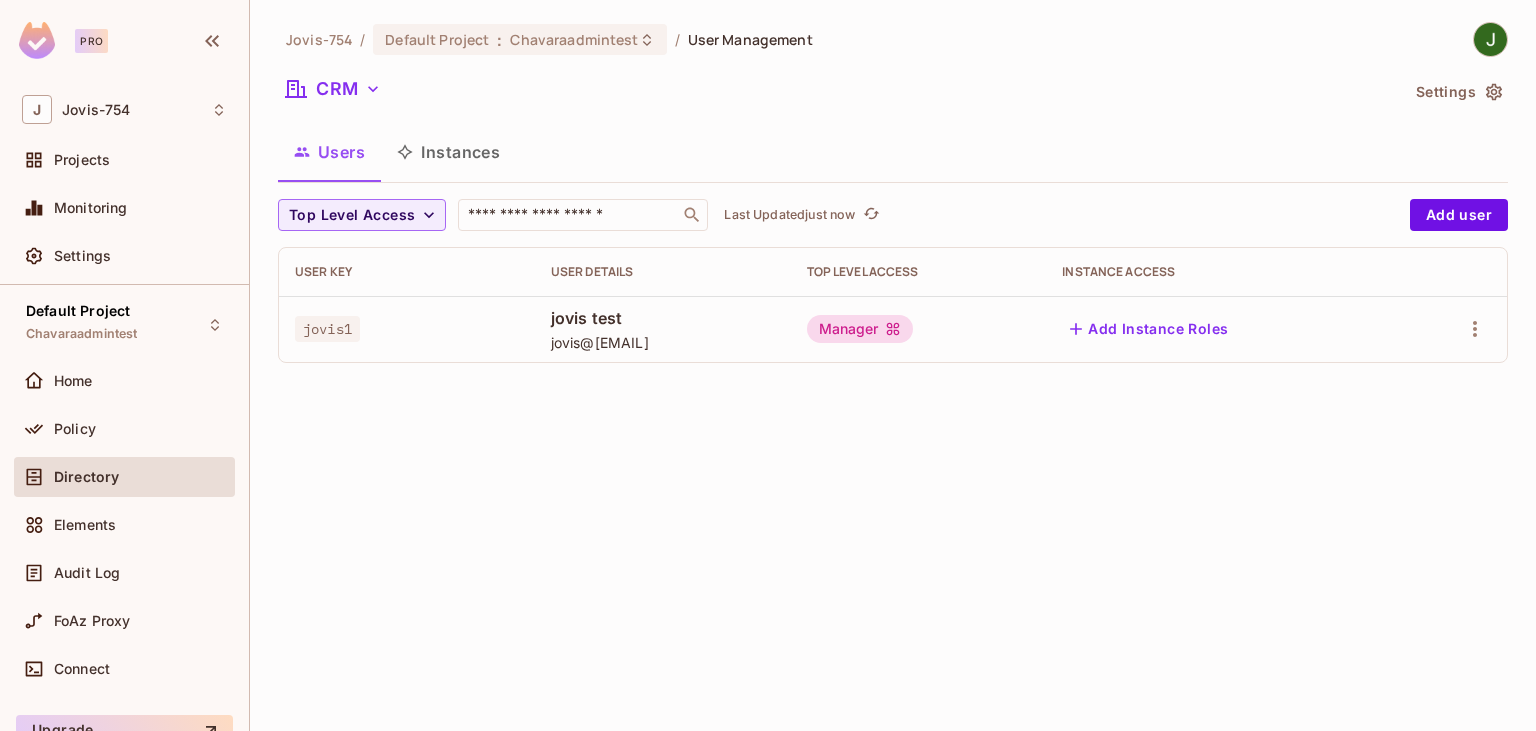 click on "Projects" at bounding box center [82, 160] 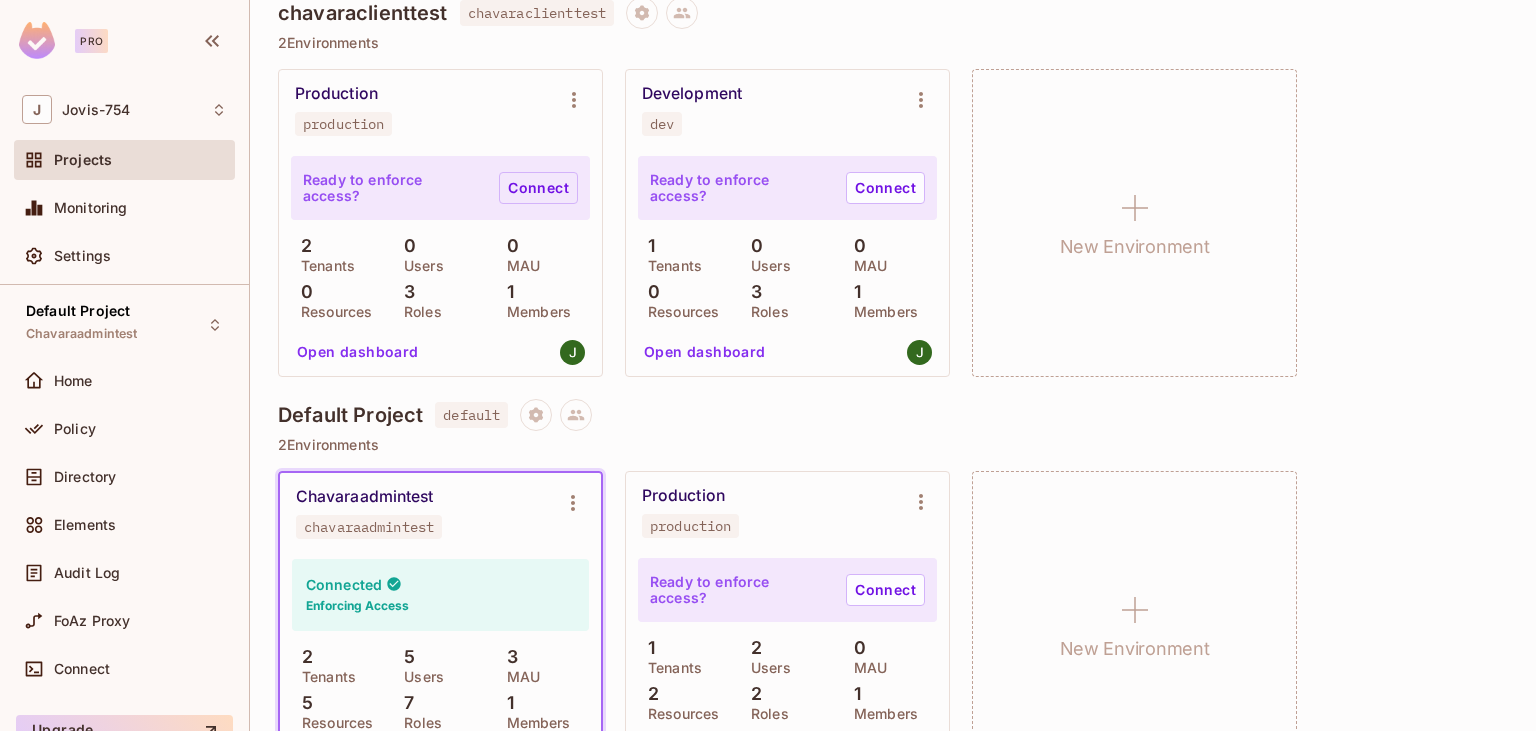 scroll, scrollTop: 271, scrollLeft: 0, axis: vertical 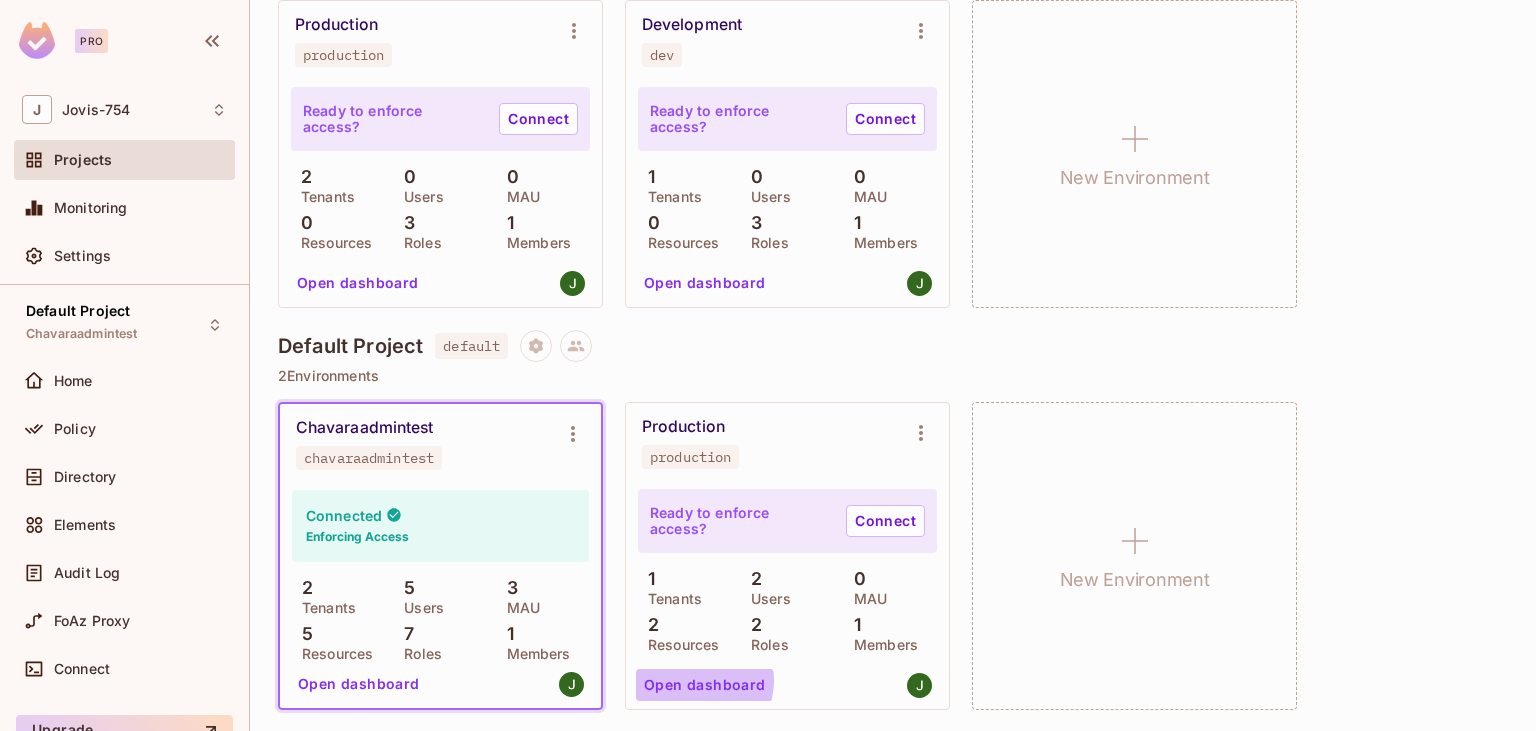click on "Open dashboard" at bounding box center [705, 685] 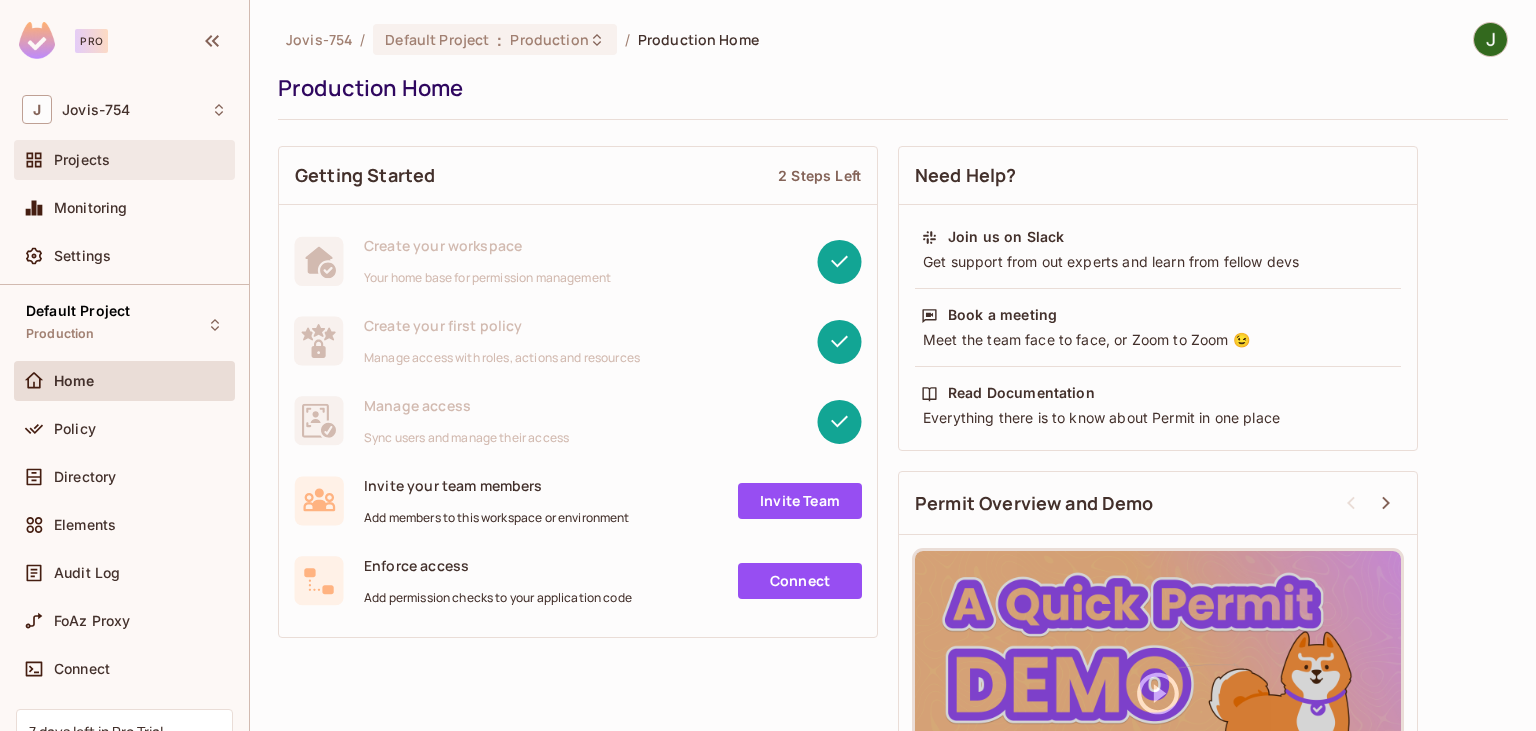 click on "Projects" at bounding box center [82, 160] 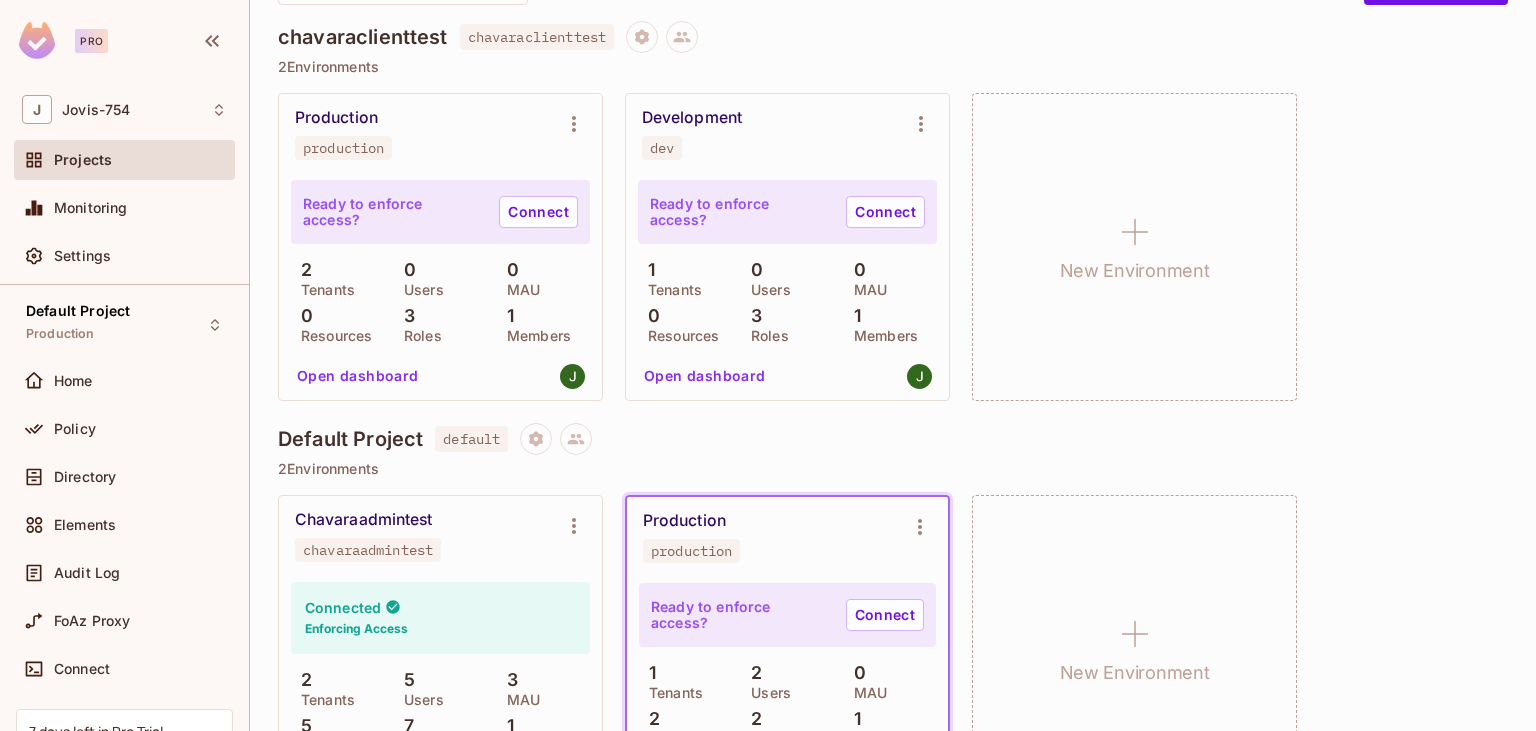 scroll, scrollTop: 271, scrollLeft: 0, axis: vertical 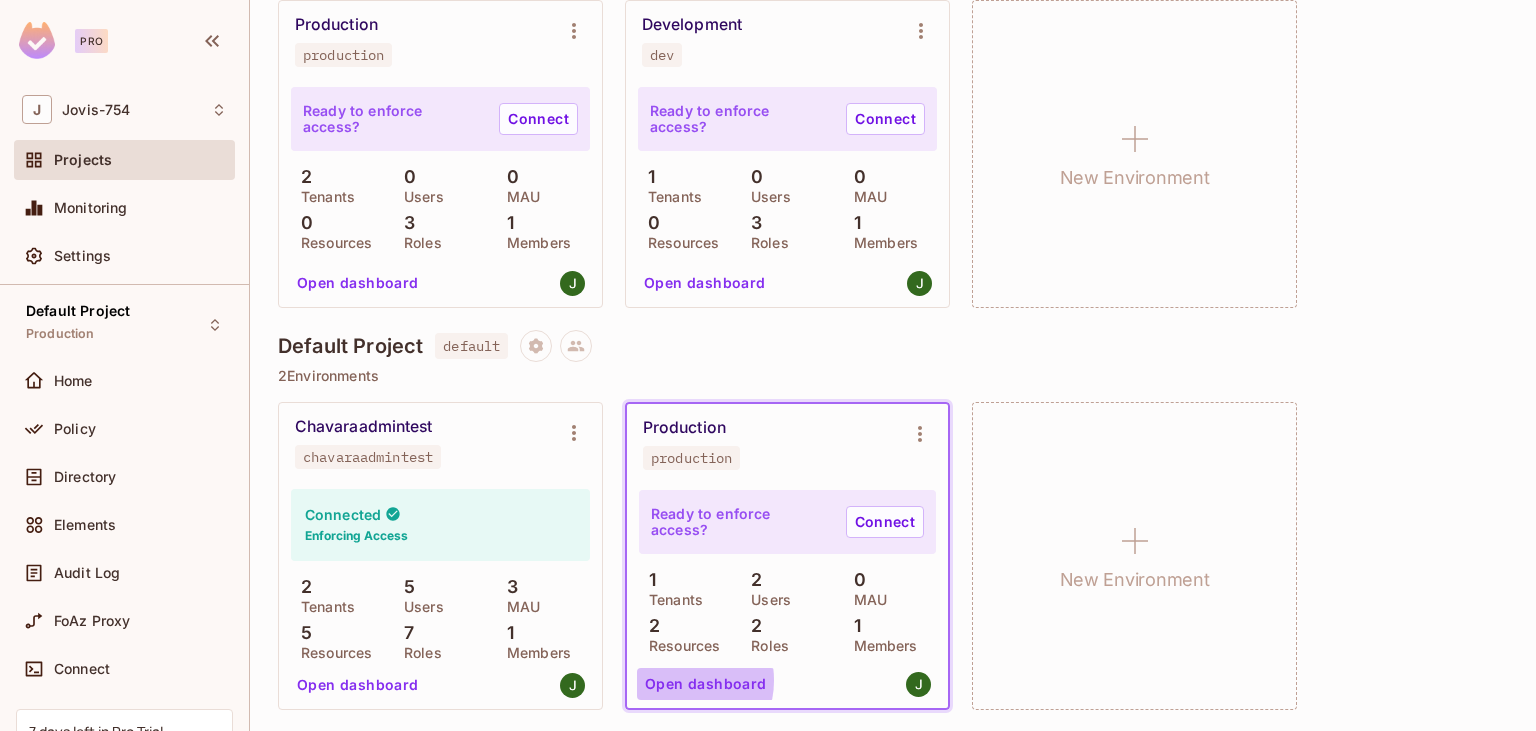 click on "Open dashboard" at bounding box center (706, 684) 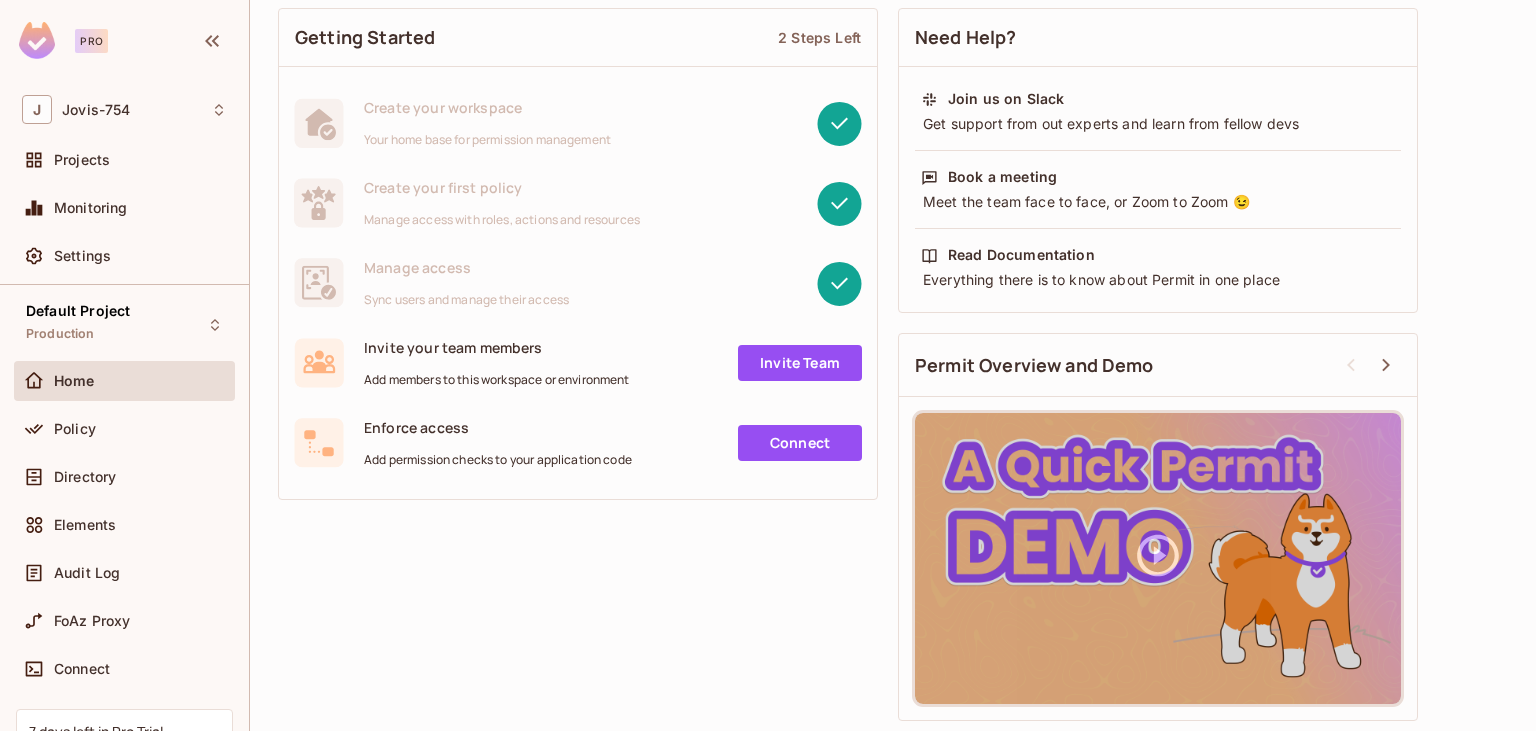 scroll, scrollTop: 0, scrollLeft: 0, axis: both 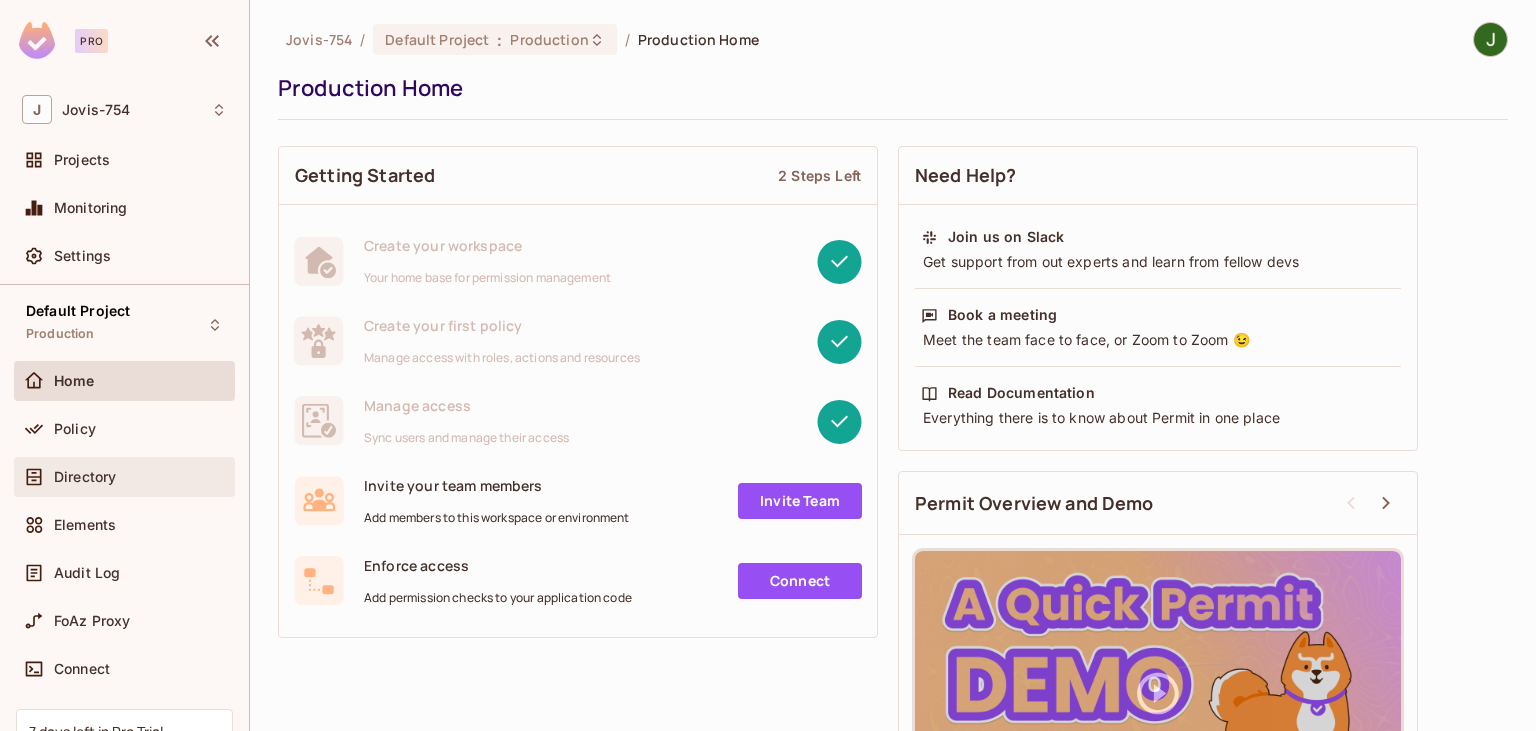 click on "Directory" at bounding box center (85, 477) 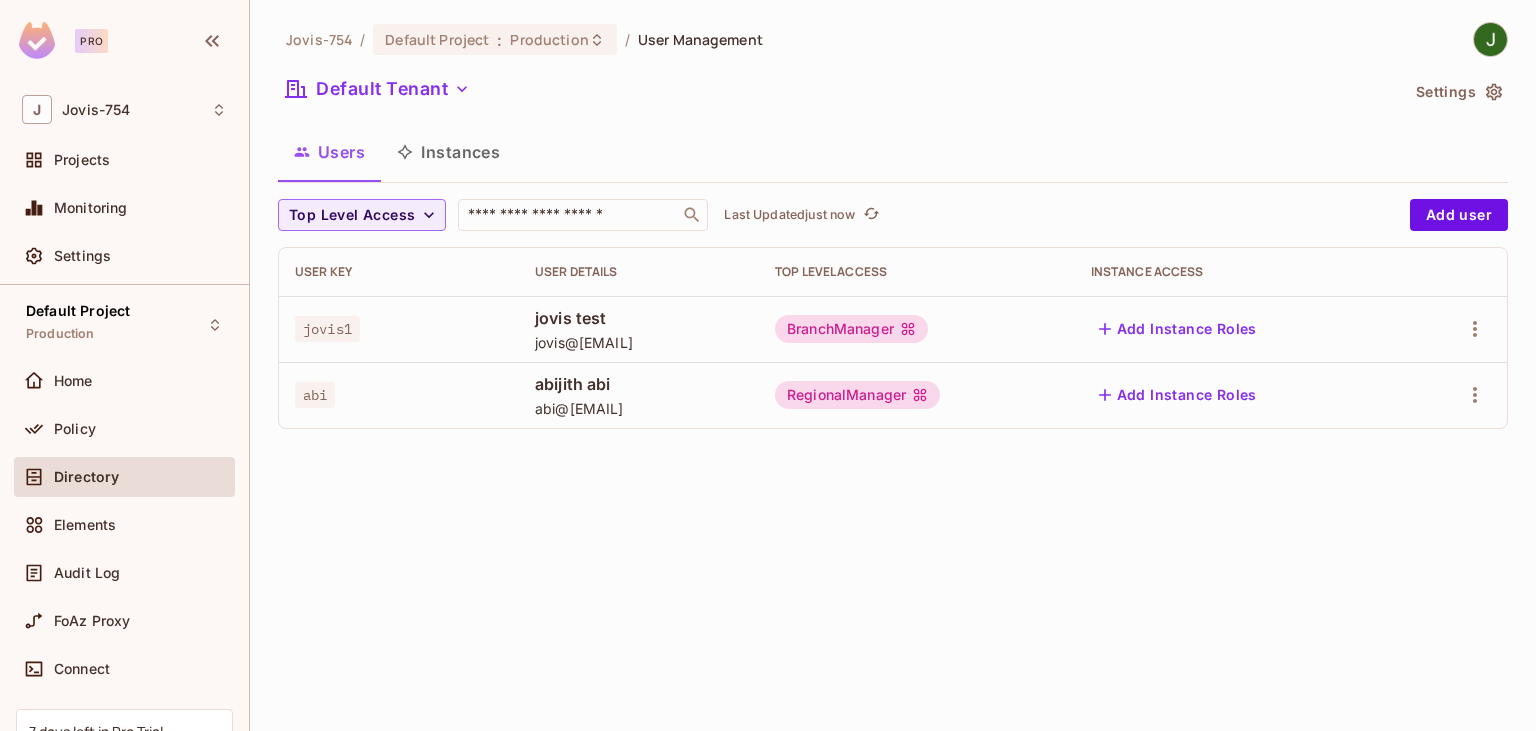 click on "Settings" at bounding box center (1458, 92) 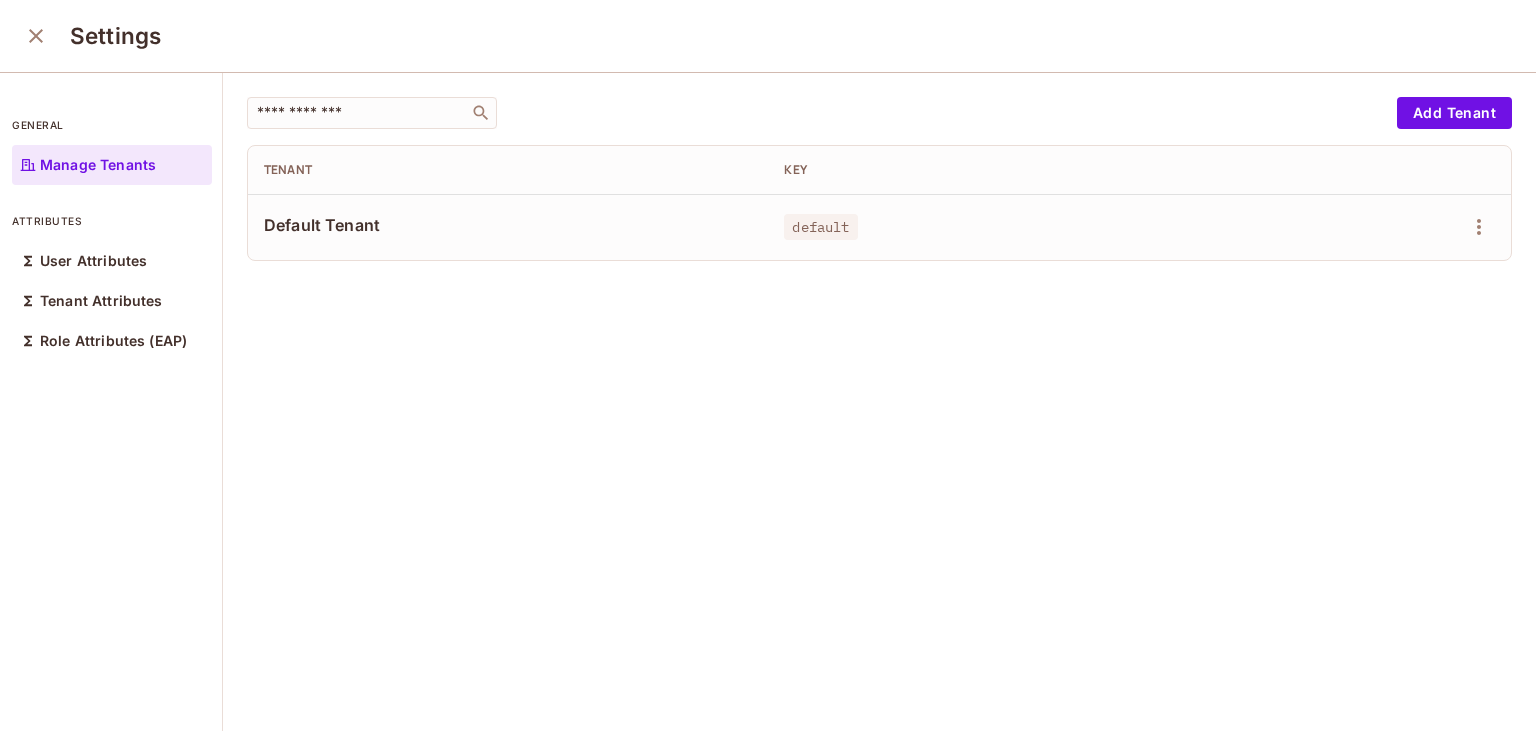 click 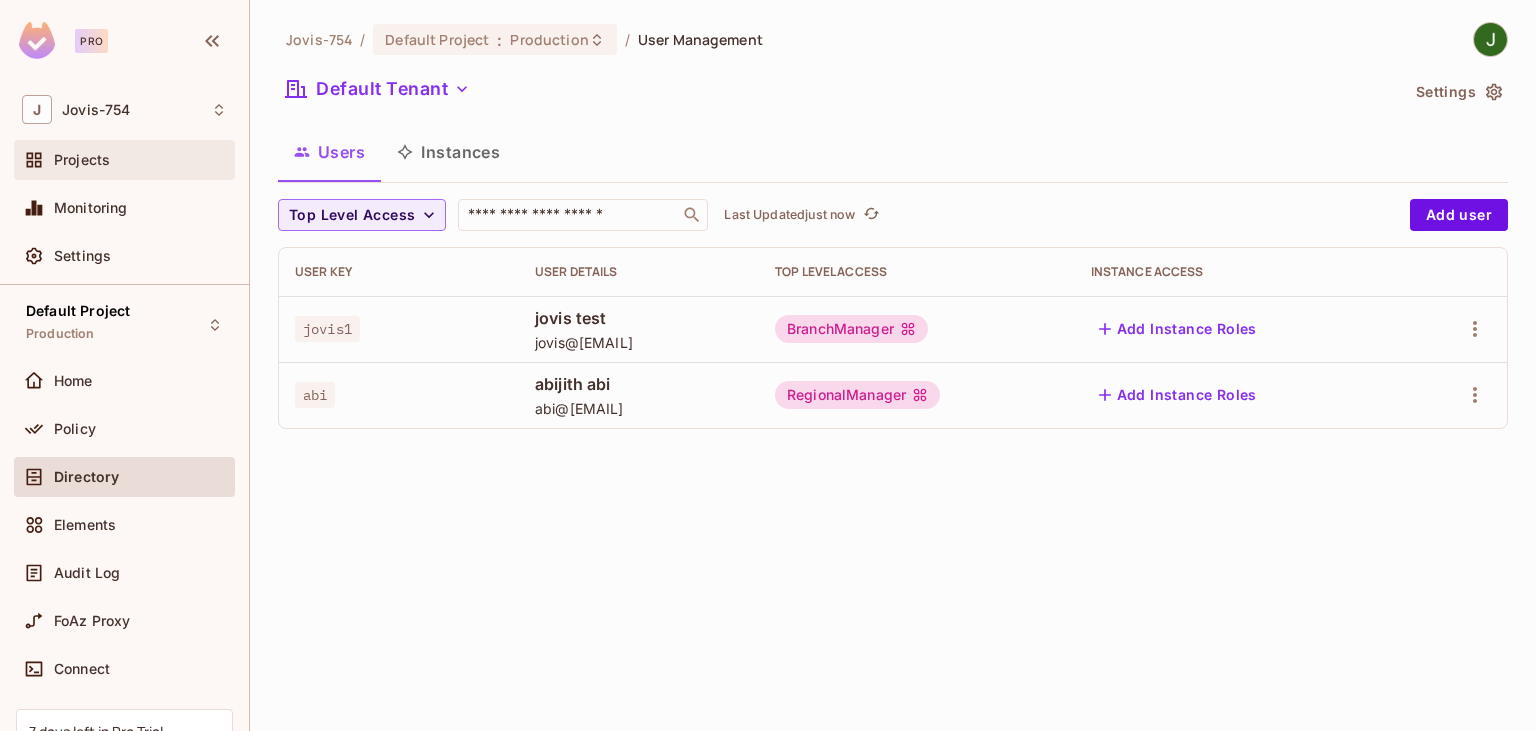 click on "Projects" at bounding box center (82, 160) 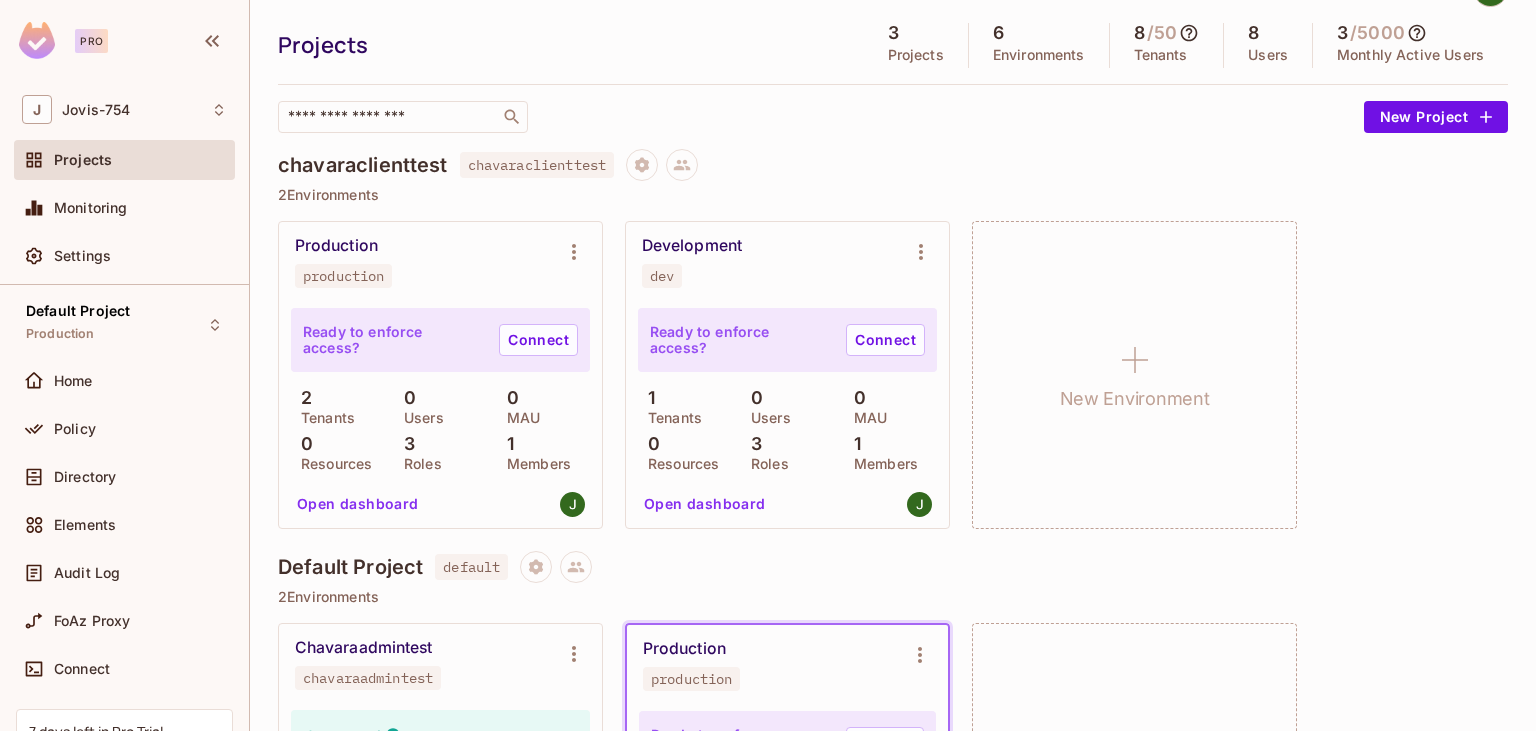 scroll, scrollTop: 41, scrollLeft: 0, axis: vertical 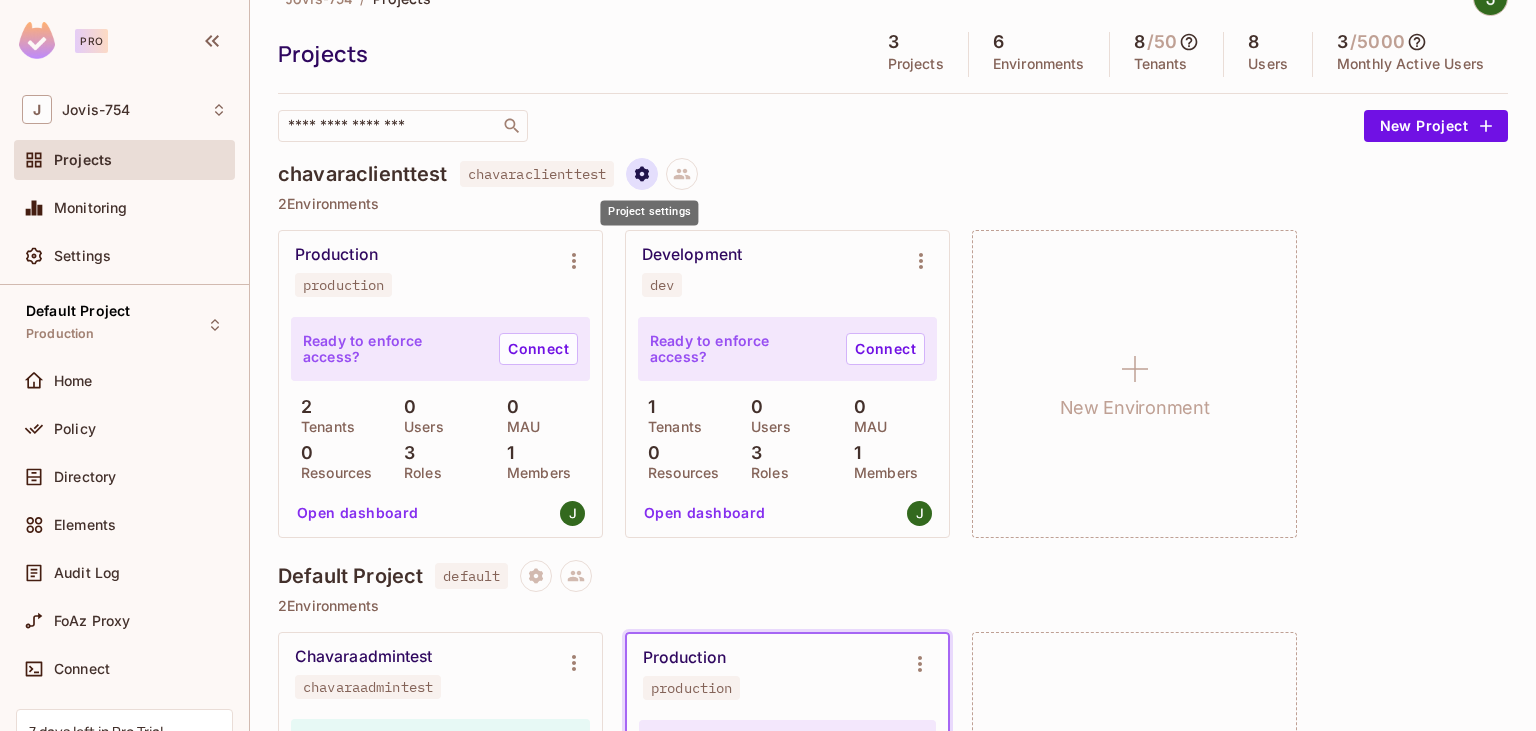 click 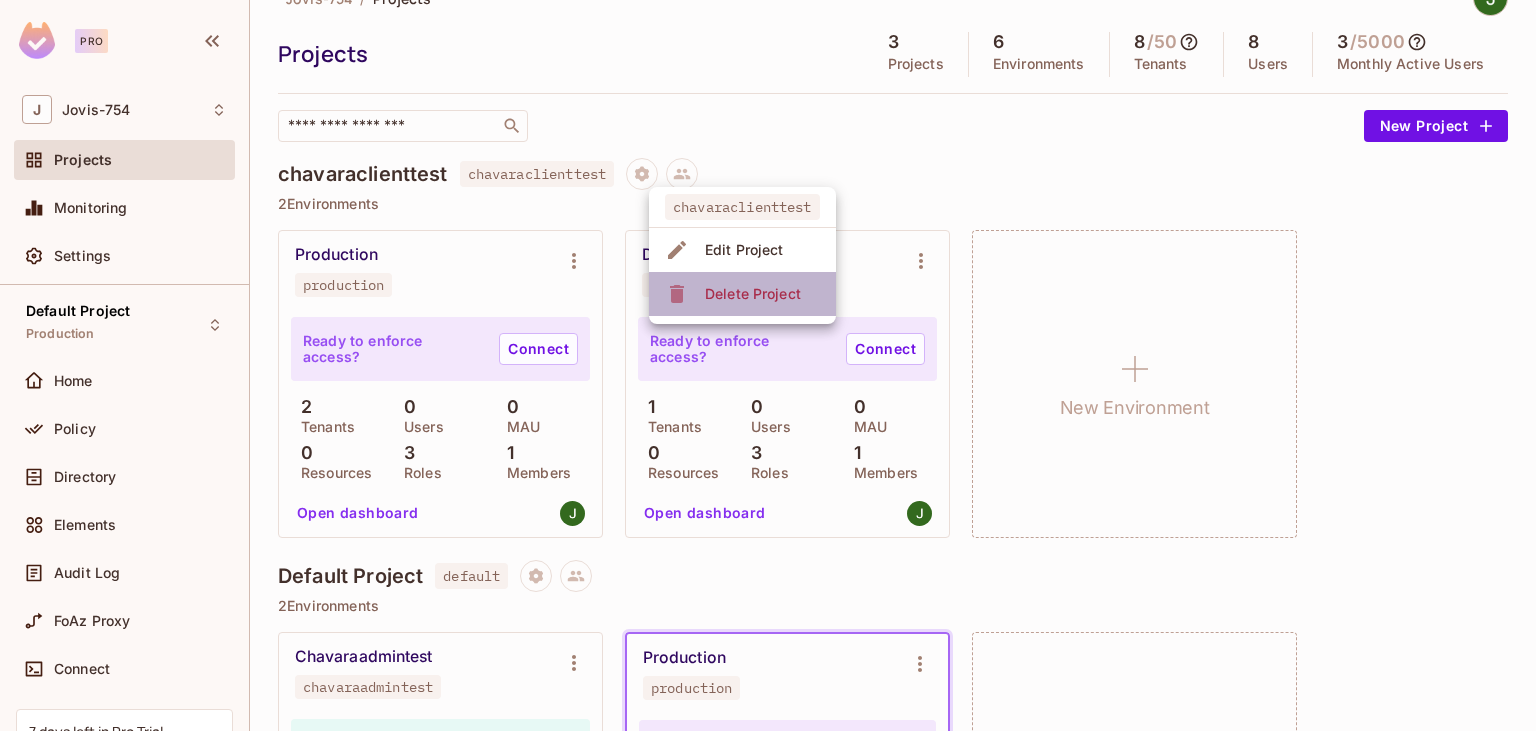 click on "Delete Project" at bounding box center (753, 294) 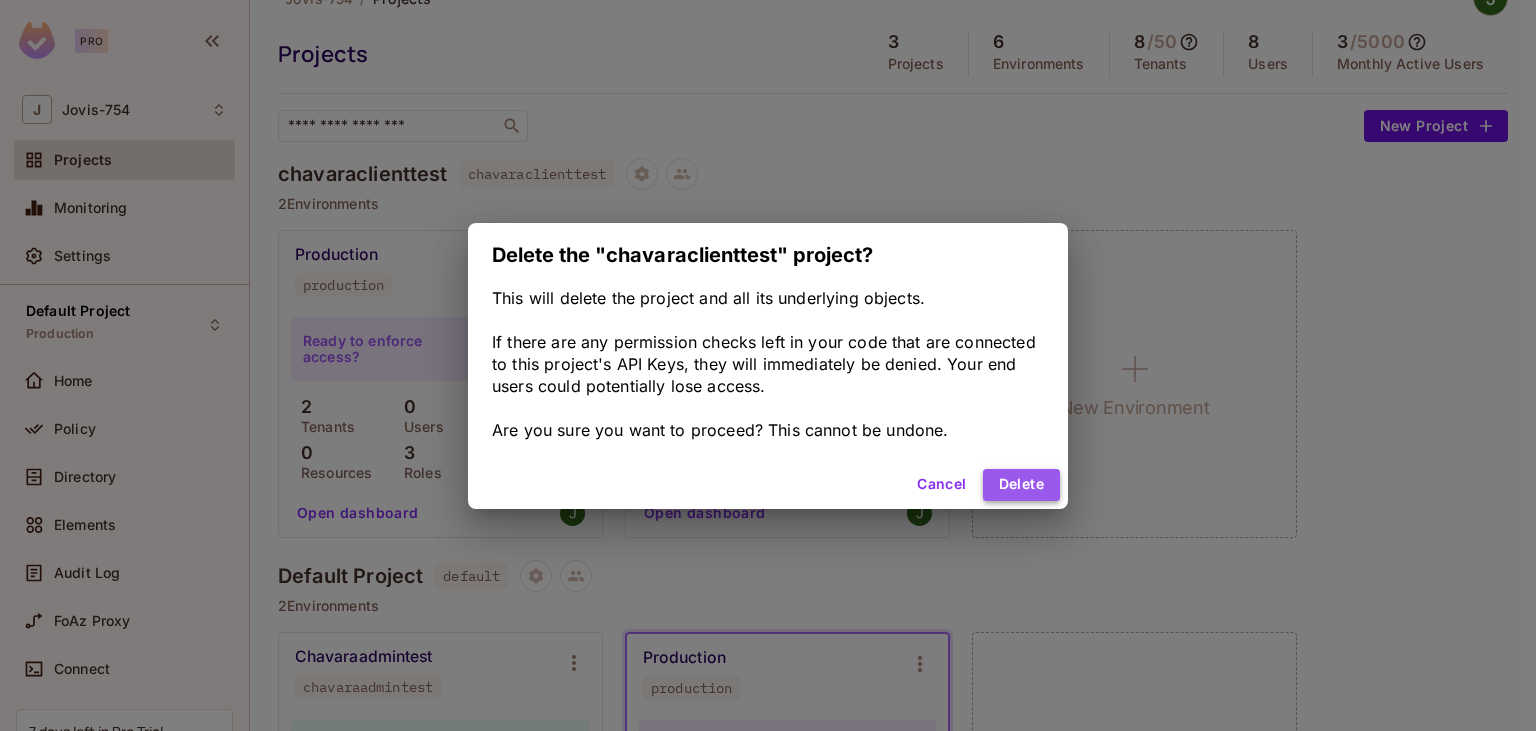 click on "Delete" at bounding box center [1021, 485] 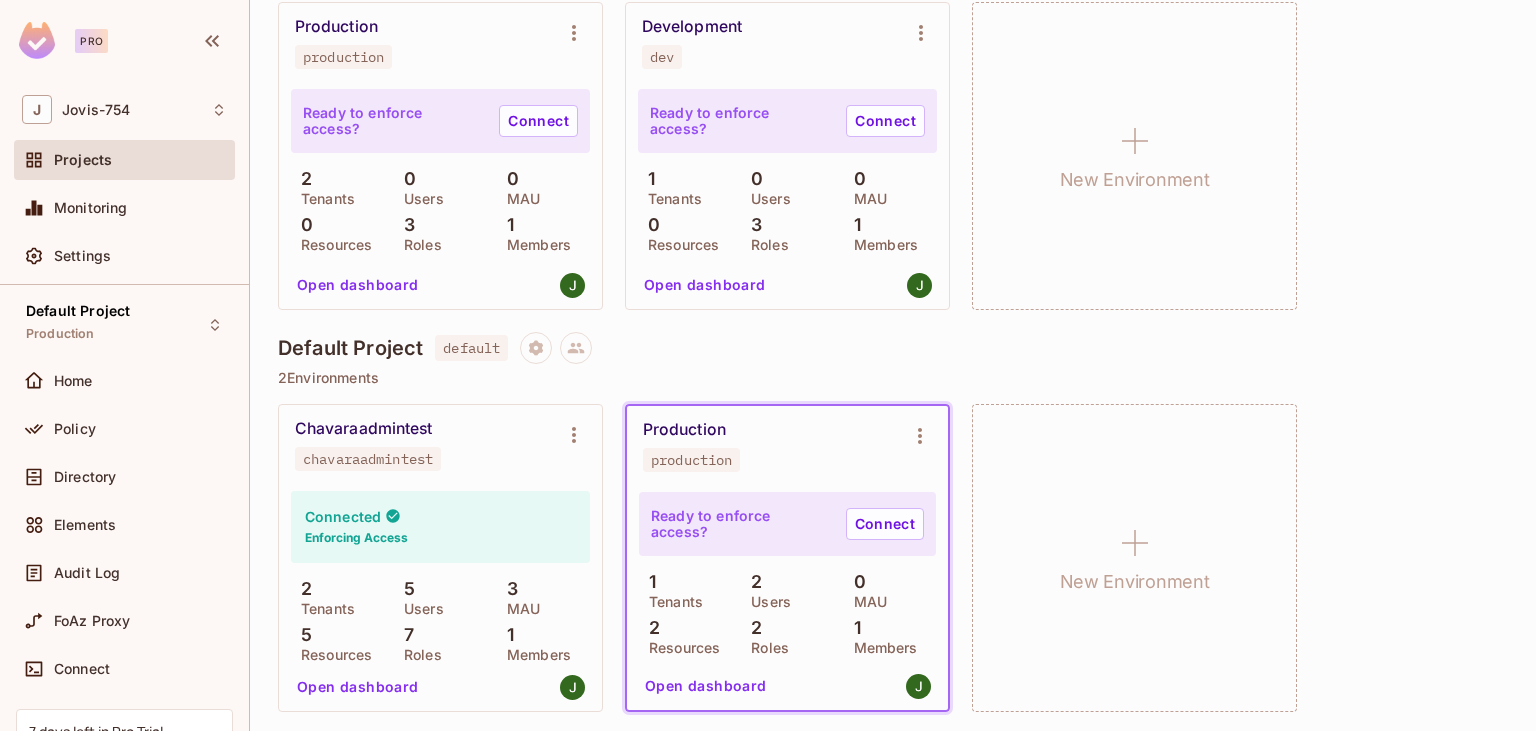 scroll, scrollTop: 271, scrollLeft: 0, axis: vertical 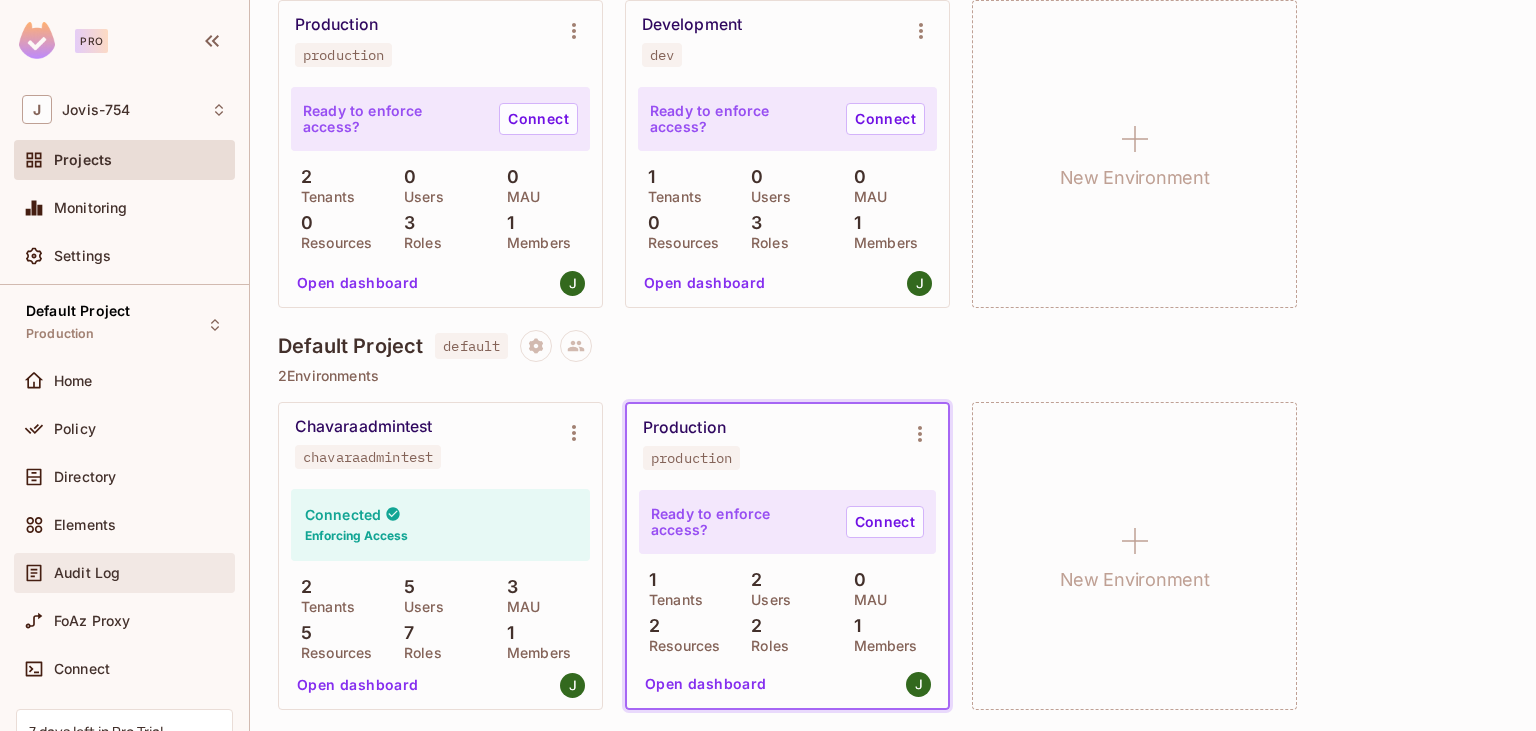 click on "Audit Log" at bounding box center (87, 573) 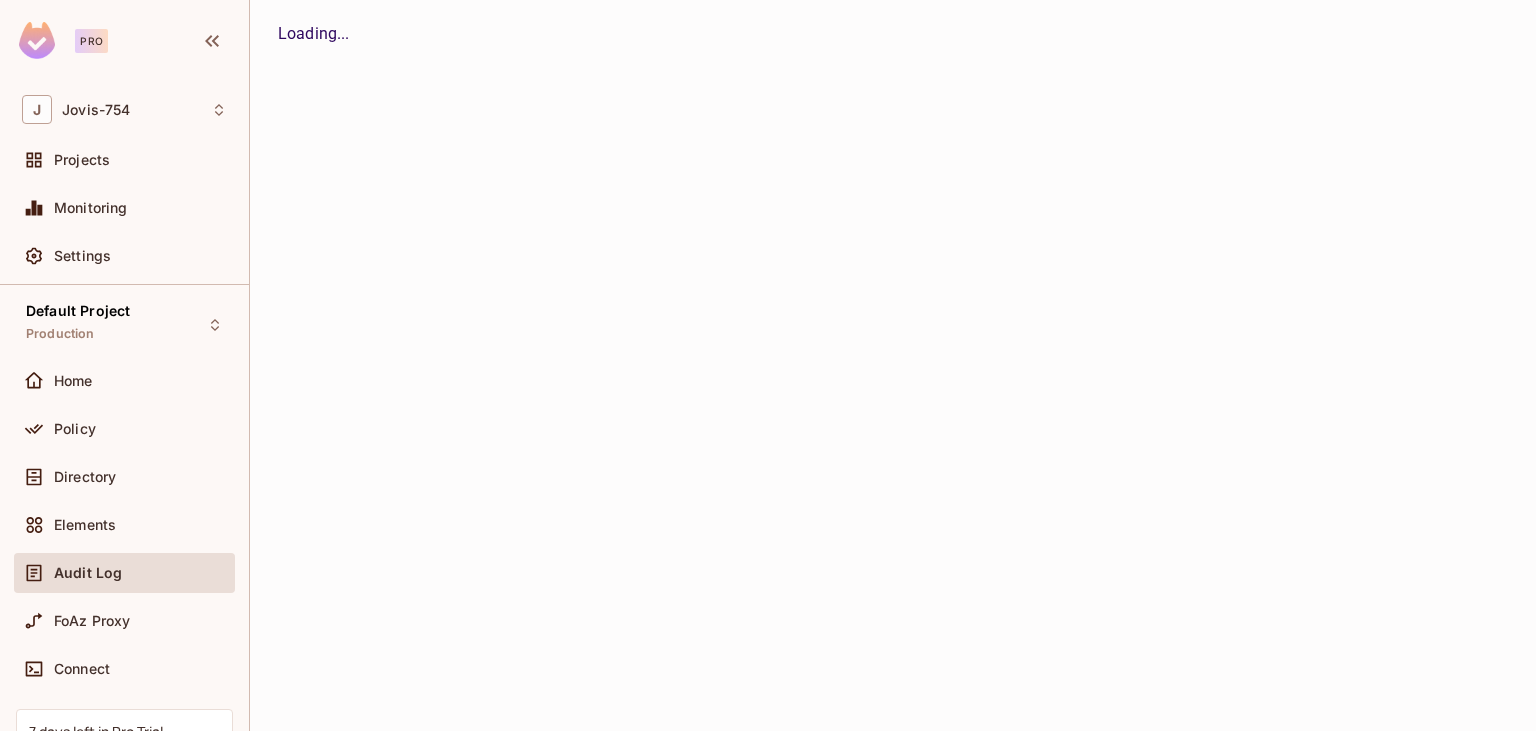 scroll, scrollTop: 0, scrollLeft: 0, axis: both 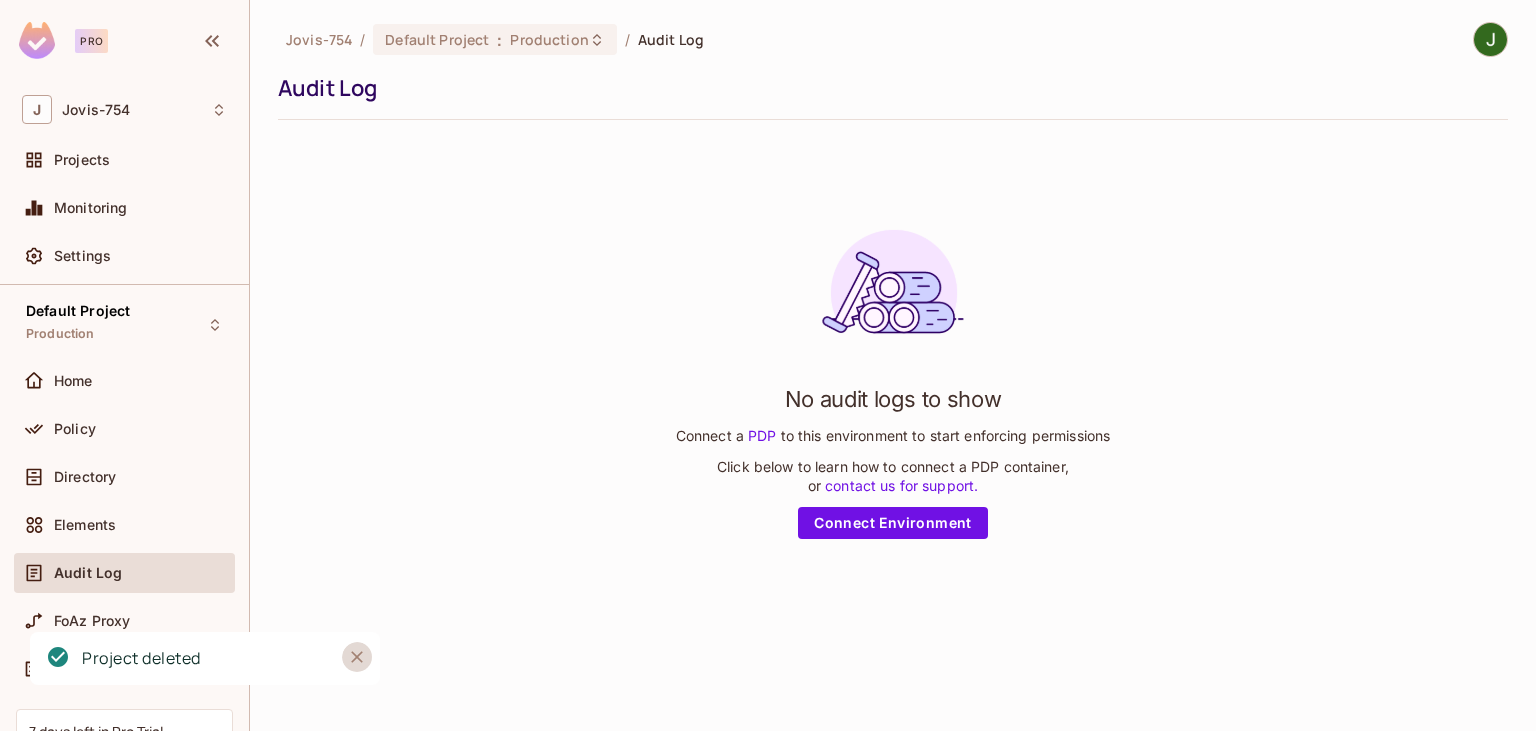 click 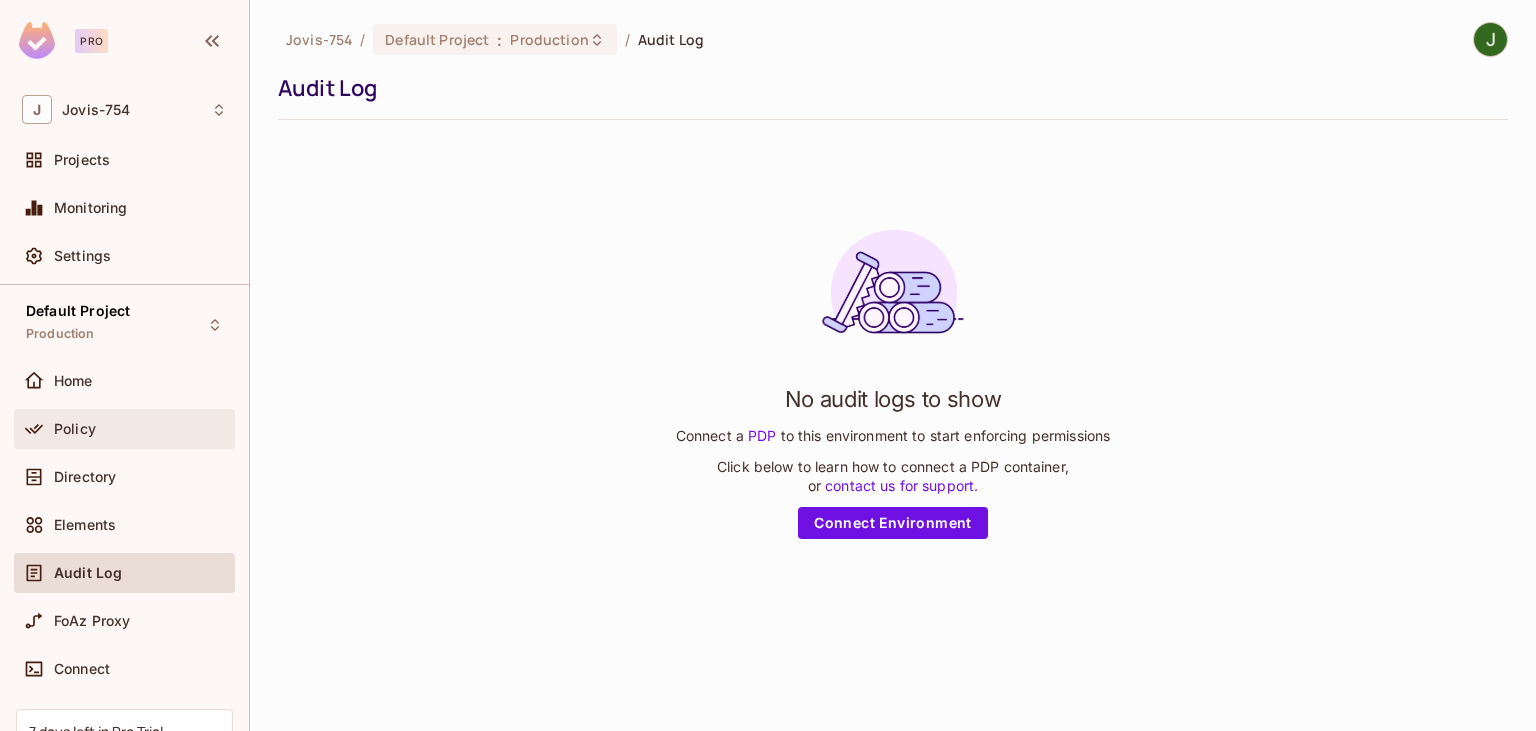 click on "Policy" at bounding box center [140, 429] 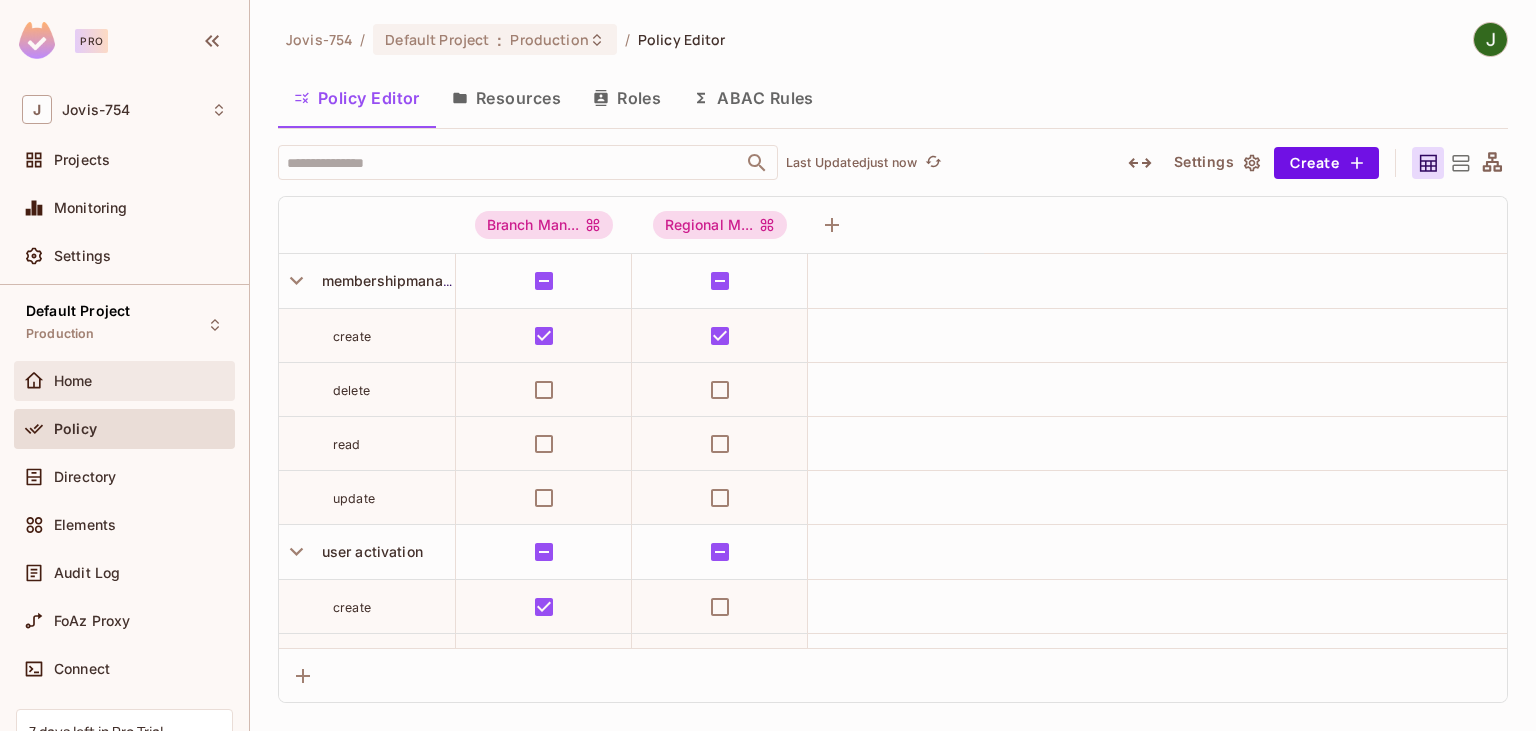 click on "Home" at bounding box center [124, 381] 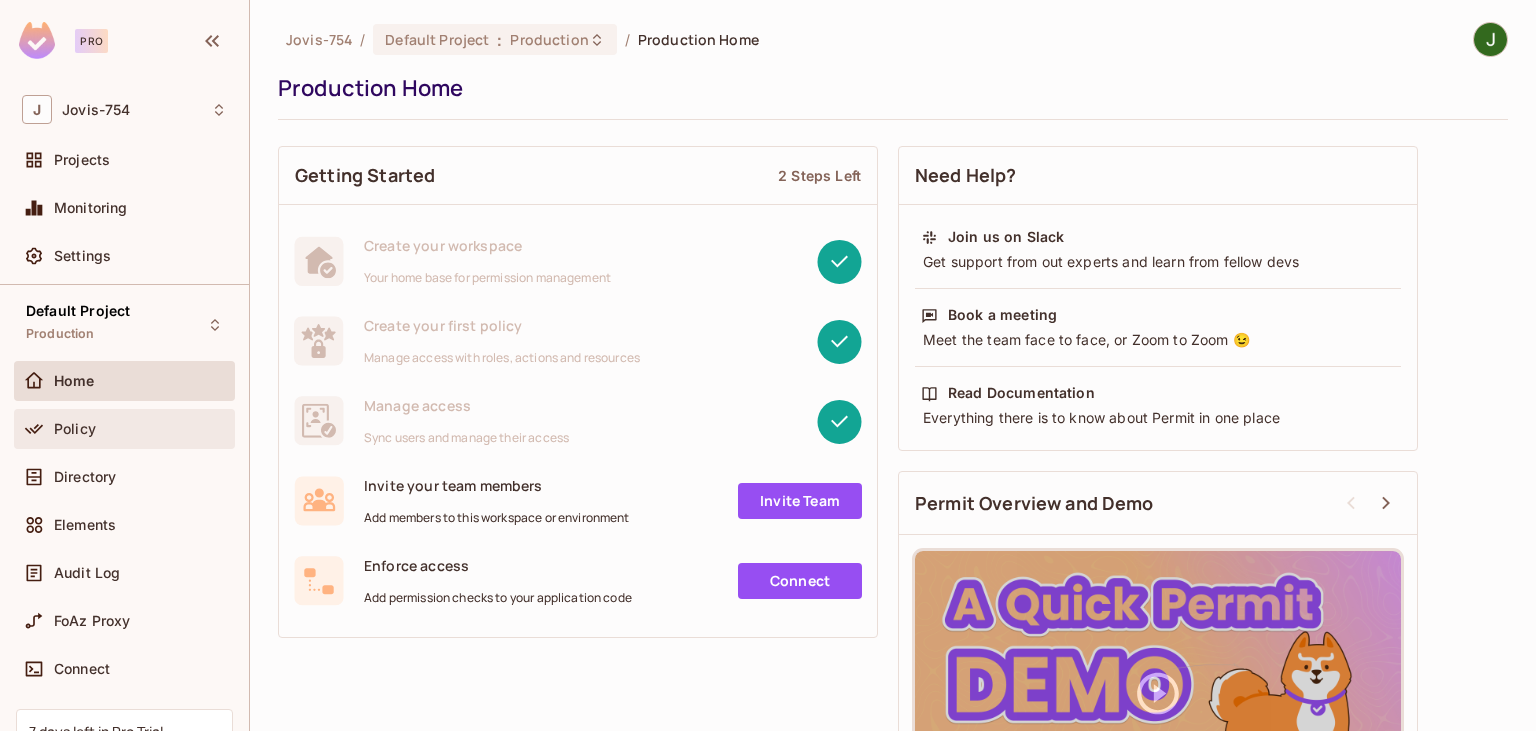 click on "Policy" at bounding box center (140, 429) 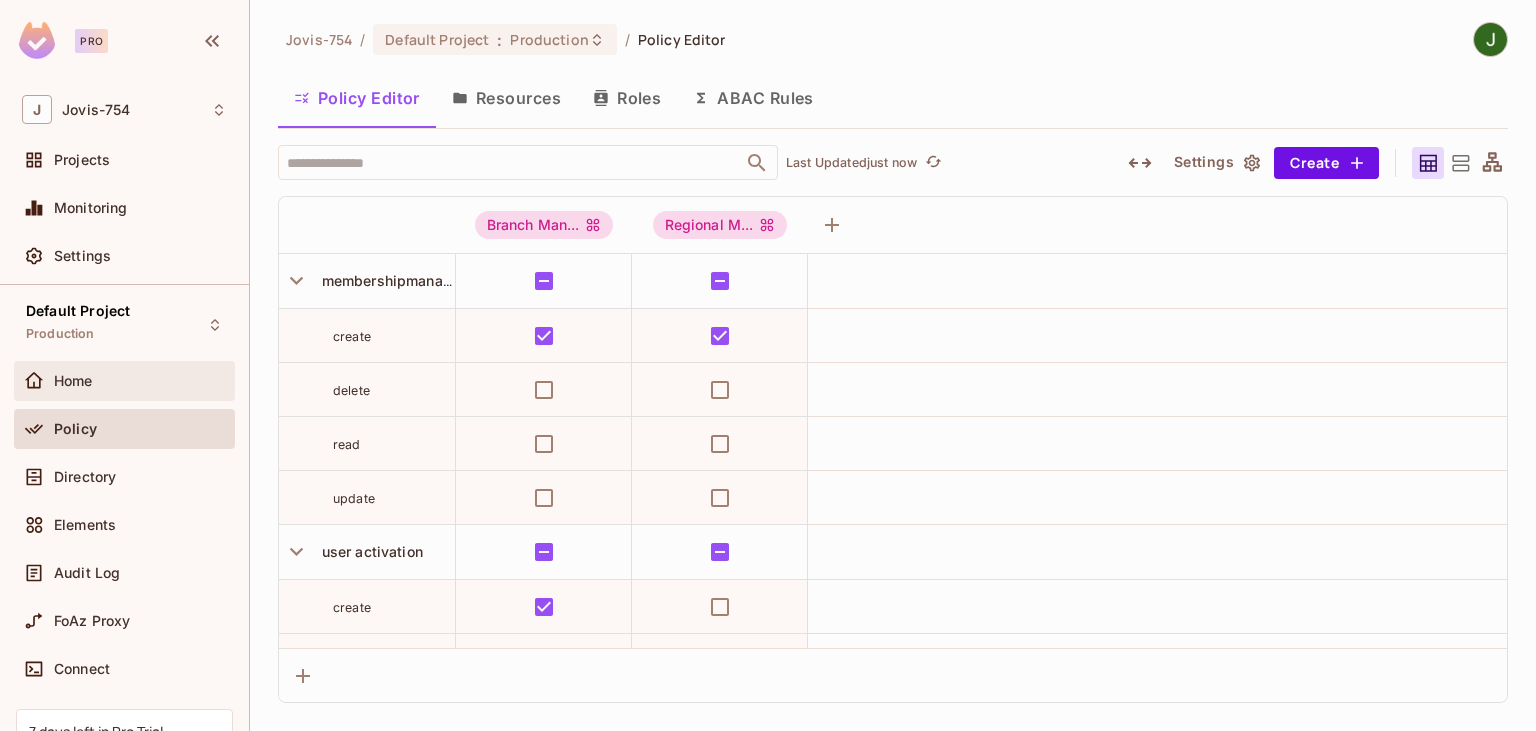 click on "Home" at bounding box center [73, 381] 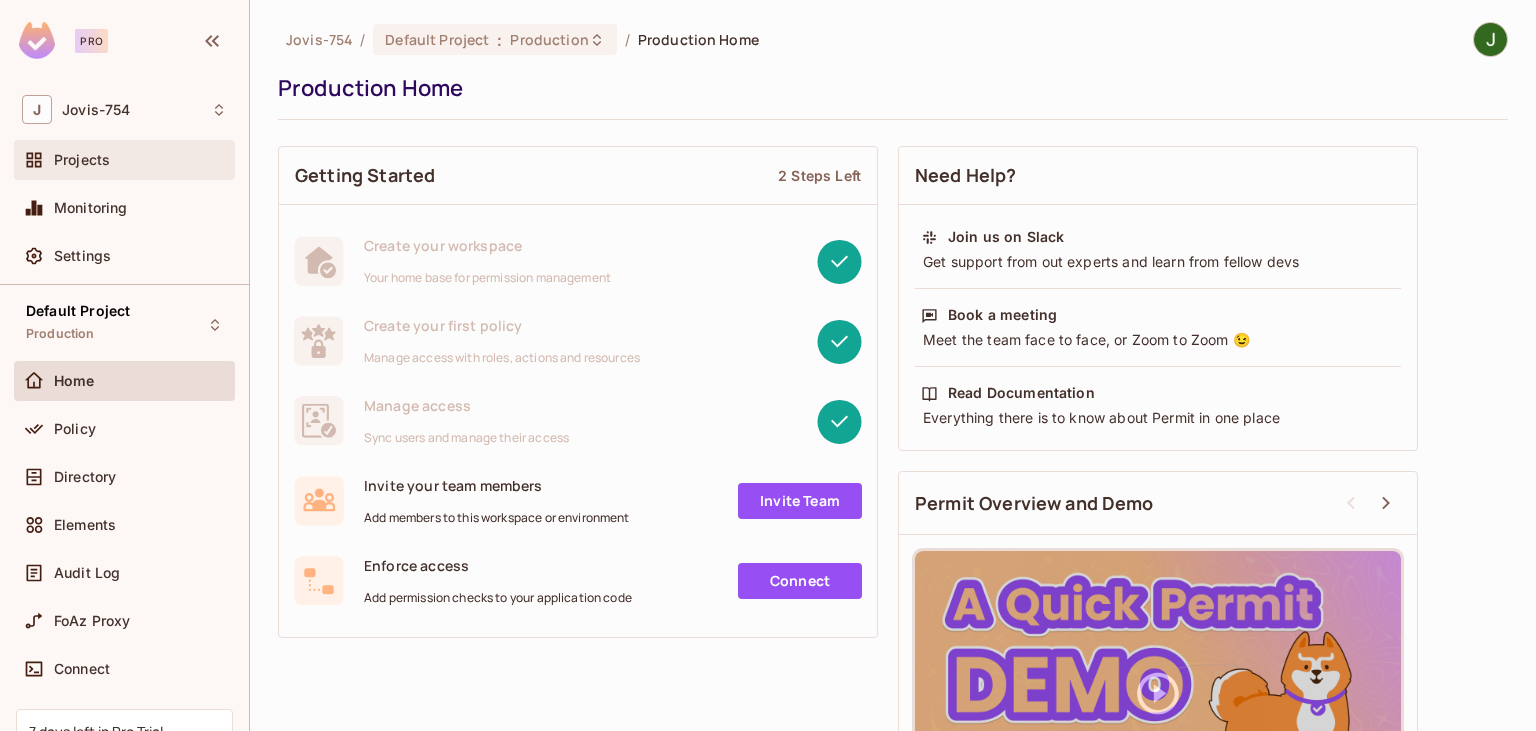 click on "Projects" at bounding box center [82, 160] 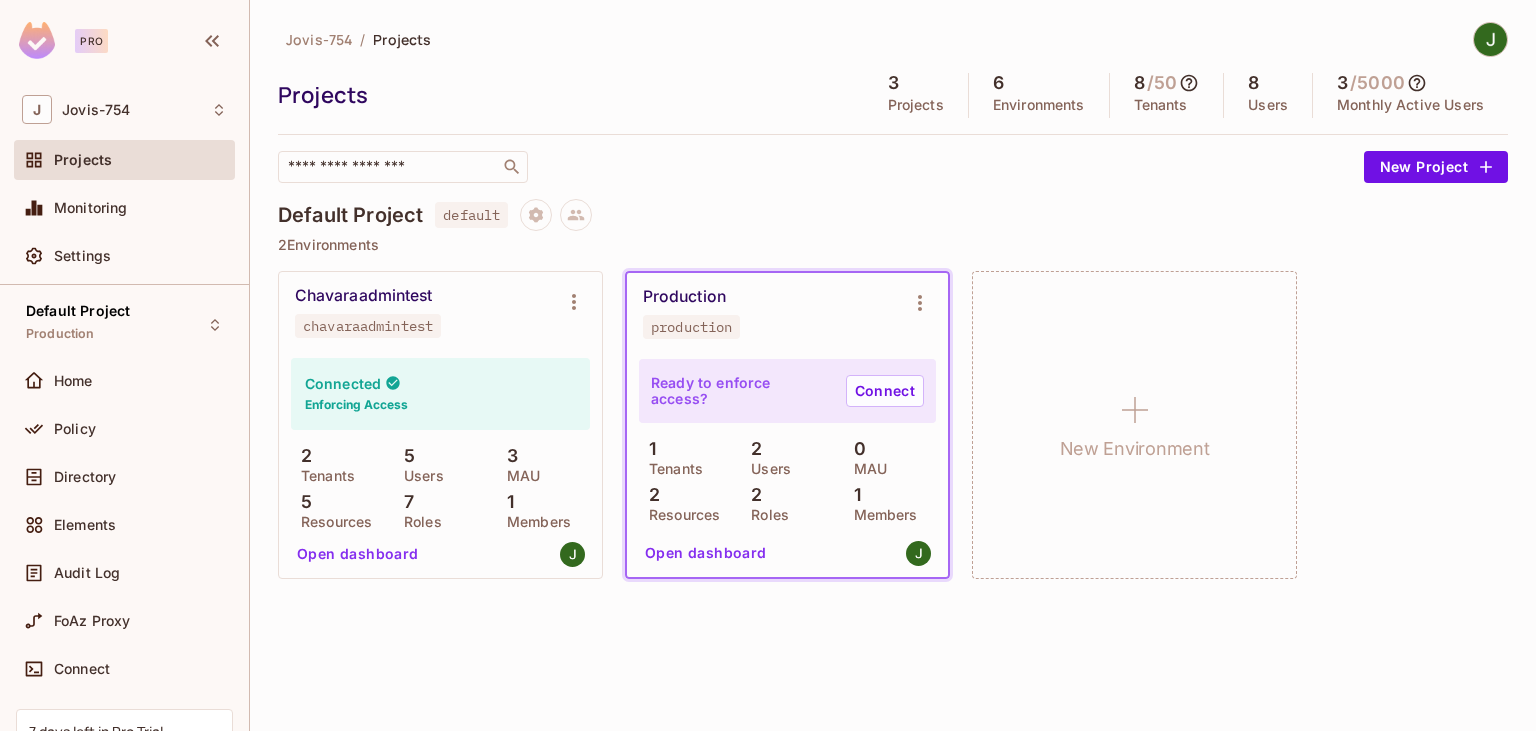 click on "Chavaraadmintest chavaraadmintest" at bounding box center [424, 312] 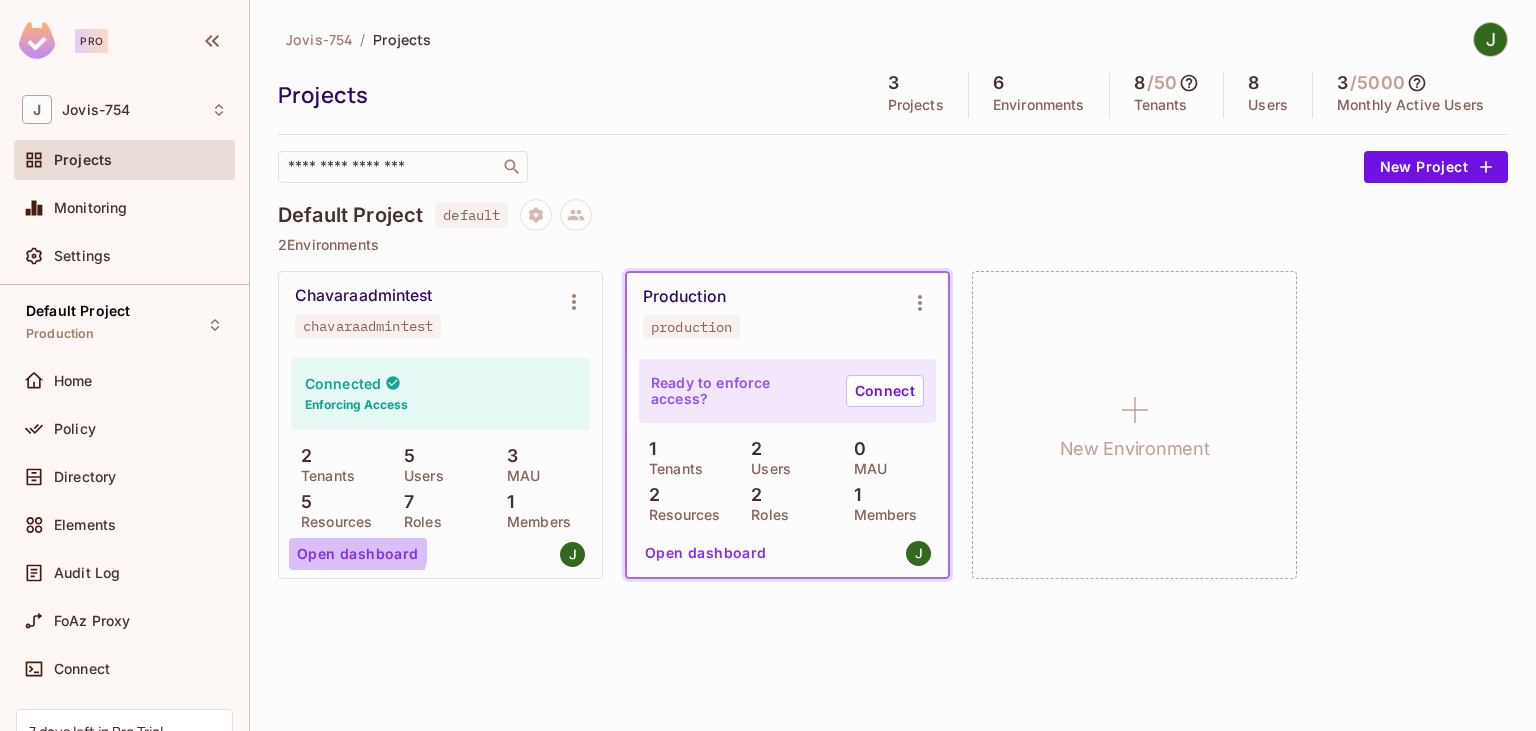 click on "Open dashboard" at bounding box center [358, 554] 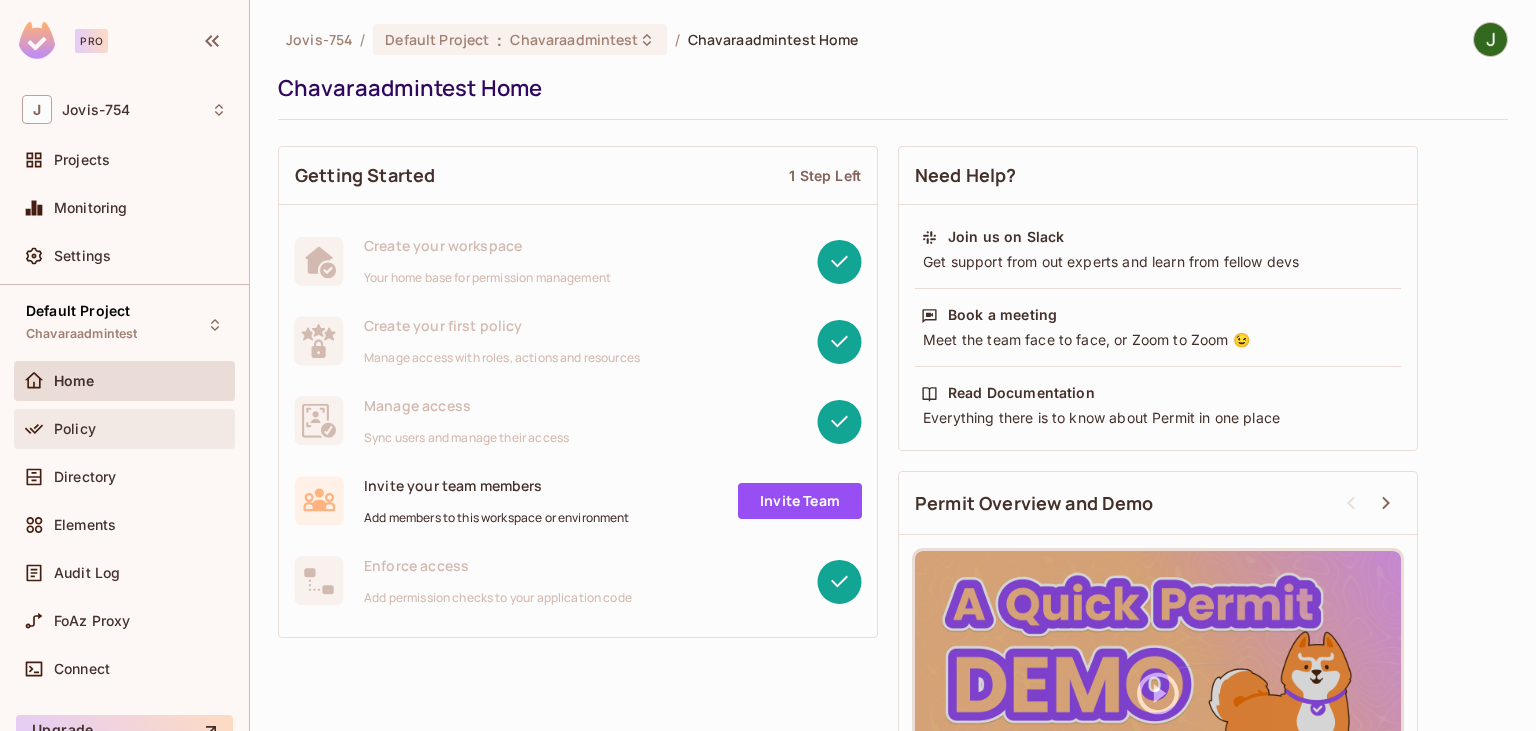 click on "Policy" at bounding box center (124, 429) 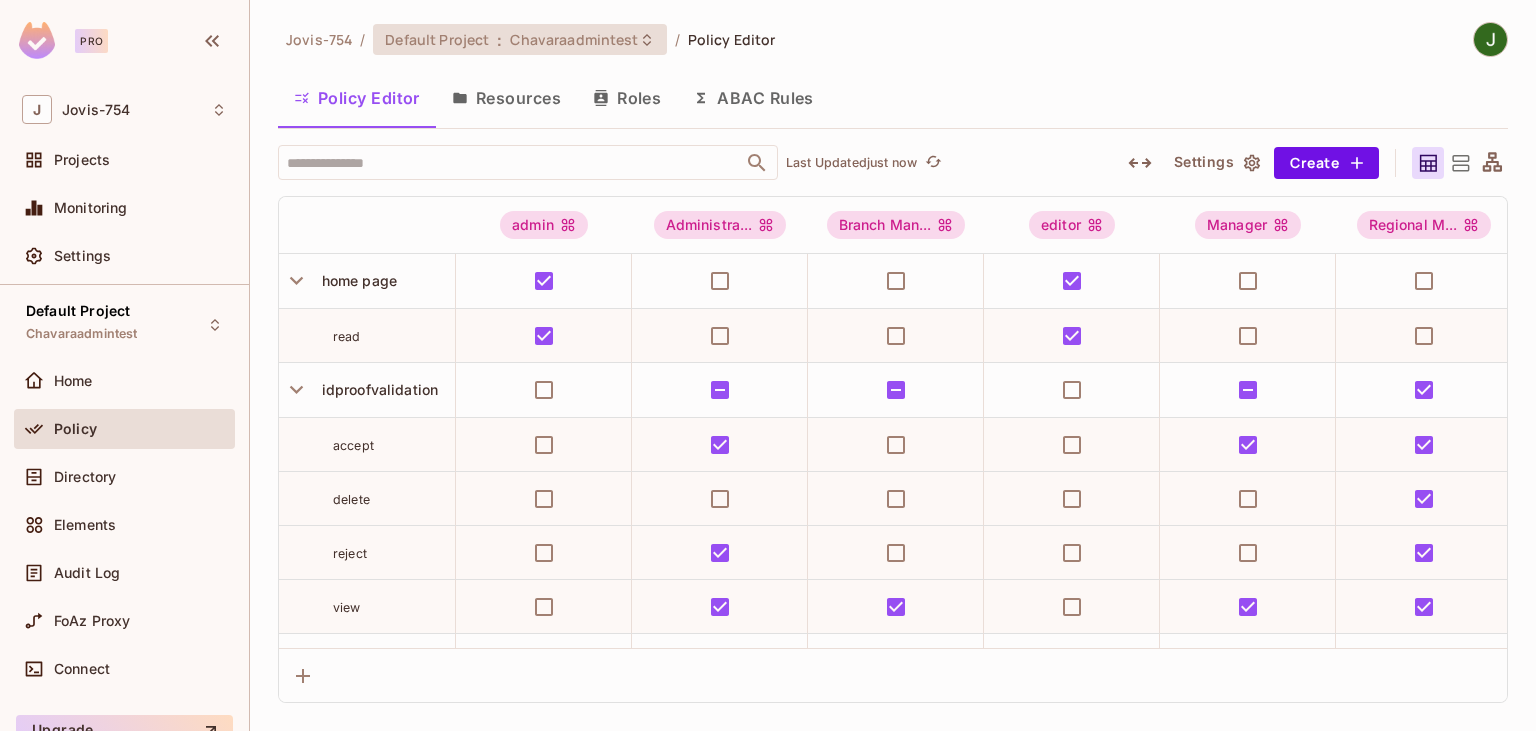 click 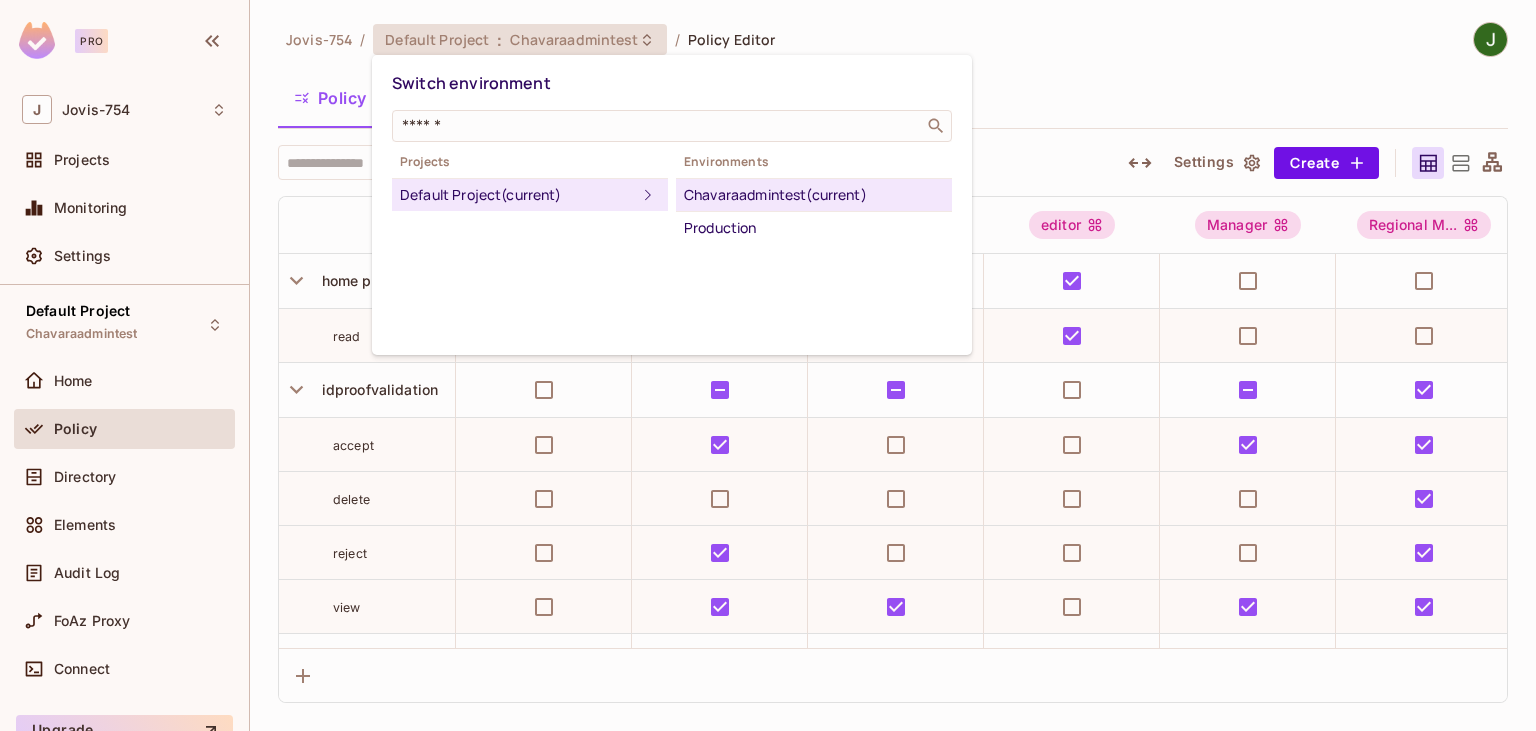 click on "Chavaraadmintest  (current)" at bounding box center (814, 195) 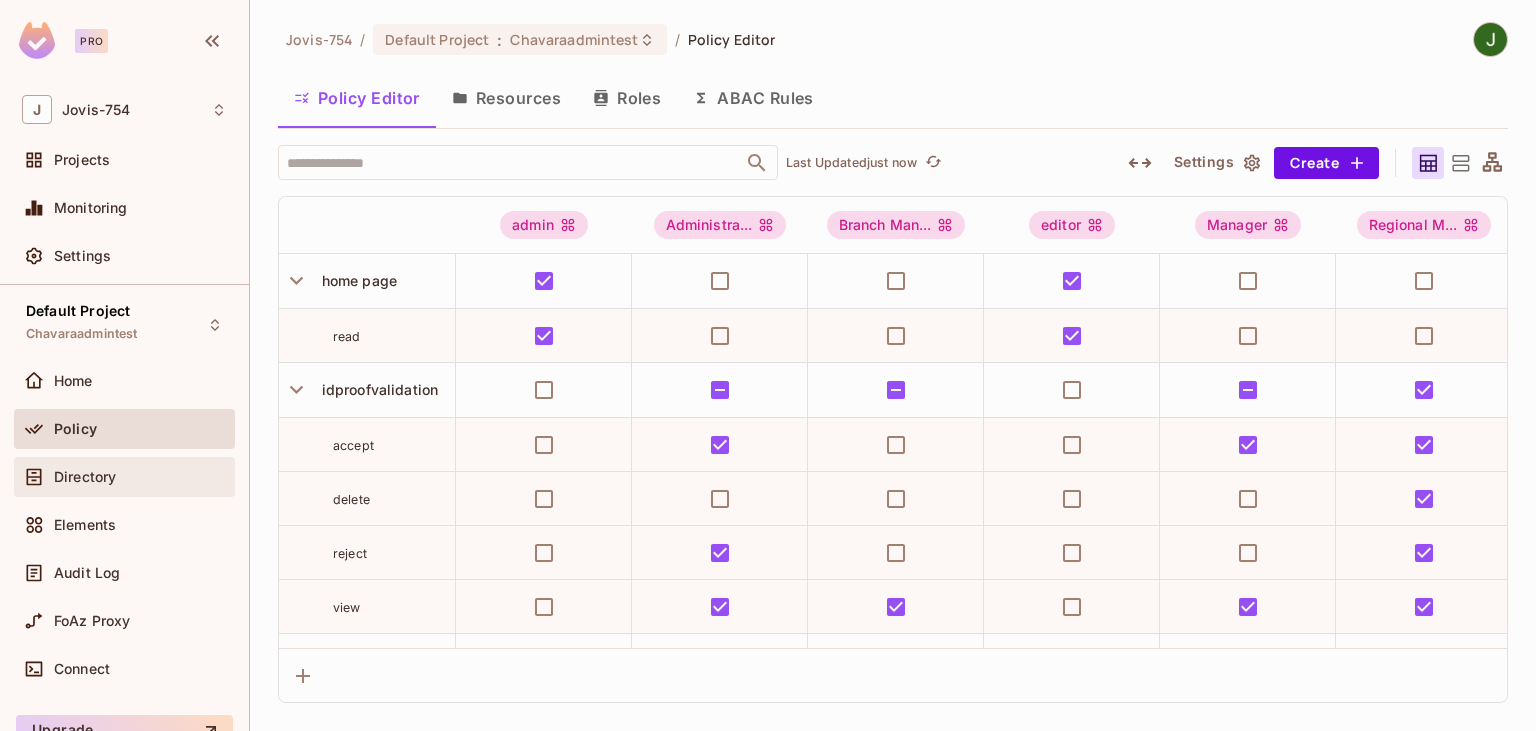 click on "Directory" at bounding box center (140, 477) 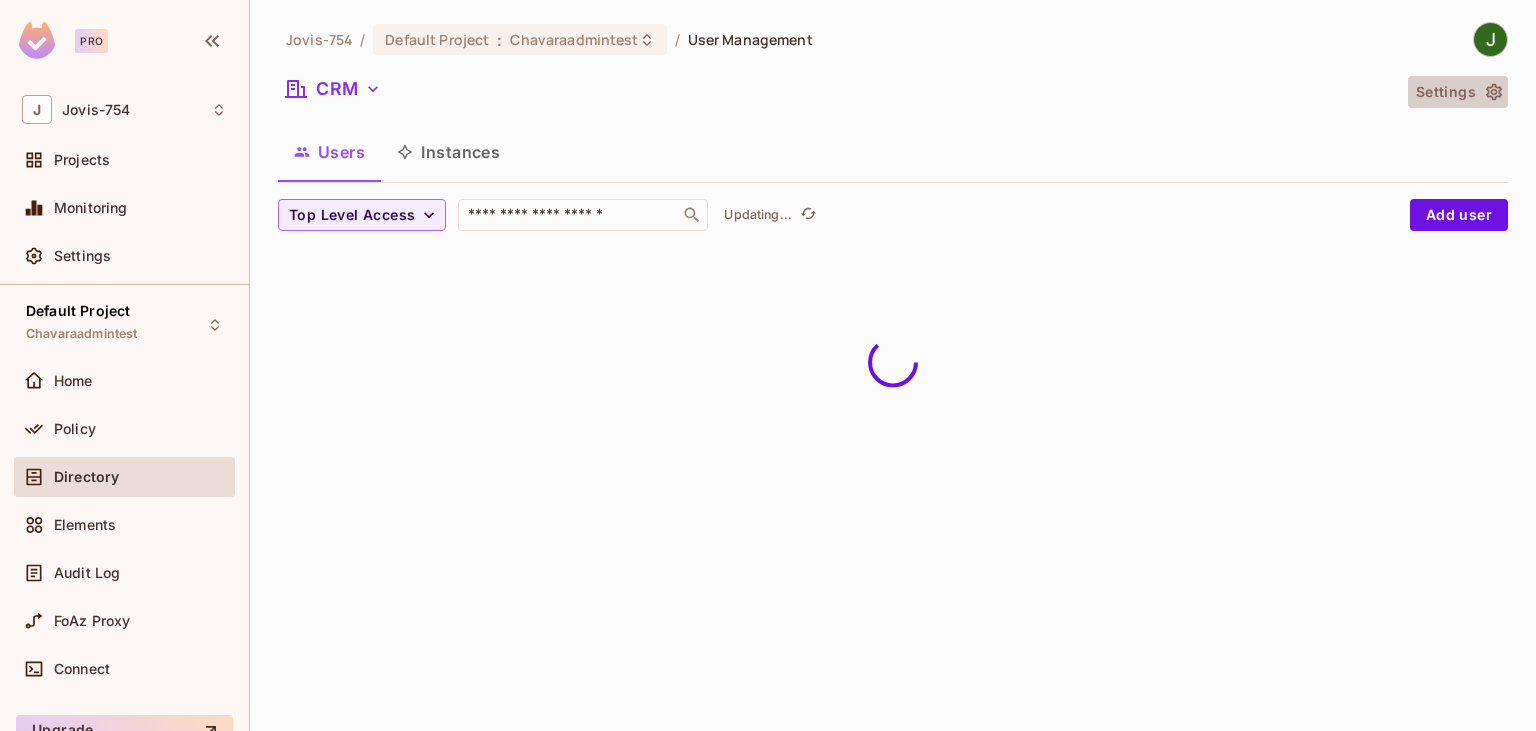 click on "Settings" at bounding box center (1458, 92) 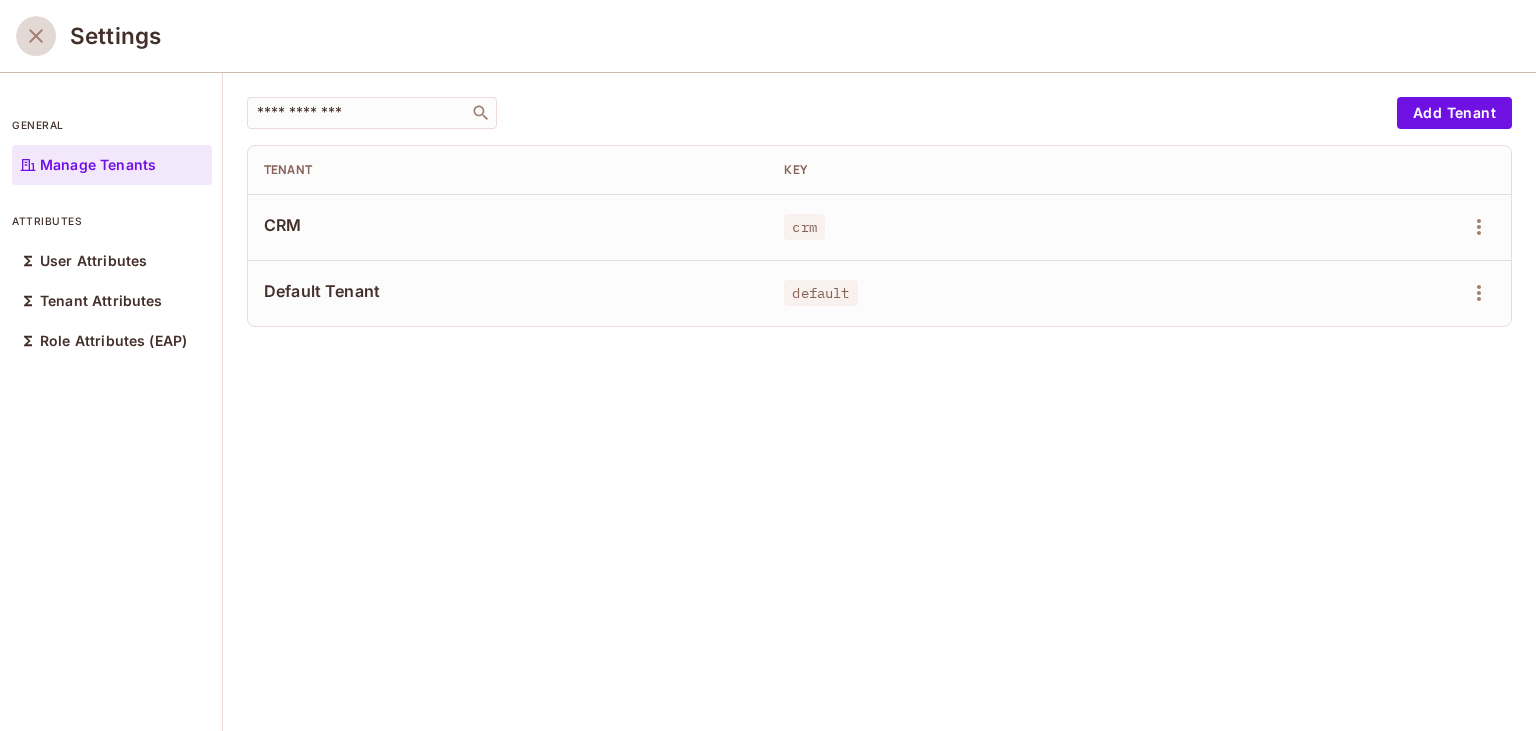 click 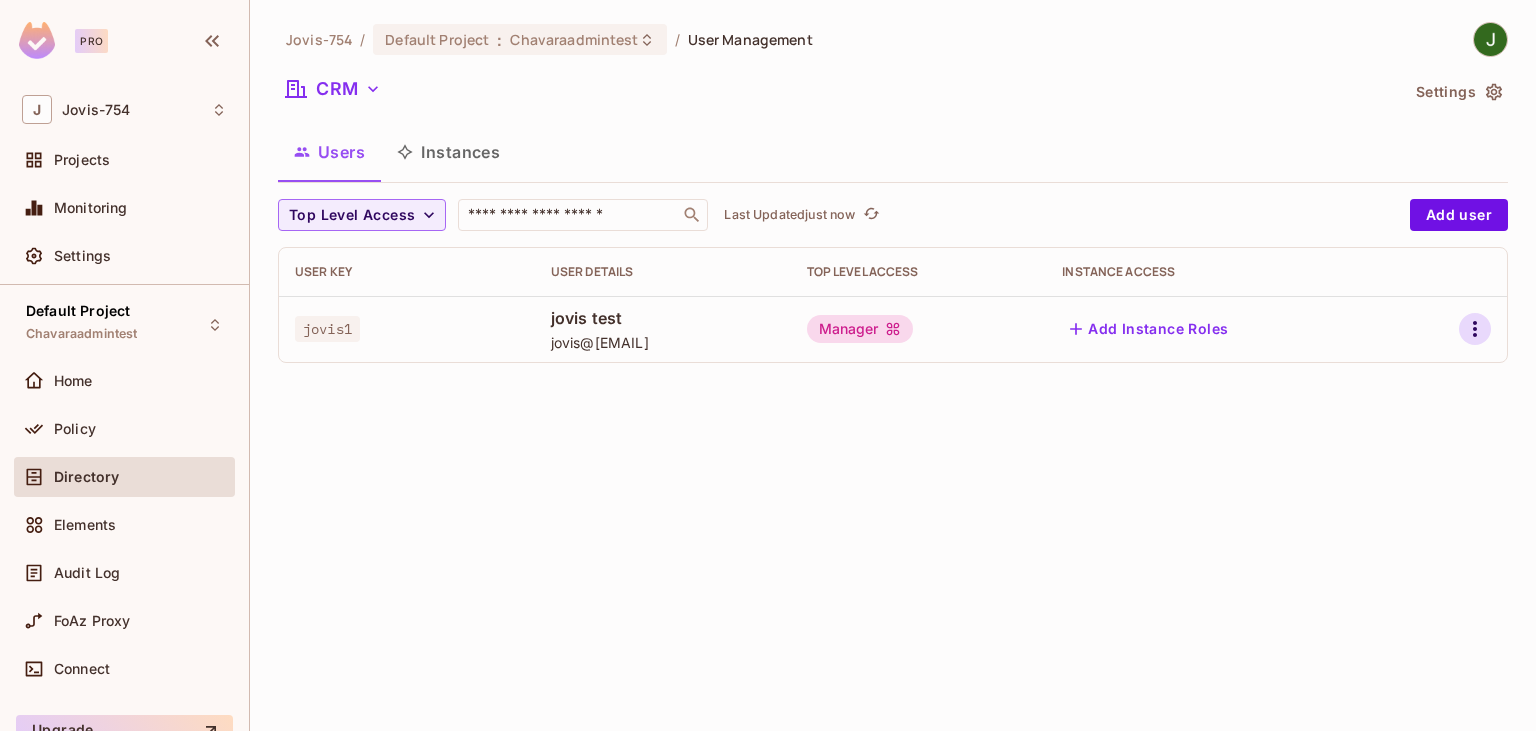 click 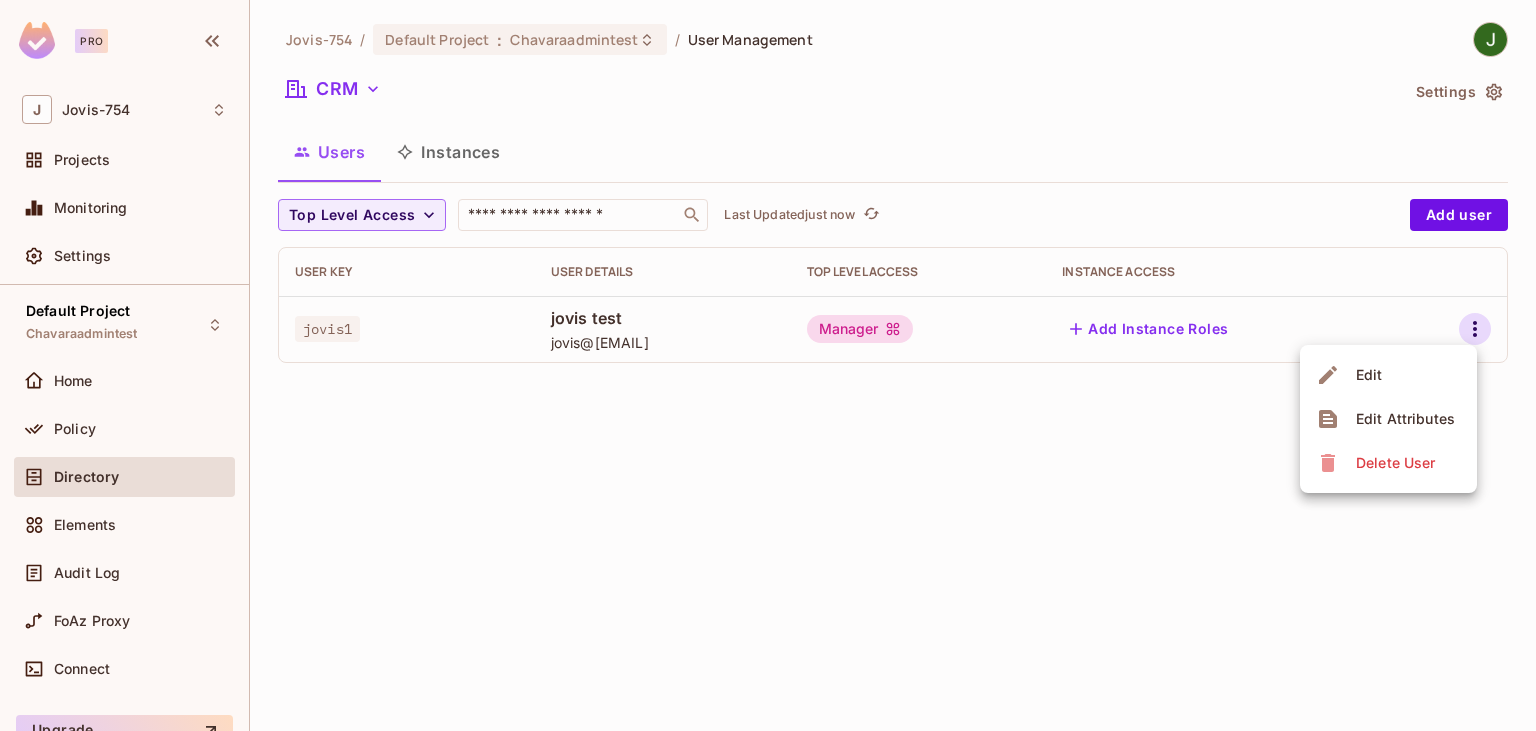 click at bounding box center [768, 365] 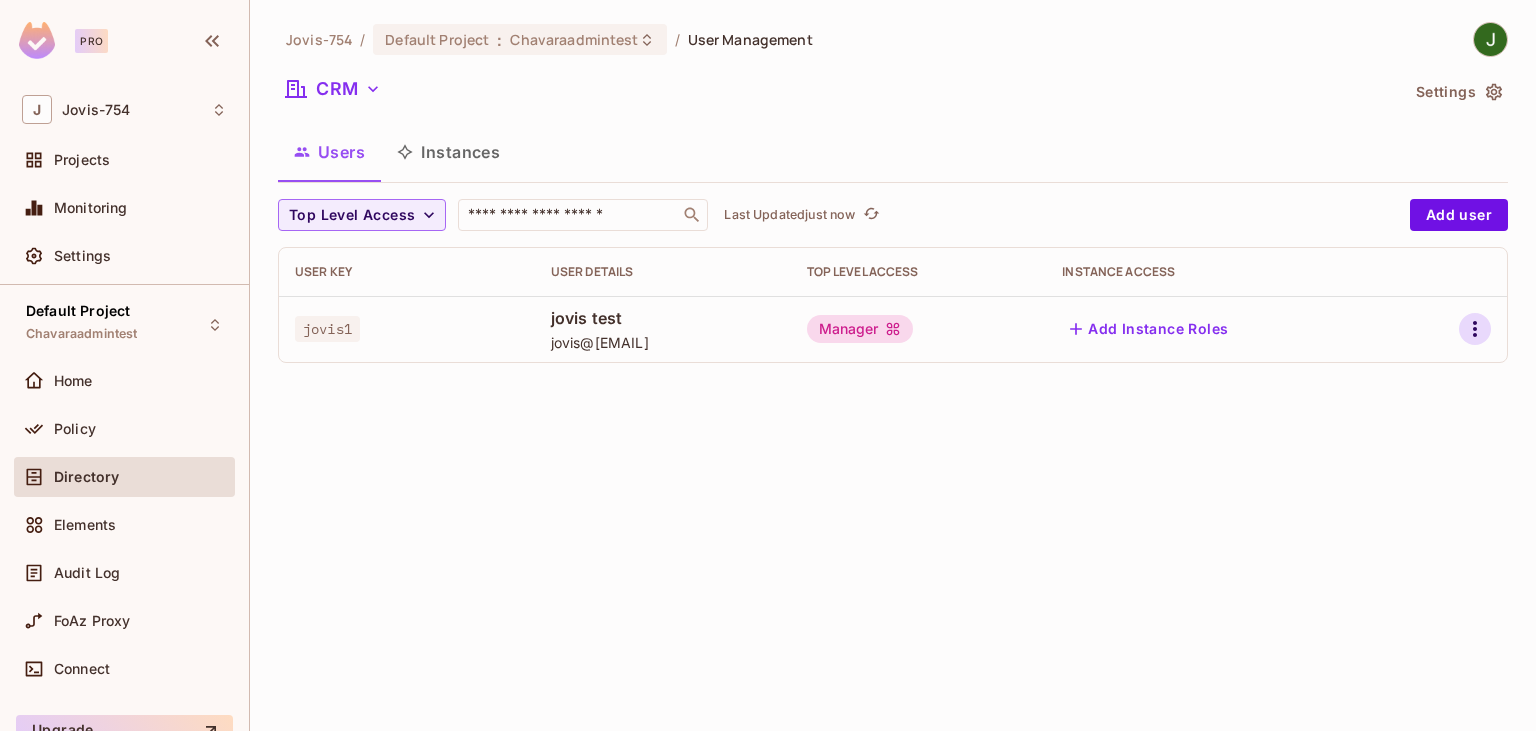 click 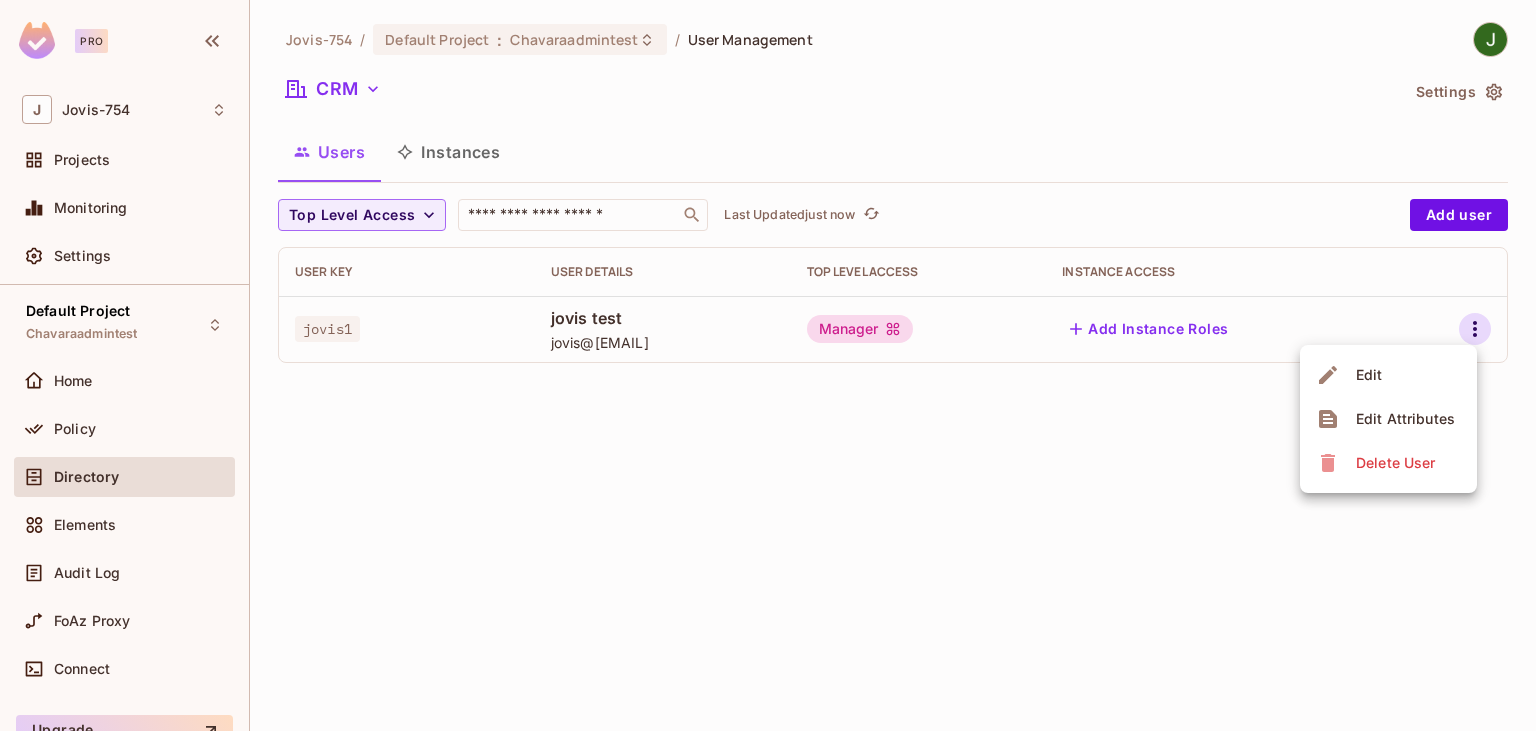 click at bounding box center [768, 365] 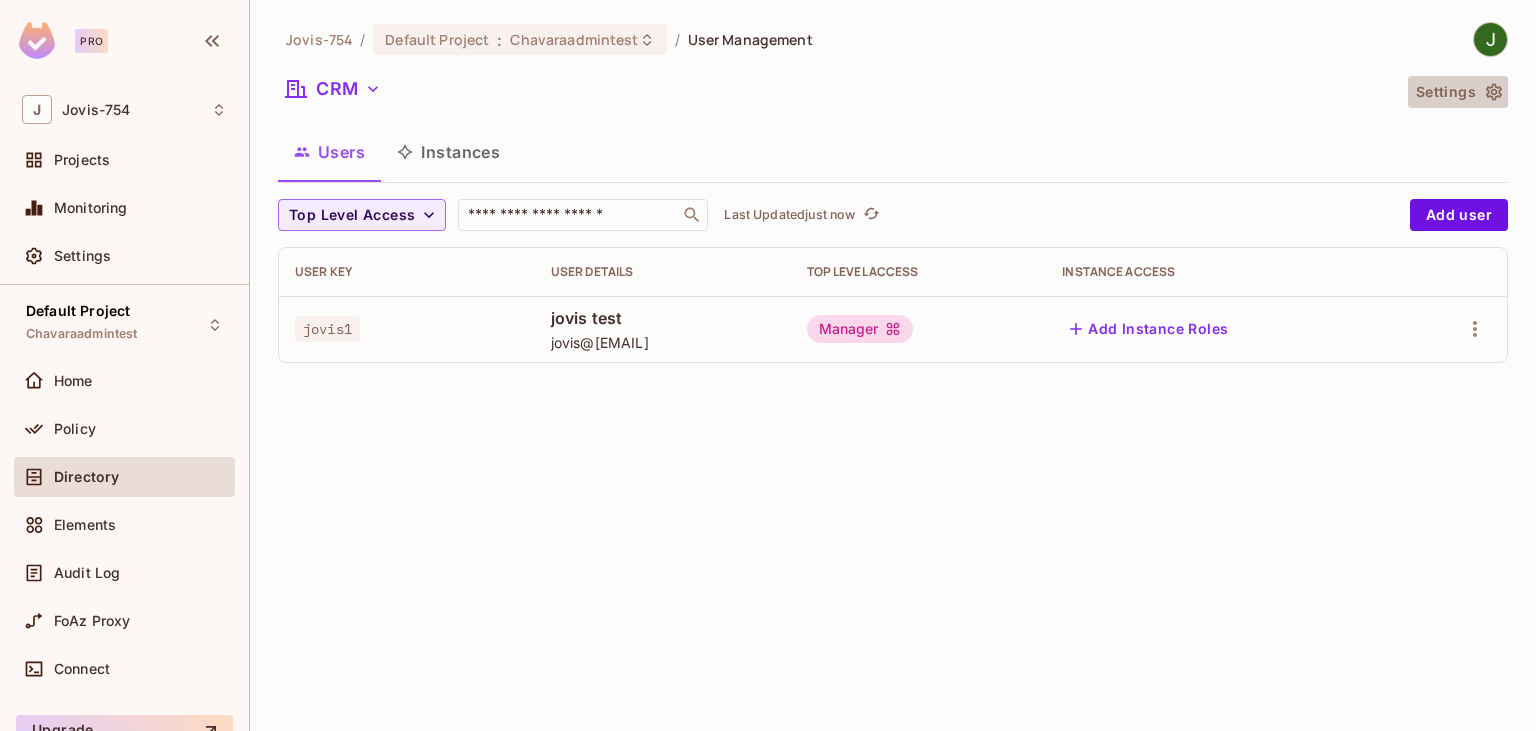 click on "Settings" at bounding box center [1458, 92] 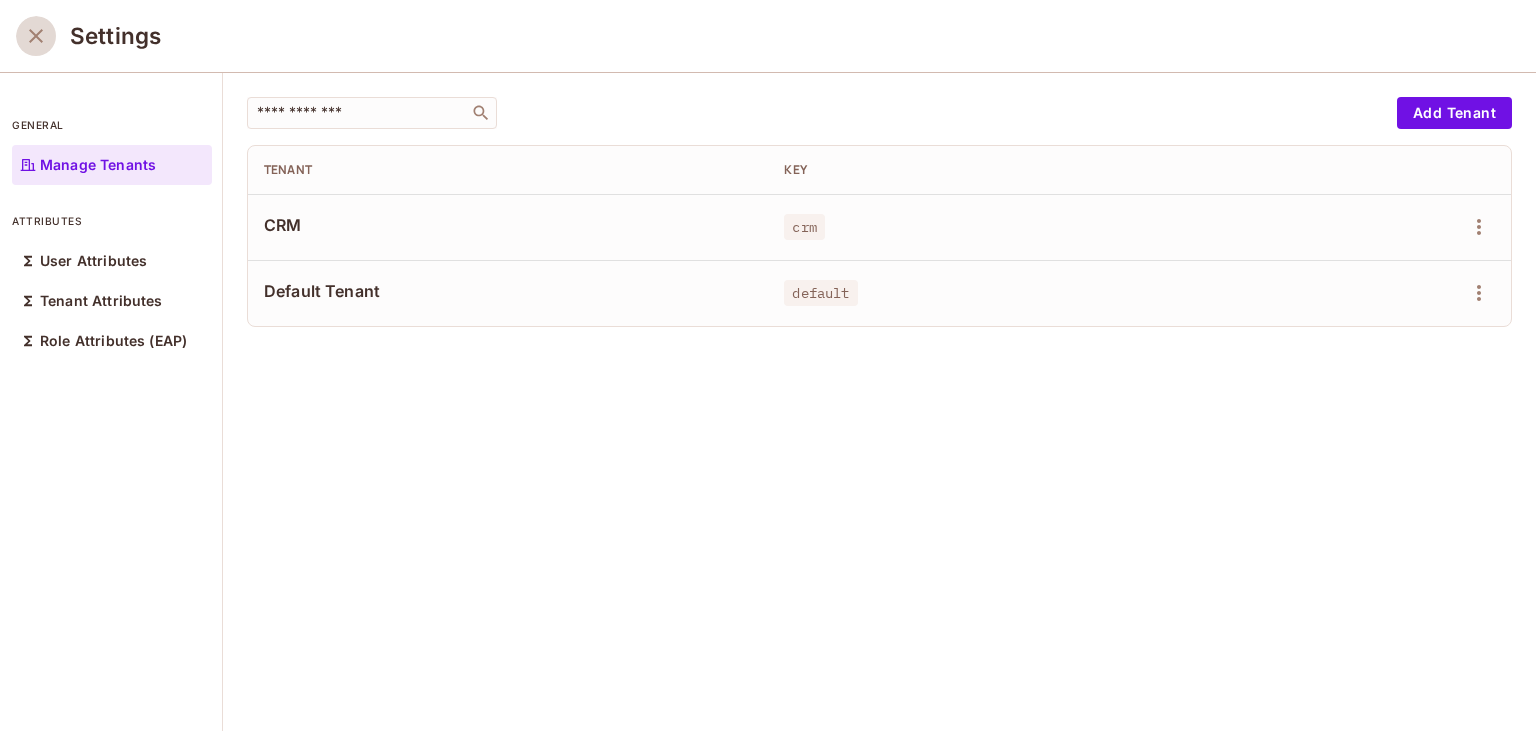 click 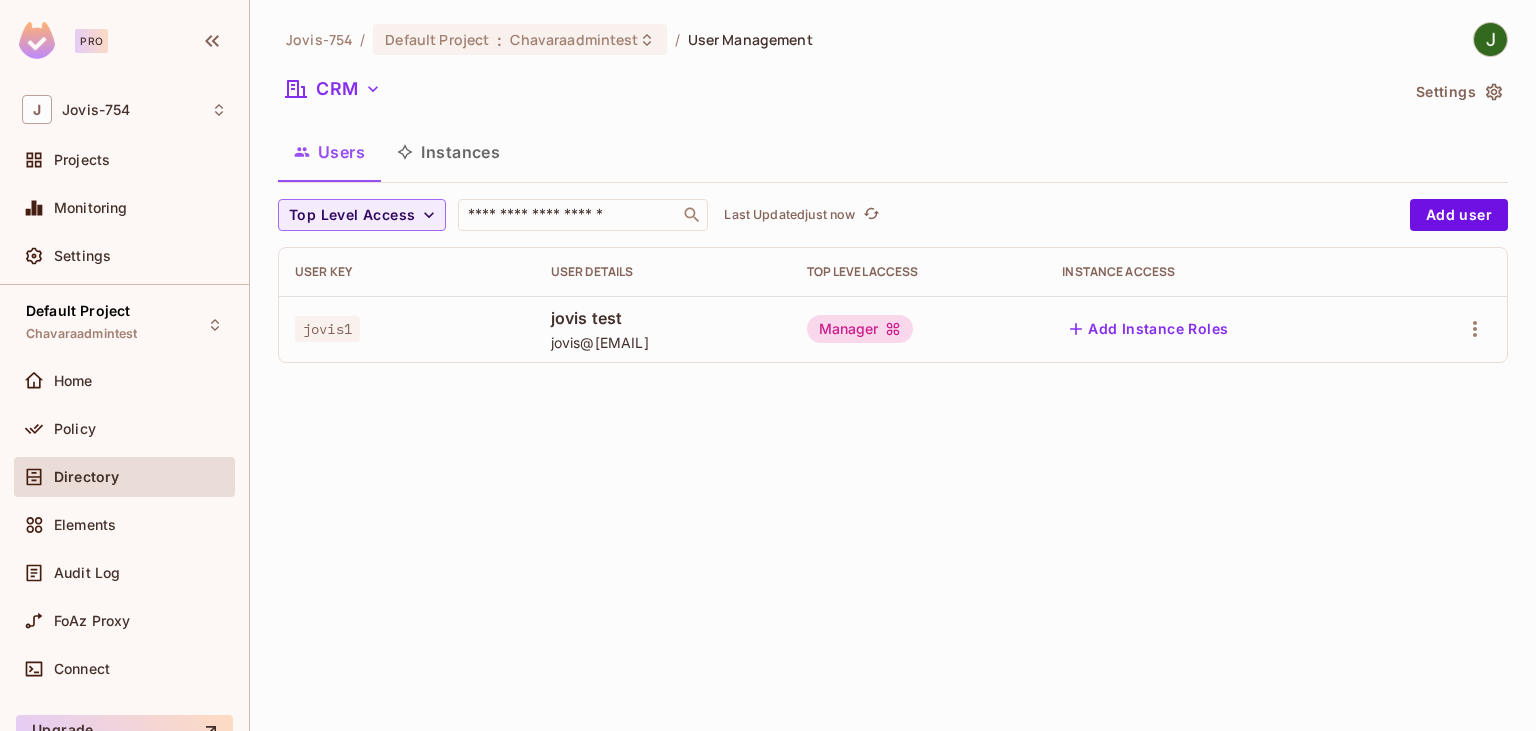 click on "Instances" at bounding box center (448, 152) 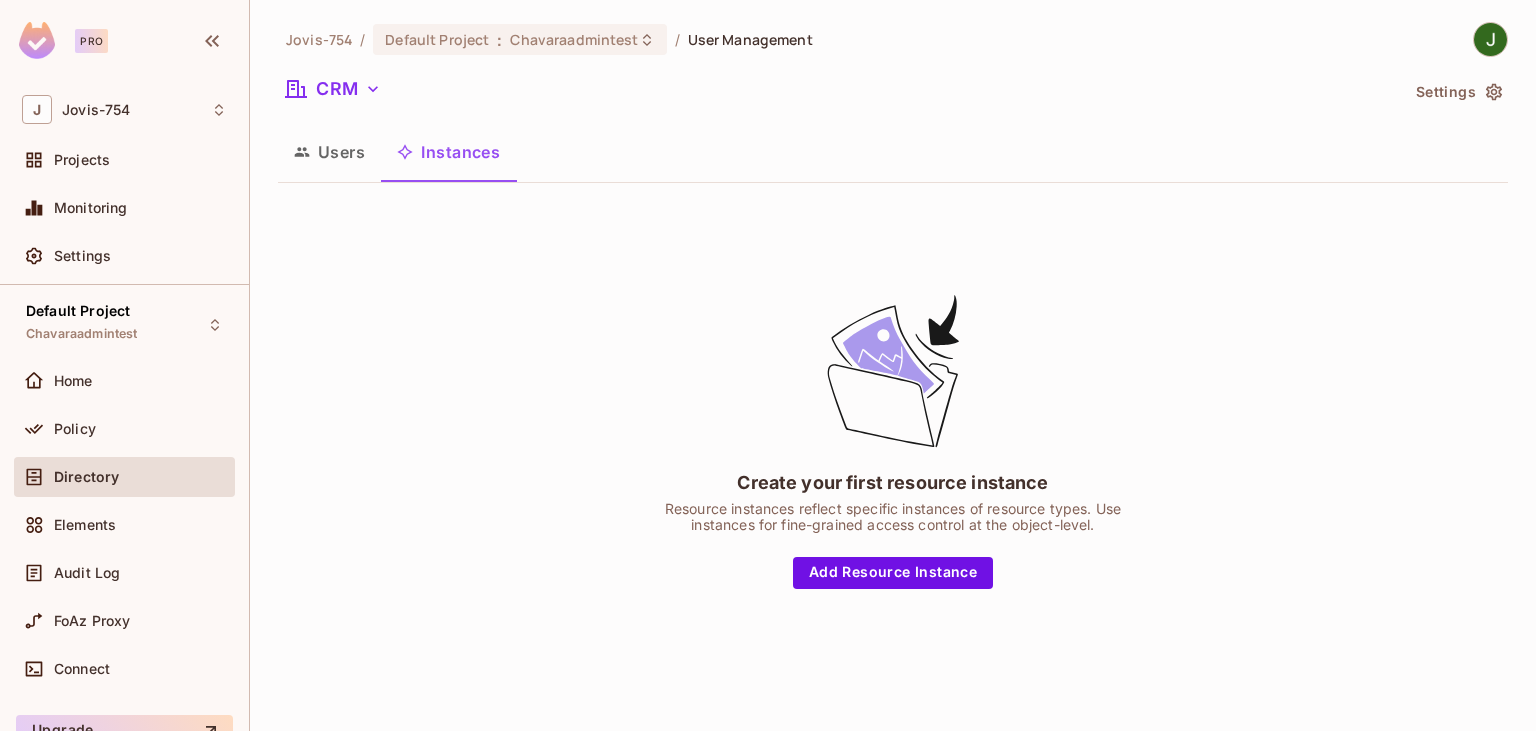 click on "Users" at bounding box center [329, 152] 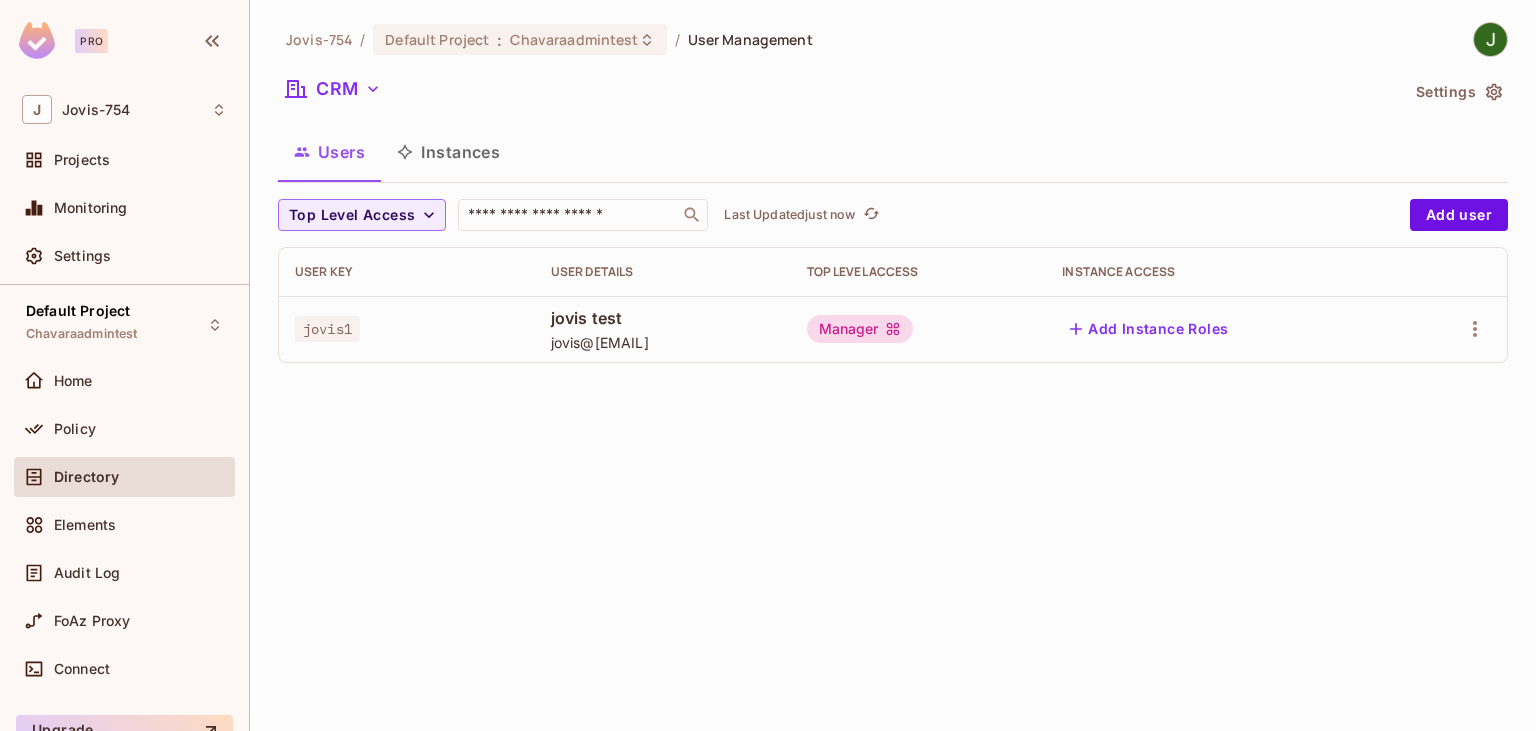 click on "Instances" at bounding box center [448, 152] 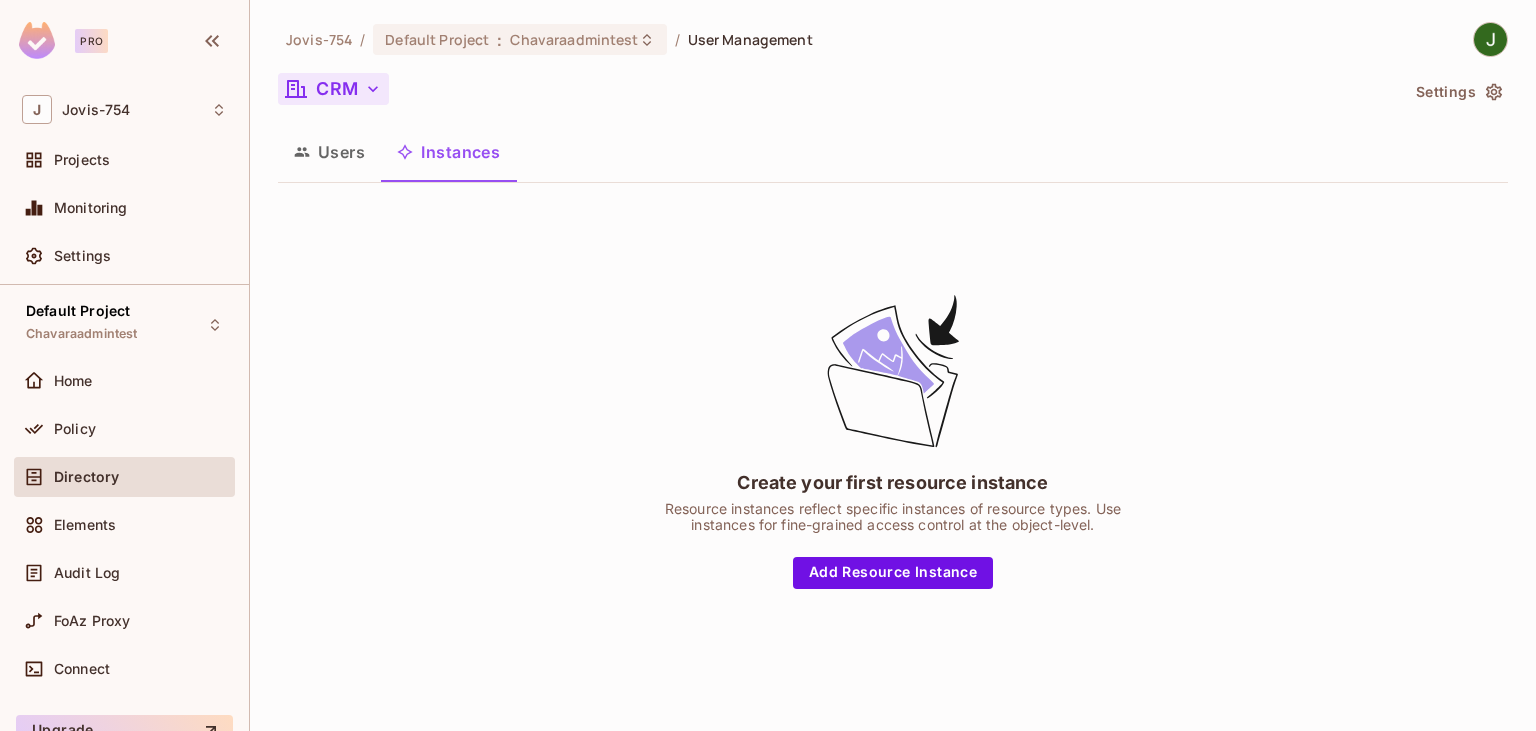 click 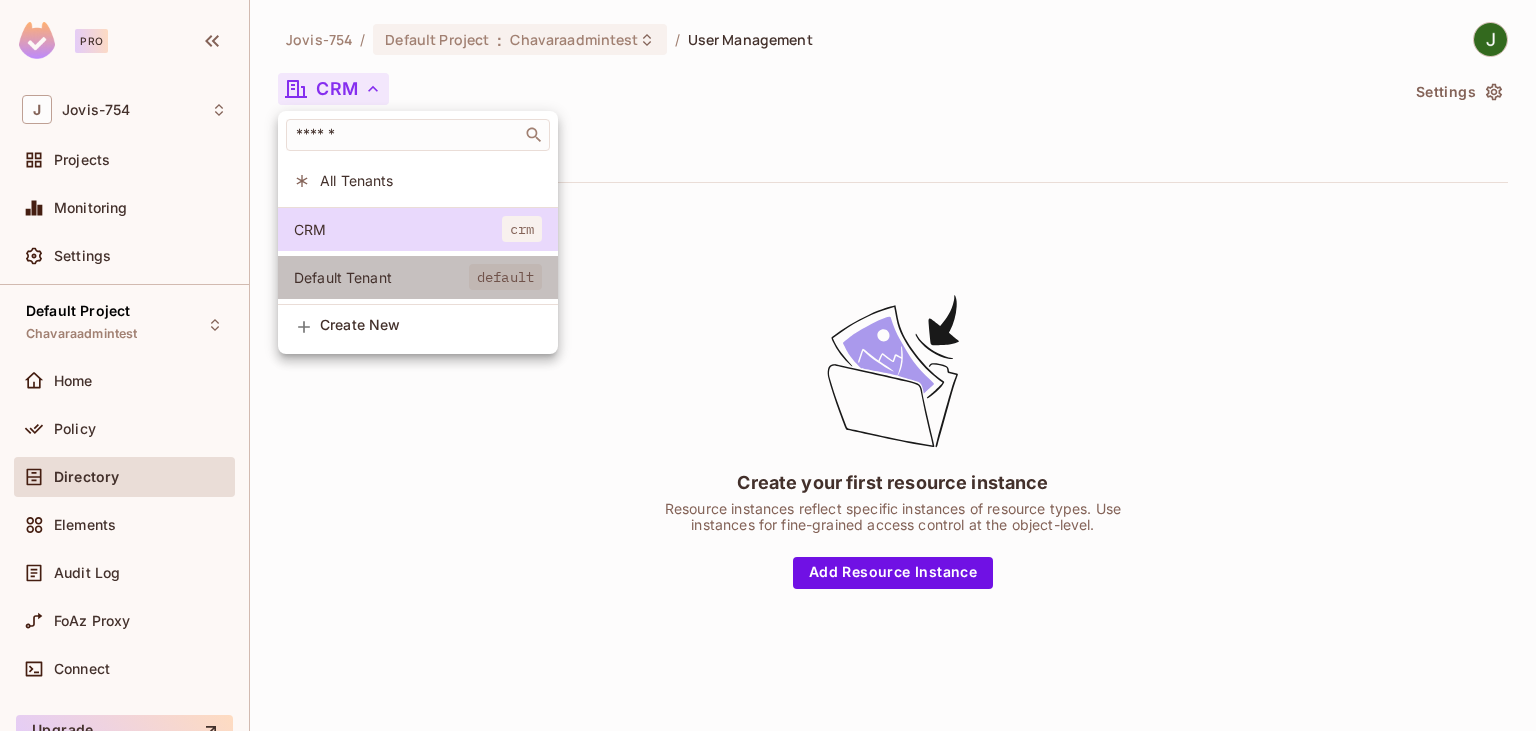 click on "Default Tenant" at bounding box center [381, 277] 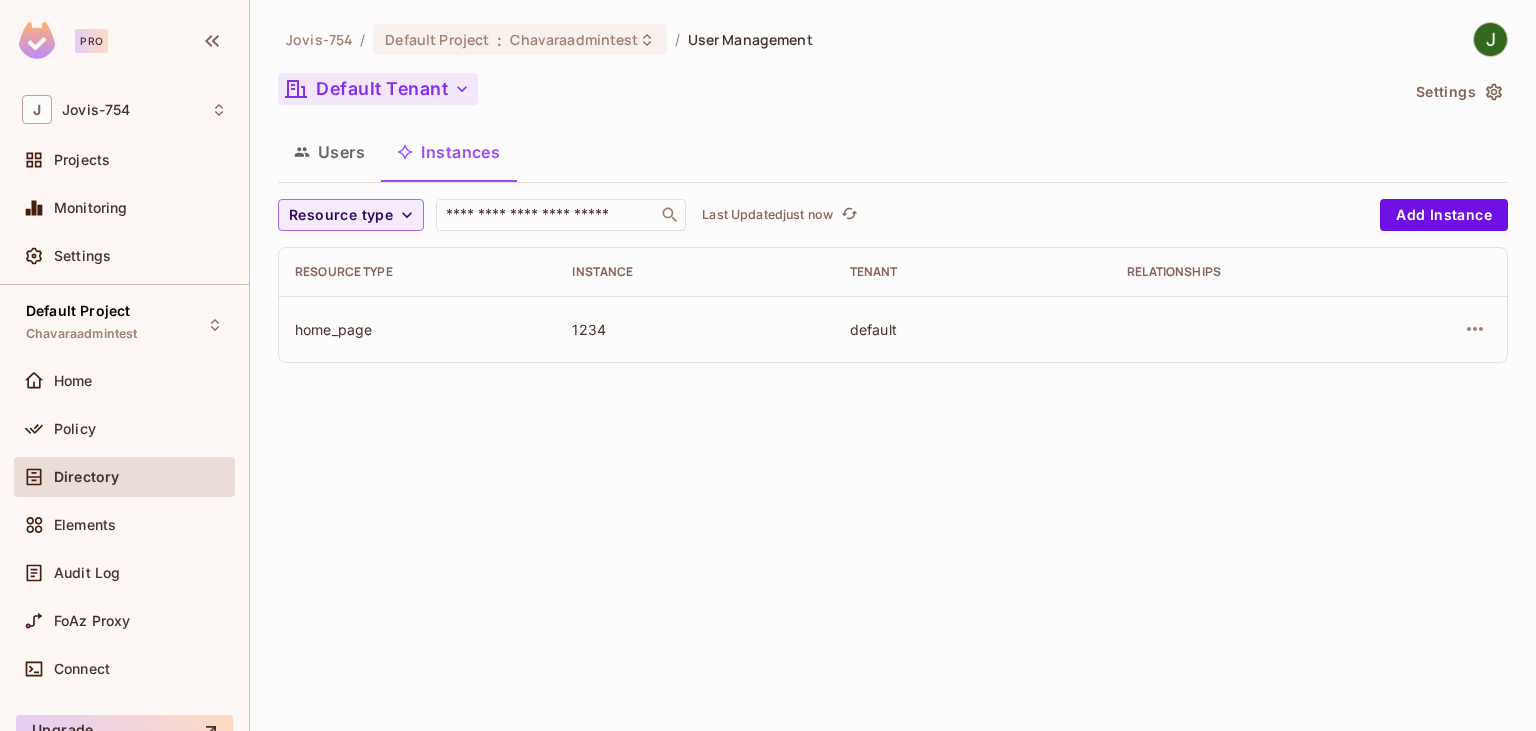 click on "Users" at bounding box center (329, 152) 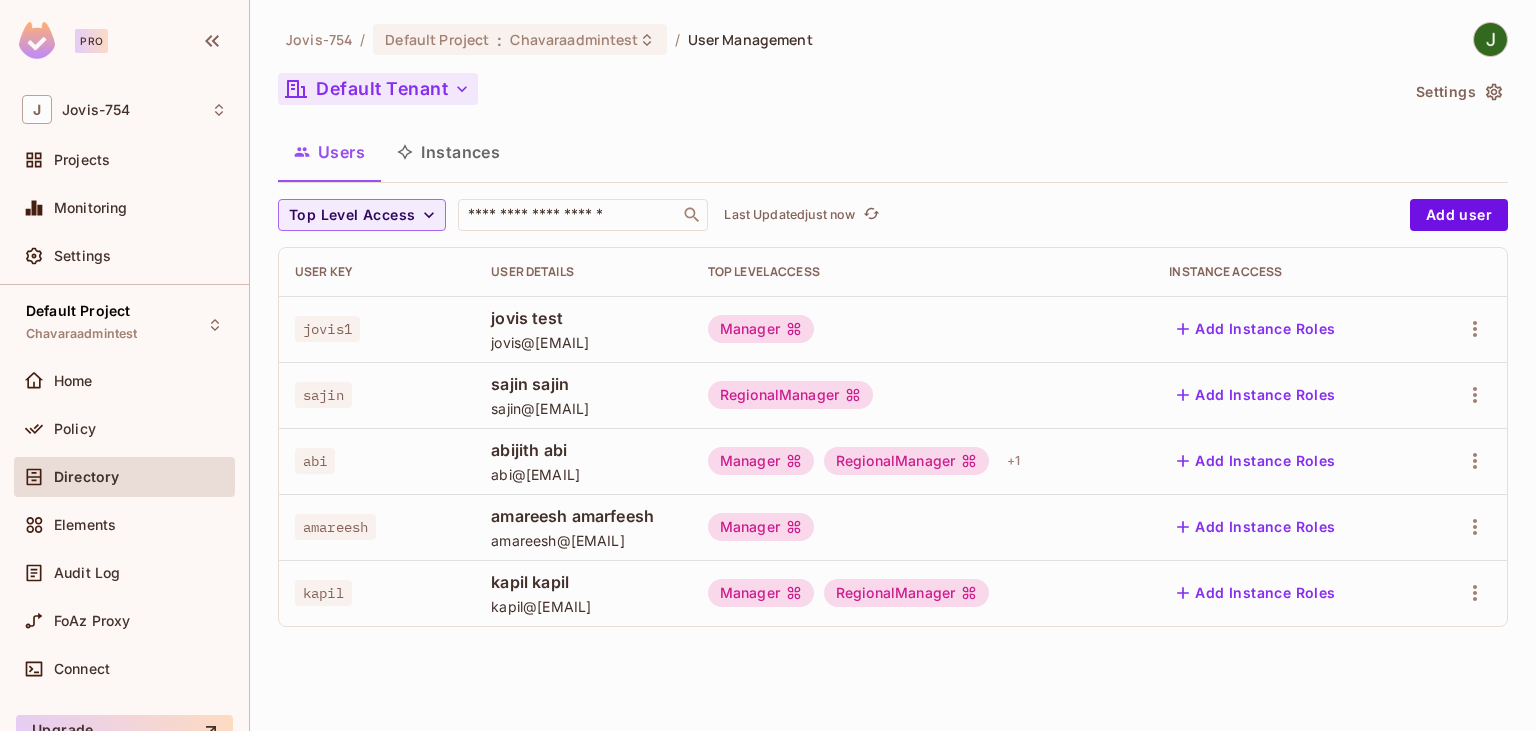 click 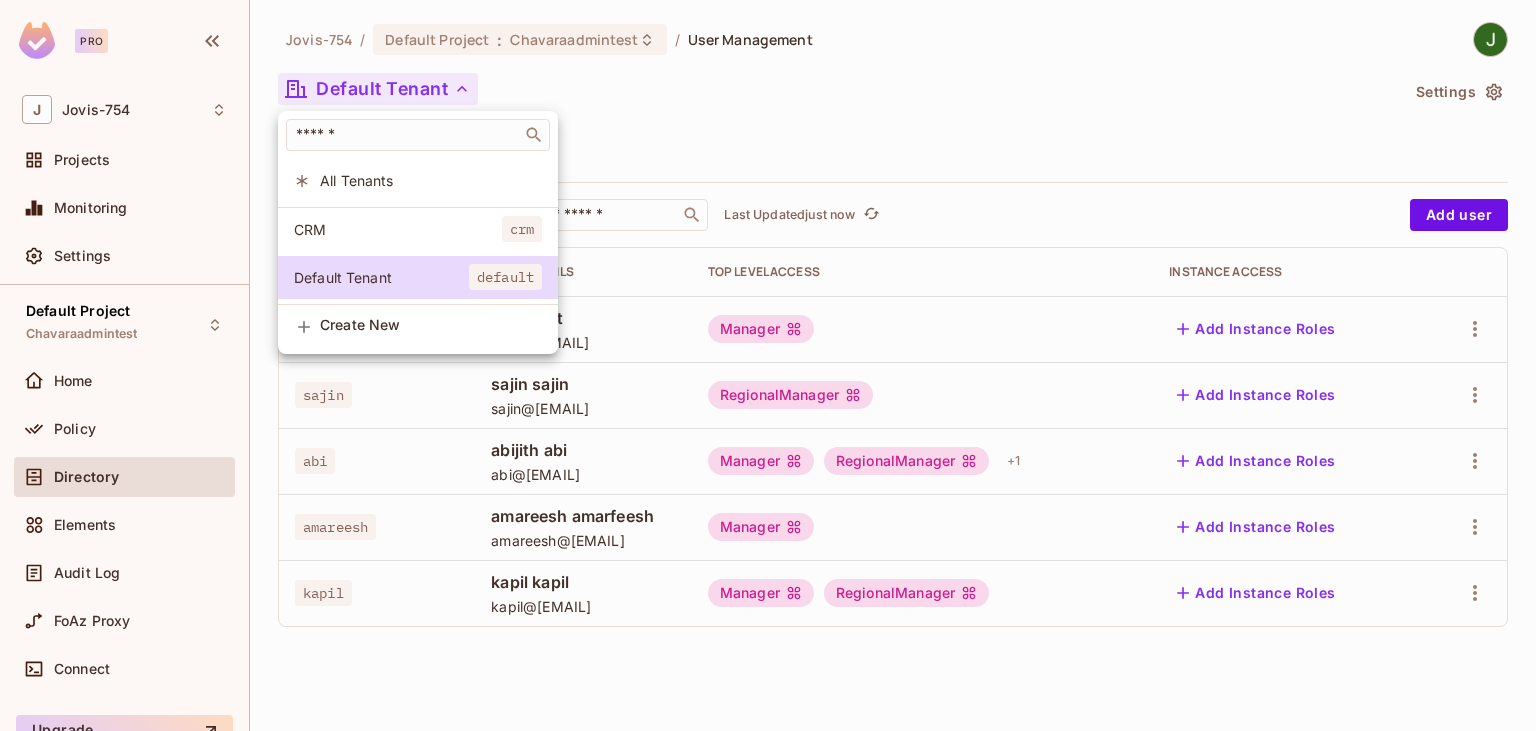 click on "CRM" at bounding box center [398, 229] 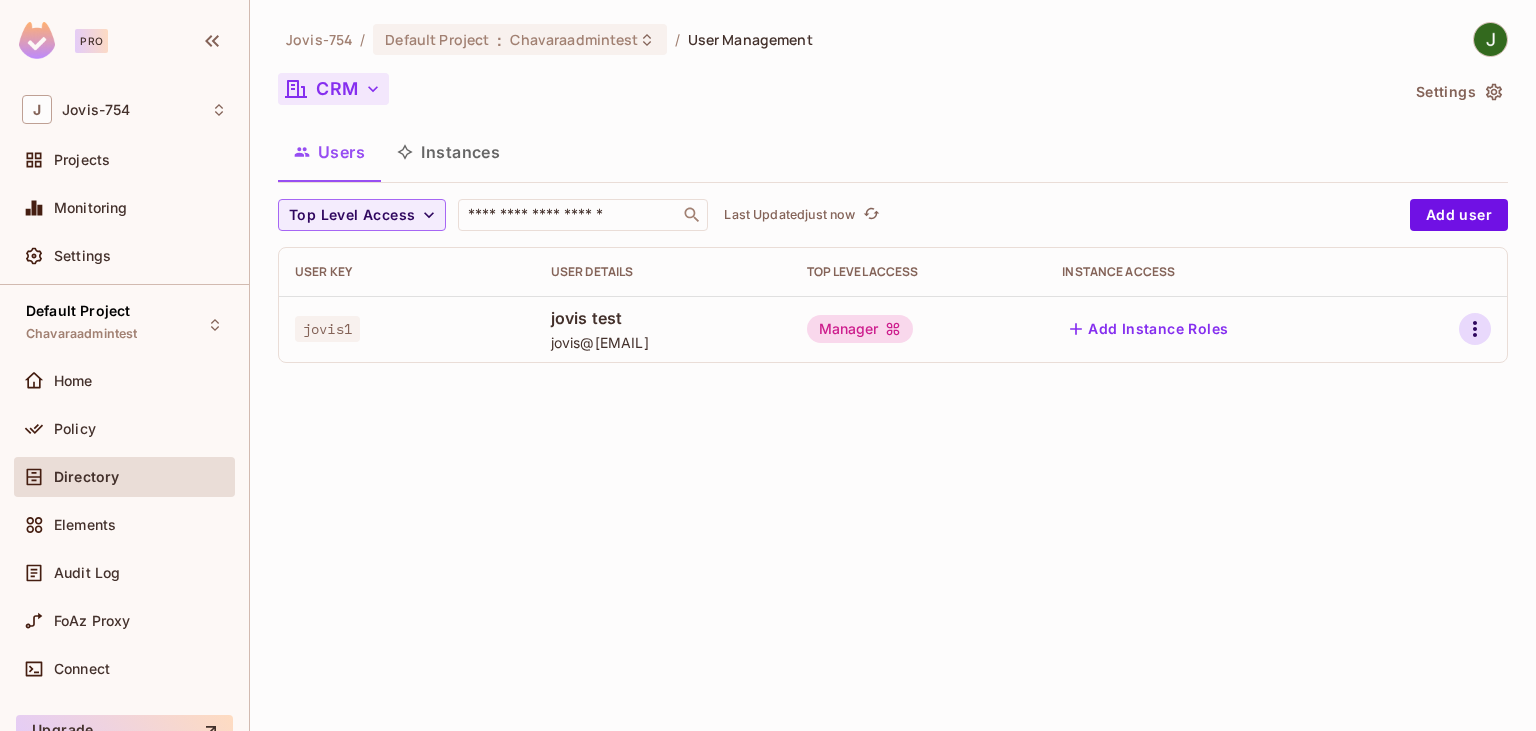 click 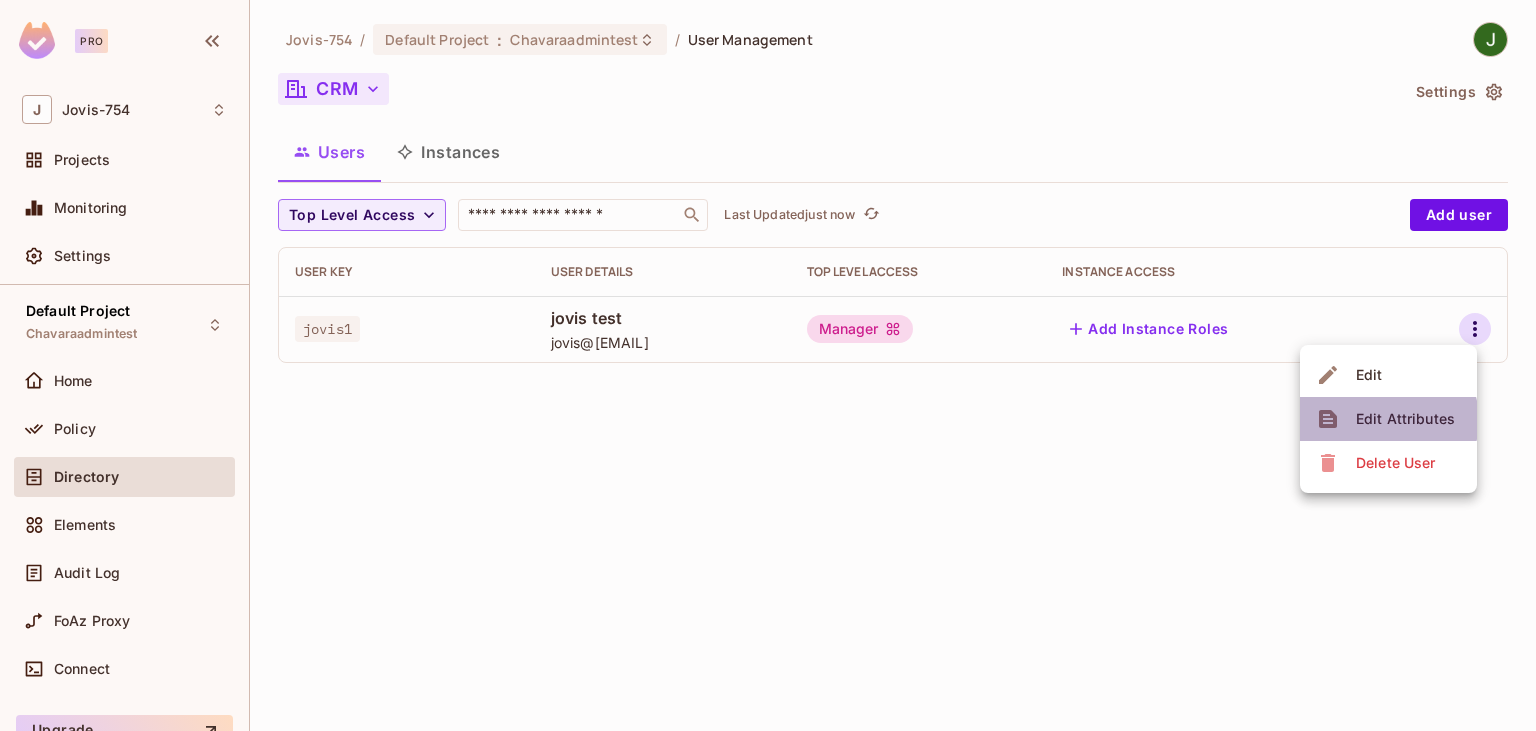 click on "Edit Attributes" at bounding box center [1405, 419] 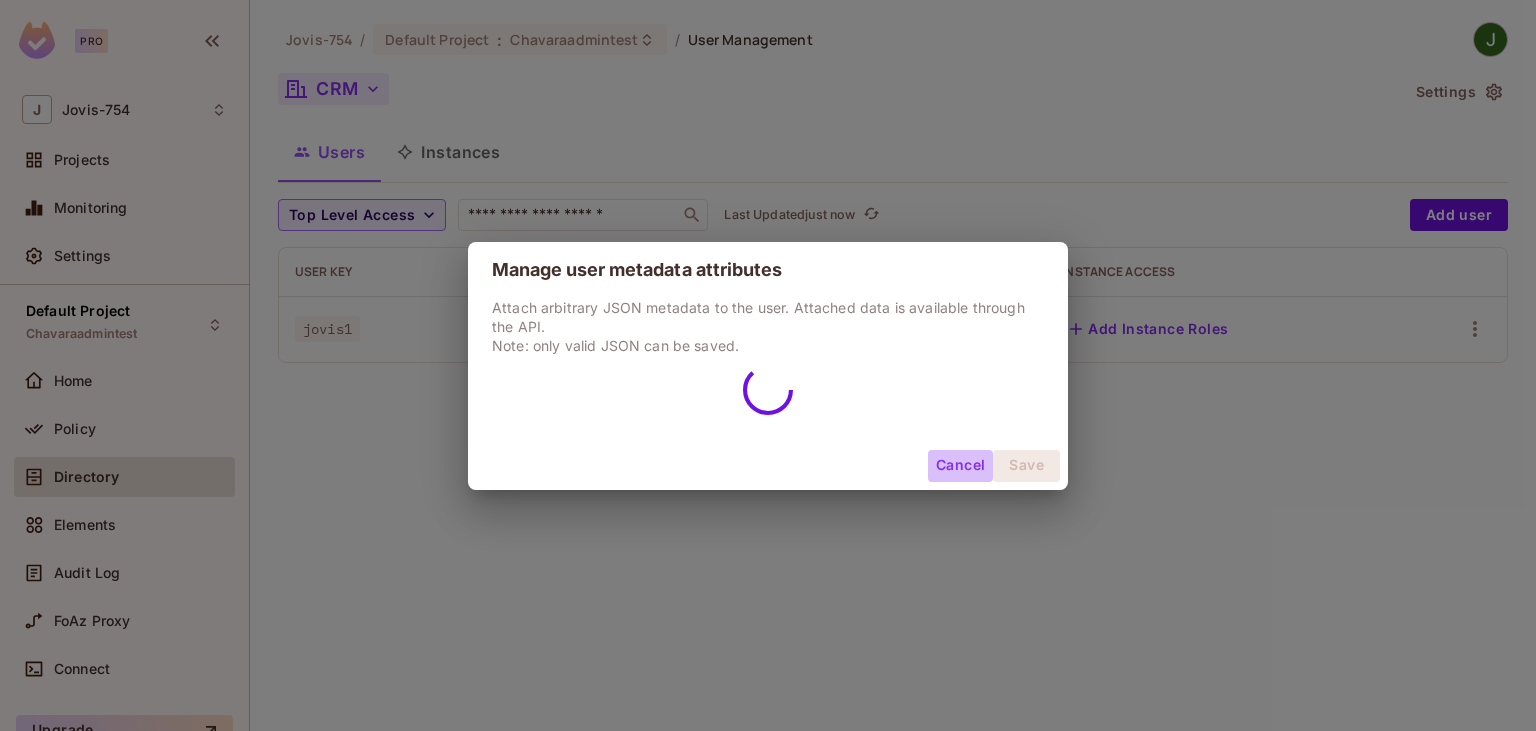 click on "Cancel" at bounding box center (960, 466) 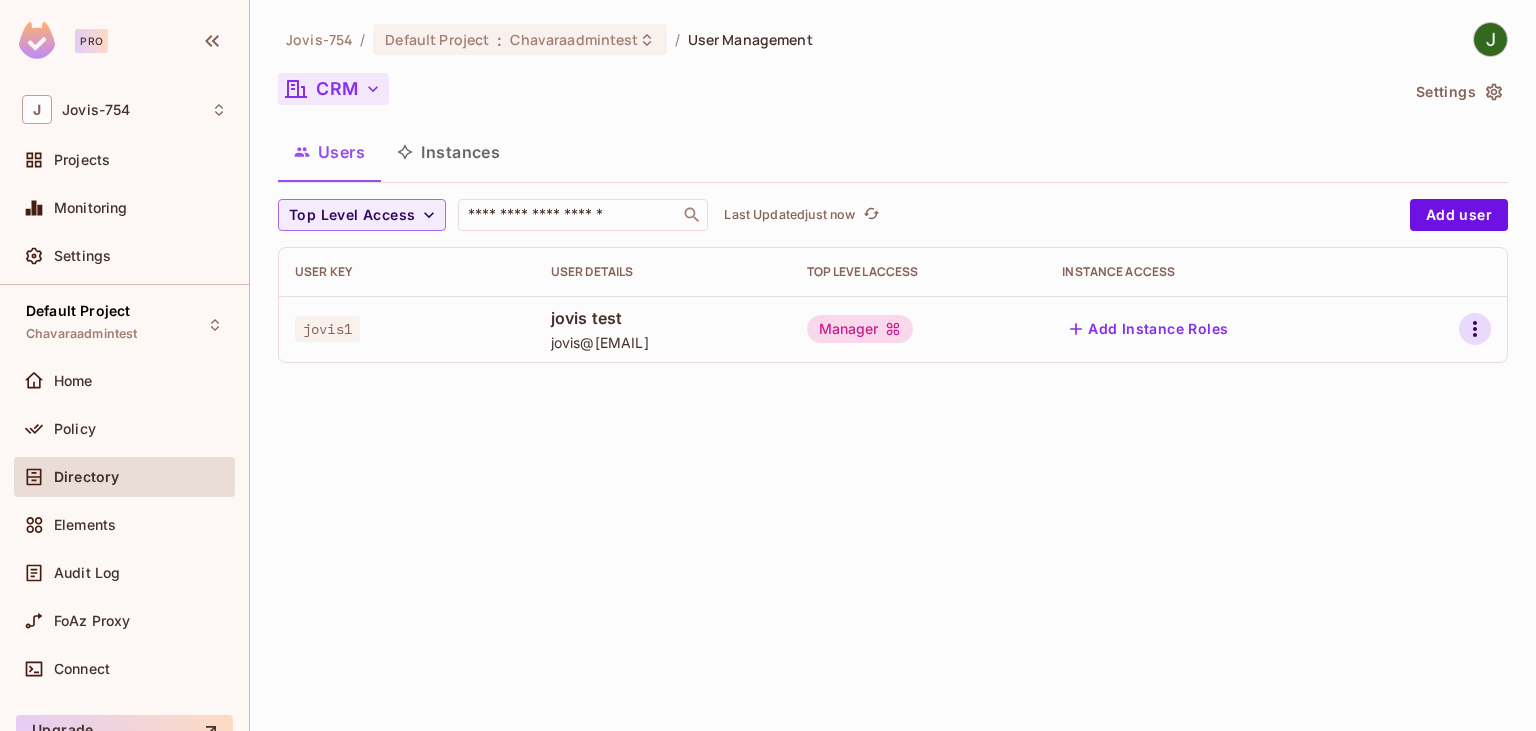 click 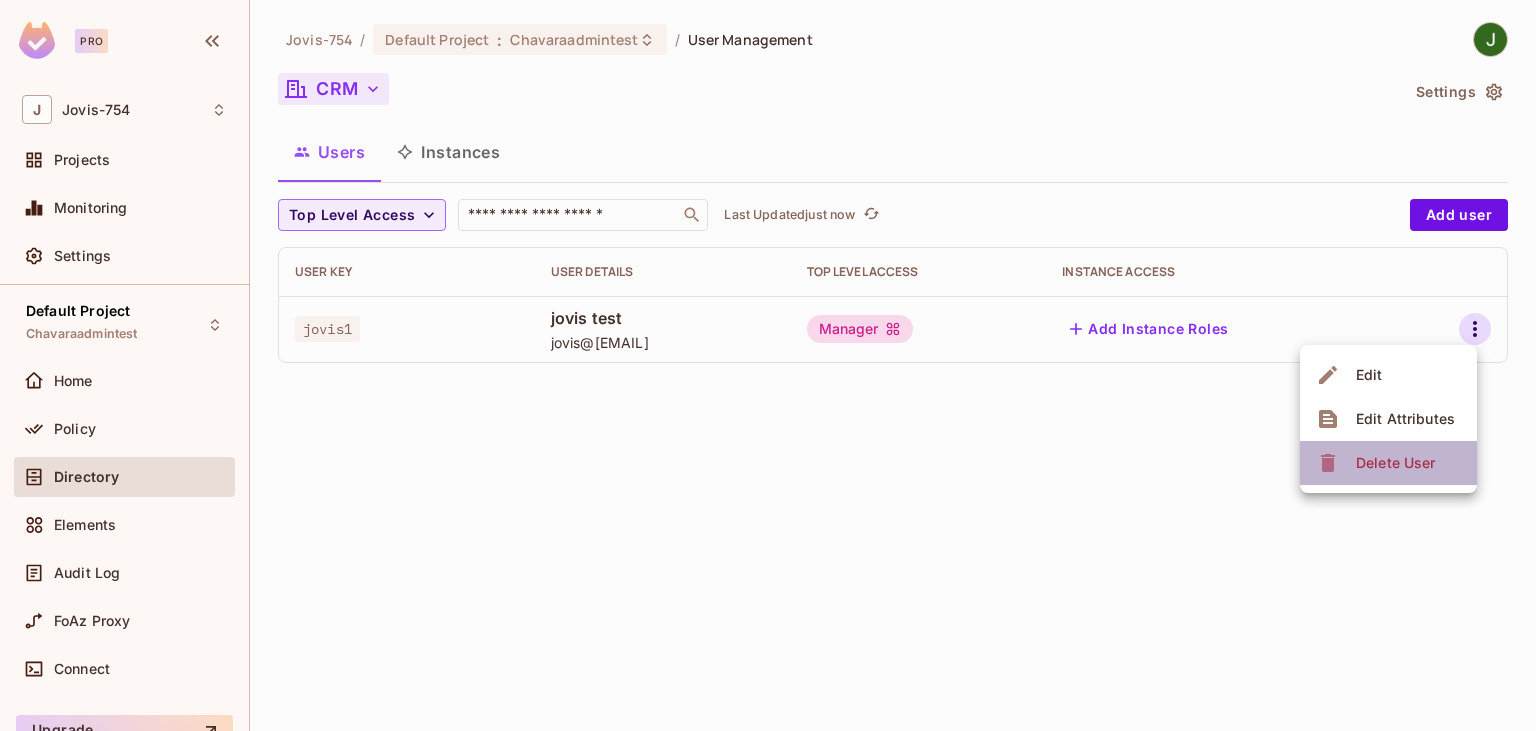 click on "Delete User" at bounding box center (1395, 463) 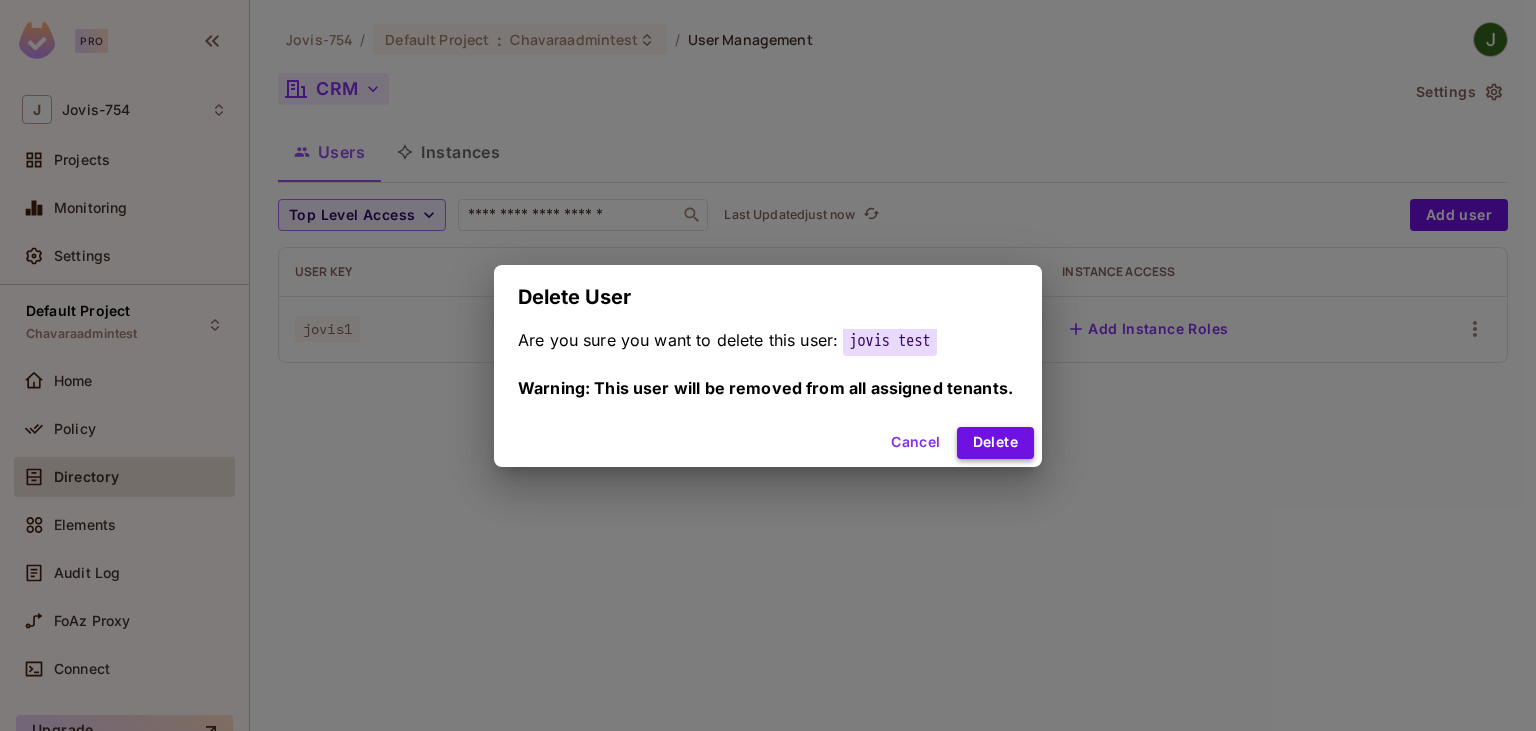 click on "Delete" at bounding box center [995, 443] 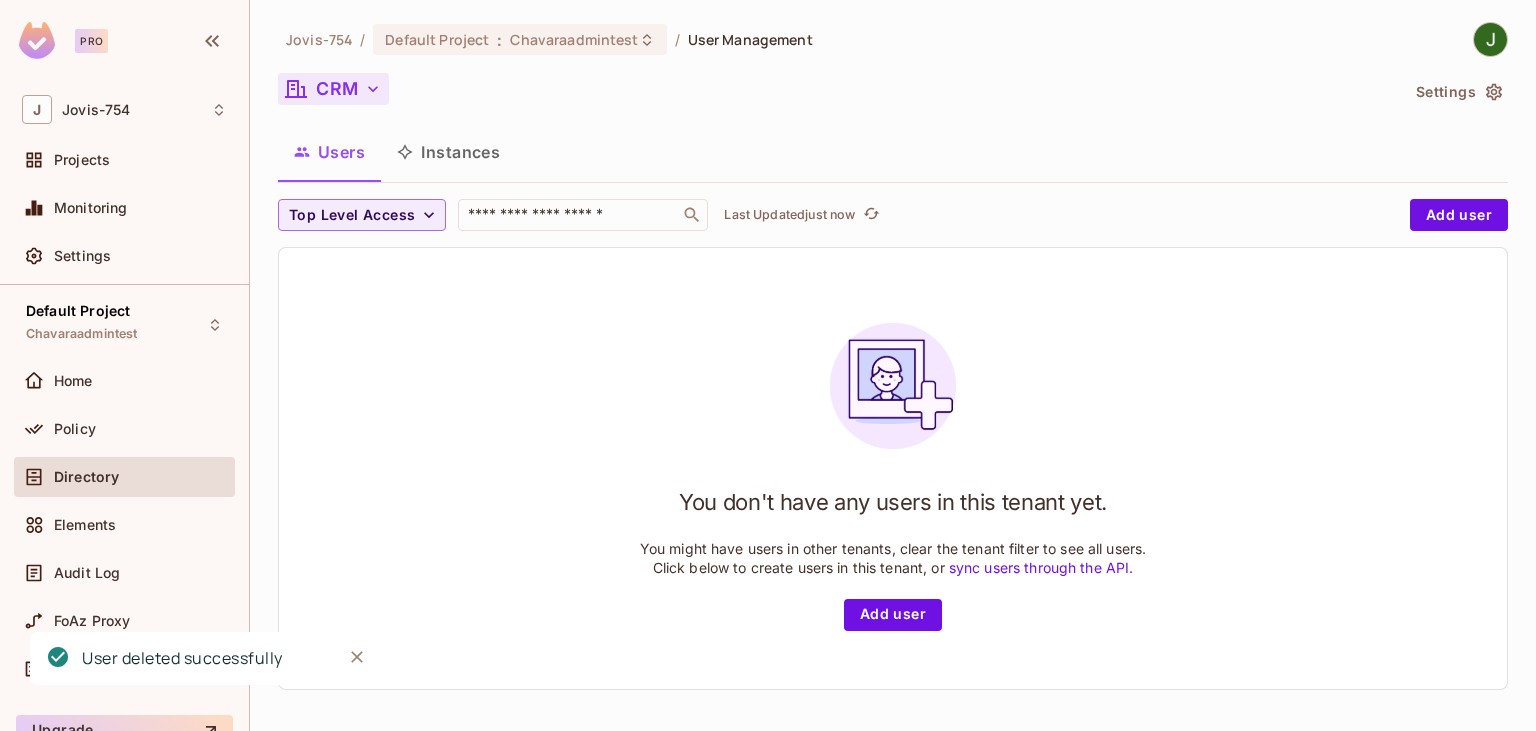 click 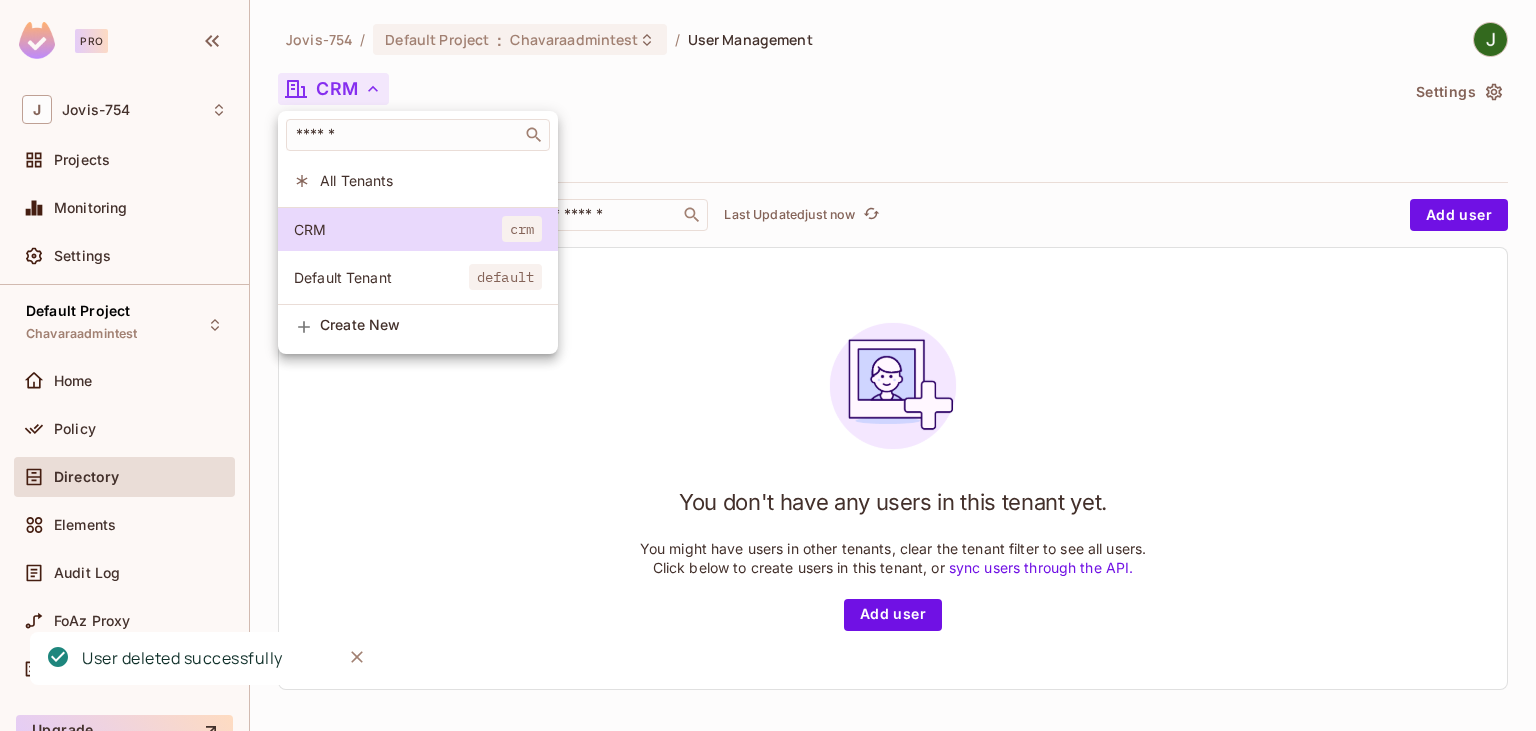 click on "Default Tenant default" at bounding box center (418, 277) 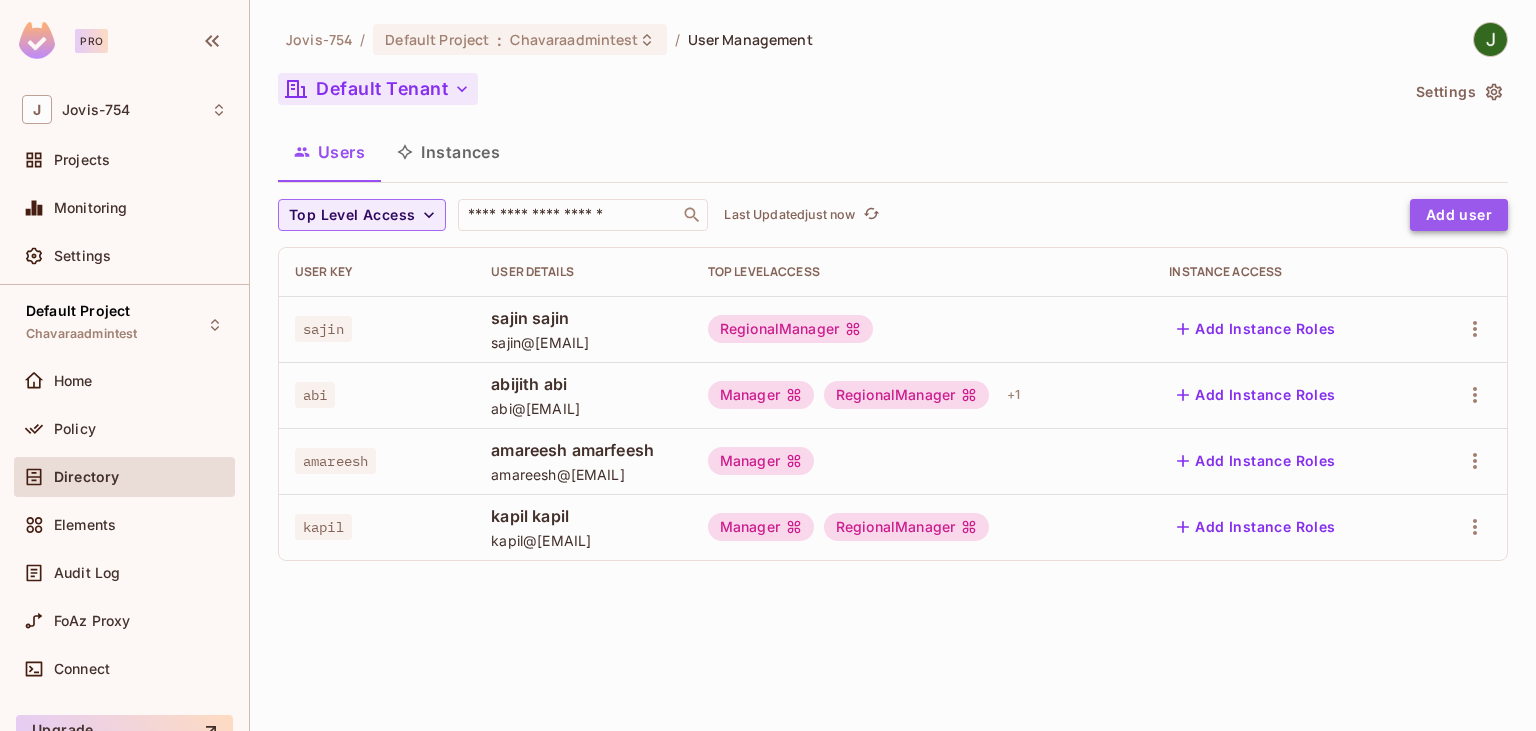 click on "Add user" at bounding box center (1459, 215) 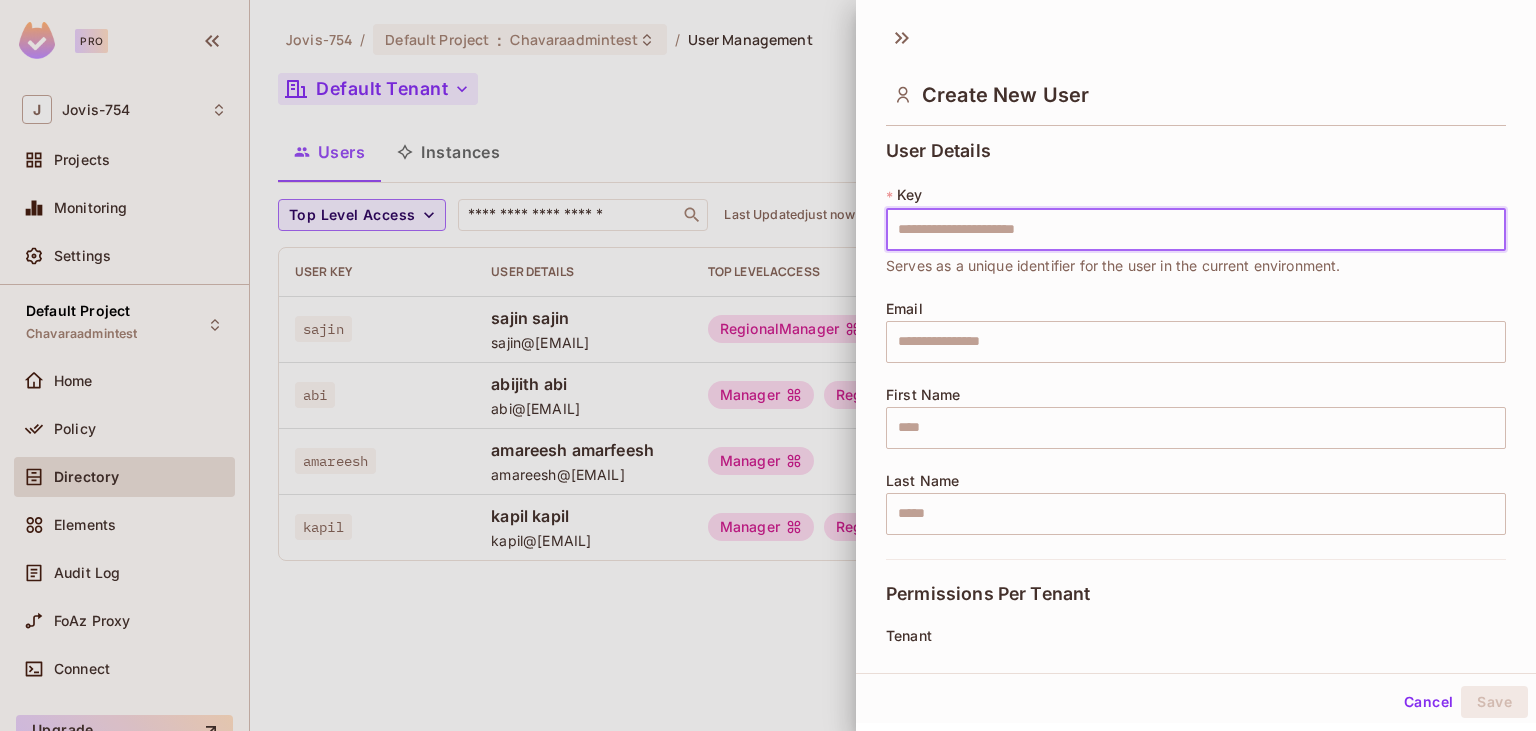 click at bounding box center (1196, 230) 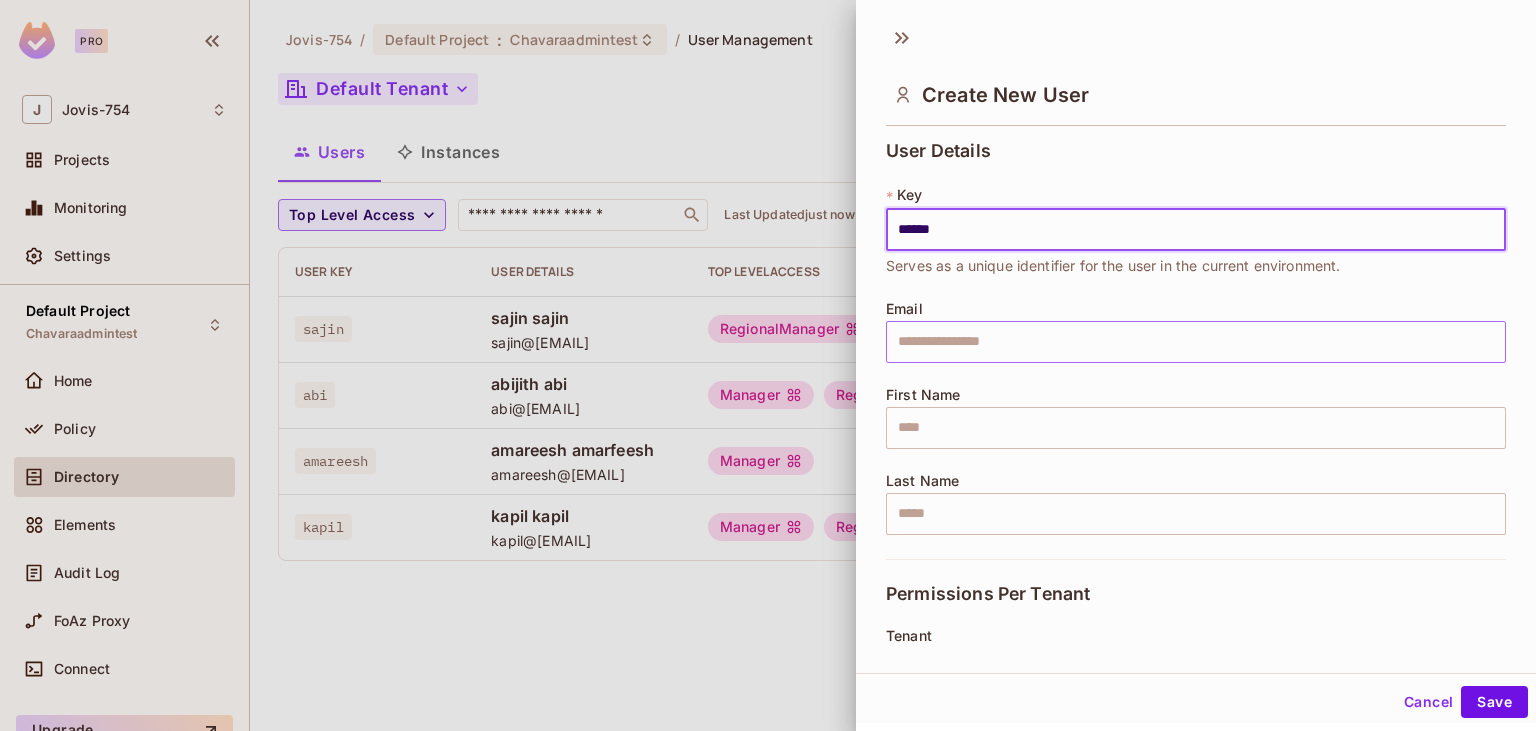 type on "******" 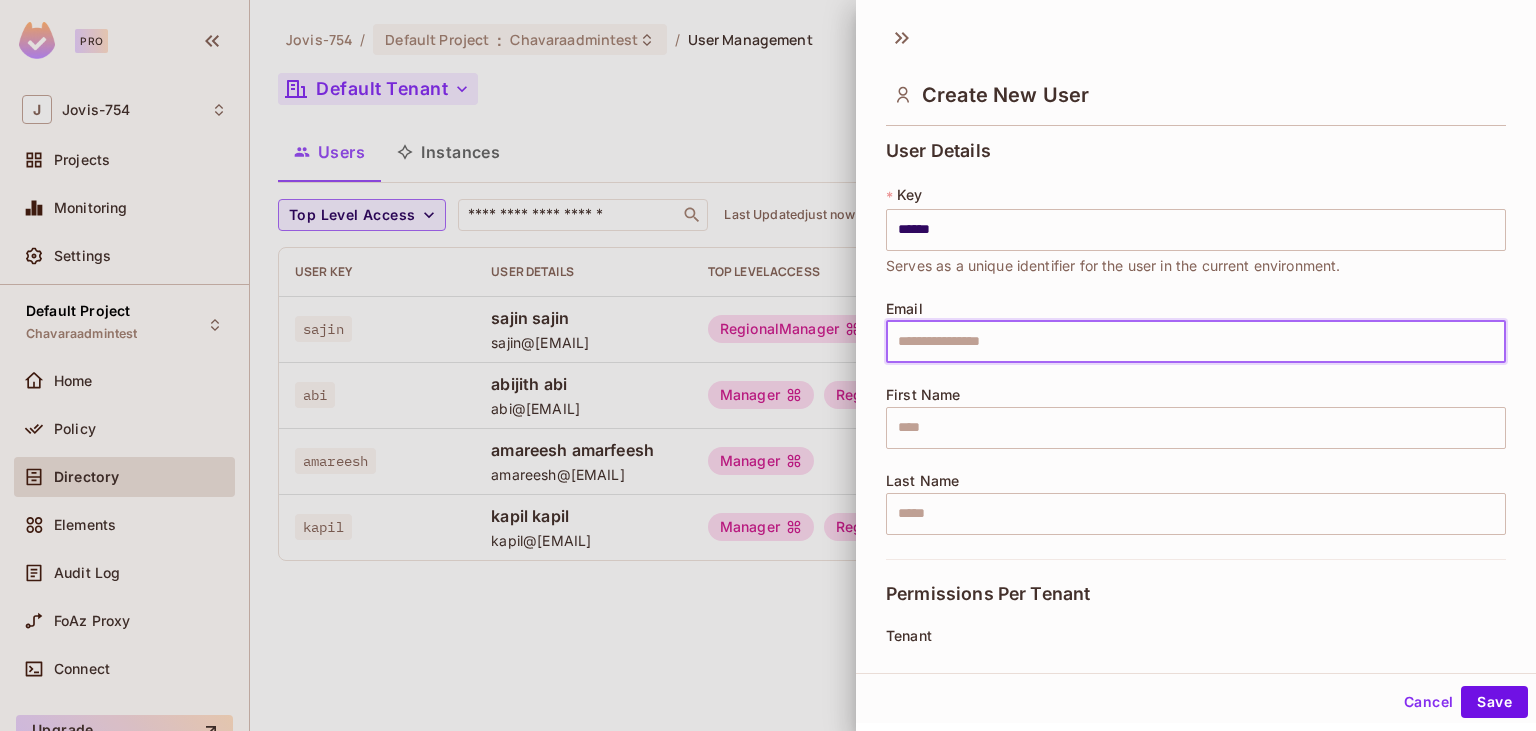 click at bounding box center [1196, 342] 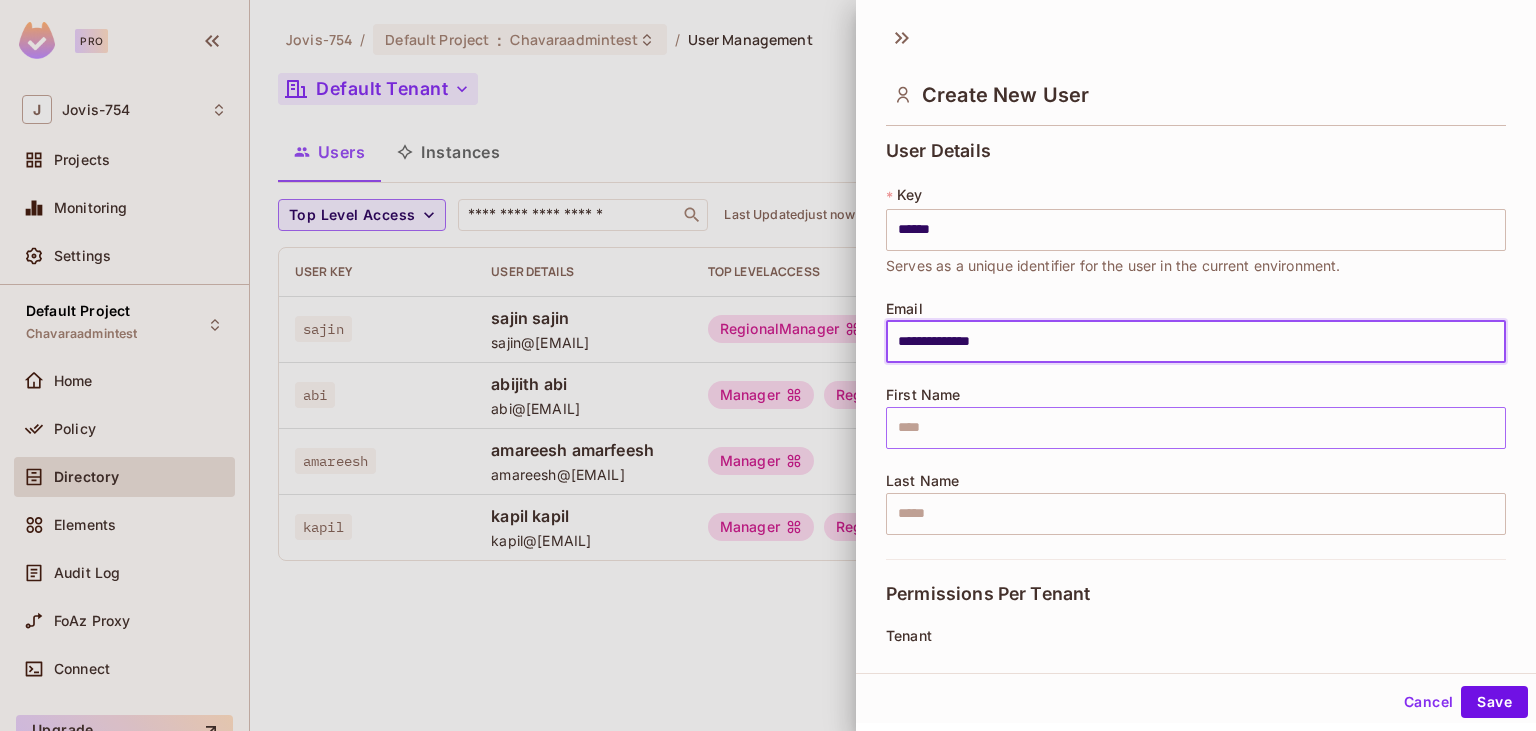 type on "**********" 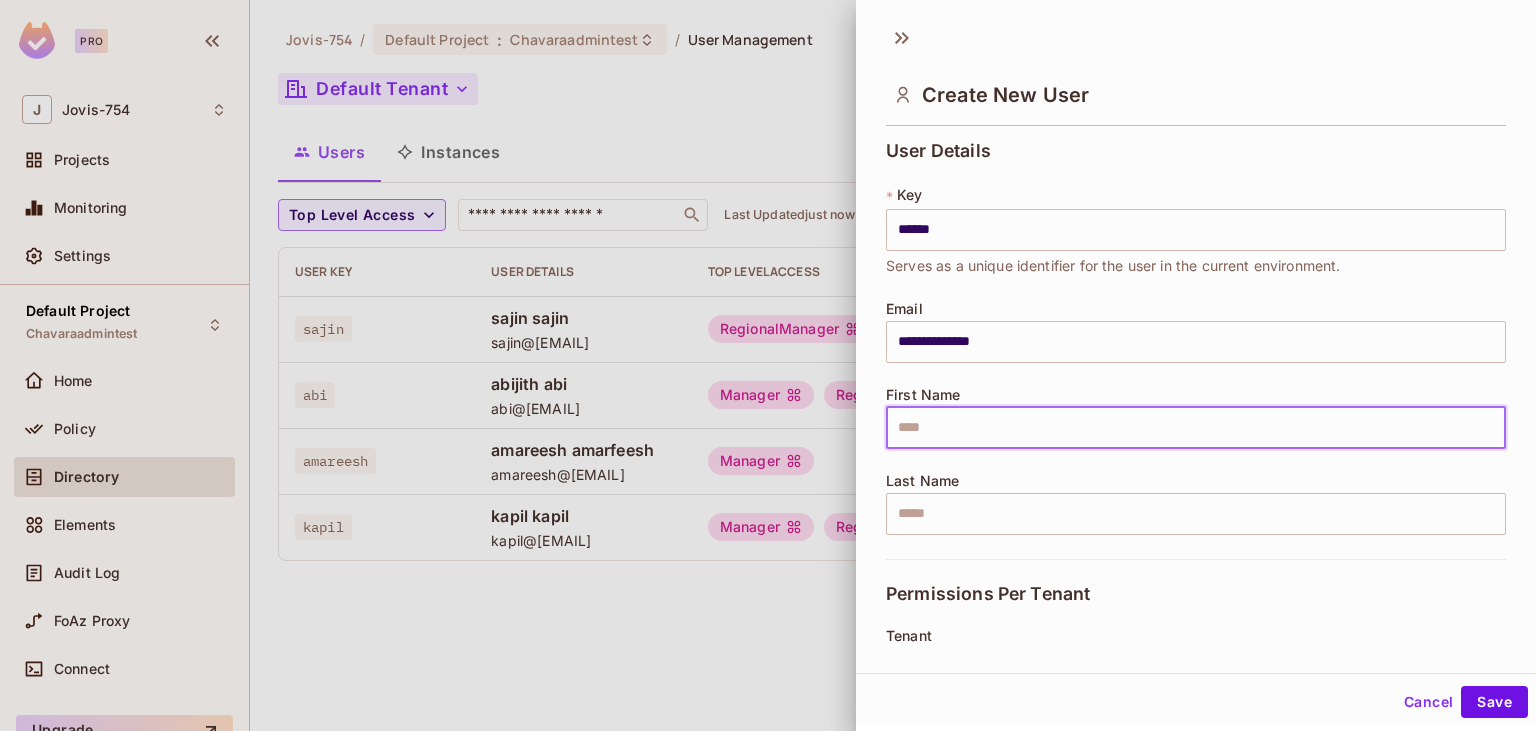 click at bounding box center [1196, 428] 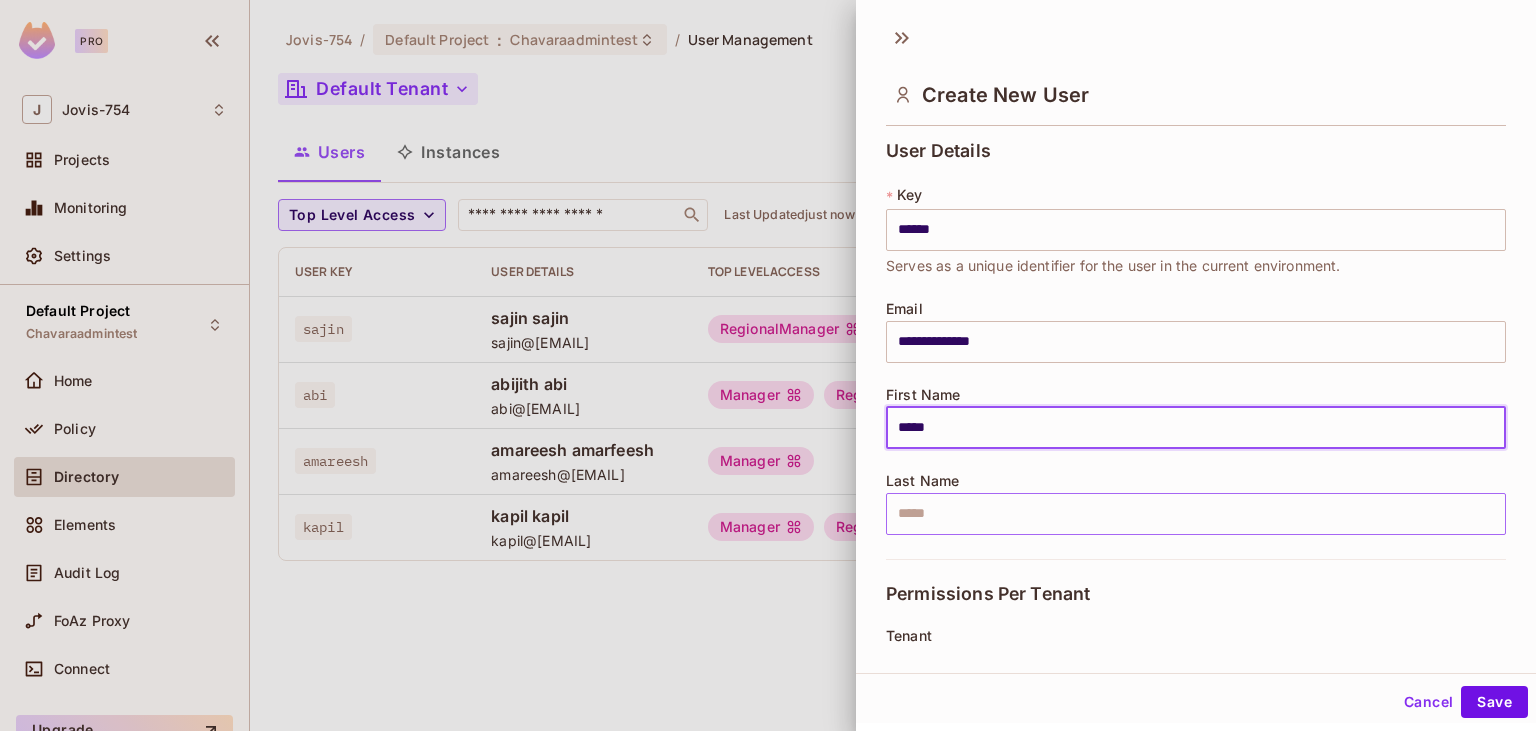 type on "*****" 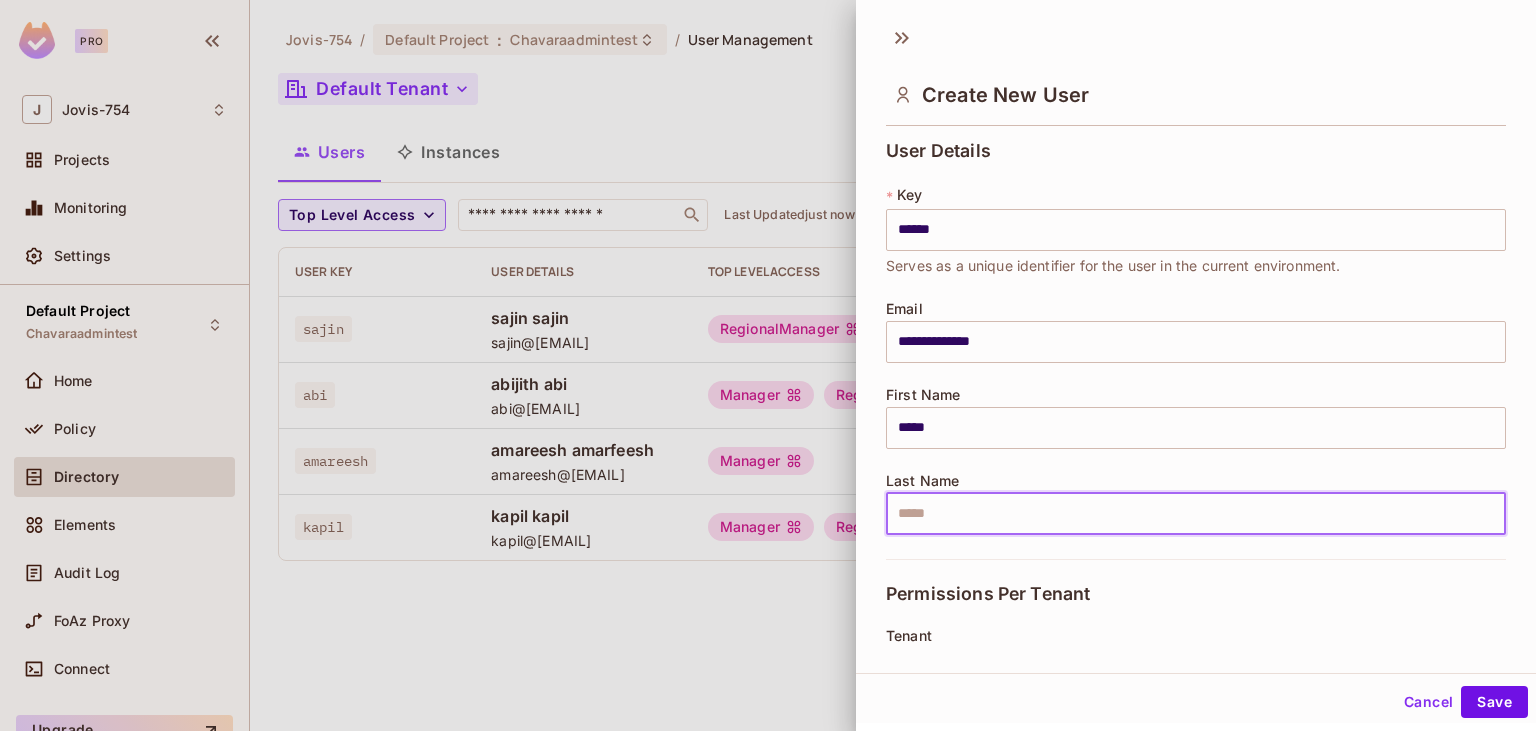 click at bounding box center [1196, 514] 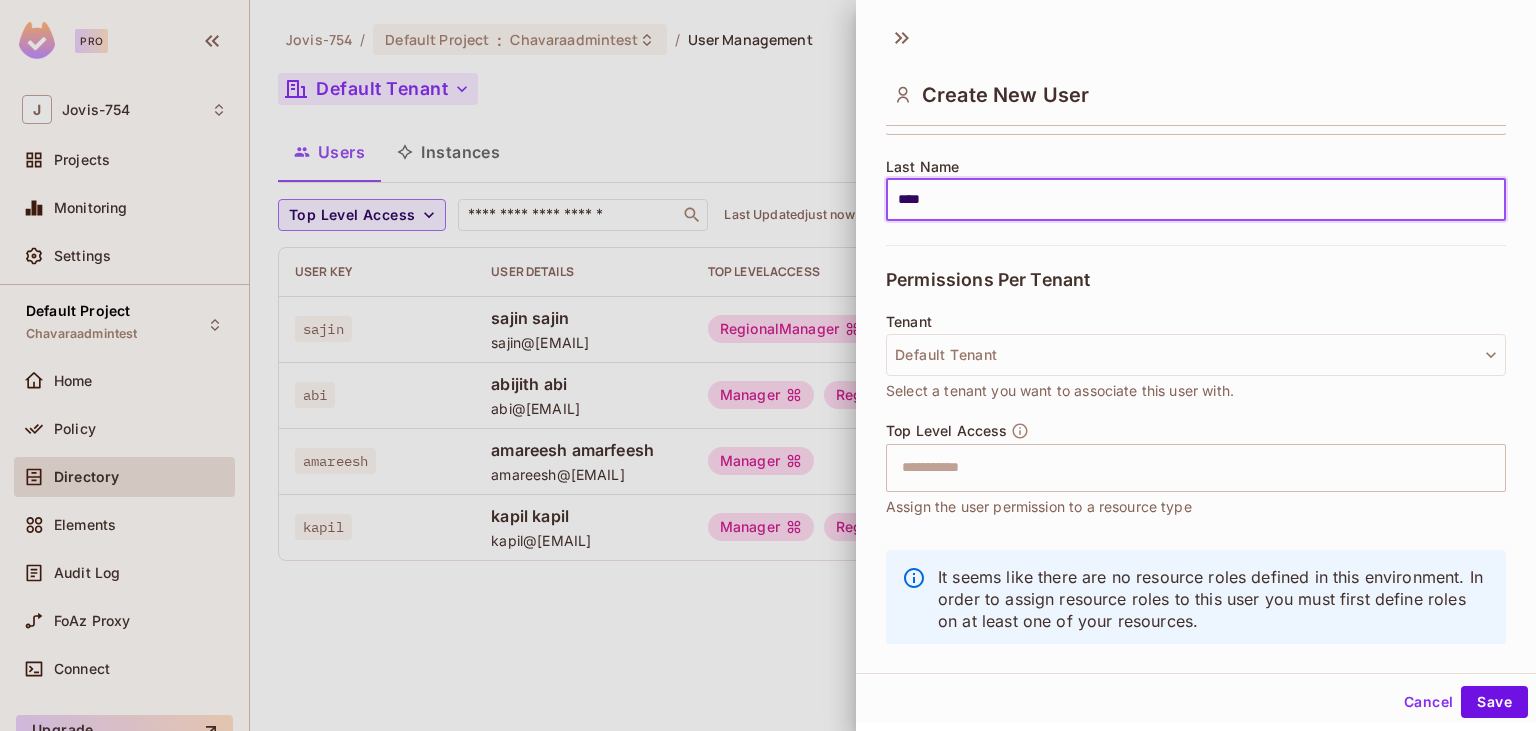 scroll, scrollTop: 346, scrollLeft: 0, axis: vertical 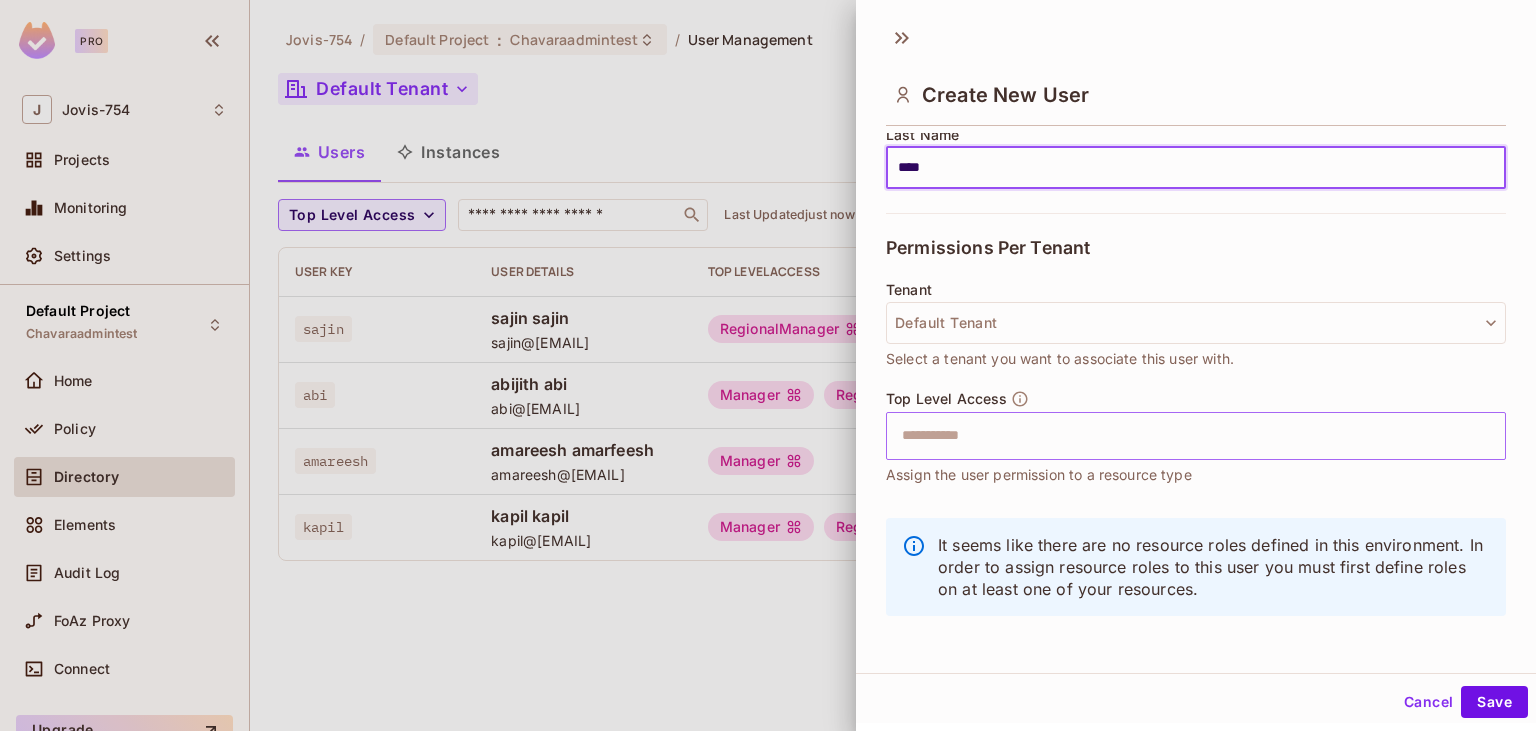 type on "****" 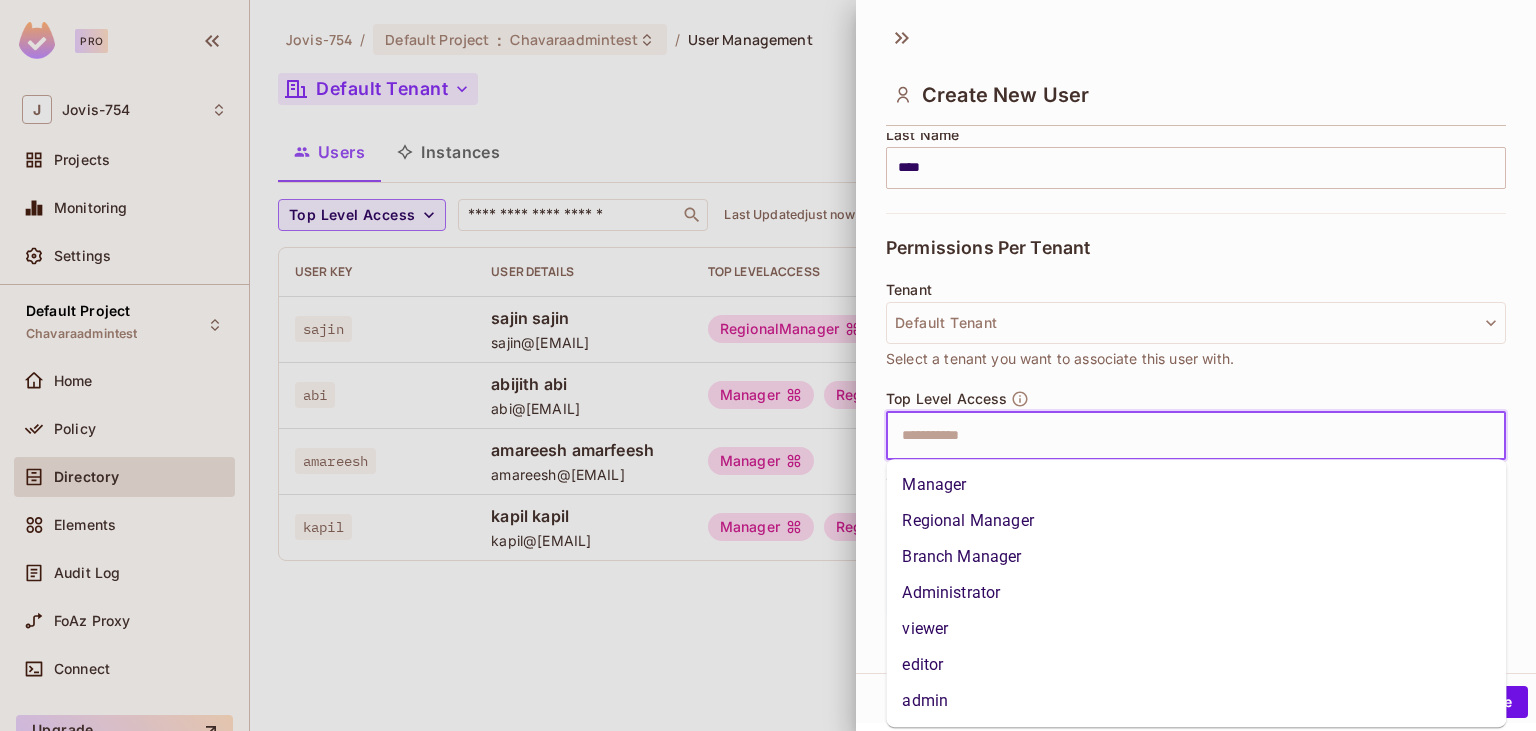 click at bounding box center [1178, 436] 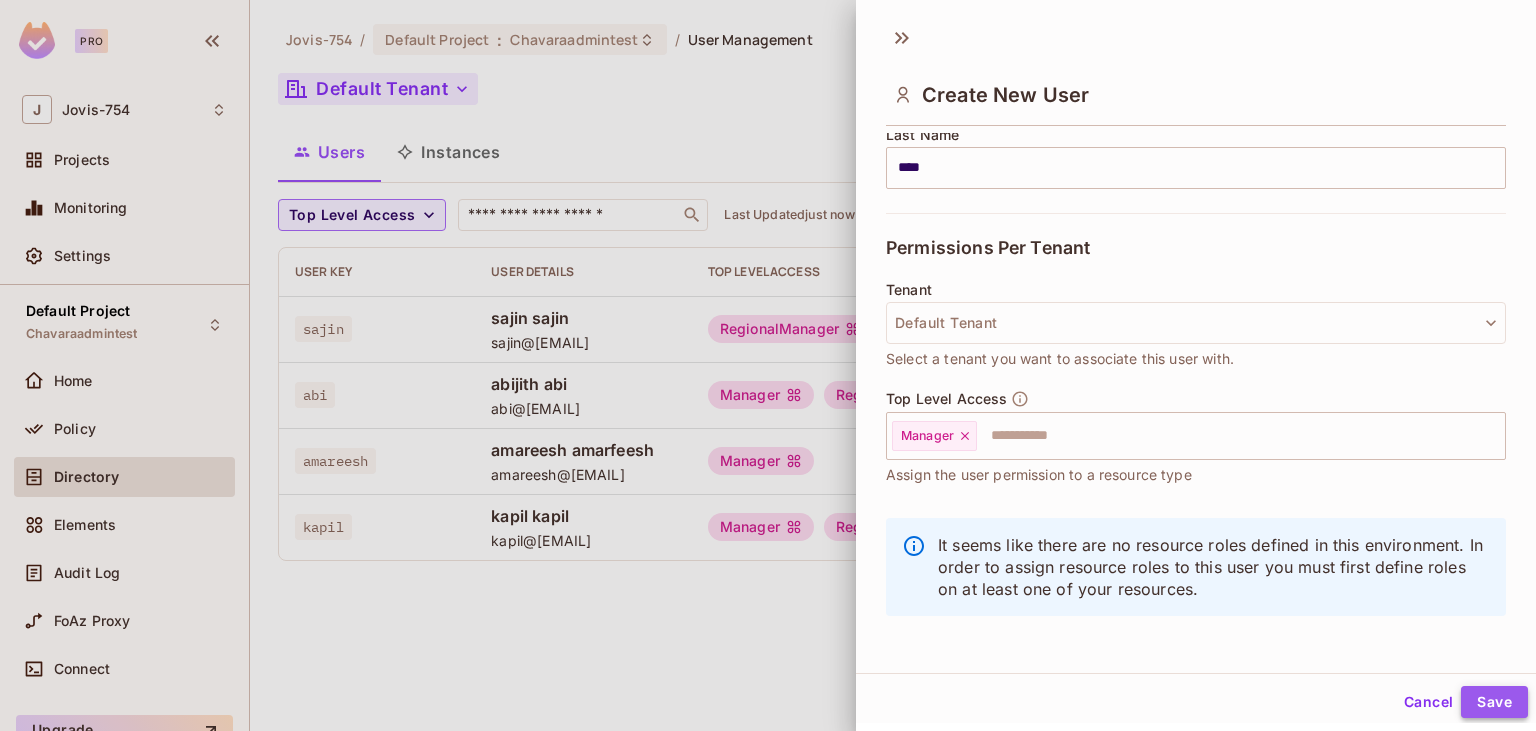 click on "Save" at bounding box center [1494, 702] 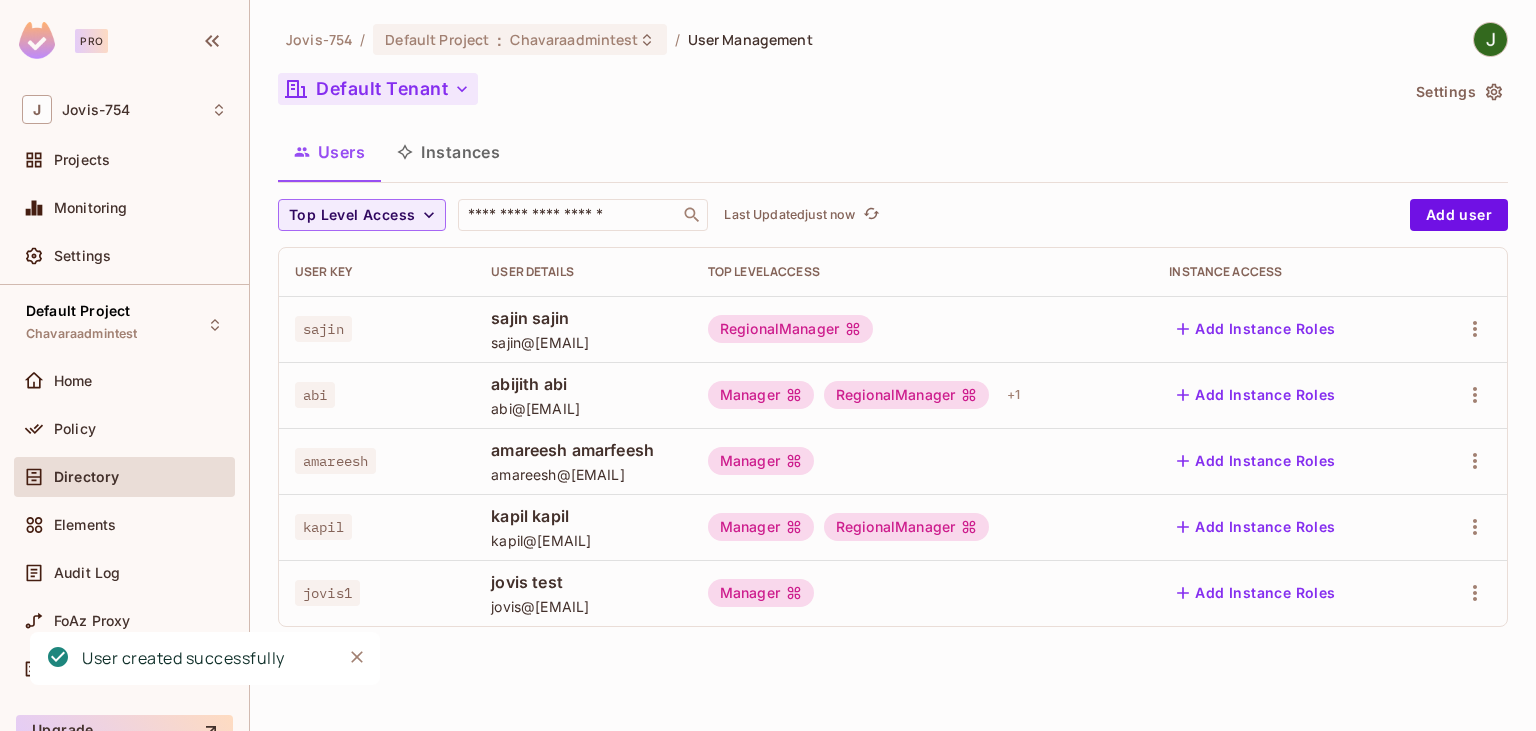 type 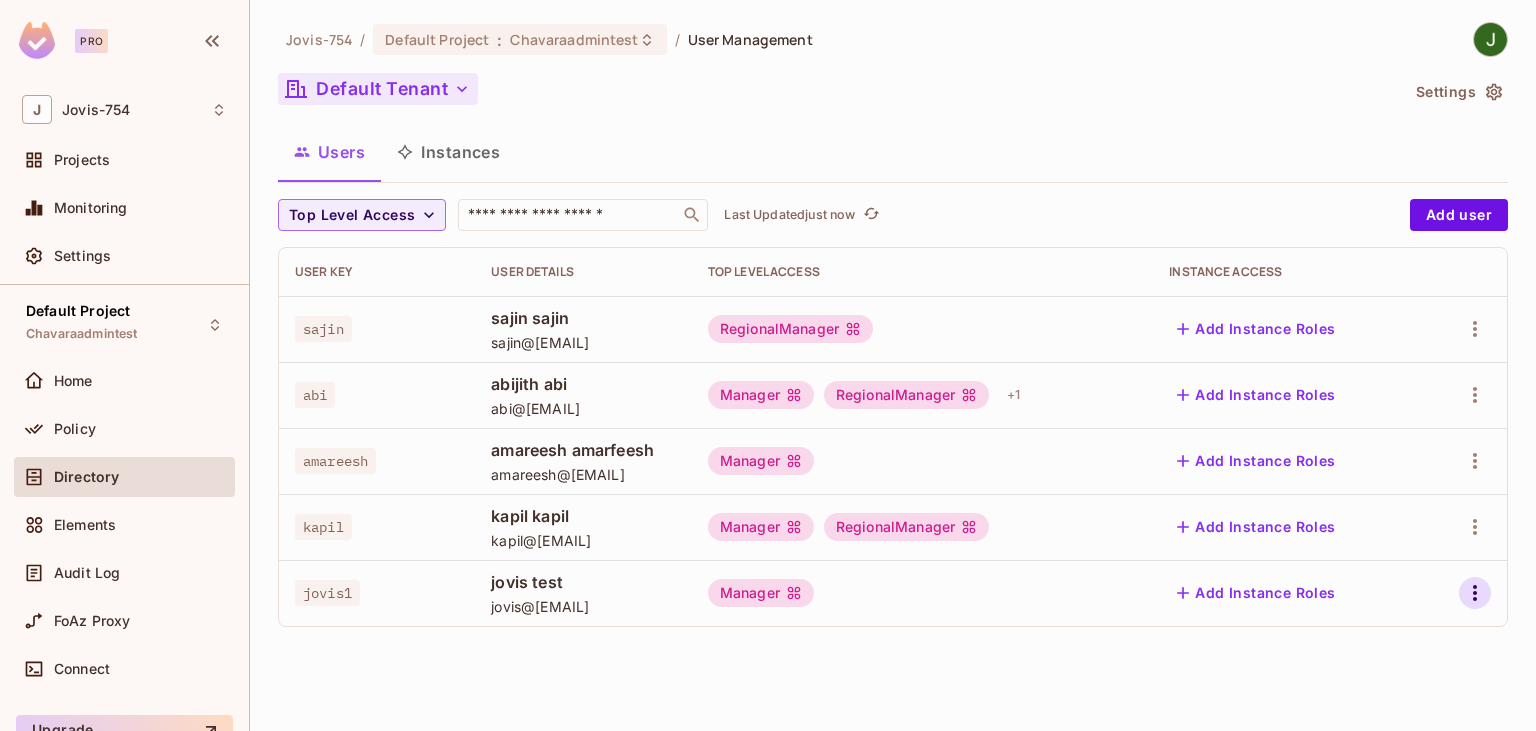 click 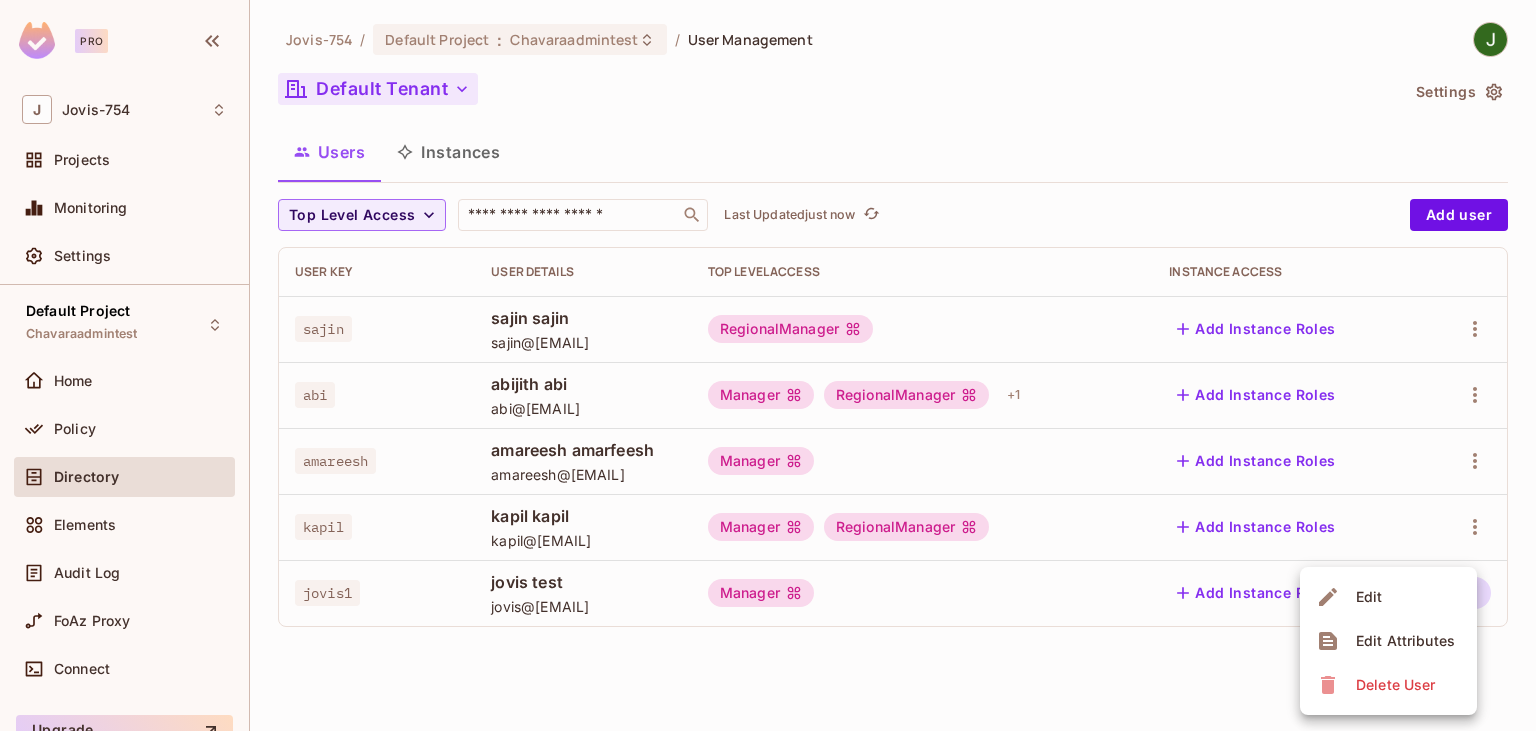 click on "Edit" at bounding box center (1388, 597) 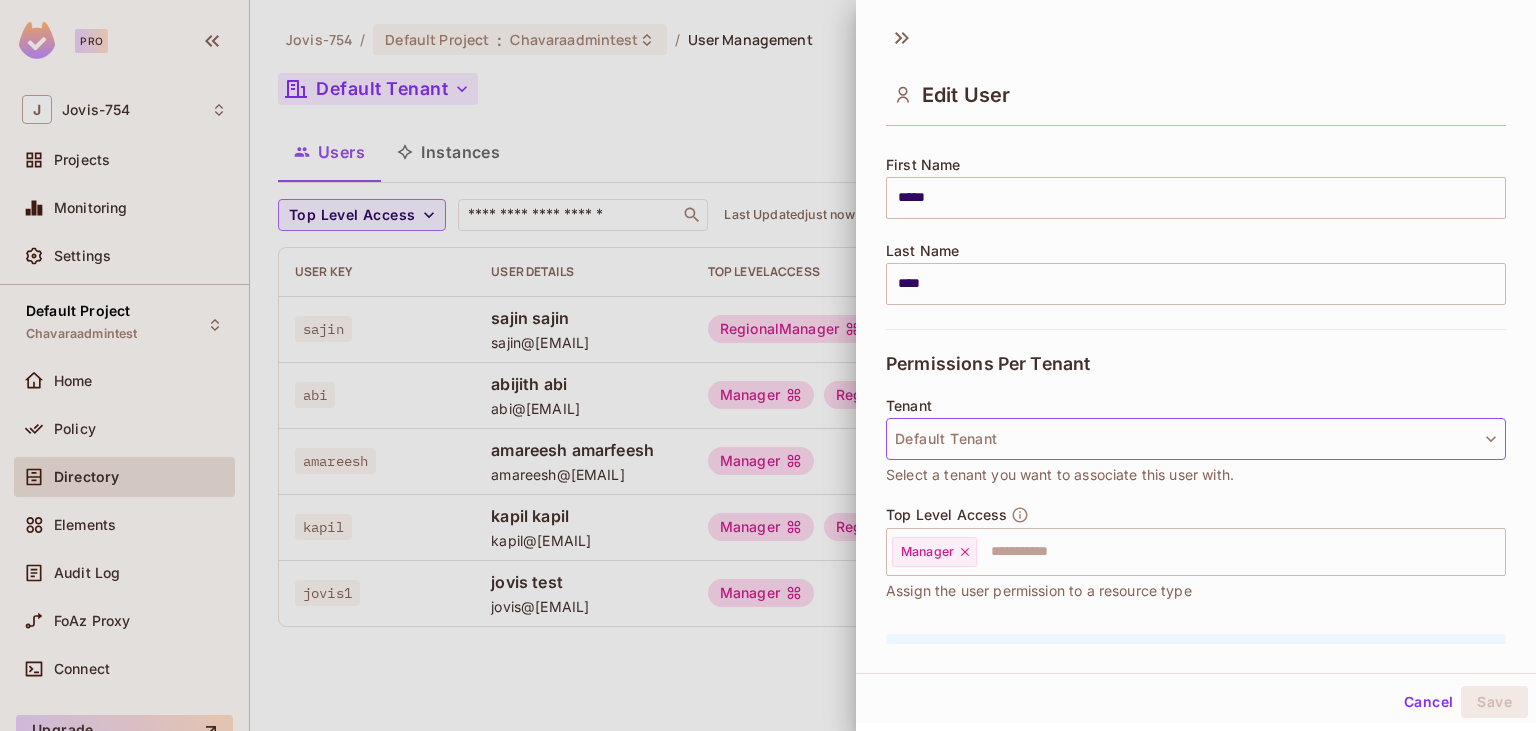 scroll, scrollTop: 346, scrollLeft: 0, axis: vertical 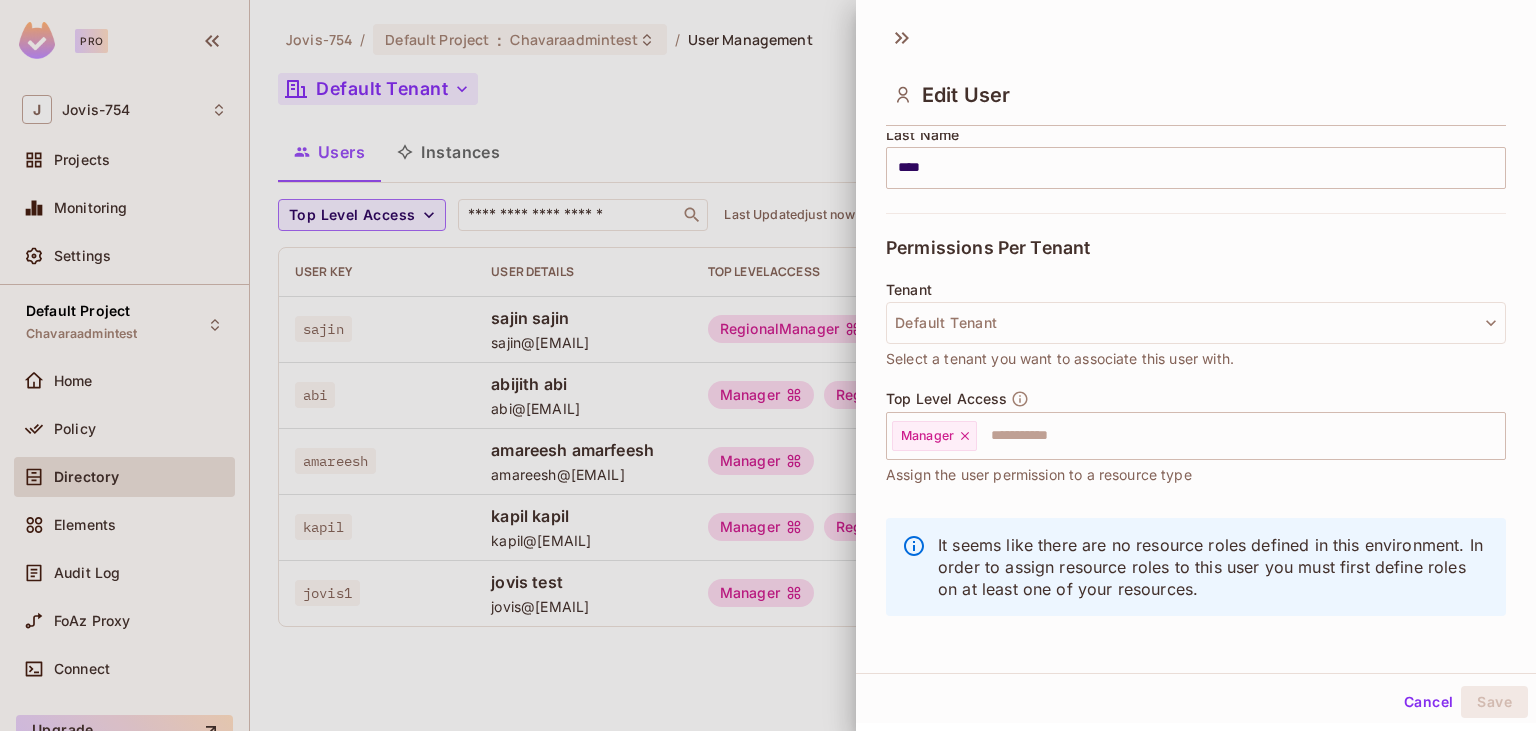 click at bounding box center [768, 365] 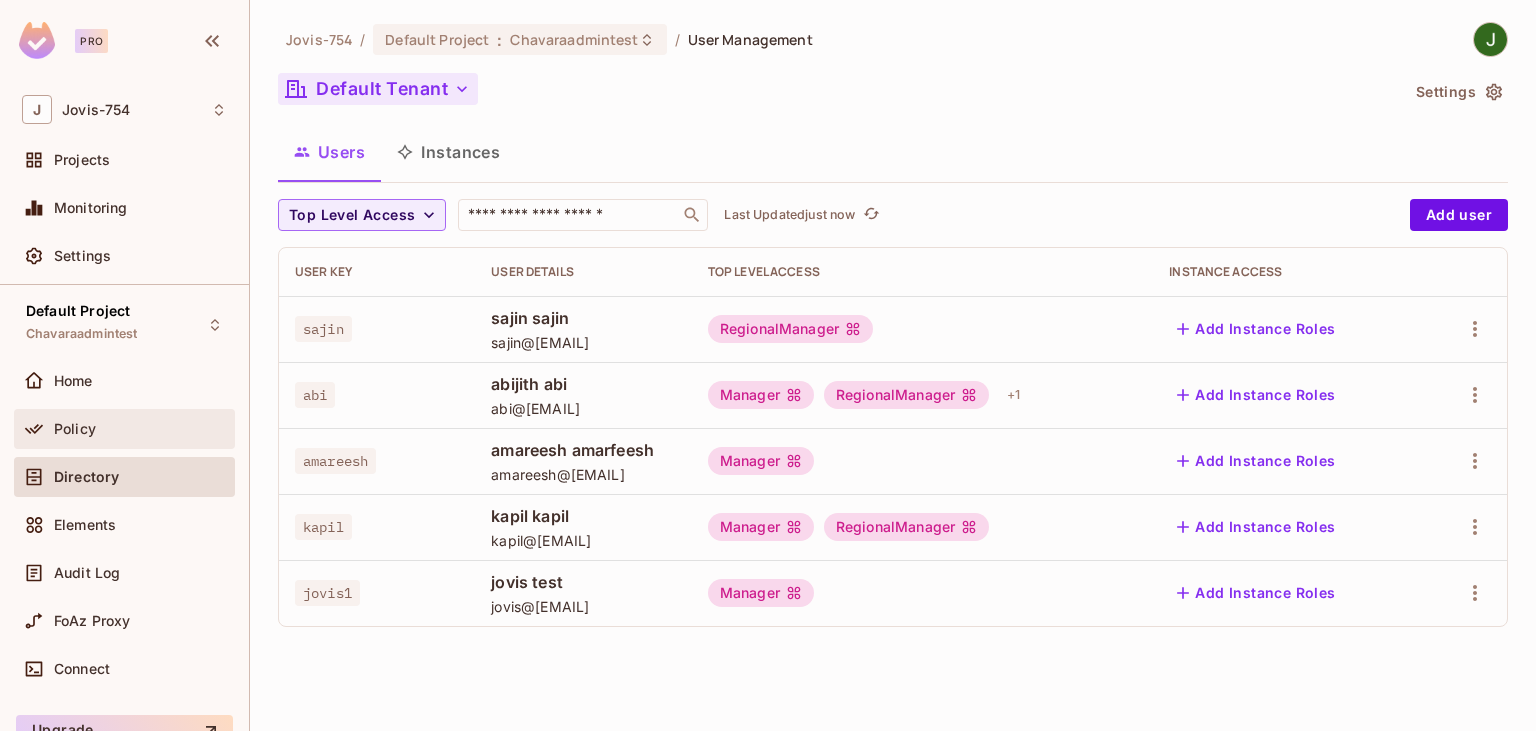 click on "Policy" at bounding box center [75, 429] 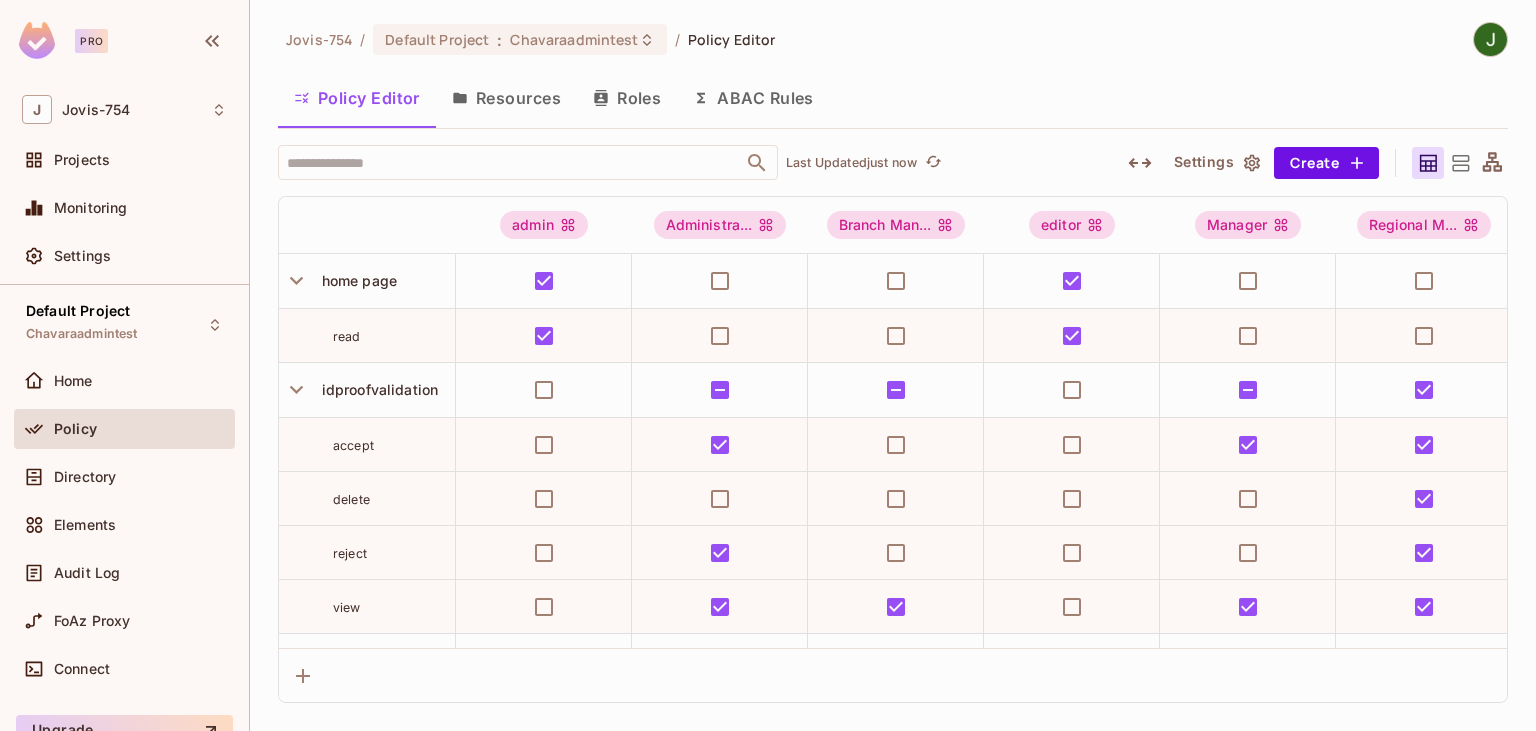 click on "accept" at bounding box center (353, 445) 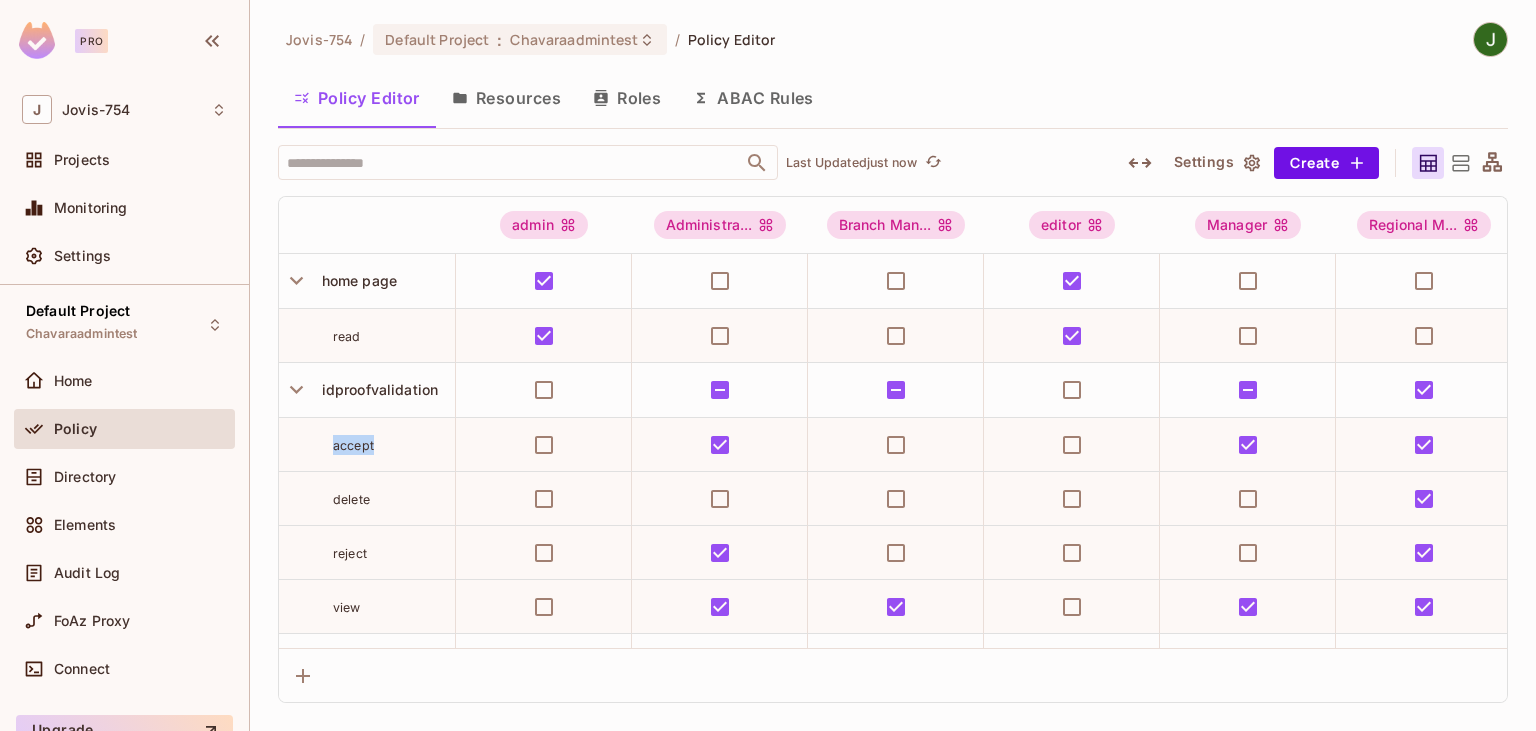 click on "accept" at bounding box center (353, 445) 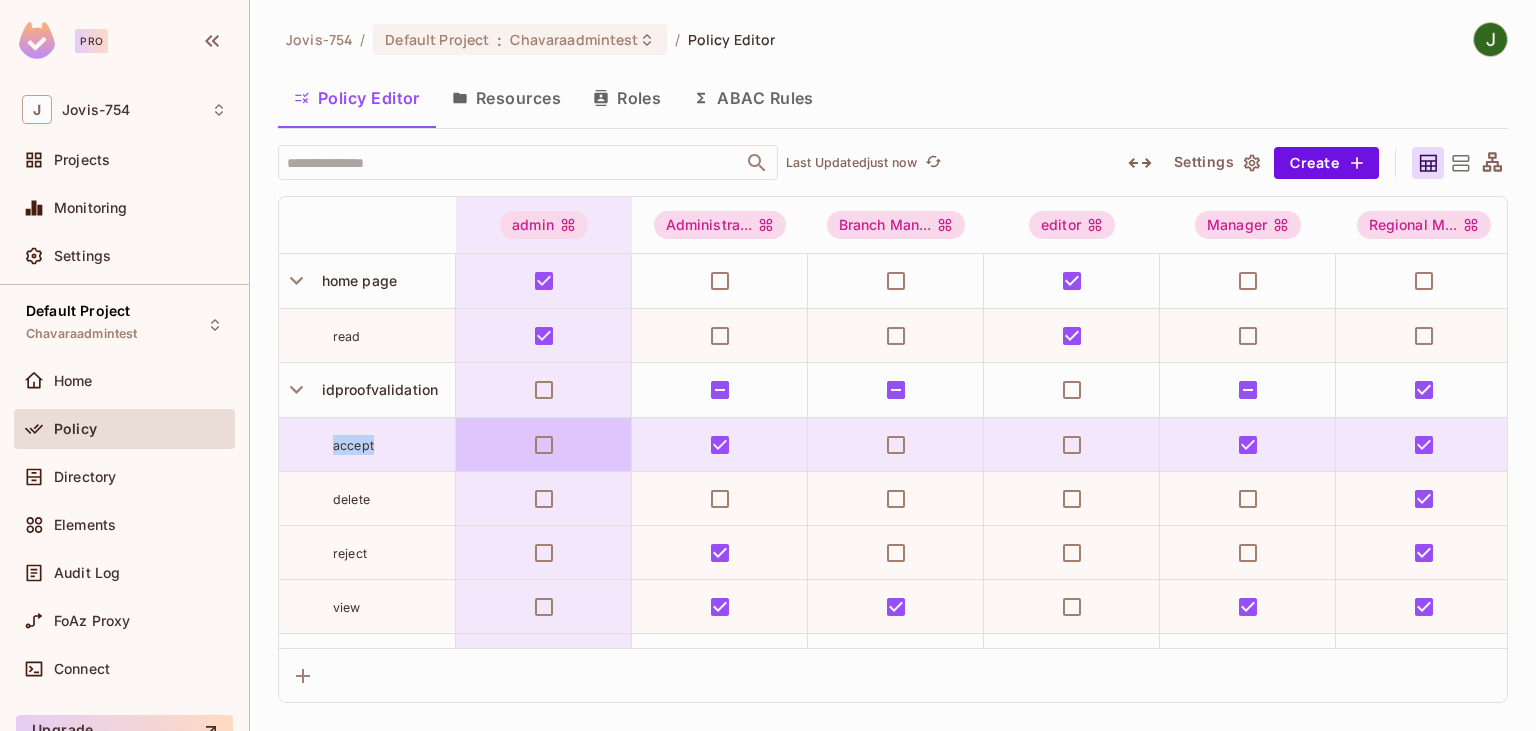 copy on "accept" 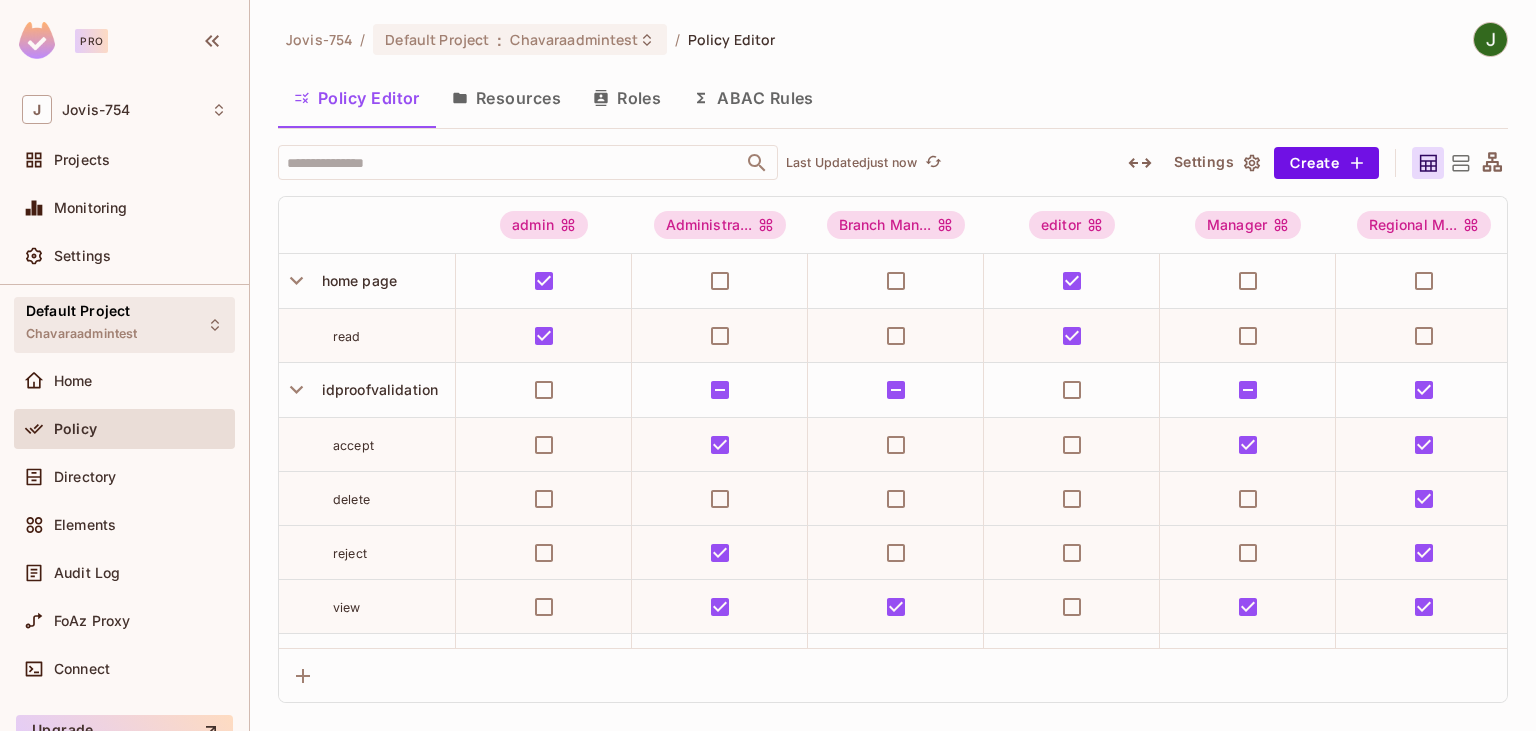 click on "Default Project" at bounding box center (78, 311) 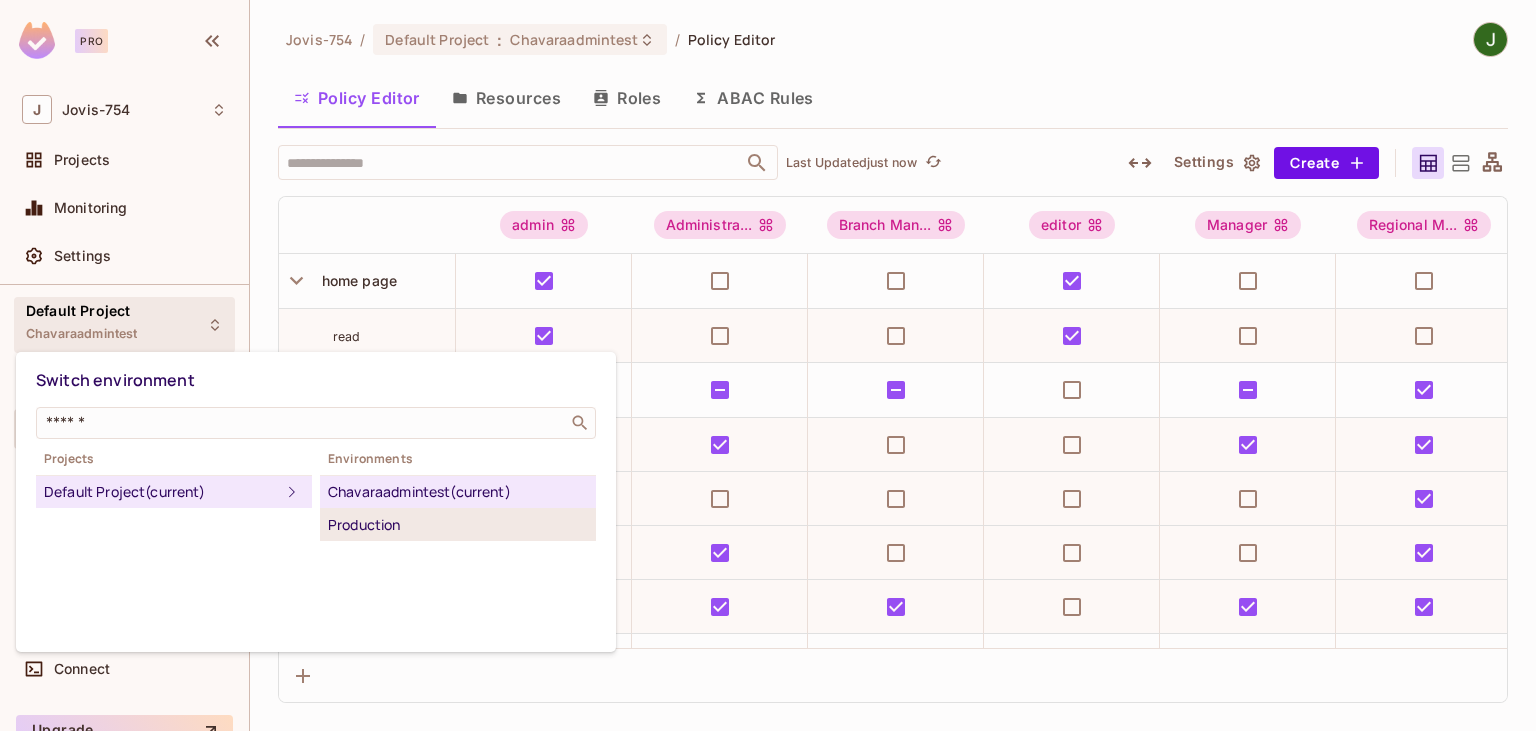 click on "Production" at bounding box center (458, 525) 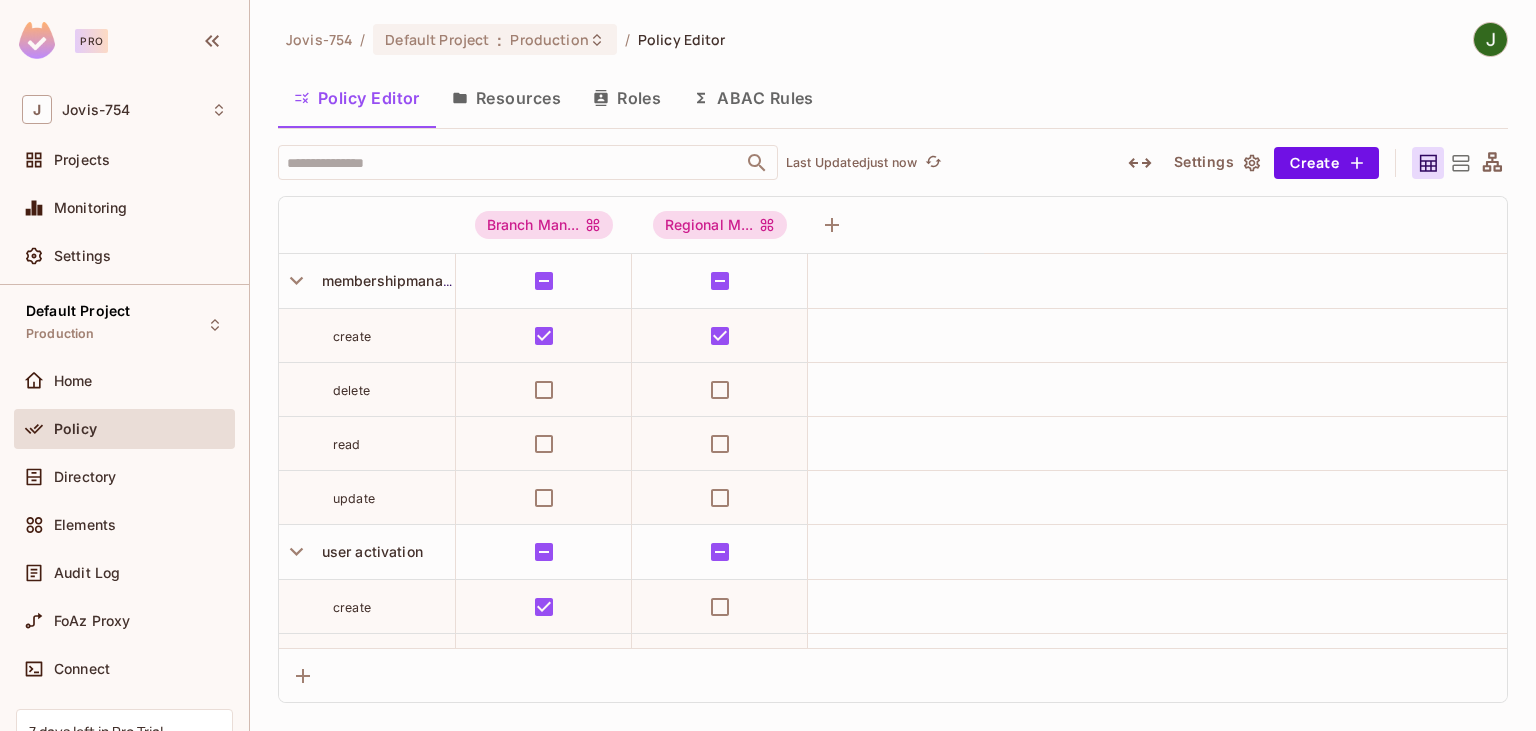 click on "Resources" at bounding box center (506, 98) 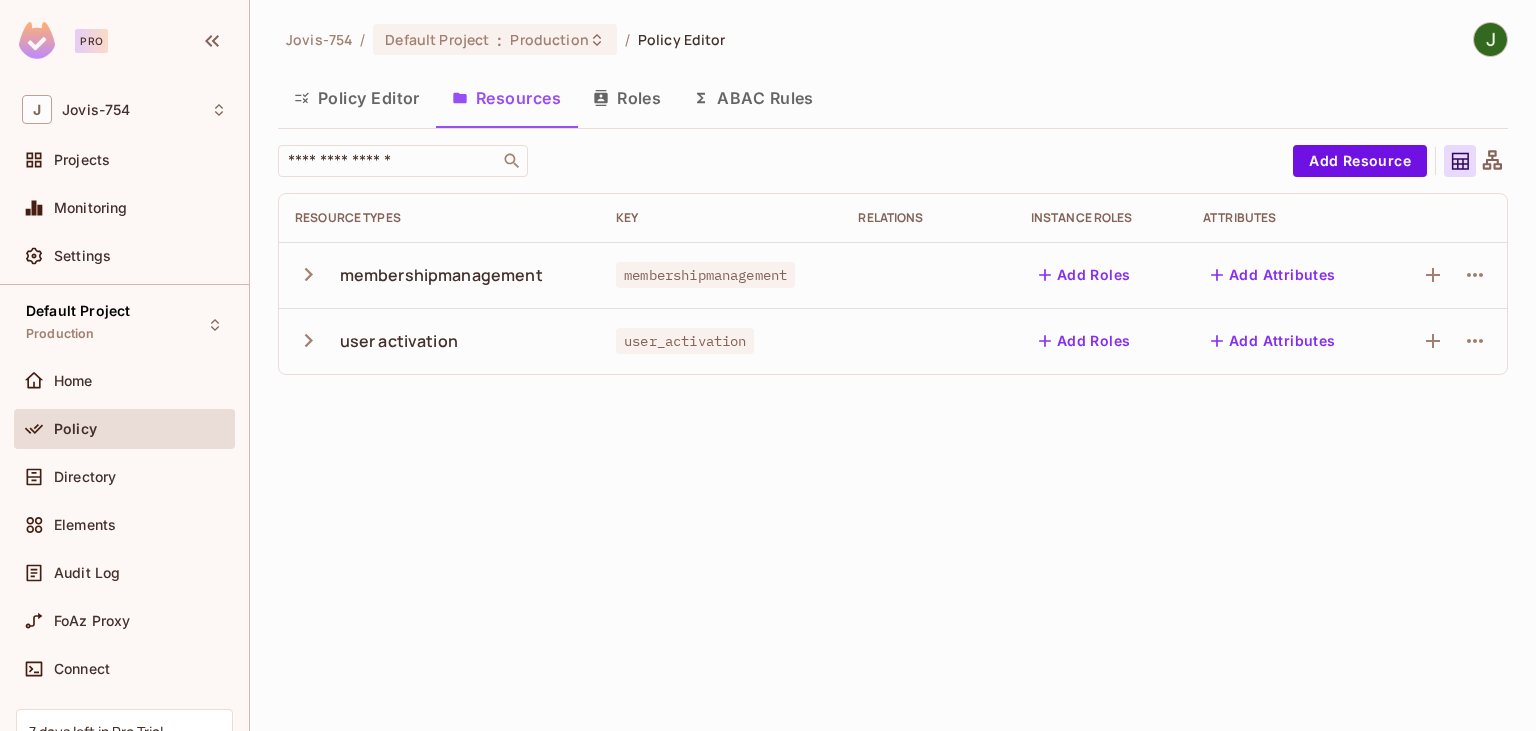 click on "Roles" at bounding box center [627, 98] 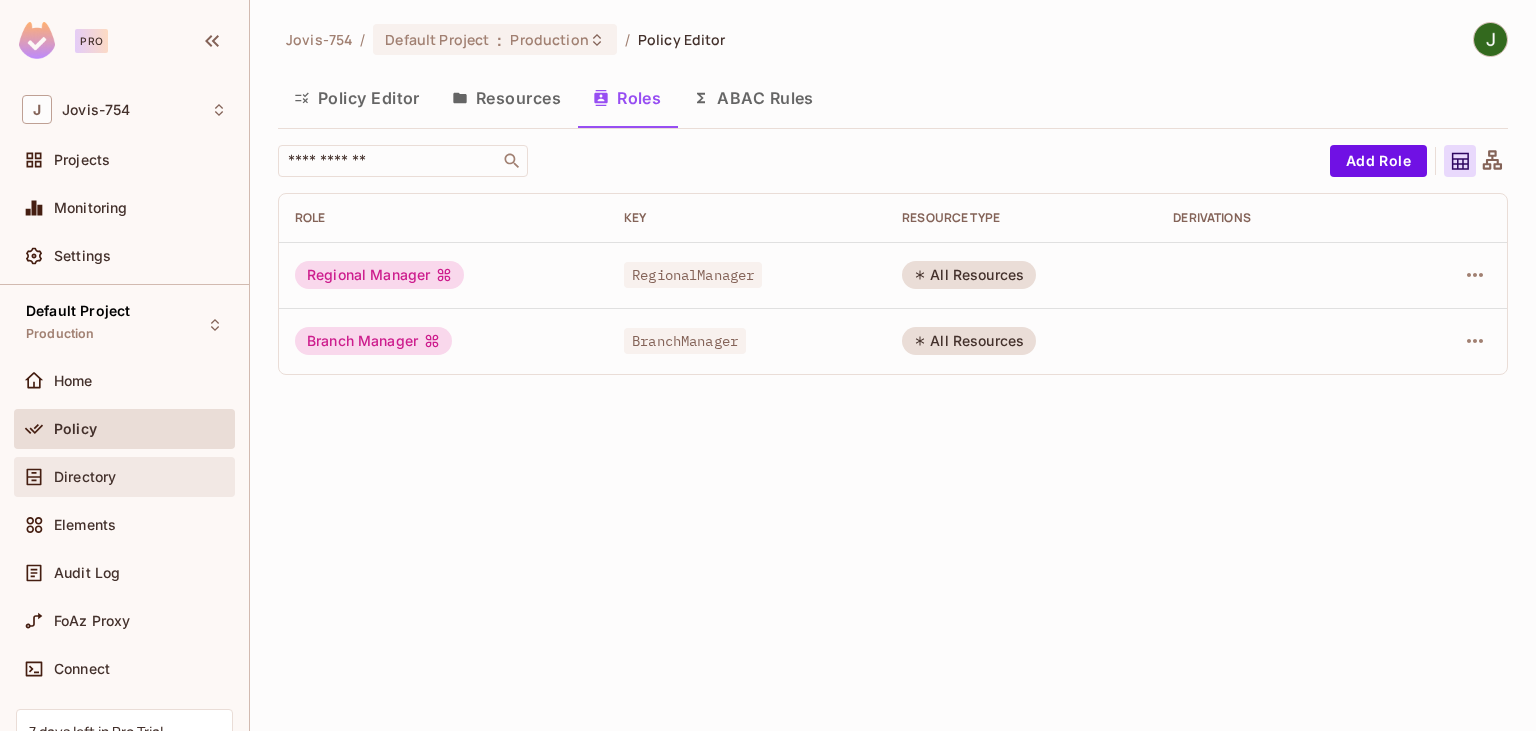 click on "Directory" at bounding box center (85, 477) 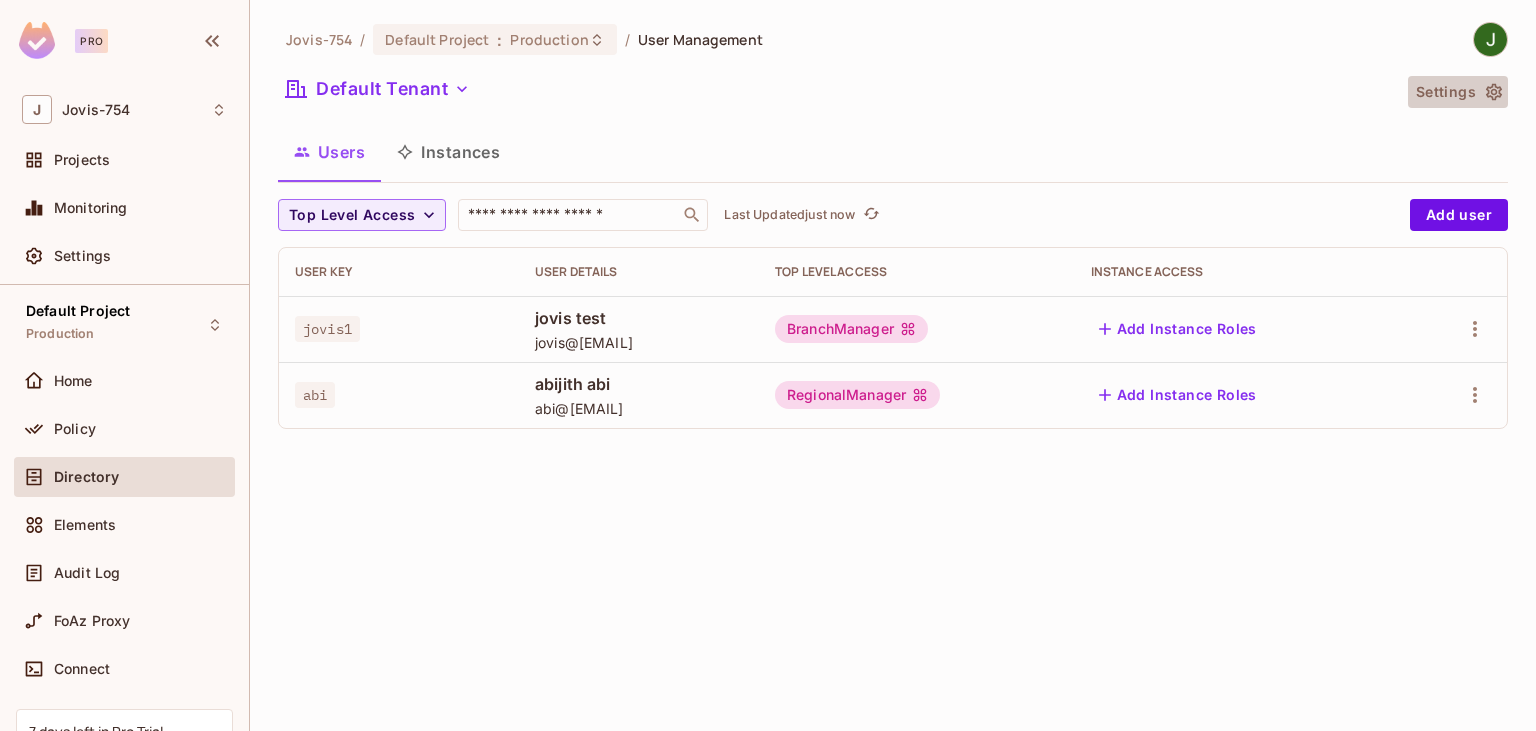 click on "Settings" at bounding box center [1458, 92] 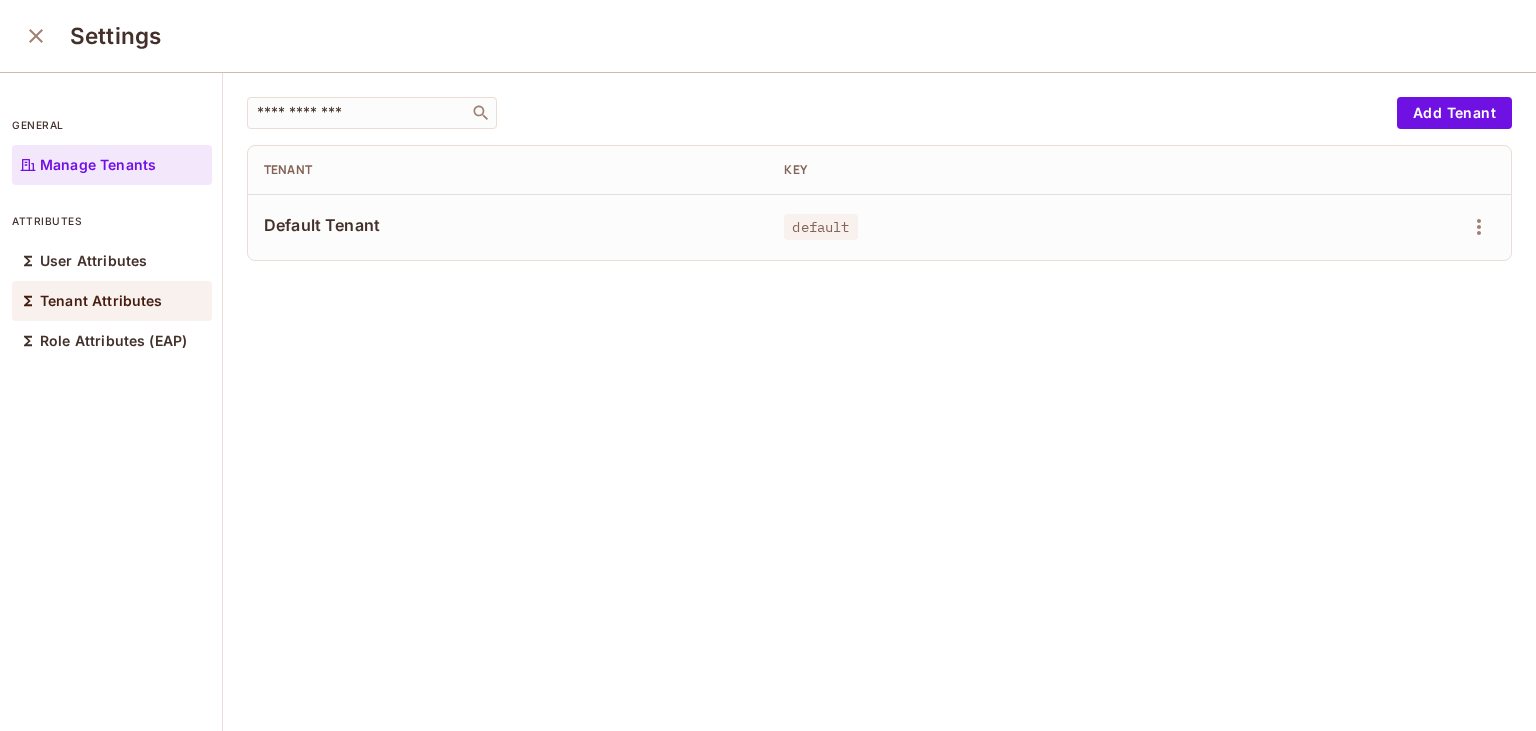 click on "Tenant Attributes" at bounding box center (101, 301) 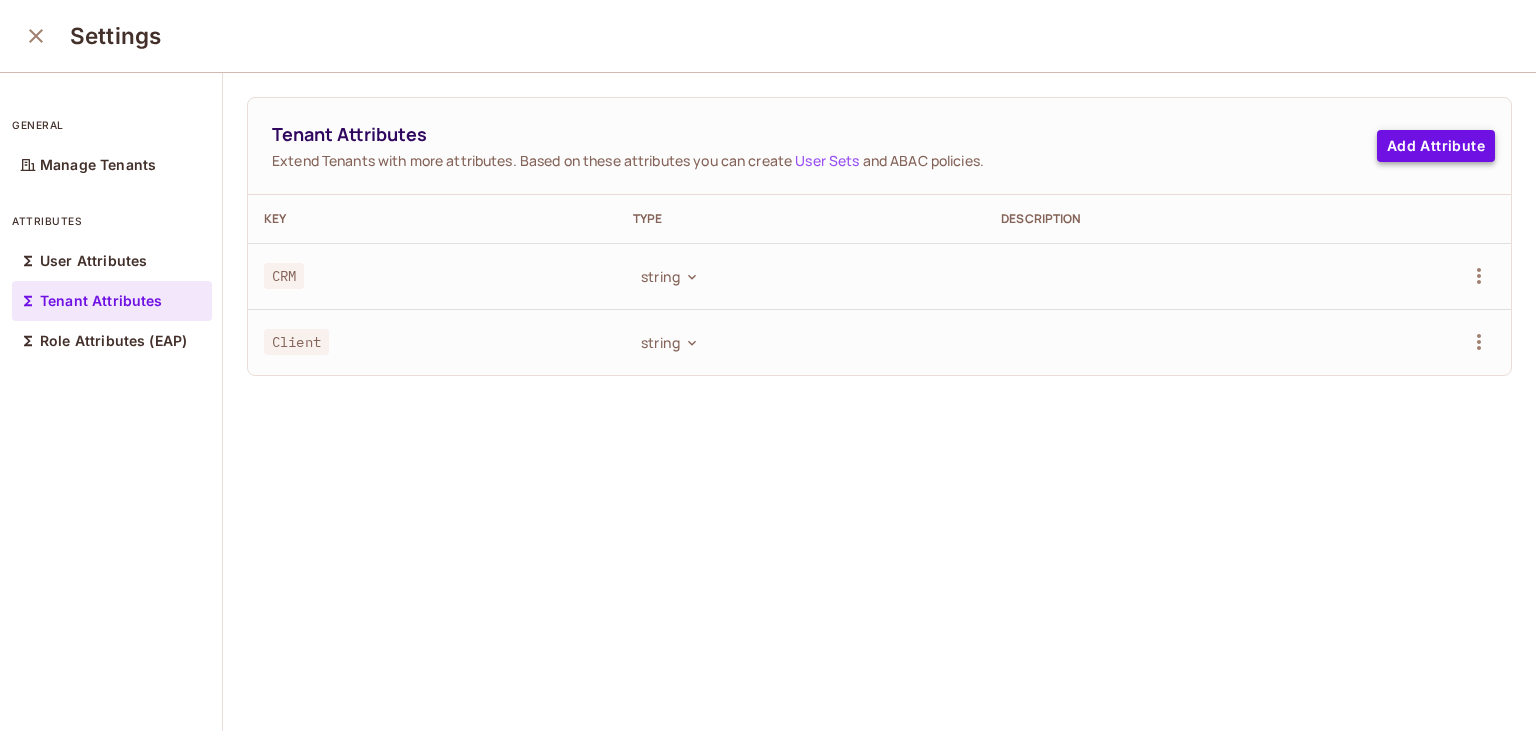 click on "Add Attribute" at bounding box center [1436, 146] 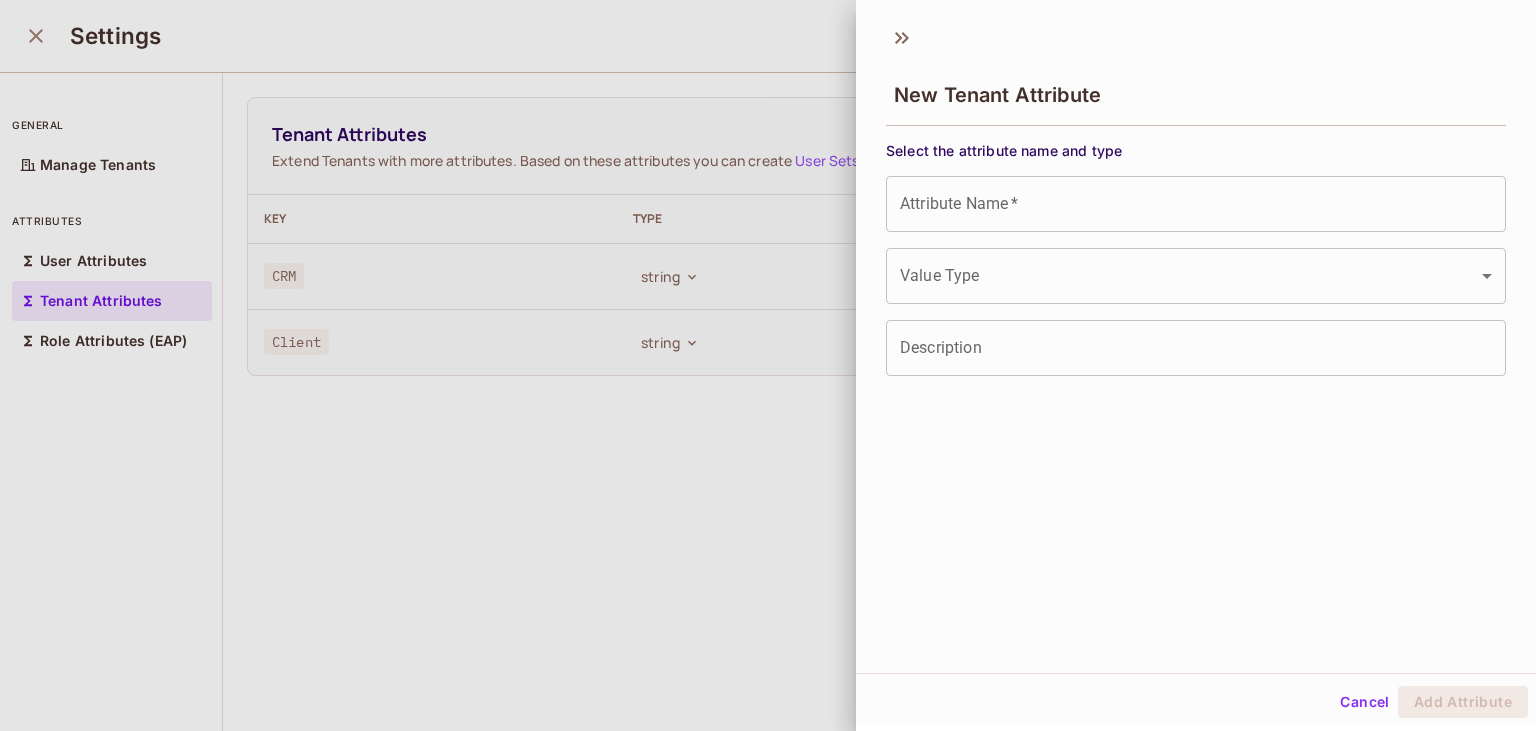 click on "Attribute Name   *" at bounding box center (1196, 204) 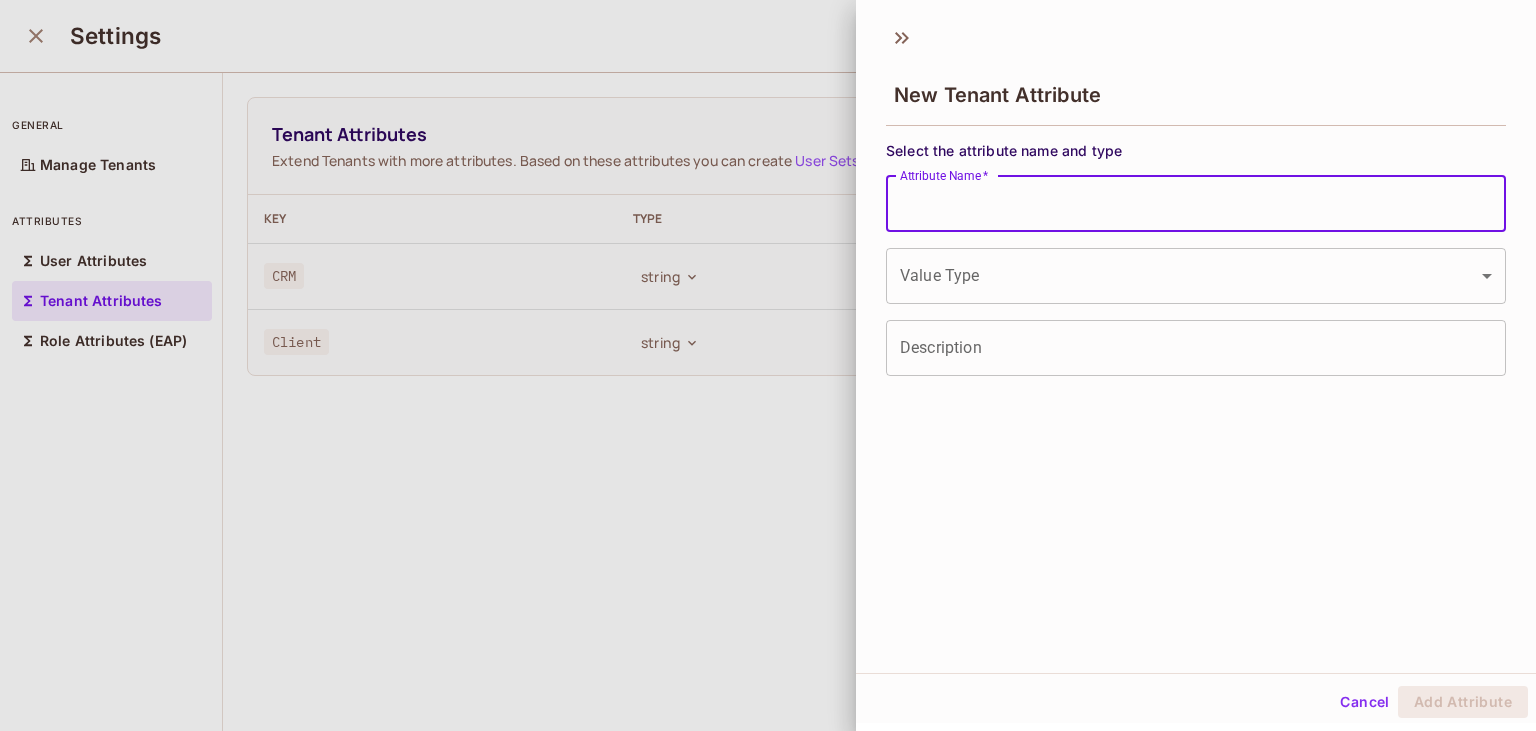 click on "Attribute Name   *" at bounding box center [1196, 204] 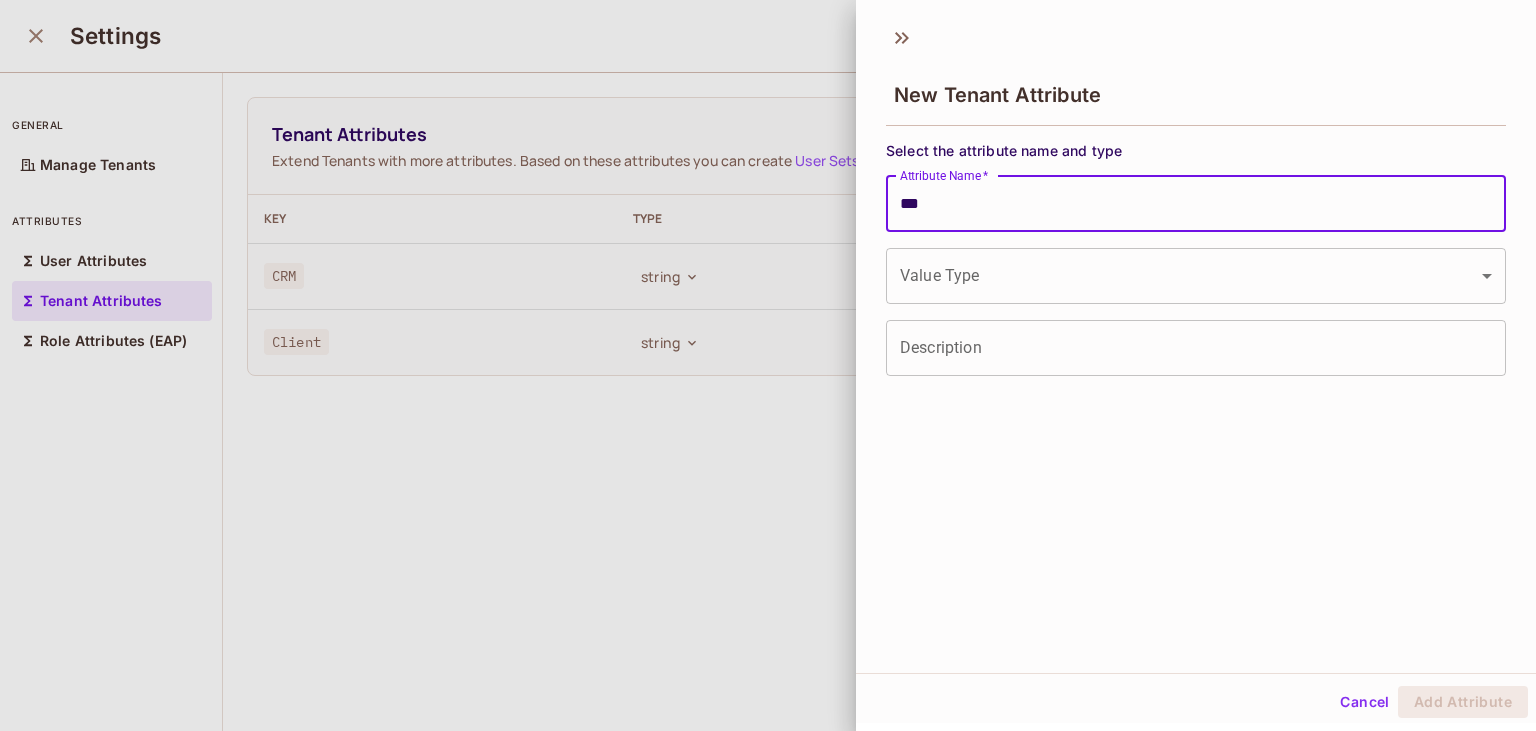type on "***" 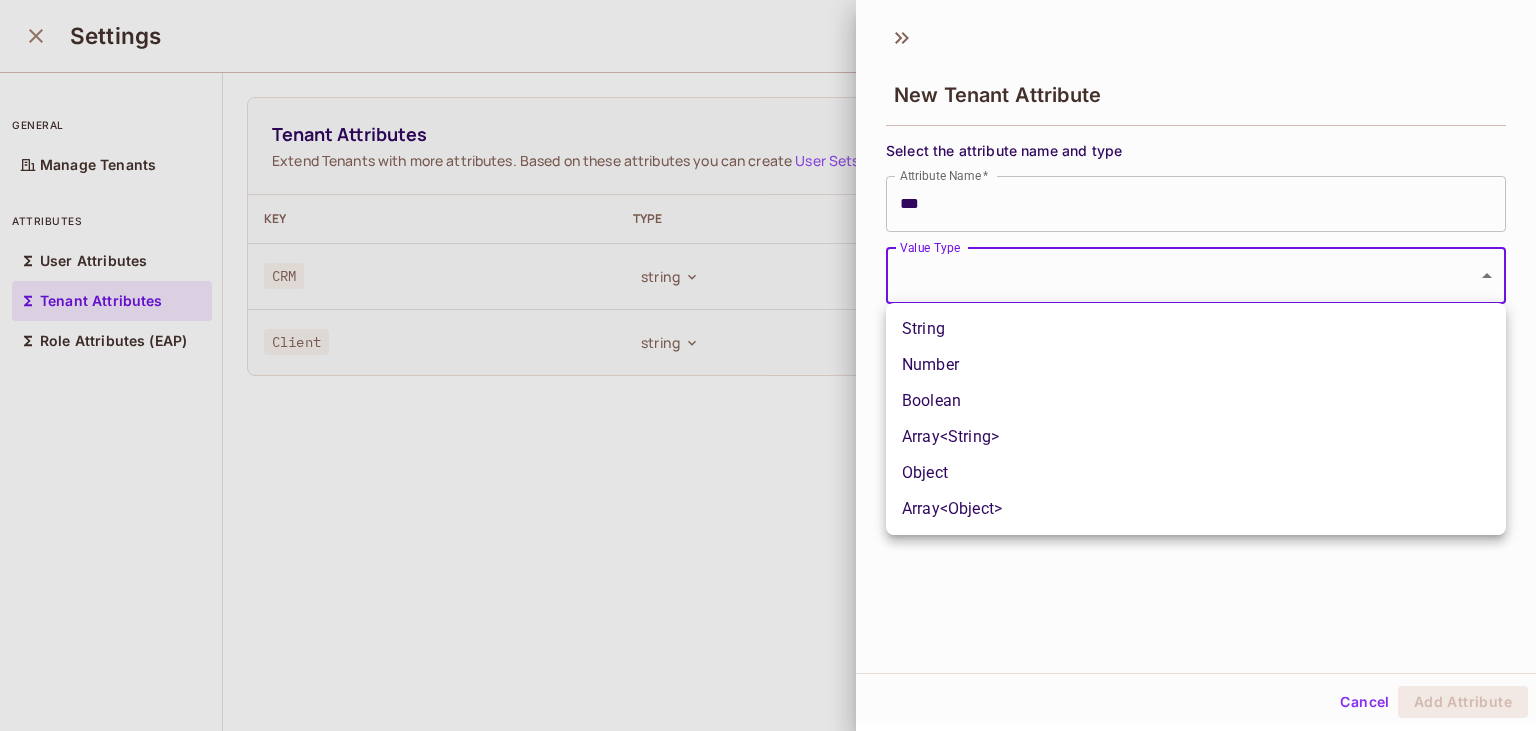 click on "Pro J Jovis-754 Projects Monitoring Settings Default Project Production Home Policy Directory Elements Audit Log FoAz Proxy Connect 7 days left in Pro Trial Upgrade Help & Updates Jovis-754 / Default Project : Production / User Management Default Tenant Settings Users Instances
Settings general Manage Tenants attributes User Attributes Tenant Attributes Role Attributes (EAP) Tenant Attributes Extend Tenants with more attributes. Based on these attributes you can create   User Sets   and ABAC policies. Add Attribute Key Type Description CRM string Client string New Tenant Attribute Select the attribute name and type Attribute Name   * *** Attribute Name   * Value Type ​ Value Type Description Description Cancel Add Attribute String Number Boolean Array<String> Object Array<Object>" at bounding box center [768, 365] 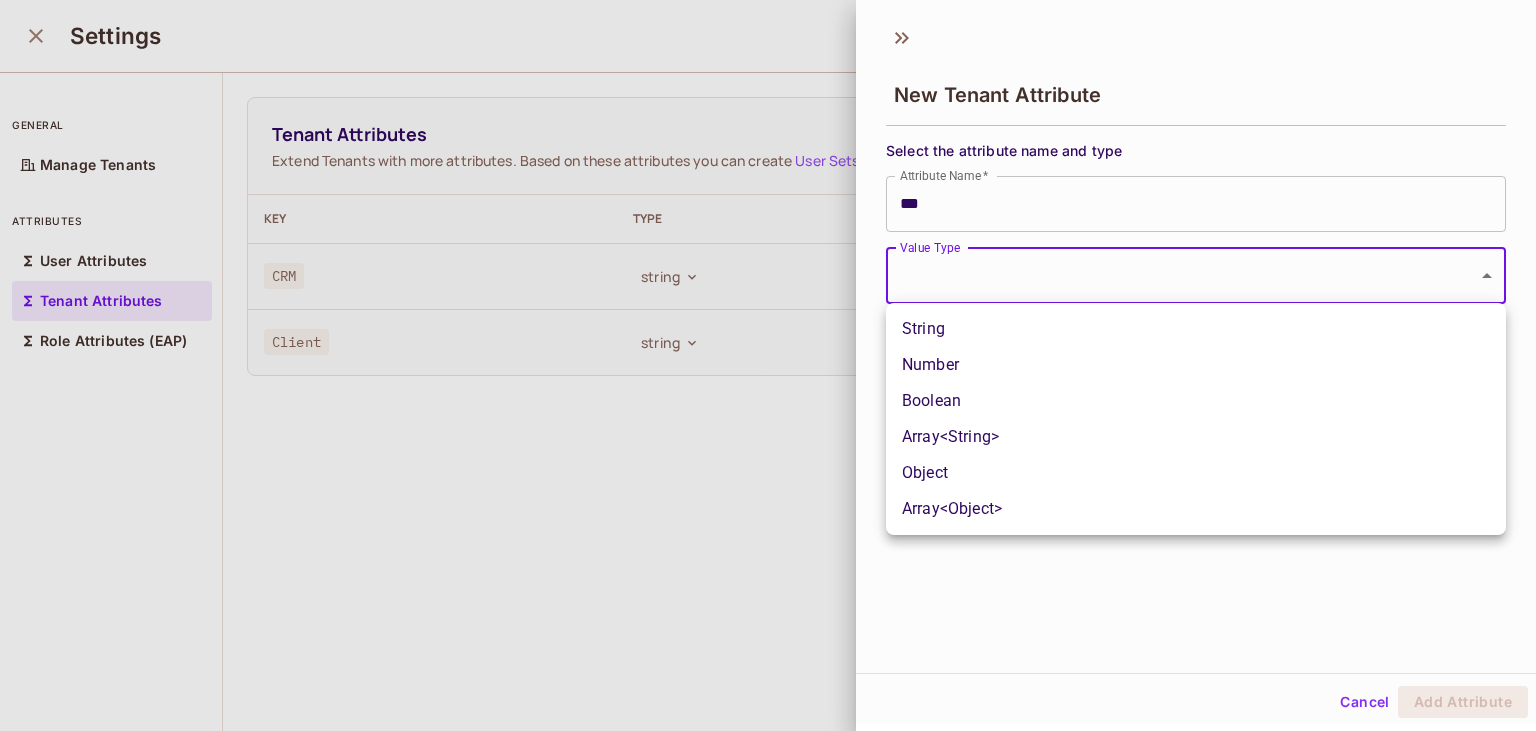 click on "String" at bounding box center [1196, 329] 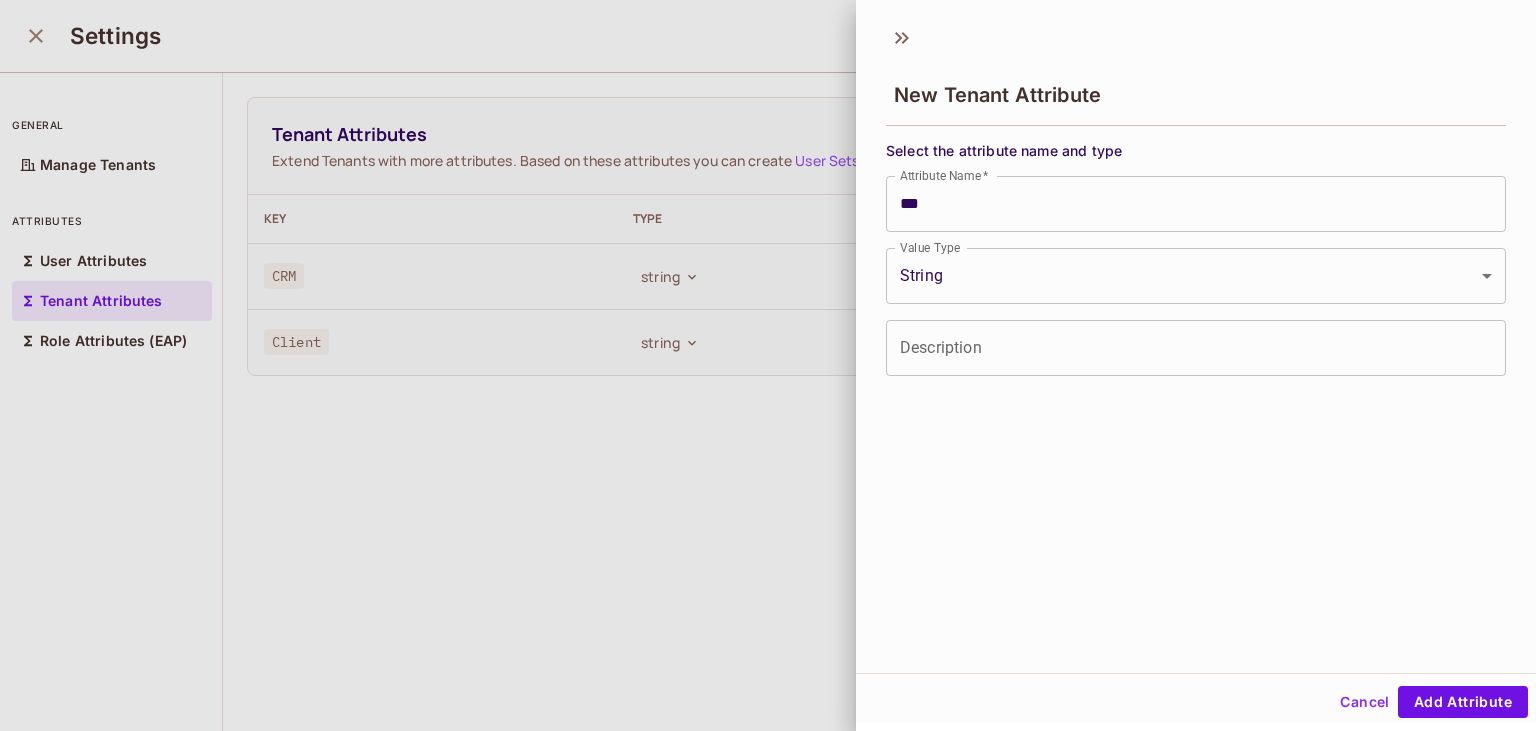 click at bounding box center (768, 365) 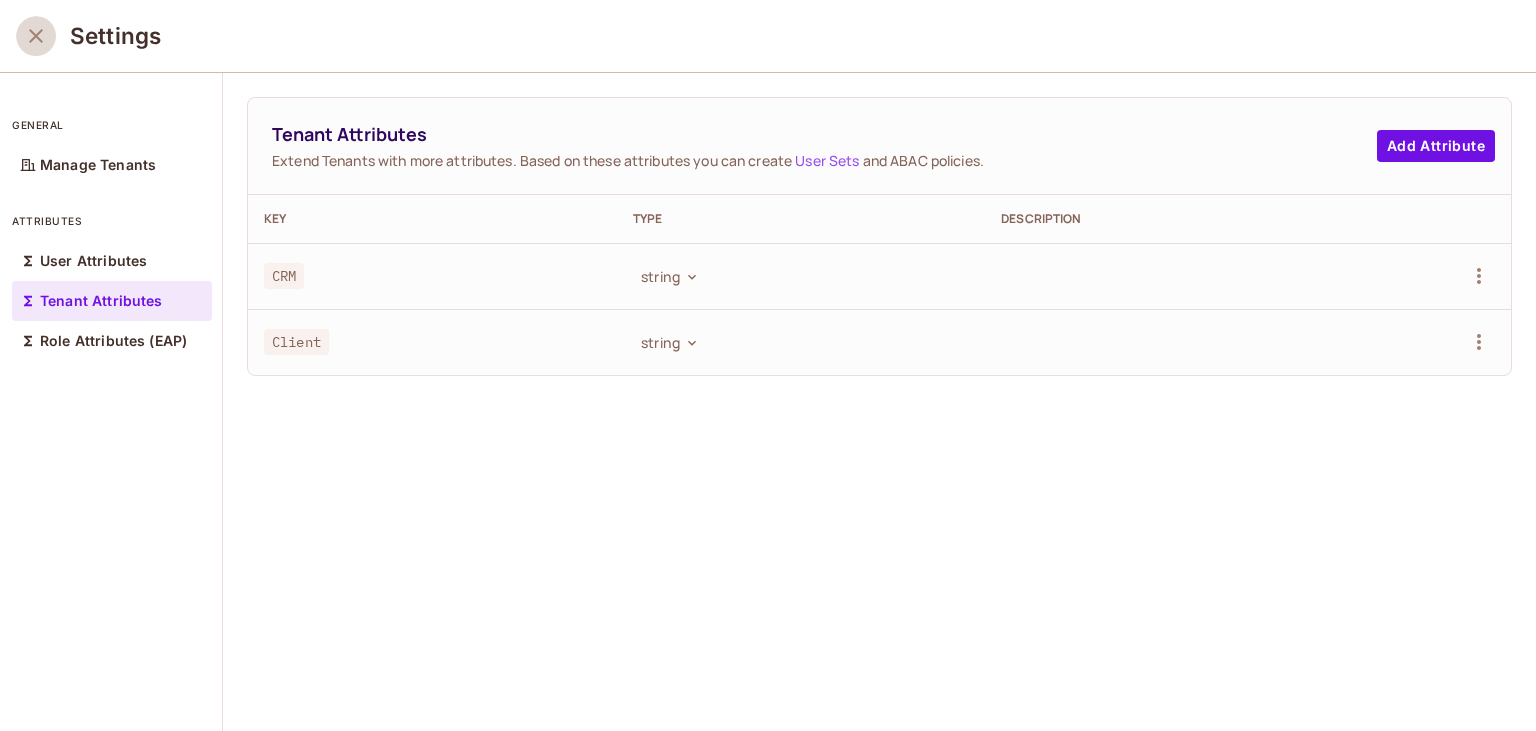 click 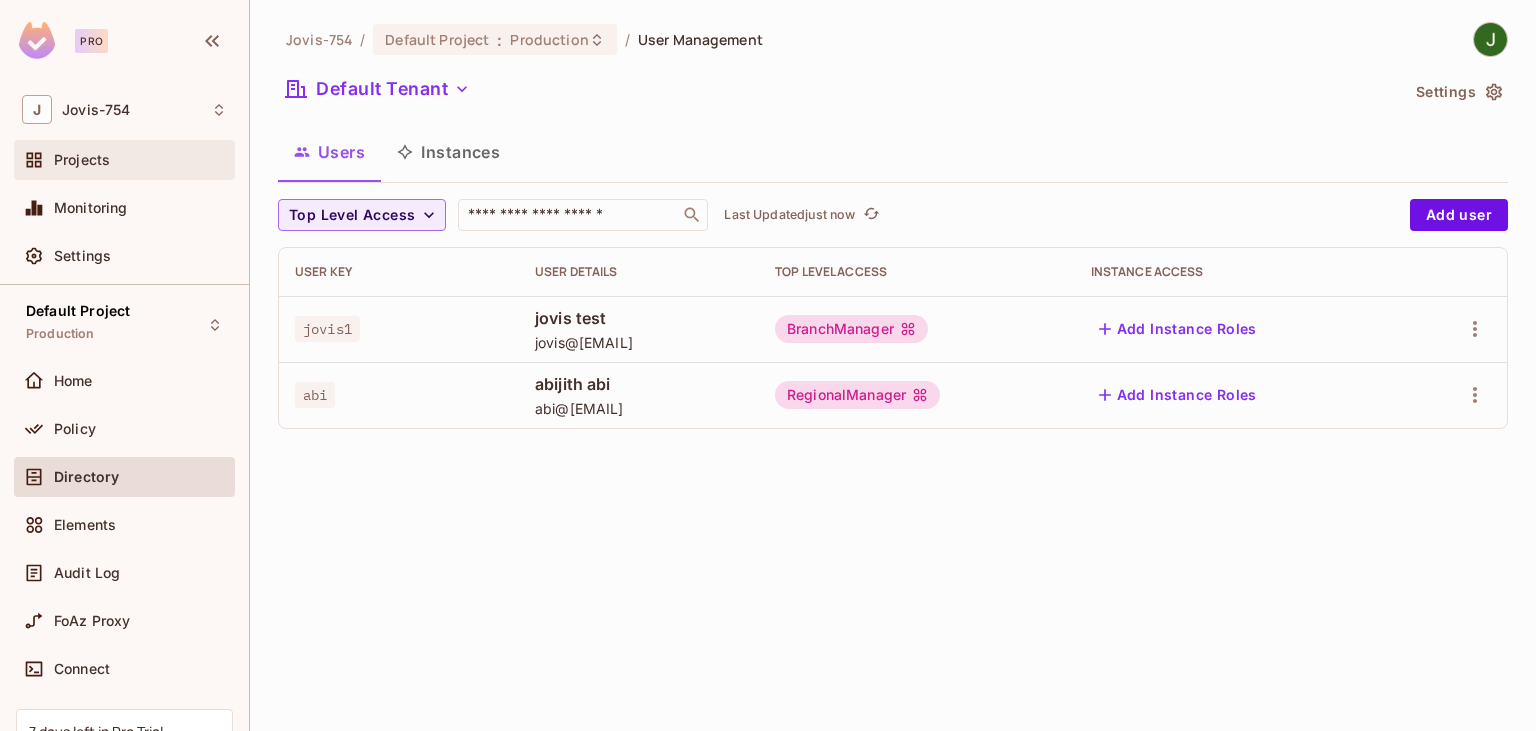 click on "Projects" at bounding box center [82, 160] 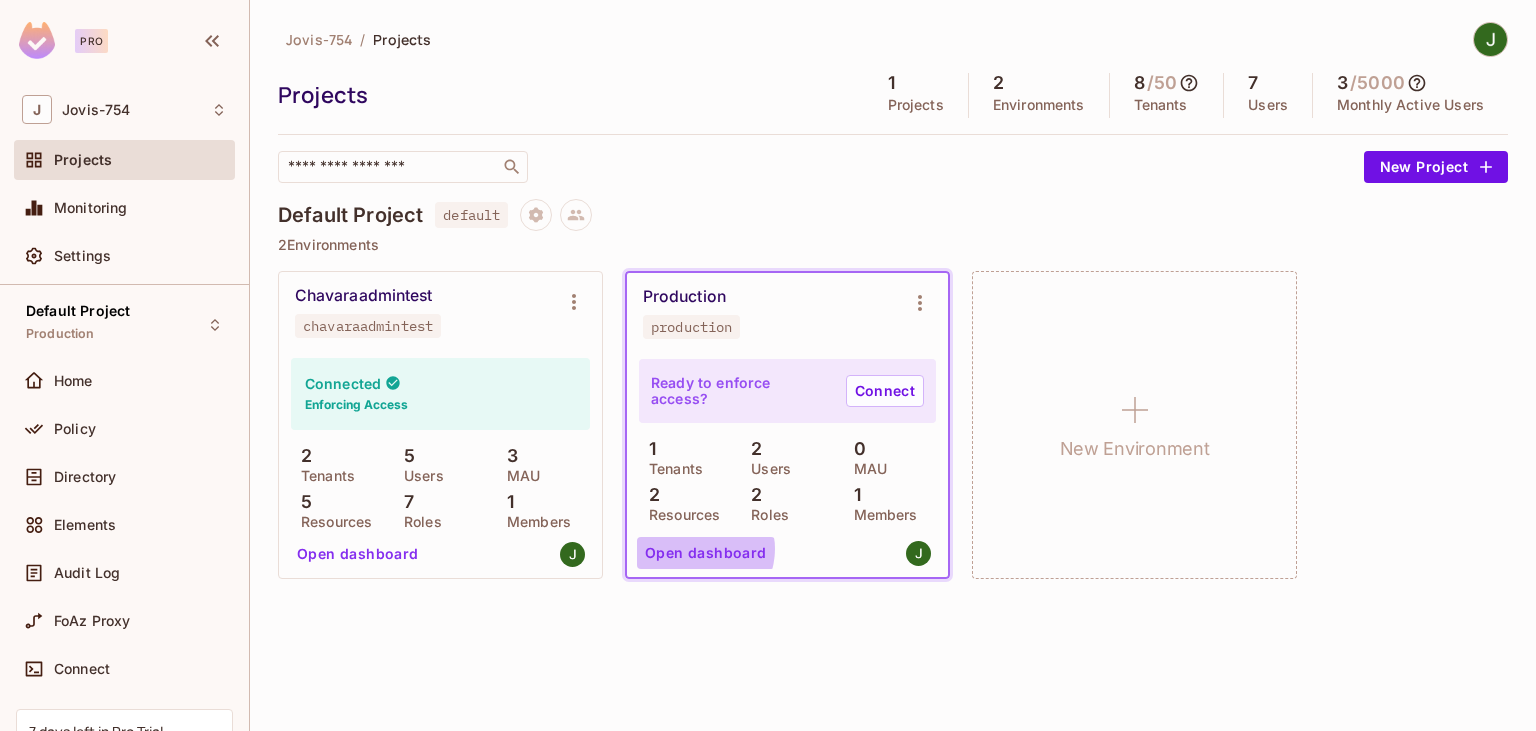 click on "Open dashboard" at bounding box center (706, 553) 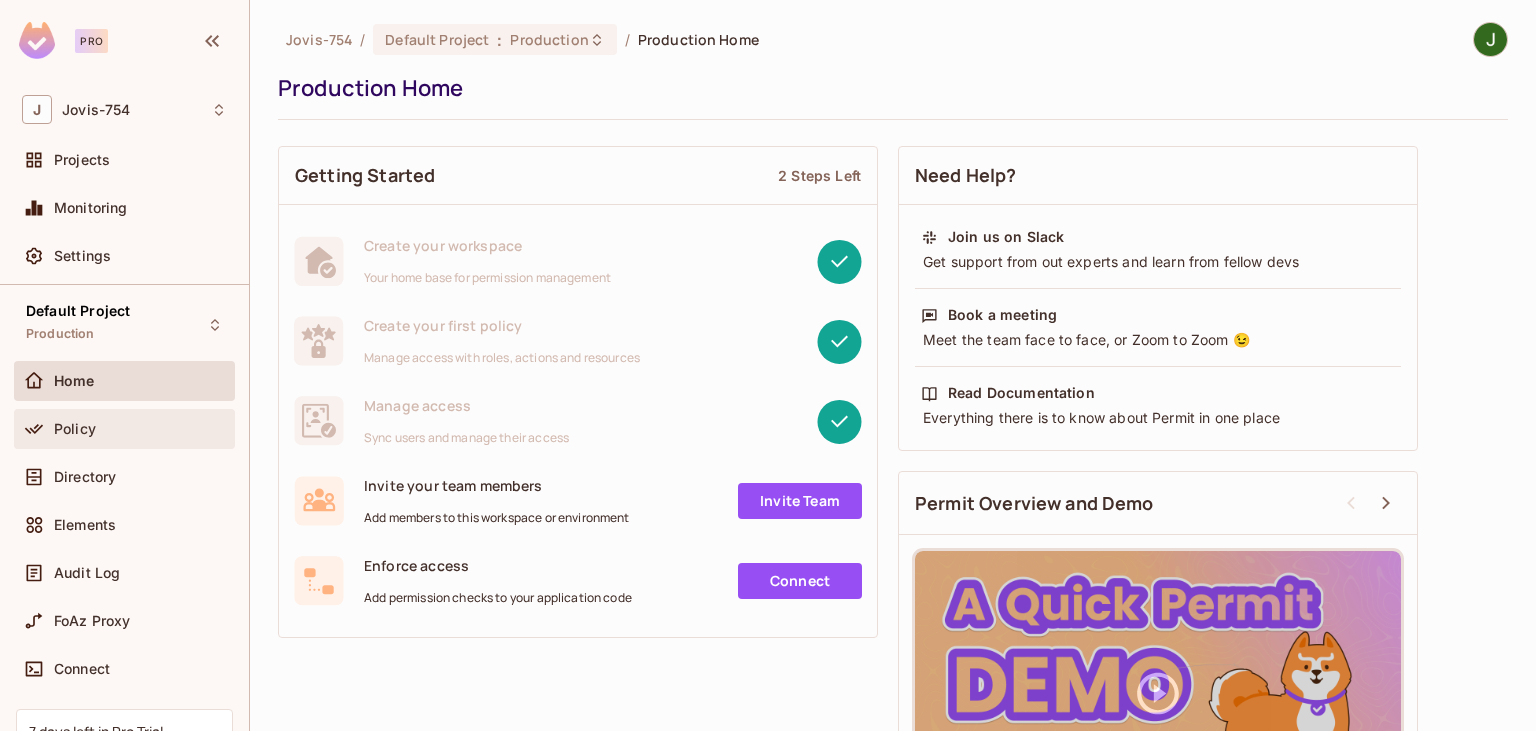 click on "Policy" at bounding box center (75, 429) 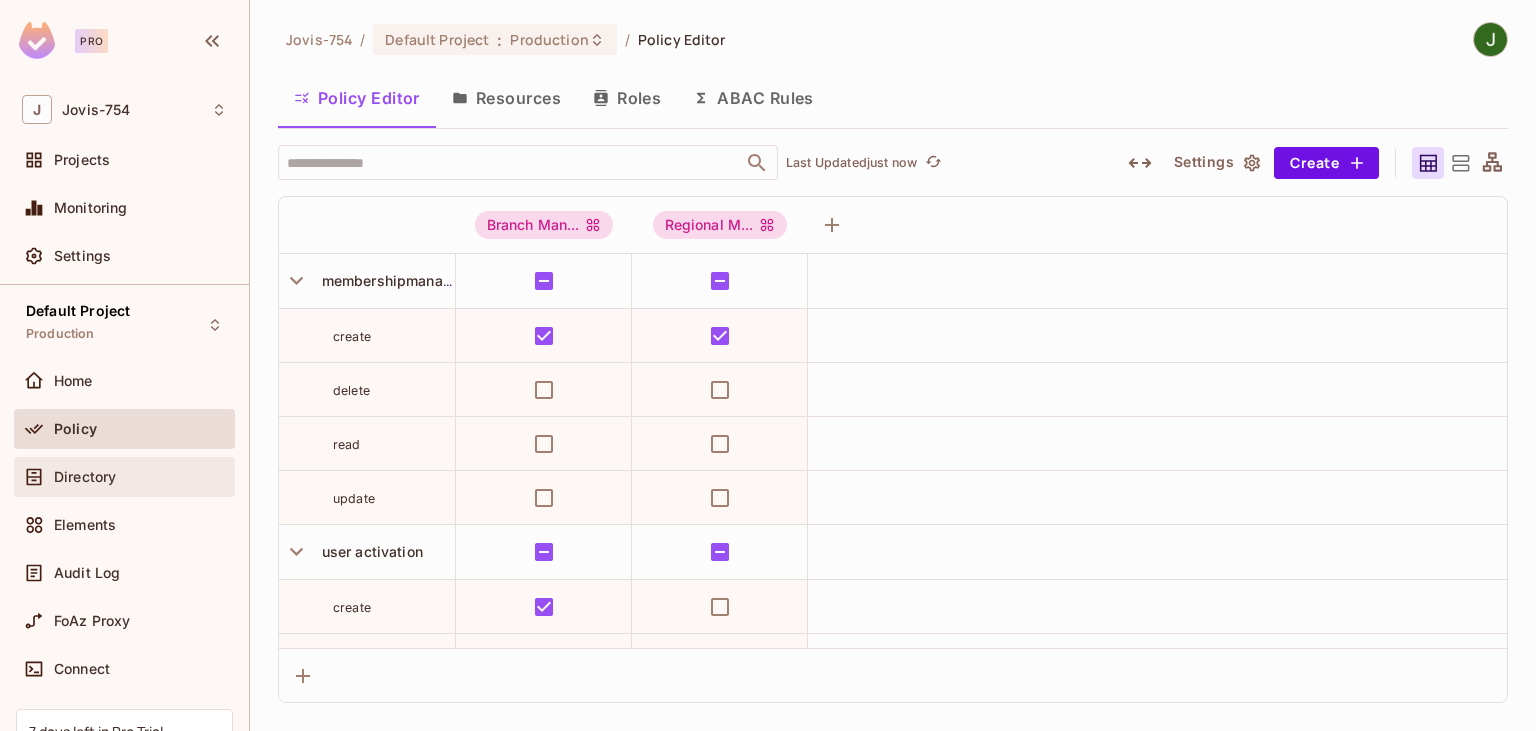 click on "Directory" at bounding box center [85, 477] 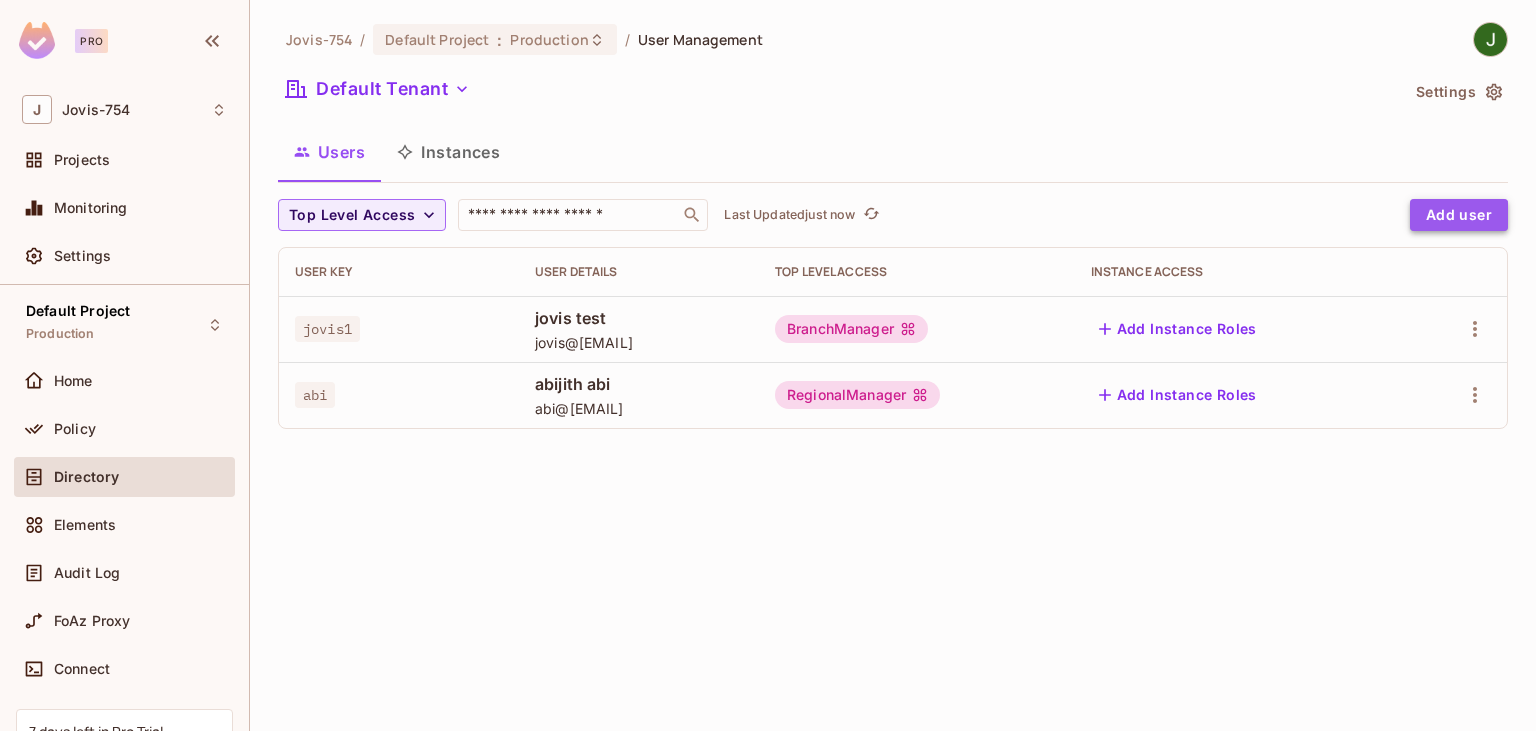 click on "Add user" at bounding box center [1459, 215] 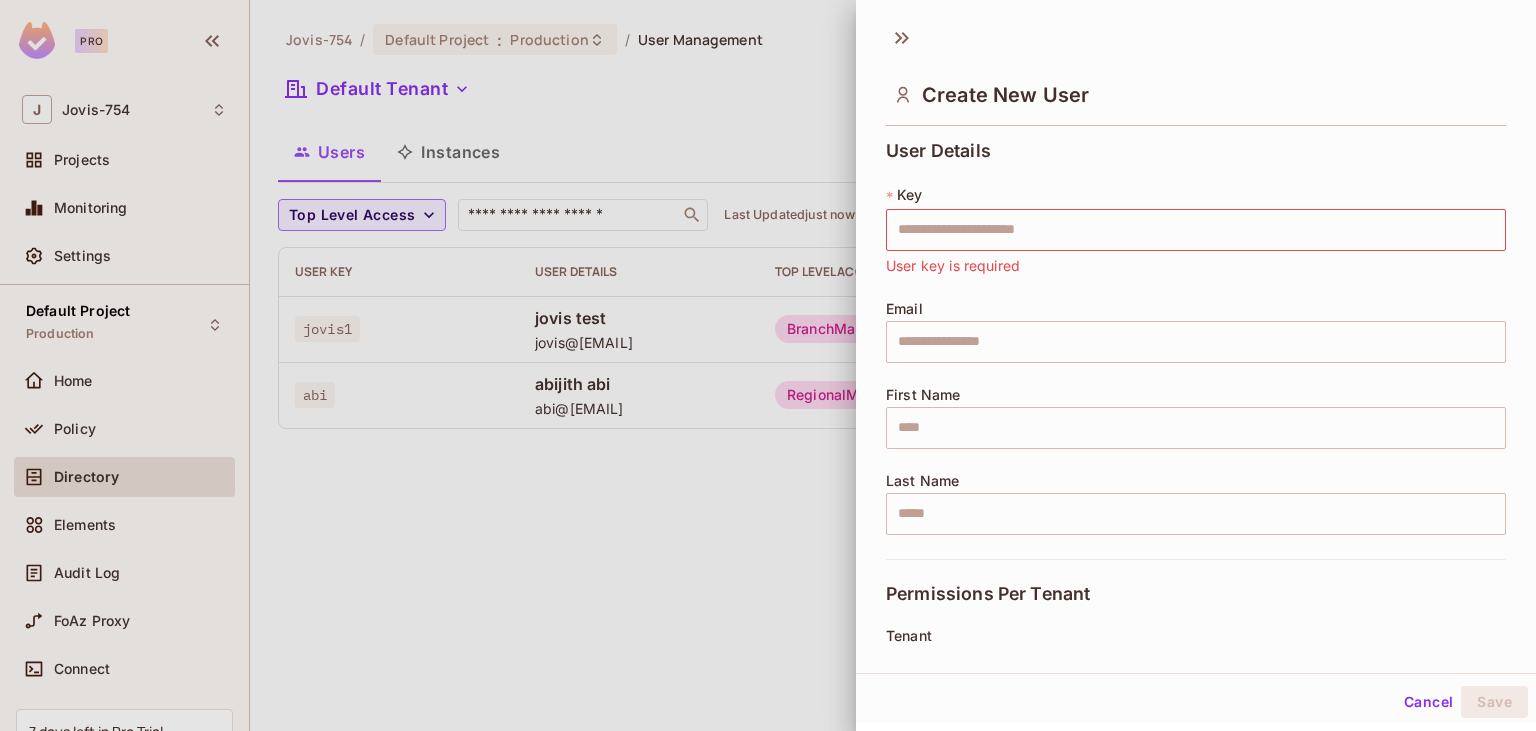 click at bounding box center (768, 365) 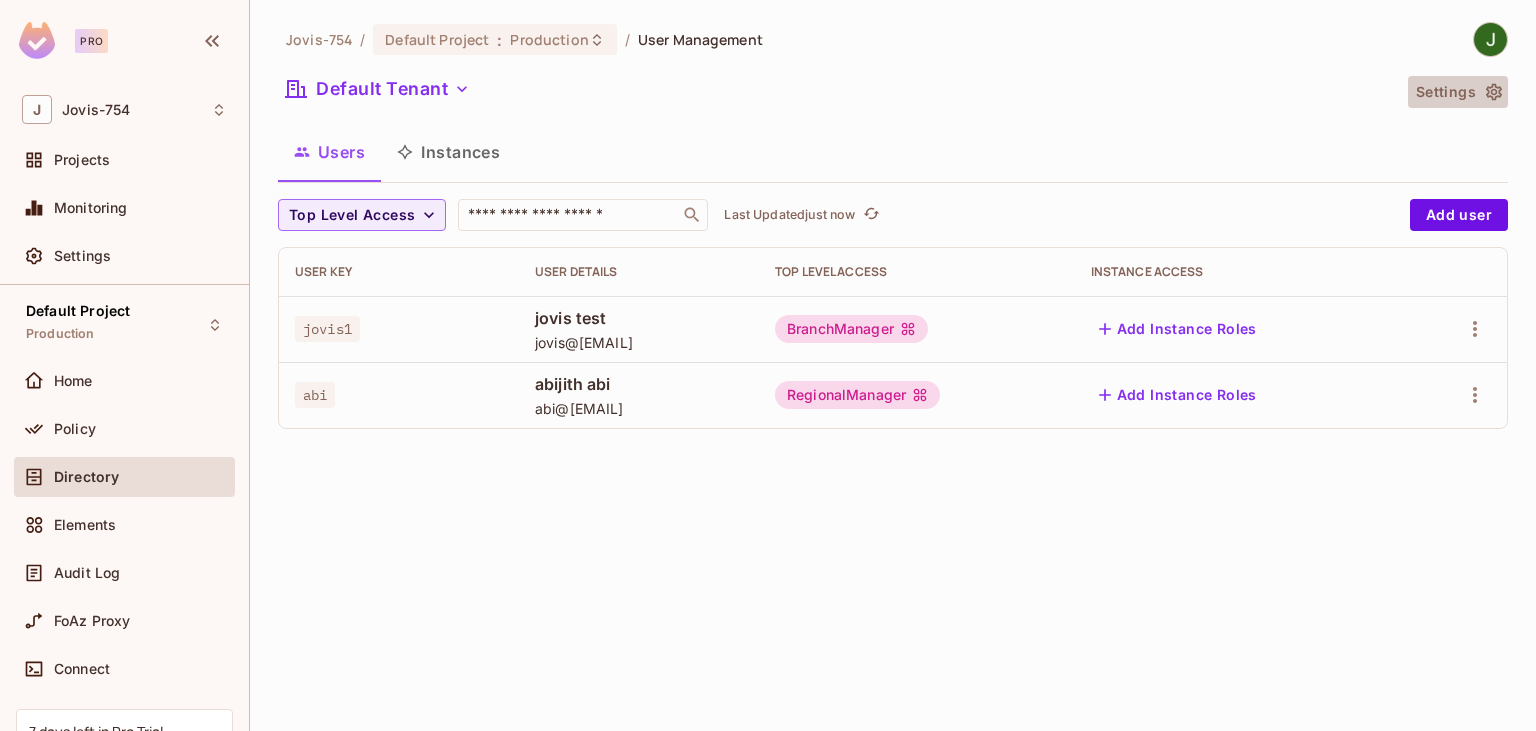 click on "Settings" at bounding box center (1458, 92) 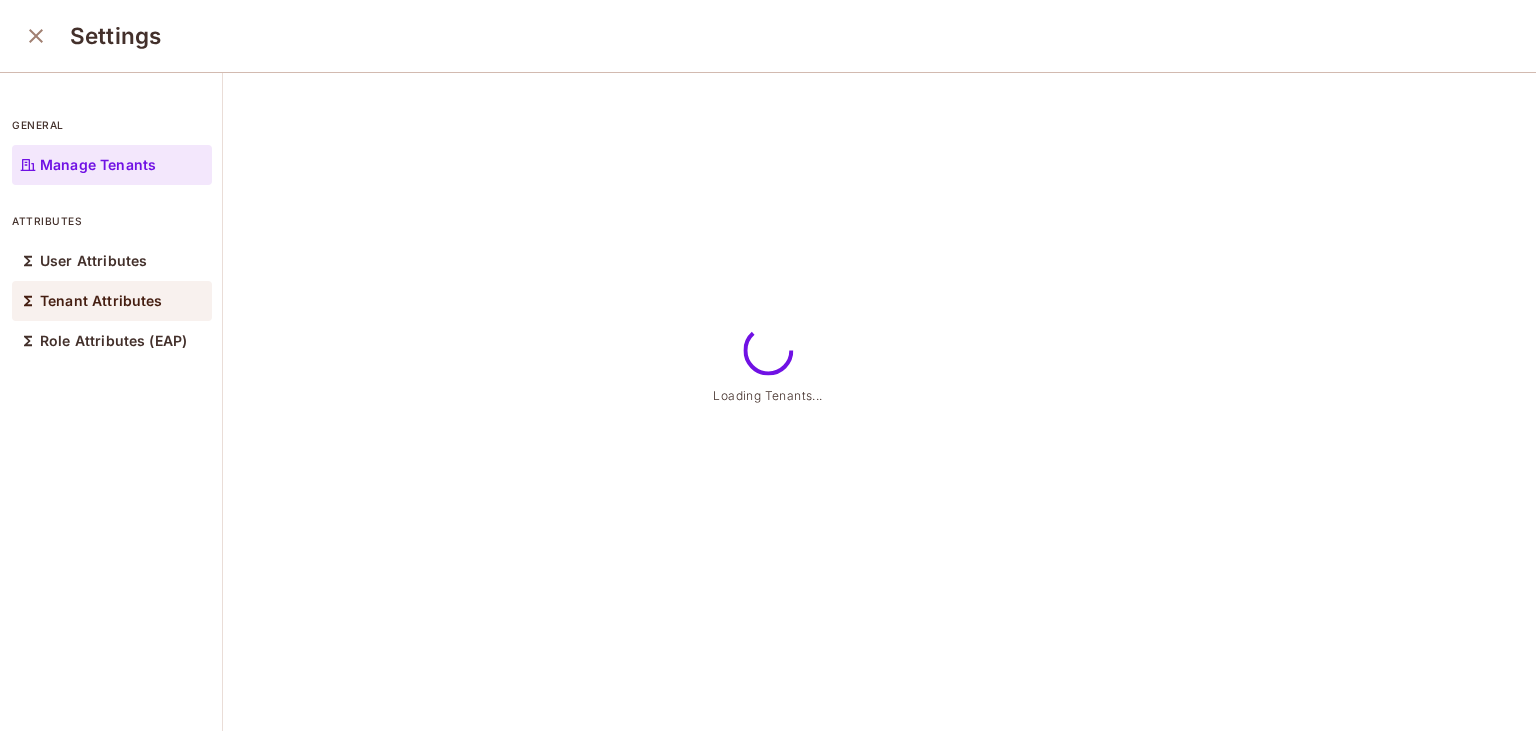 click on "Tenant Attributes" at bounding box center (112, 301) 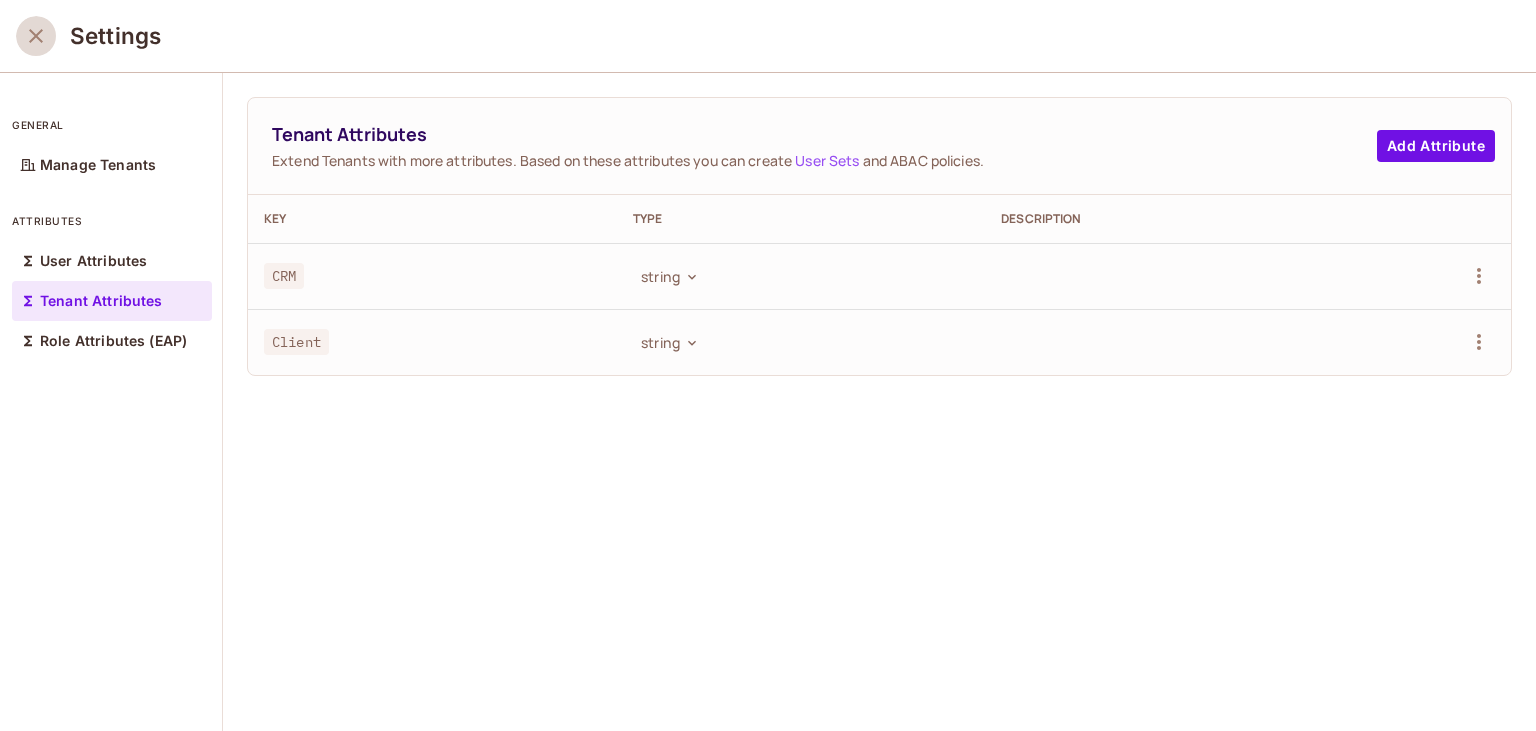 click 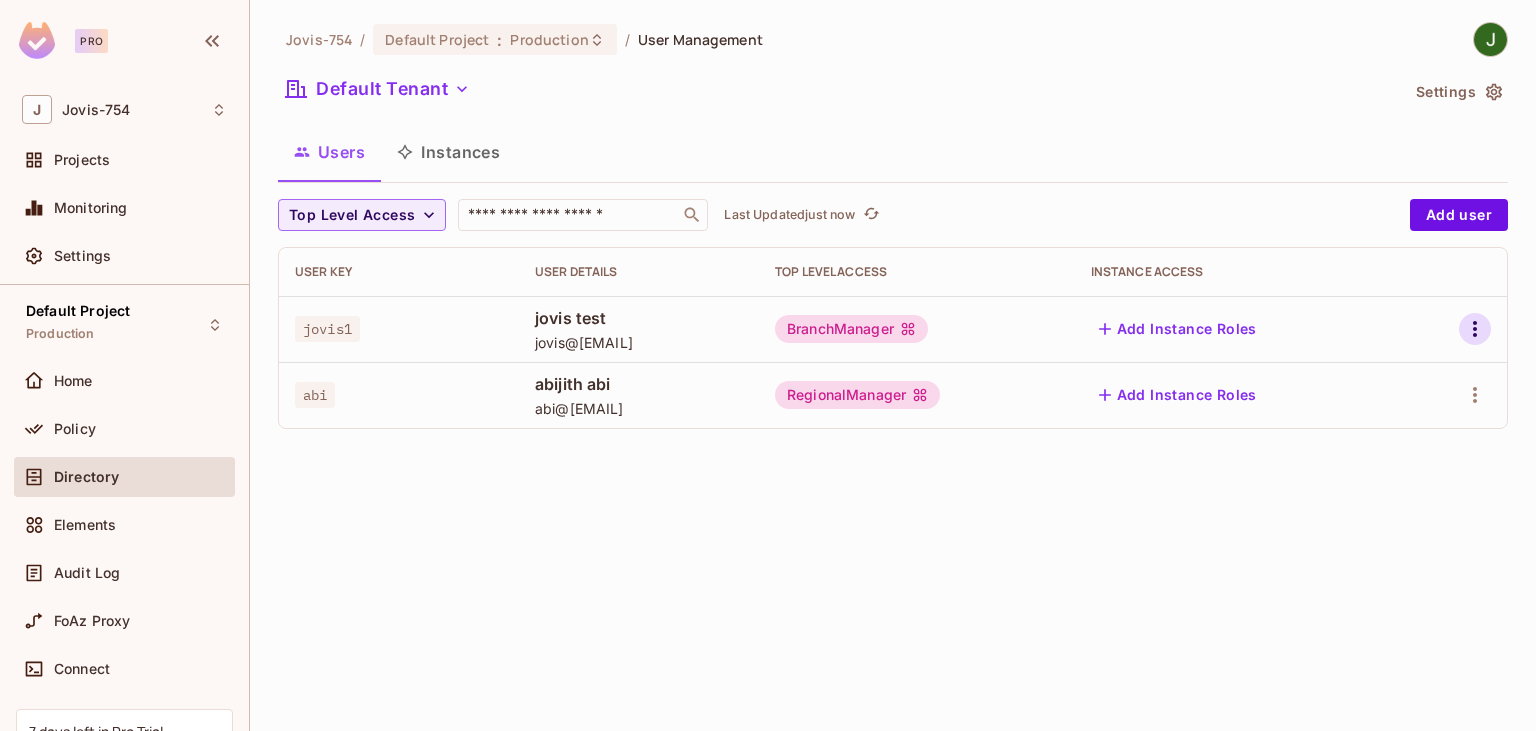 click 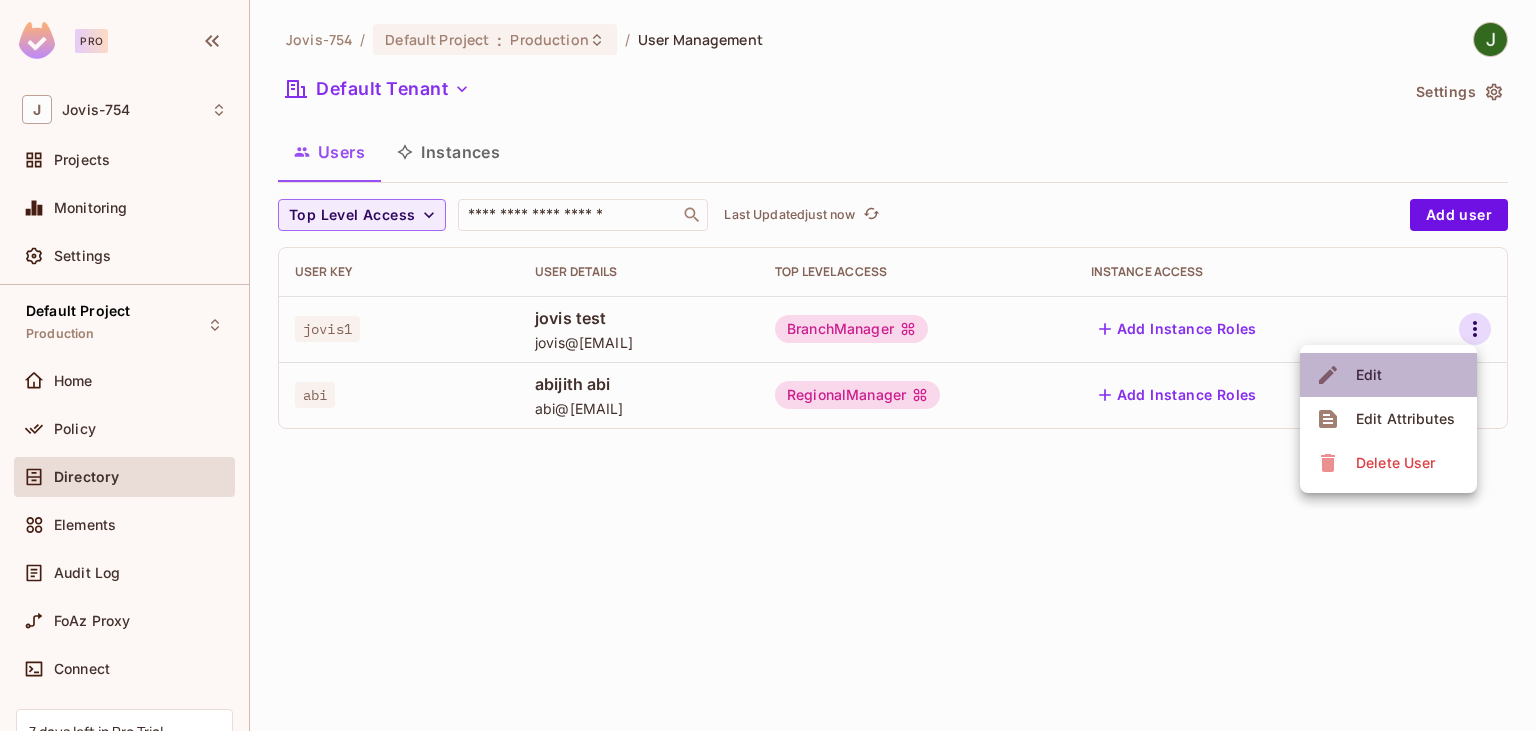click on "Edit" at bounding box center (1388, 375) 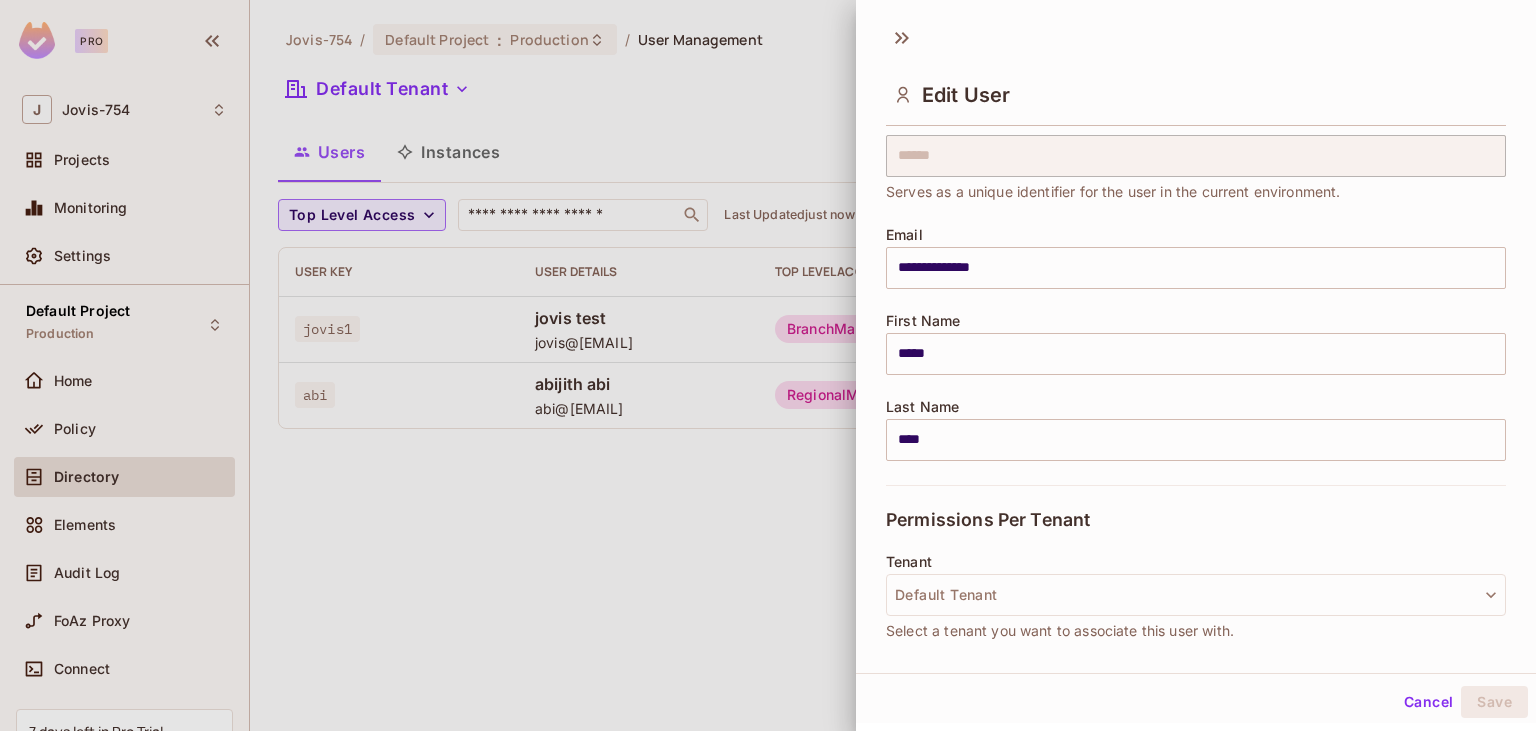 scroll, scrollTop: 230, scrollLeft: 0, axis: vertical 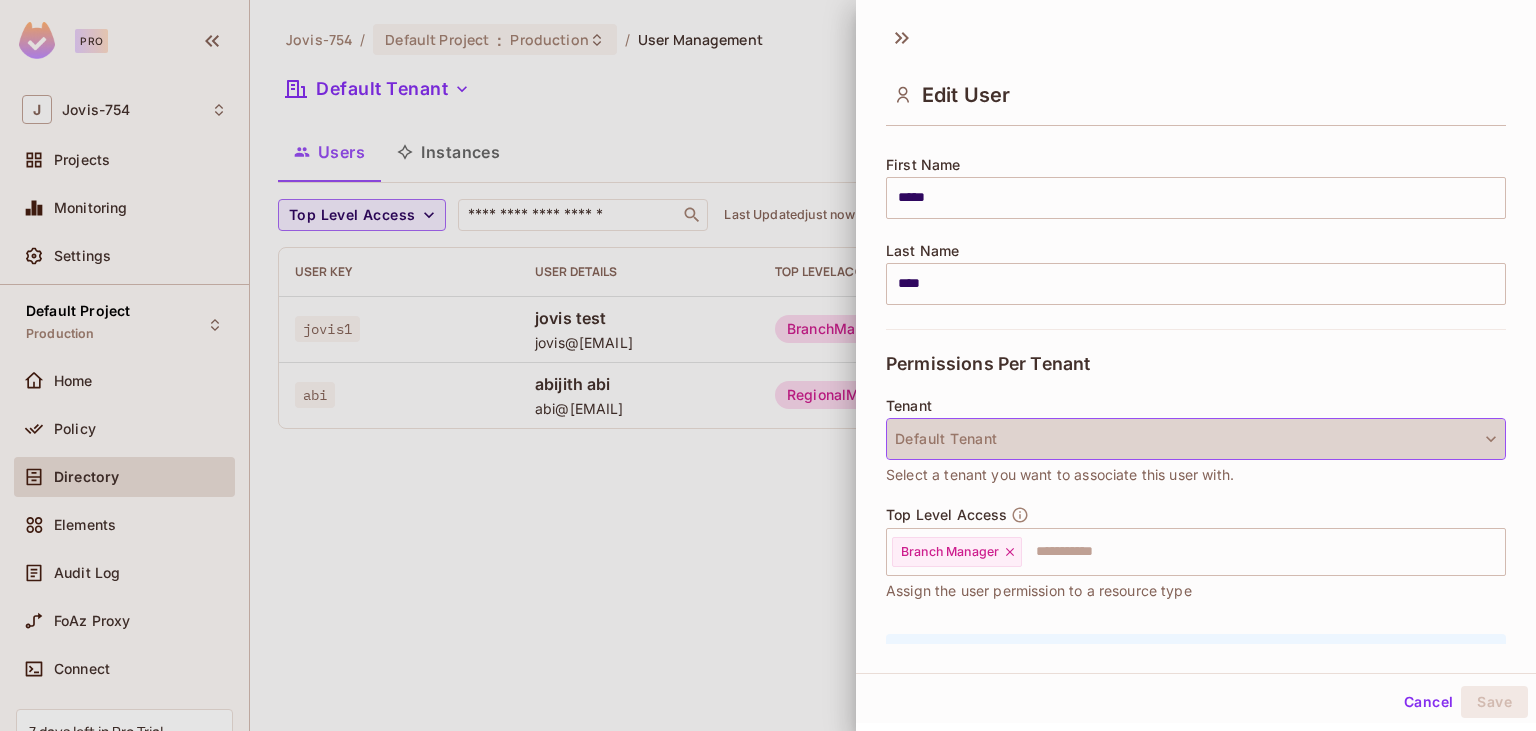 click on "Default Tenant" at bounding box center [1196, 439] 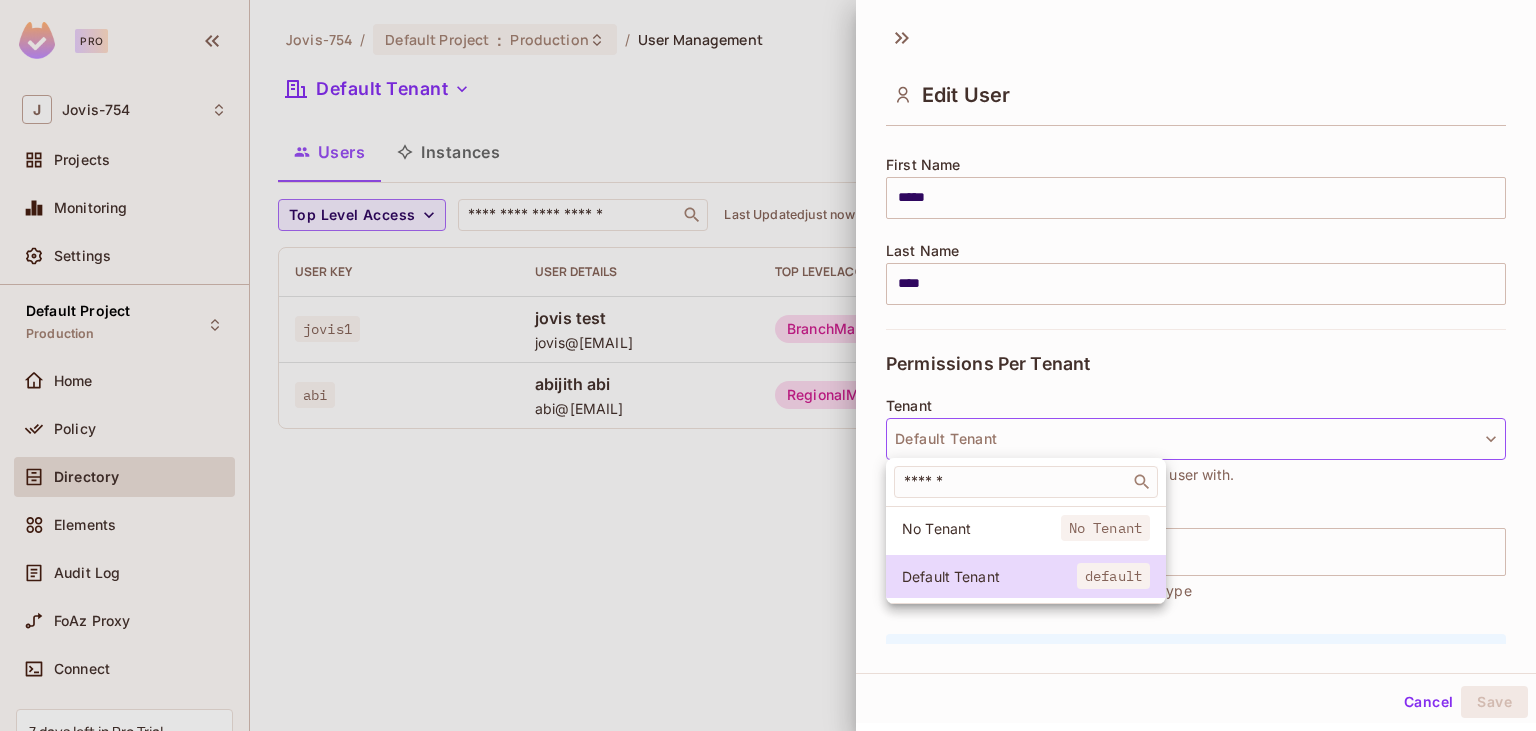 click at bounding box center (768, 365) 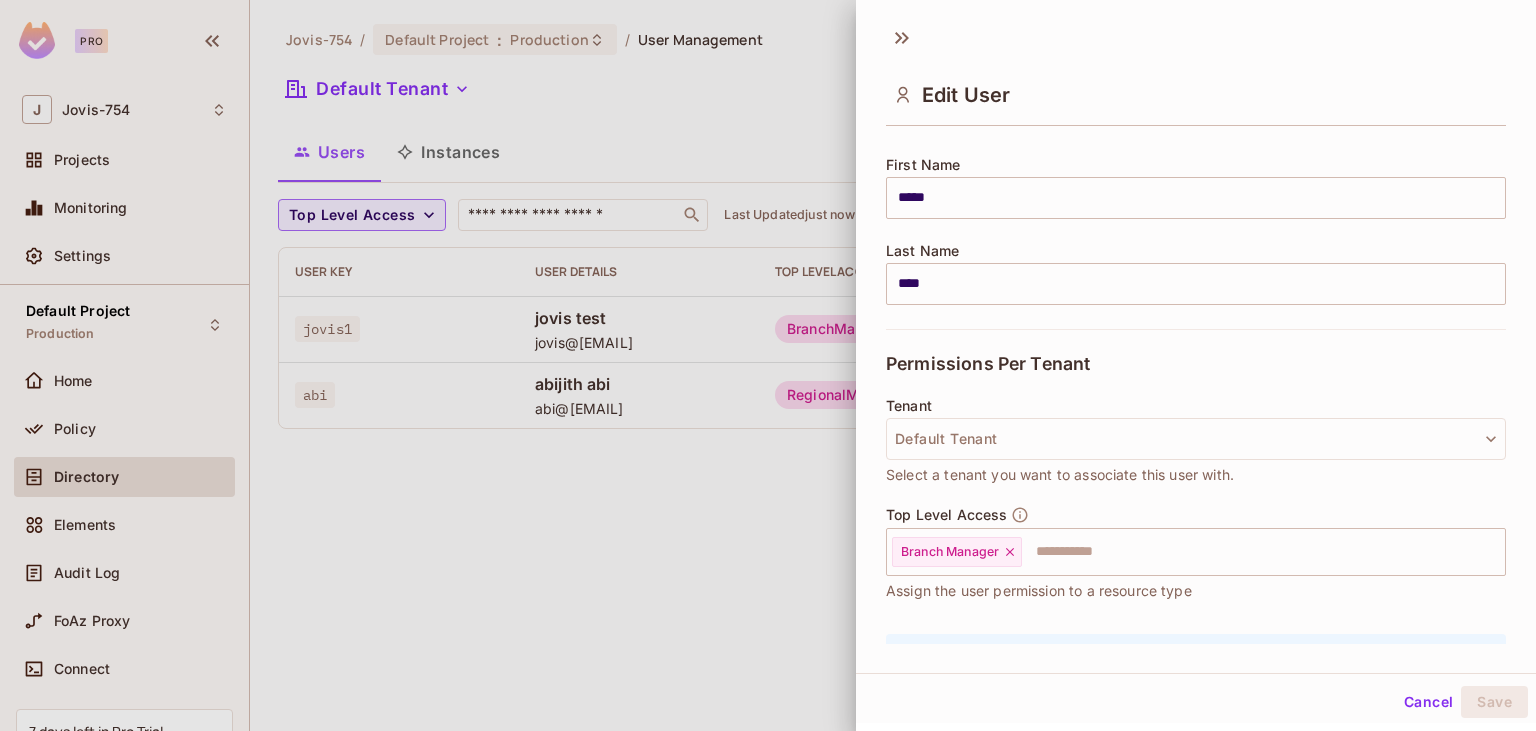 click at bounding box center [768, 365] 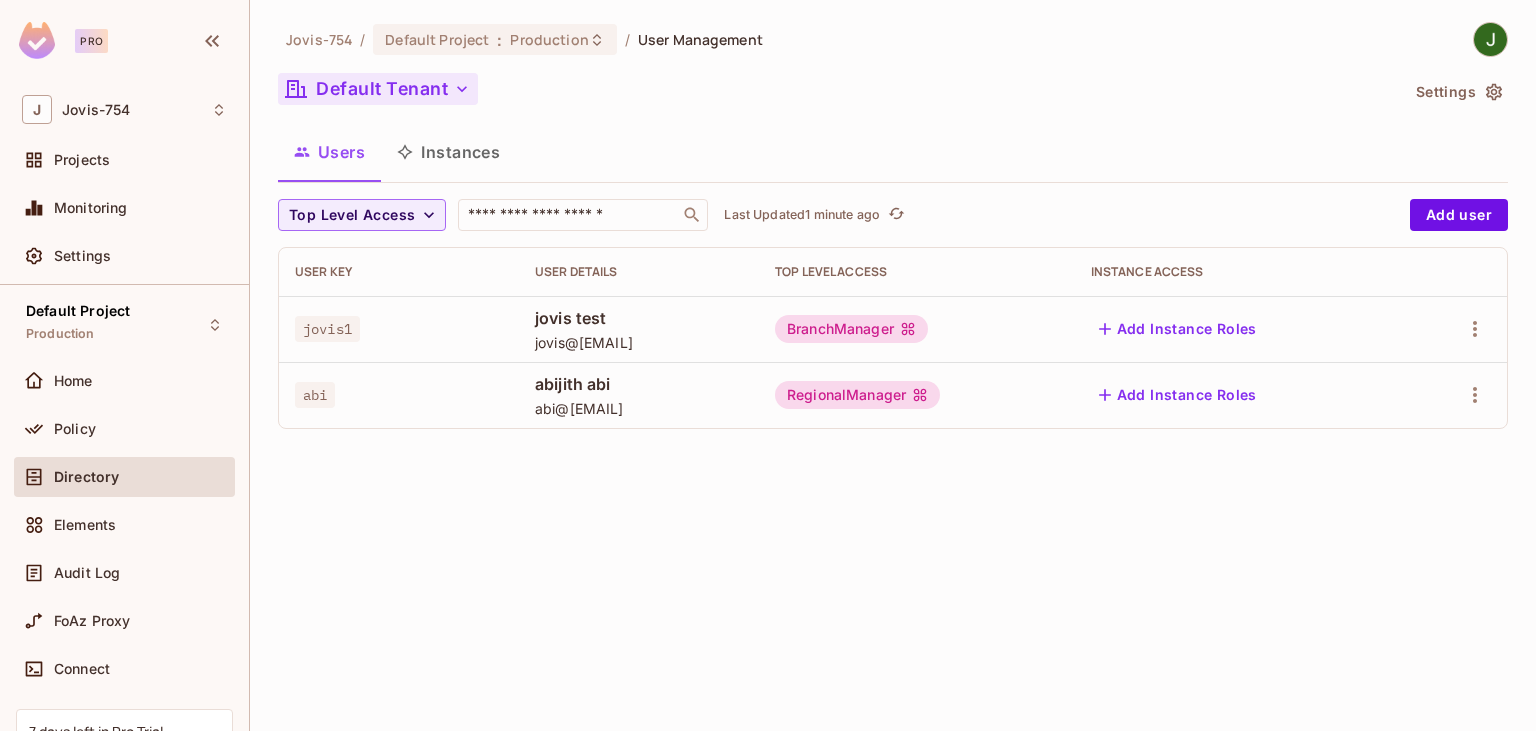 click on "Default Tenant" at bounding box center (378, 89) 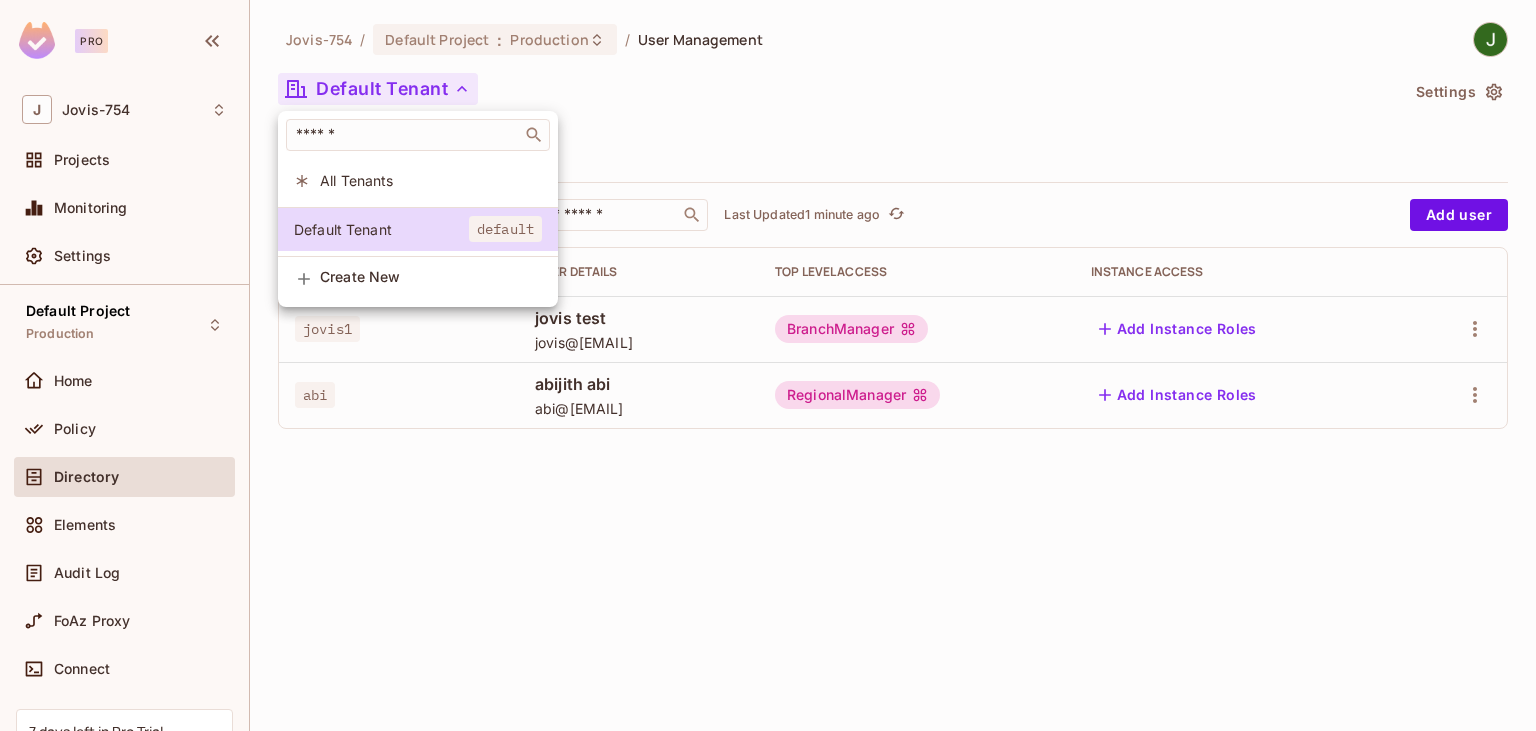click on "Create New" at bounding box center (431, 277) 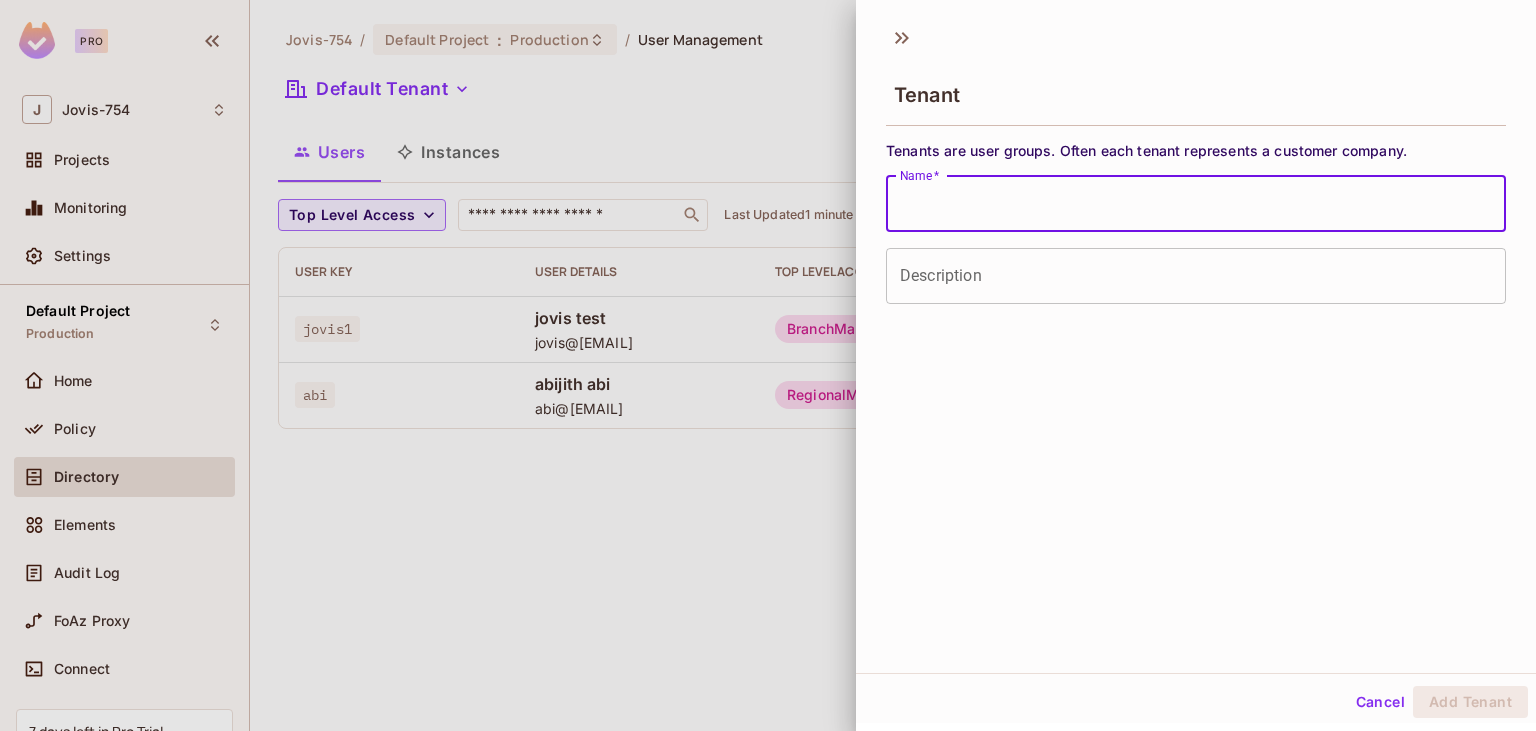 click on "Name   *" at bounding box center (1196, 204) 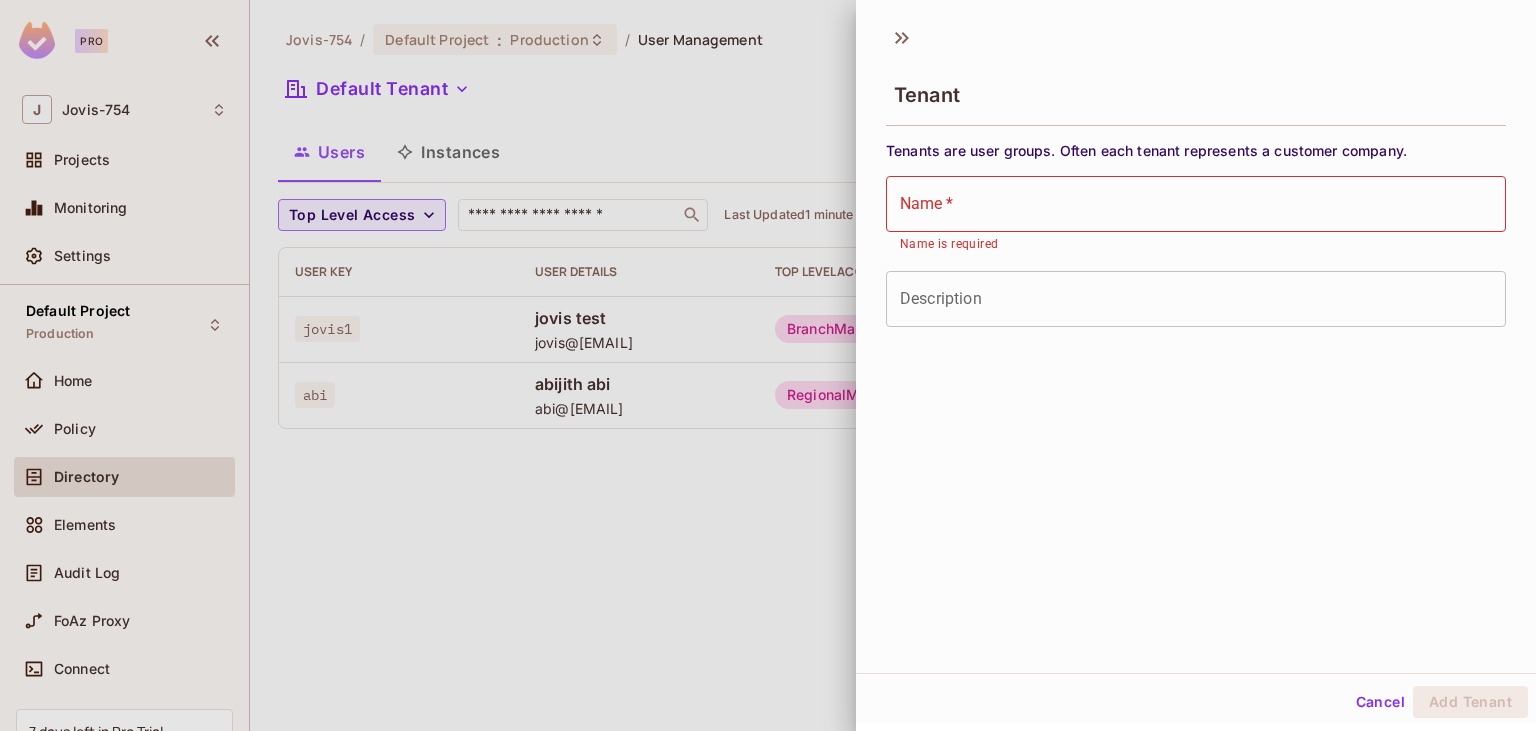 click at bounding box center [768, 365] 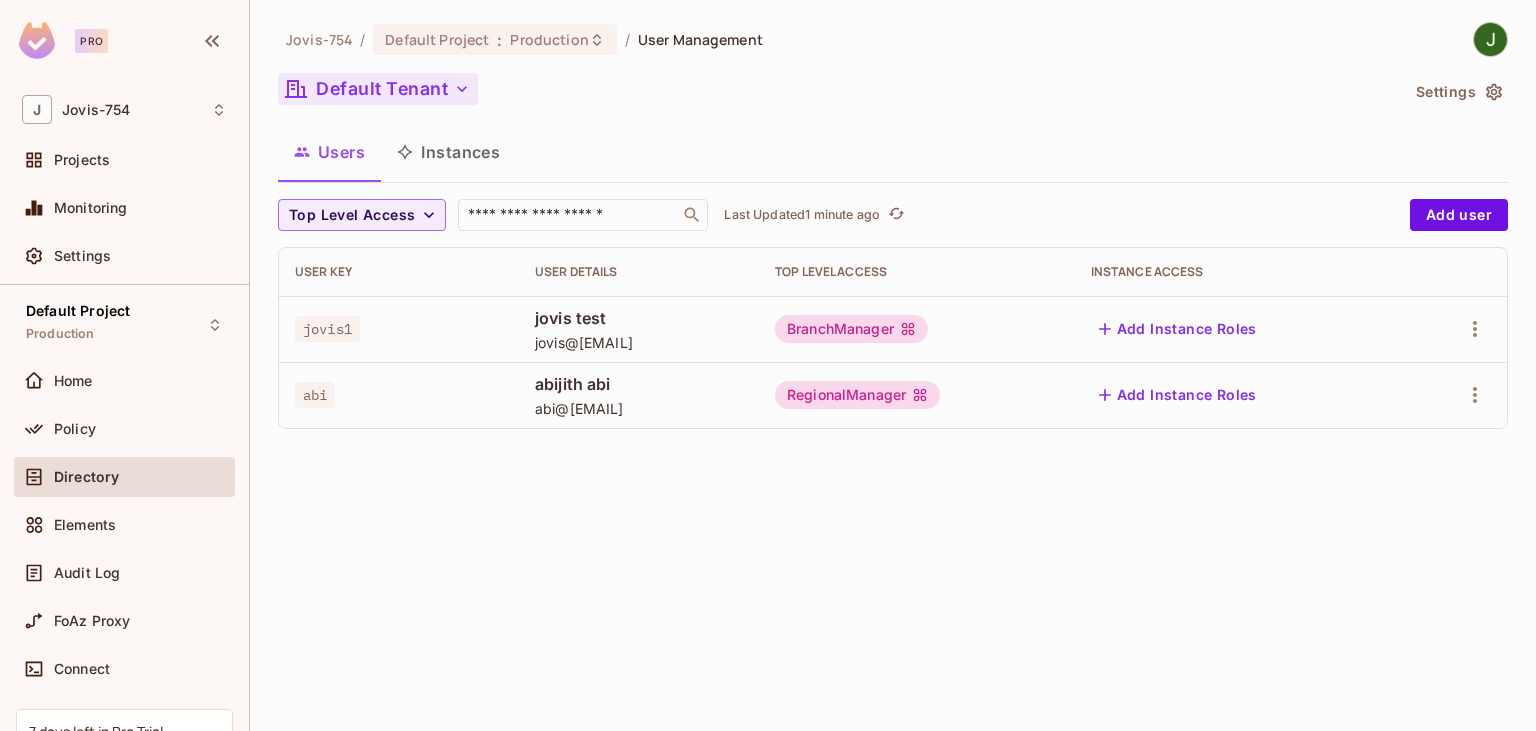 click 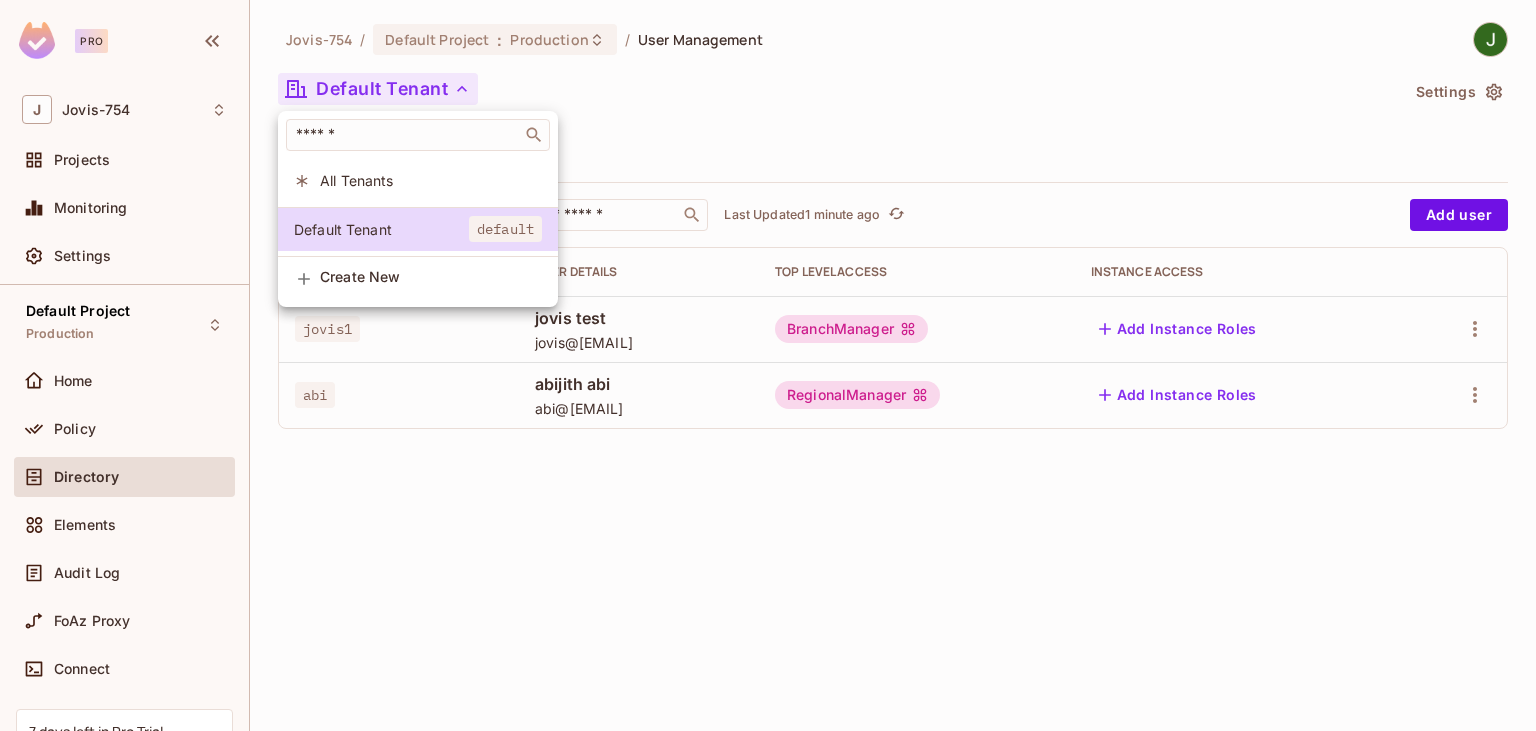 click at bounding box center [768, 365] 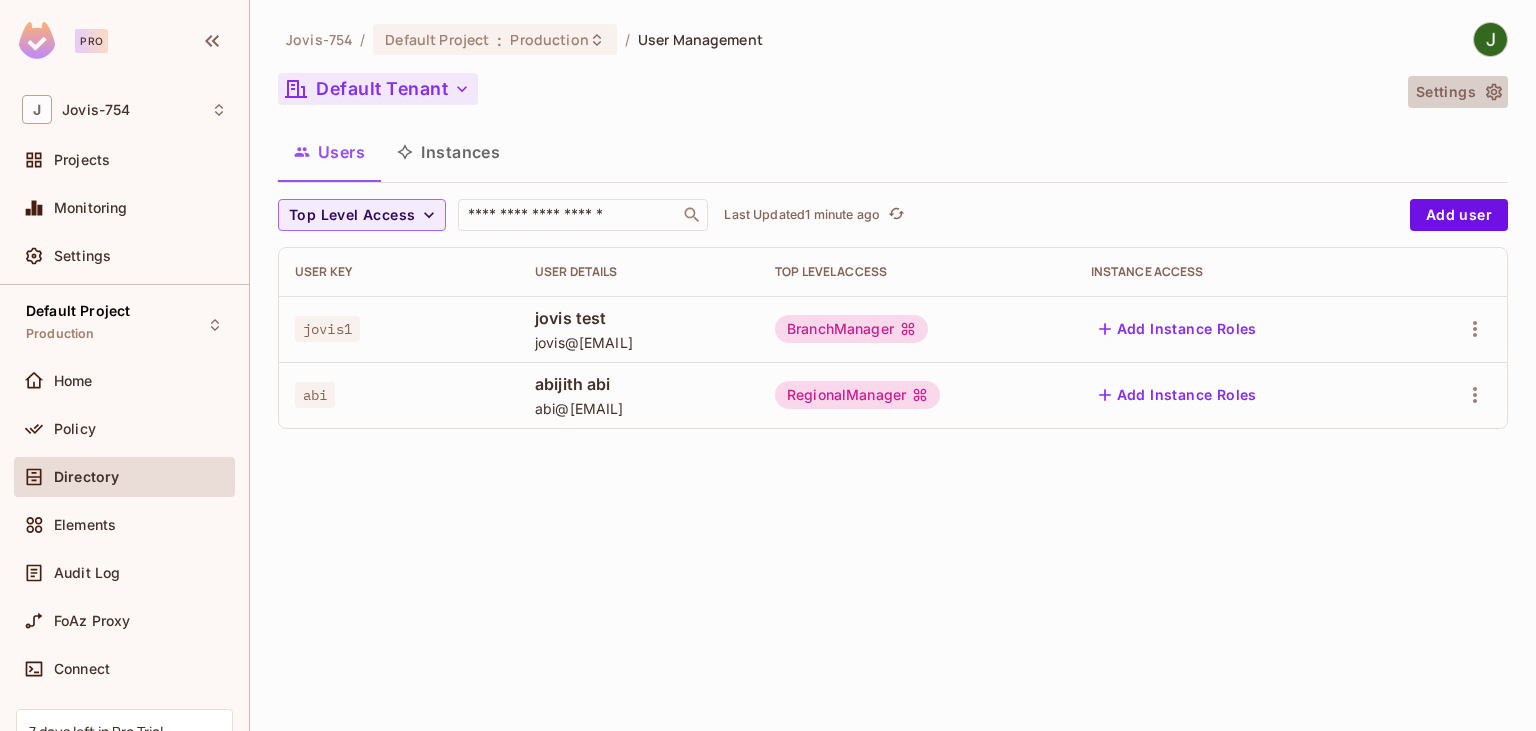 click on "Settings" at bounding box center (1458, 92) 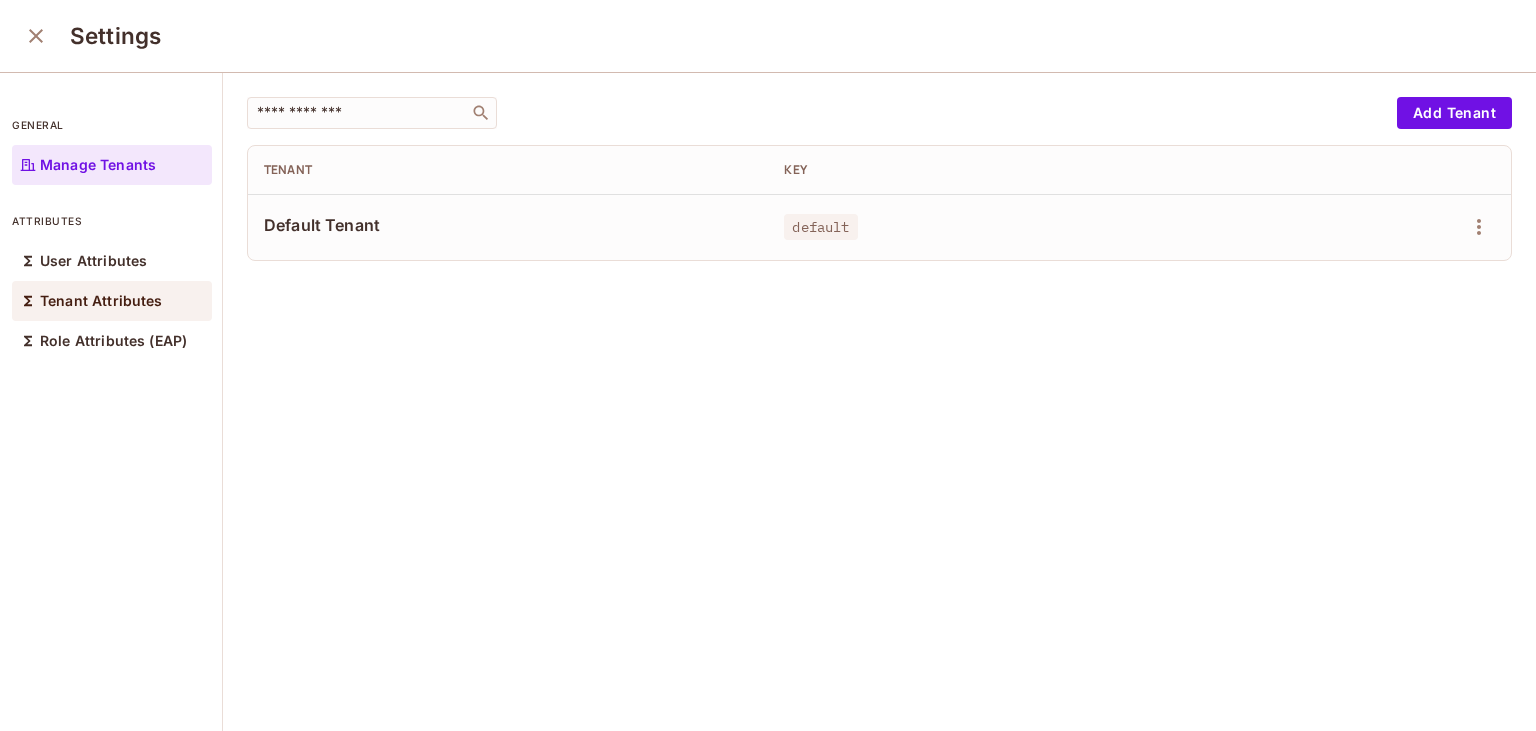 click on "Tenant Attributes" at bounding box center [101, 301] 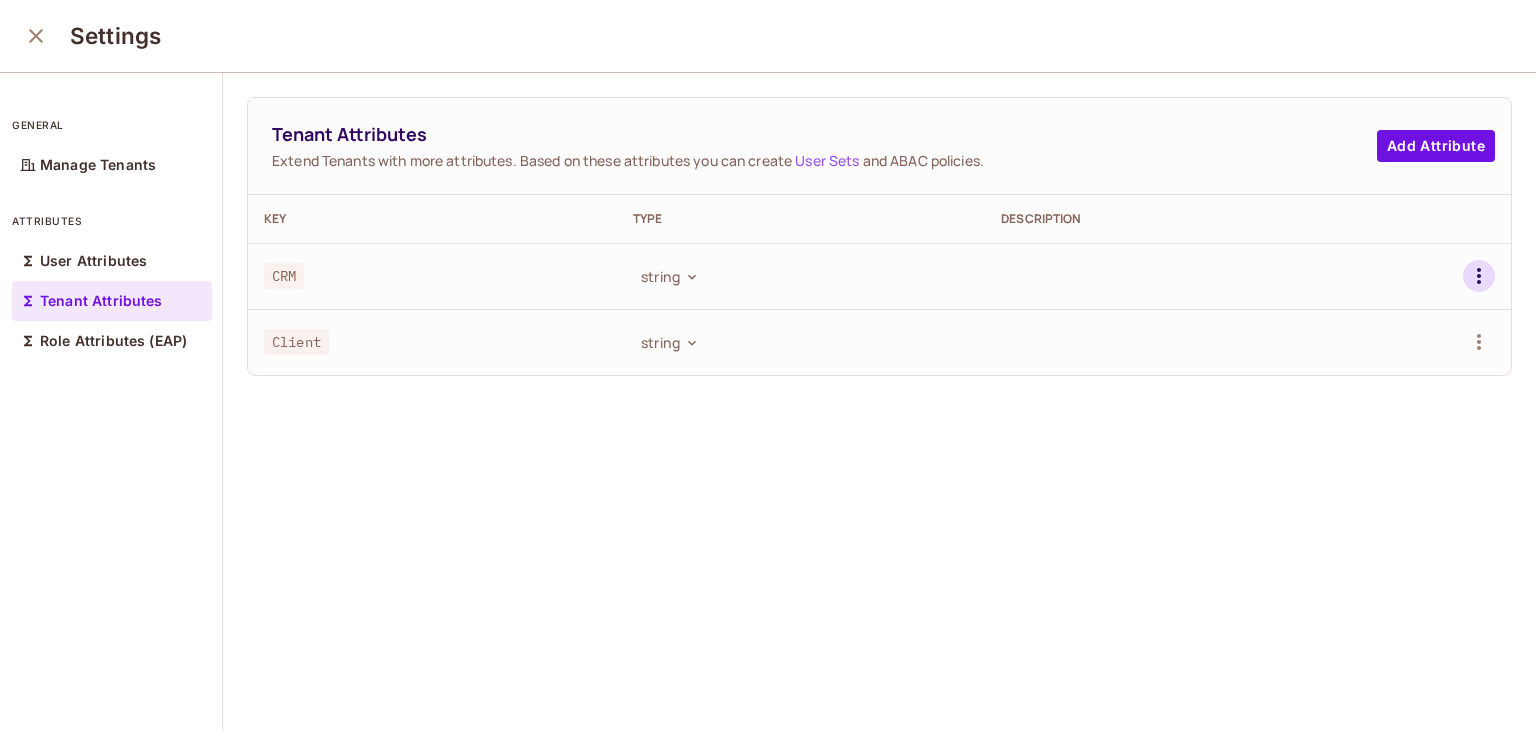 click at bounding box center [1432, 276] 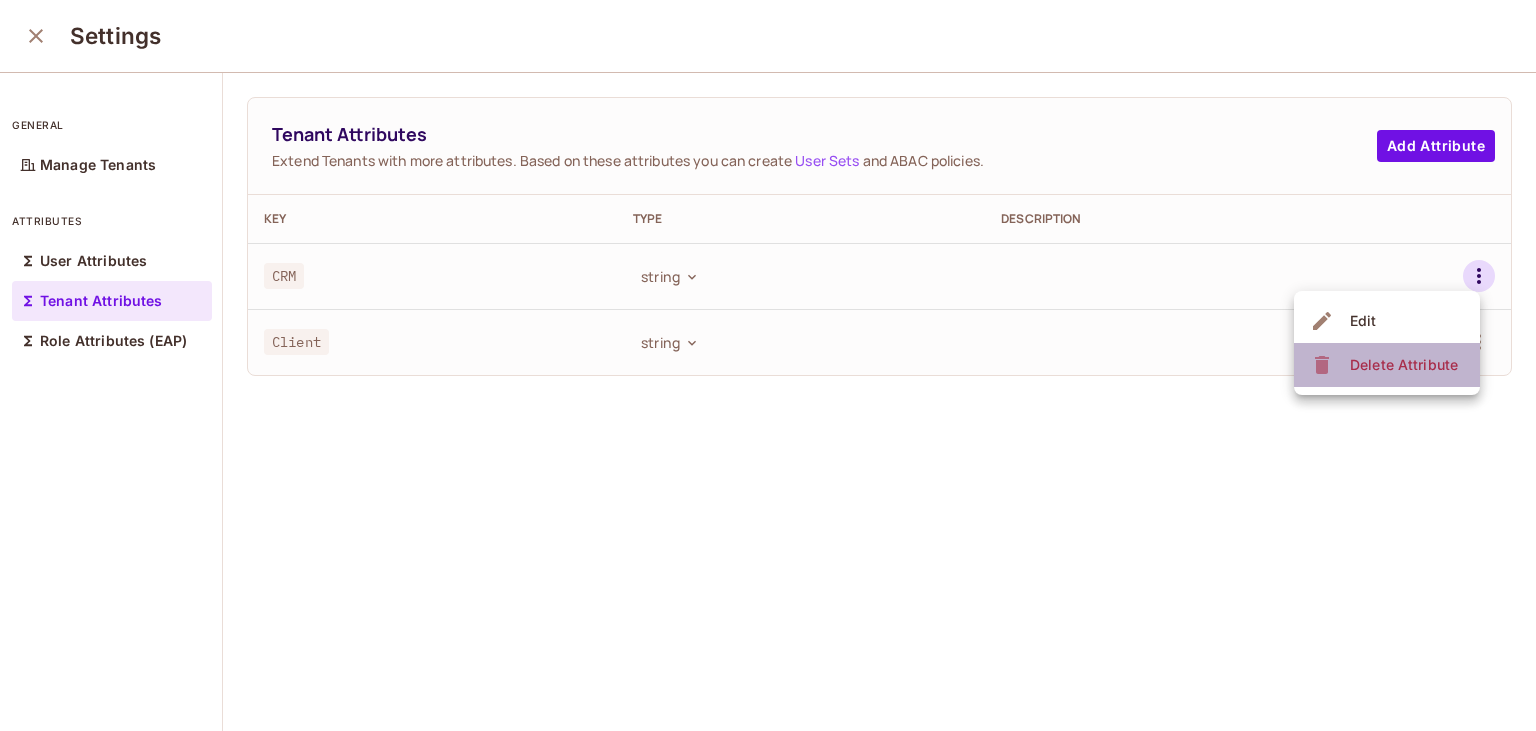 click on "Delete Attribute" at bounding box center (1404, 365) 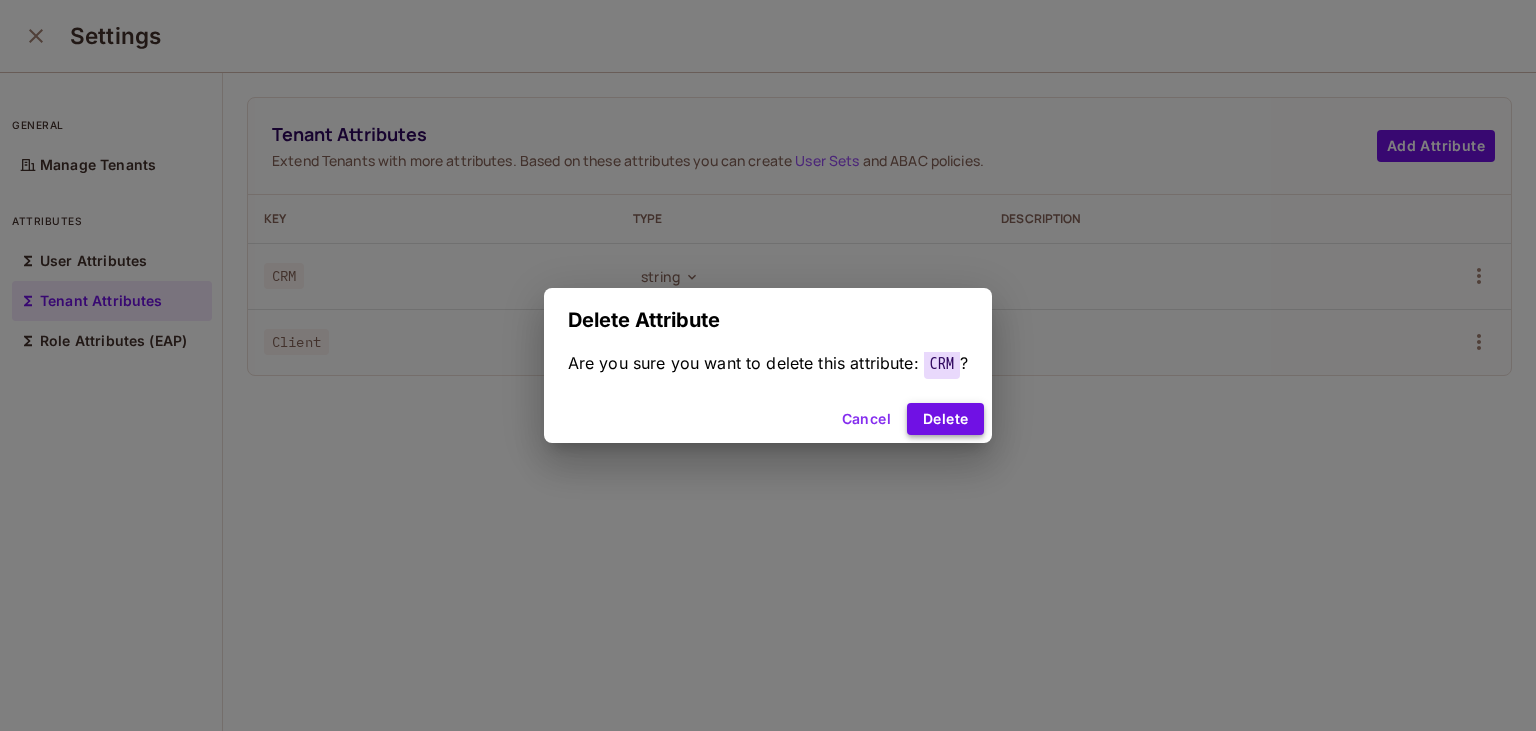 click on "Delete" at bounding box center (945, 419) 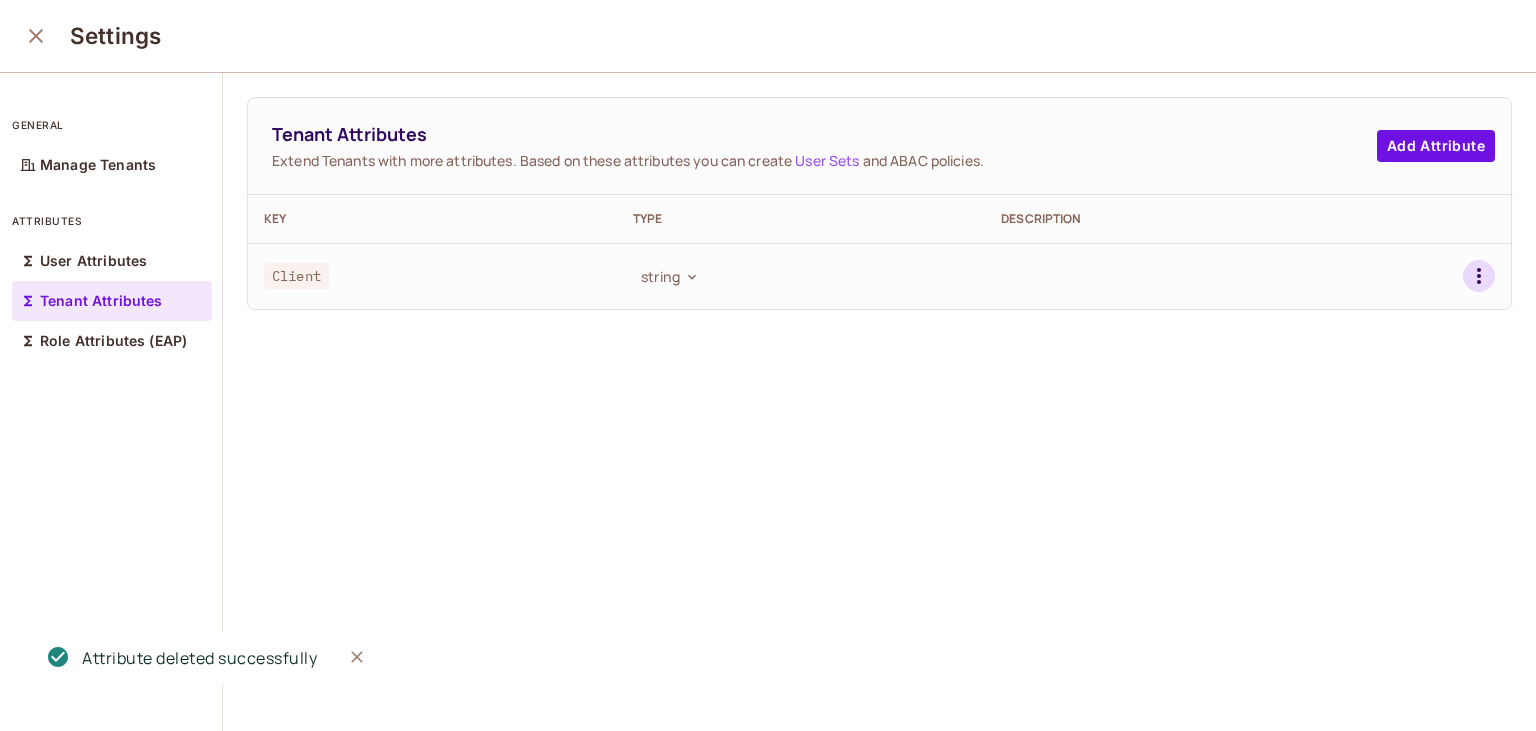 click 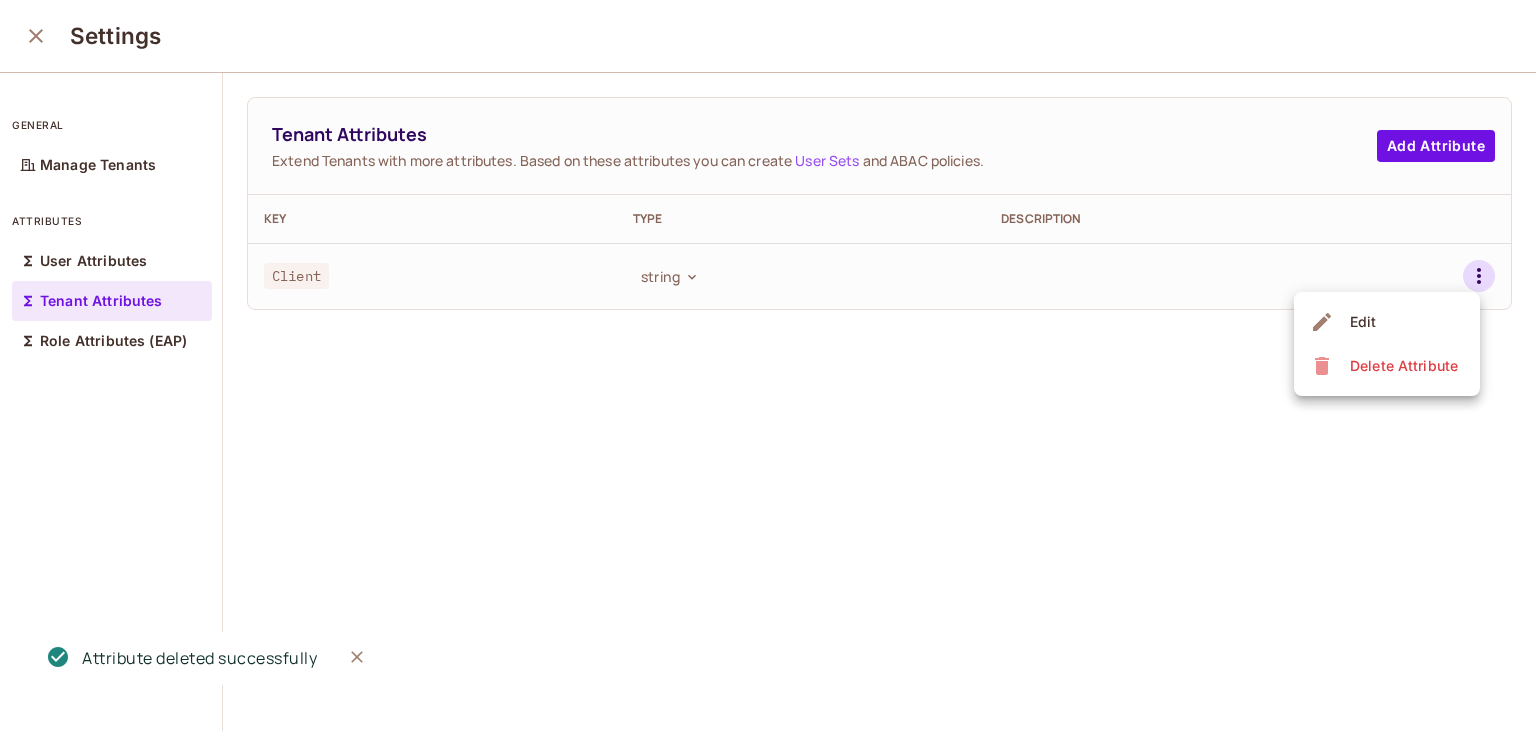 click on "Delete Attribute" at bounding box center (1404, 366) 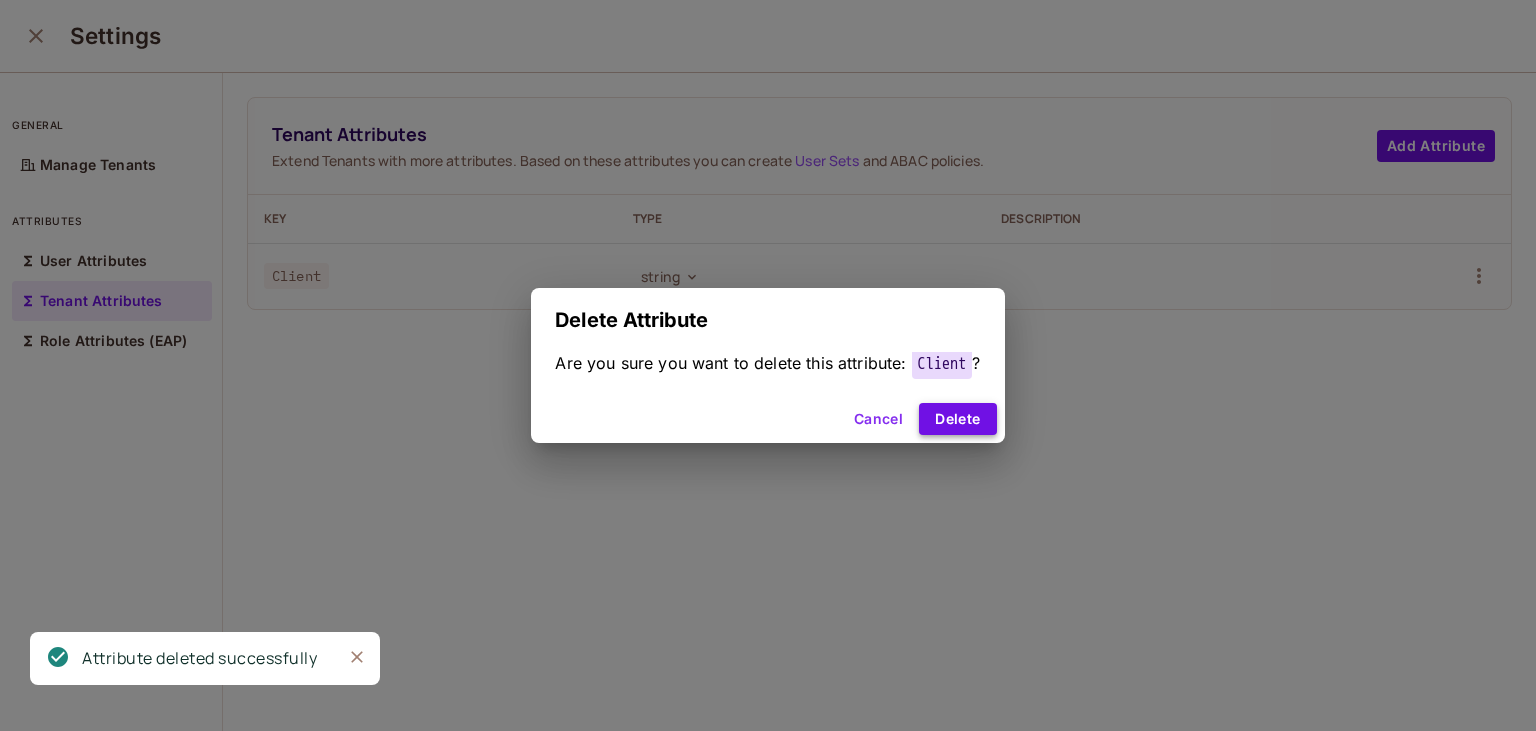 click on "Delete" at bounding box center (957, 419) 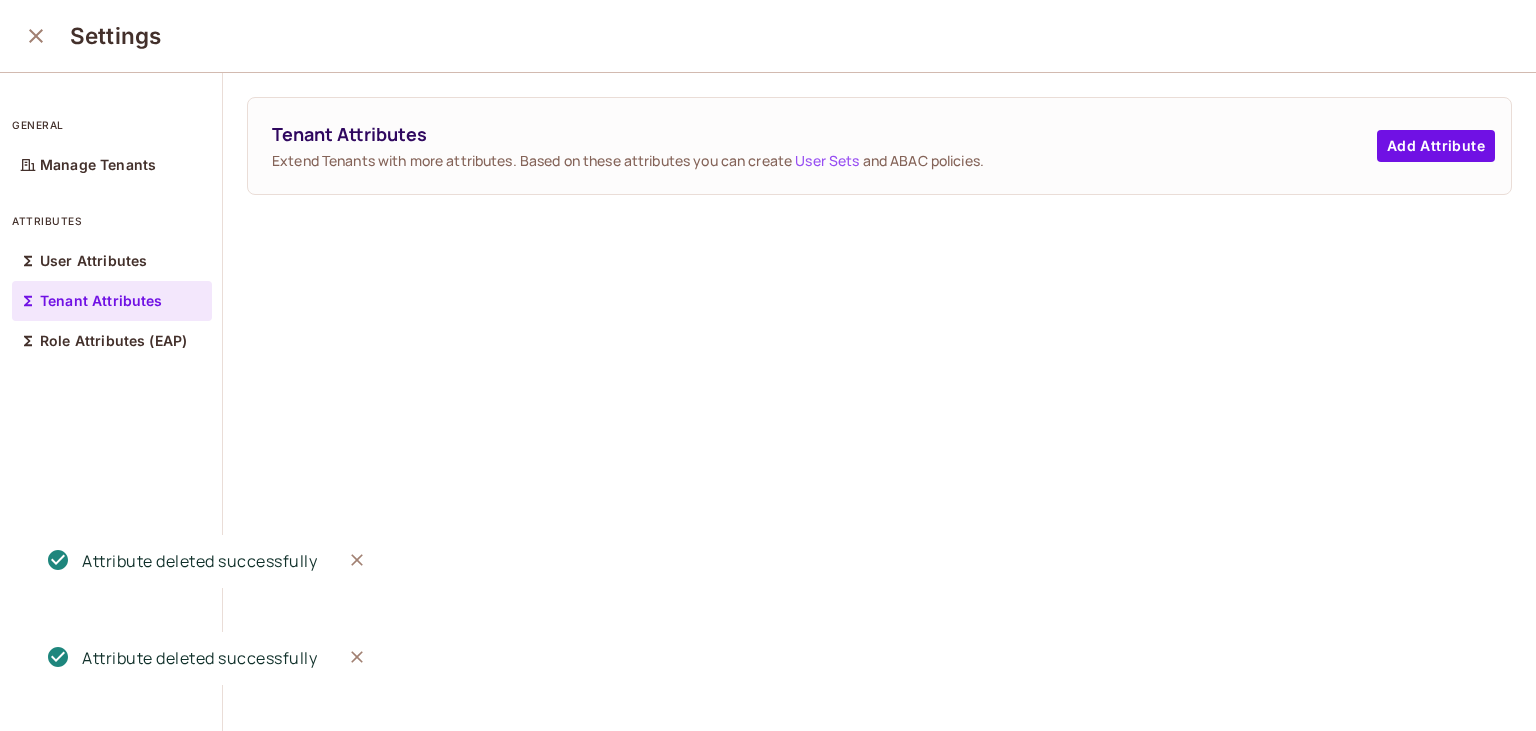 click 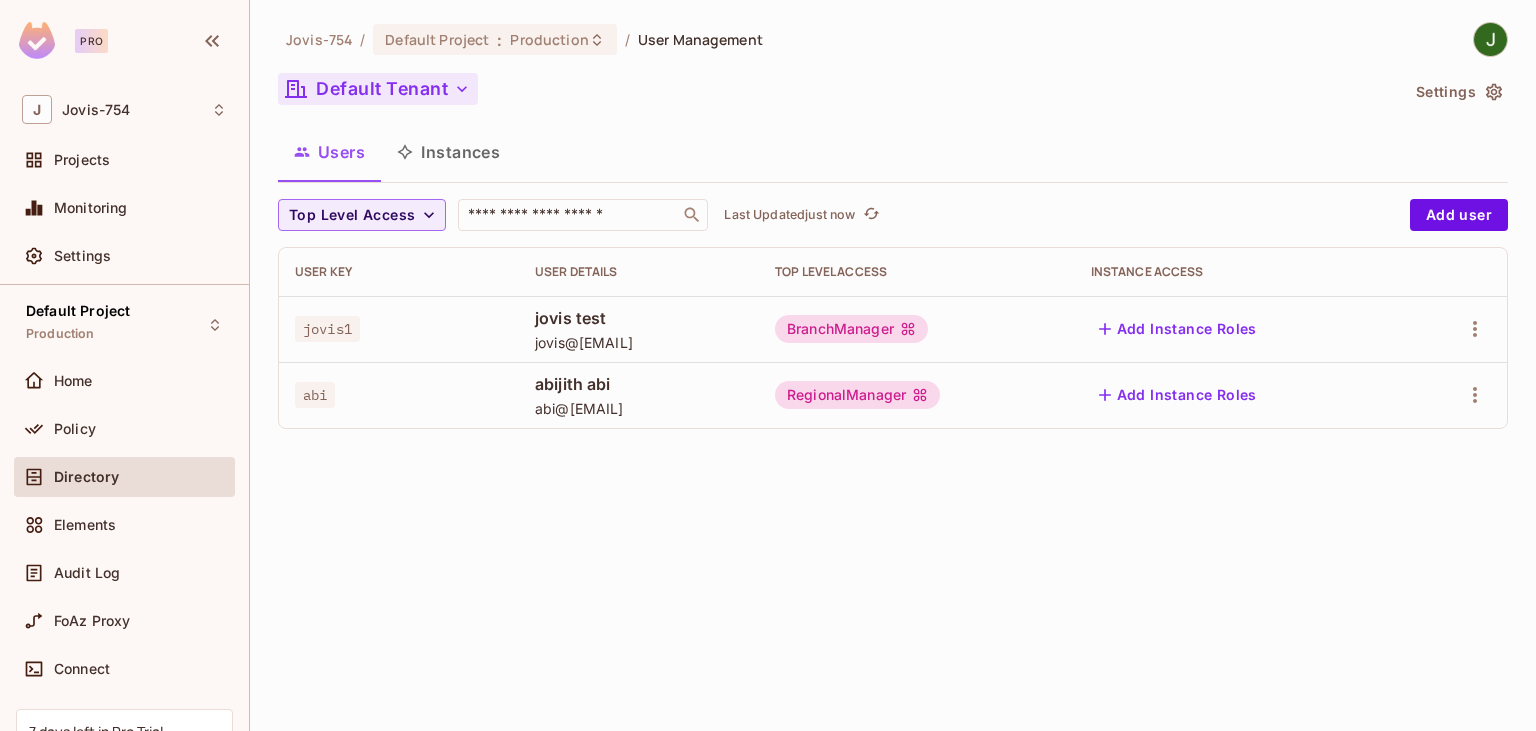 click 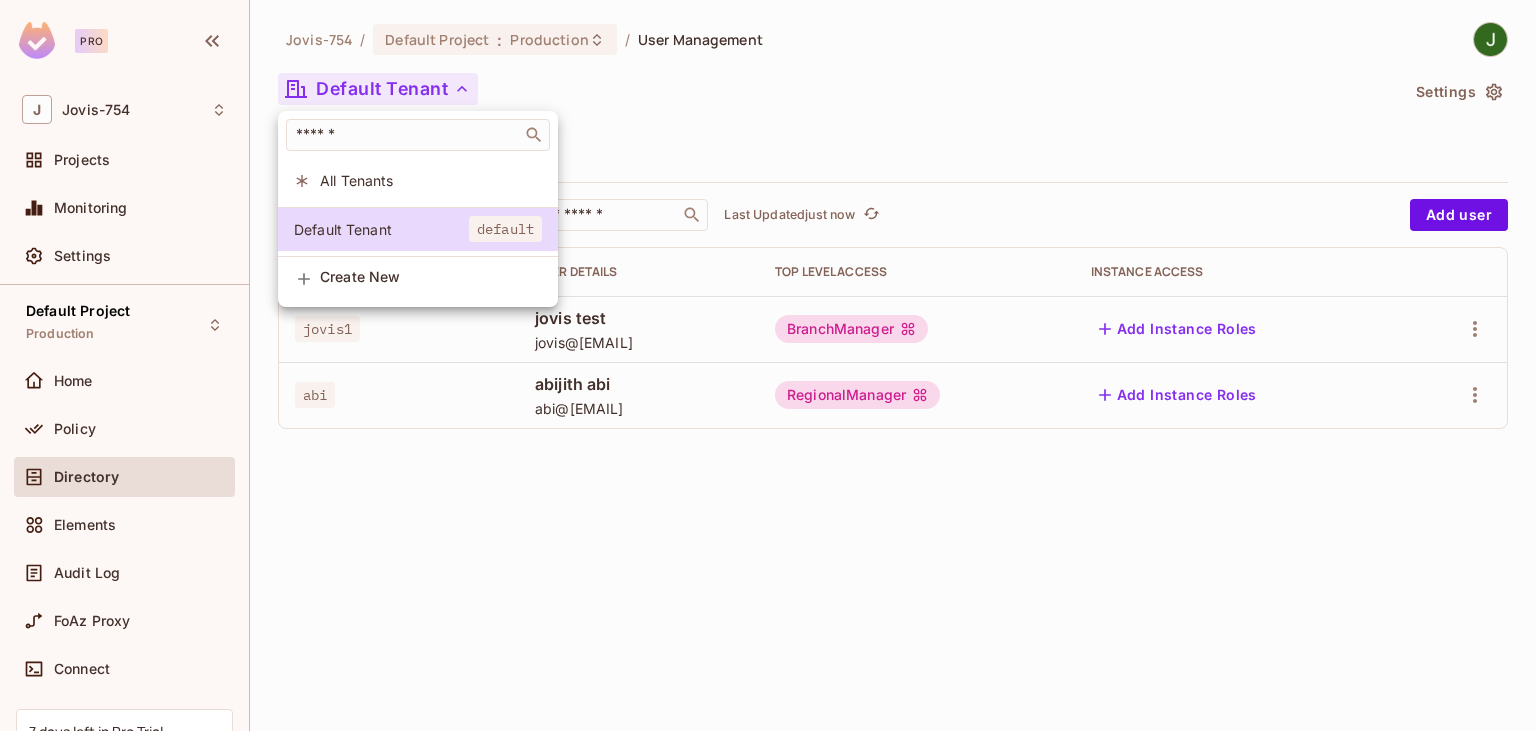 click on "Create New" at bounding box center [431, 277] 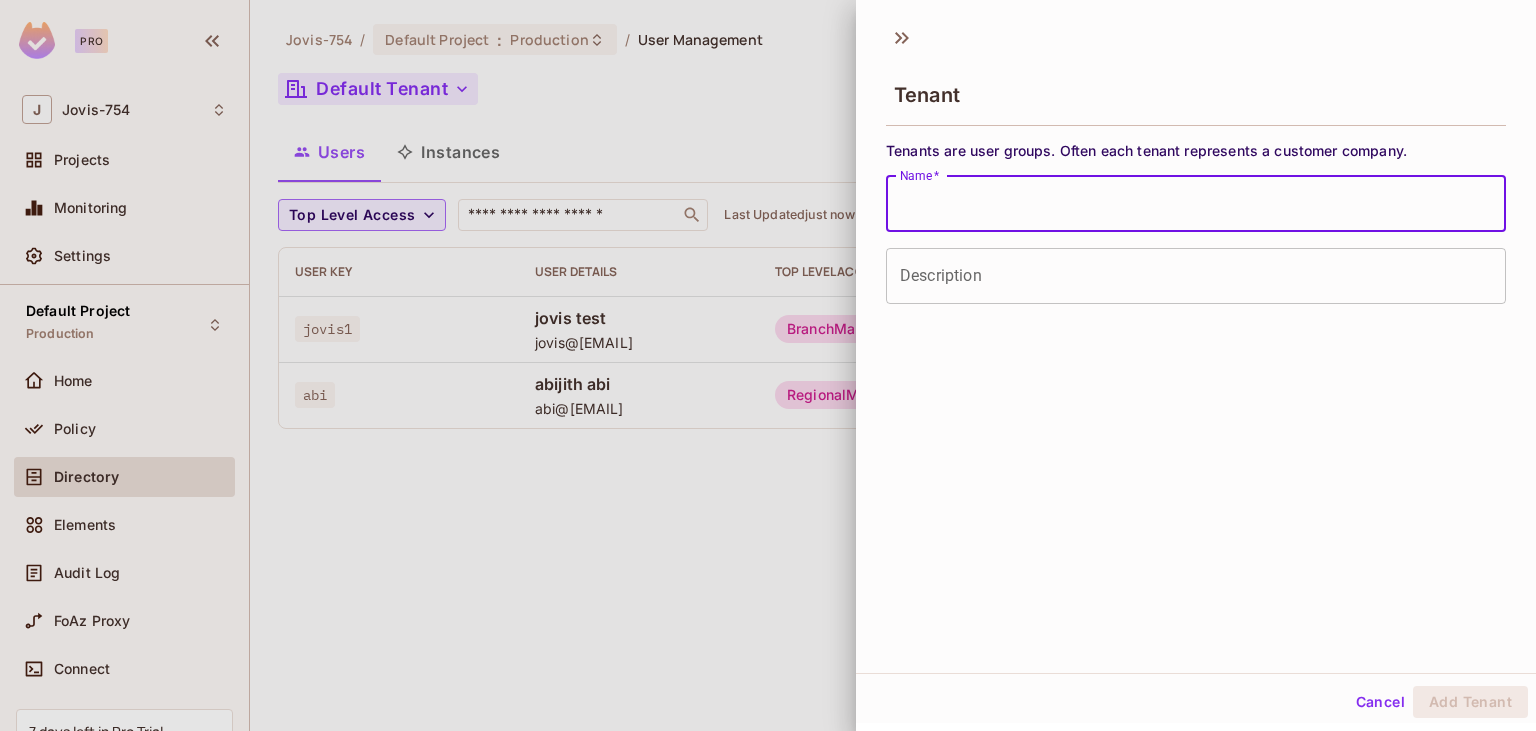 click on "Name   *" at bounding box center [1196, 204] 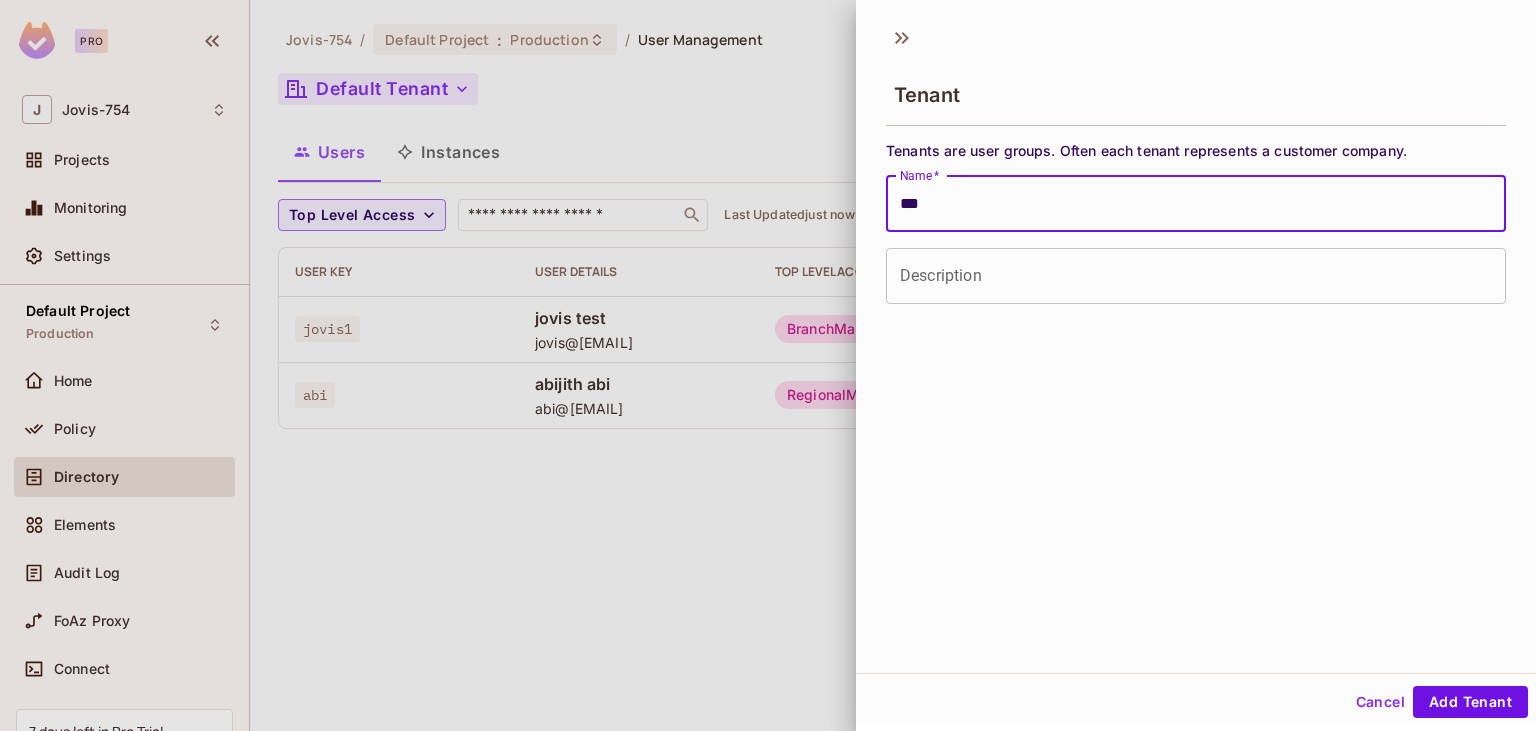 type on "***" 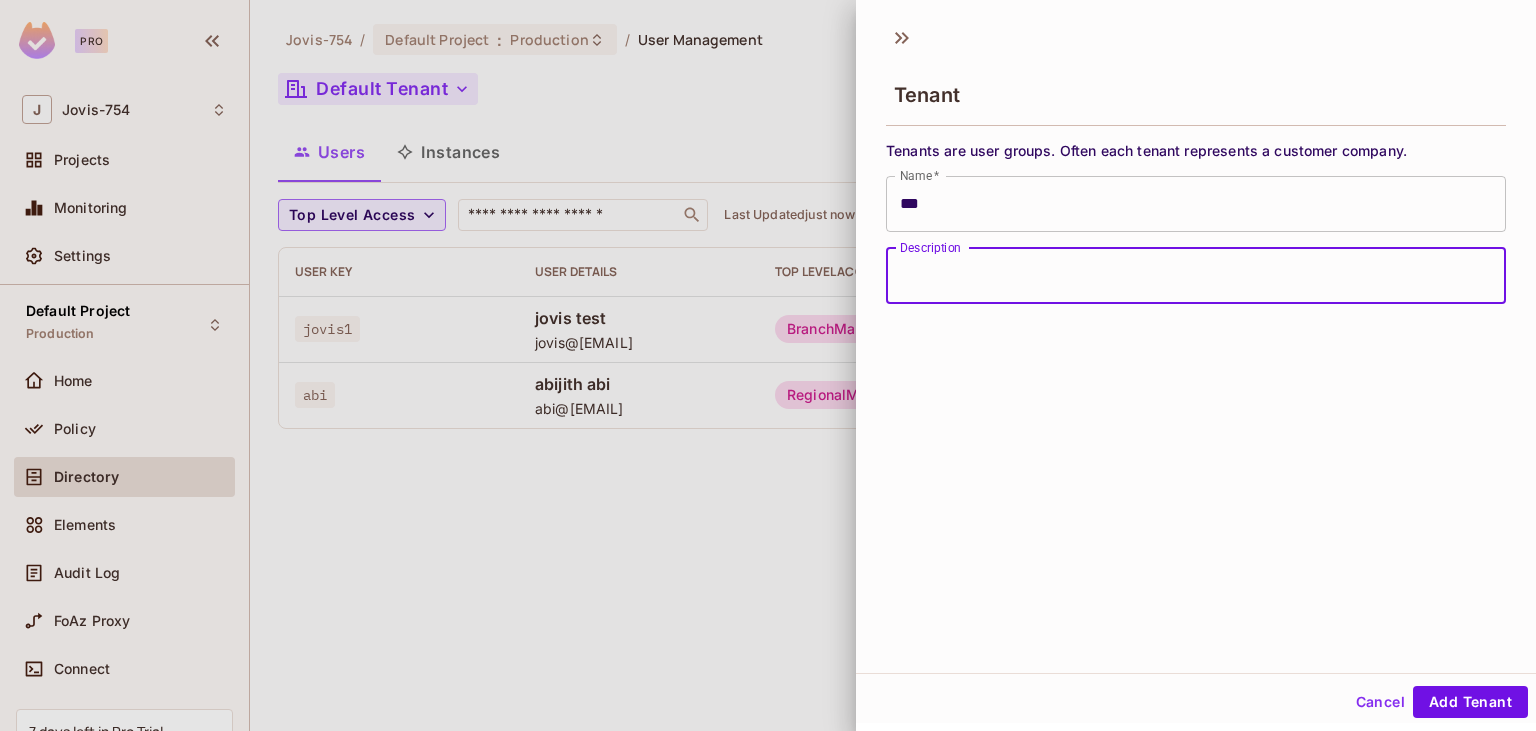 click on "Description" at bounding box center [1196, 276] 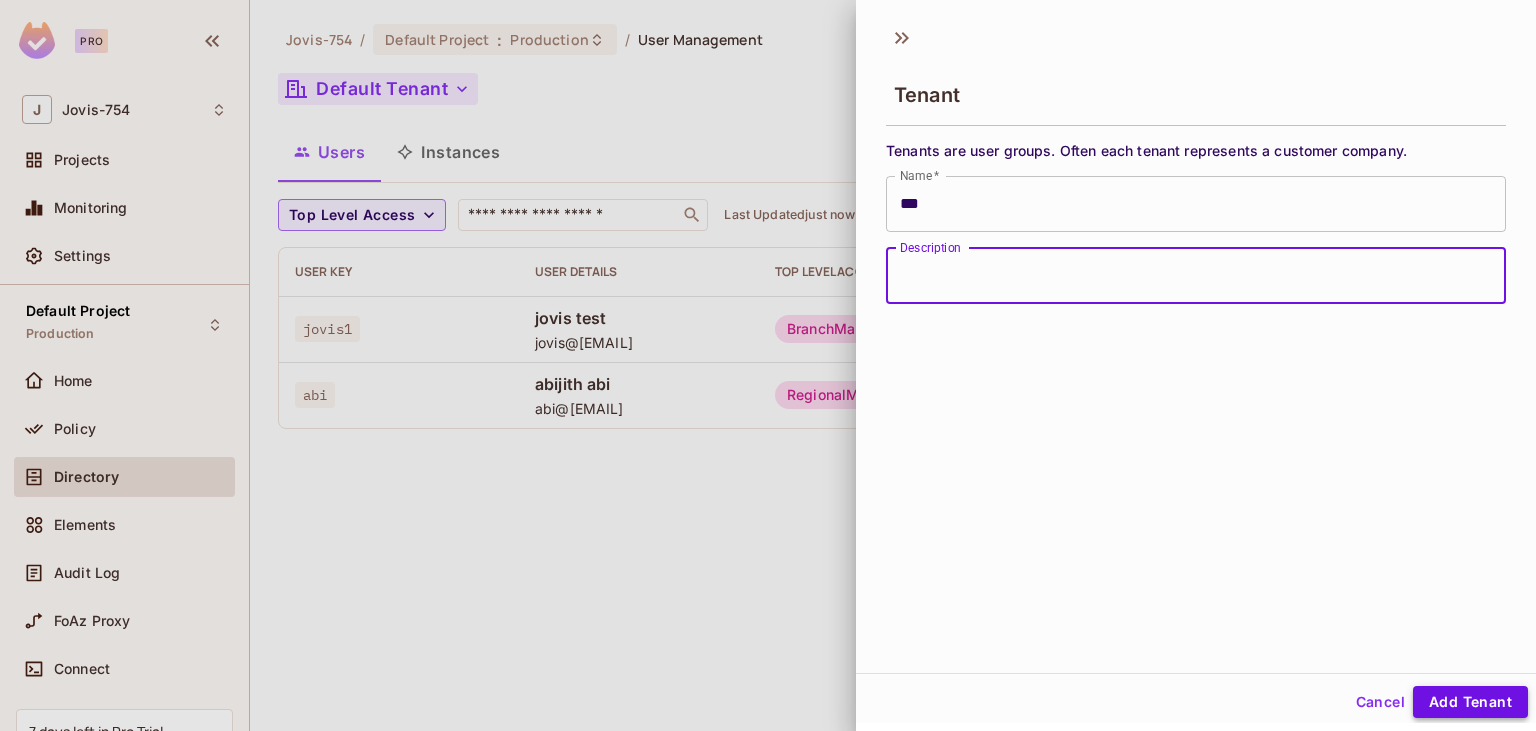 click on "Add Tenant" at bounding box center [1470, 702] 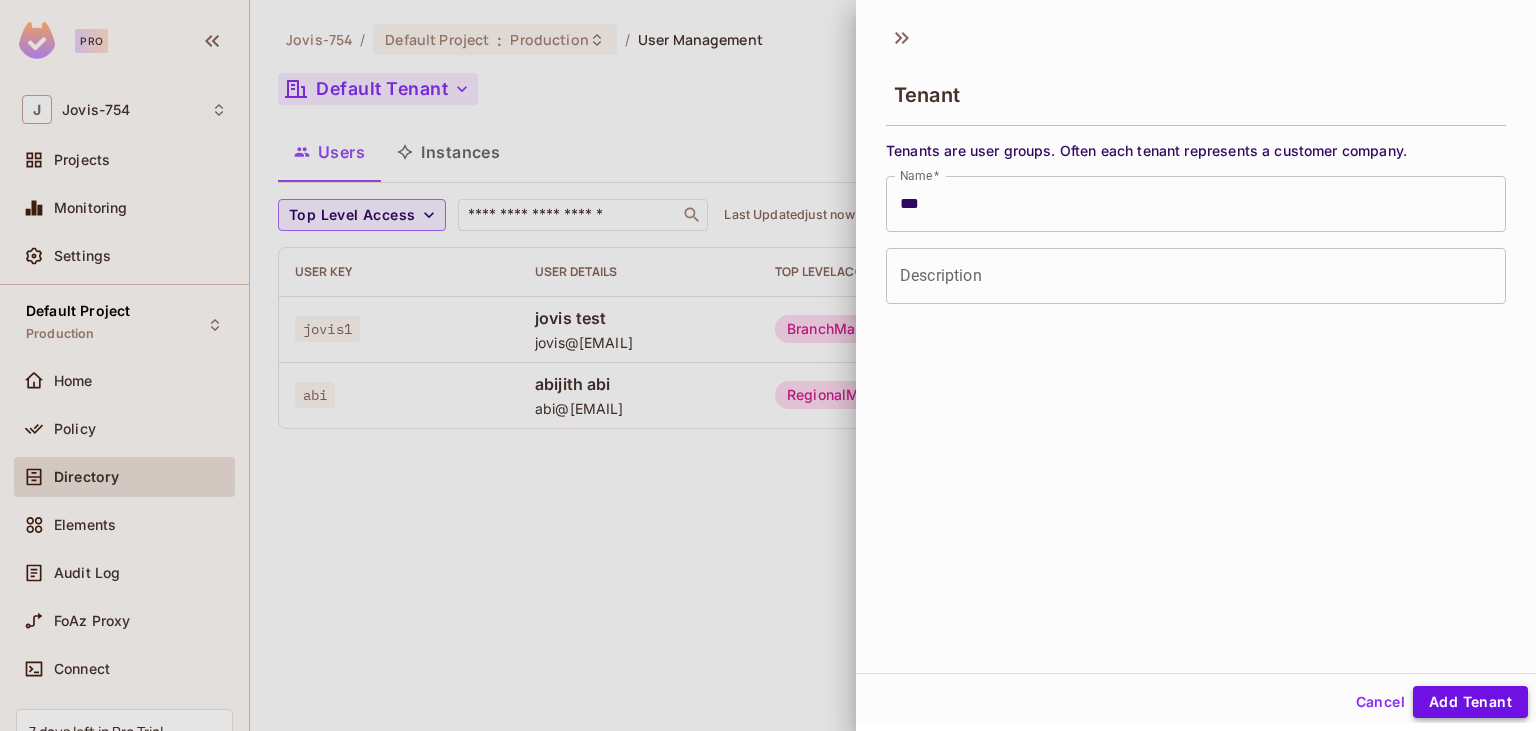 type 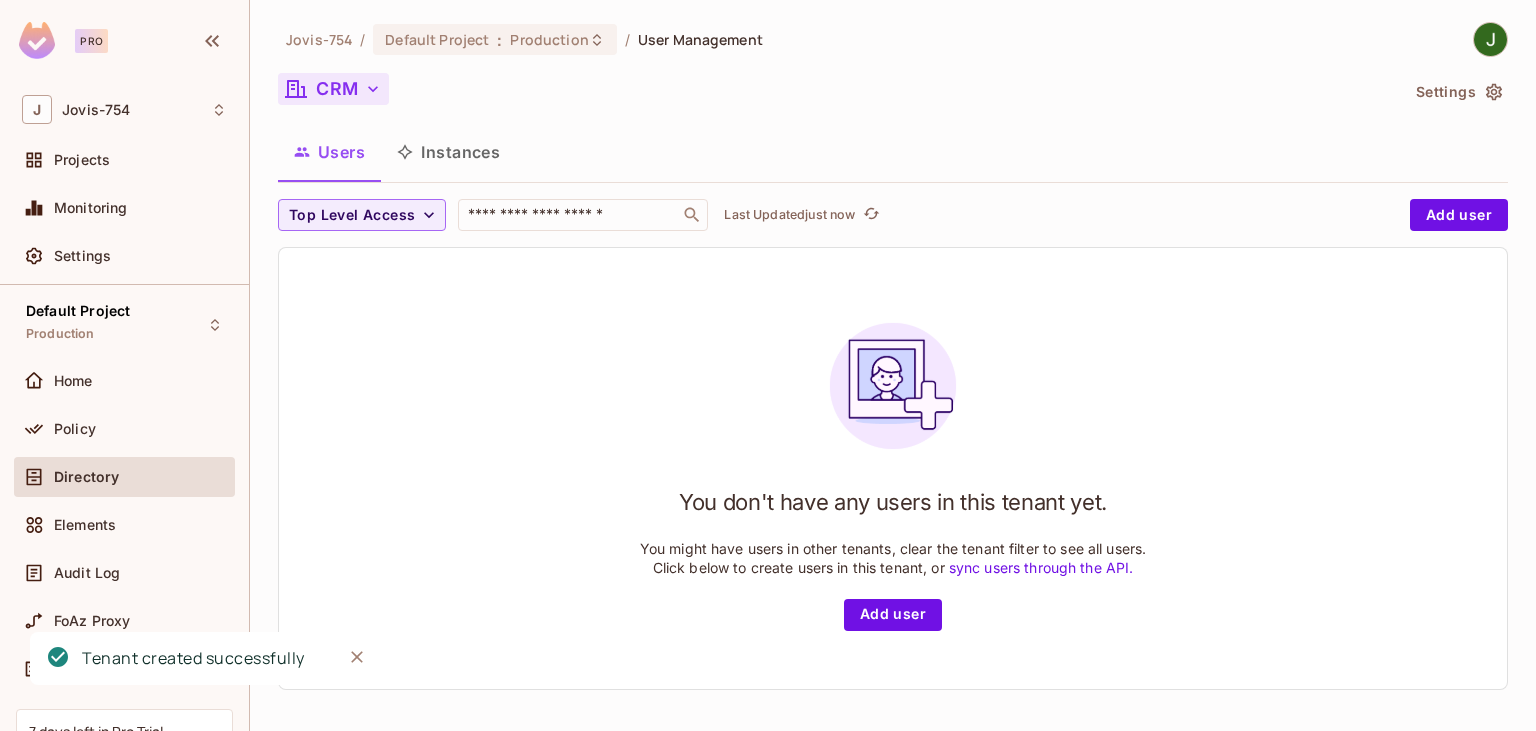click 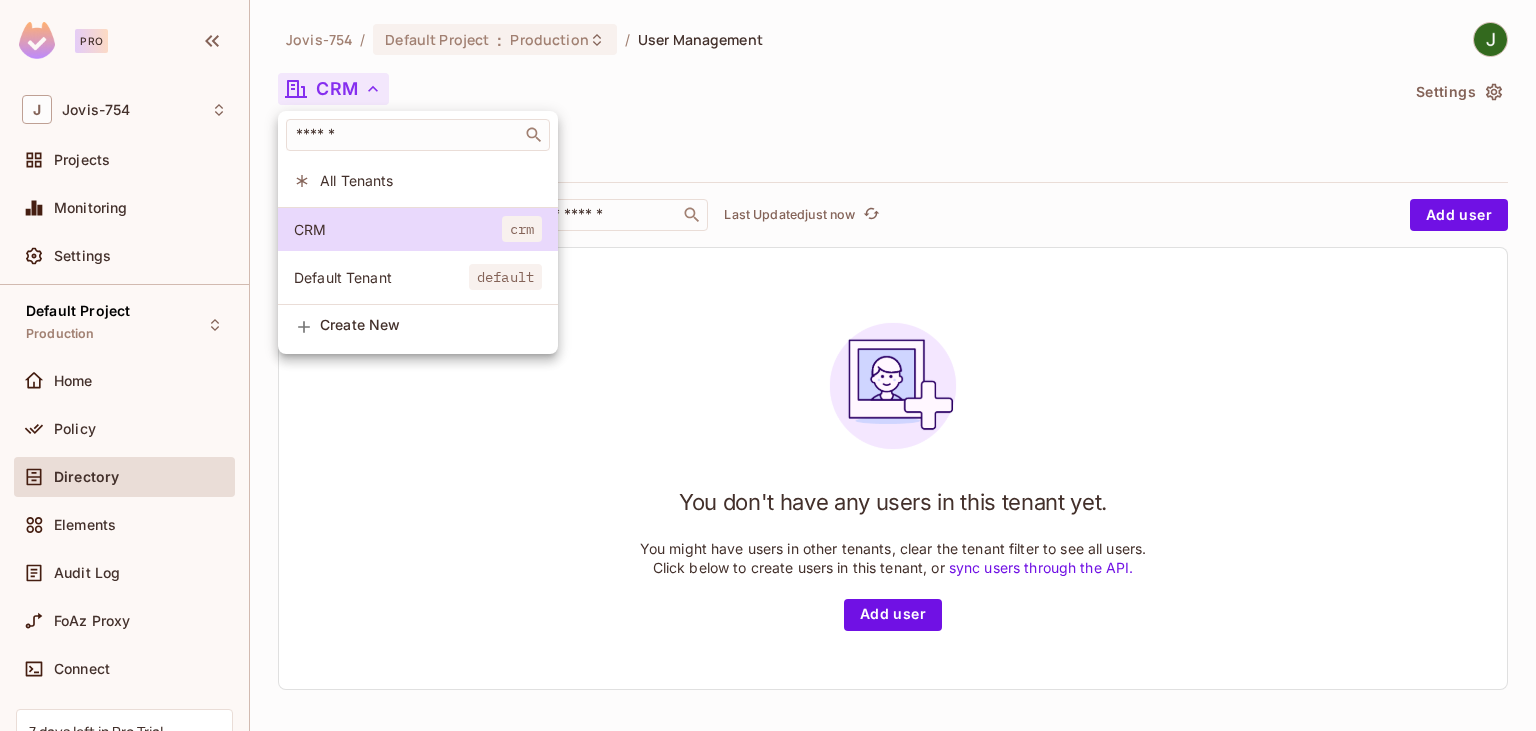 click on "Create New" at bounding box center [431, 327] 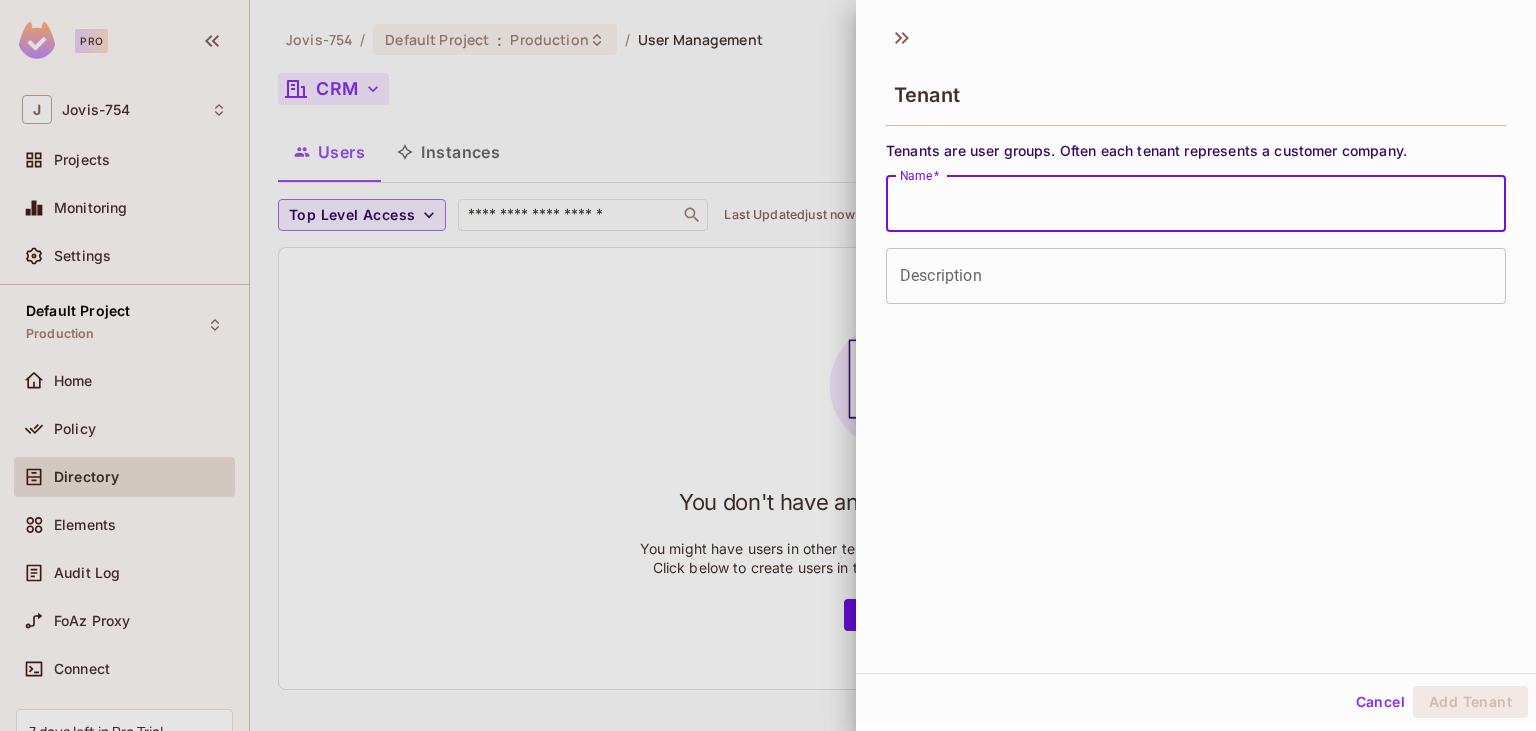 click on "Name   *" at bounding box center [1196, 204] 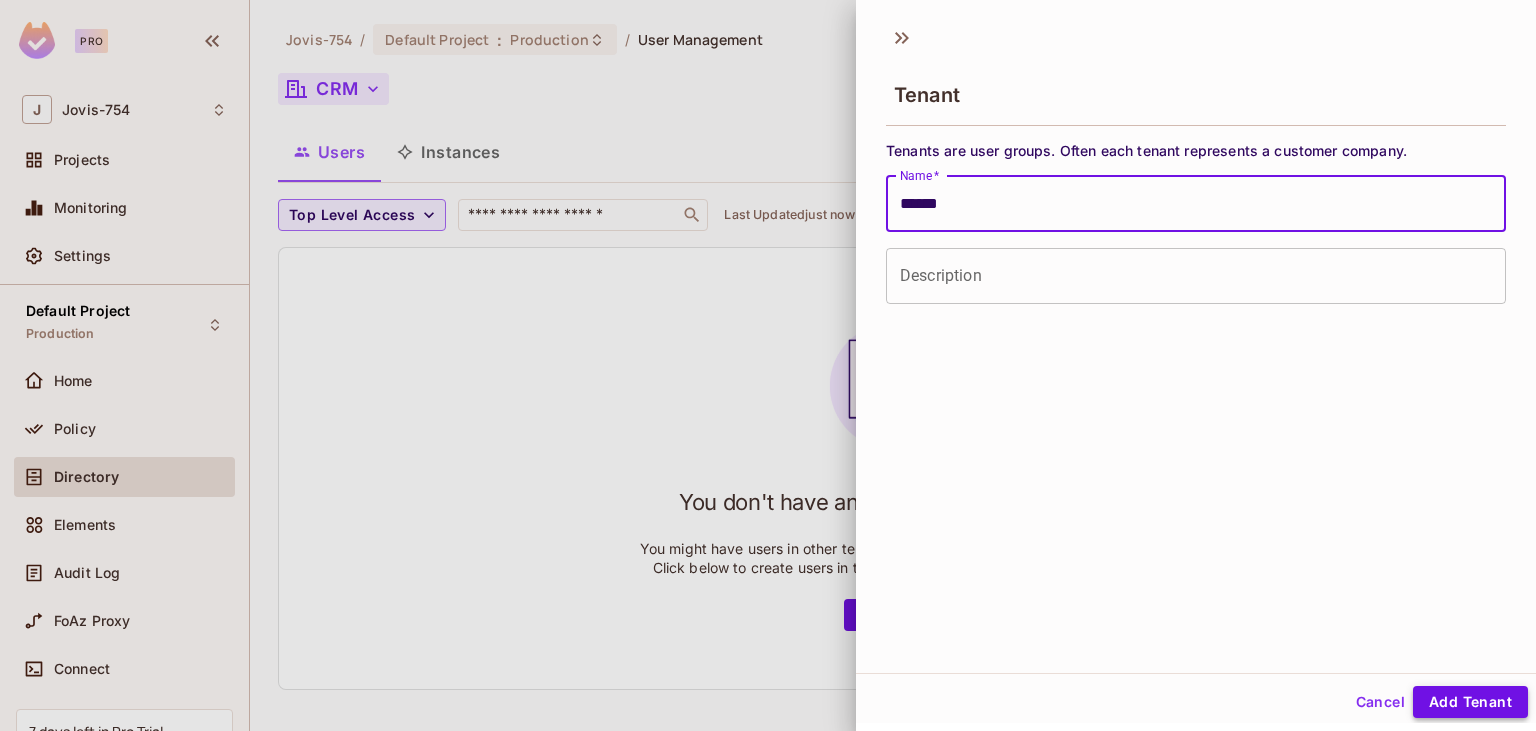type on "******" 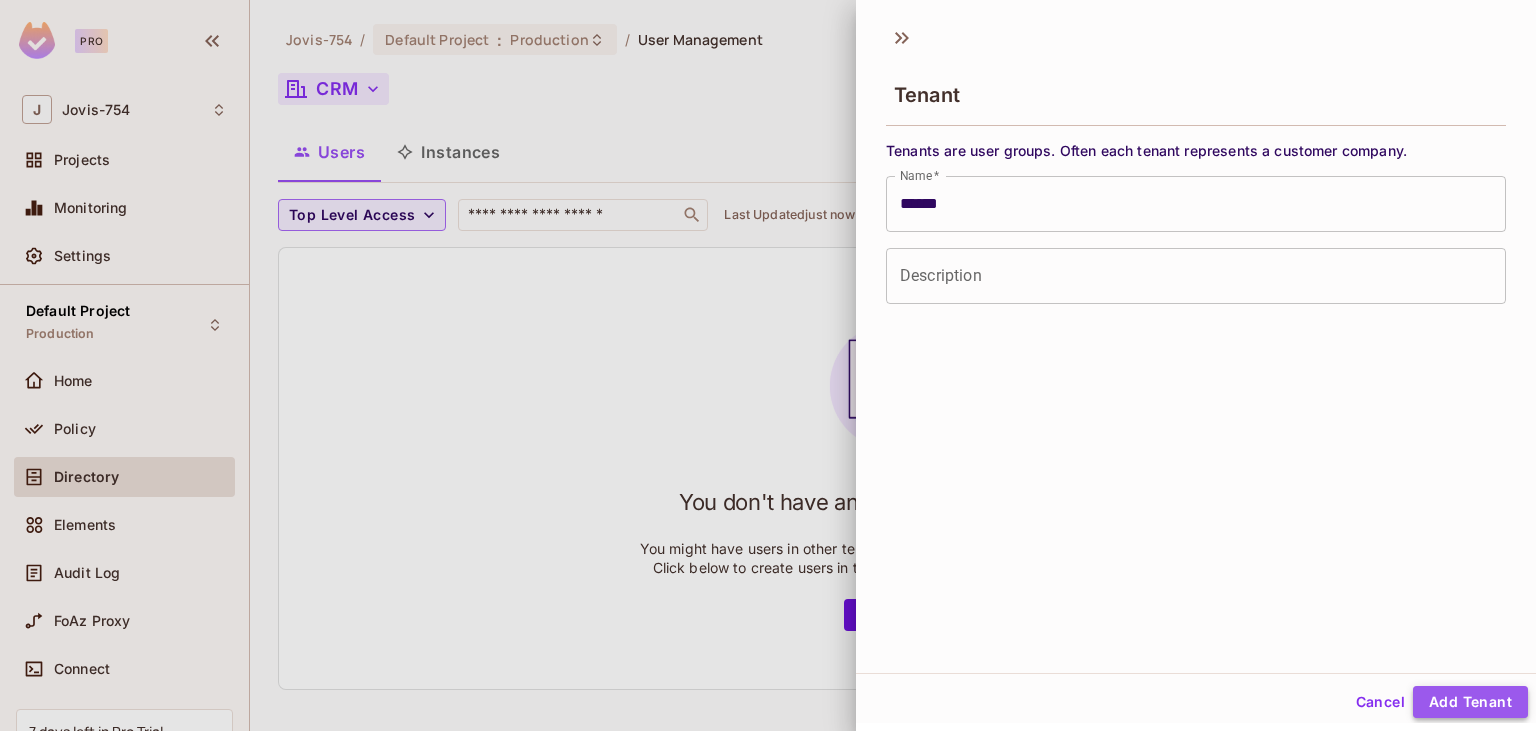 click on "Add Tenant" at bounding box center (1470, 702) 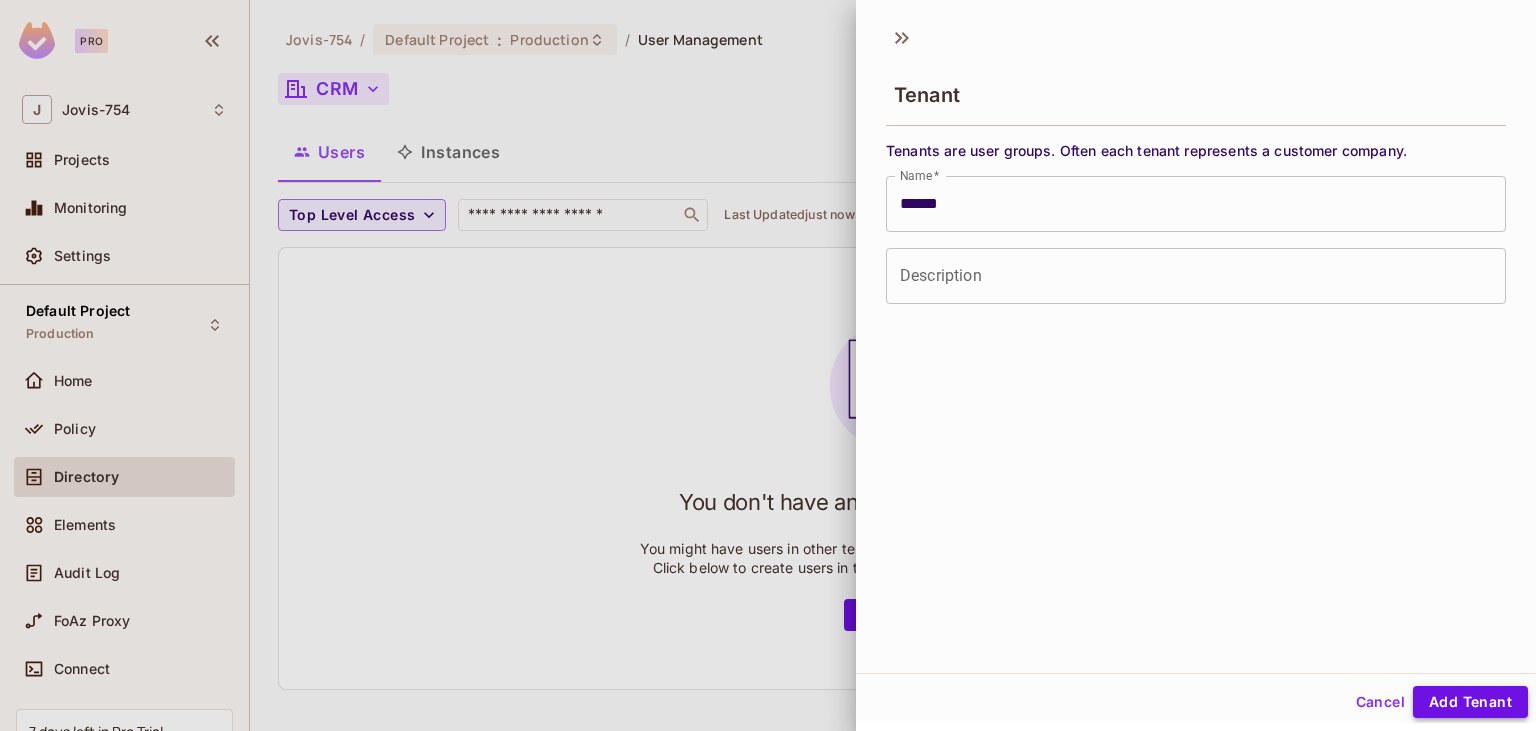 type 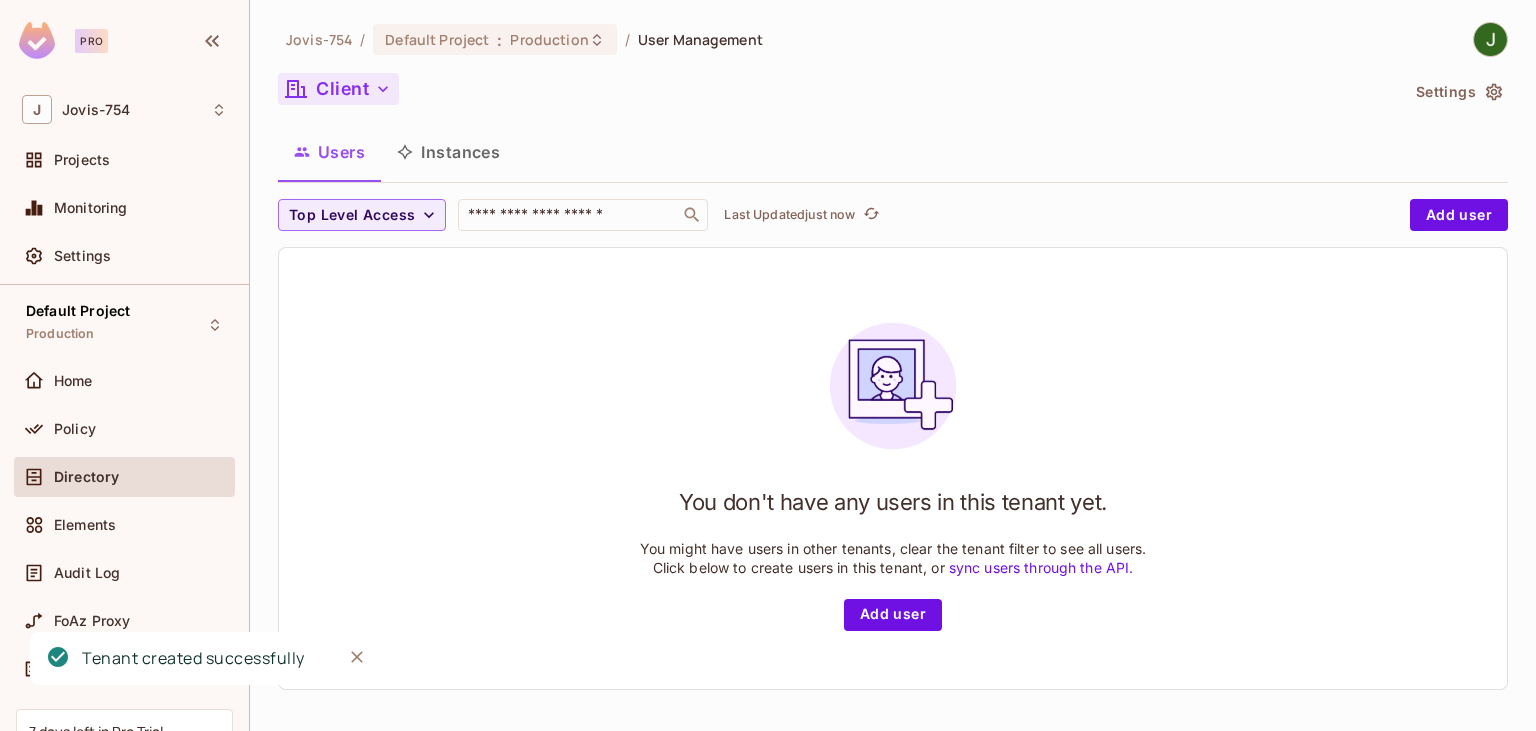 click 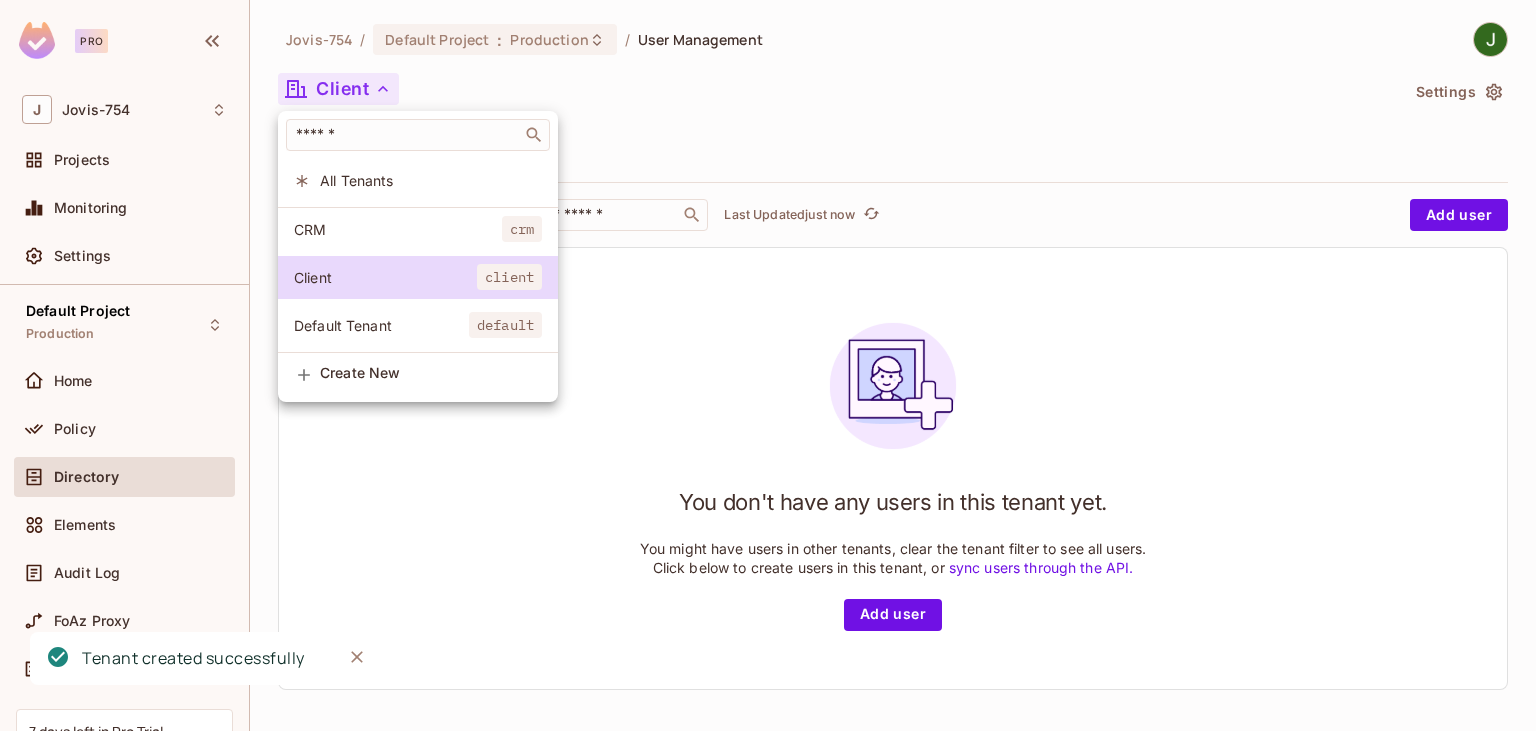 click on "Default Tenant" at bounding box center [381, 325] 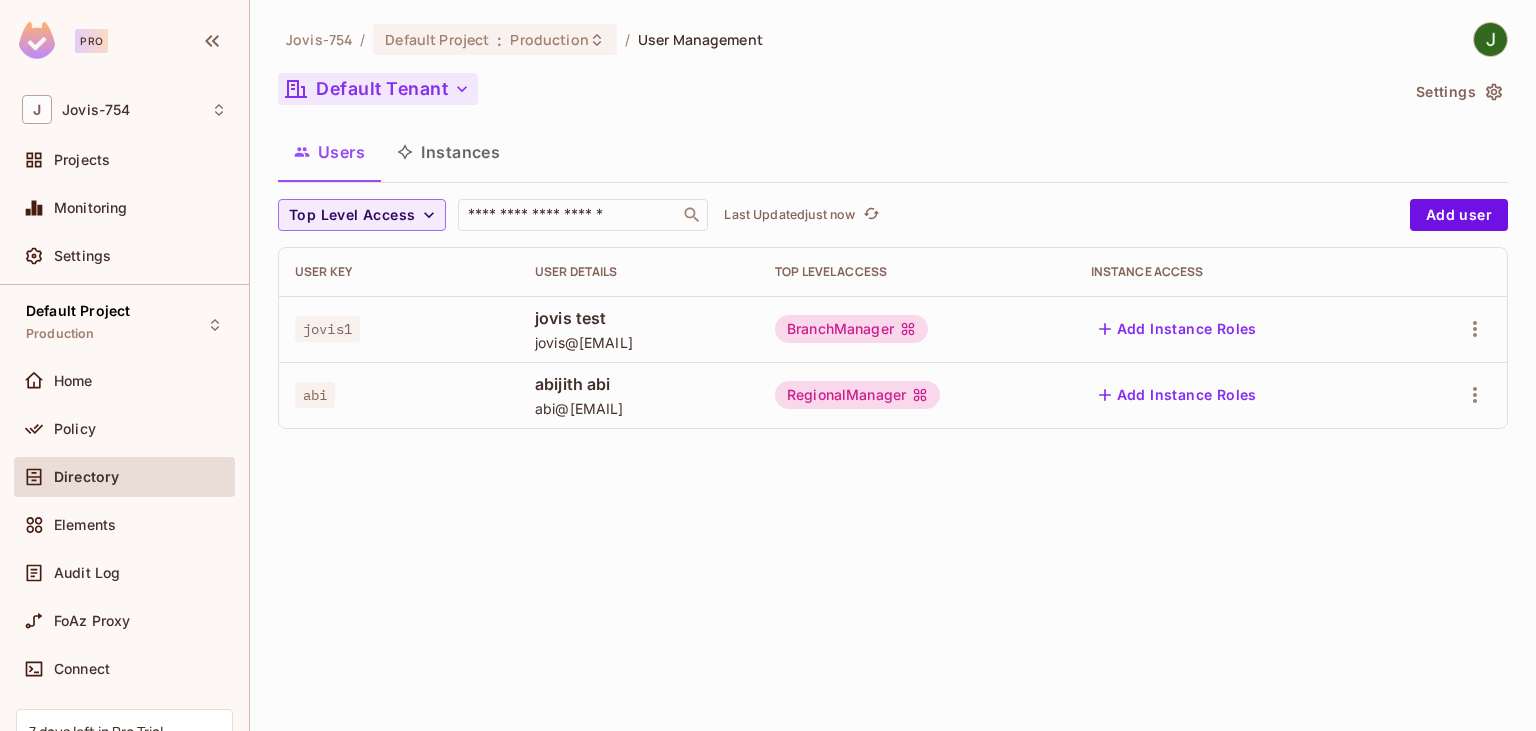 click at bounding box center (1456, 329) 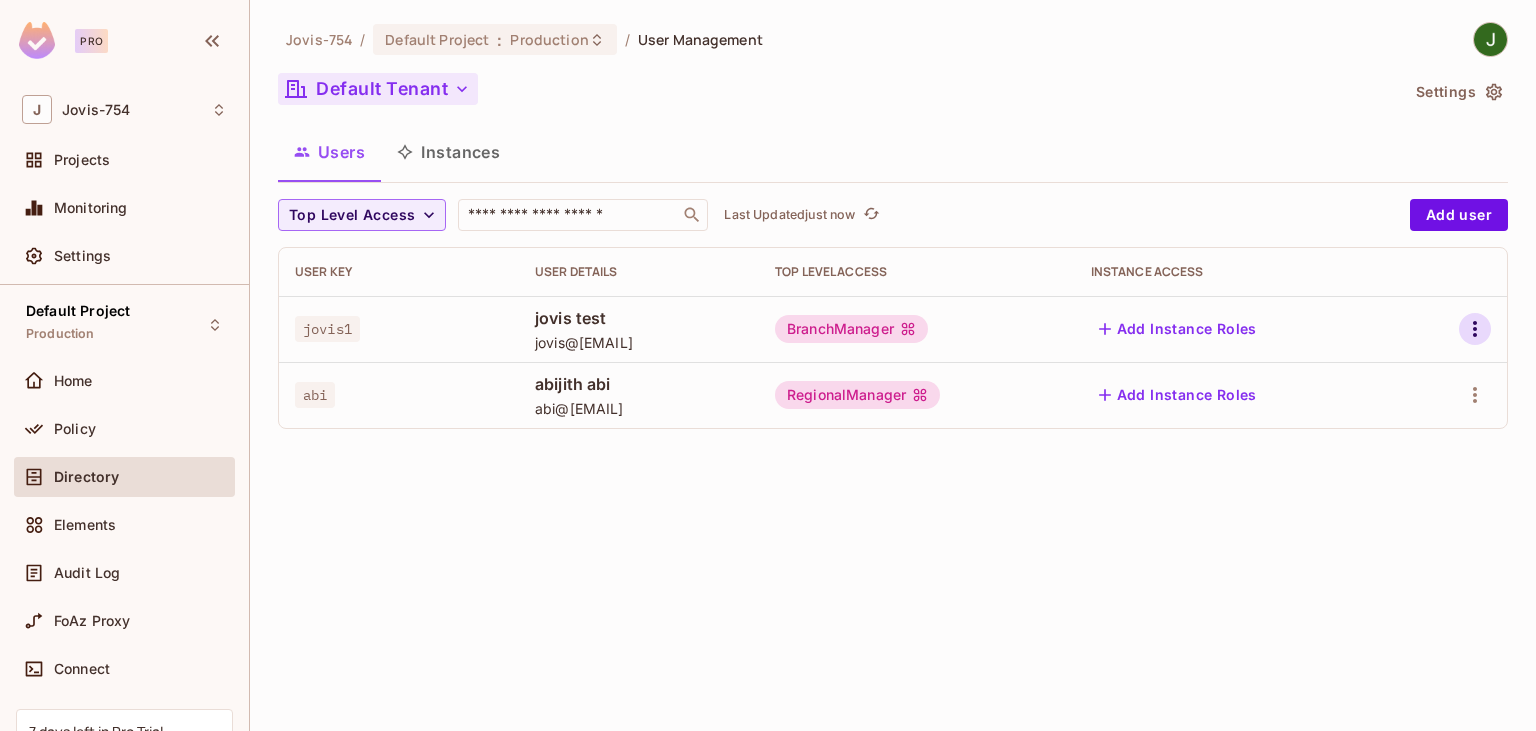 click 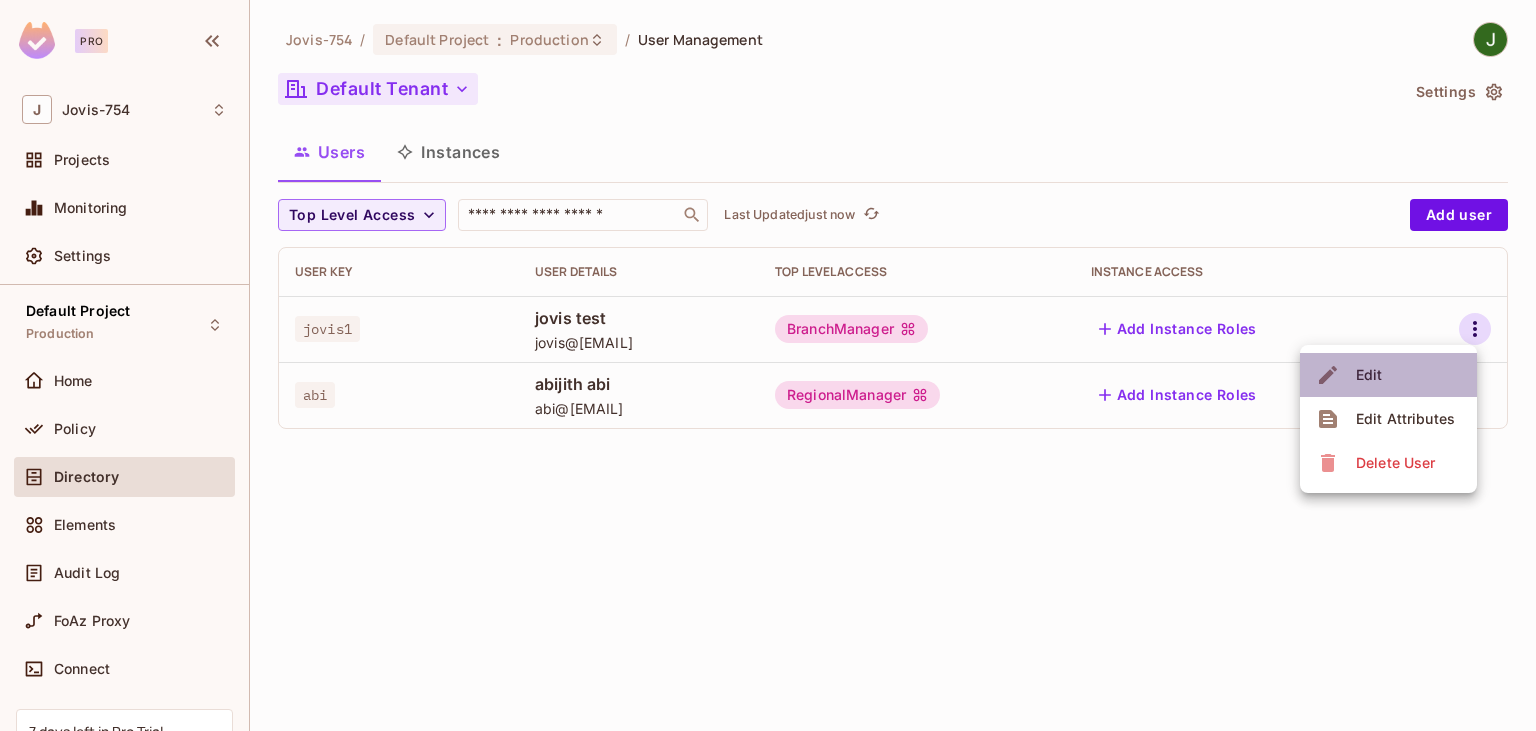 click on "Edit" at bounding box center [1388, 375] 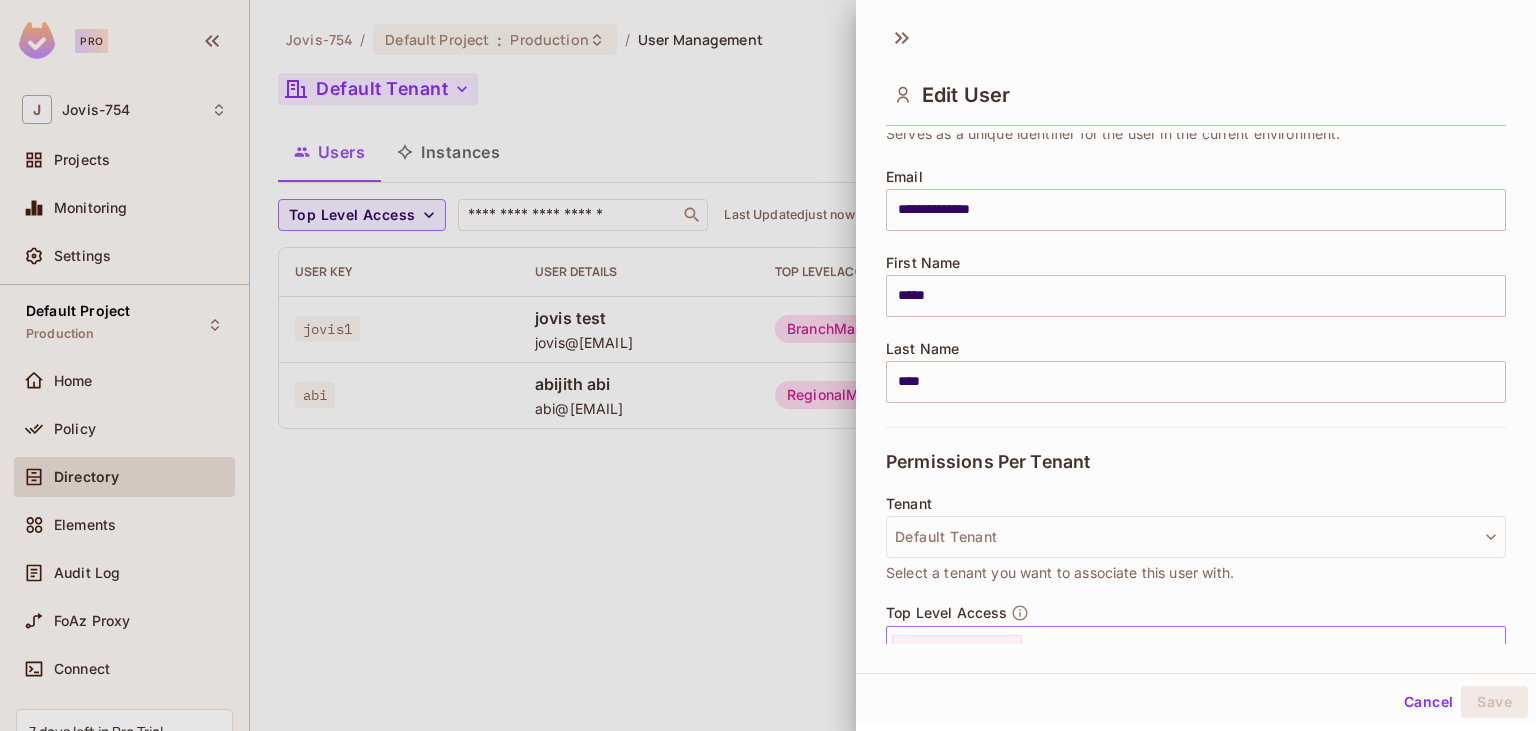scroll, scrollTop: 230, scrollLeft: 0, axis: vertical 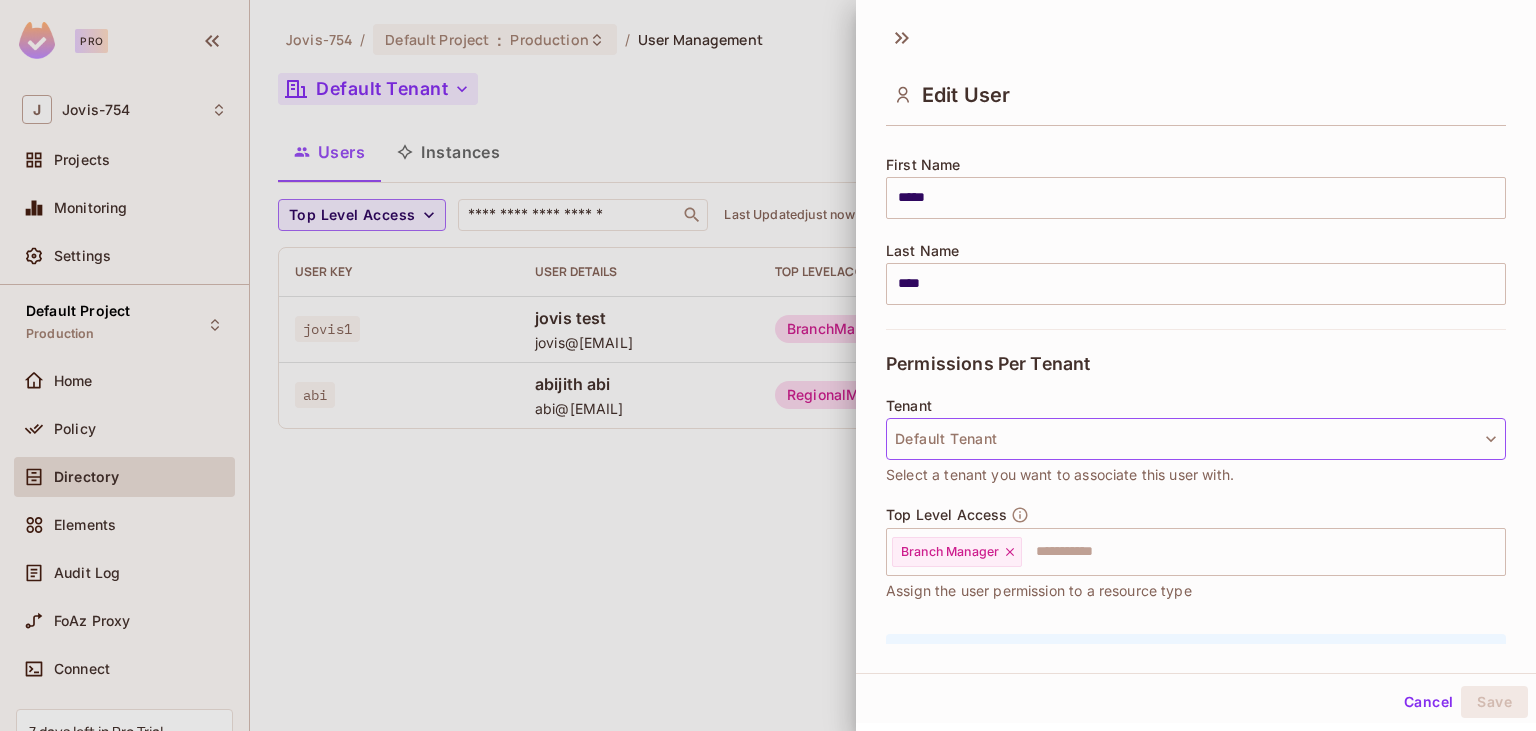 click on "Default Tenant" at bounding box center (1196, 439) 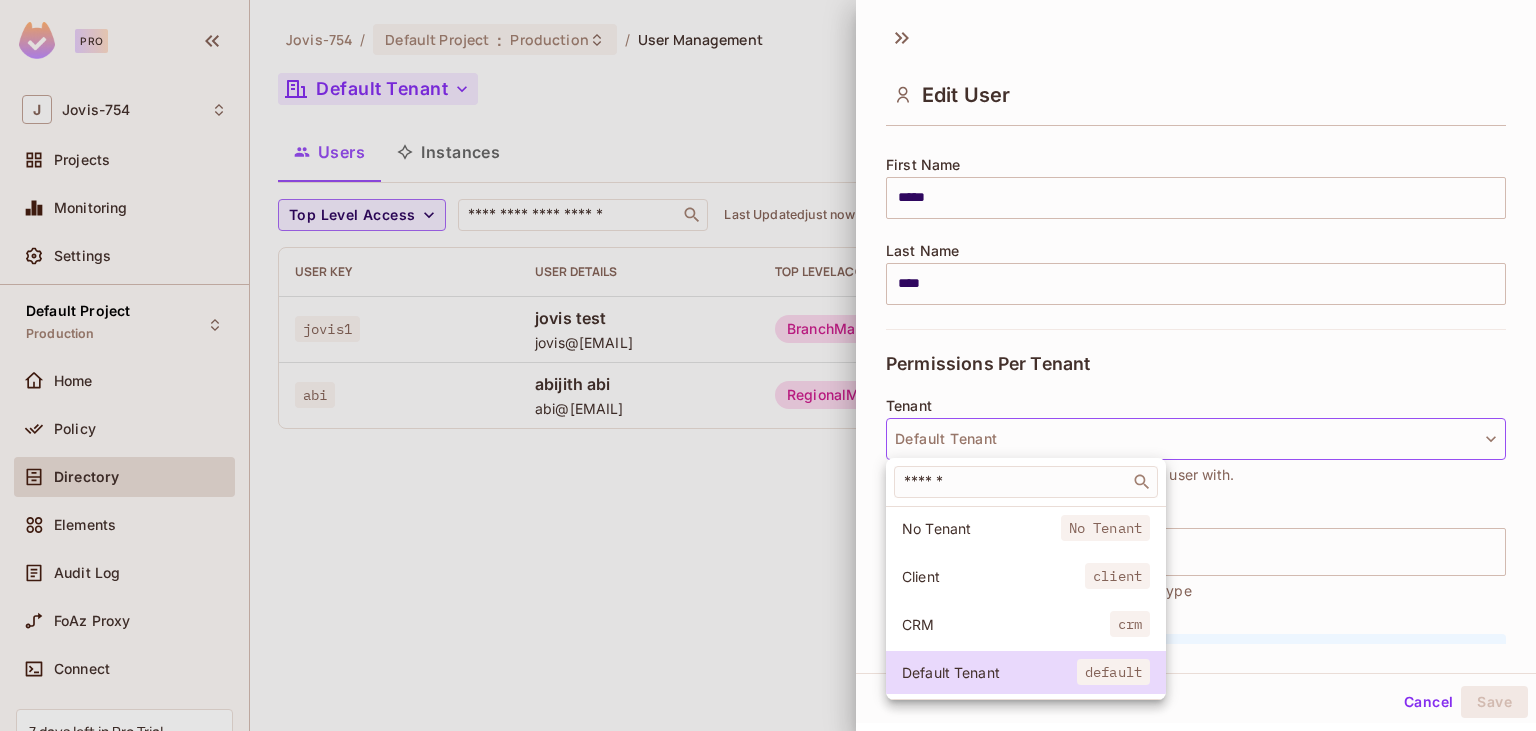 click on "CRM" at bounding box center [1006, 624] 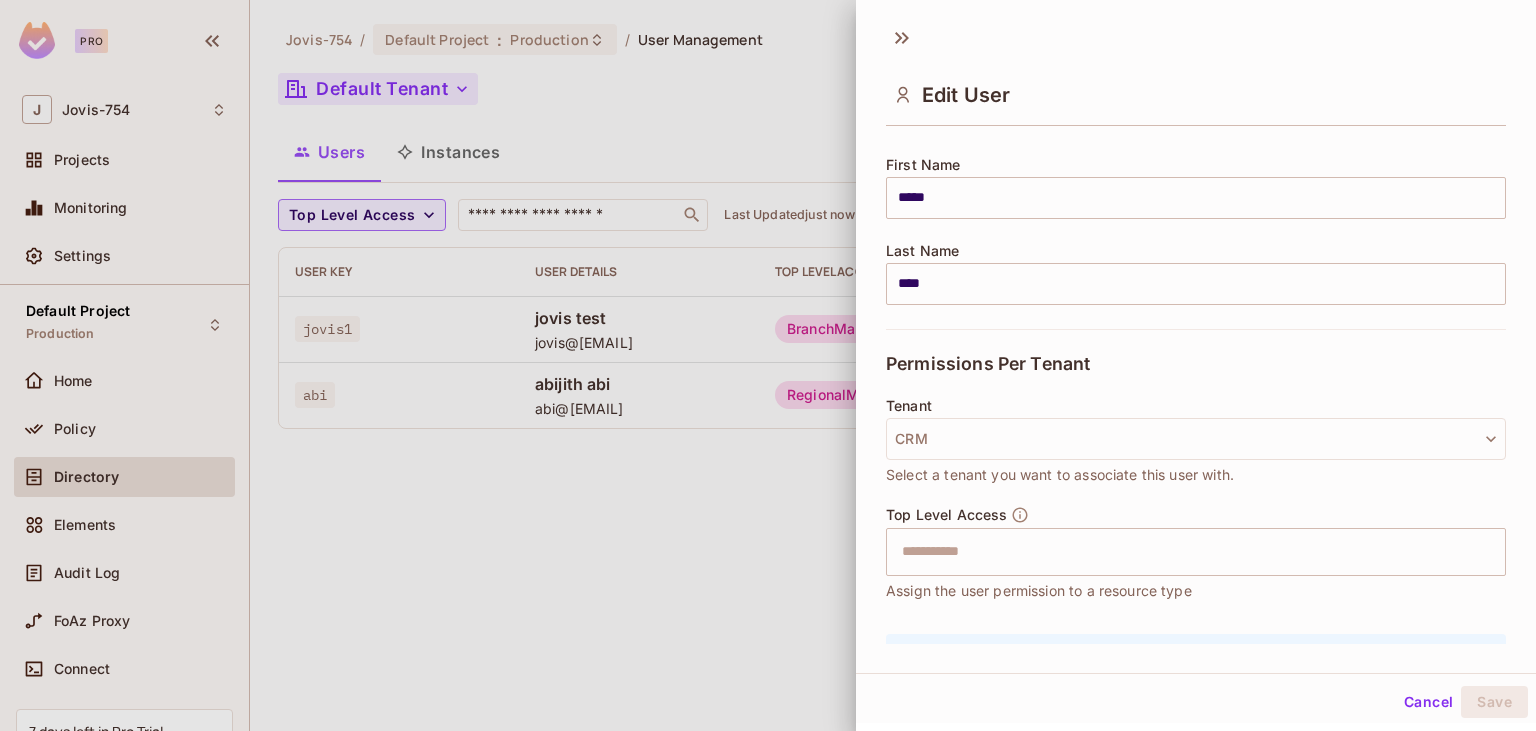 scroll, scrollTop: 350, scrollLeft: 0, axis: vertical 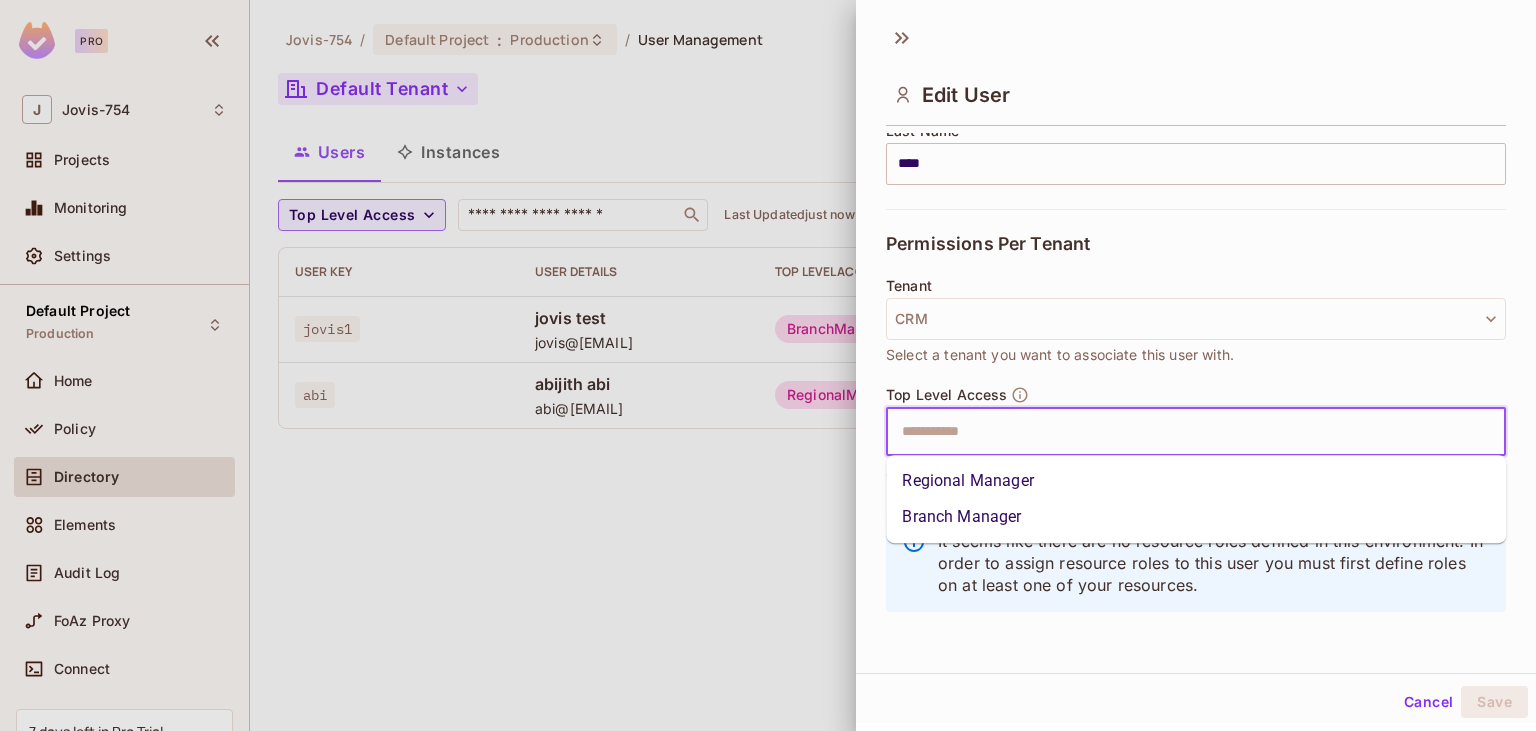click at bounding box center [1178, 432] 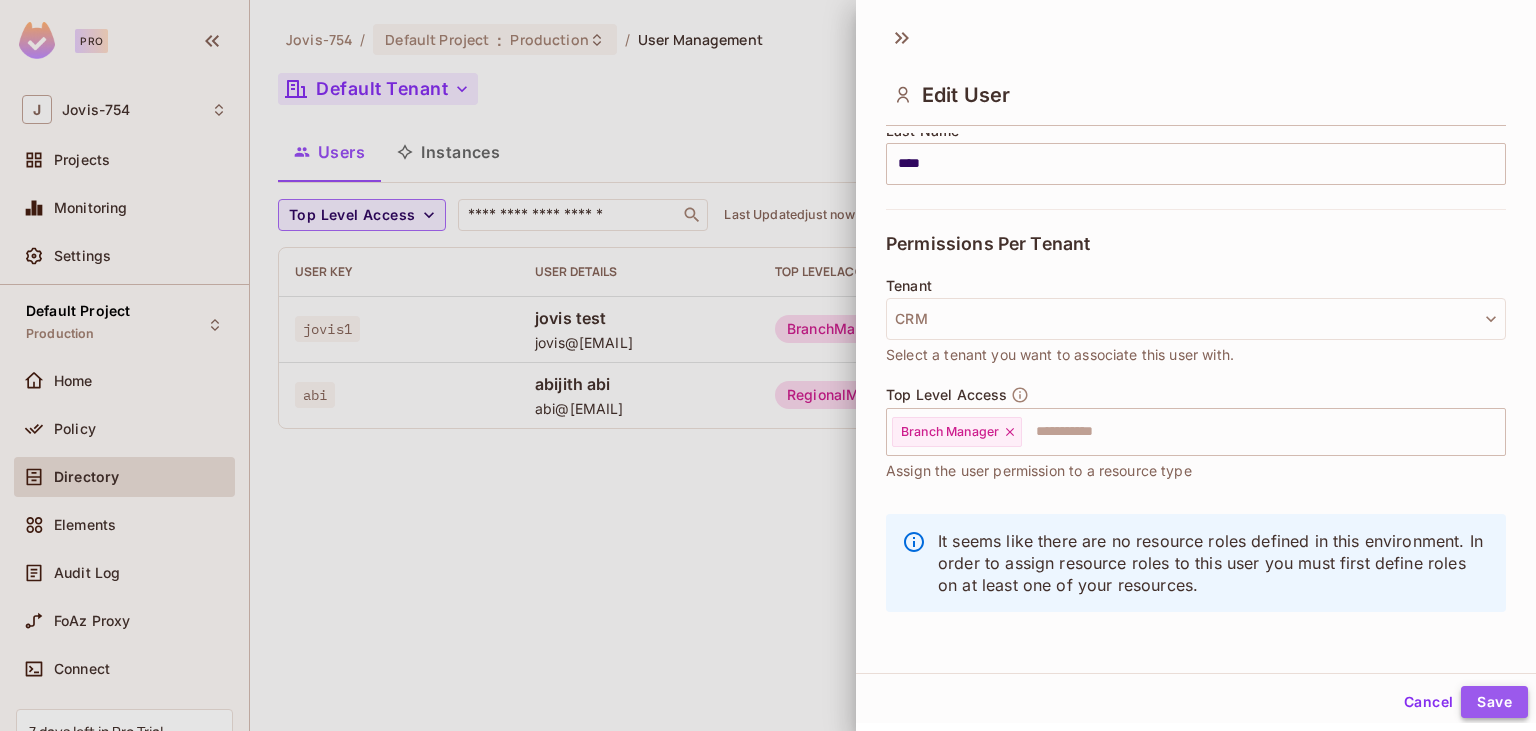 click on "Save" at bounding box center [1494, 702] 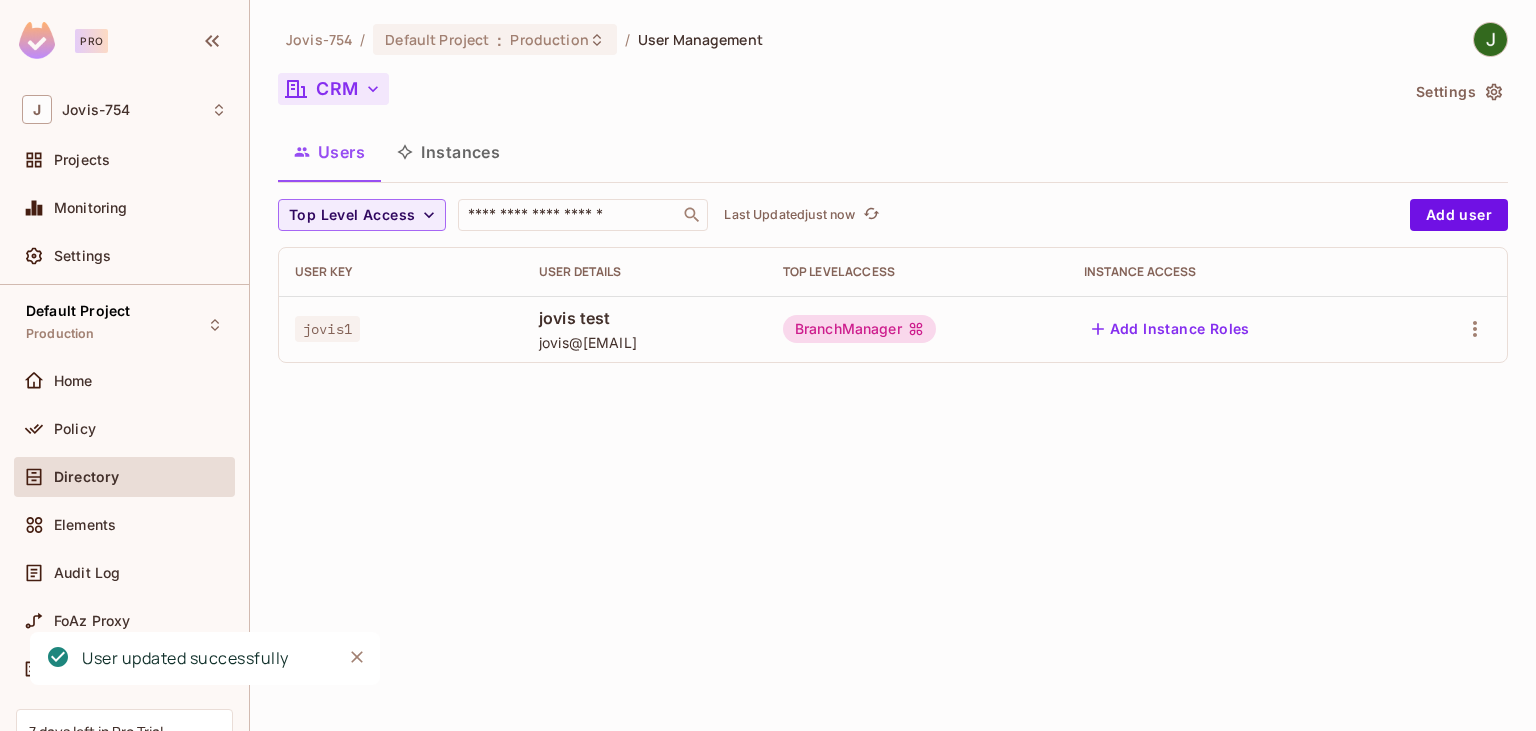 click 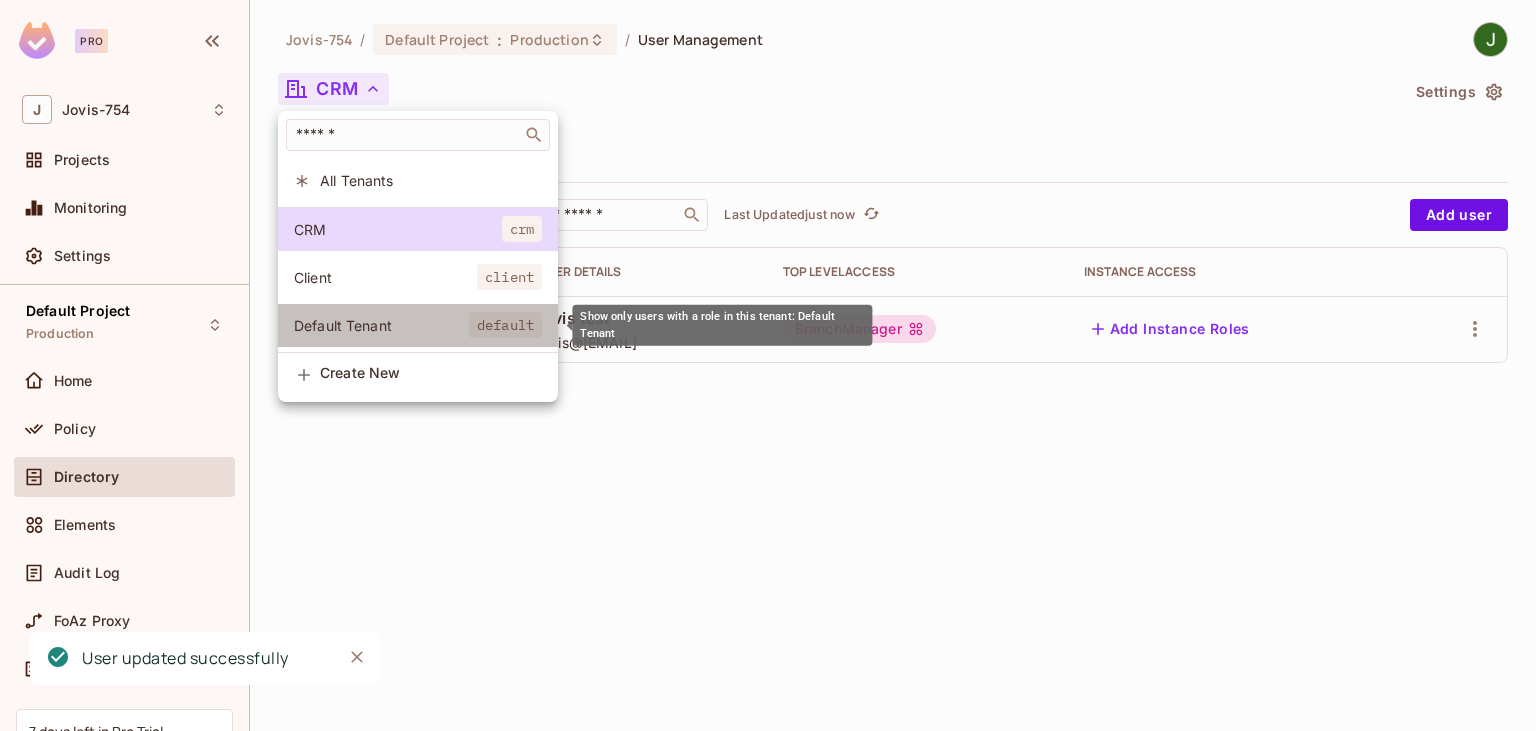 click on "Default Tenant" at bounding box center (381, 325) 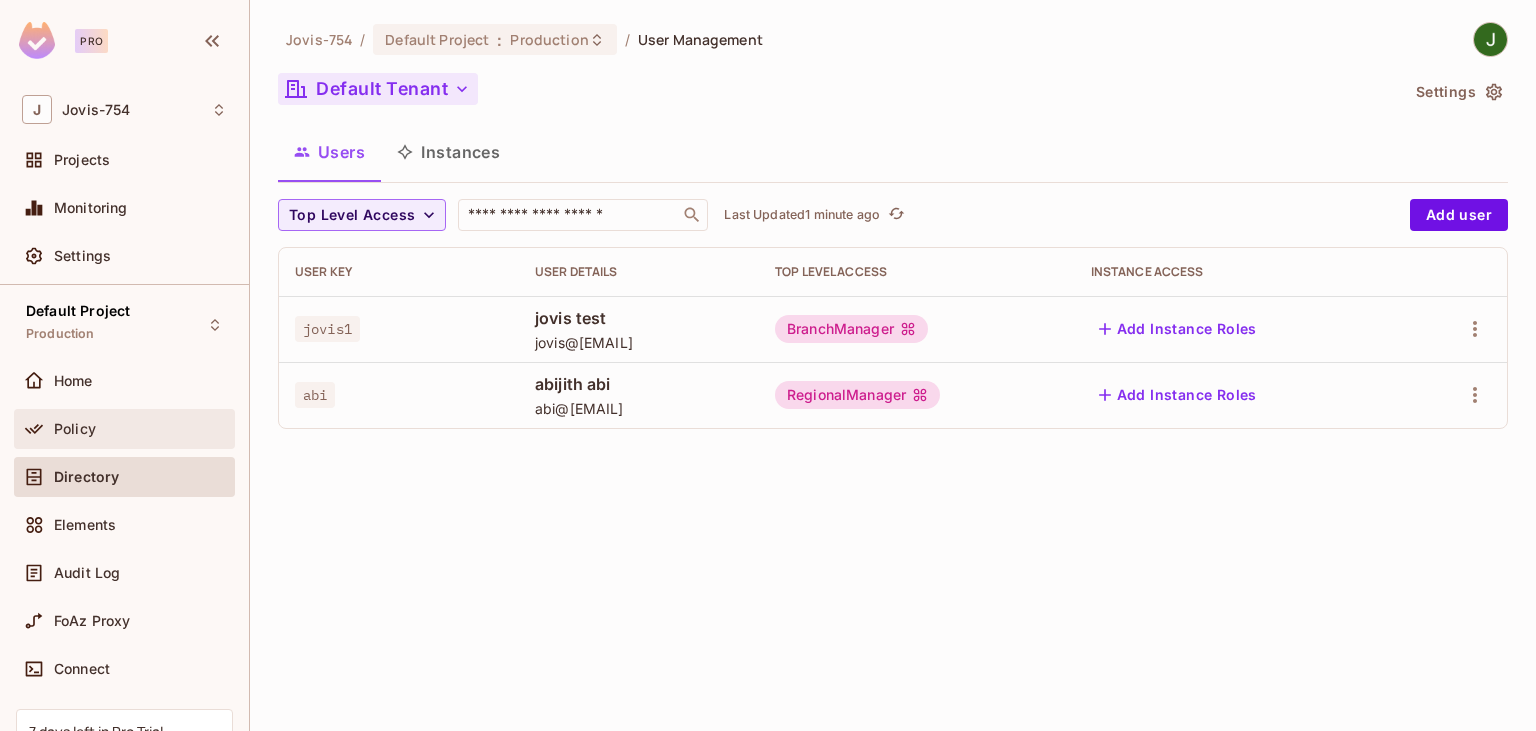 click on "Policy" at bounding box center (75, 429) 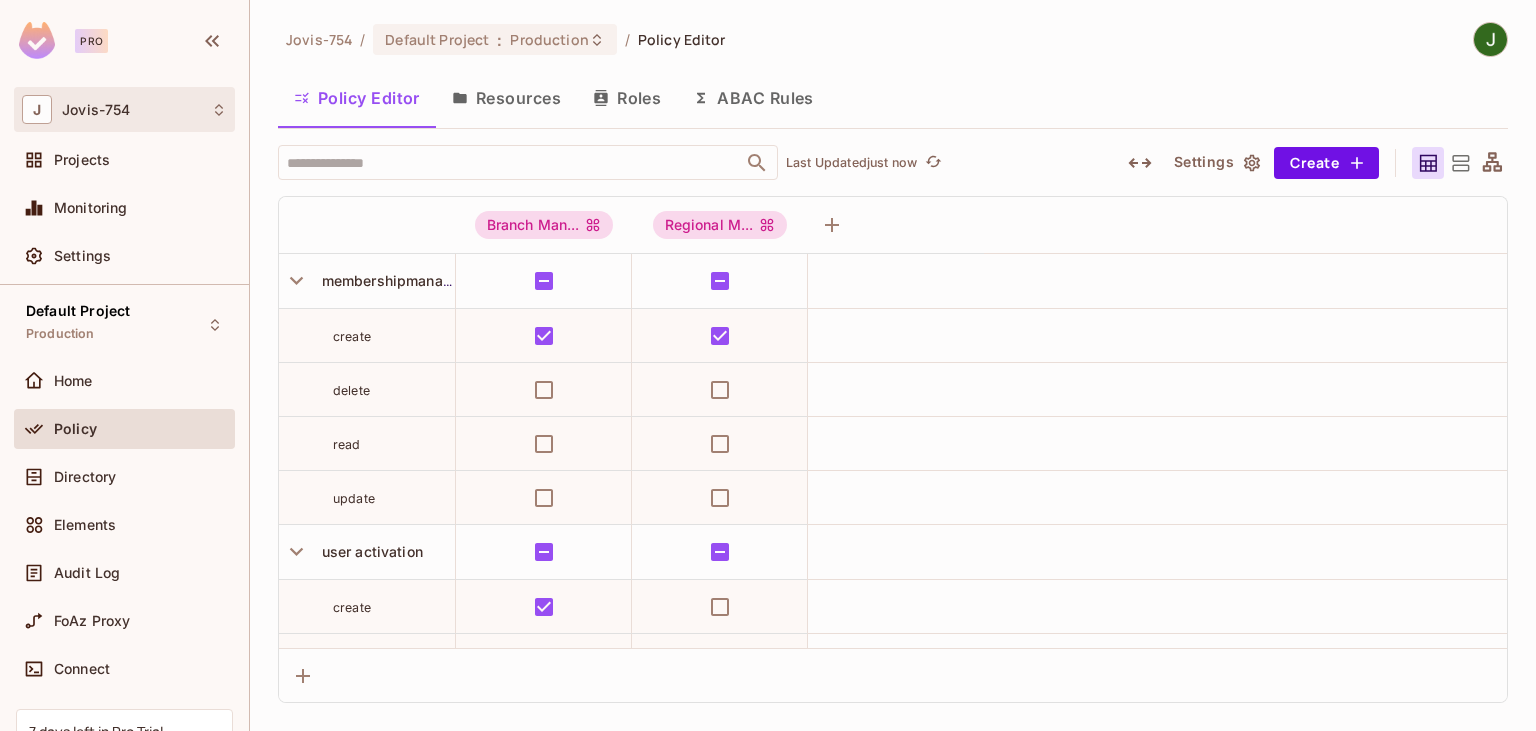 click on "Jovis-754" at bounding box center [96, 110] 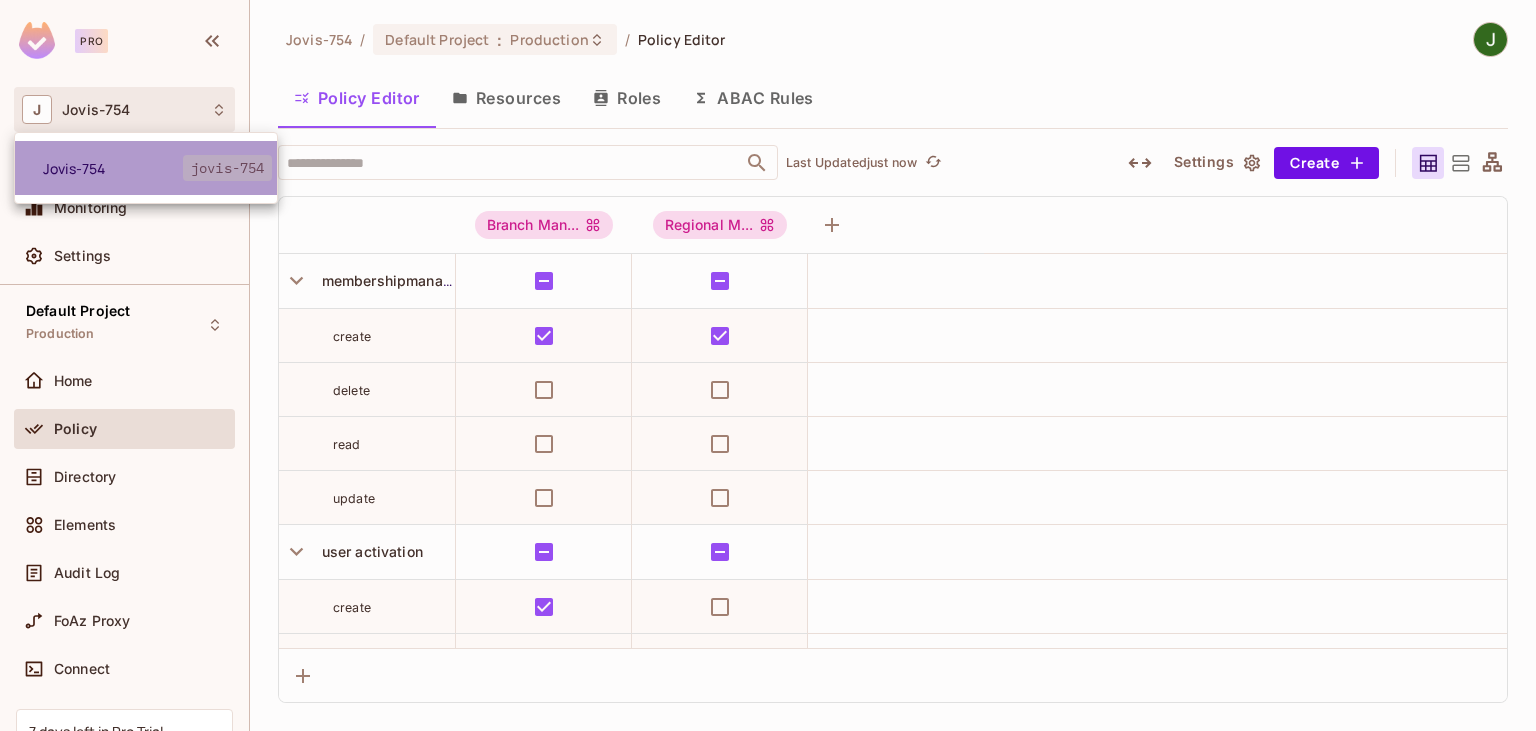 click on "Jovis-754" at bounding box center (113, 168) 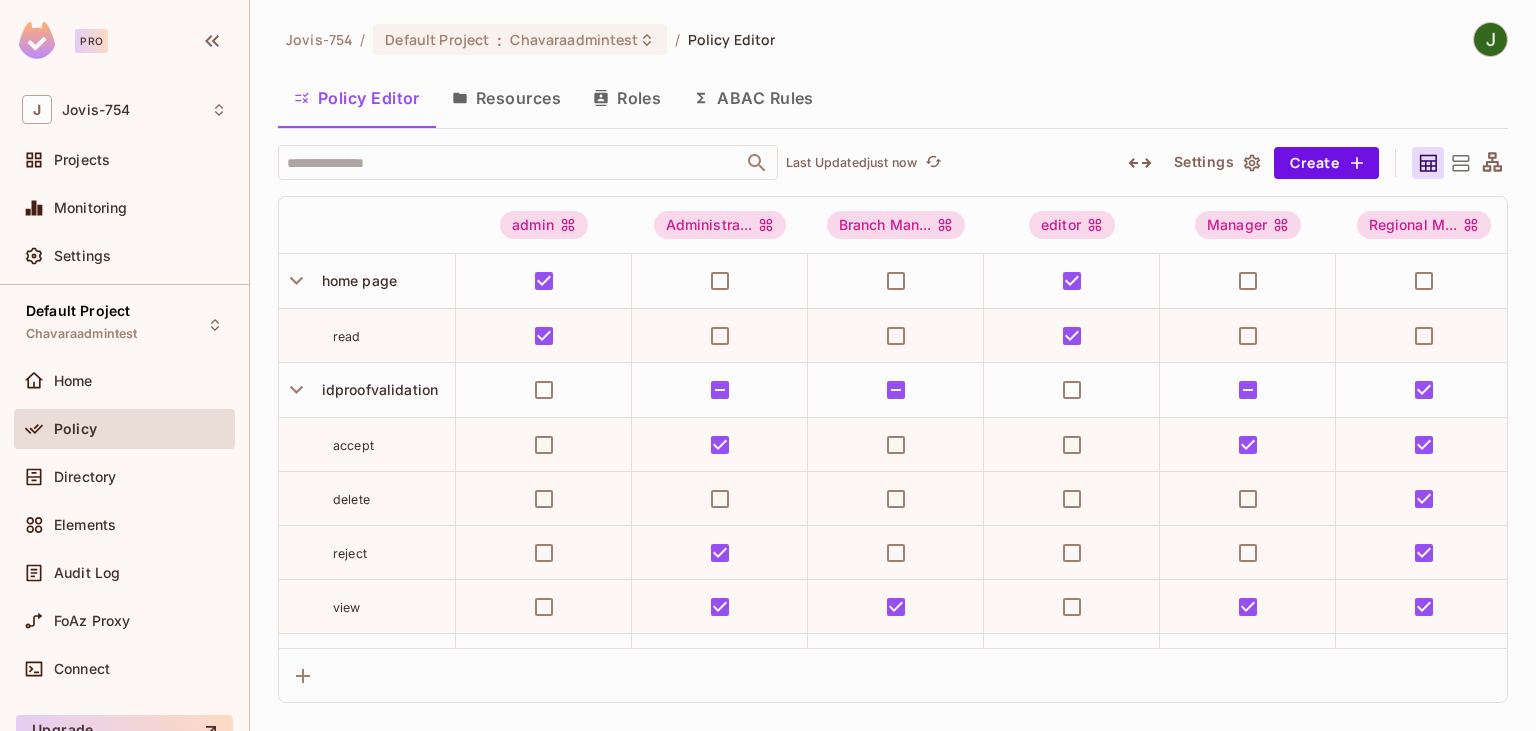 click on "Directory" at bounding box center (124, 481) 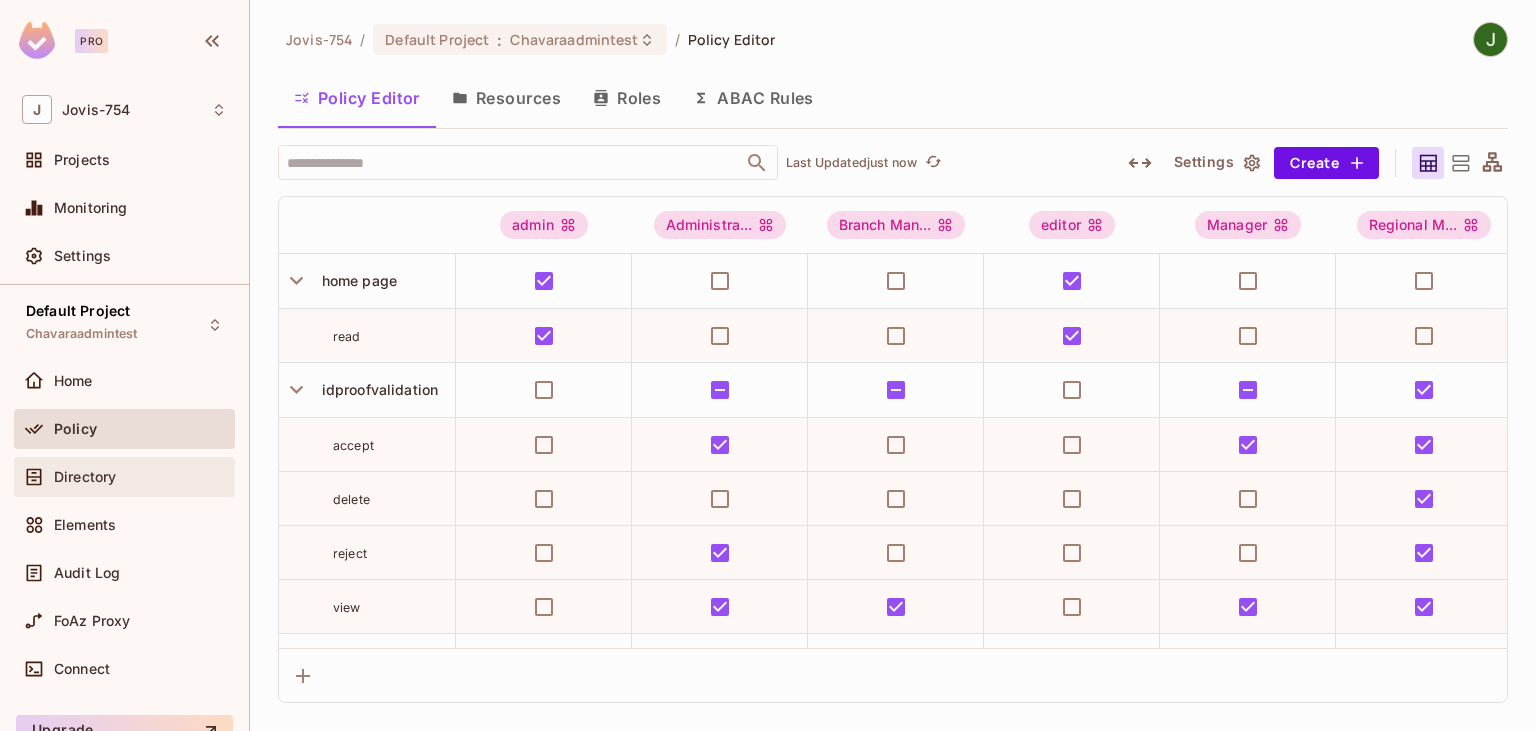 click on "Directory" at bounding box center (85, 477) 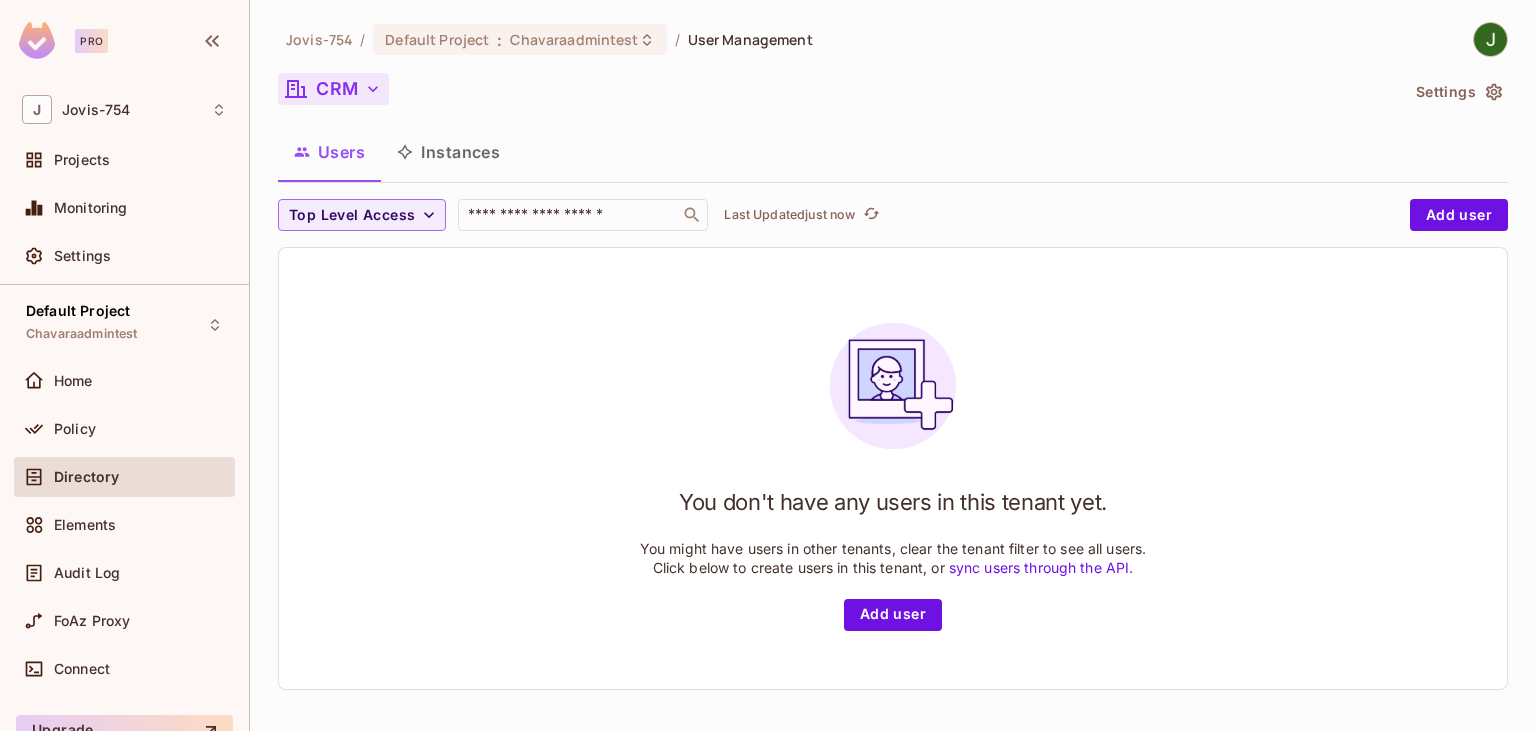 click on "CRM" at bounding box center (333, 89) 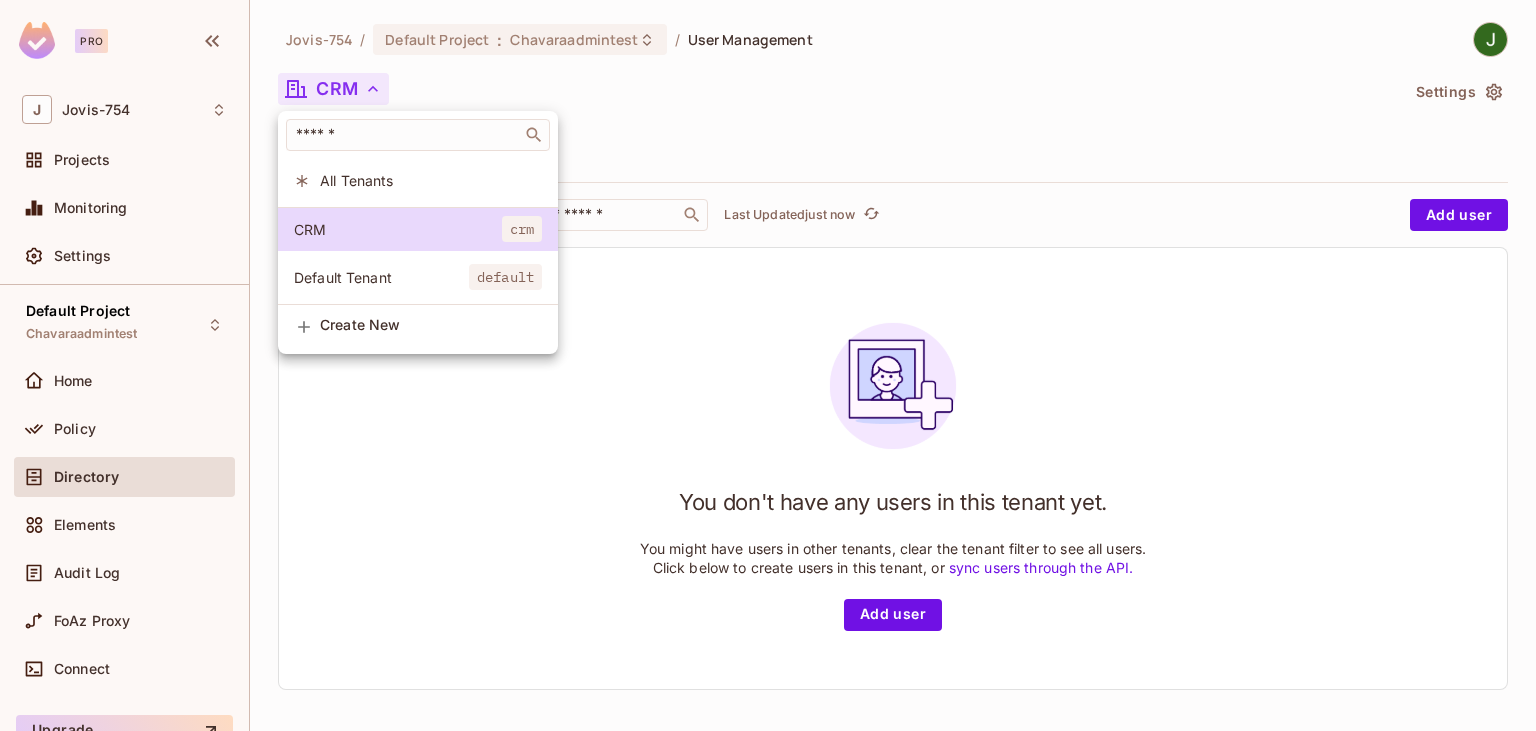 click on "Default Tenant" at bounding box center (381, 277) 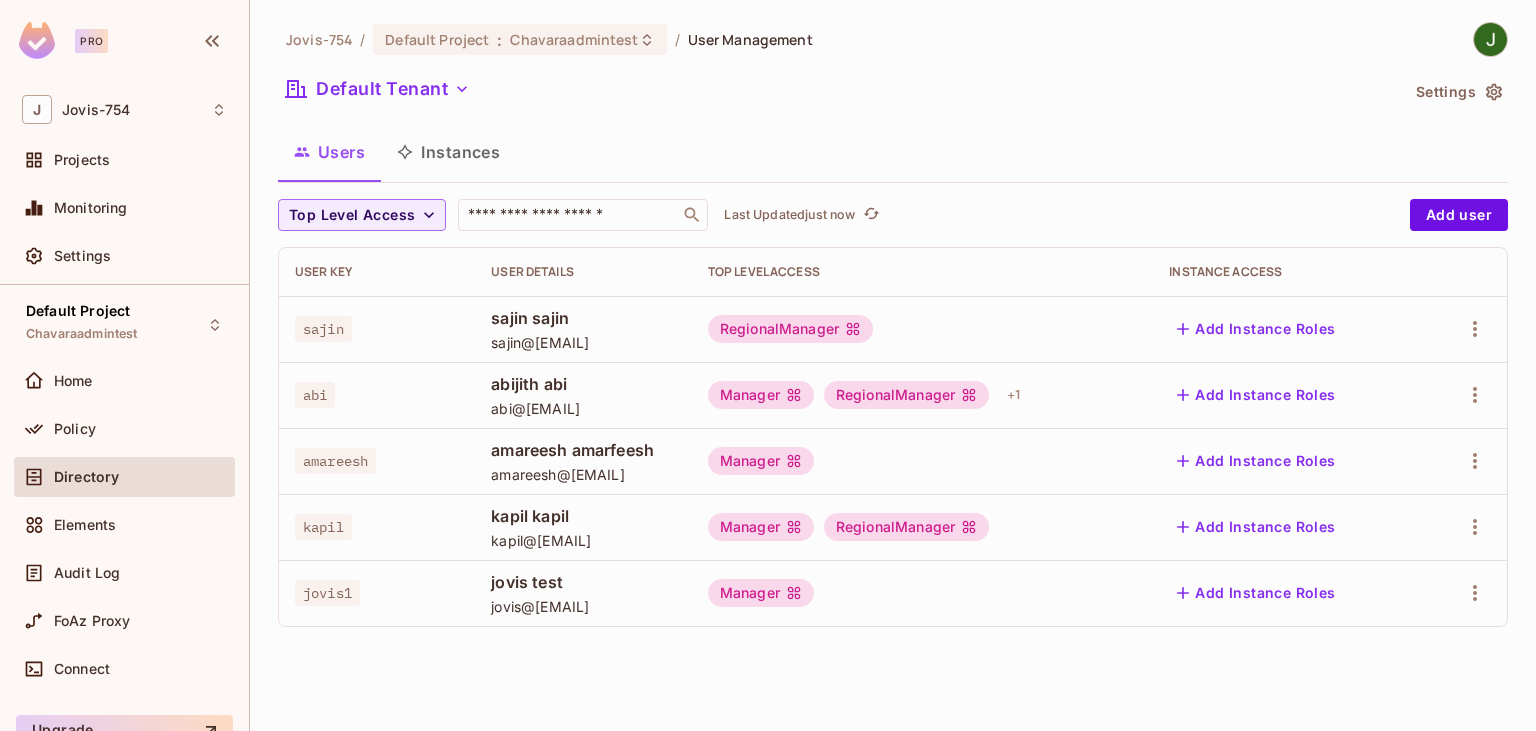 type 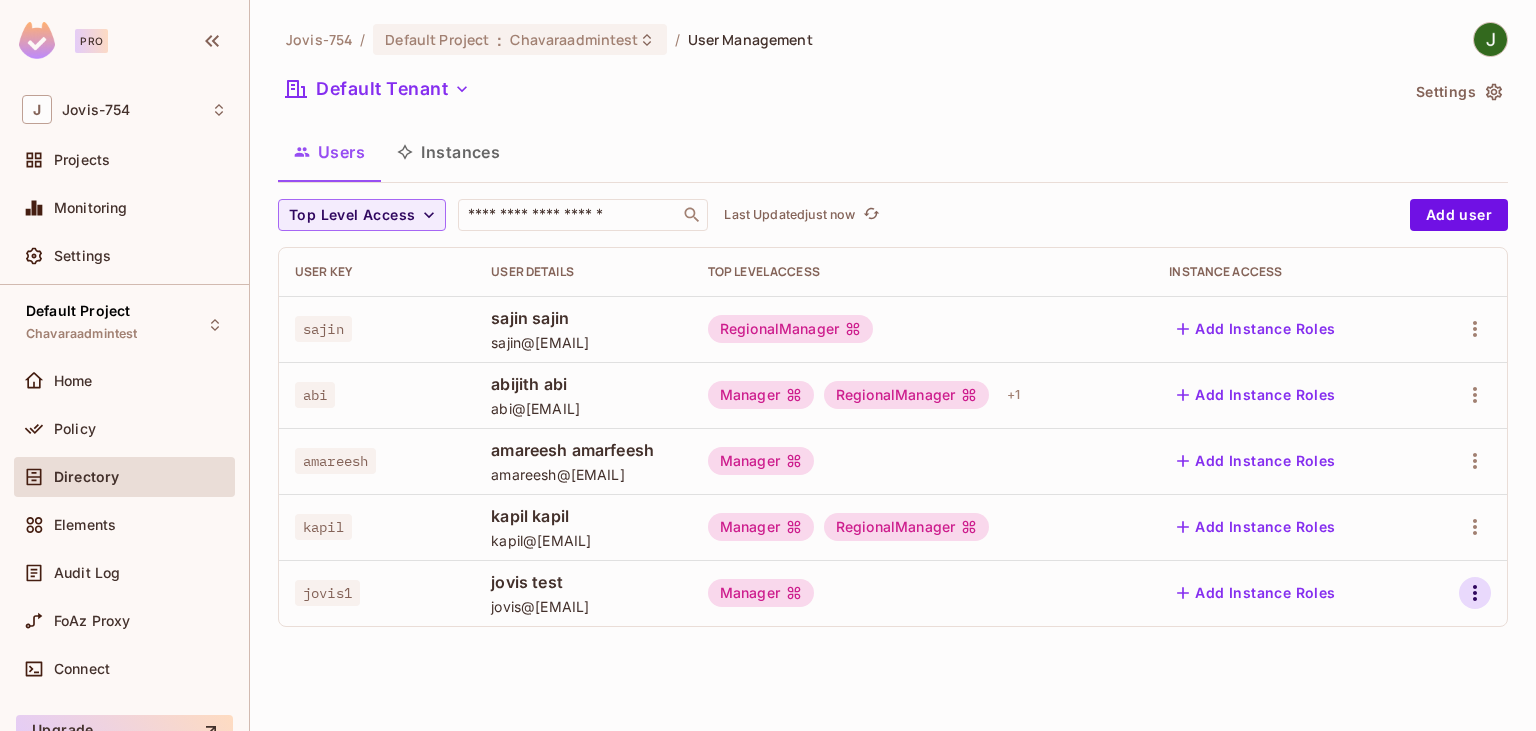 click at bounding box center (1465, 593) 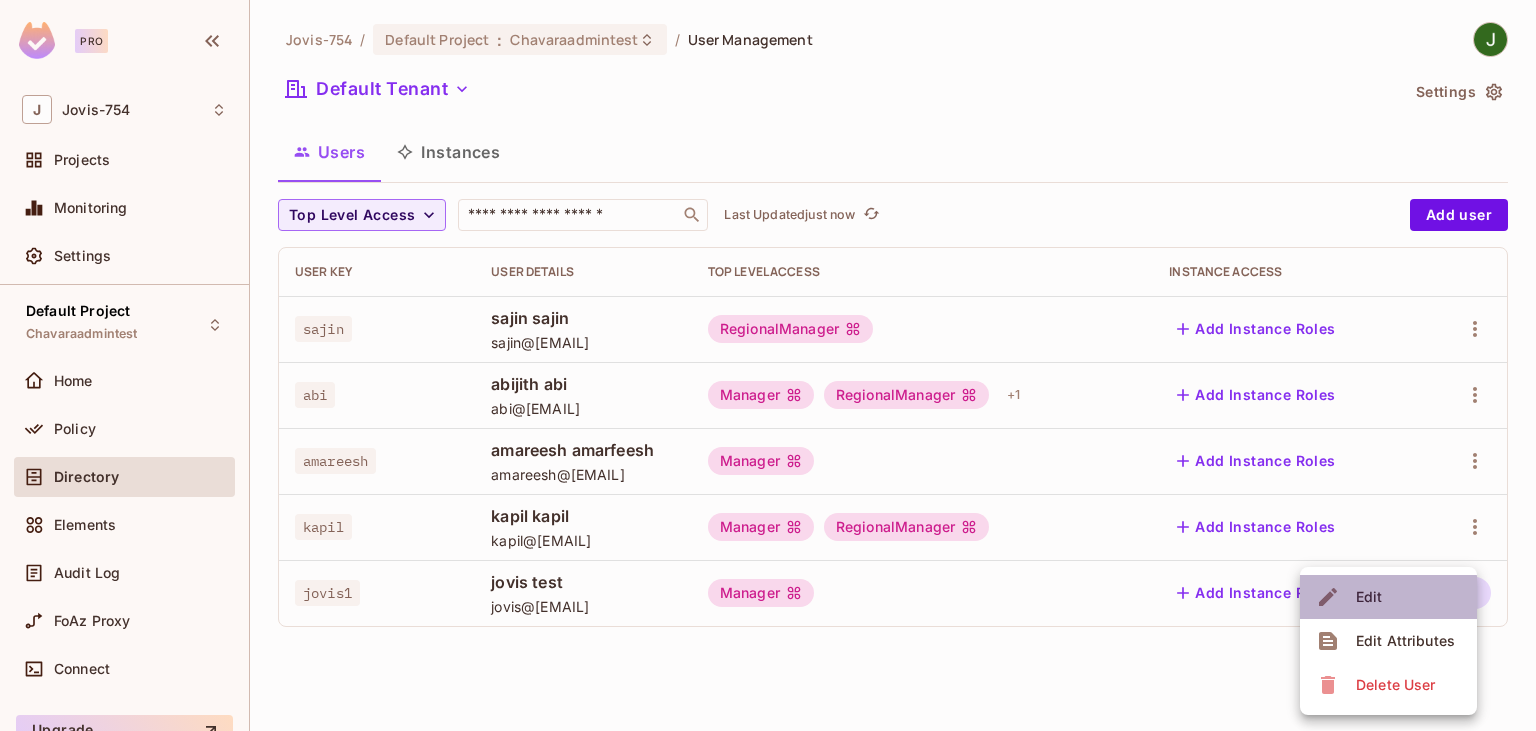 click on "Edit" at bounding box center (1369, 597) 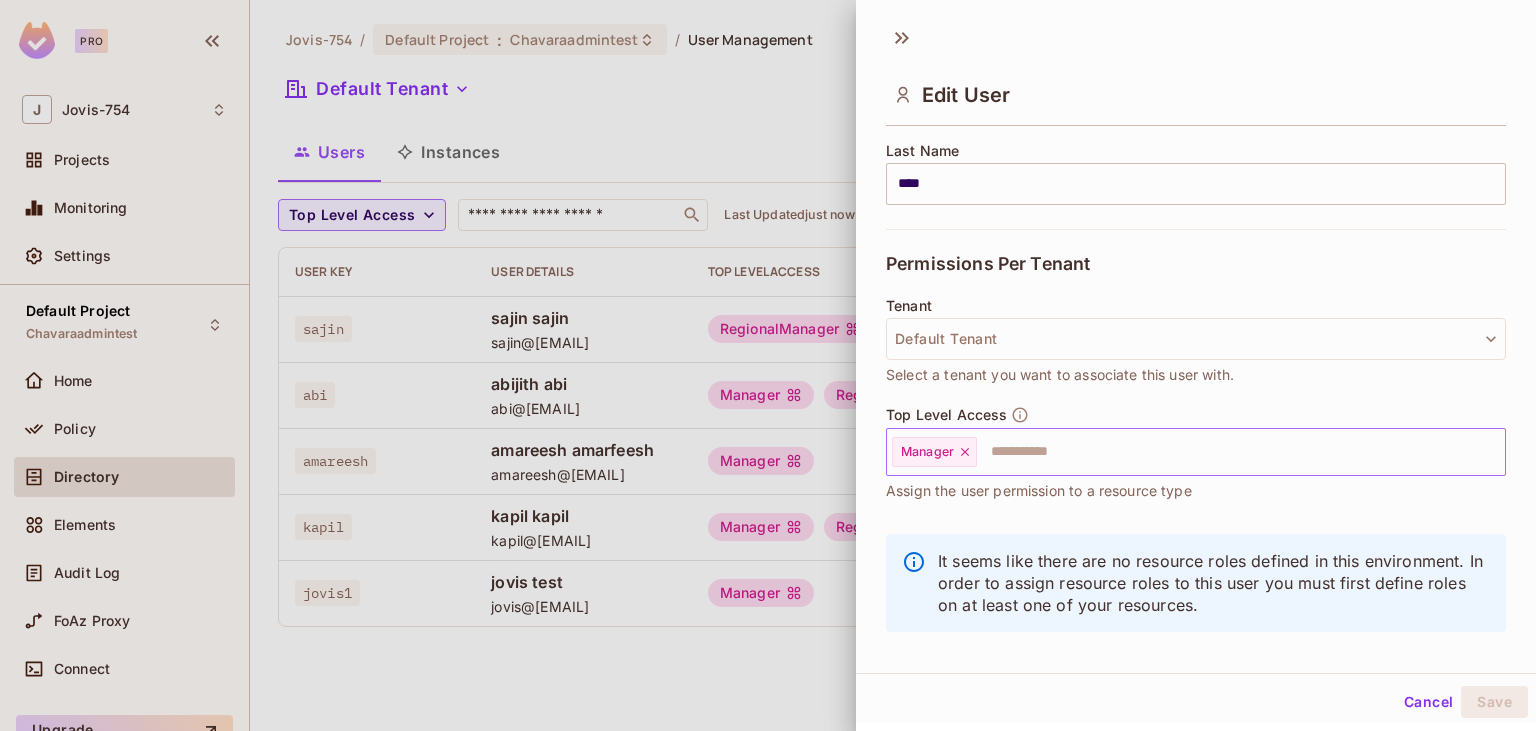 scroll, scrollTop: 346, scrollLeft: 0, axis: vertical 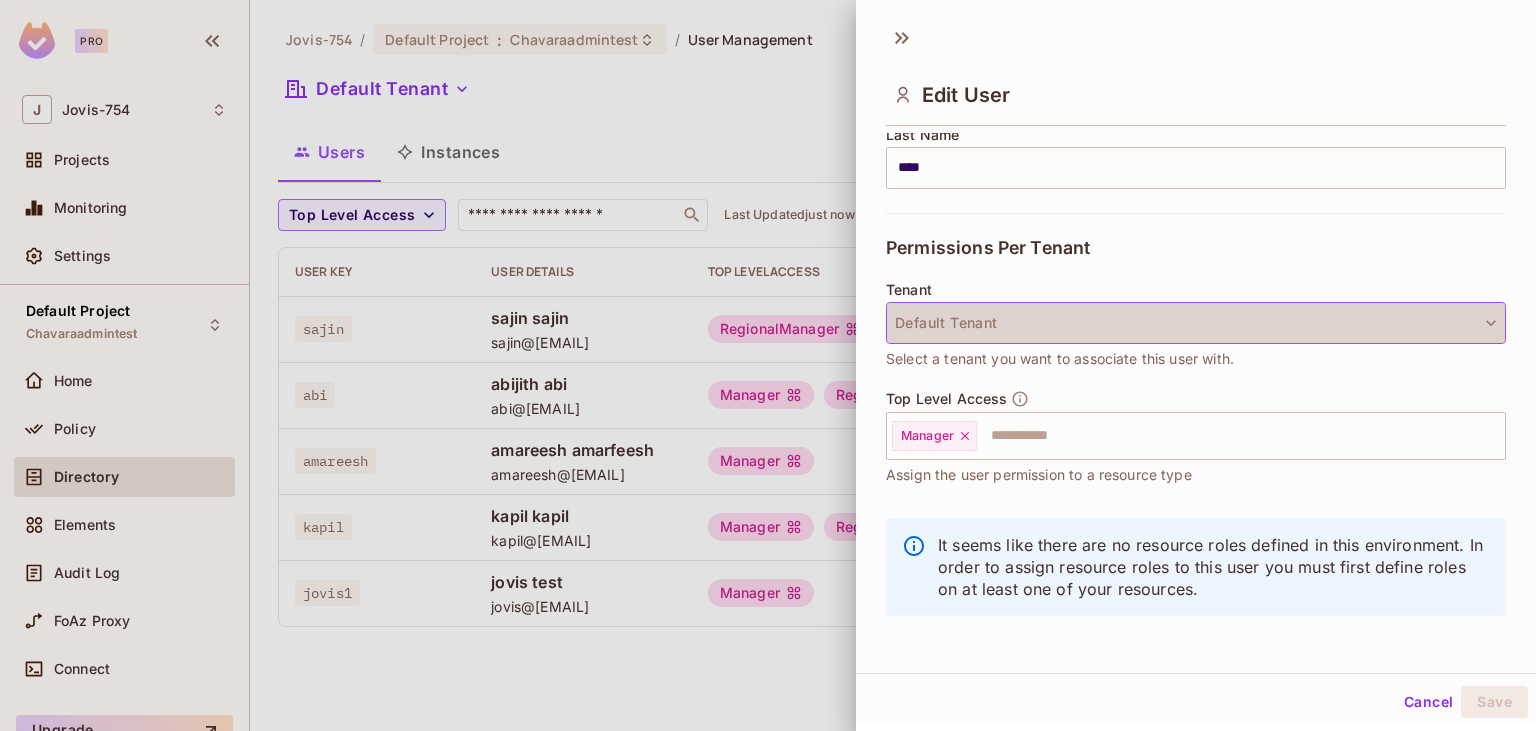 click on "Default Tenant" at bounding box center (1196, 323) 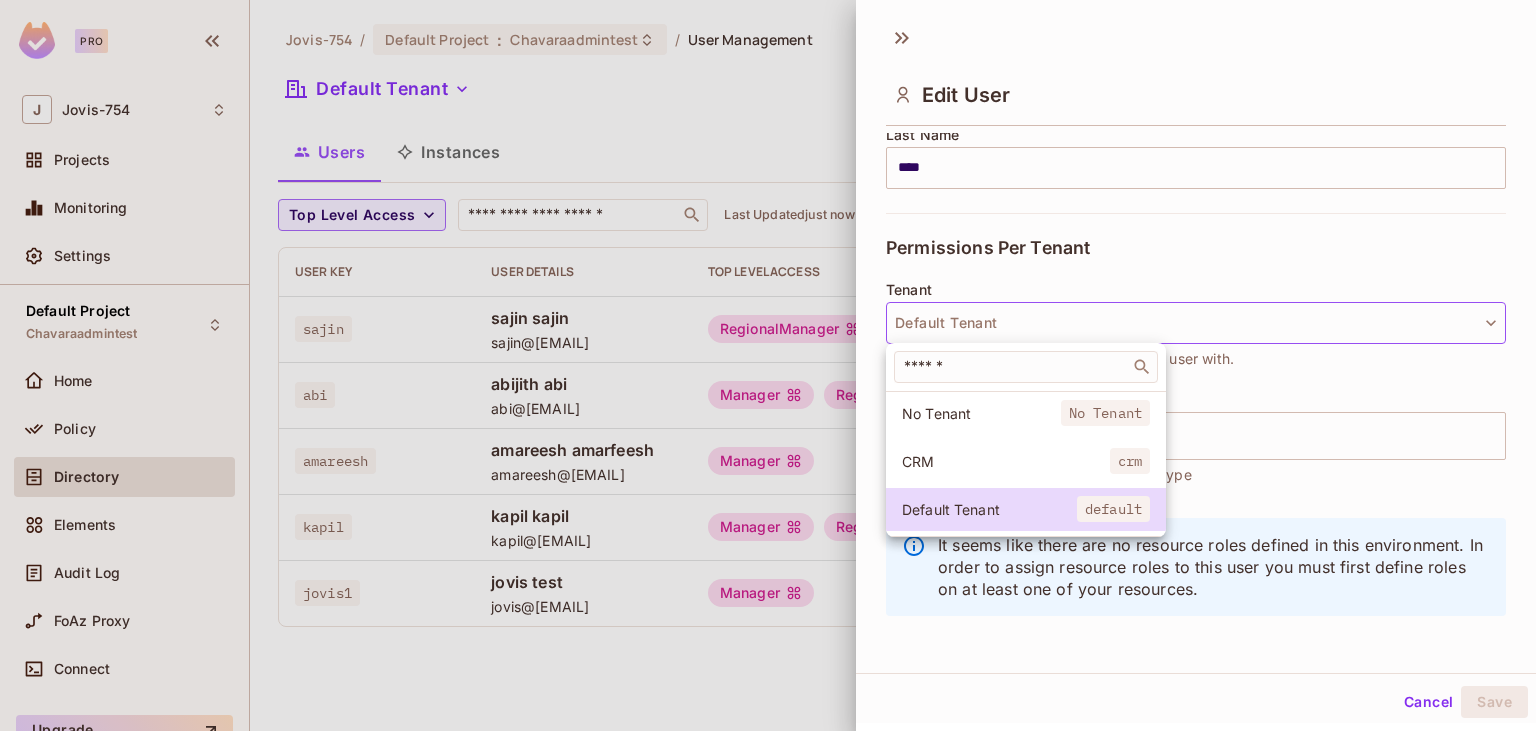 click on "CRM crm" at bounding box center [1026, 461] 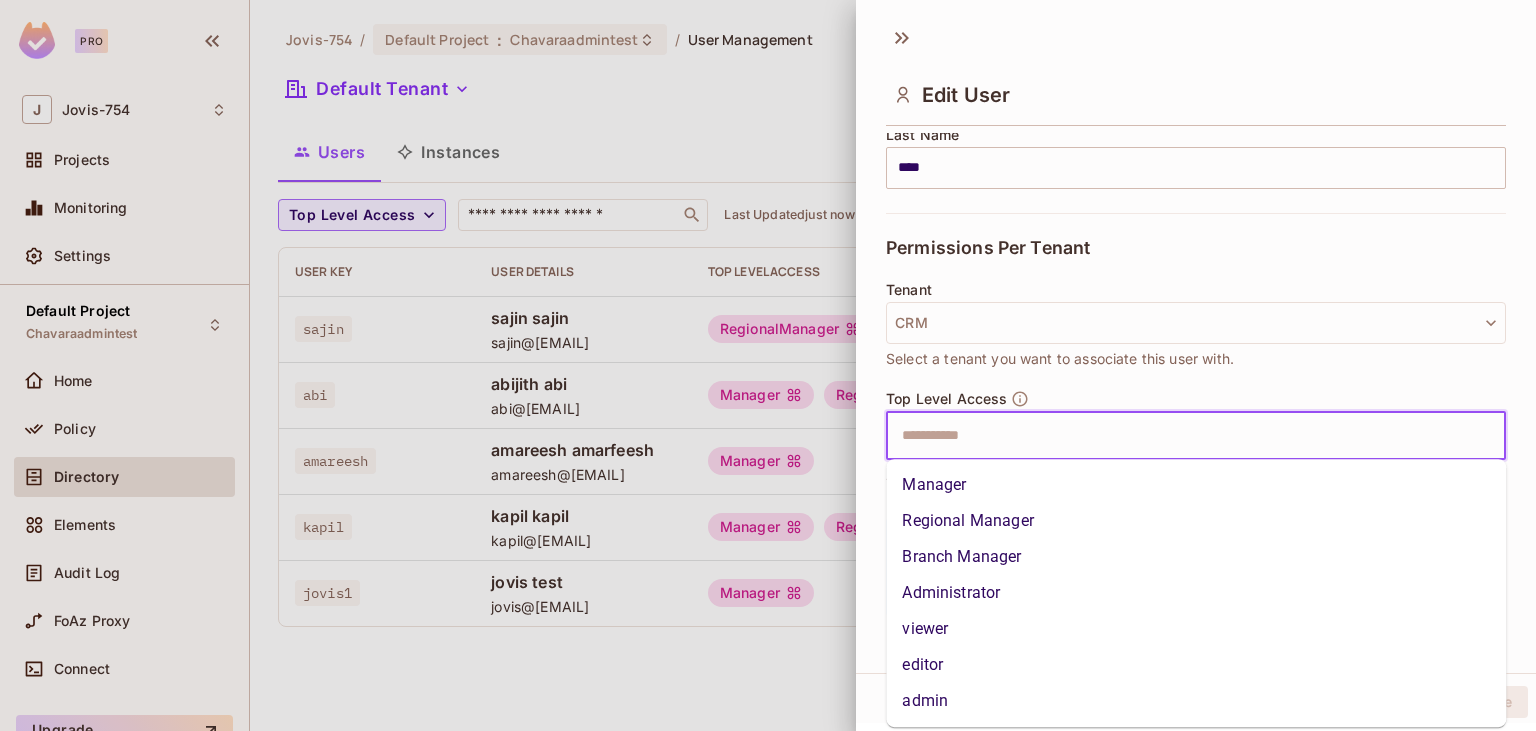click at bounding box center [1178, 436] 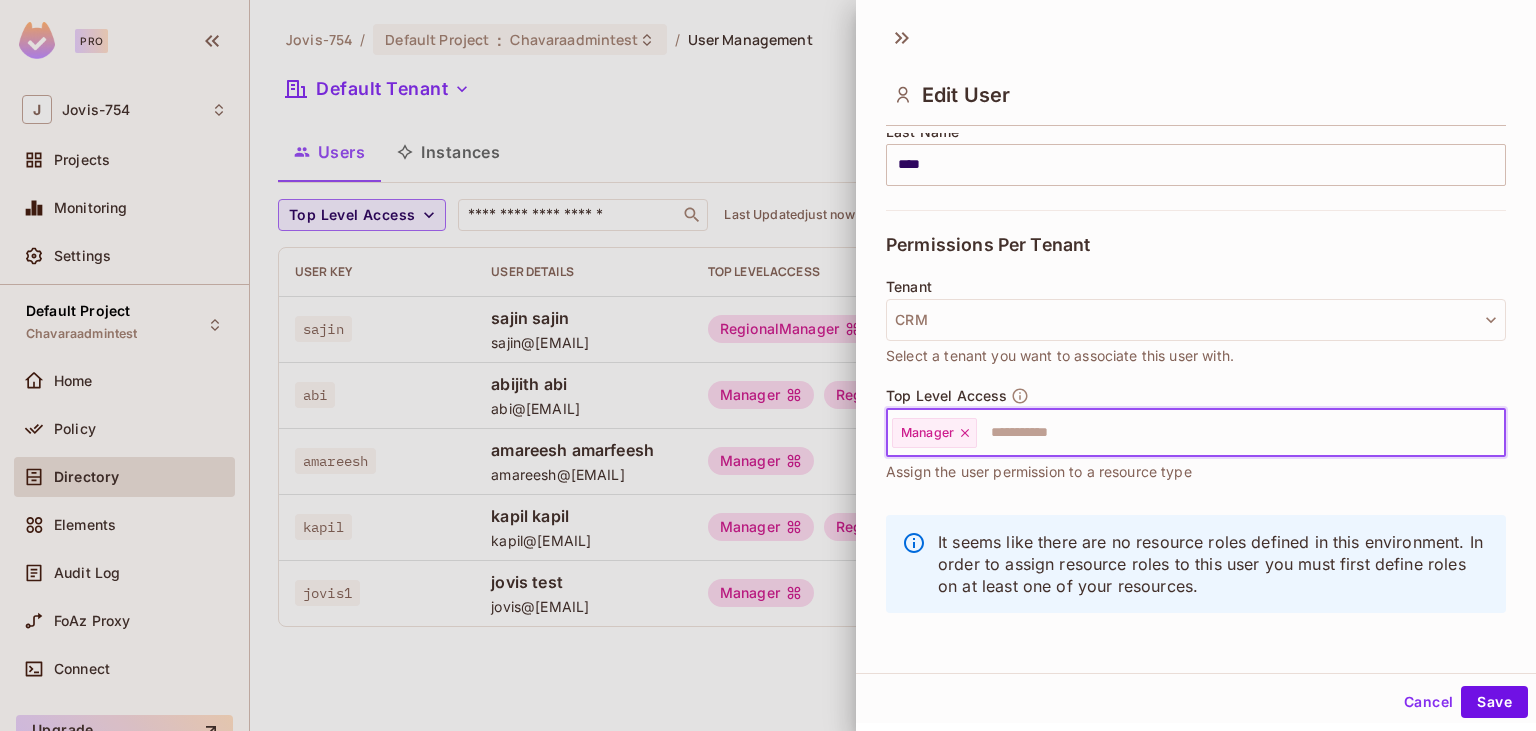 scroll, scrollTop: 350, scrollLeft: 0, axis: vertical 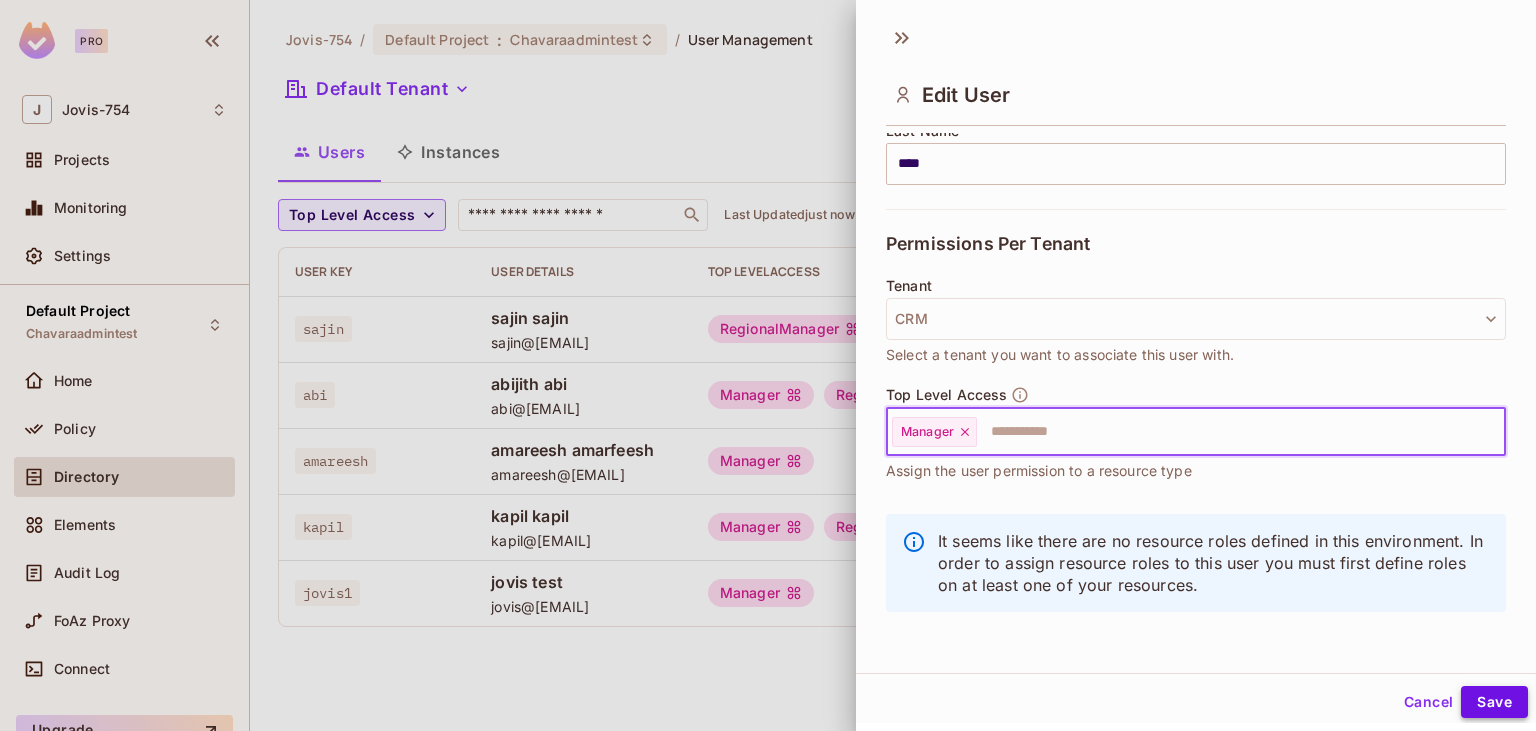 click on "Save" at bounding box center (1494, 702) 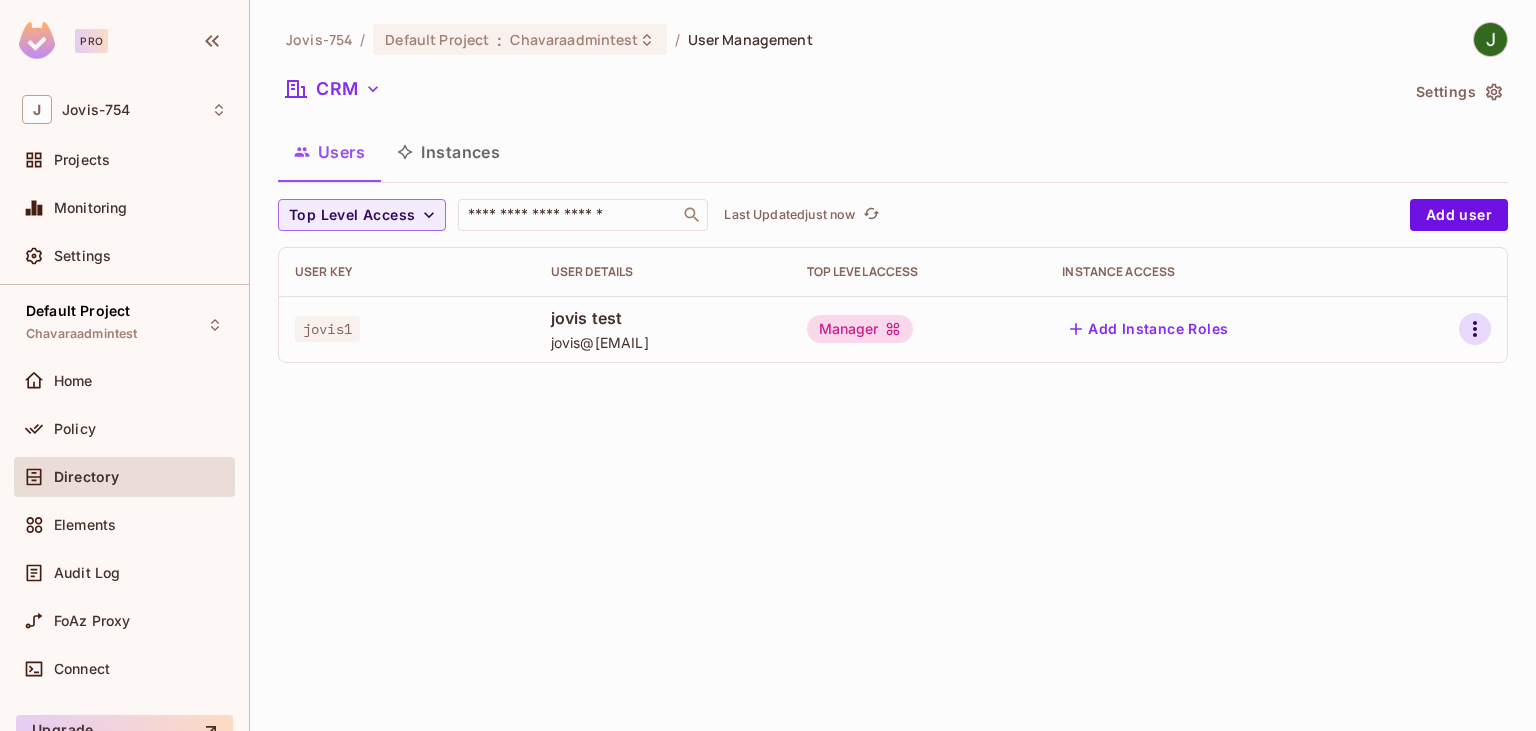 click 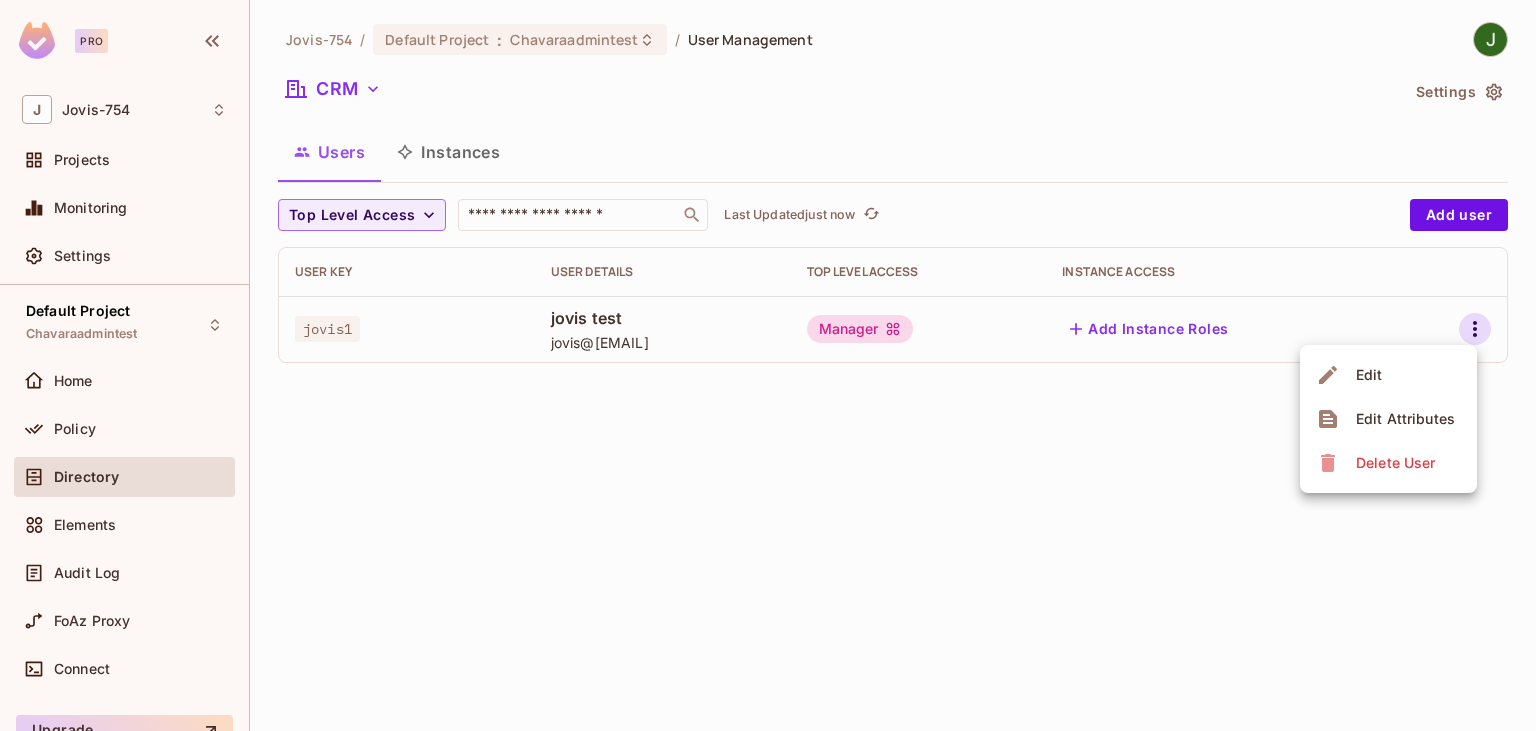 click on "Edit" at bounding box center (1388, 375) 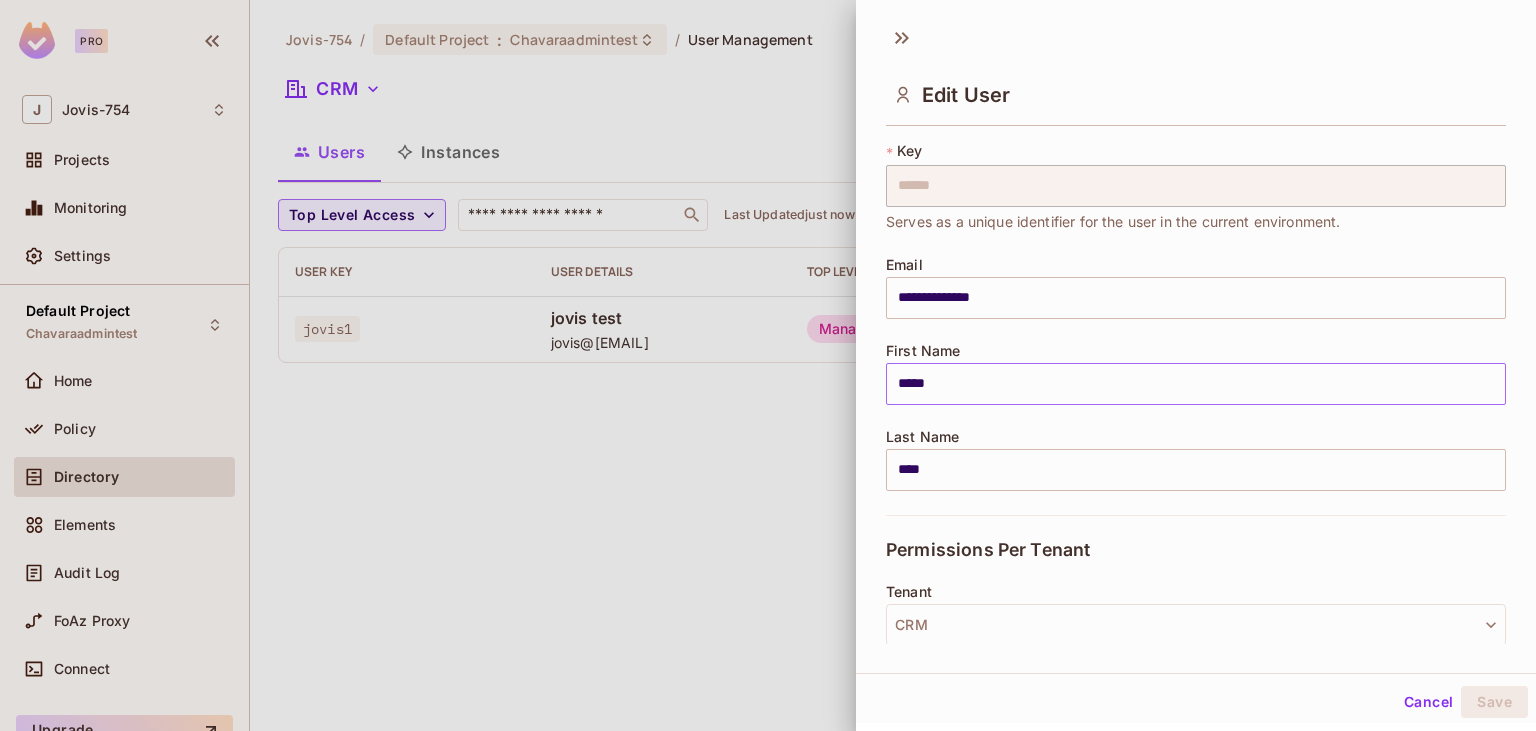 scroll, scrollTop: 0, scrollLeft: 0, axis: both 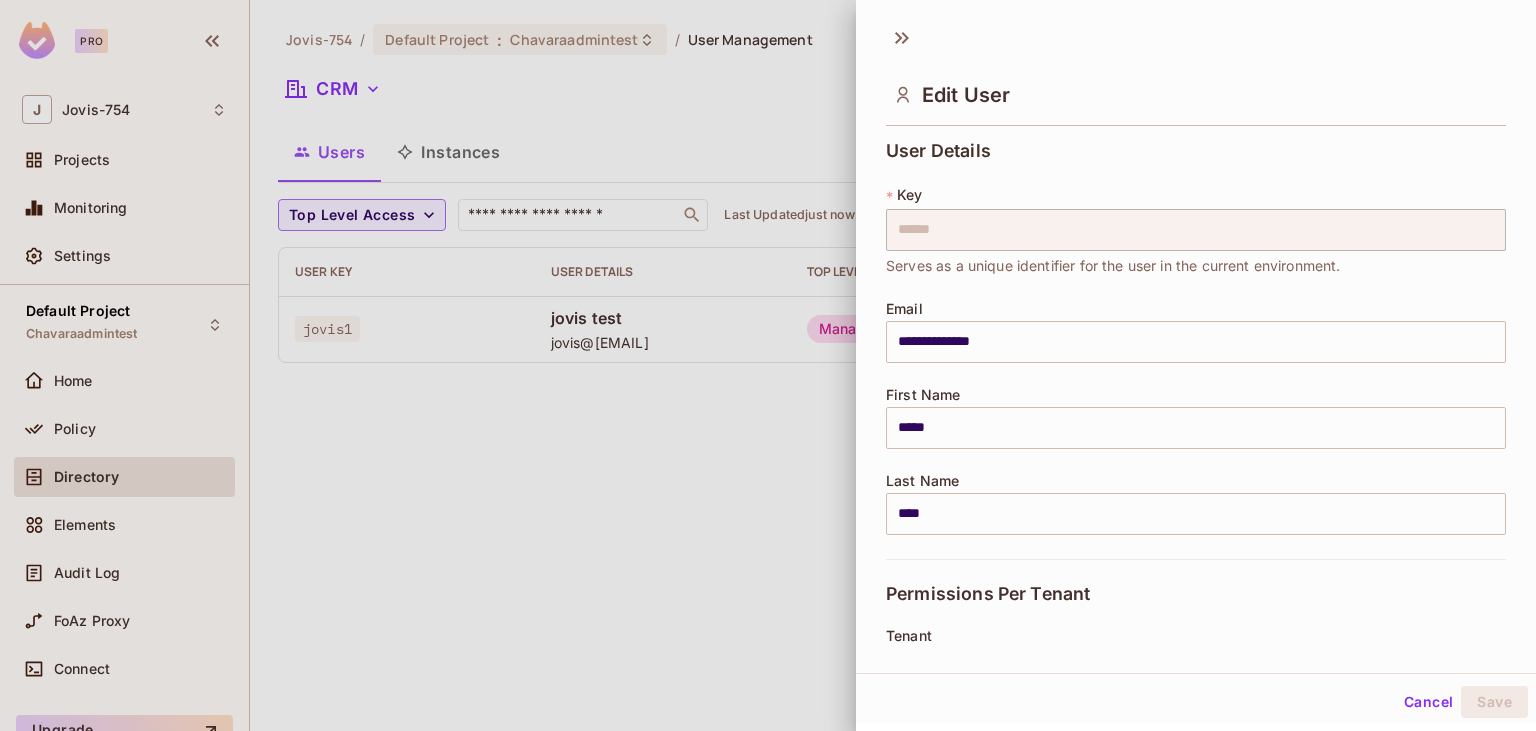 click at bounding box center (768, 365) 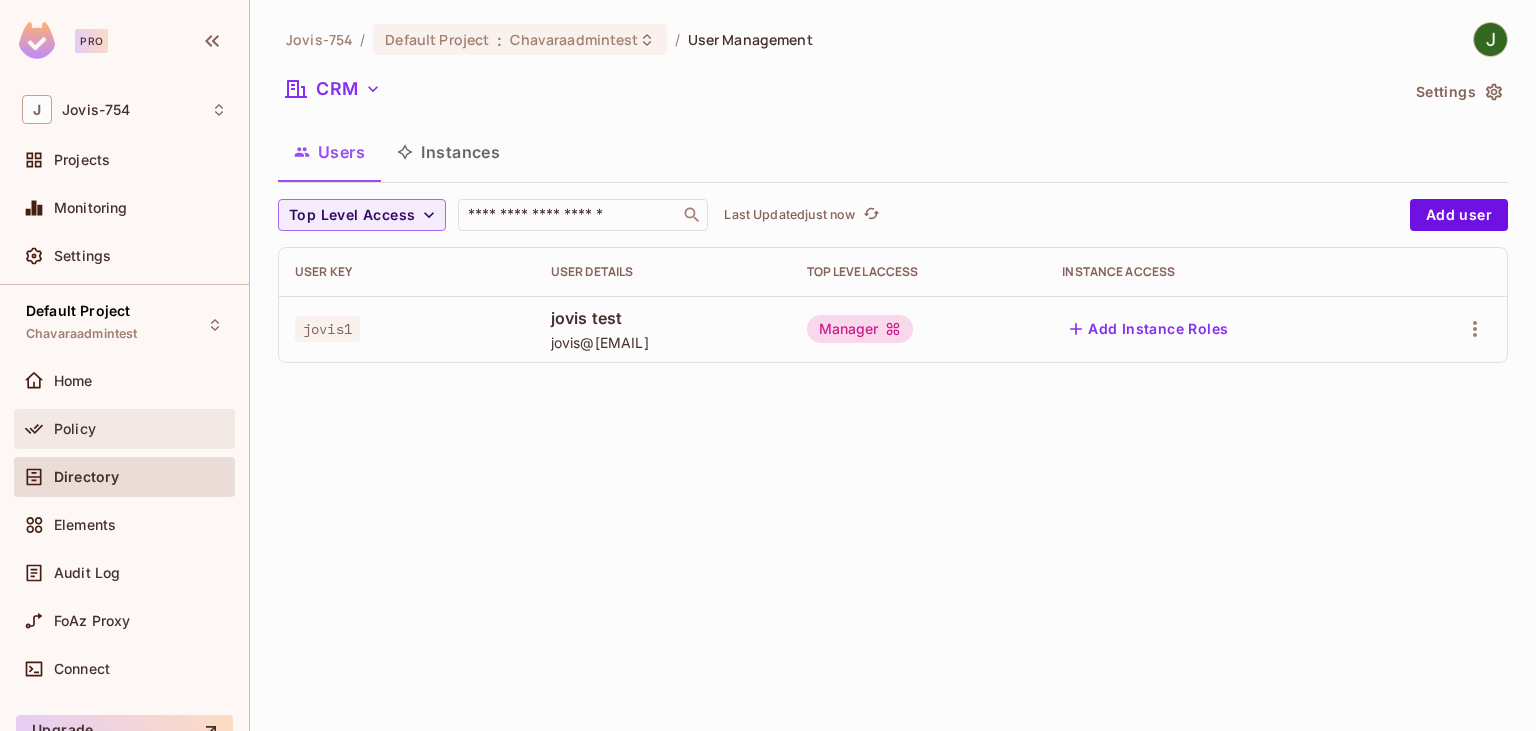 click on "Policy" at bounding box center [75, 429] 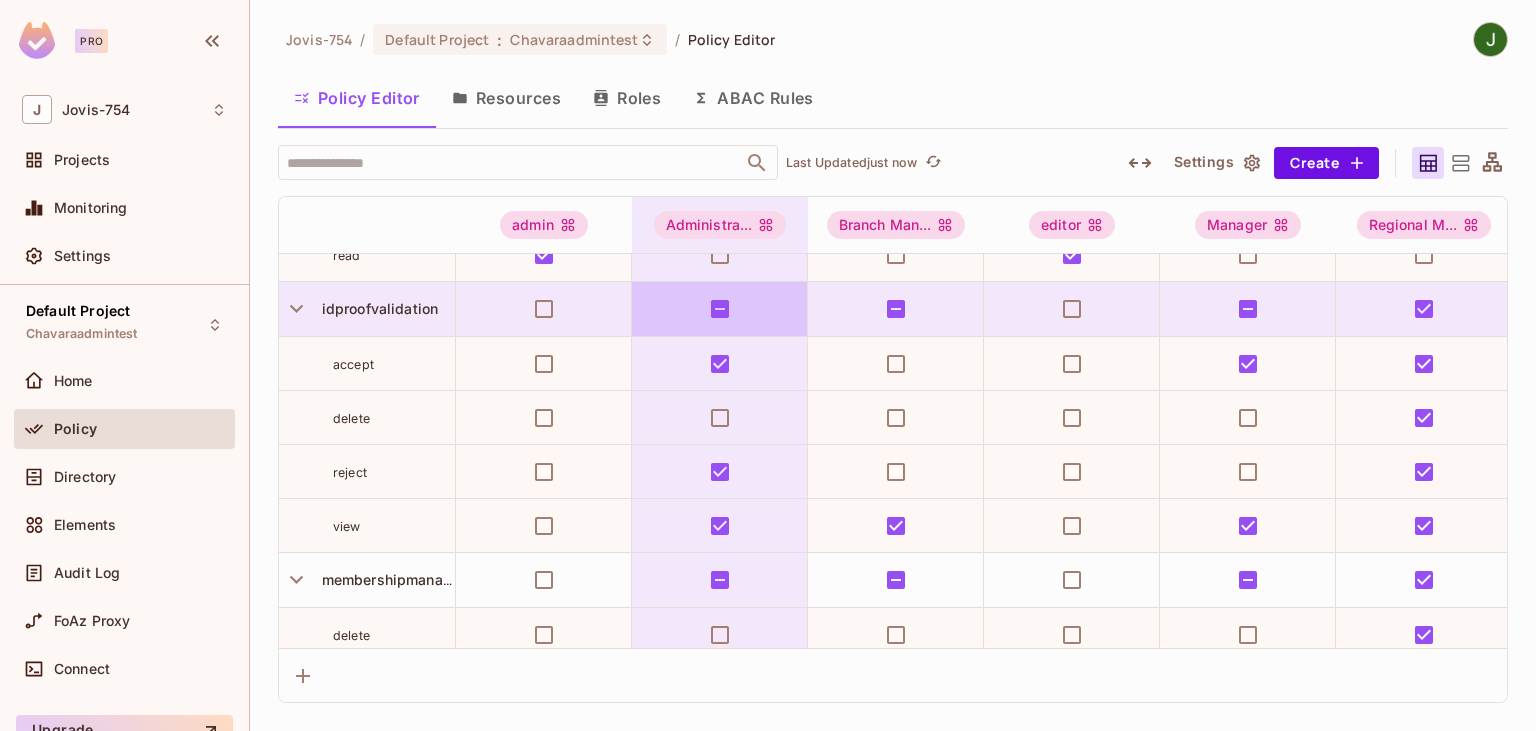 scroll, scrollTop: 115, scrollLeft: 0, axis: vertical 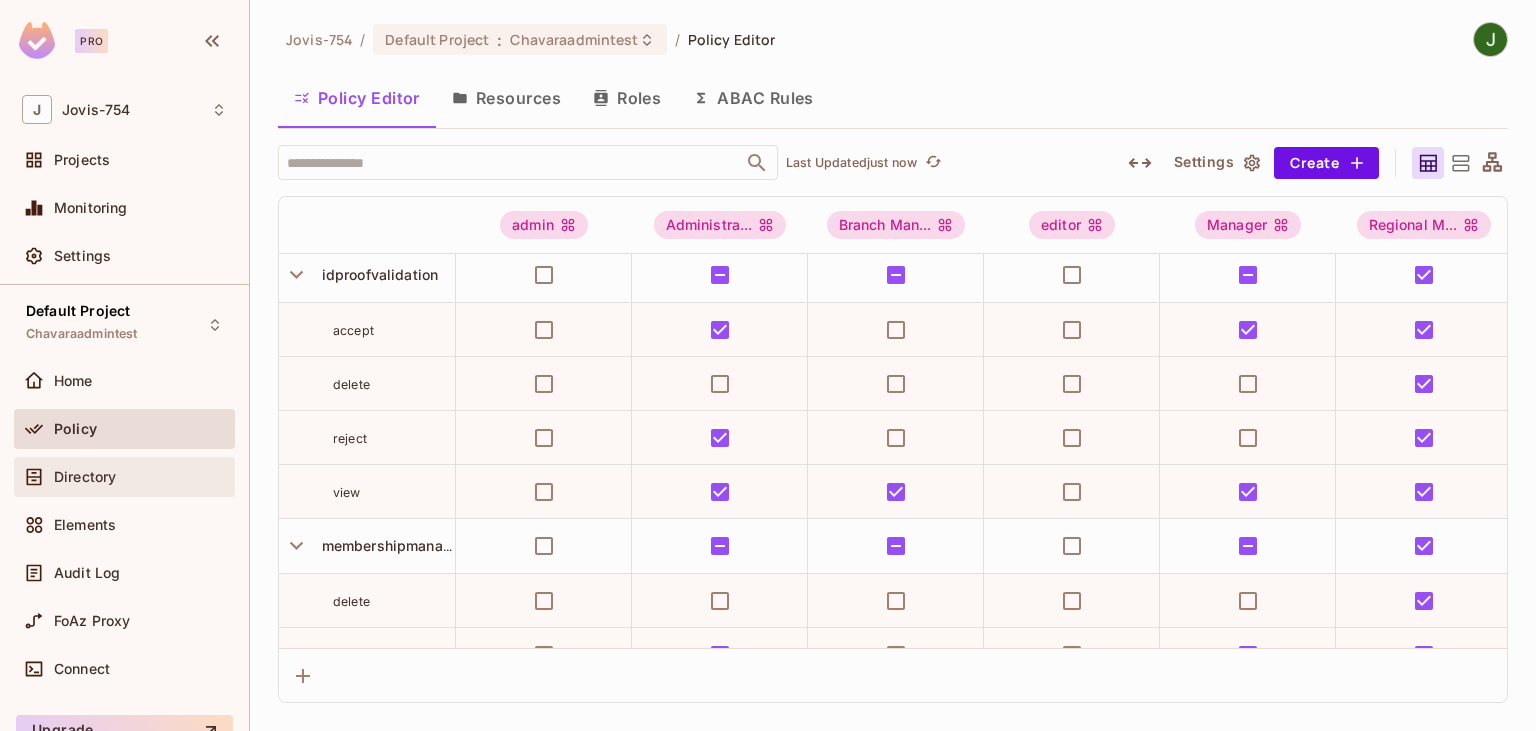 drag, startPoint x: 85, startPoint y: 469, endPoint x: 87, endPoint y: 479, distance: 10.198039 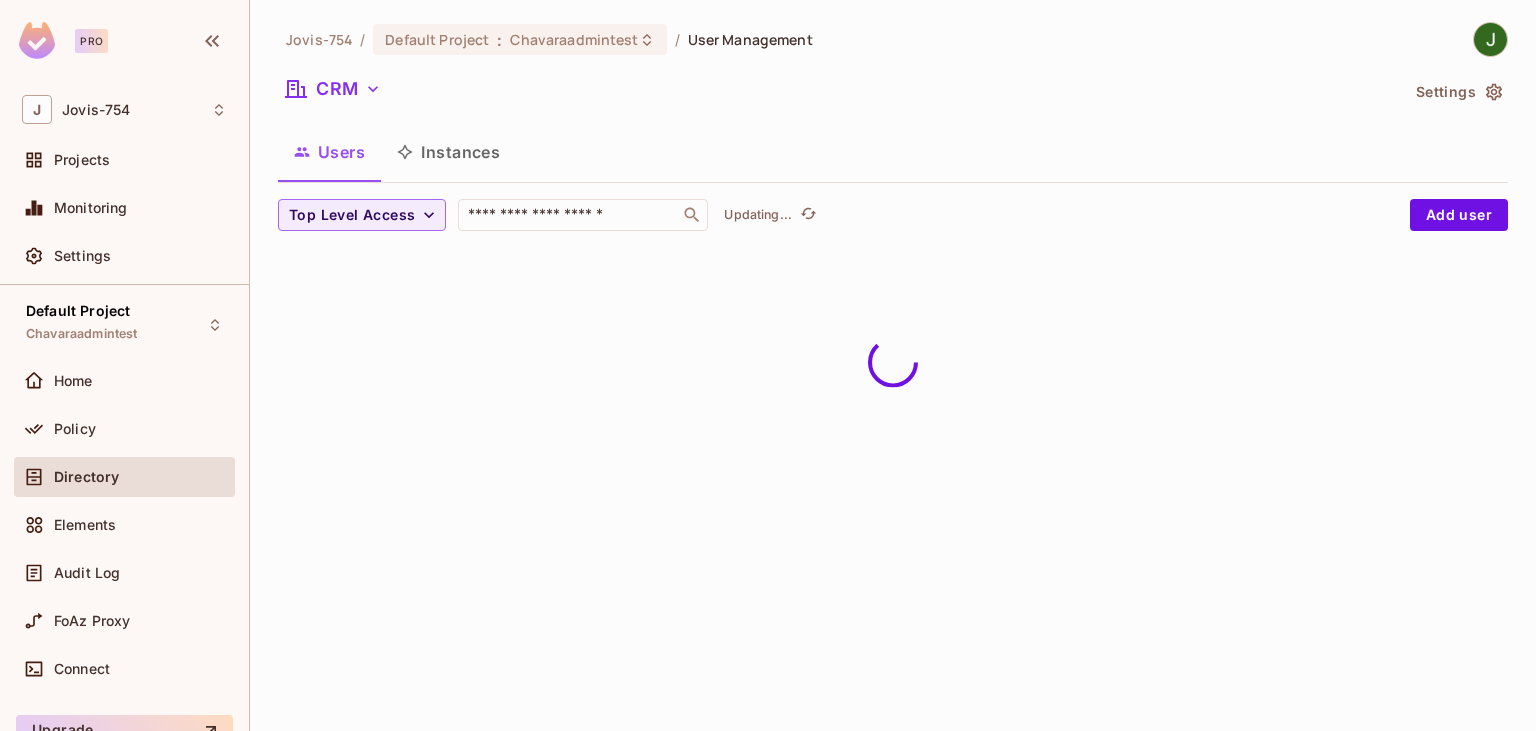 click on "Directory" at bounding box center [86, 477] 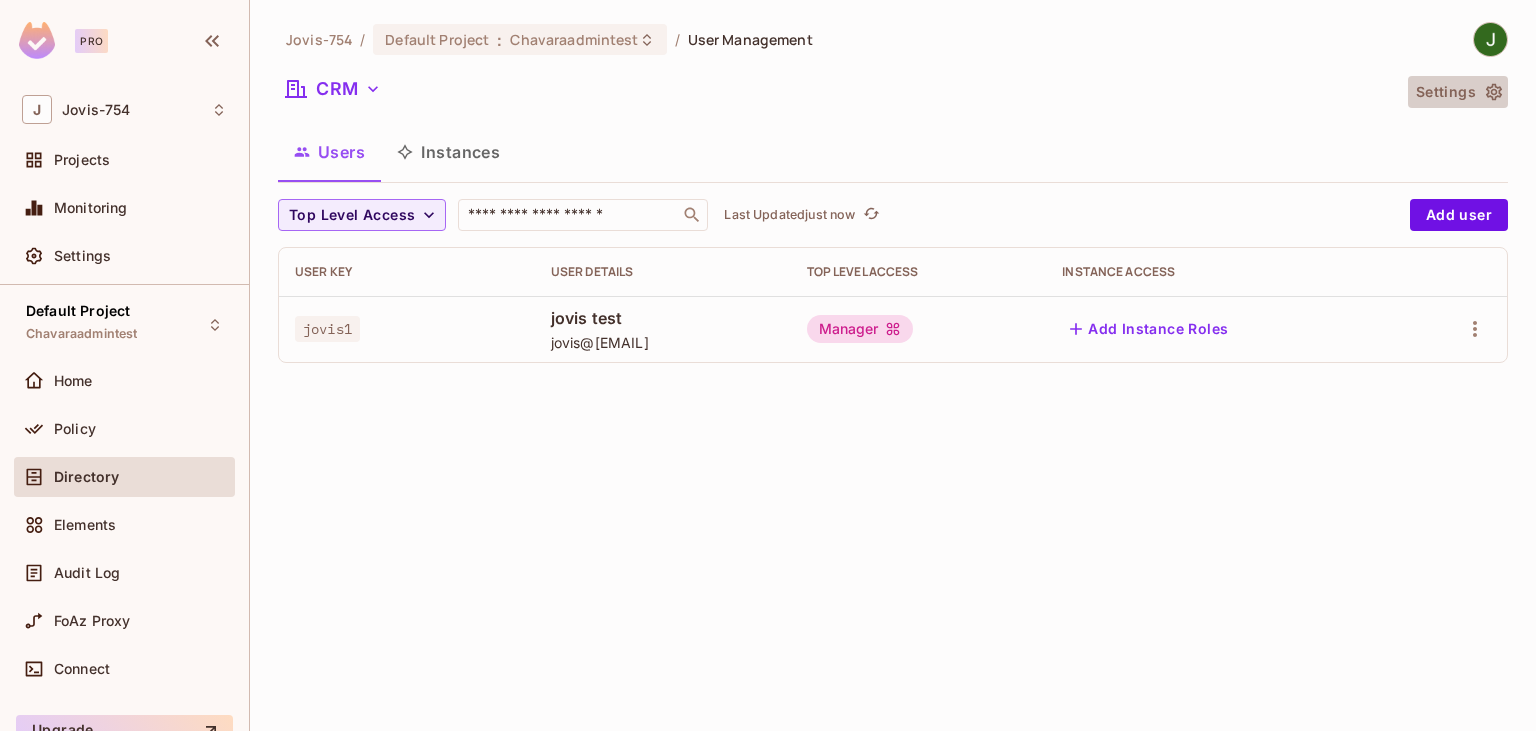 click on "Settings" at bounding box center [1458, 92] 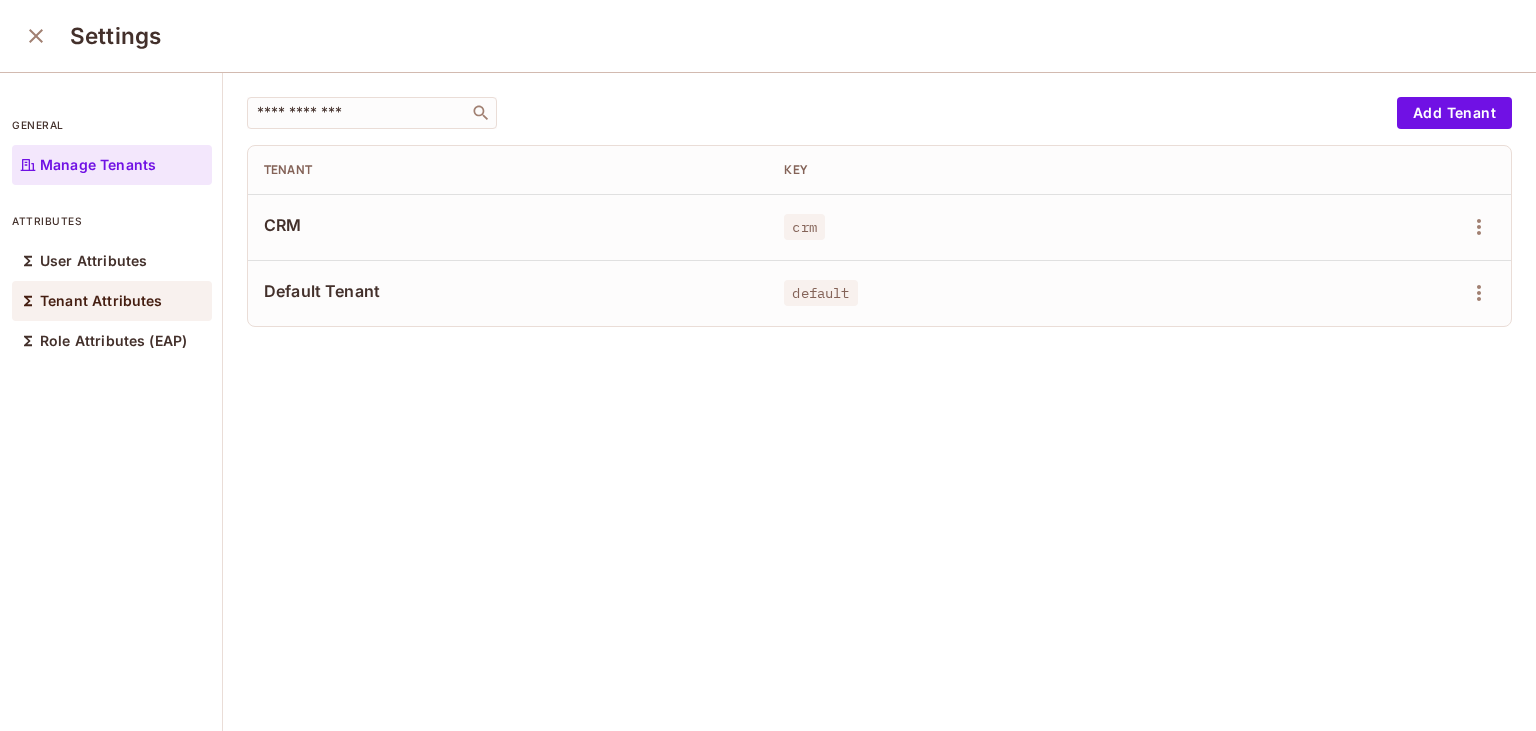 click on "Tenant Attributes" at bounding box center [101, 301] 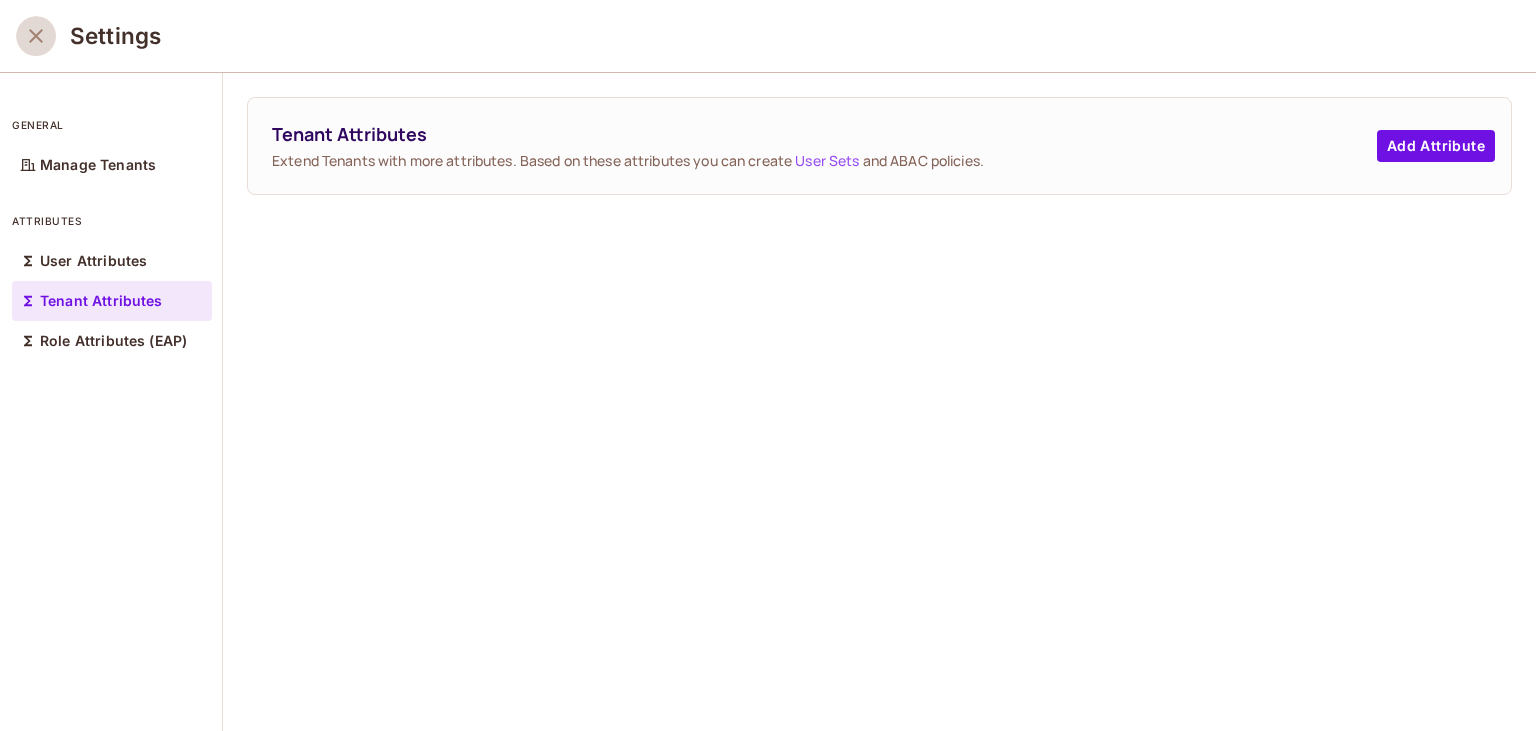 click 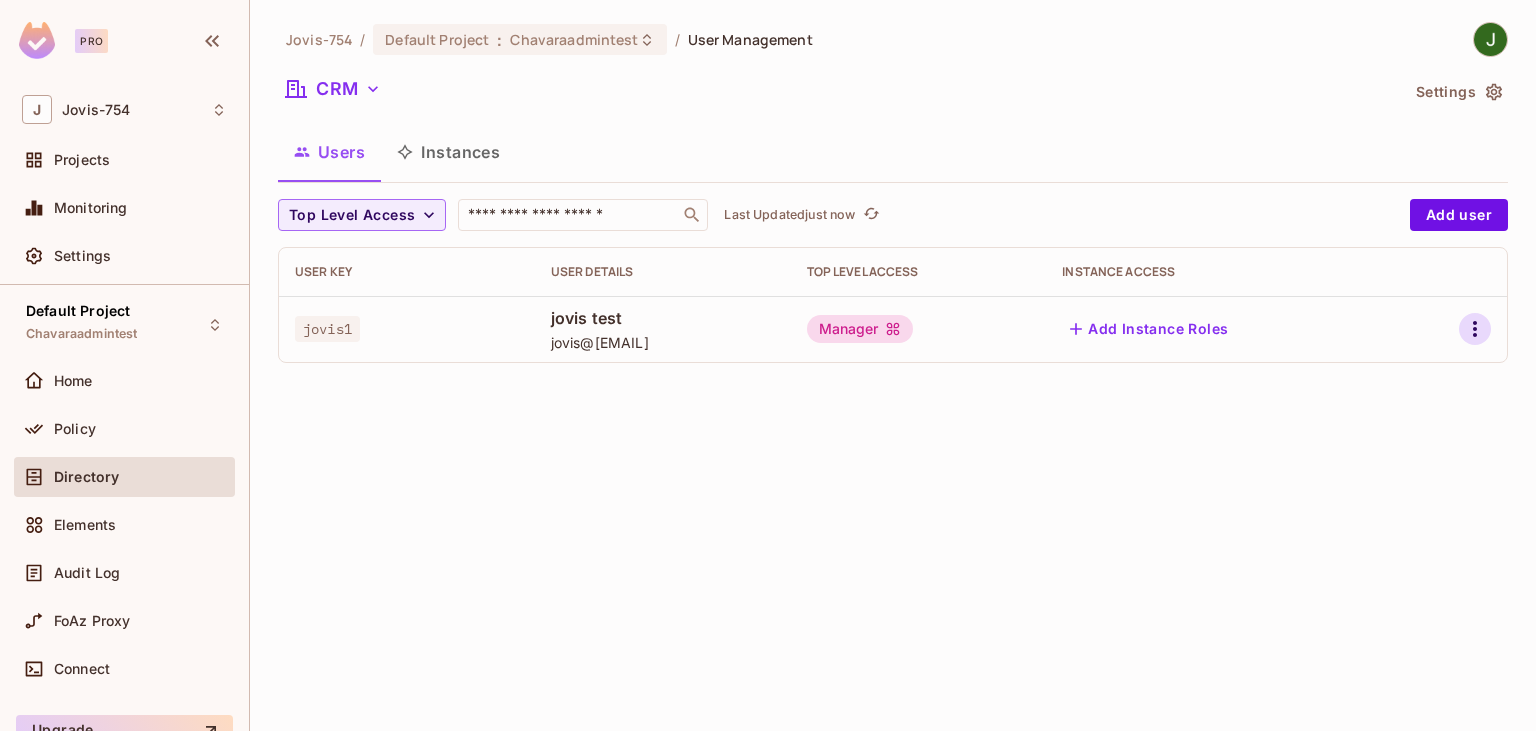 click 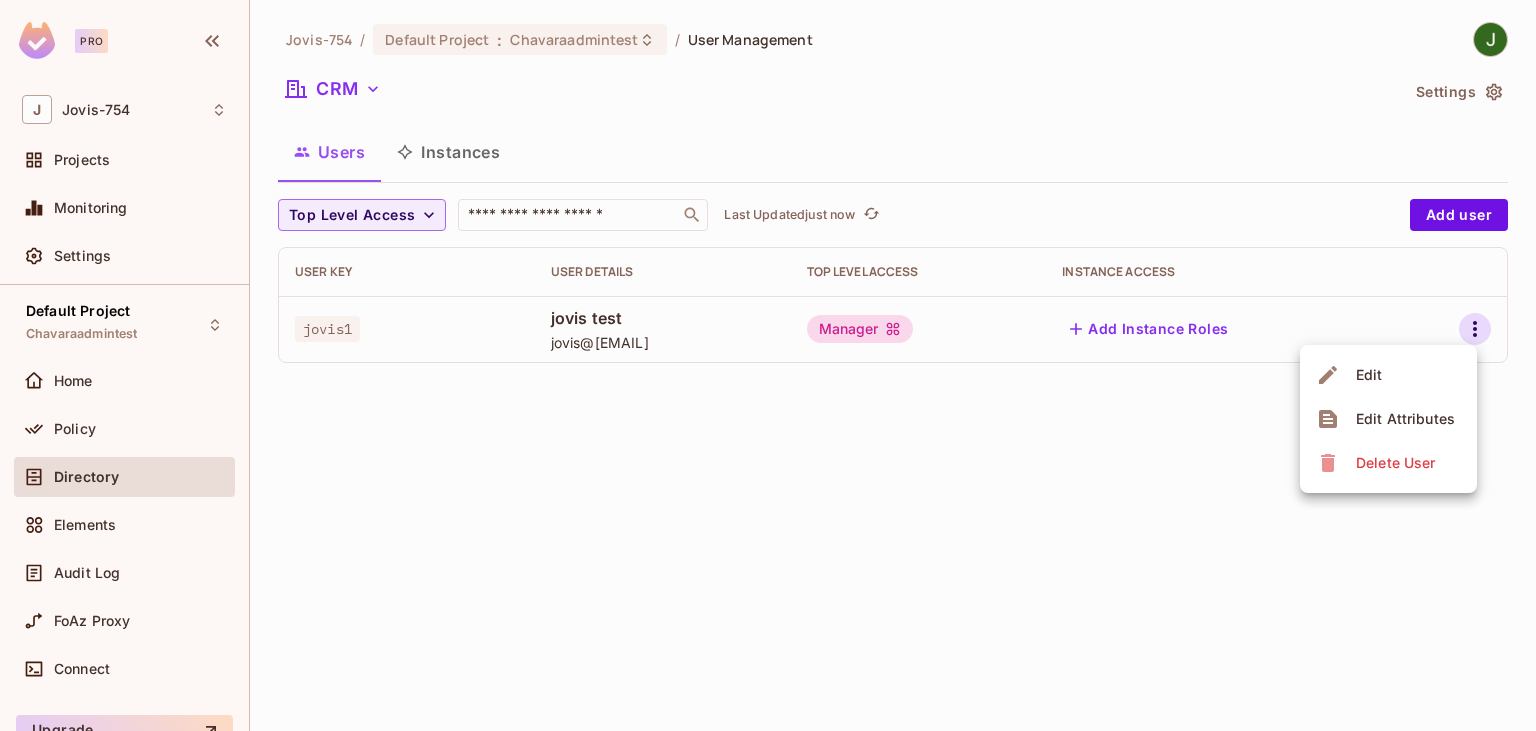 click on "Edit" at bounding box center [1388, 375] 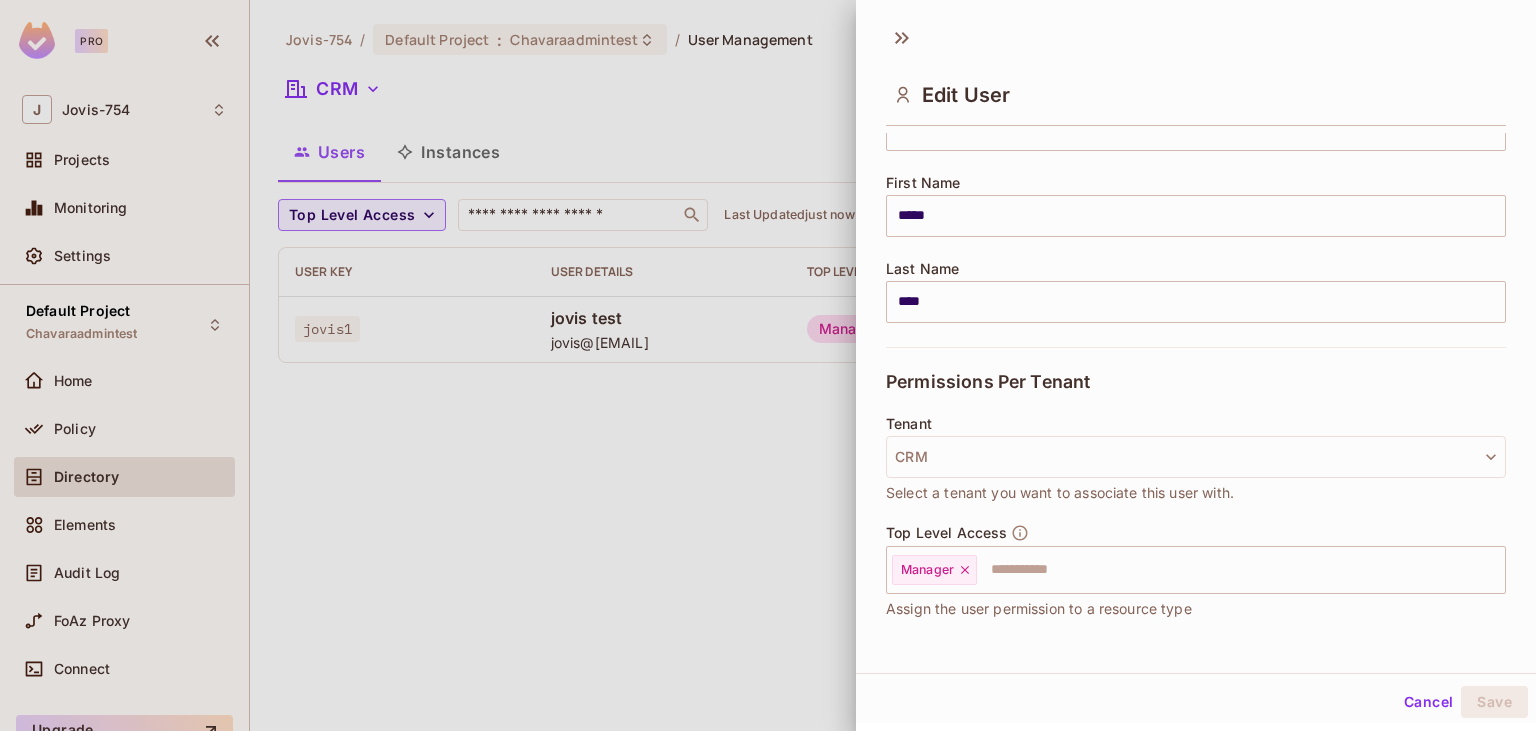 scroll, scrollTop: 346, scrollLeft: 0, axis: vertical 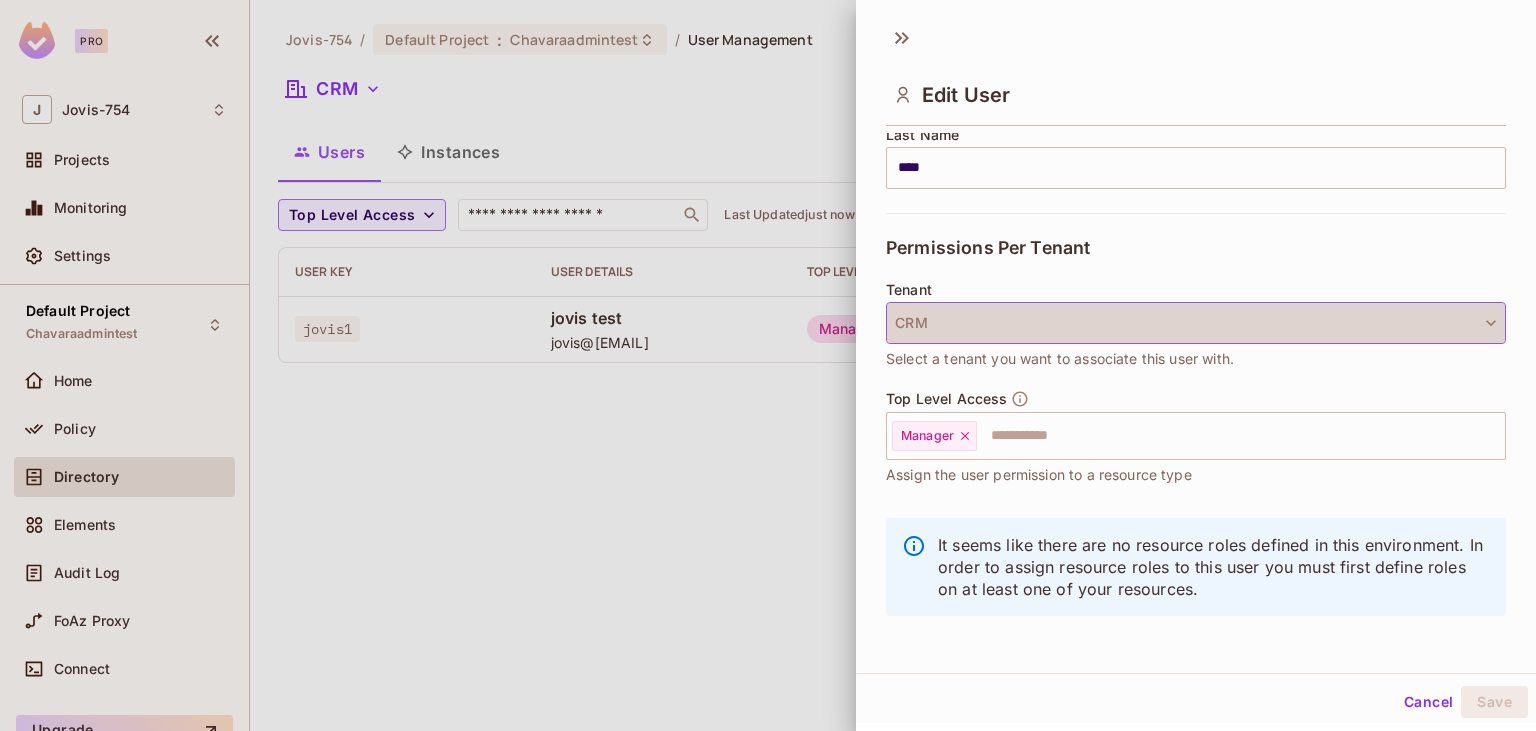 click on "CRM" at bounding box center (1196, 323) 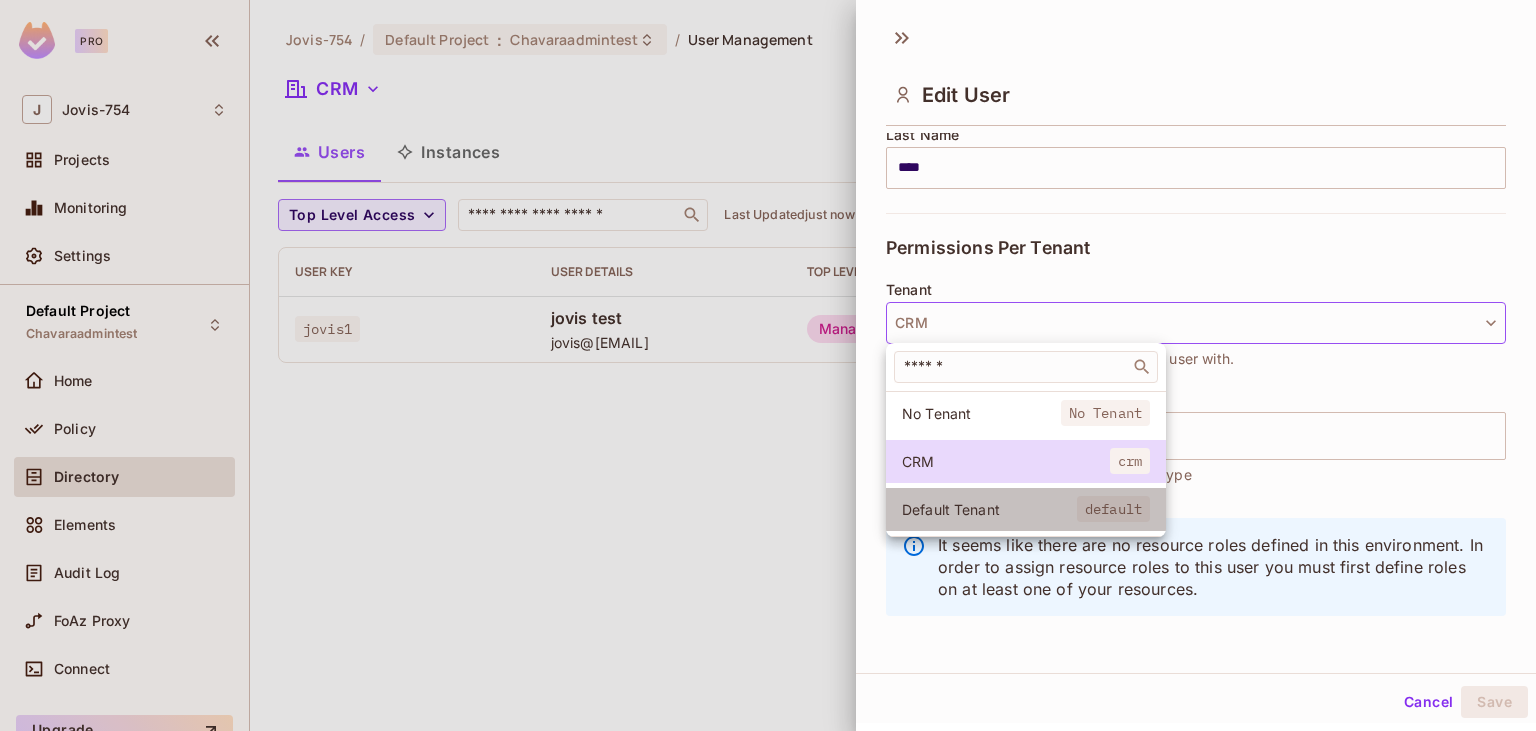 click on "Default Tenant" at bounding box center [989, 509] 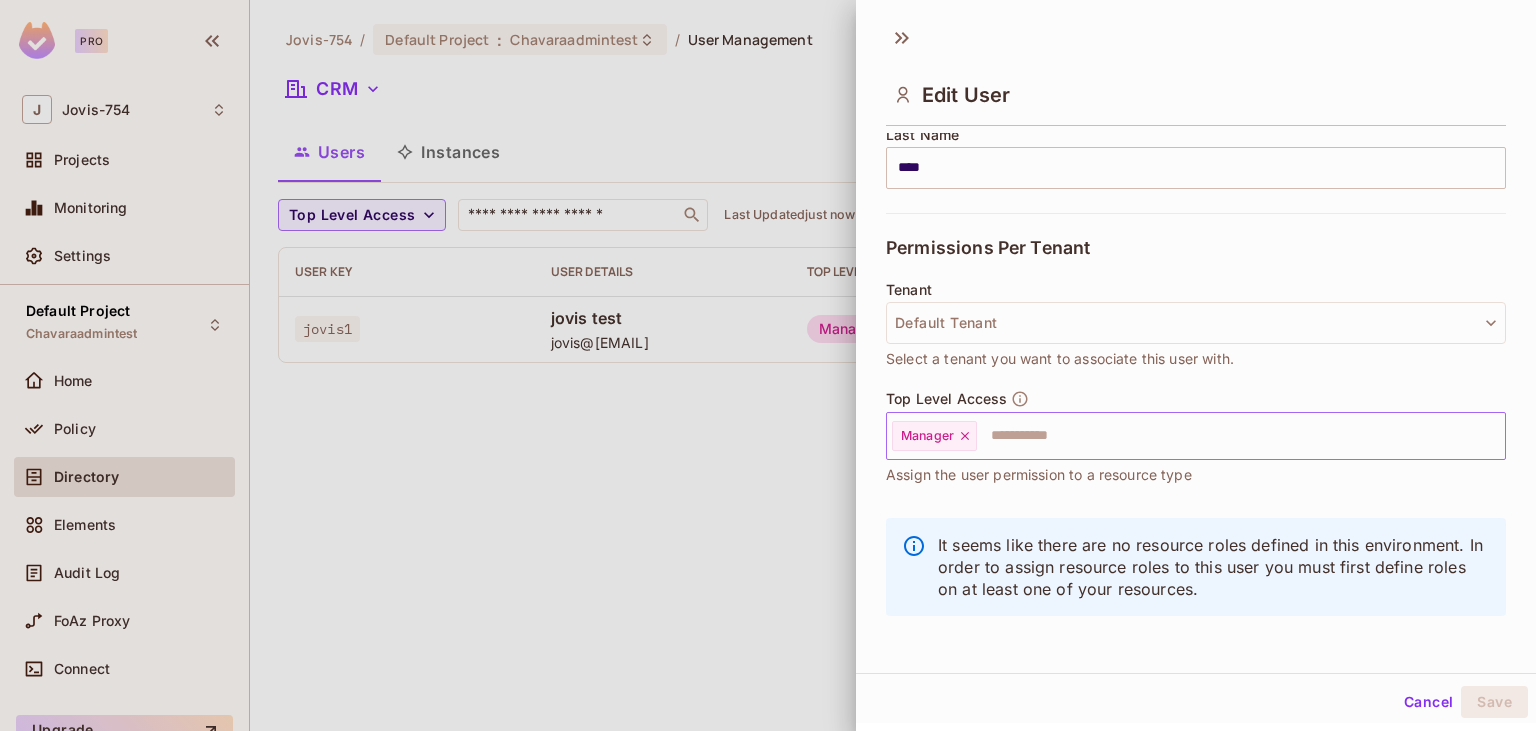 click 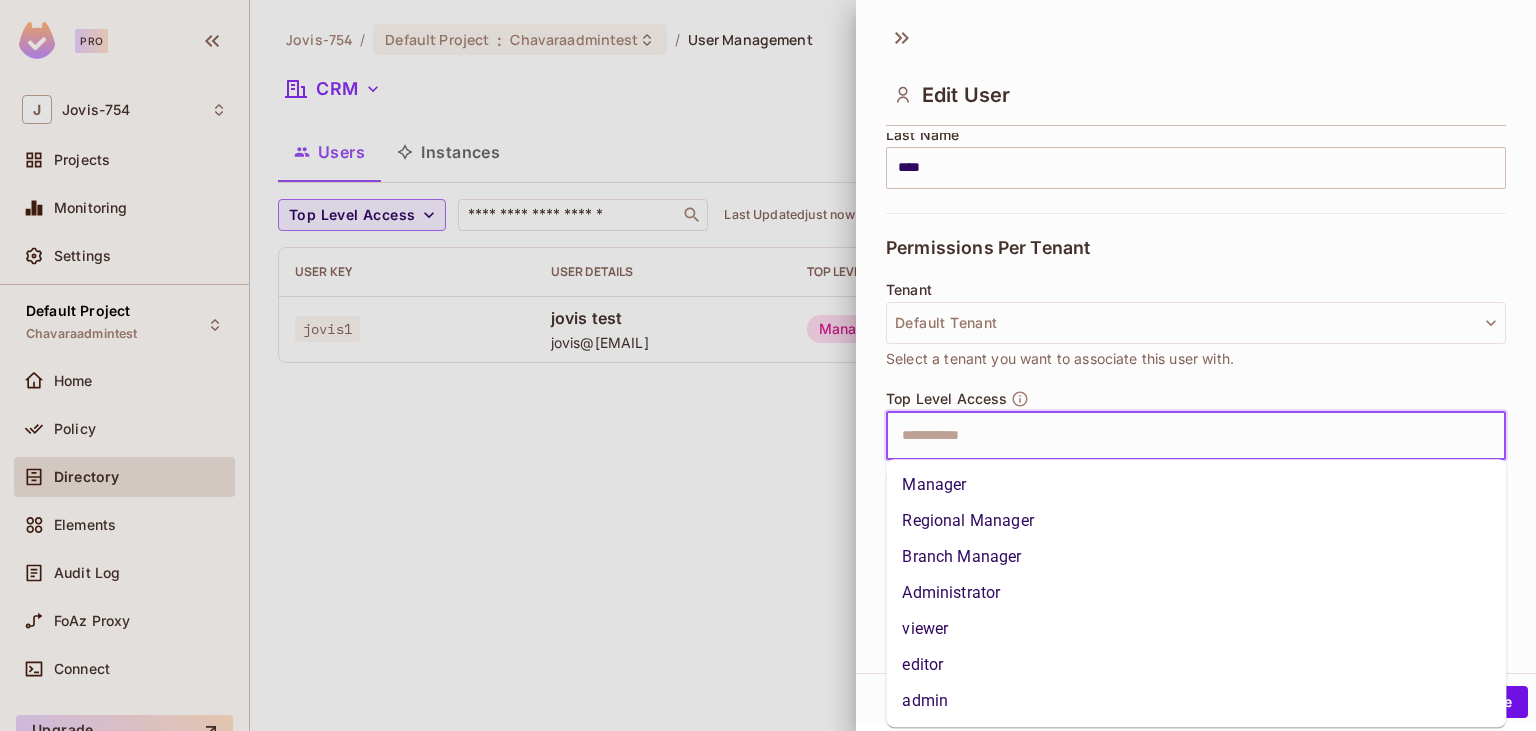 click at bounding box center (1178, 436) 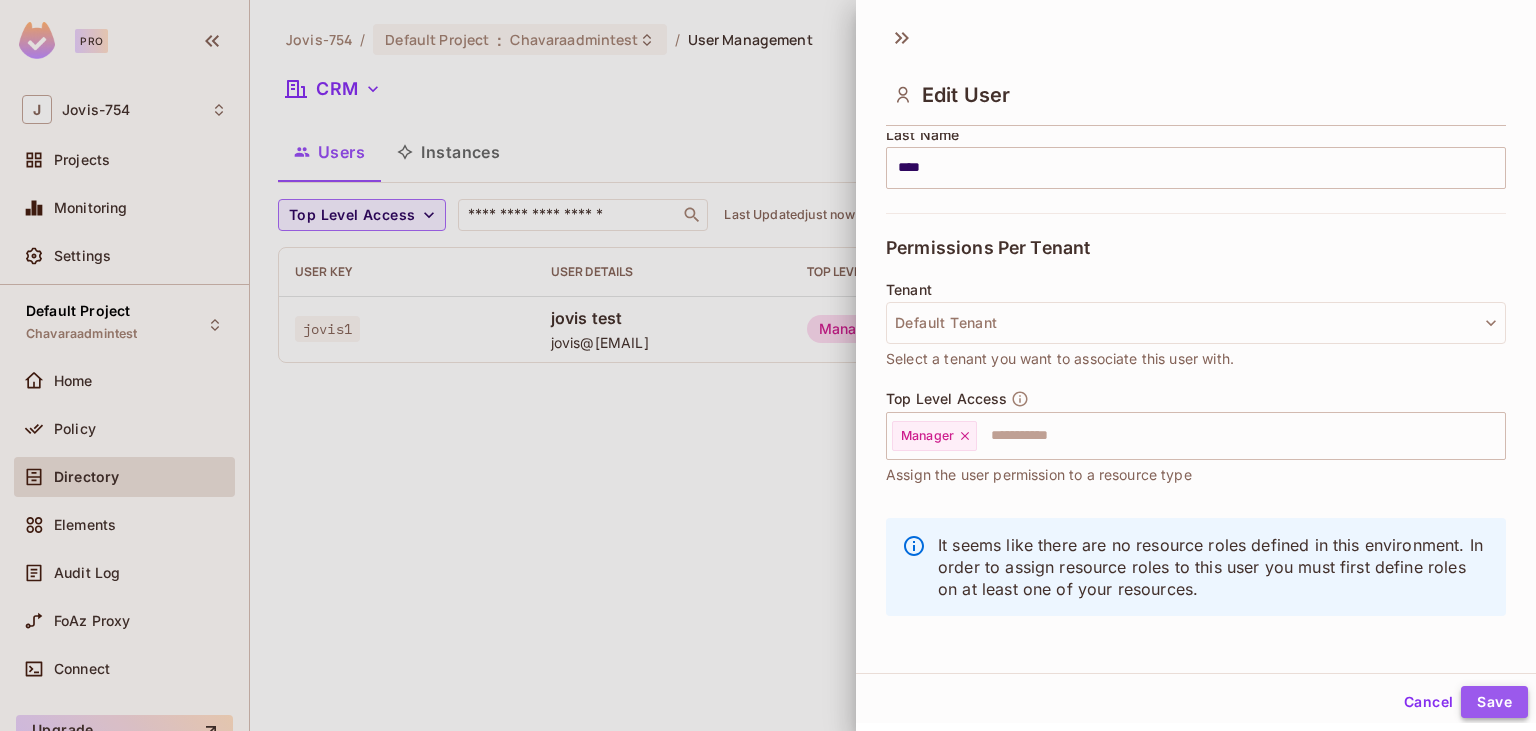 click on "Save" at bounding box center [1494, 702] 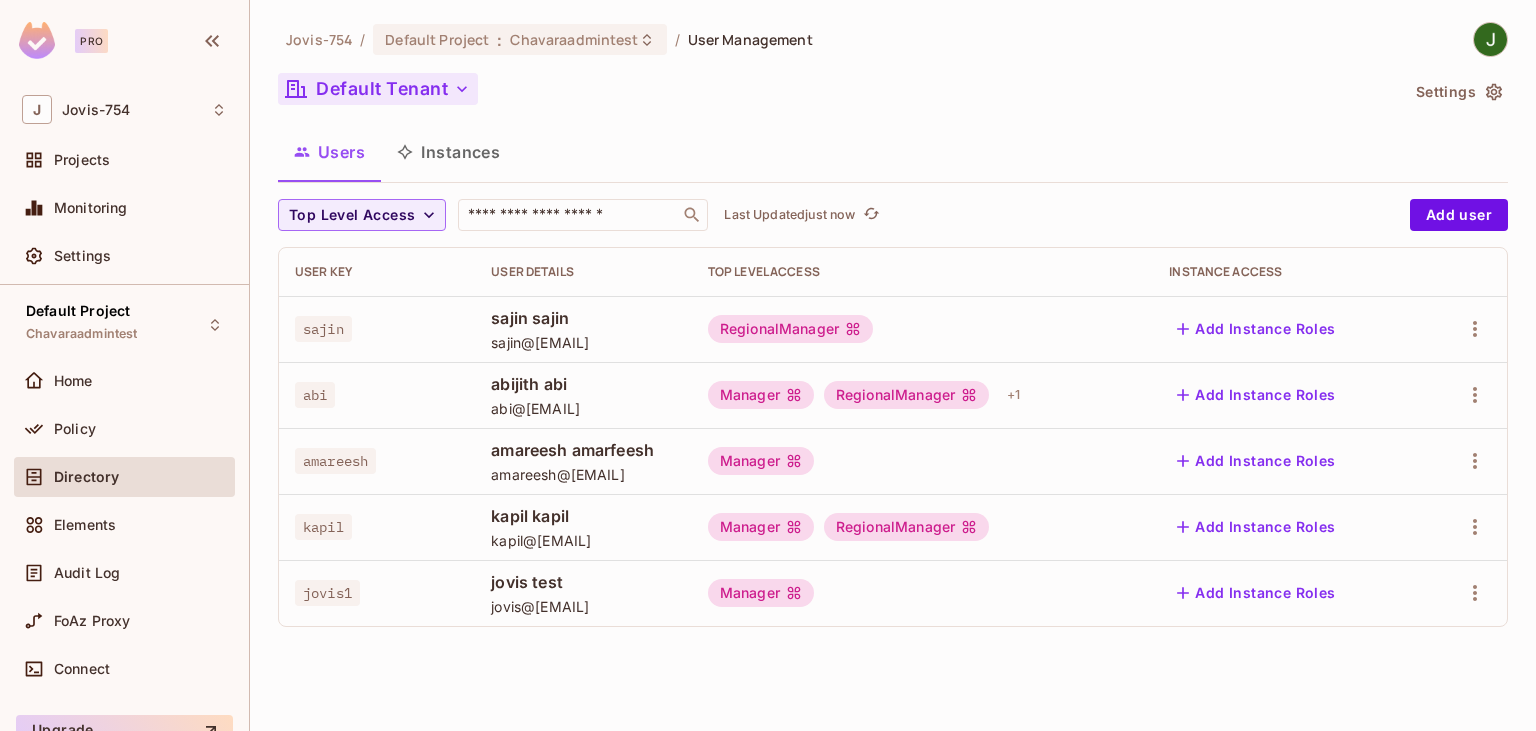 click on "Default Tenant" at bounding box center (378, 89) 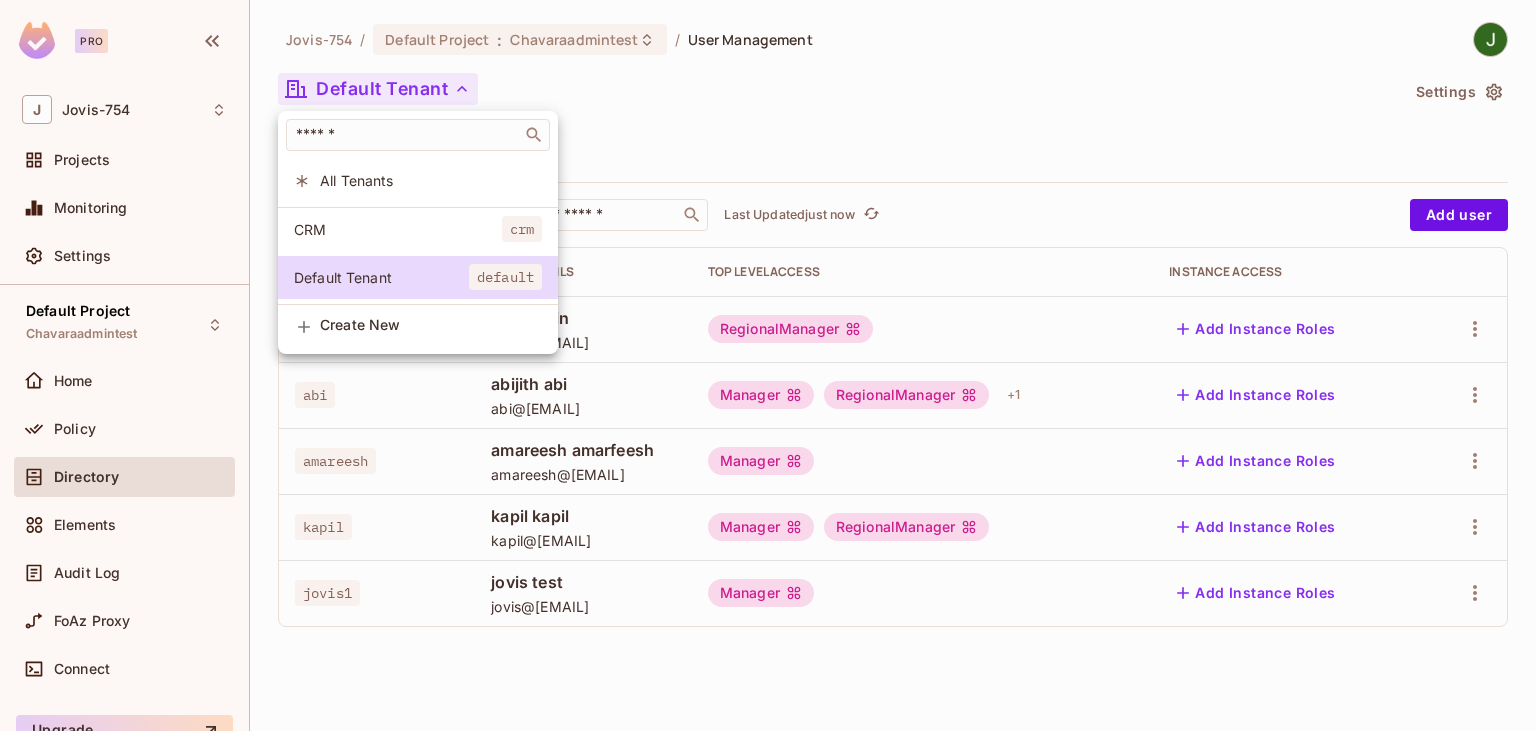 drag, startPoint x: 503, startPoint y: 230, endPoint x: 660, endPoint y: 107, distance: 199.44423 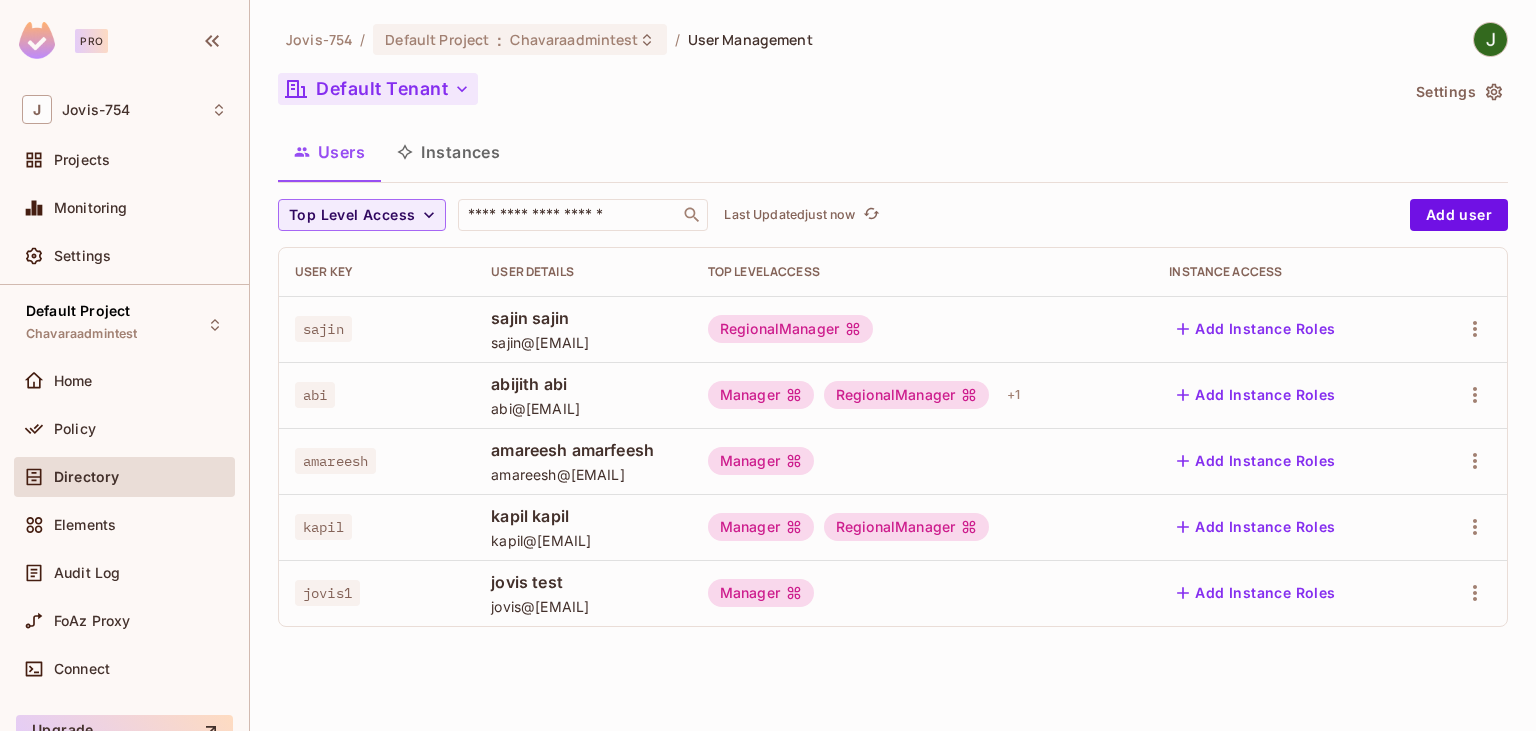 click 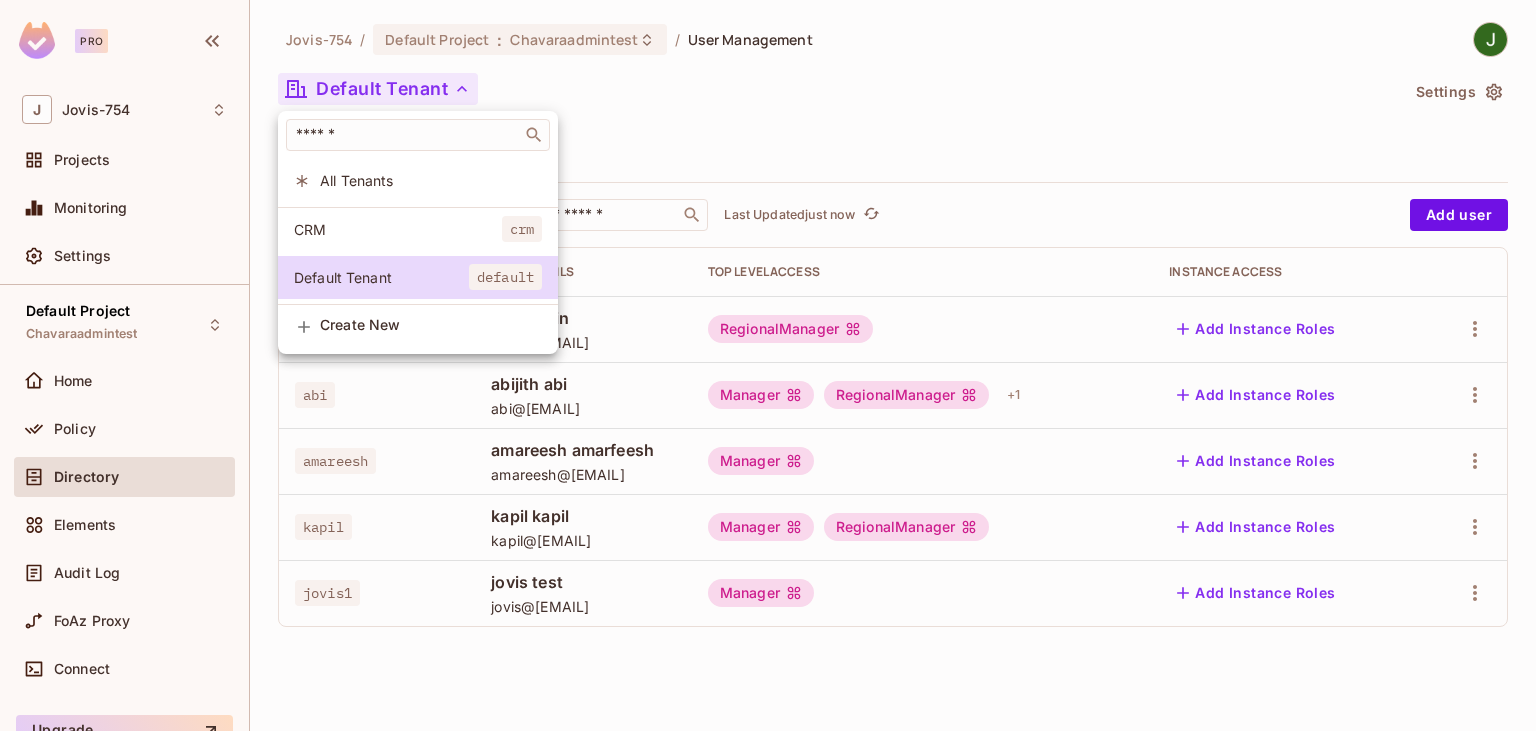 drag, startPoint x: 637, startPoint y: 128, endPoint x: 654, endPoint y: 134, distance: 18.027756 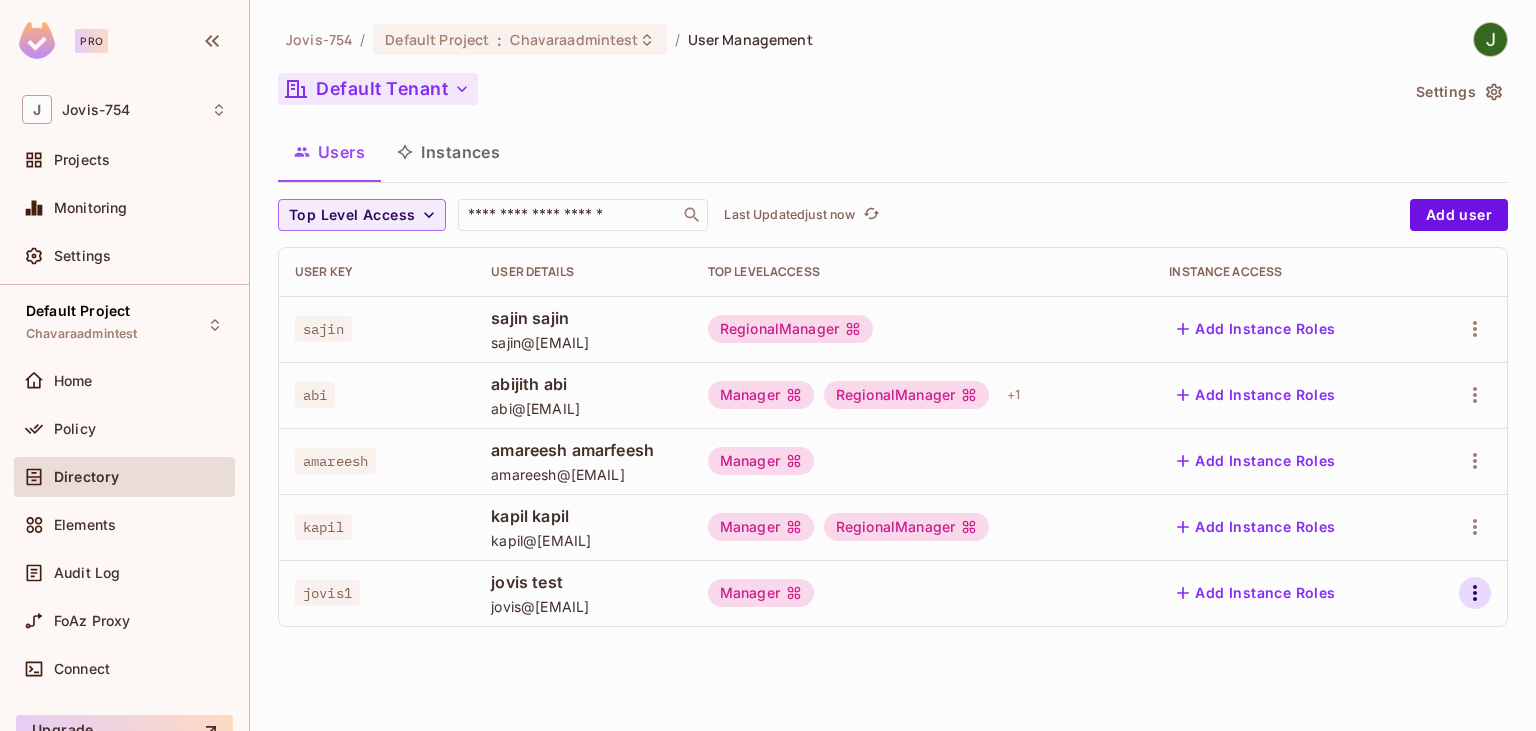 click 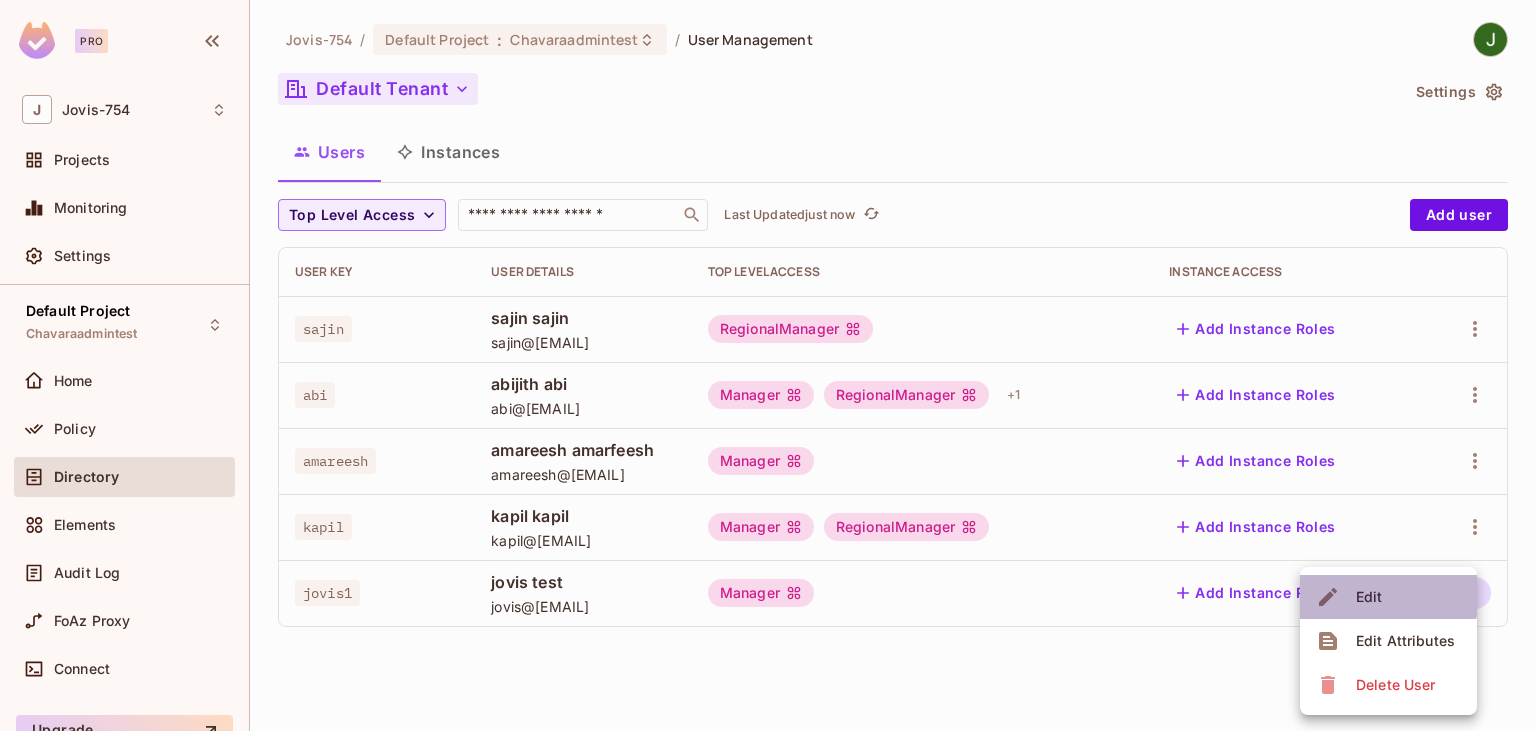 click on "Edit" at bounding box center [1369, 597] 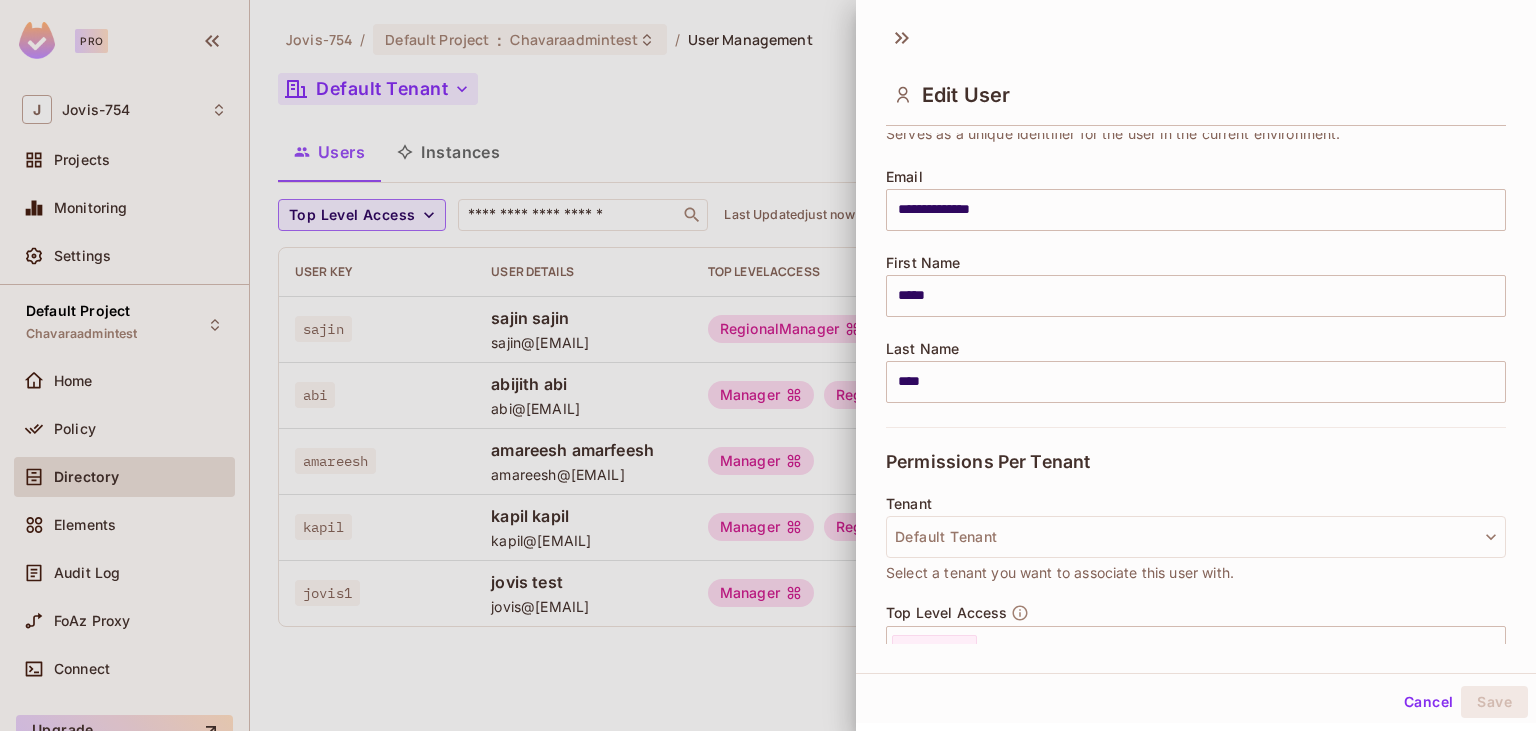scroll, scrollTop: 230, scrollLeft: 0, axis: vertical 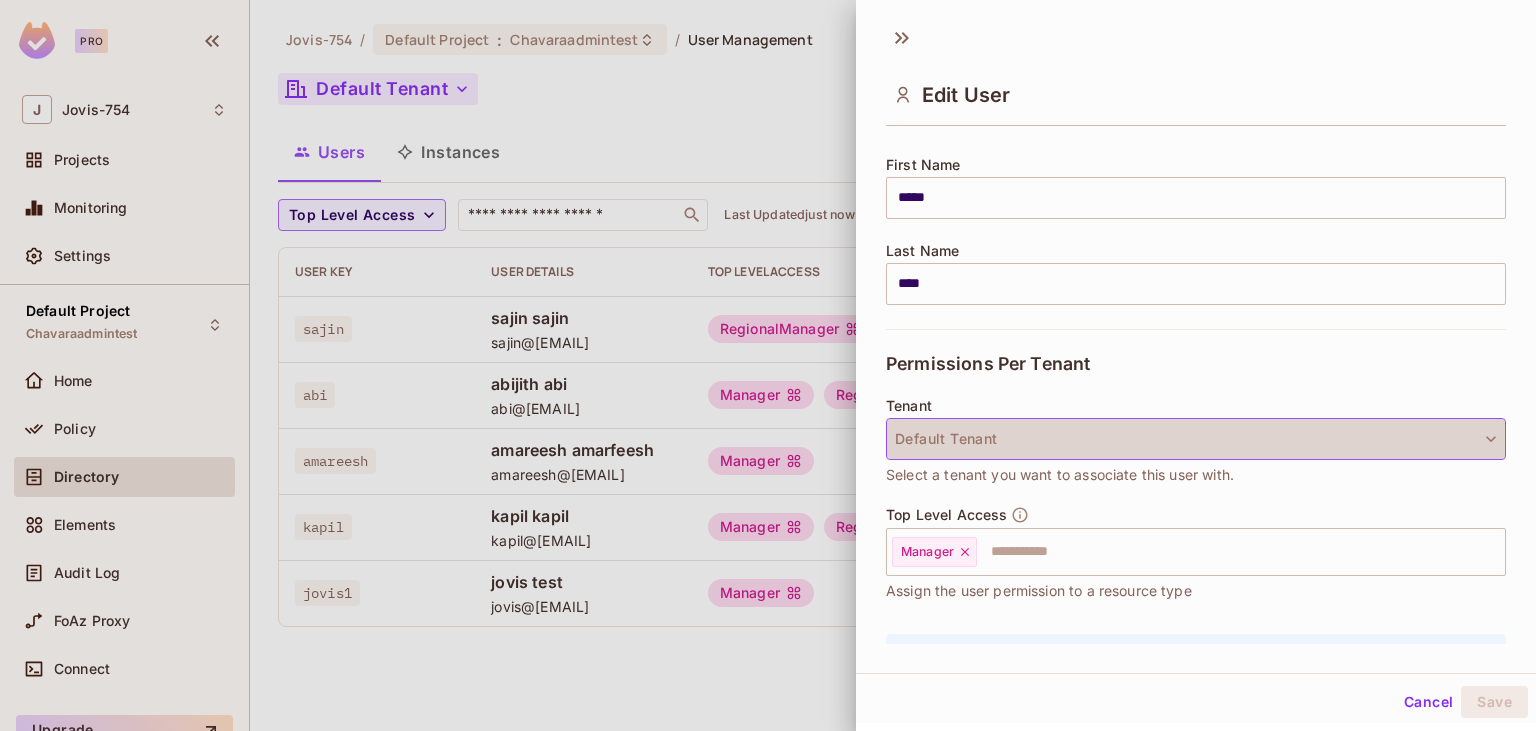 click on "Default Tenant" at bounding box center (1196, 439) 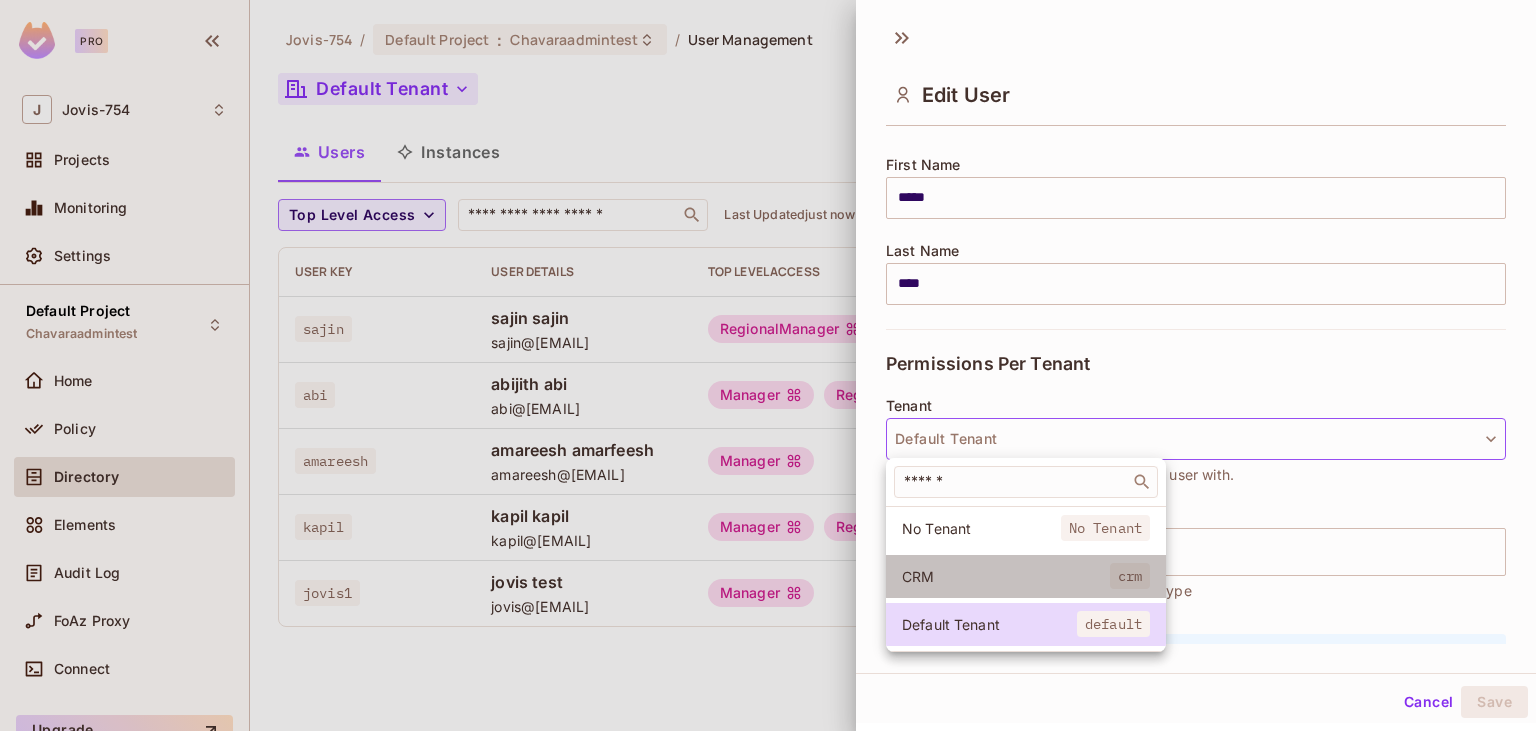click on "CRM" at bounding box center [1006, 576] 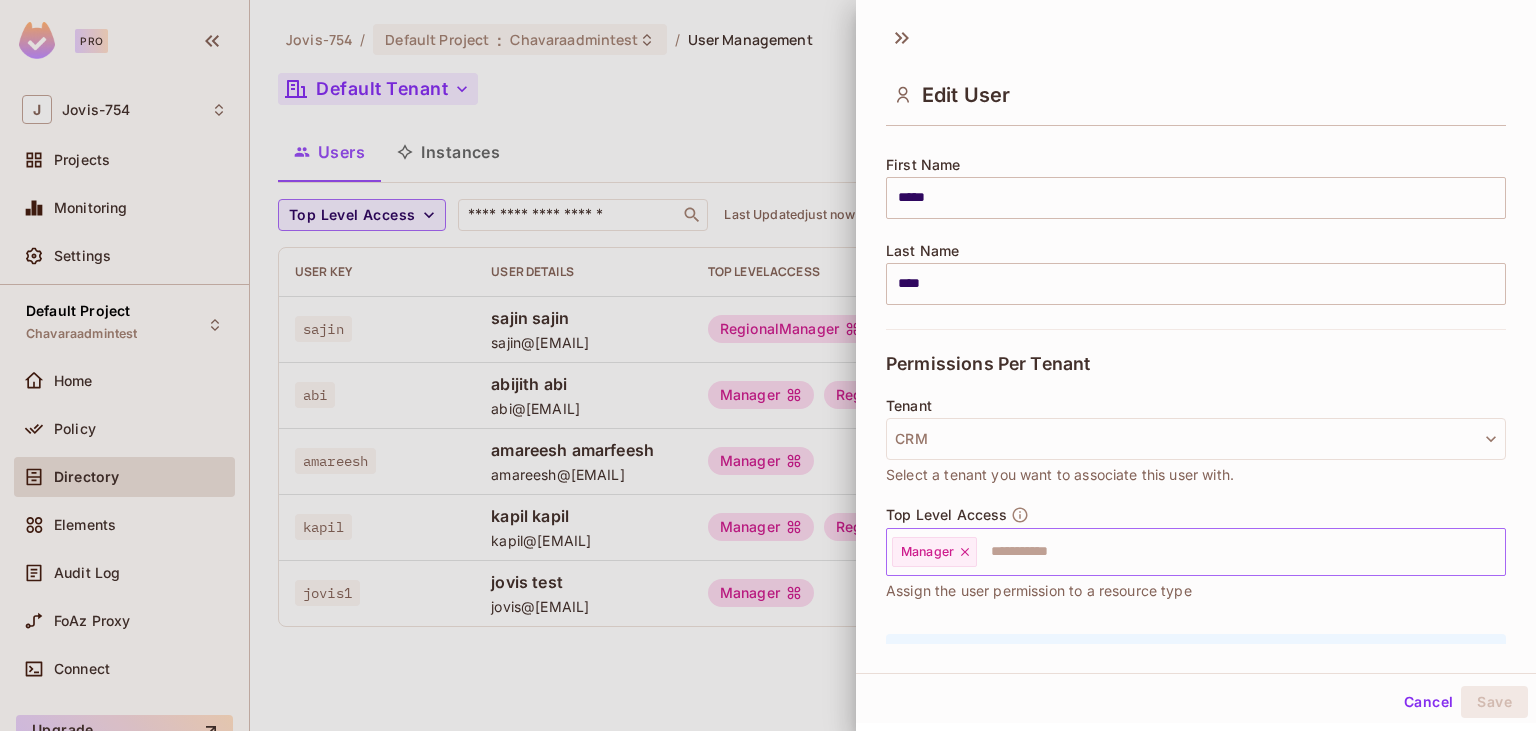 click at bounding box center [1223, 552] 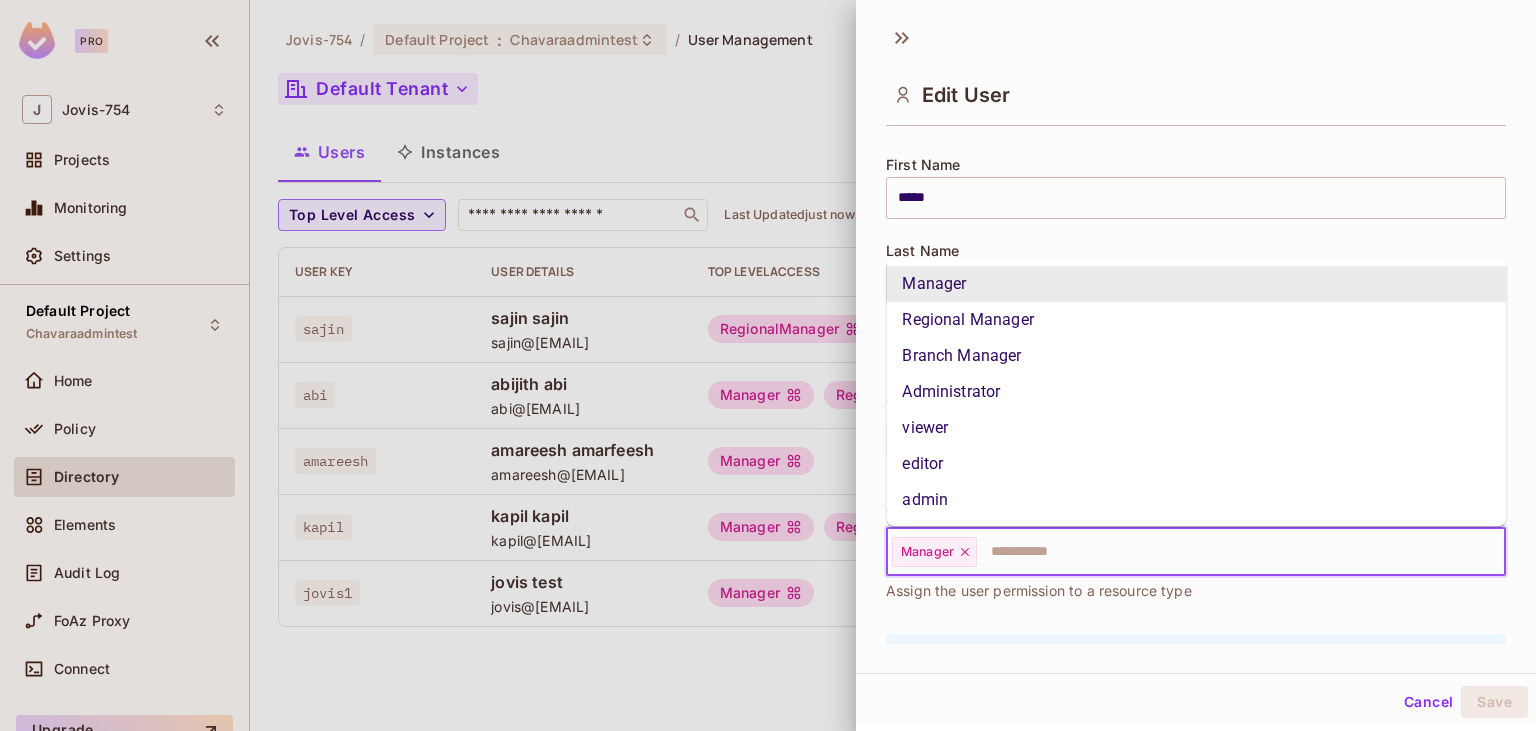 click 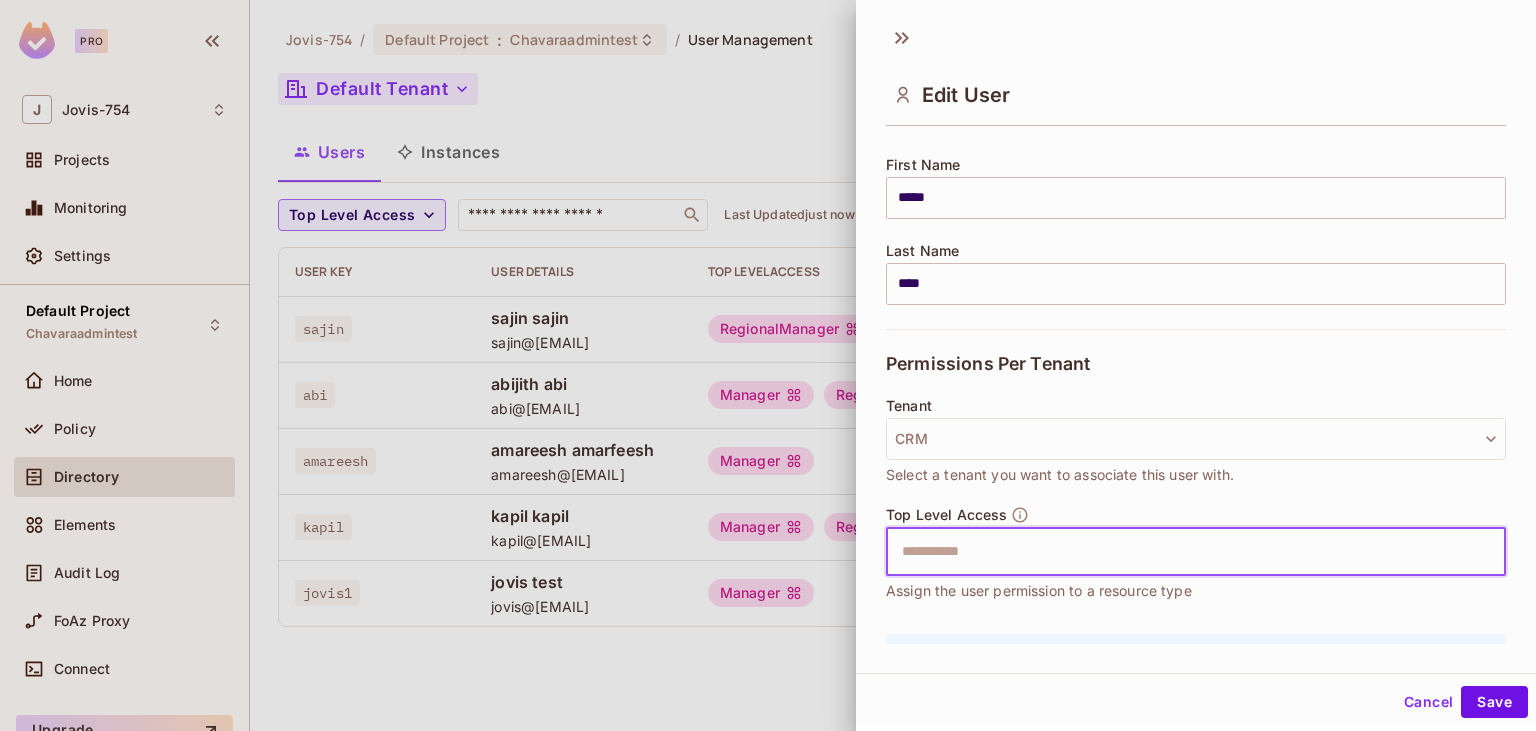 click at bounding box center [1178, 552] 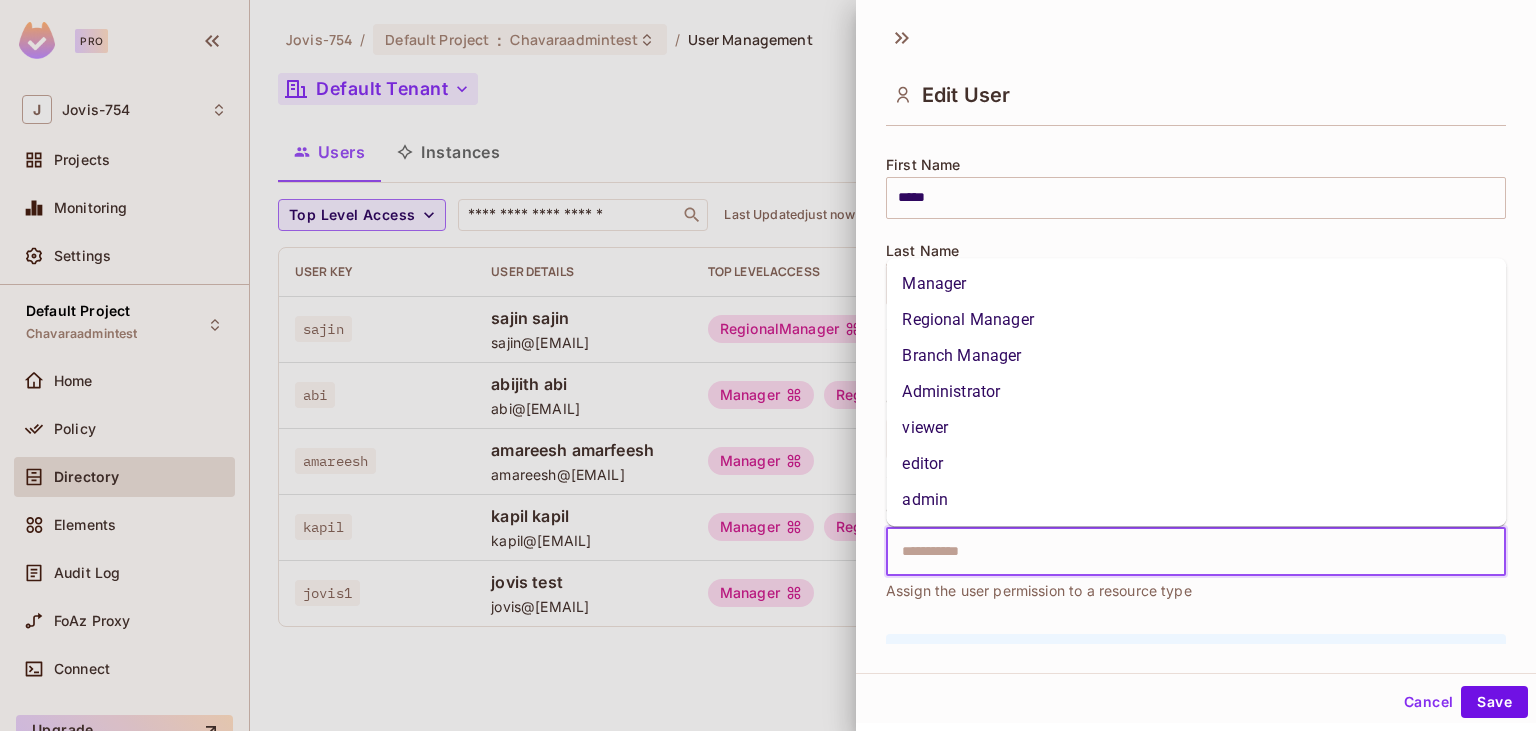 click on "Manager" at bounding box center (1196, 284) 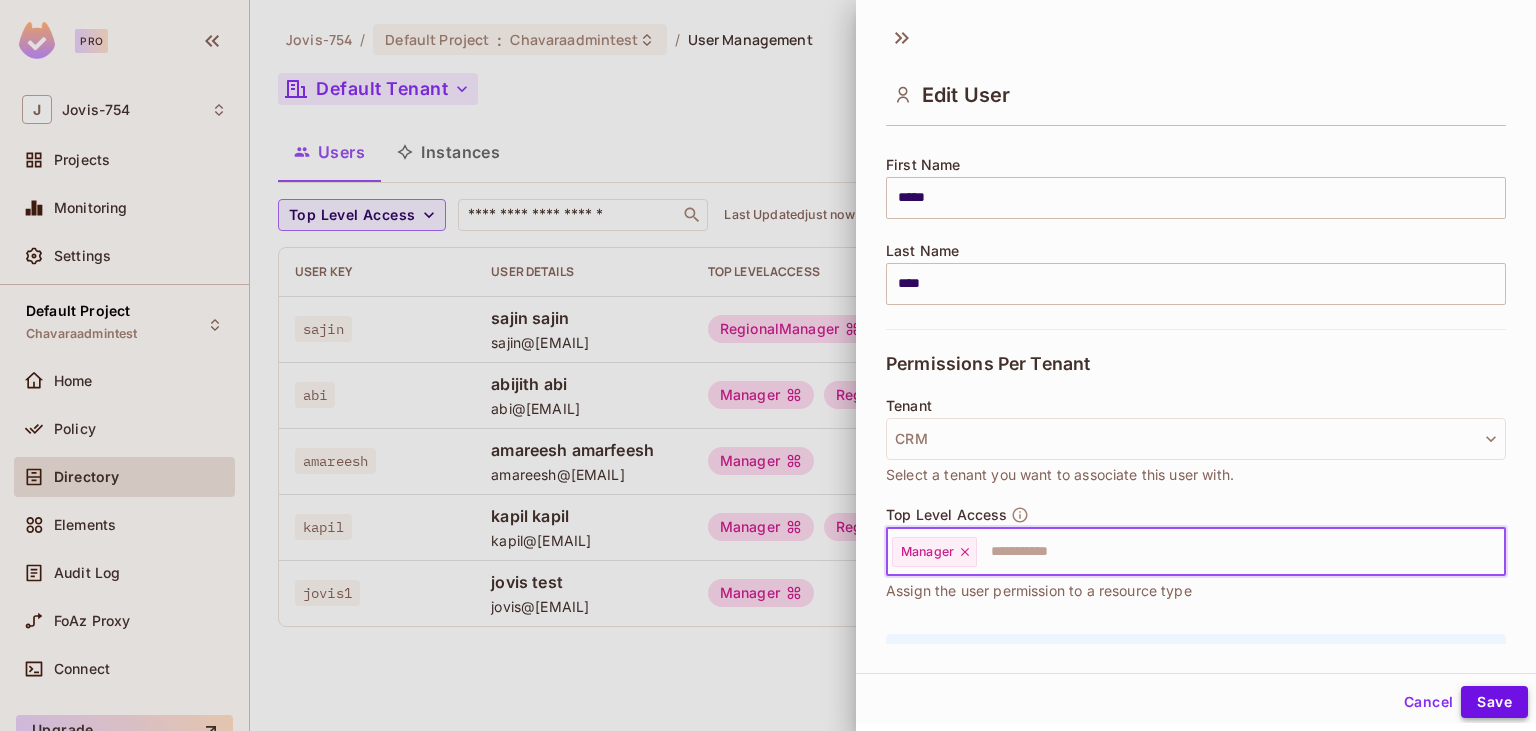 click on "Save" at bounding box center (1494, 702) 